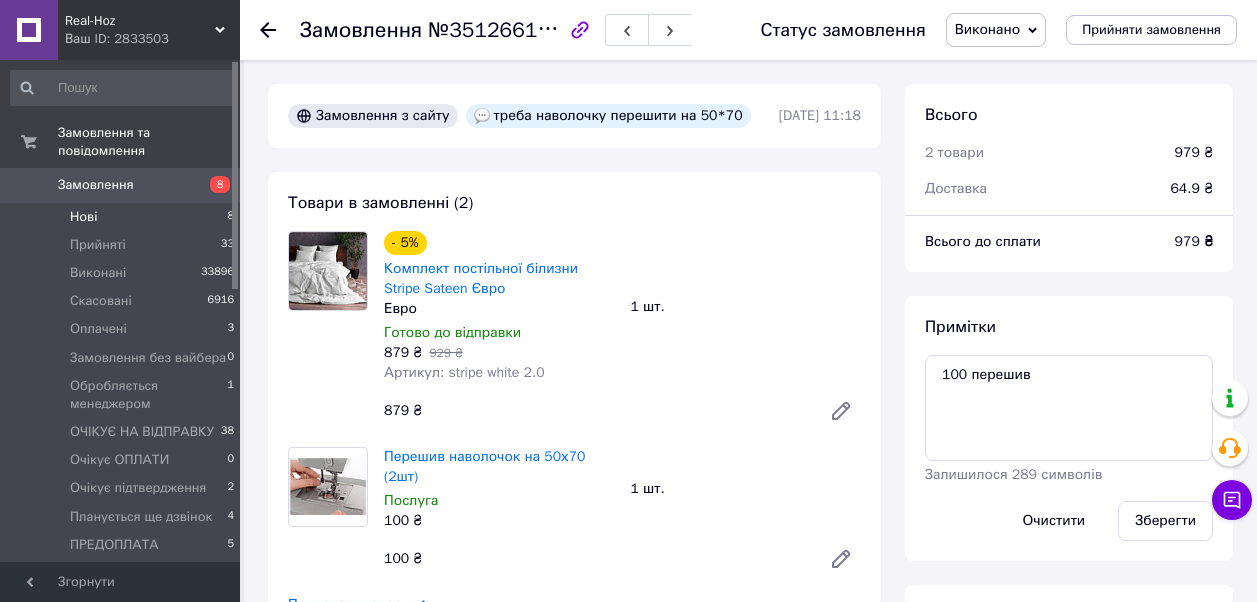 drag, startPoint x: 0, startPoint y: 0, endPoint x: 89, endPoint y: 198, distance: 217.08293 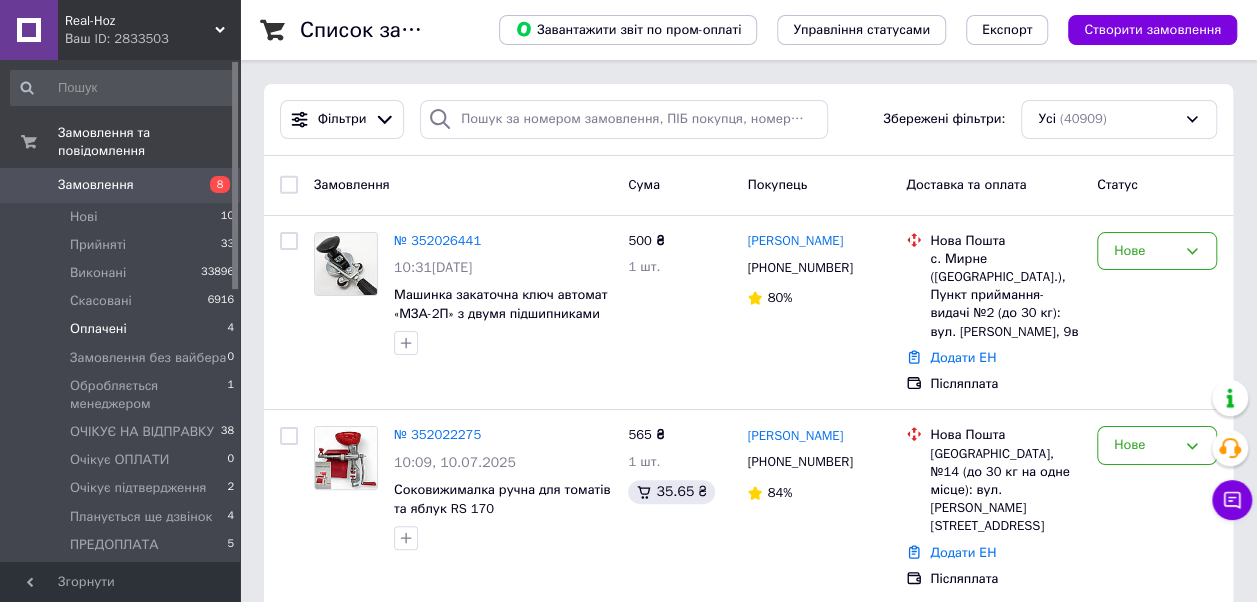 click on "Оплачені 4" at bounding box center [123, 329] 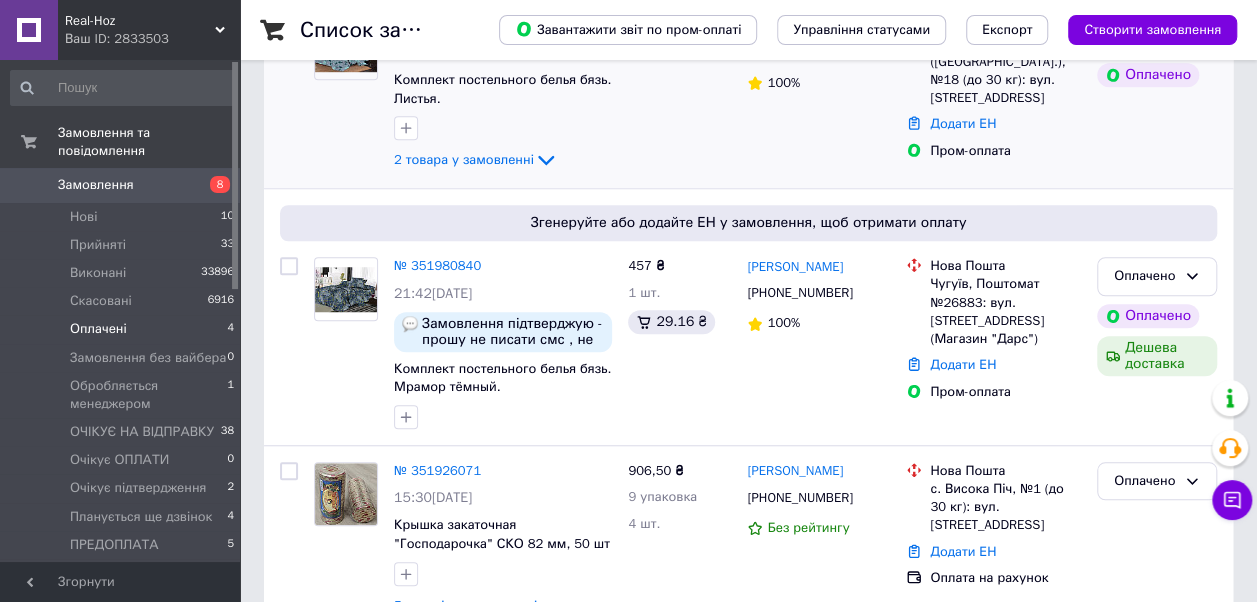 scroll, scrollTop: 657, scrollLeft: 0, axis: vertical 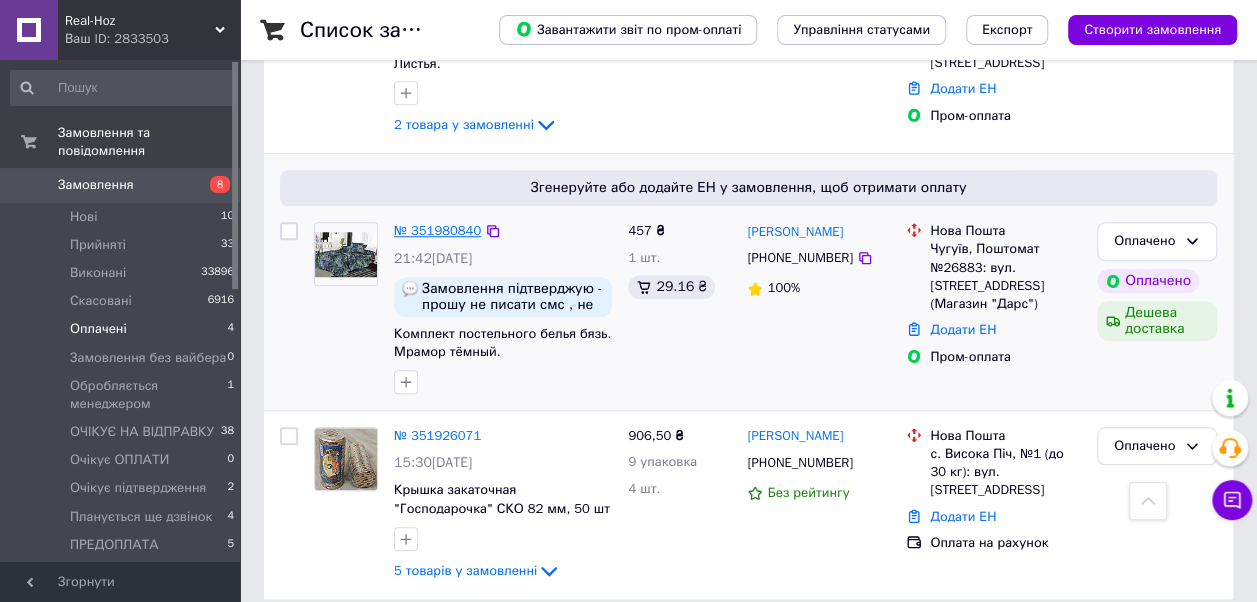 click on "№ 351980840" at bounding box center [437, 230] 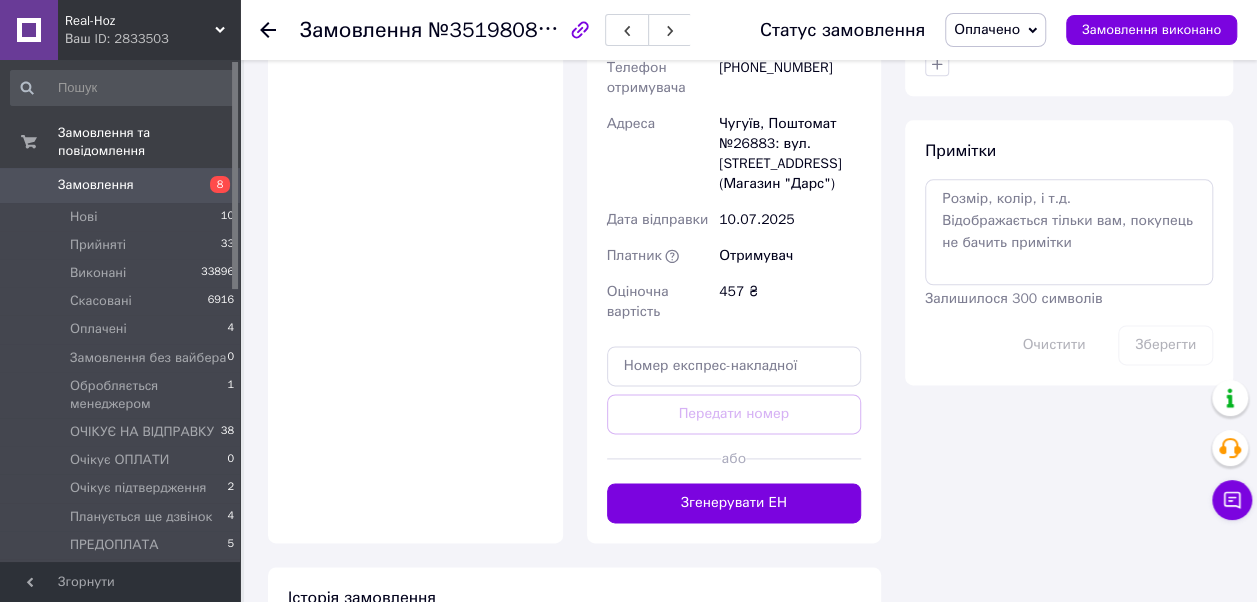 scroll, scrollTop: 1100, scrollLeft: 0, axis: vertical 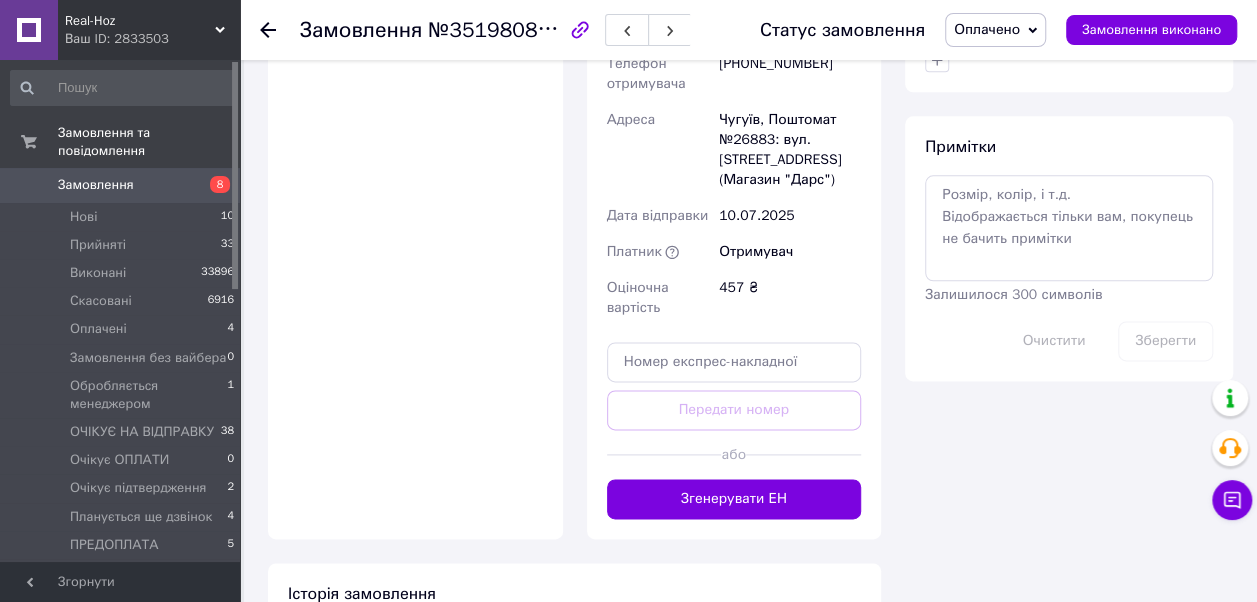 click on "Оплачено" at bounding box center [995, 30] 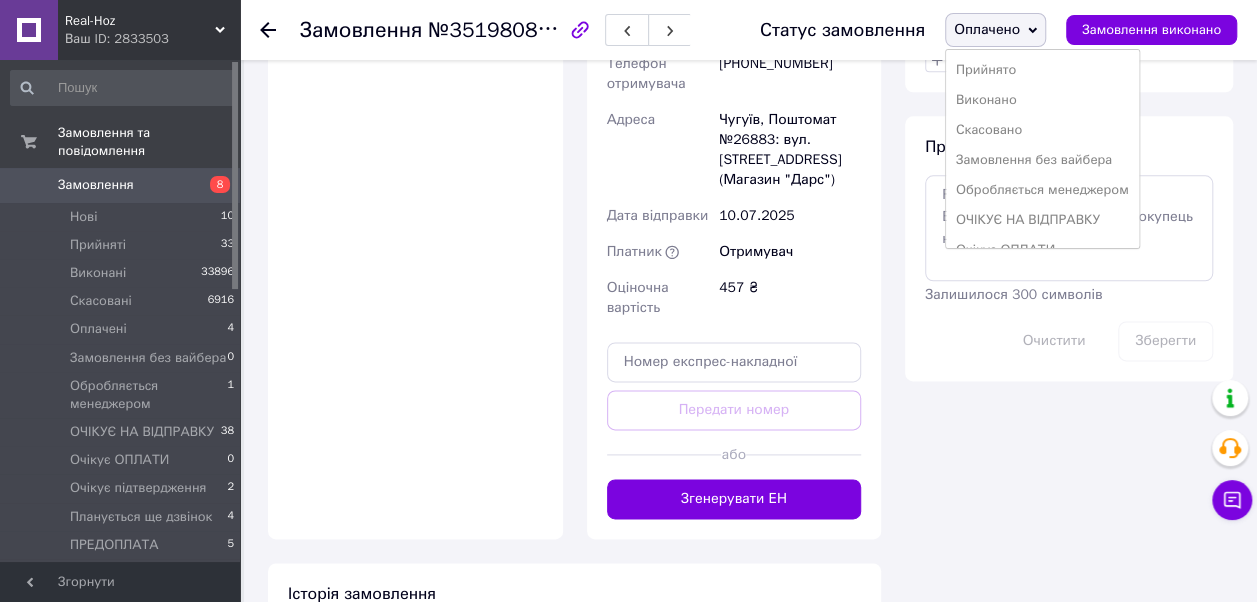 click on "Прийнято" at bounding box center (1042, 70) 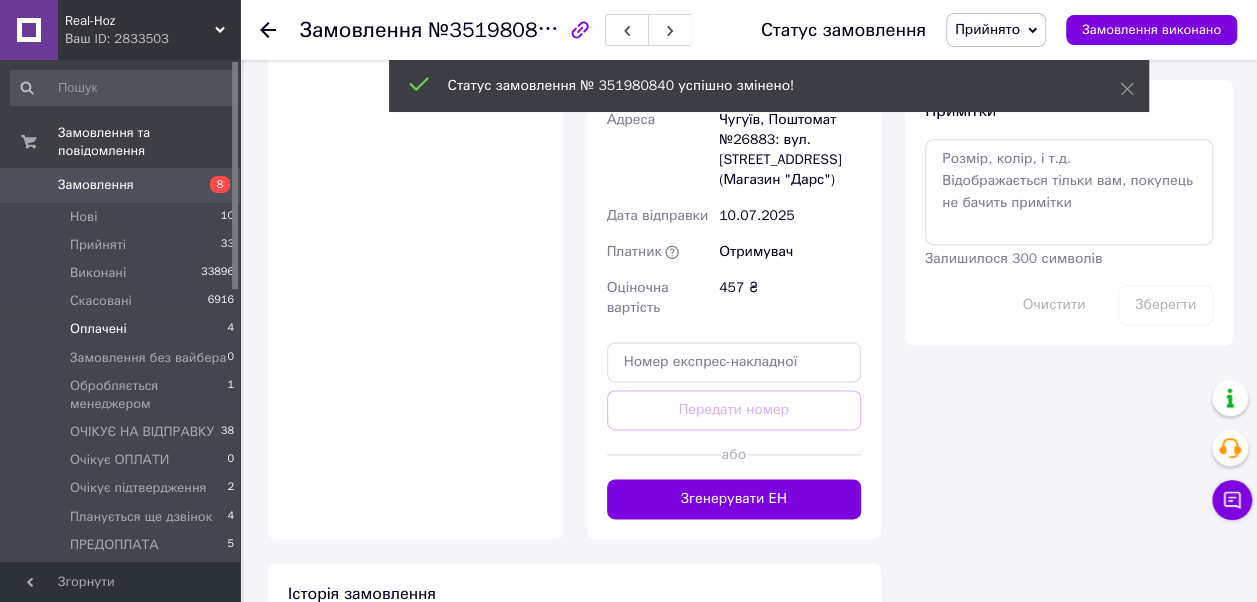 click on "Оплачені" at bounding box center (98, 329) 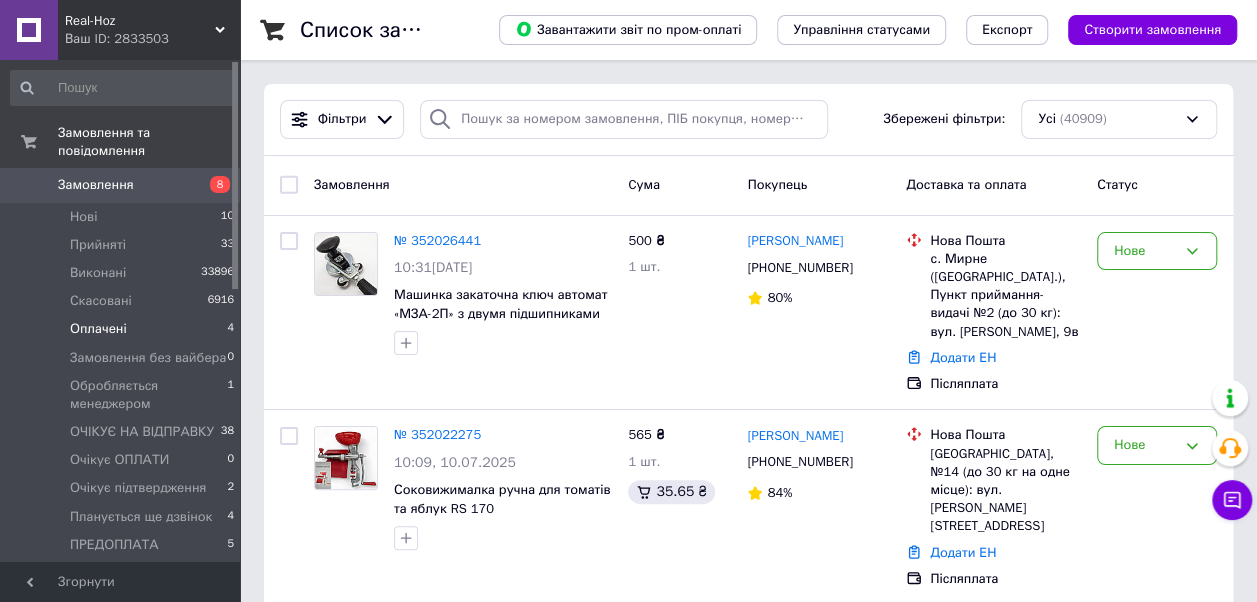 click on "Оплачені" at bounding box center (98, 329) 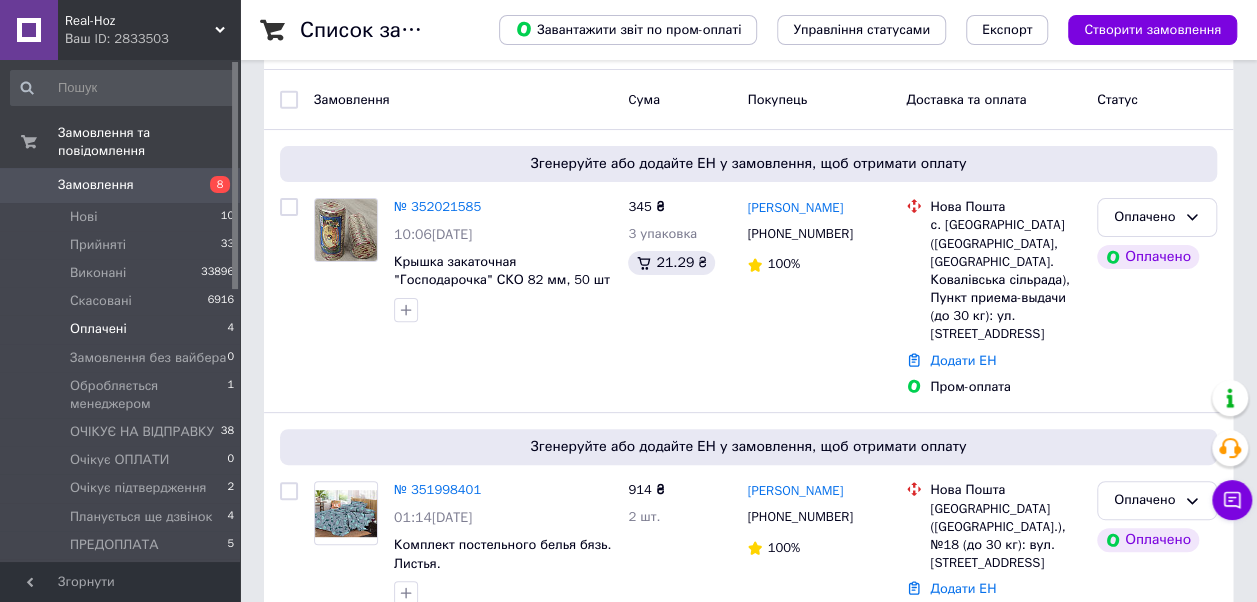scroll, scrollTop: 257, scrollLeft: 0, axis: vertical 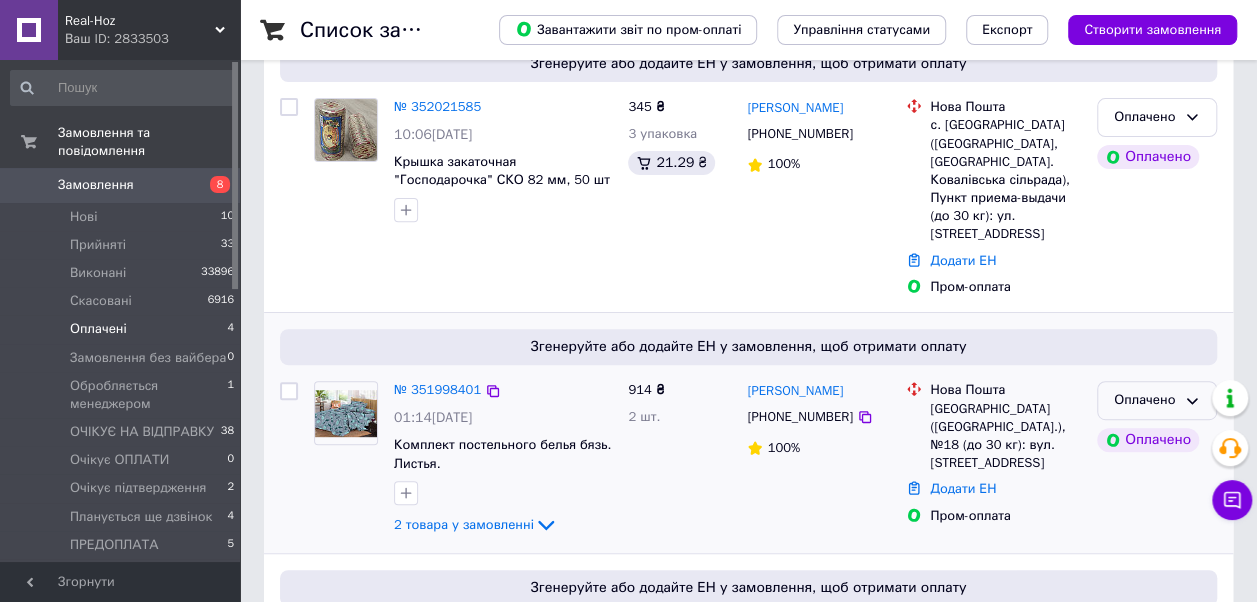 click on "Оплачено" at bounding box center [1145, 400] 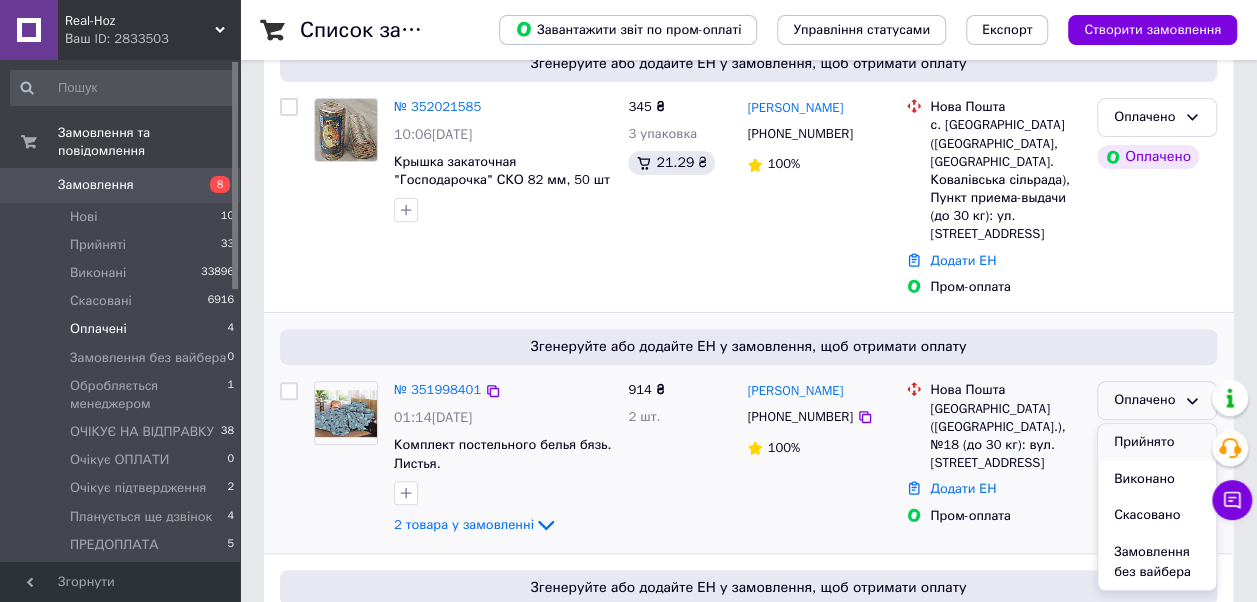 click on "Прийнято" at bounding box center [1157, 442] 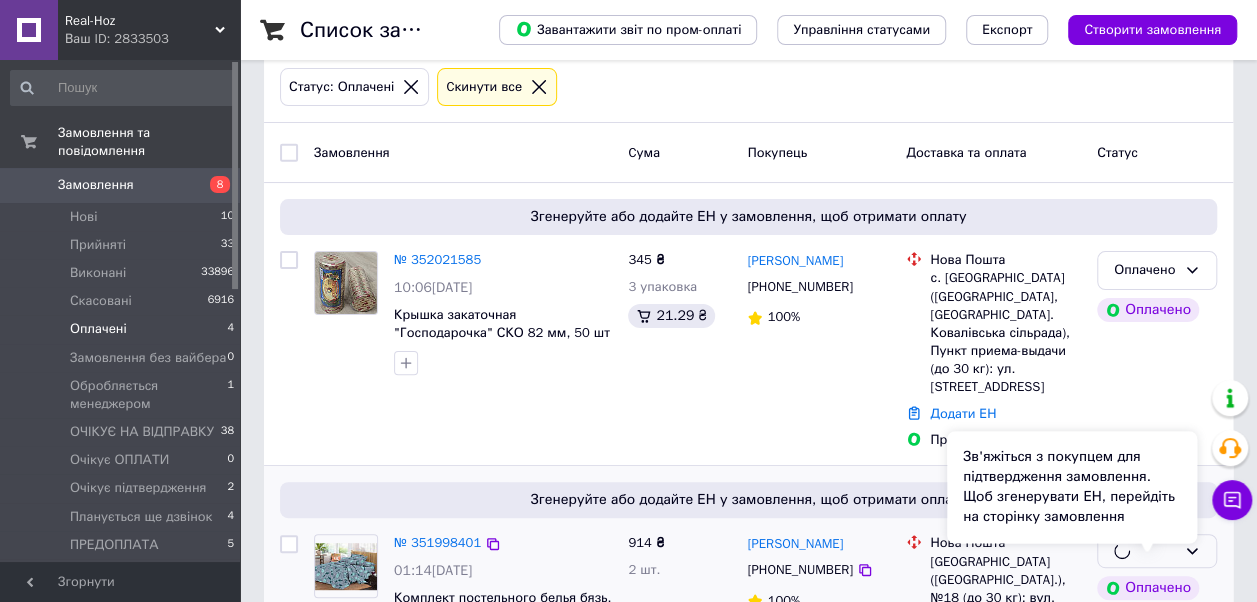 scroll, scrollTop: 57, scrollLeft: 0, axis: vertical 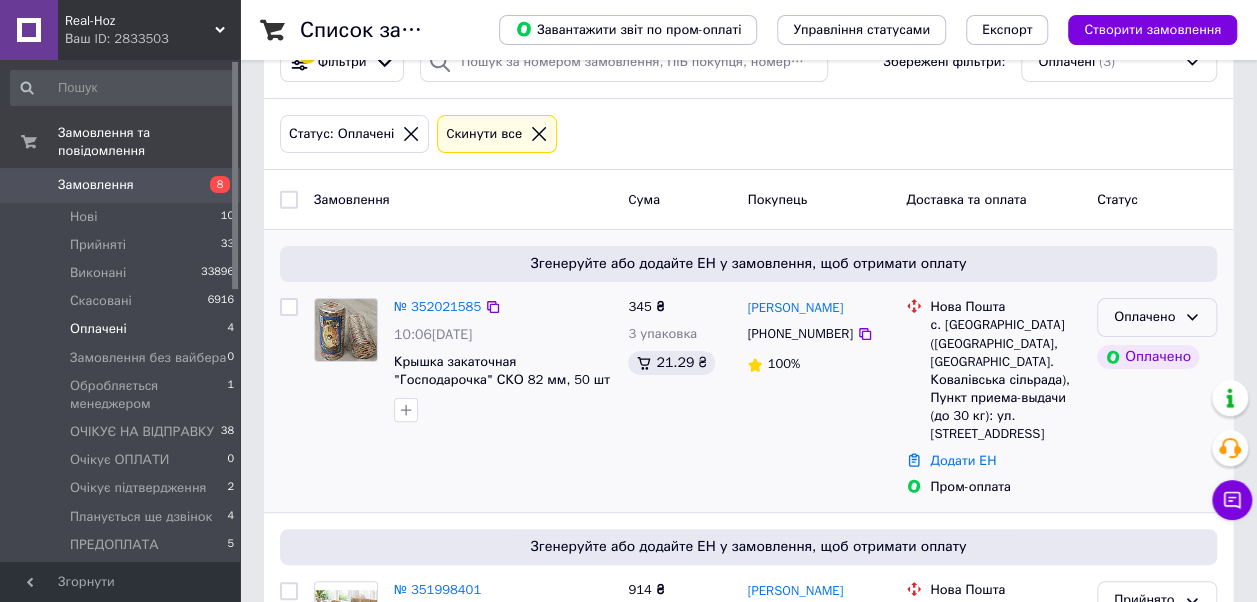 click on "Оплачено" at bounding box center [1145, 317] 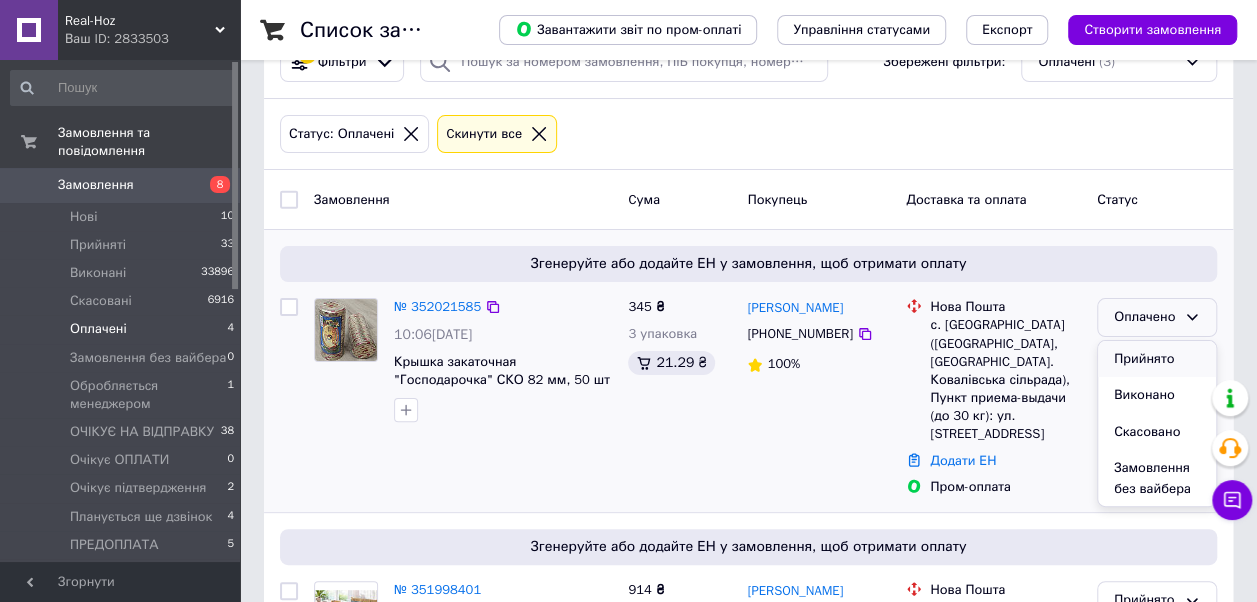 click on "Прийнято" at bounding box center [1157, 359] 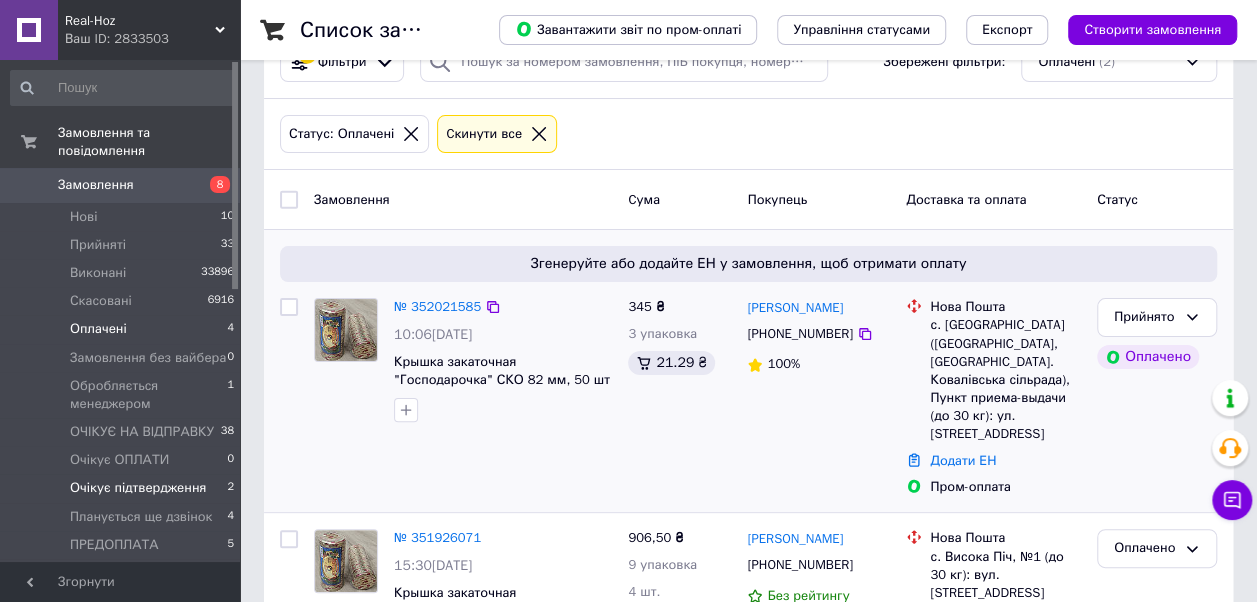 click on "Очікує підтвердження" at bounding box center [138, 488] 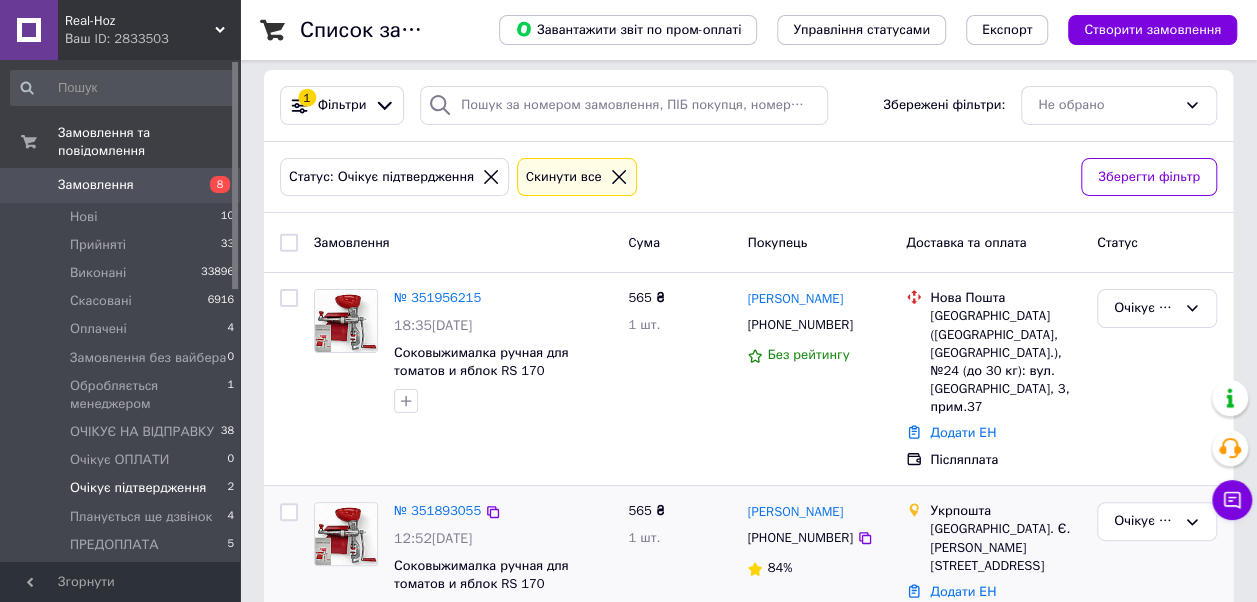 scroll, scrollTop: 39, scrollLeft: 0, axis: vertical 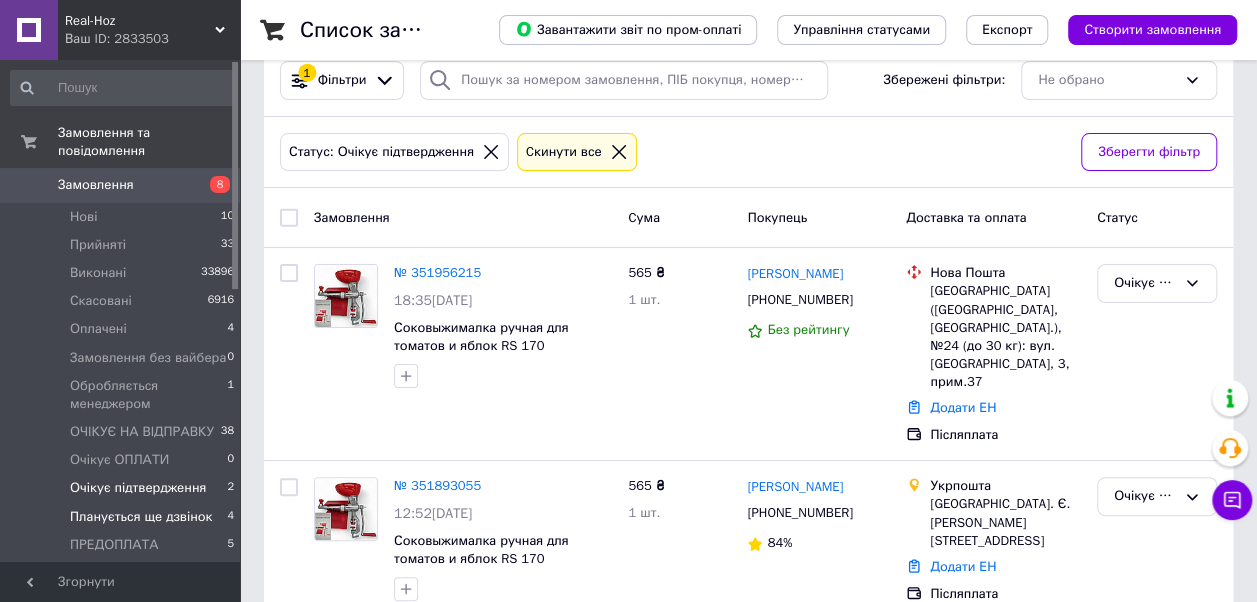 click on "Планується ще дзвінок" at bounding box center (141, 517) 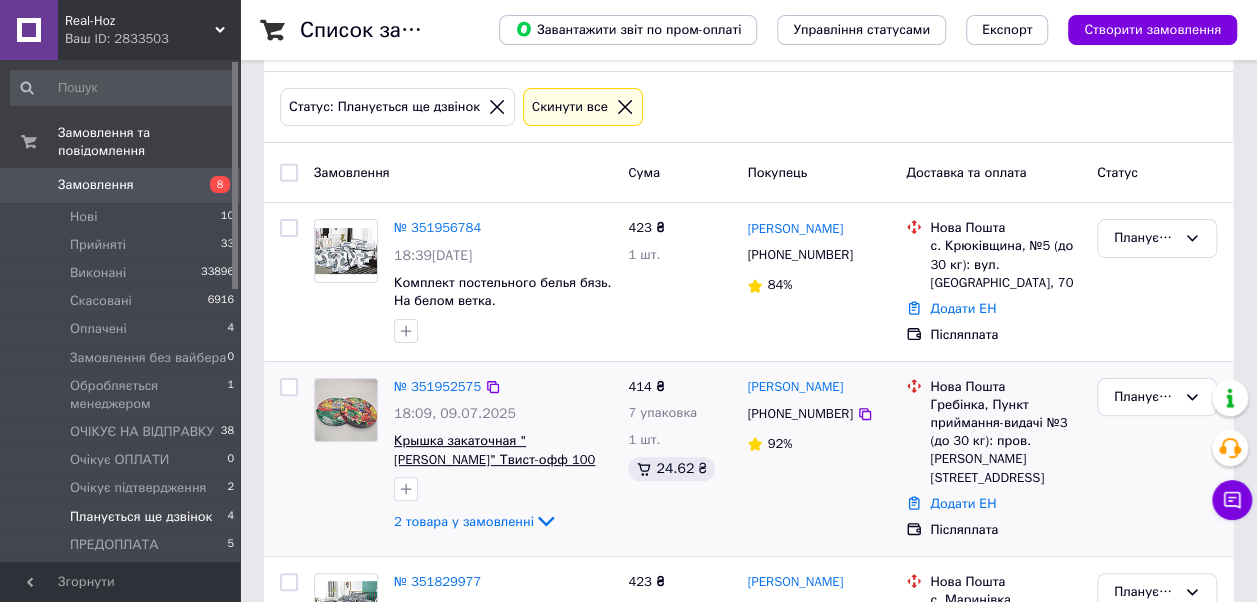 scroll, scrollTop: 0, scrollLeft: 0, axis: both 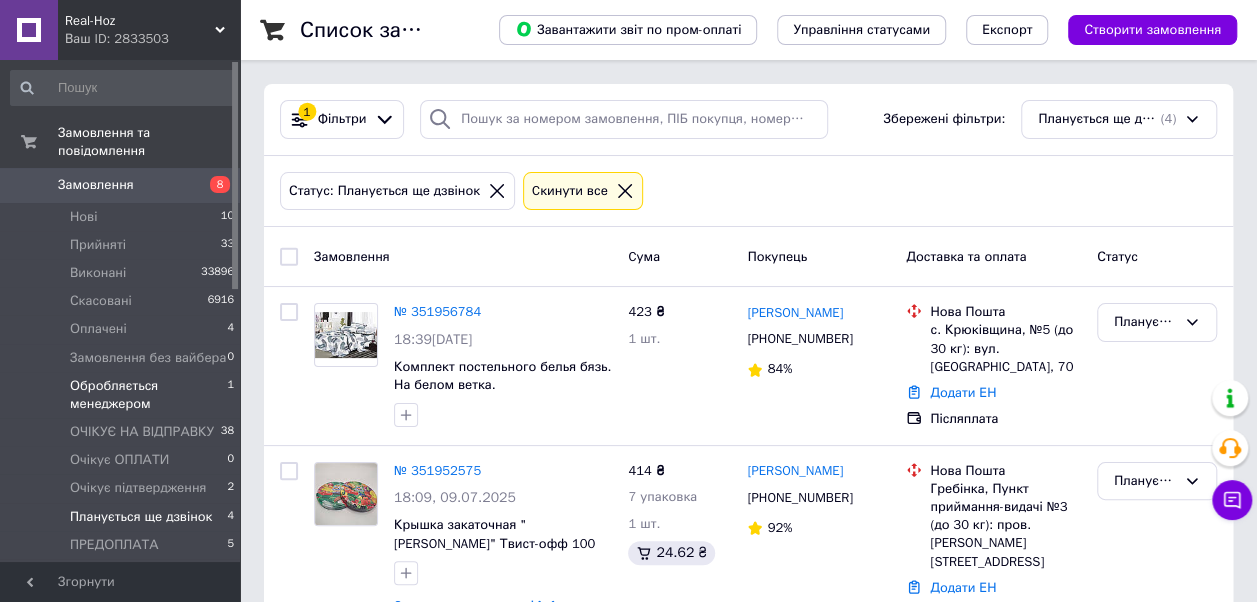 click on "Обробляється менеджером" at bounding box center [148, 395] 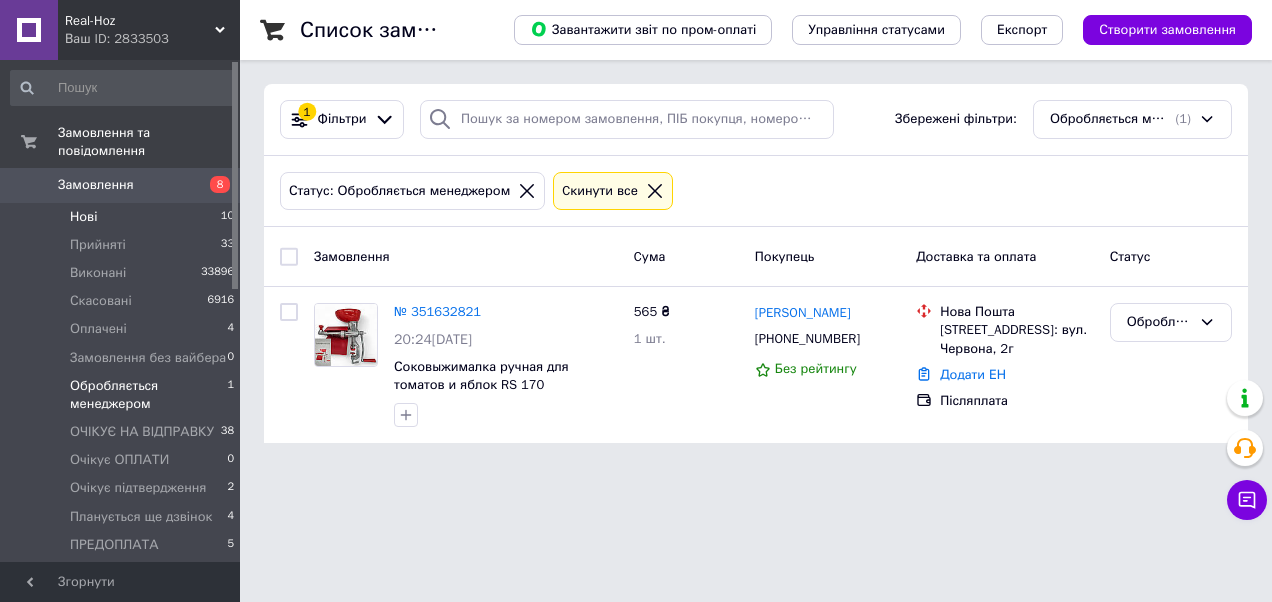 click on "Нові 10" at bounding box center [123, 217] 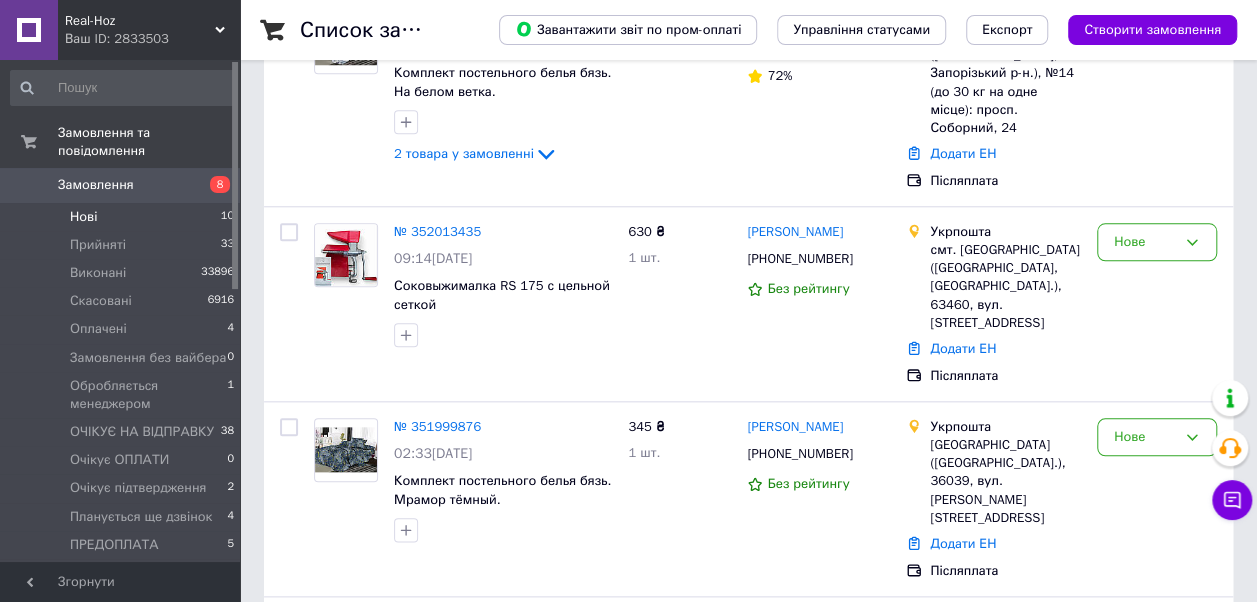 scroll, scrollTop: 1464, scrollLeft: 0, axis: vertical 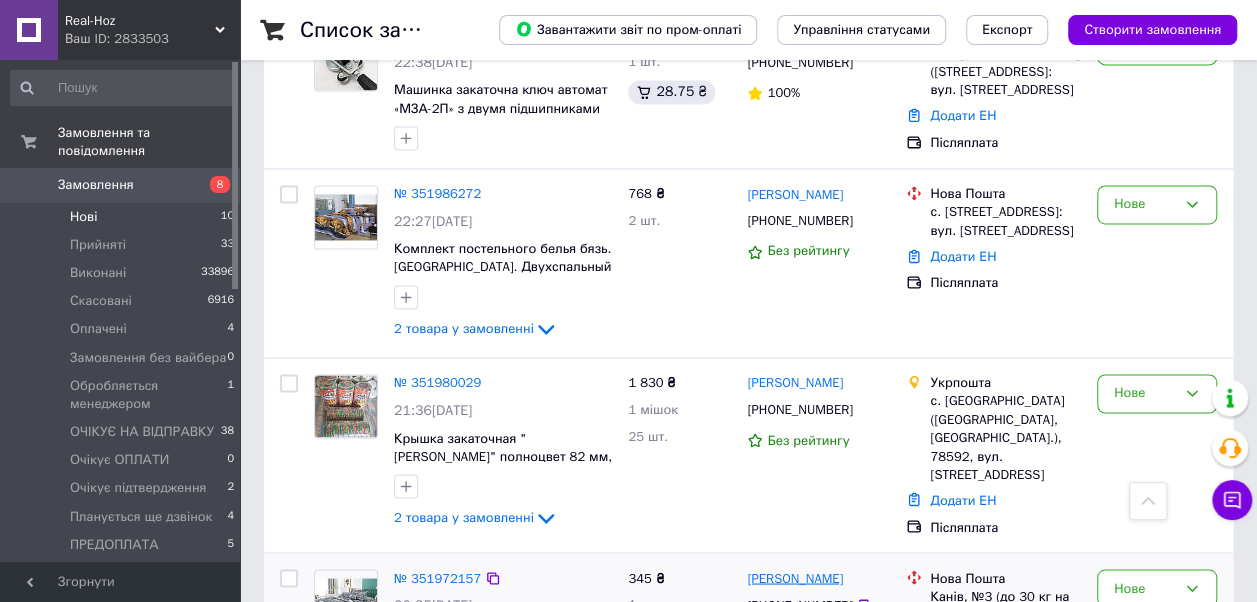 click on "[PERSON_NAME]" at bounding box center [795, 578] 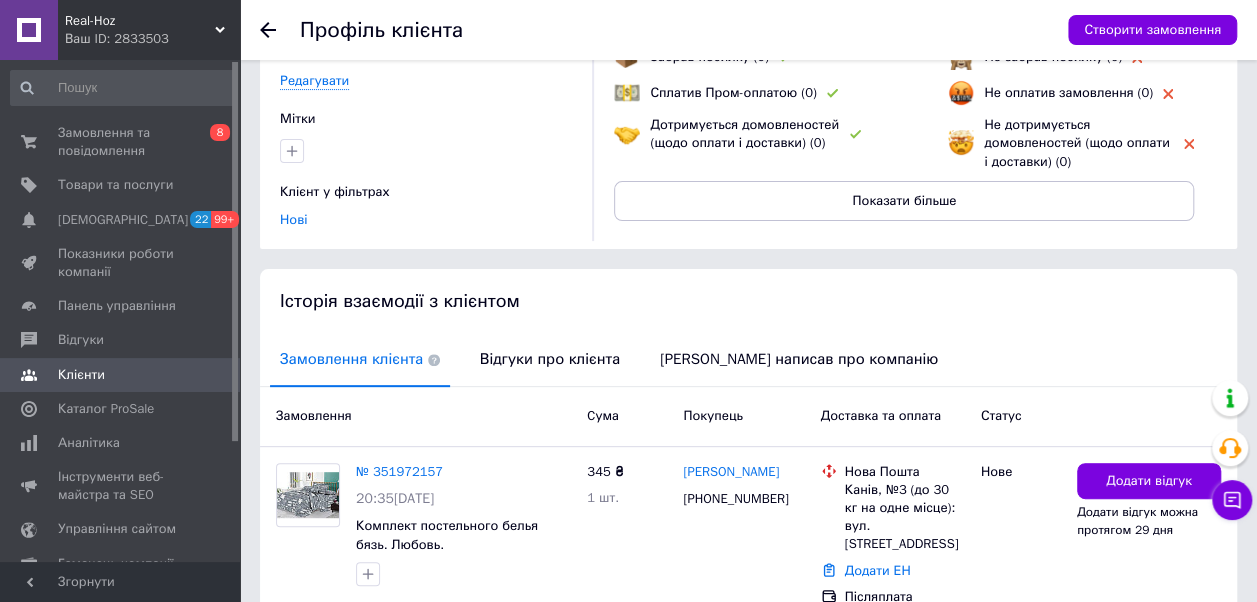 scroll, scrollTop: 275, scrollLeft: 0, axis: vertical 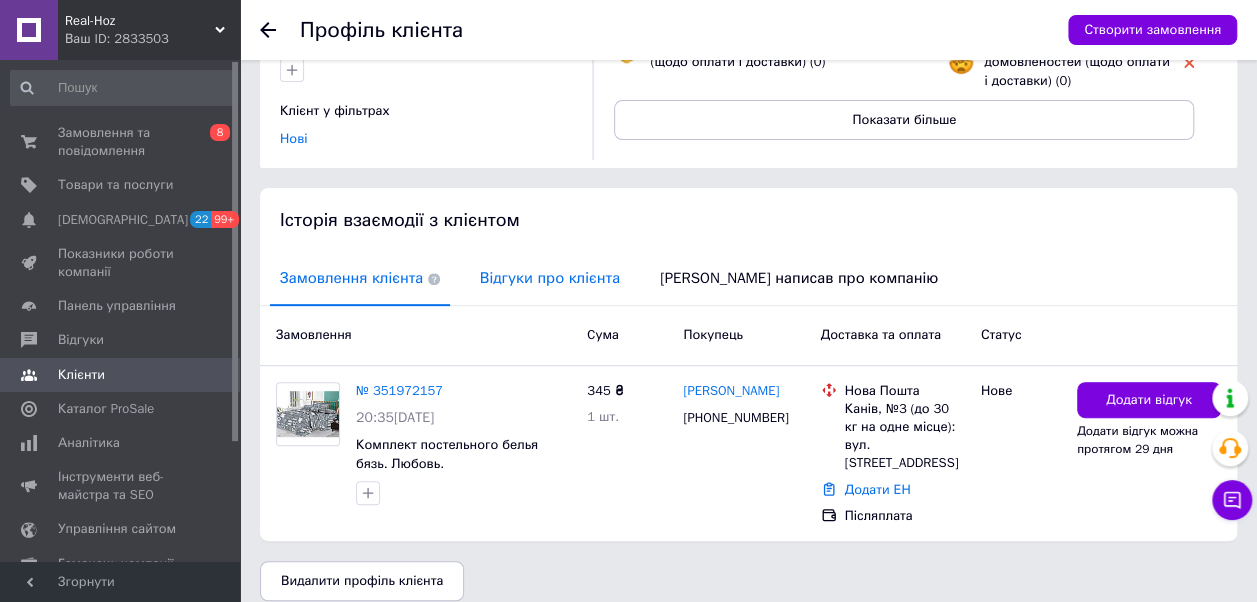 click on "Відгуки про клієнта" at bounding box center [550, 278] 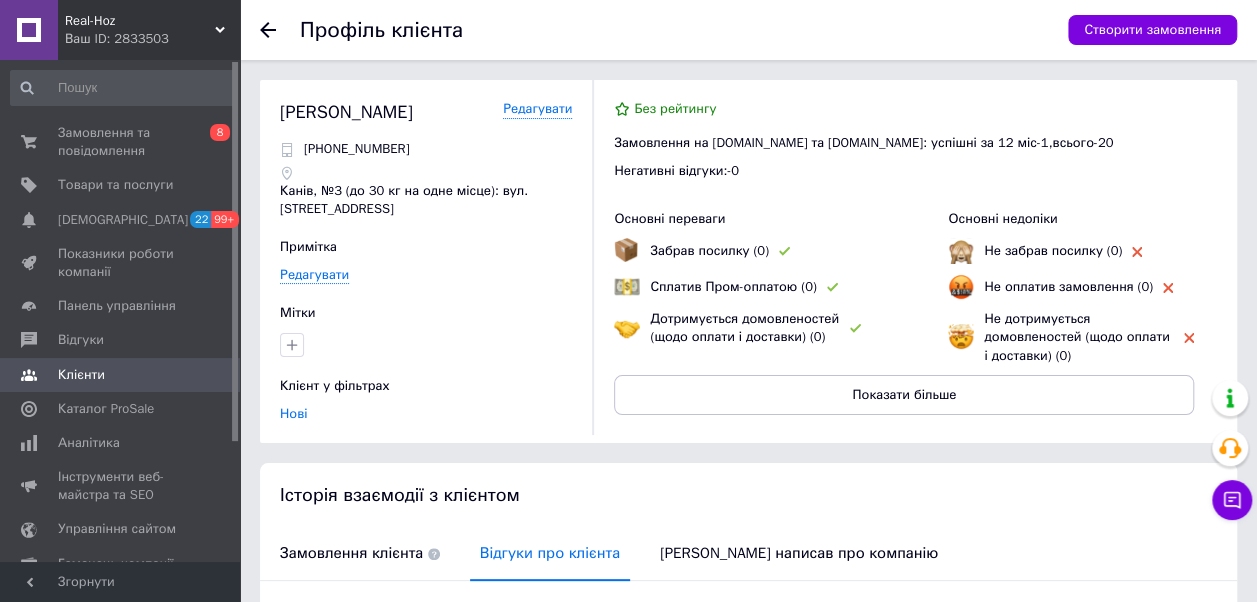 scroll, scrollTop: 0, scrollLeft: 0, axis: both 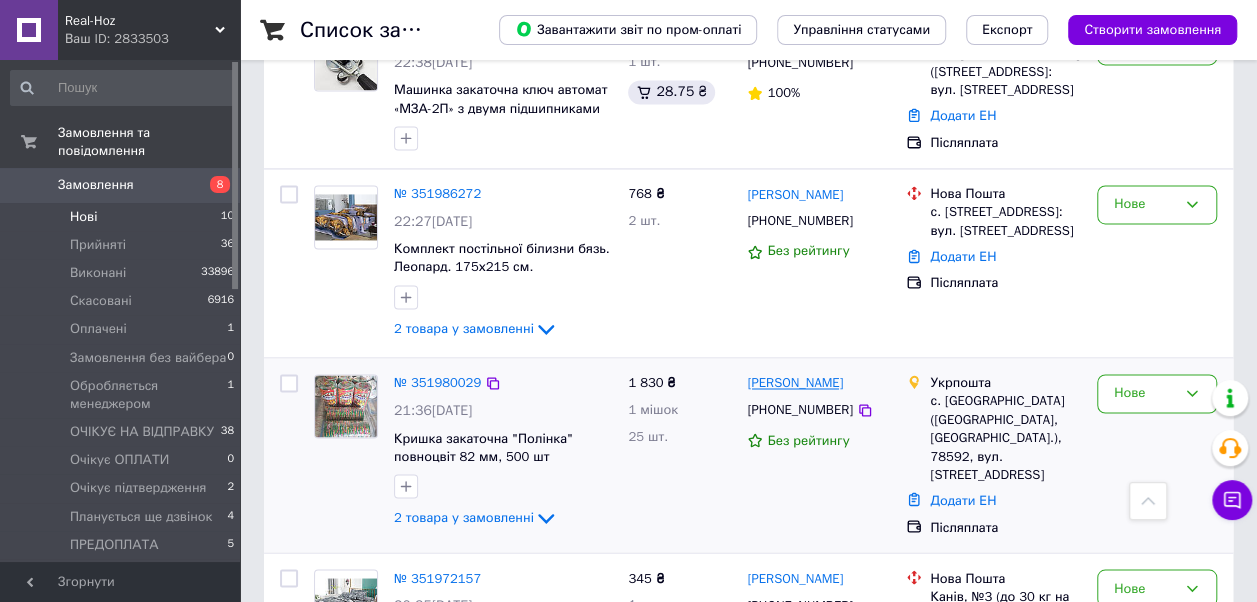click on "[PERSON_NAME]" at bounding box center [795, 383] 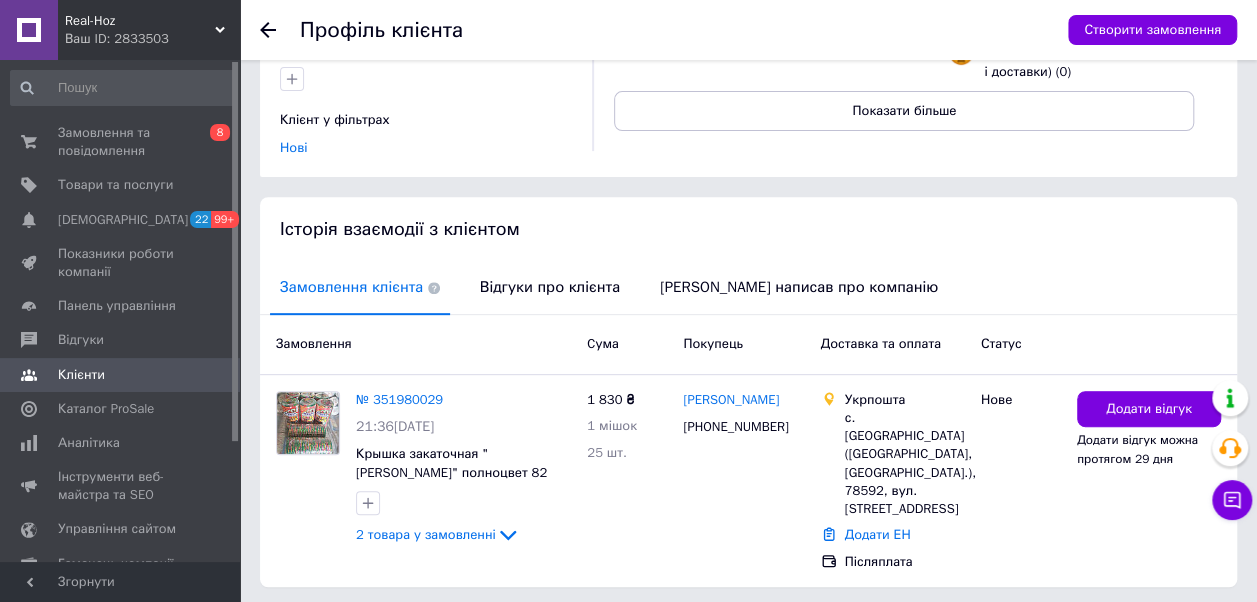 scroll, scrollTop: 300, scrollLeft: 0, axis: vertical 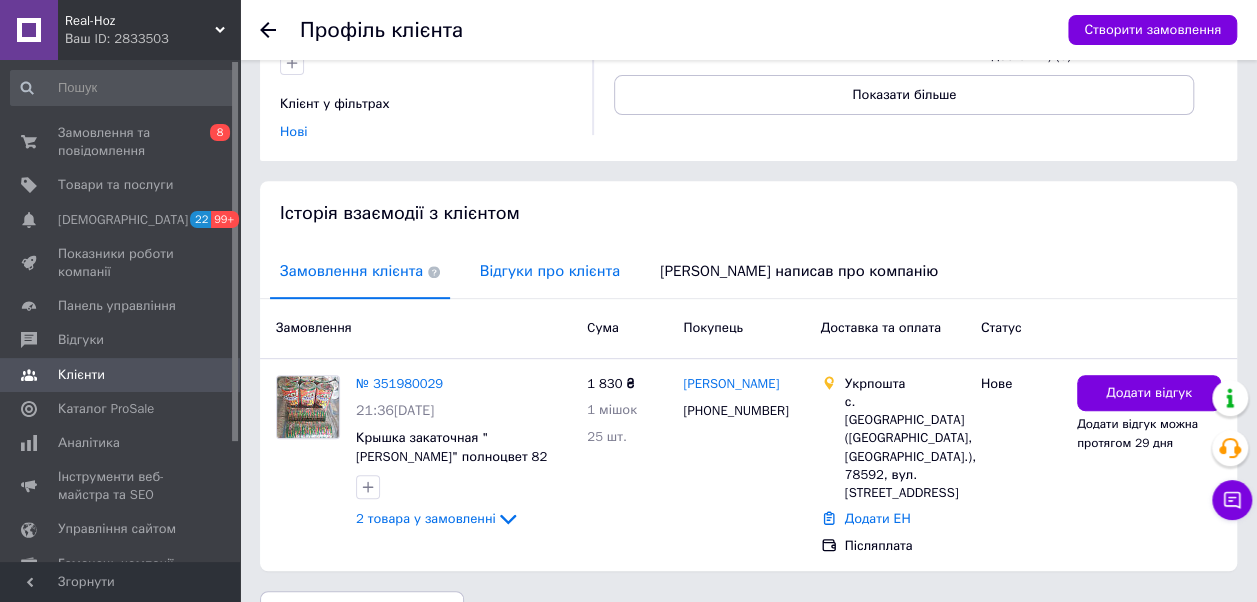 click on "Відгуки про клієнта" at bounding box center (550, 271) 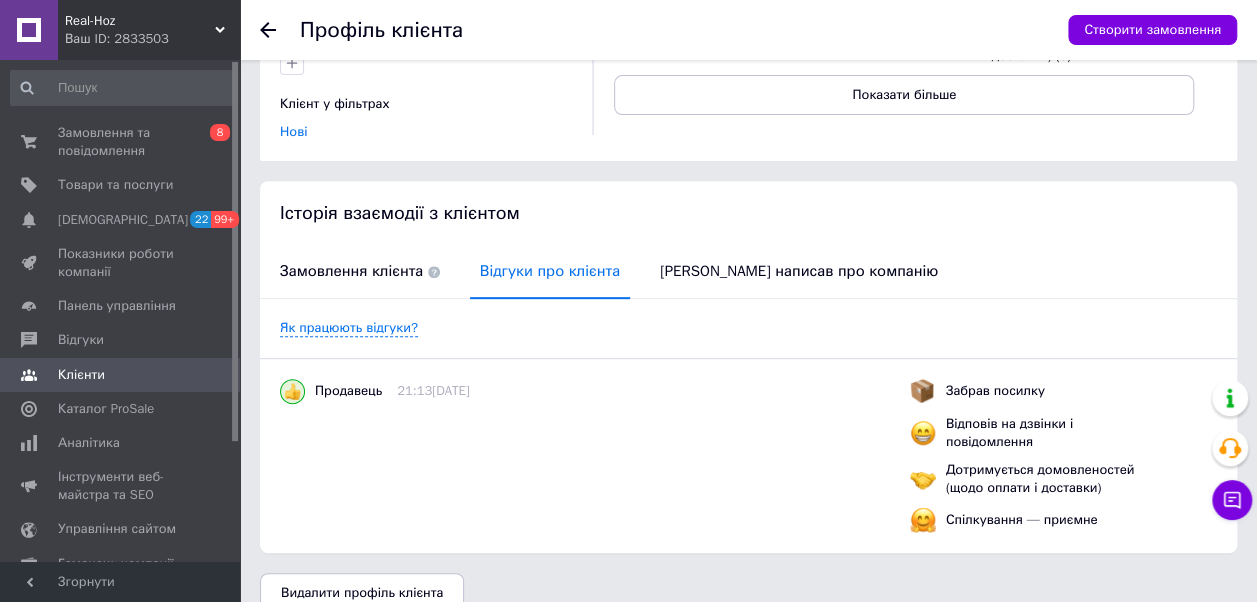 click 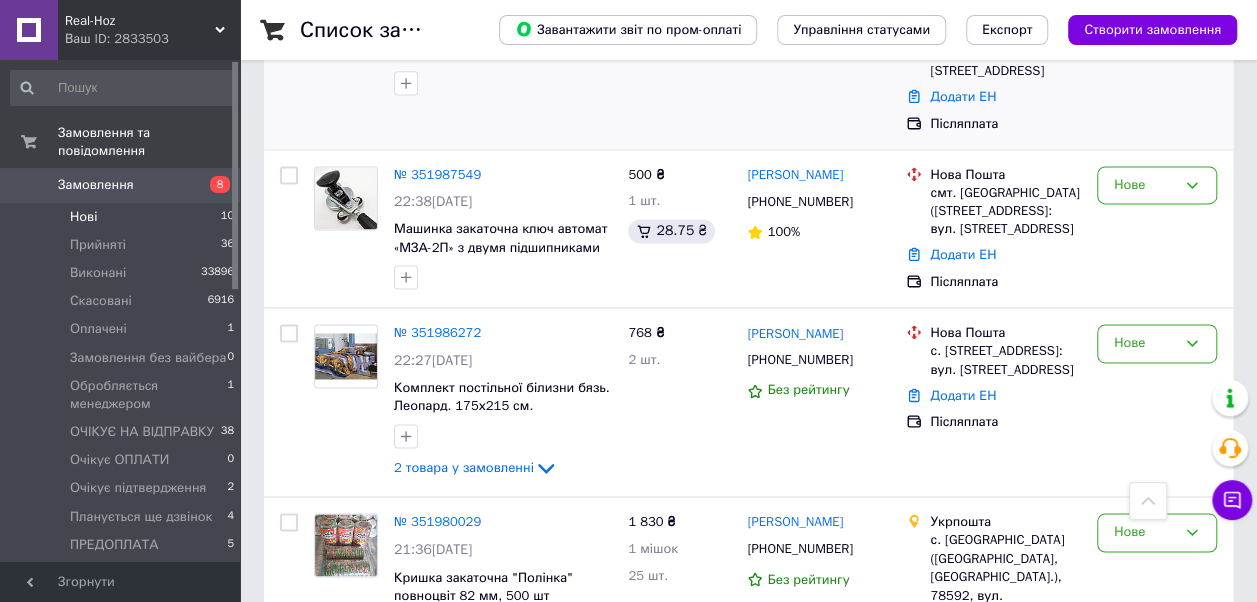 scroll, scrollTop: 1464, scrollLeft: 0, axis: vertical 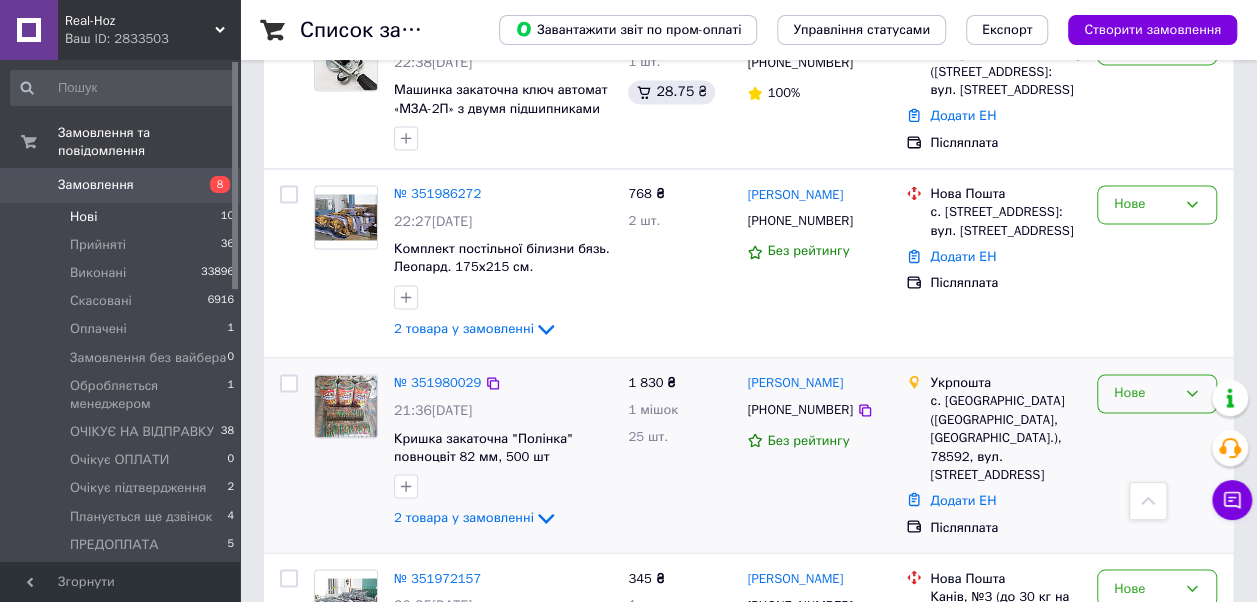 click on "Нове" at bounding box center [1145, 393] 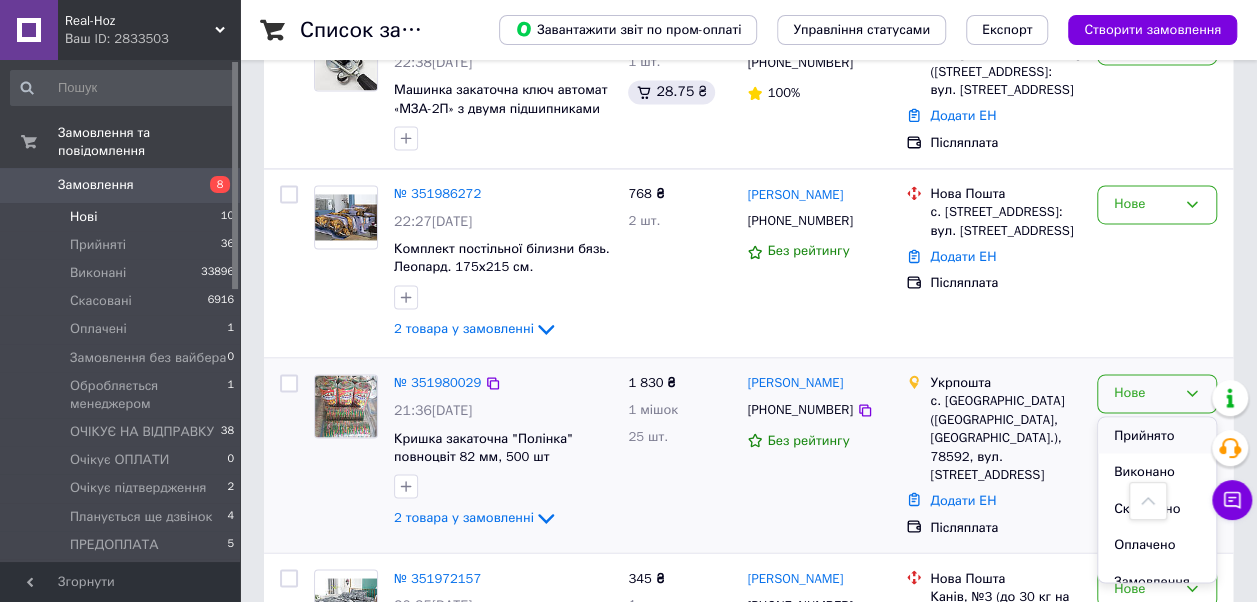 click on "Прийнято" at bounding box center [1157, 435] 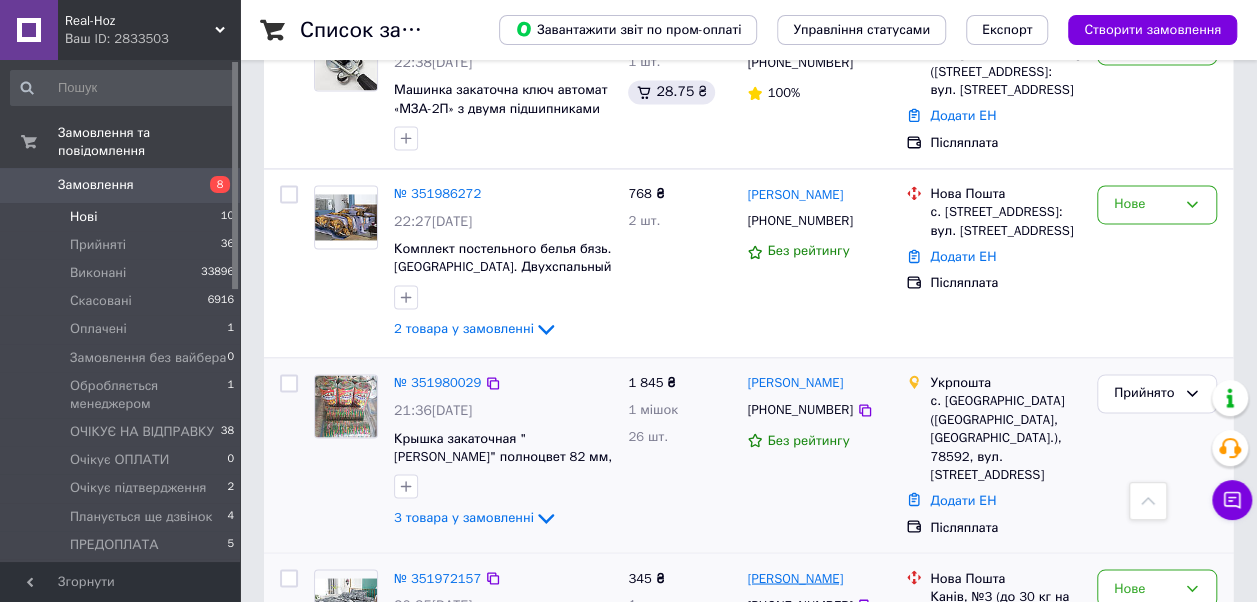 click on "Тетяна  Нагорна" at bounding box center (795, 578) 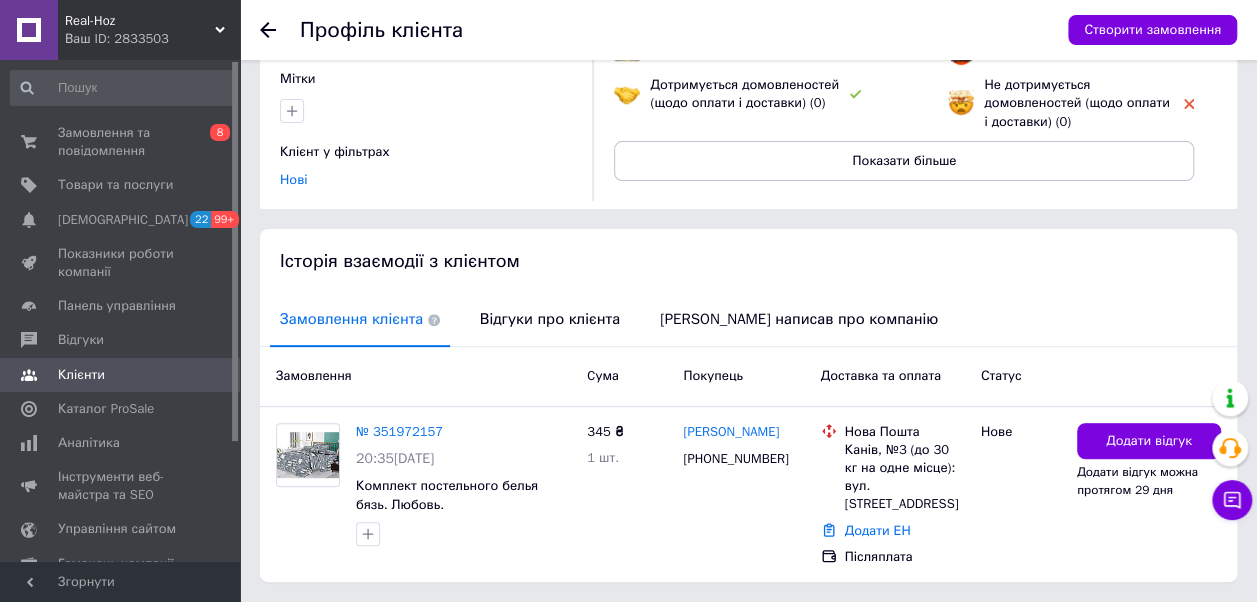 scroll, scrollTop: 275, scrollLeft: 0, axis: vertical 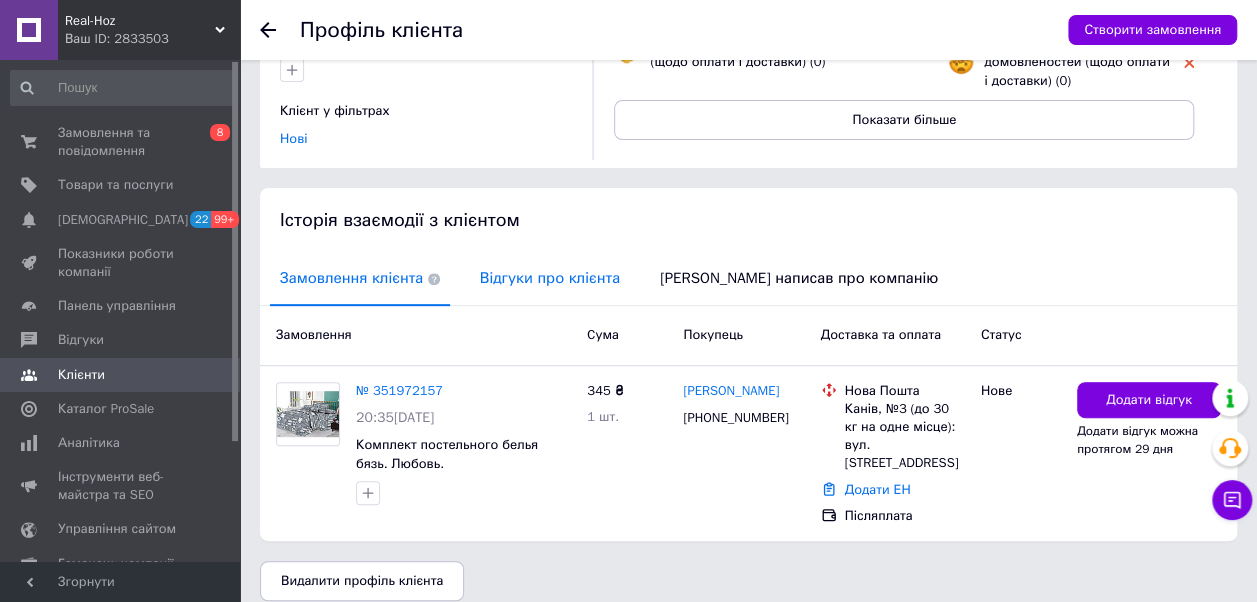 click on "Відгуки про клієнта" at bounding box center [550, 278] 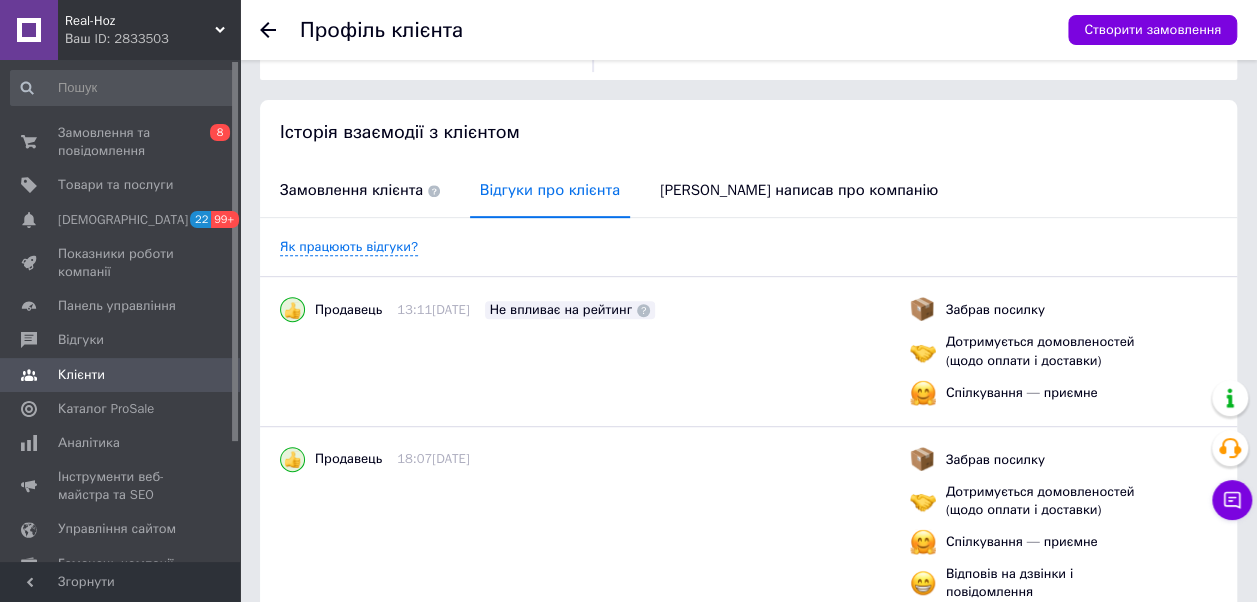 scroll, scrollTop: 461, scrollLeft: 0, axis: vertical 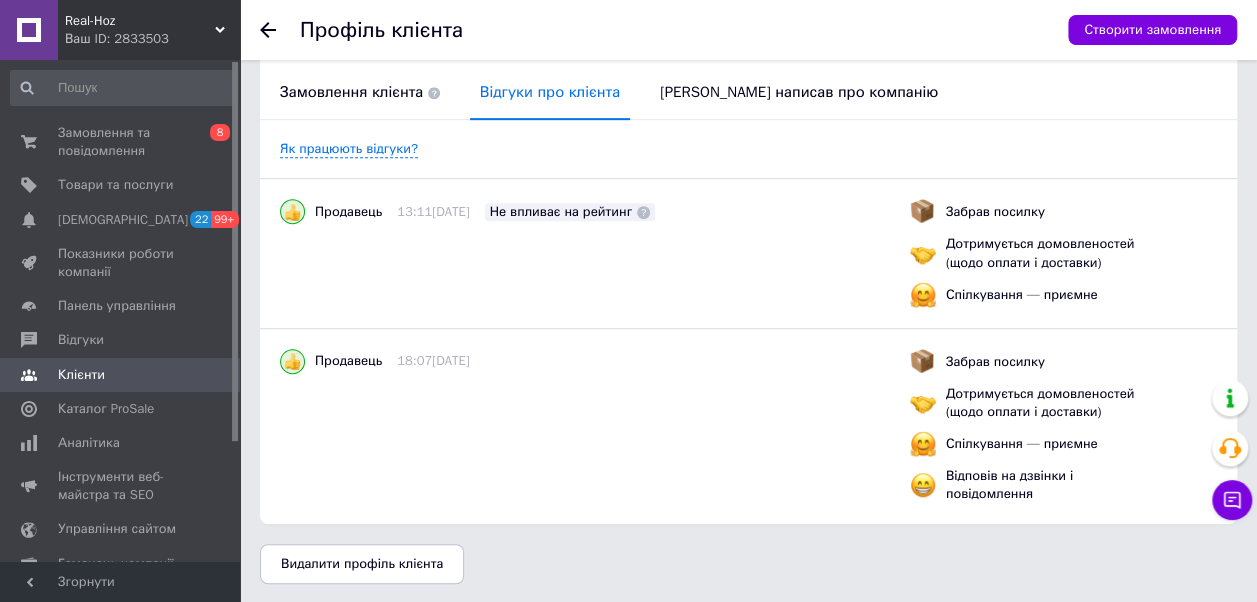 click 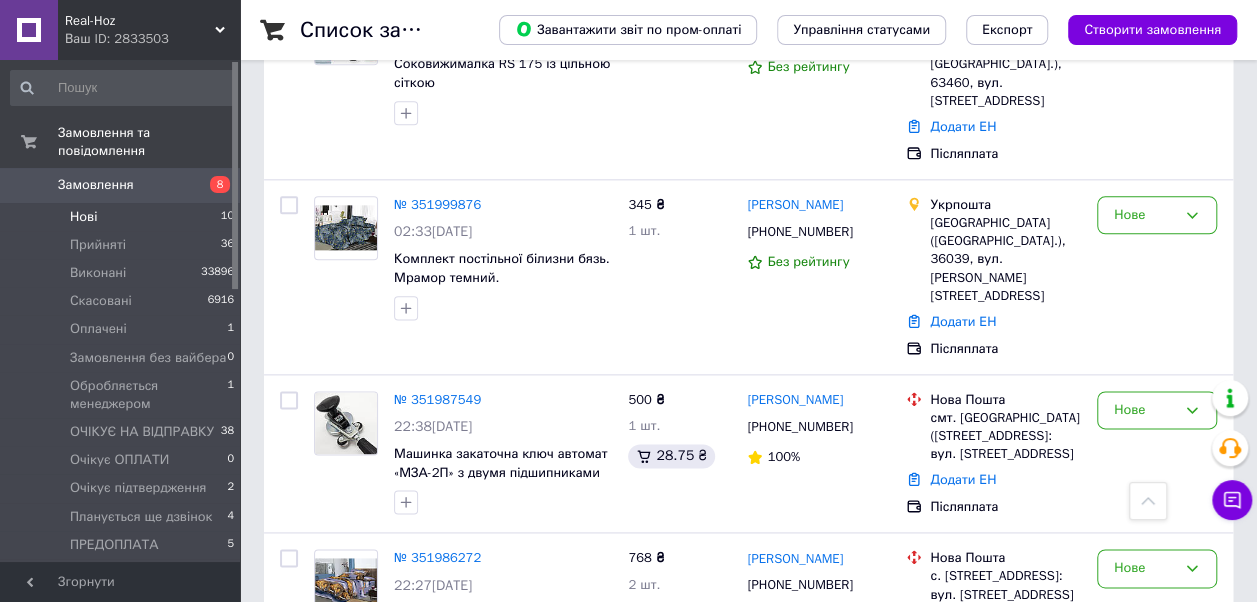 scroll, scrollTop: 1464, scrollLeft: 0, axis: vertical 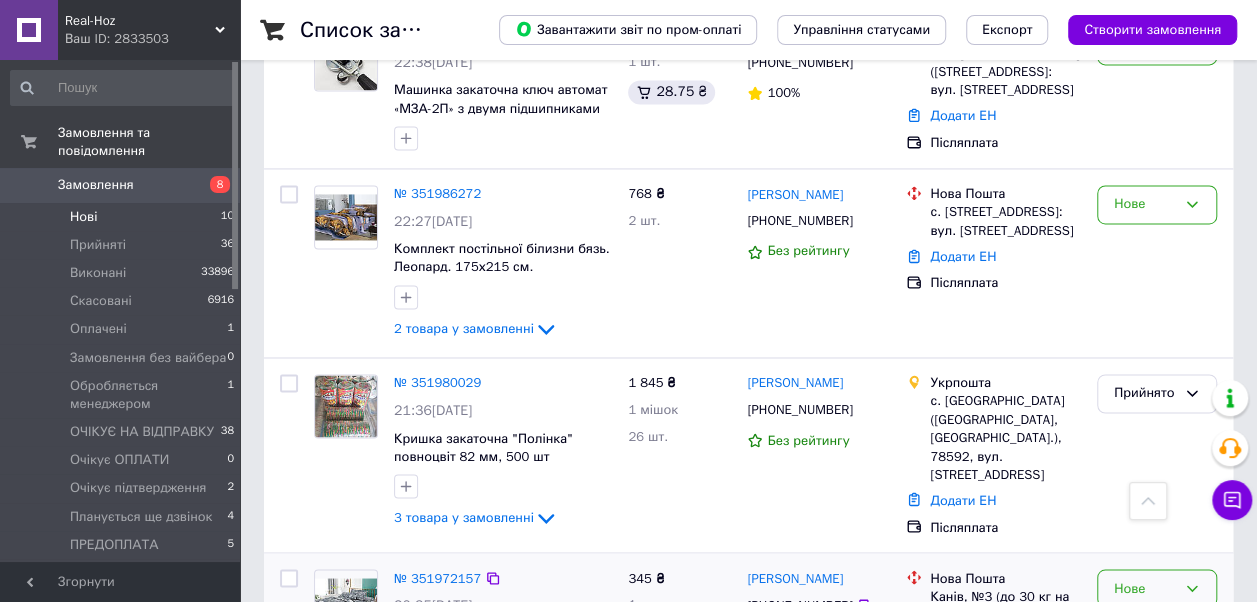 click on "Нове" at bounding box center (1157, 588) 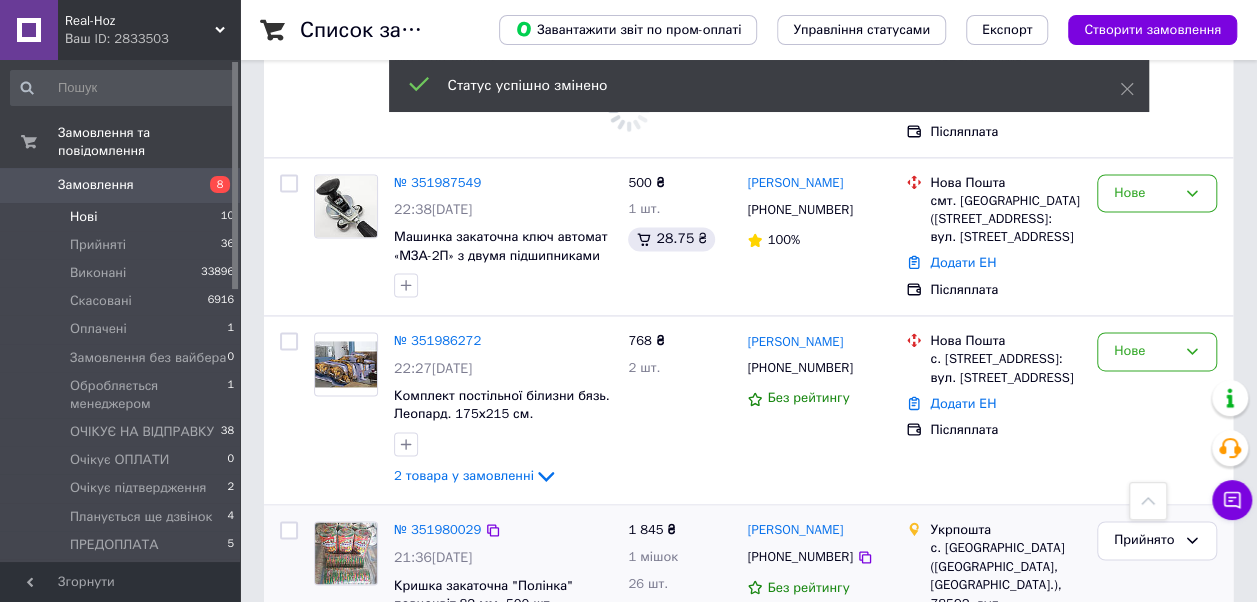 scroll, scrollTop: 1264, scrollLeft: 0, axis: vertical 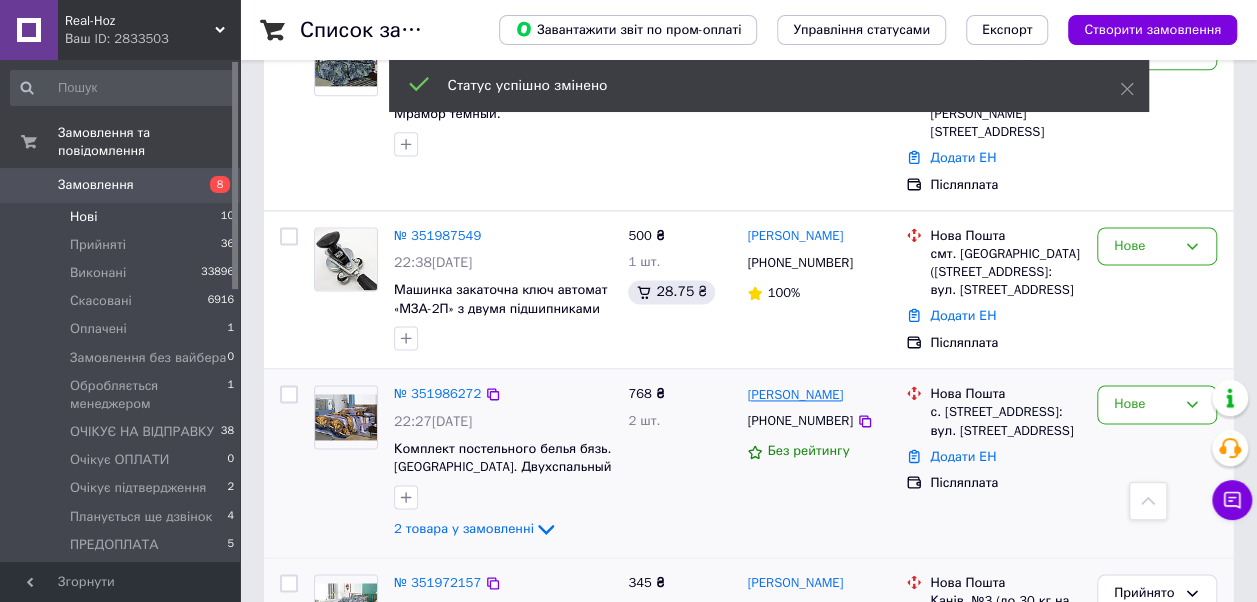 click on "Ірина Максименко" at bounding box center [795, 395] 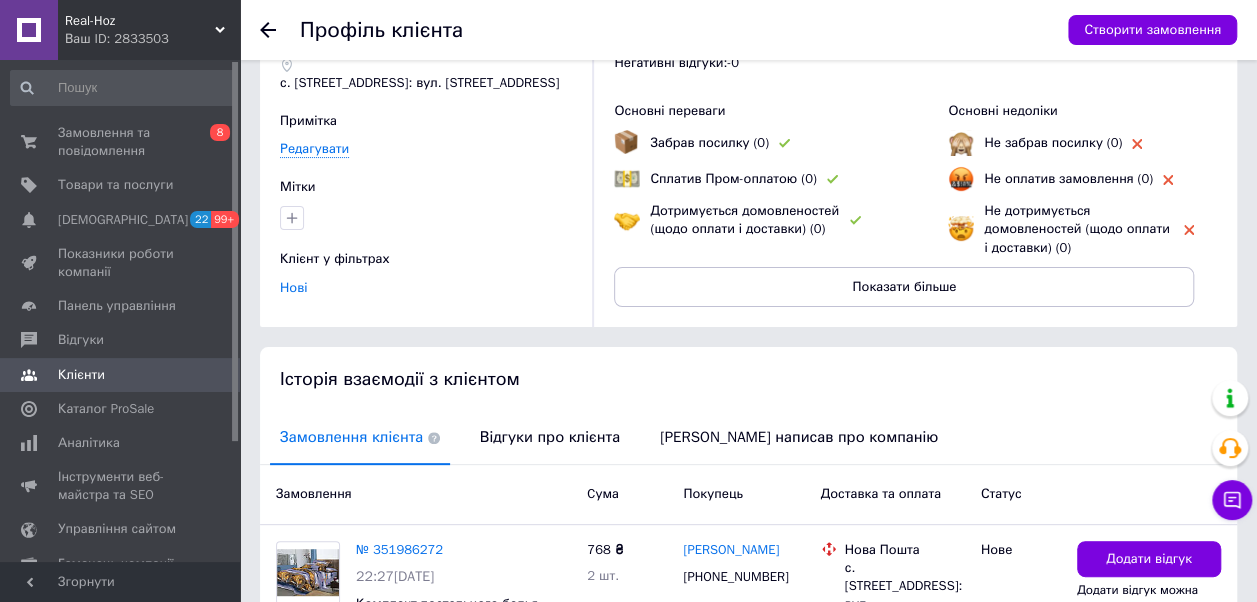 scroll, scrollTop: 306, scrollLeft: 0, axis: vertical 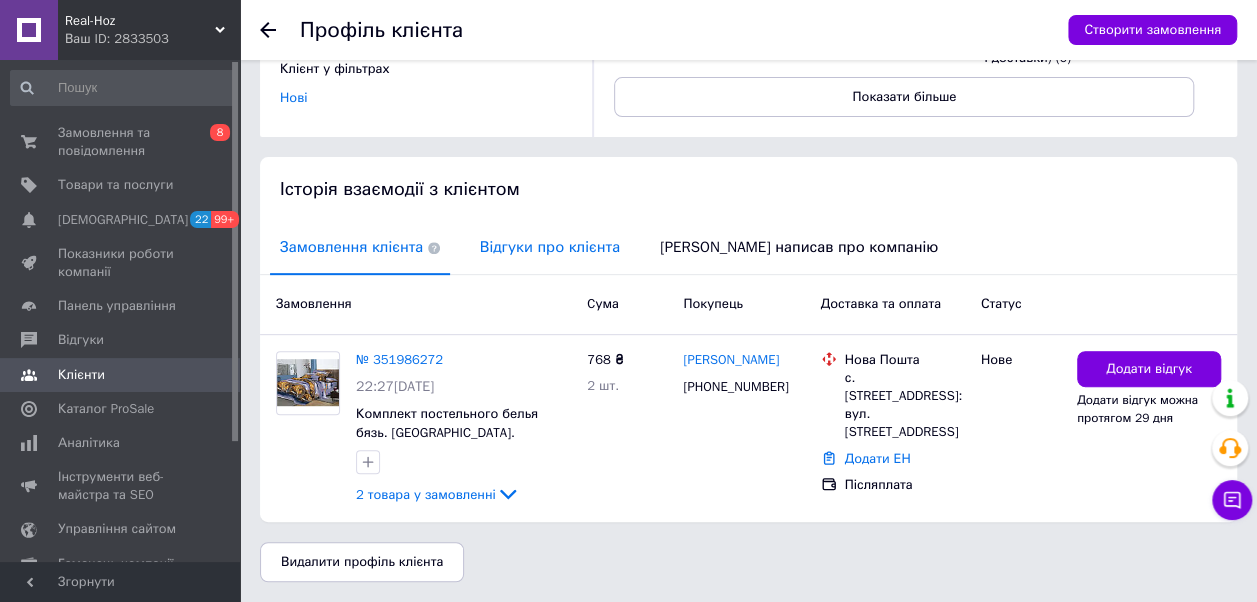 click on "Відгуки про клієнта" at bounding box center [550, 247] 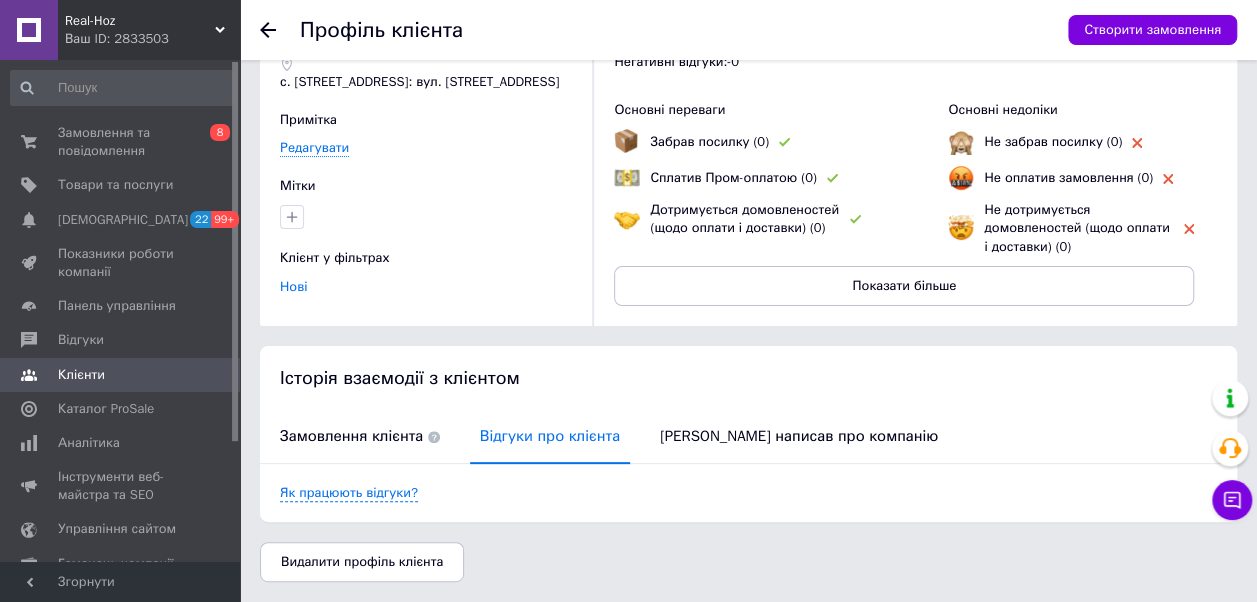 scroll, scrollTop: 0, scrollLeft: 0, axis: both 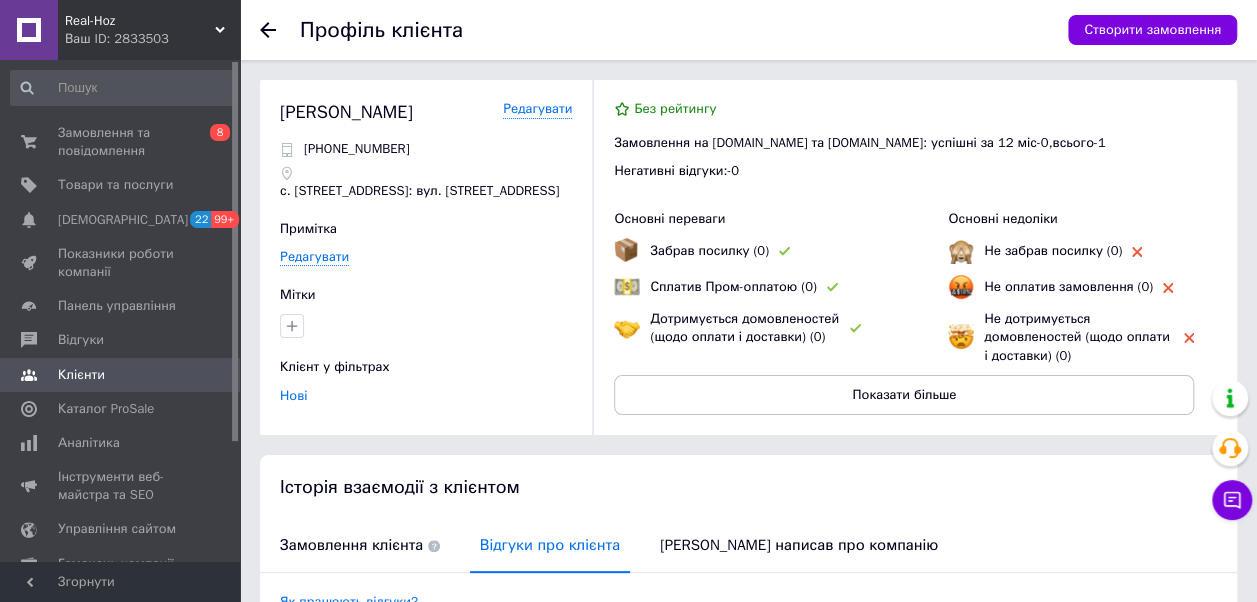 click 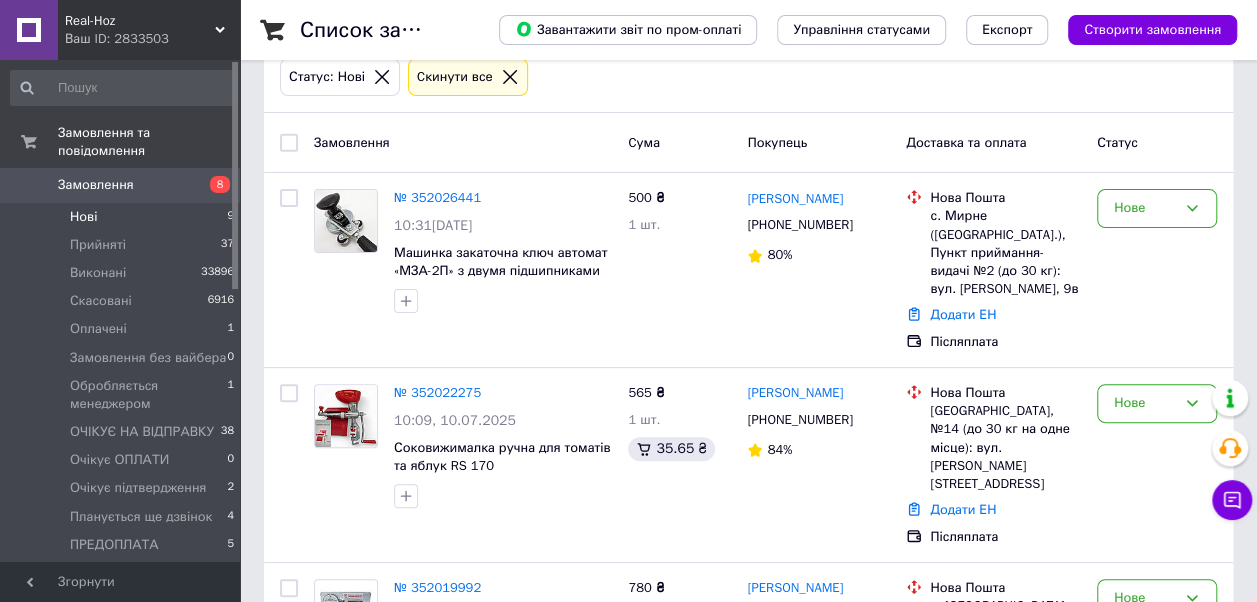 scroll, scrollTop: 1270, scrollLeft: 0, axis: vertical 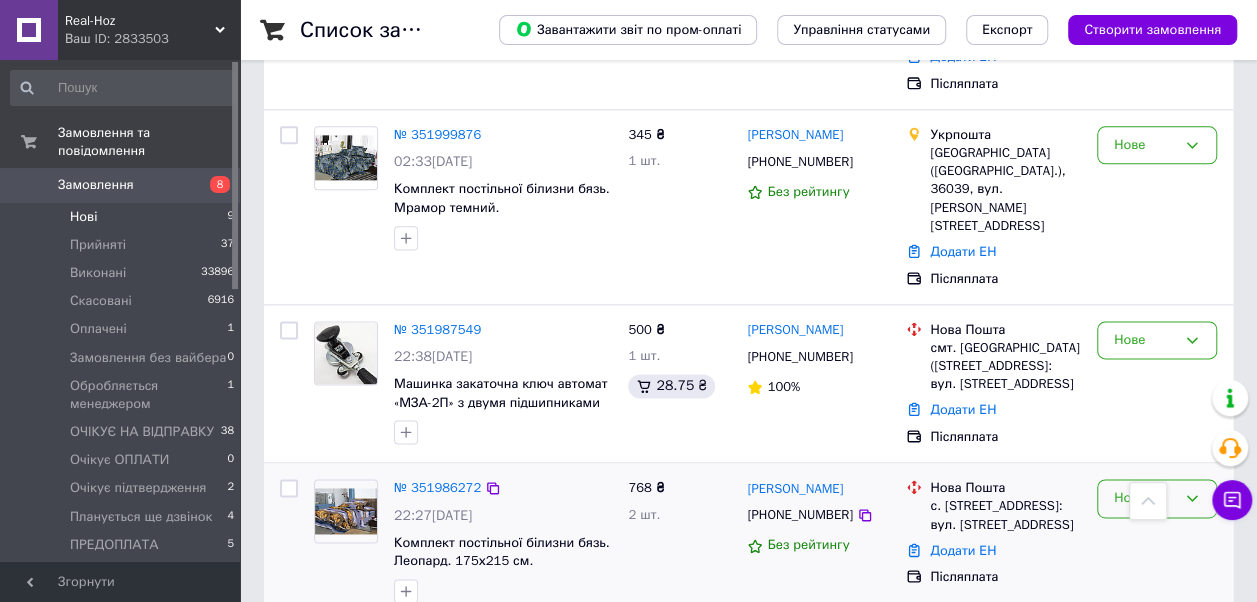 click on "Нове" at bounding box center (1157, 498) 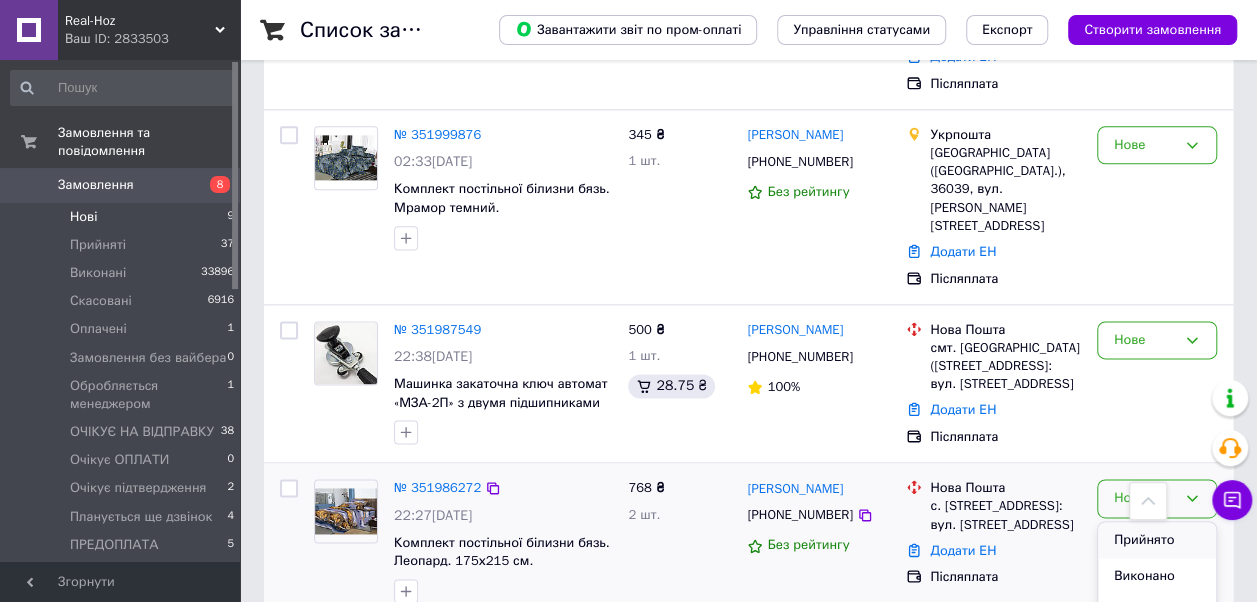 click on "Прийнято" at bounding box center [1157, 540] 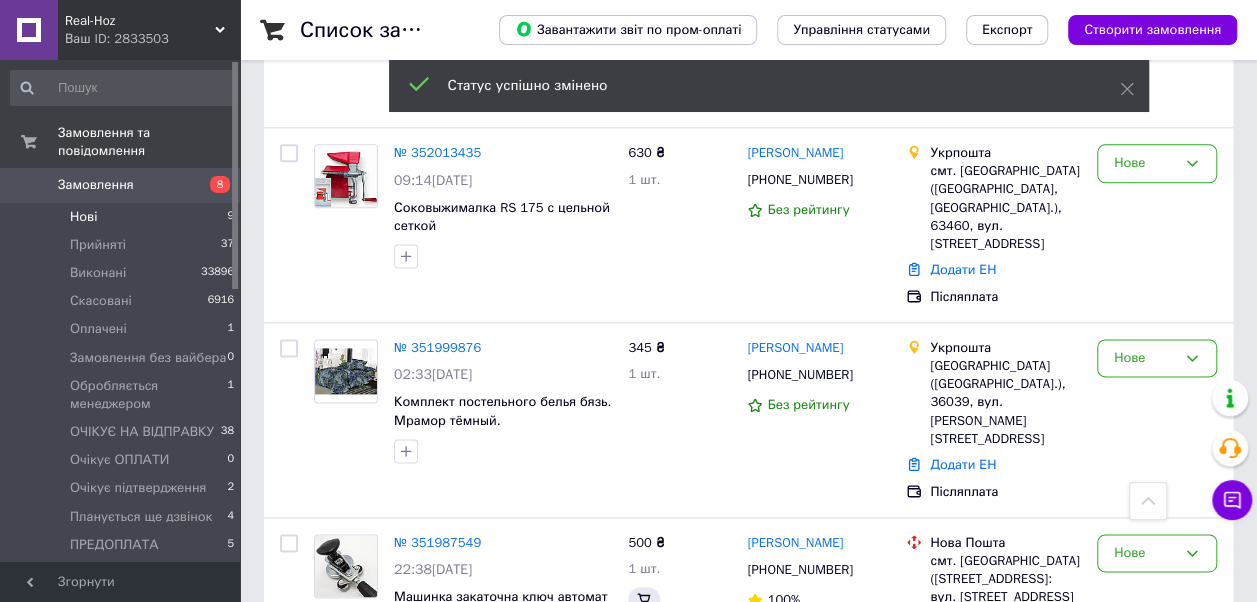scroll, scrollTop: 1306, scrollLeft: 0, axis: vertical 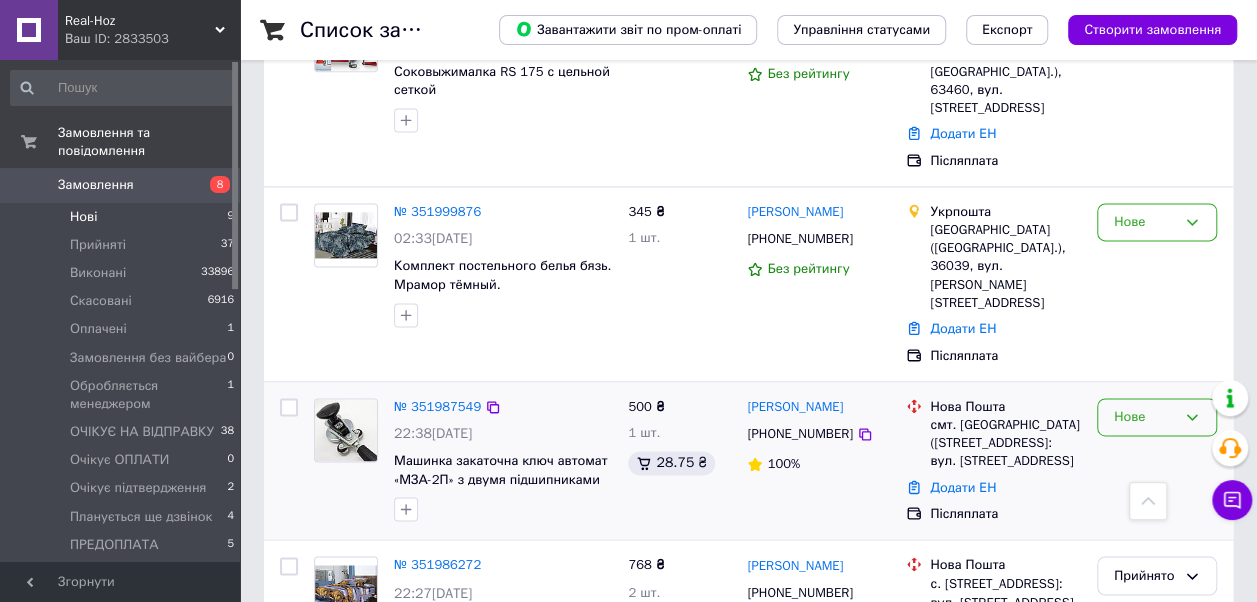 click on "Нове" at bounding box center [1145, 417] 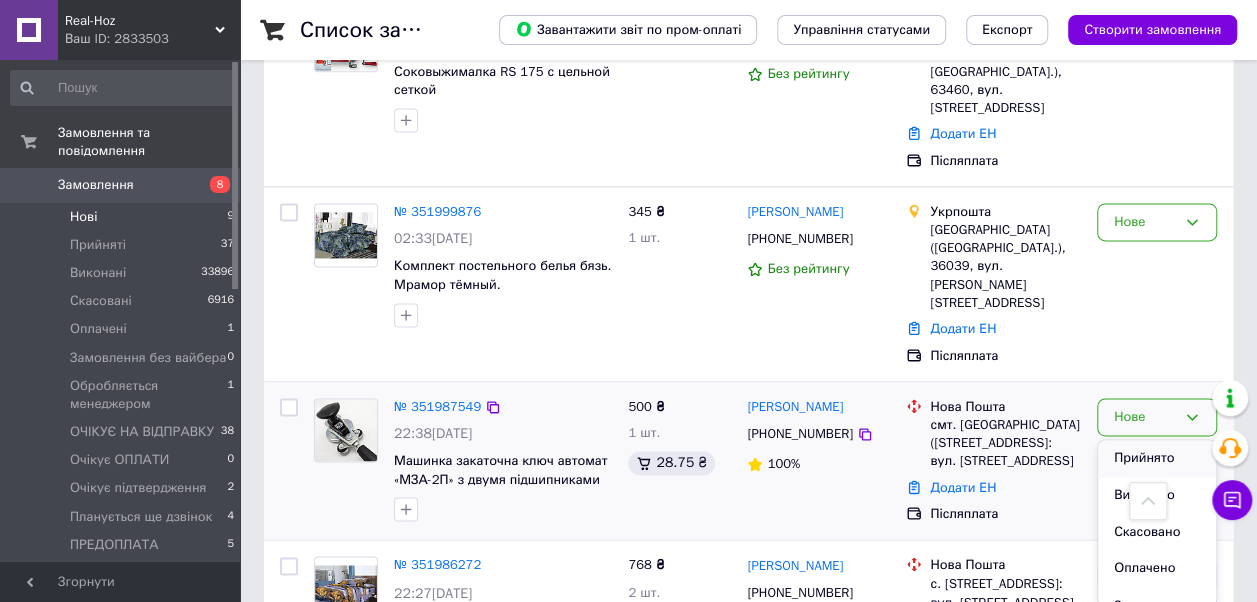 click on "Прийнято" at bounding box center [1157, 458] 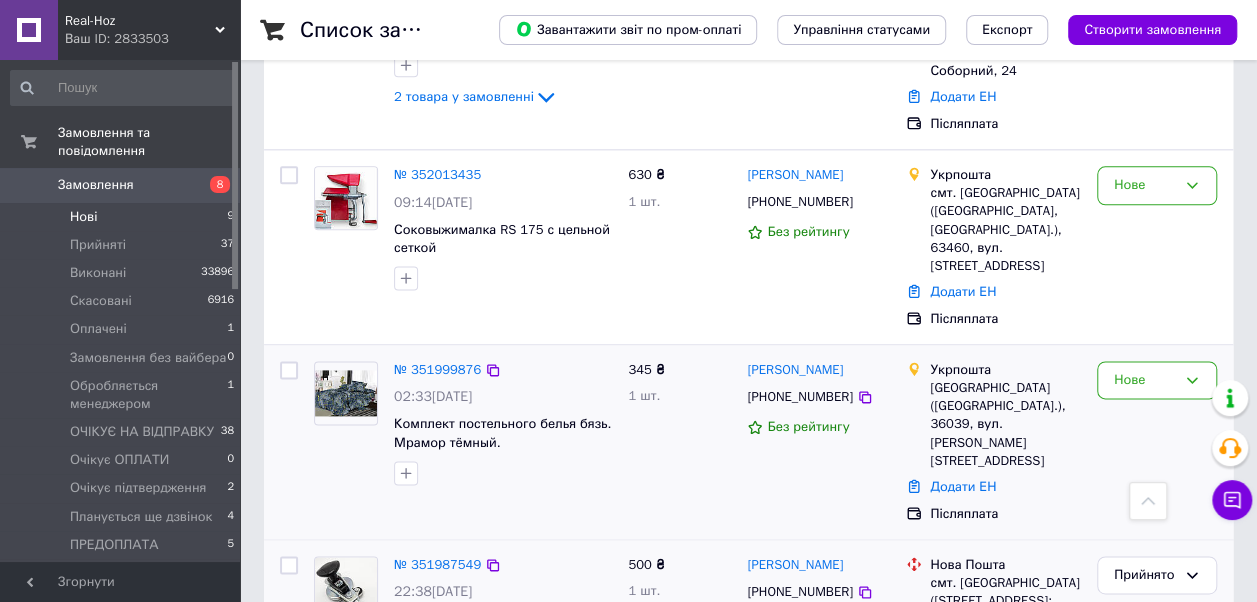 scroll, scrollTop: 1106, scrollLeft: 0, axis: vertical 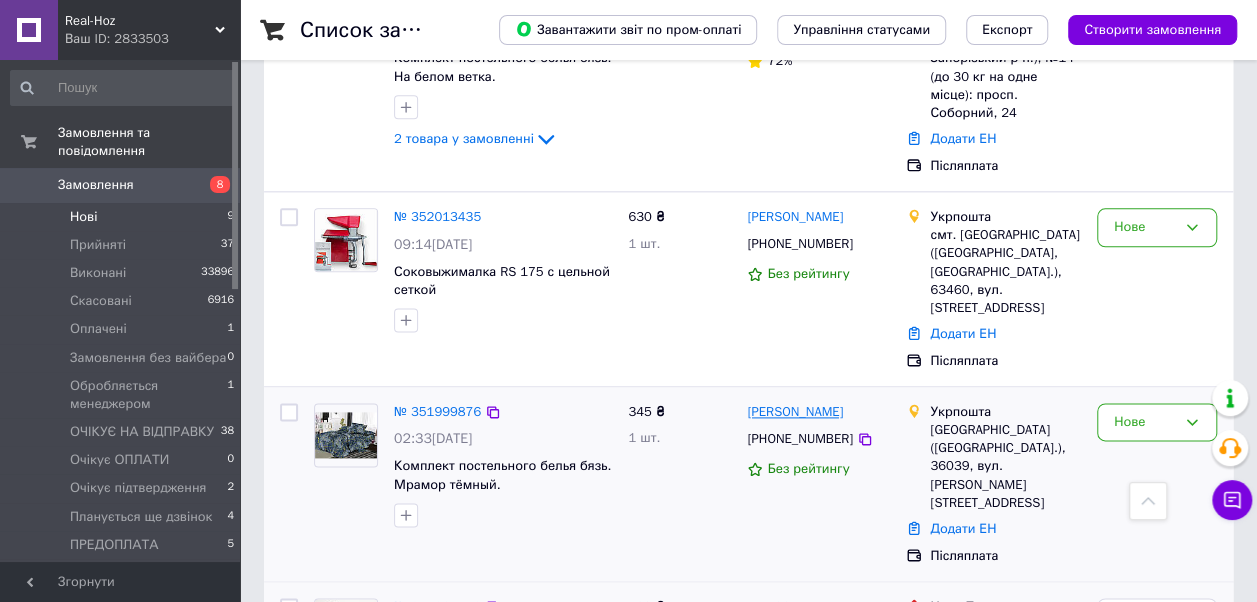 click on "Віталій Петручік" at bounding box center [795, 412] 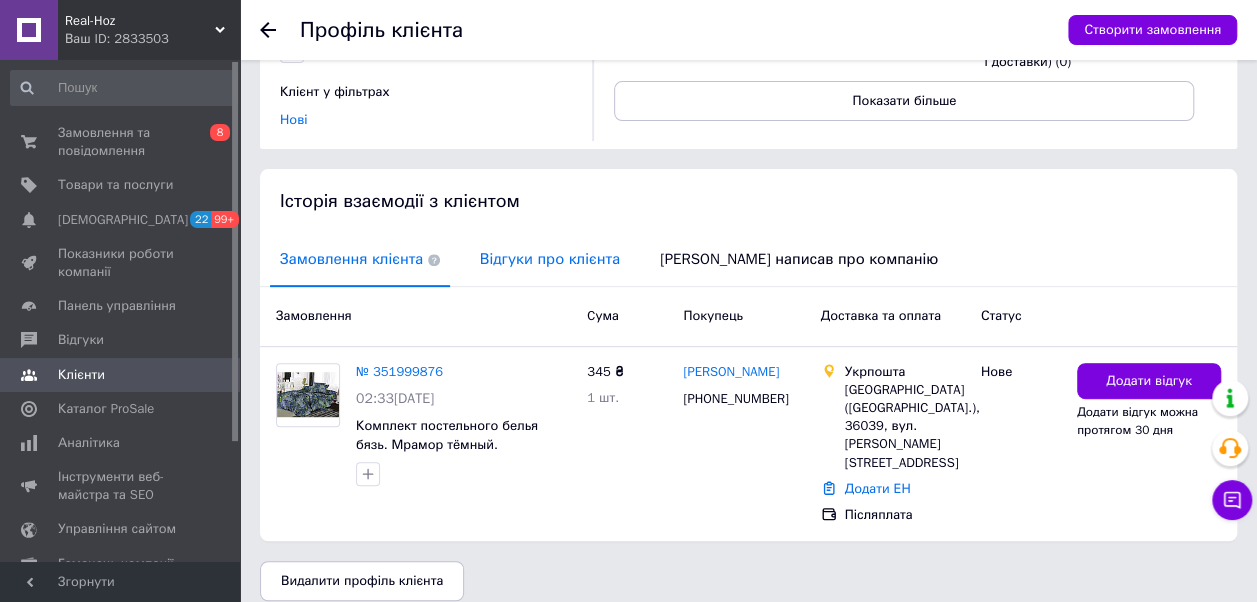 click on "Відгуки про клієнта" at bounding box center (550, 259) 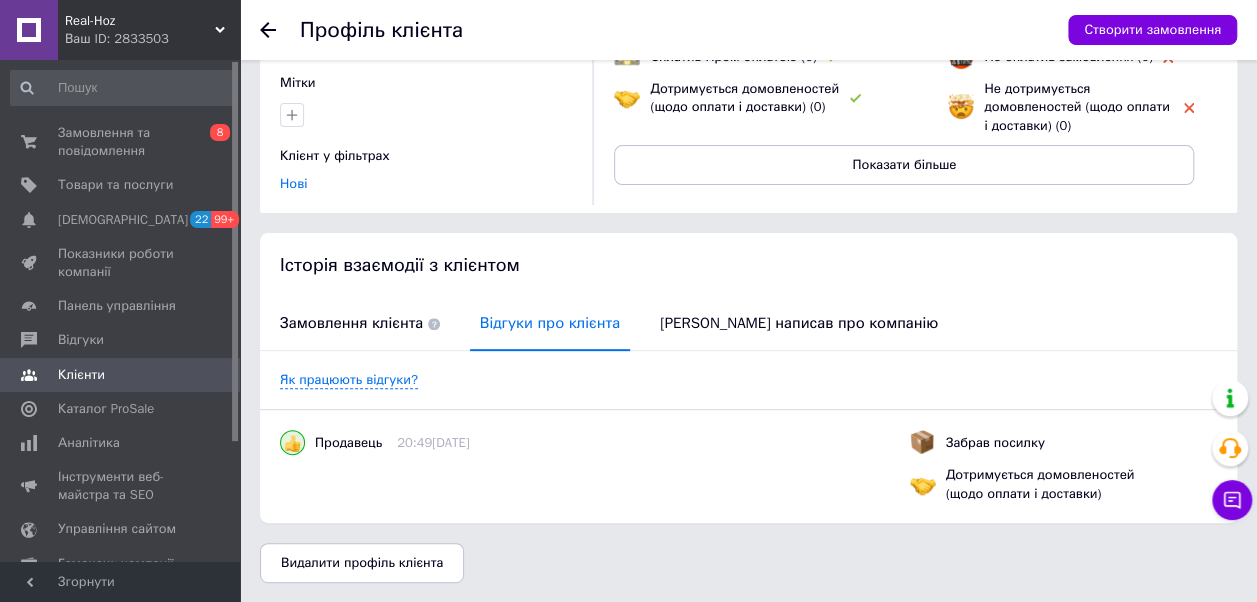scroll, scrollTop: 0, scrollLeft: 0, axis: both 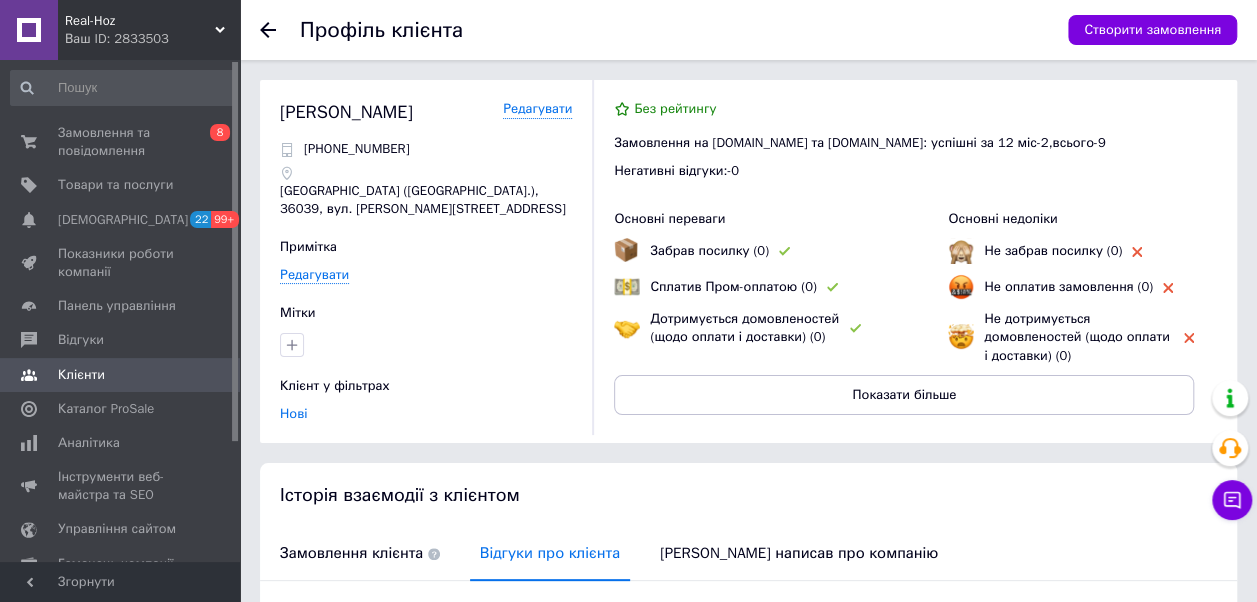 click 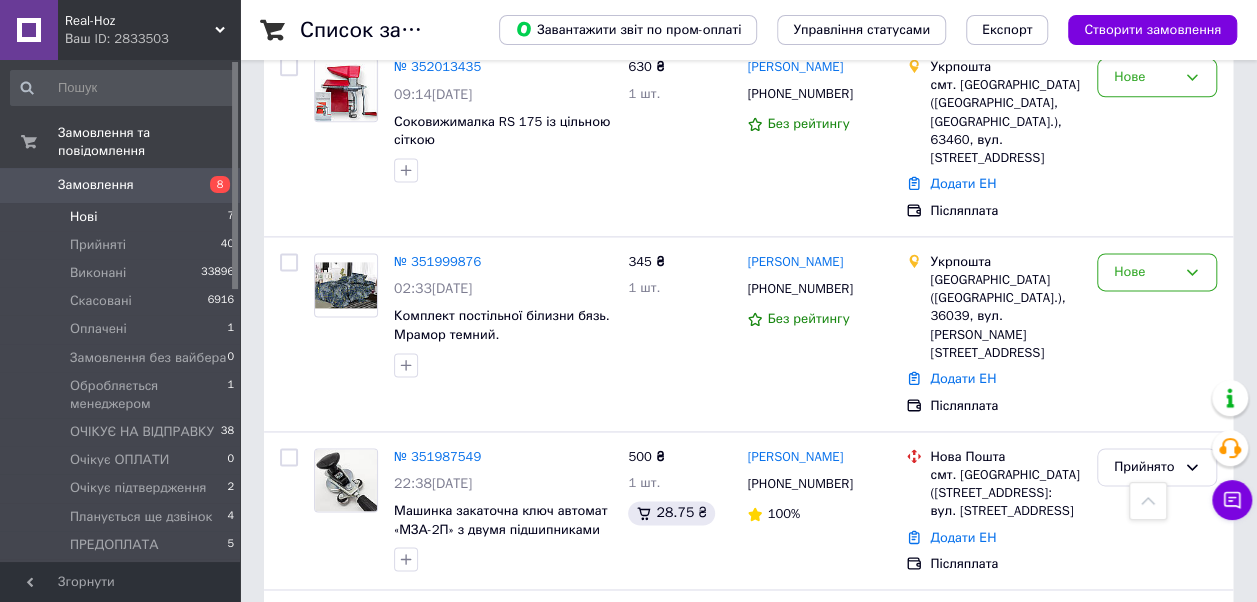 scroll, scrollTop: 1306, scrollLeft: 0, axis: vertical 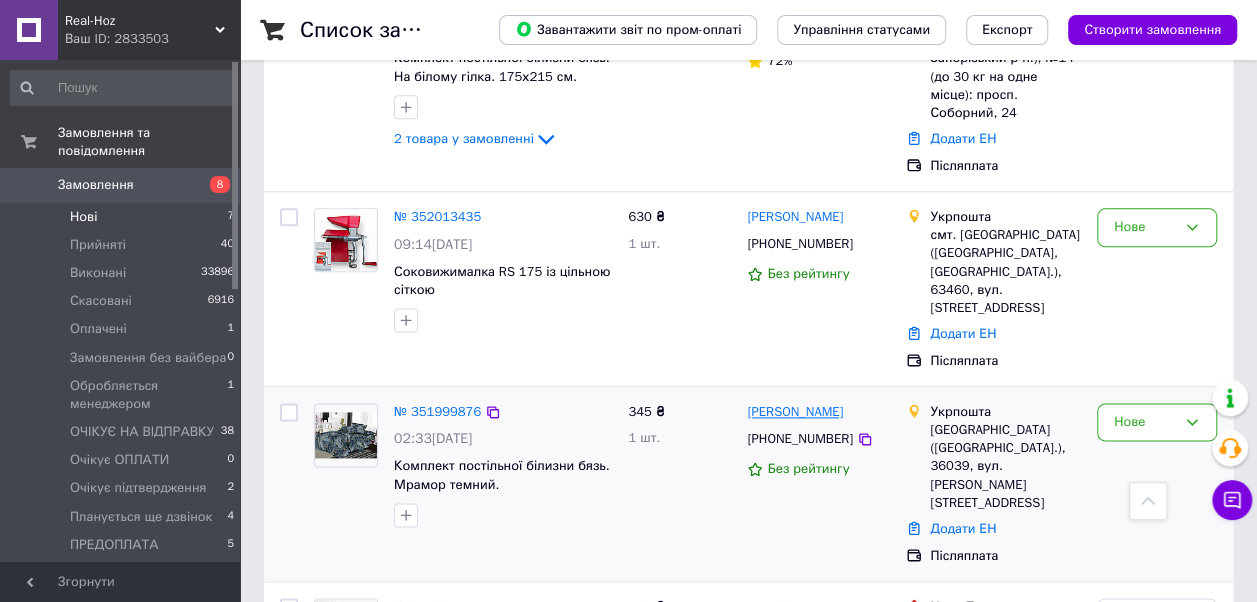 click on "Віталій Петручік" at bounding box center [795, 412] 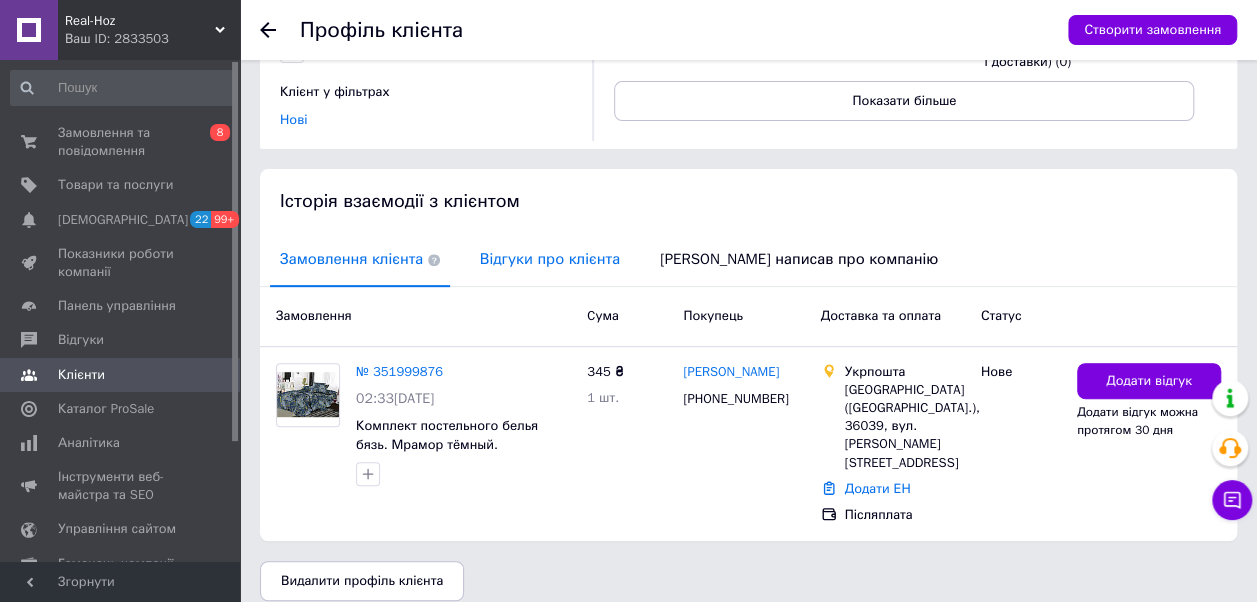 click on "Відгуки про клієнта" at bounding box center [550, 259] 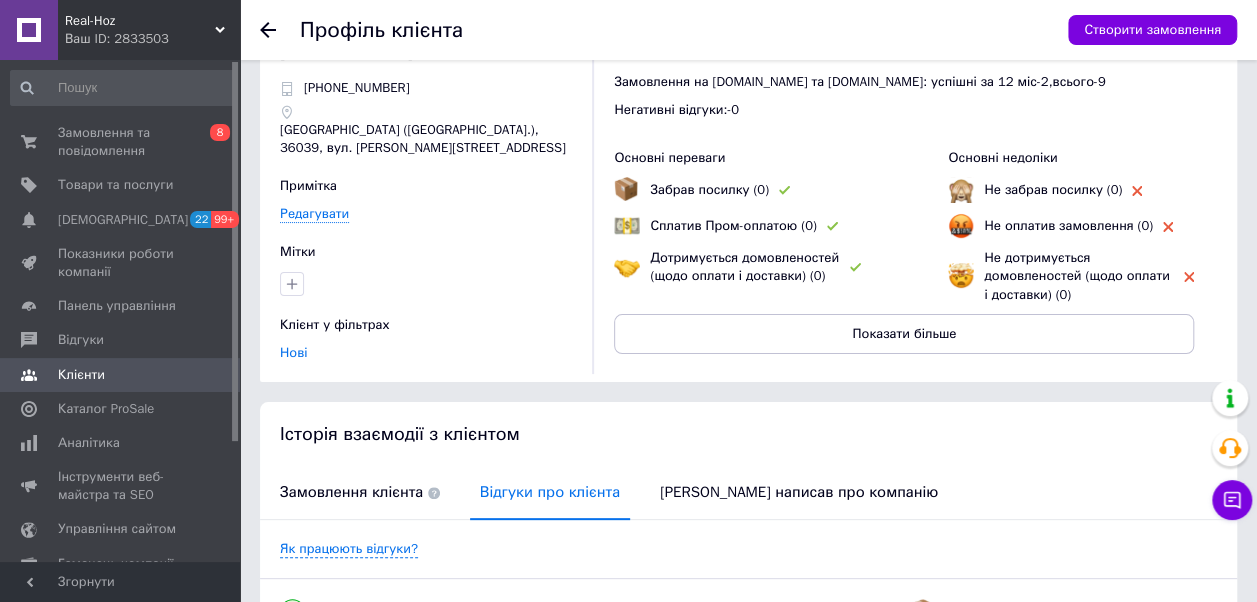 scroll, scrollTop: 0, scrollLeft: 0, axis: both 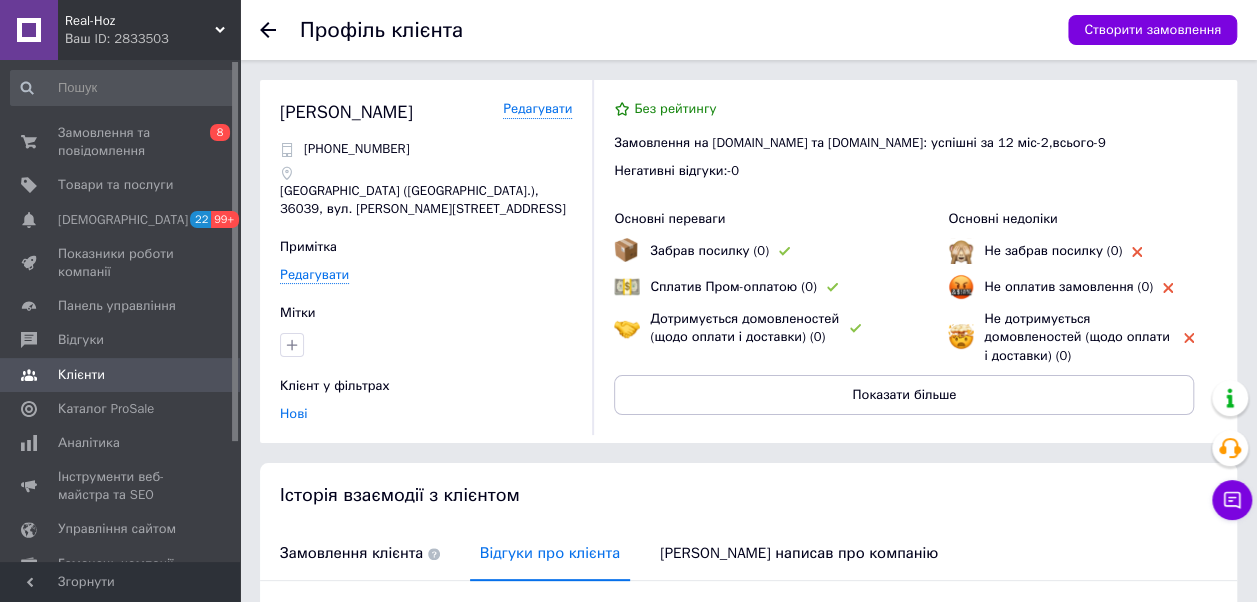 click 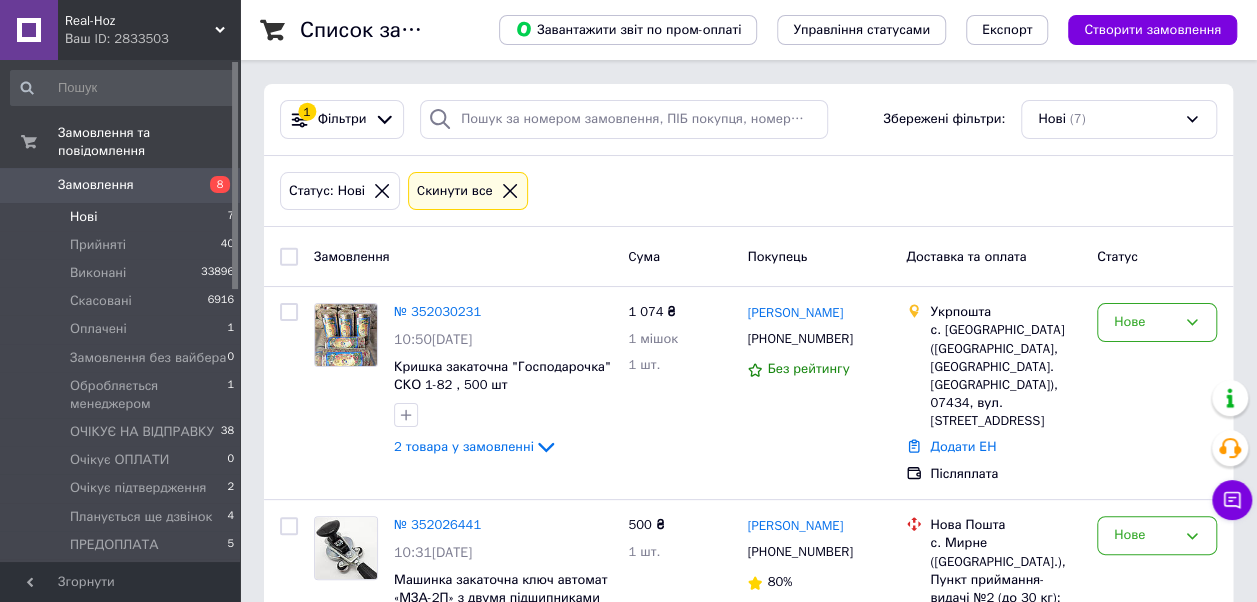 scroll, scrollTop: 960, scrollLeft: 0, axis: vertical 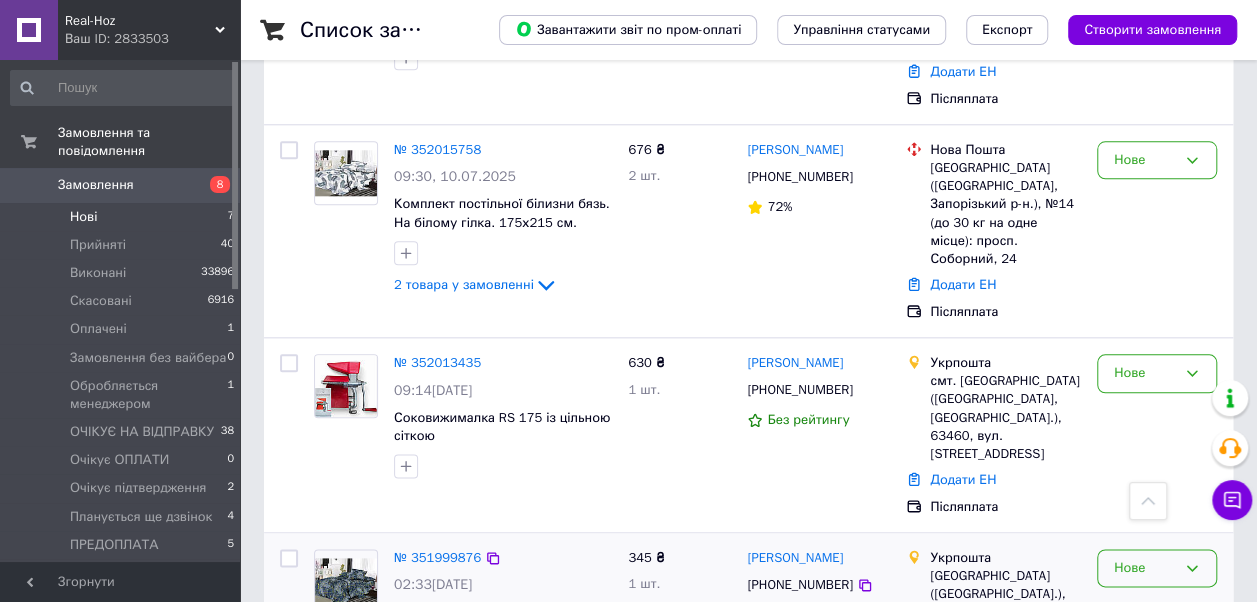click on "Нове" at bounding box center [1157, 568] 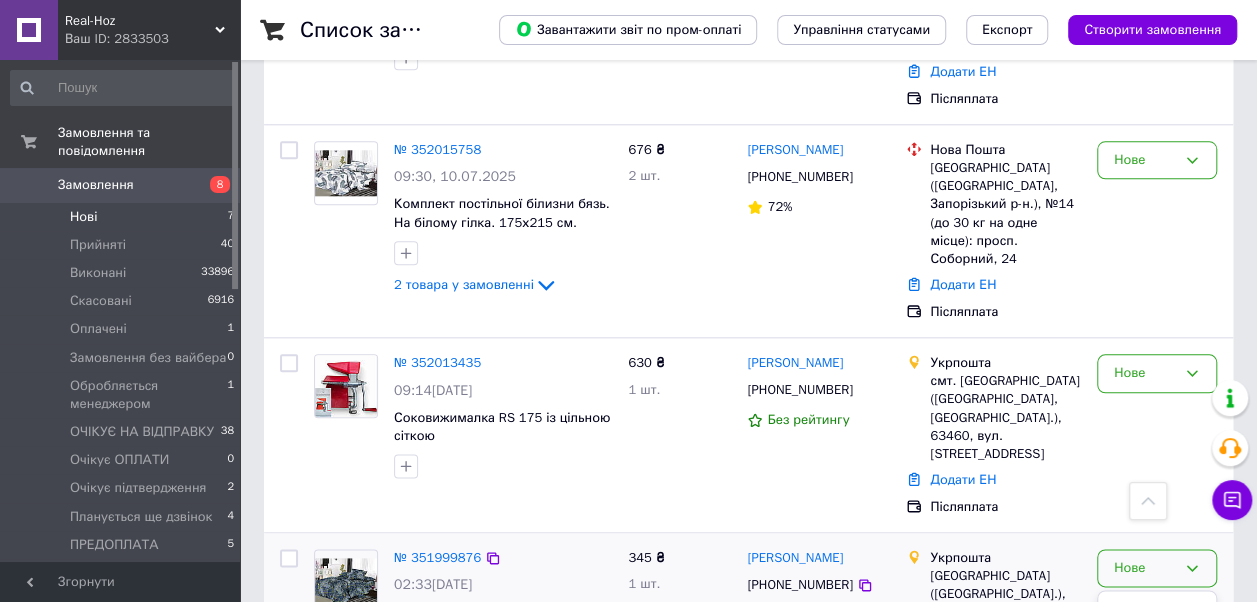 click on "Прийнято" at bounding box center (1157, 609) 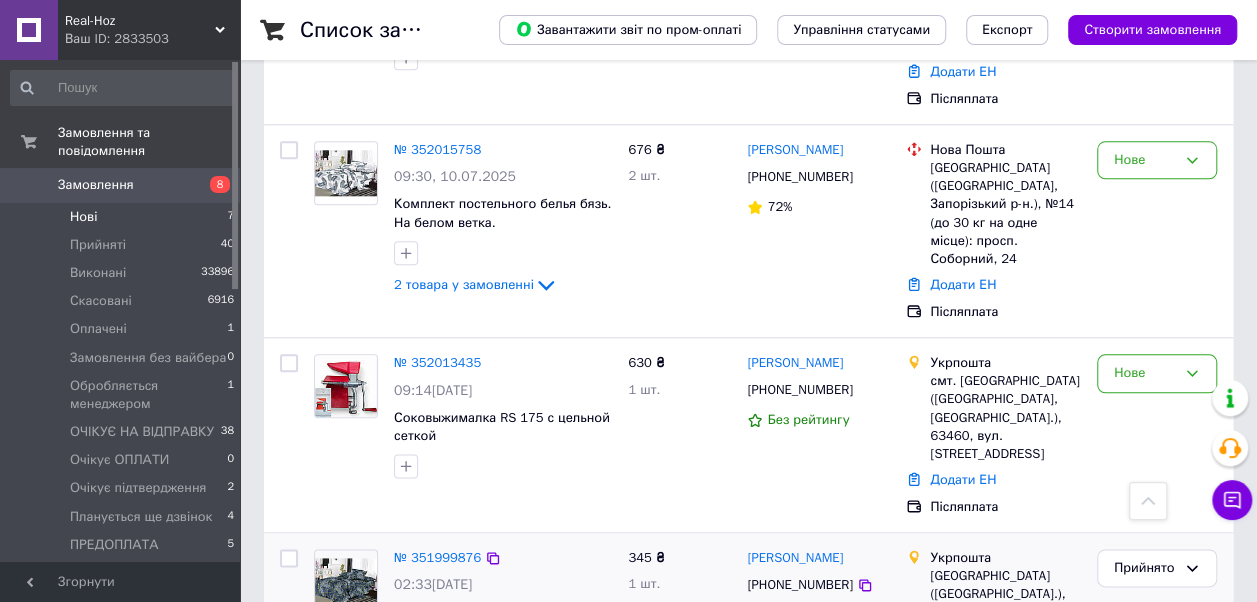 scroll, scrollTop: 860, scrollLeft: 0, axis: vertical 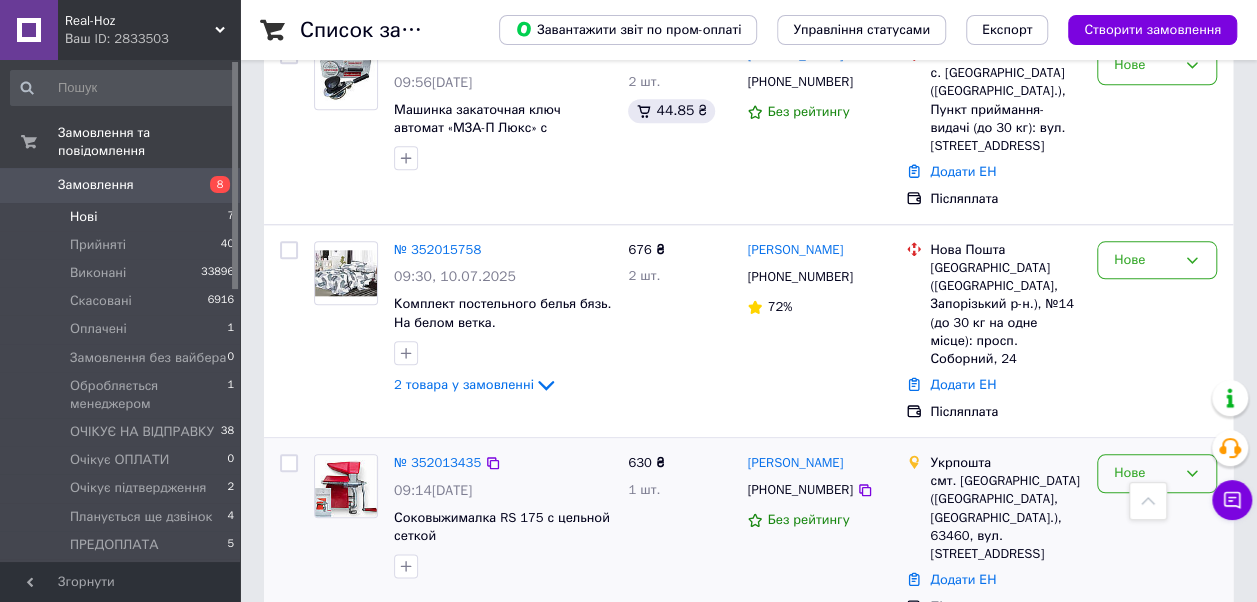 click on "Нове" at bounding box center [1145, 473] 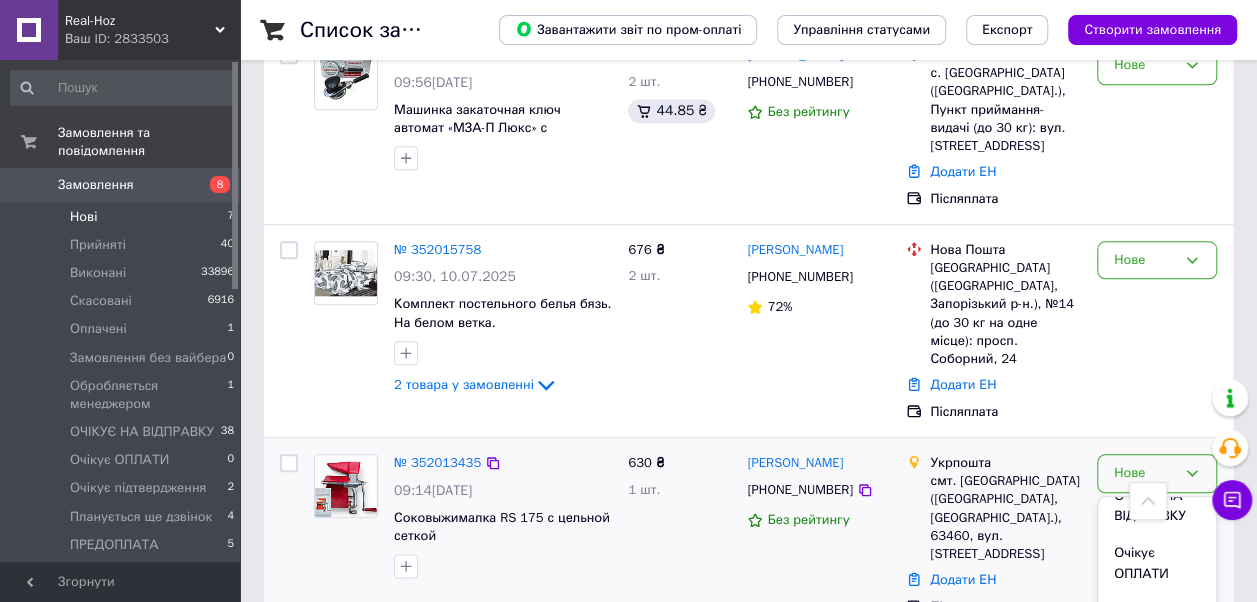 scroll, scrollTop: 200, scrollLeft: 0, axis: vertical 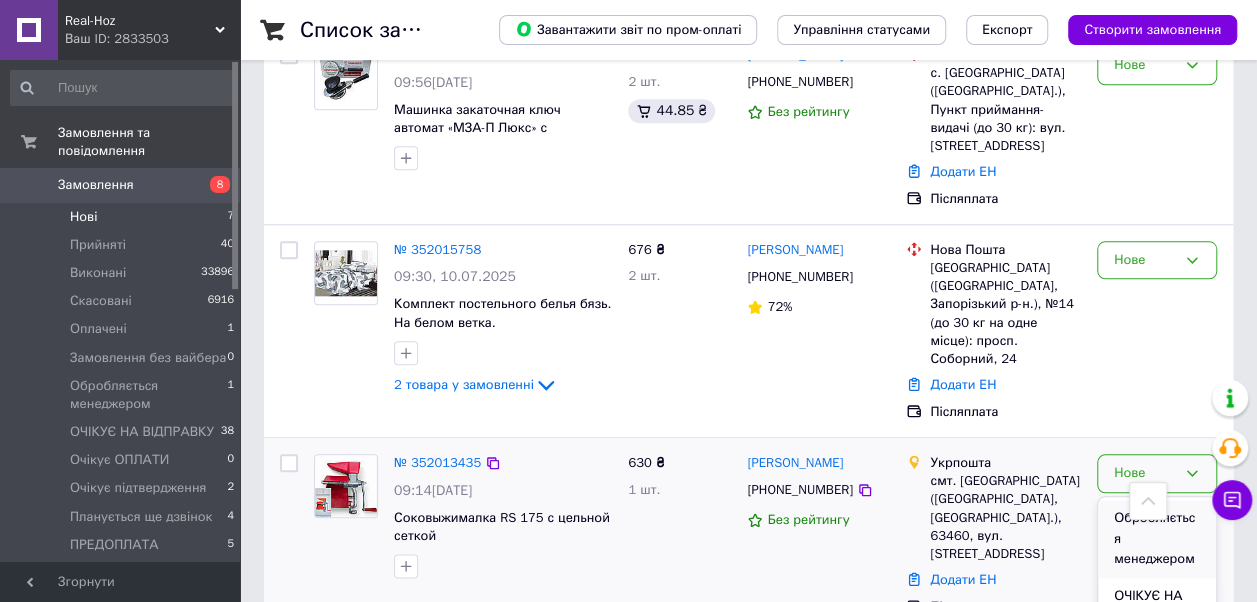 click on "Обробляється менеджером" at bounding box center (1157, 539) 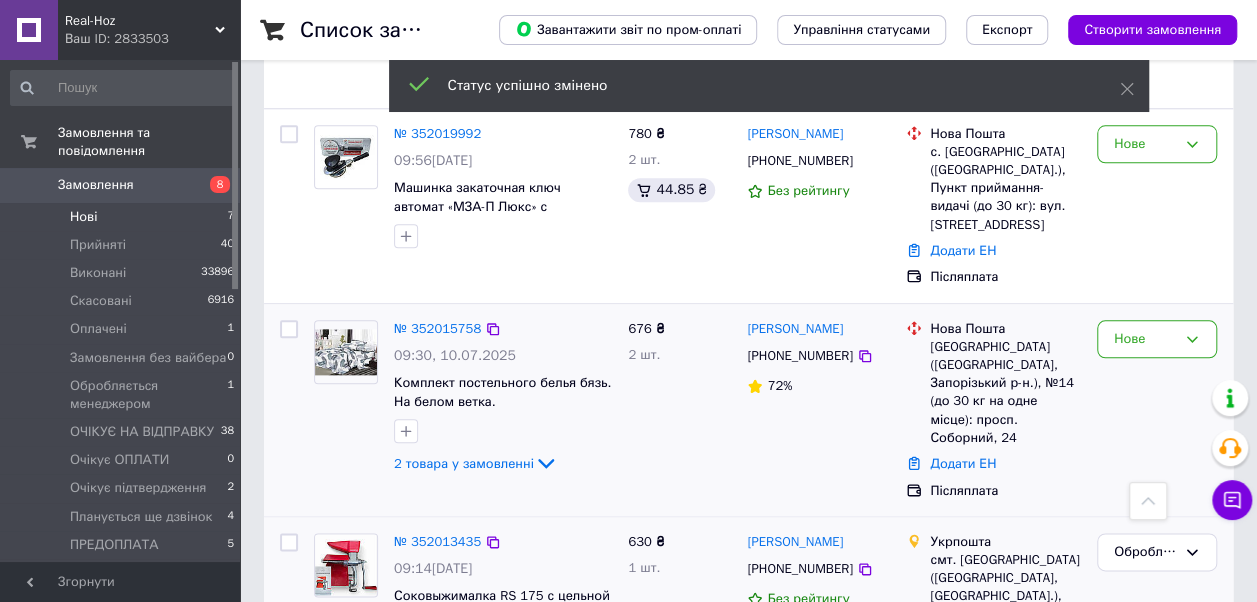 scroll, scrollTop: 858, scrollLeft: 0, axis: vertical 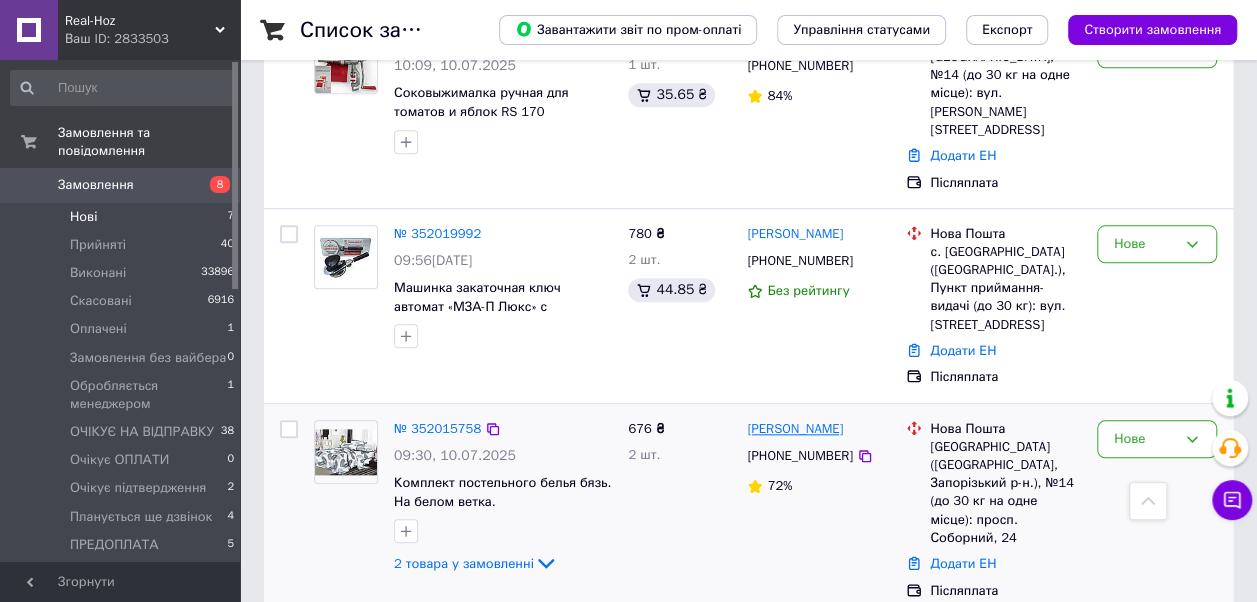 click on "Аліна Мелешко" at bounding box center (795, 429) 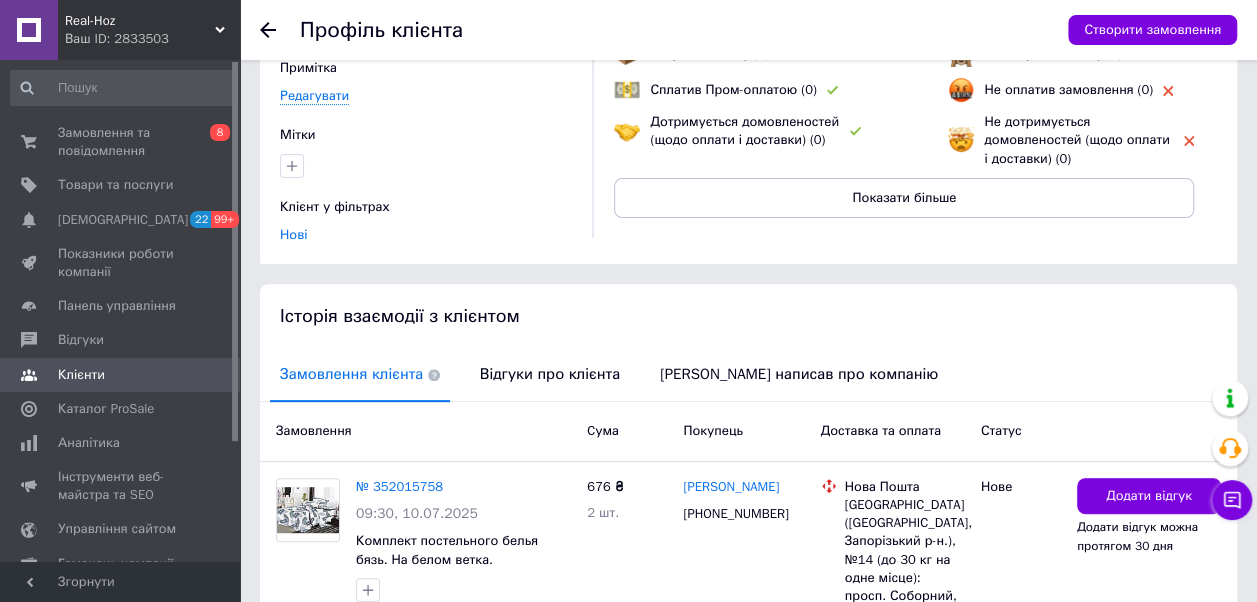 scroll, scrollTop: 300, scrollLeft: 0, axis: vertical 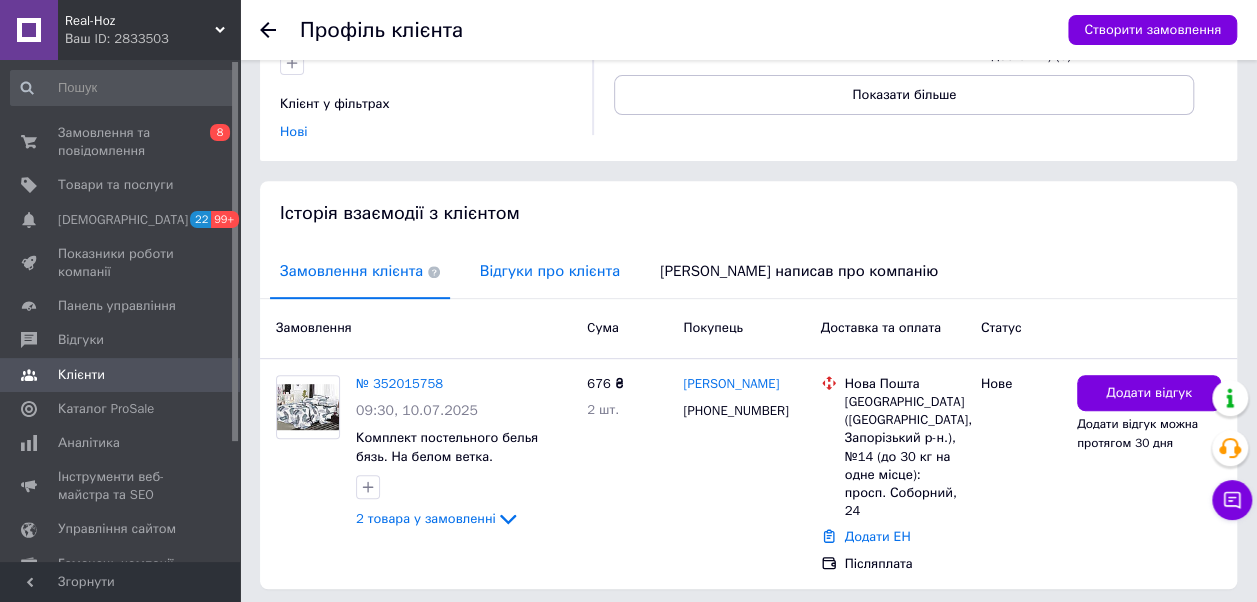 click on "Відгуки про клієнта" at bounding box center [550, 271] 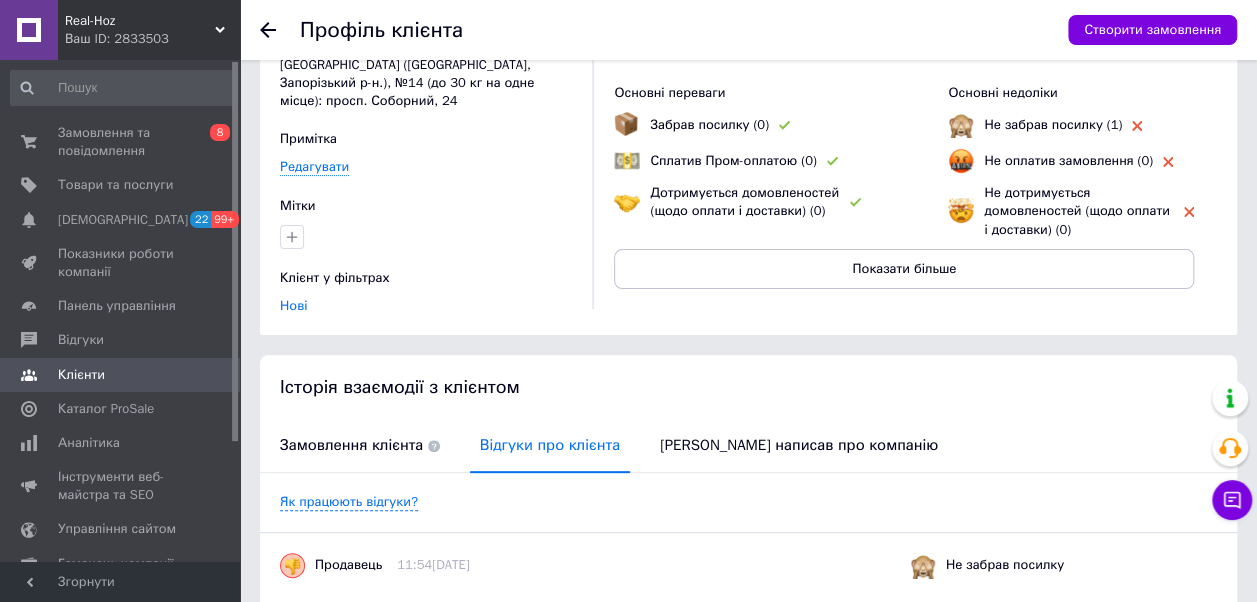 scroll, scrollTop: 0, scrollLeft: 0, axis: both 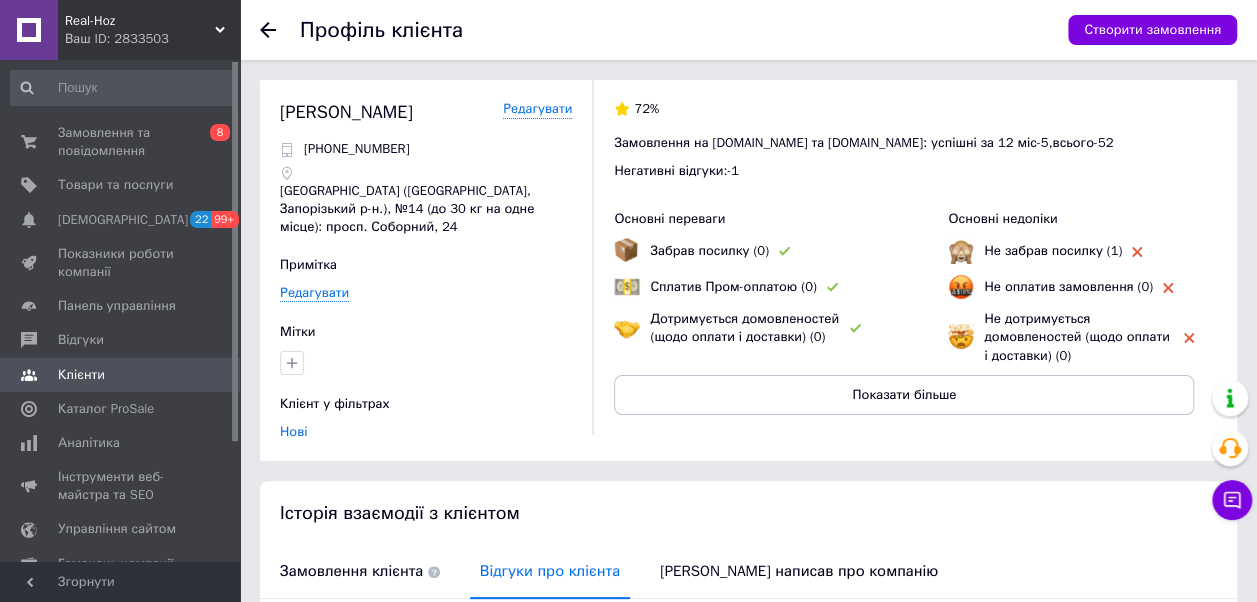 click 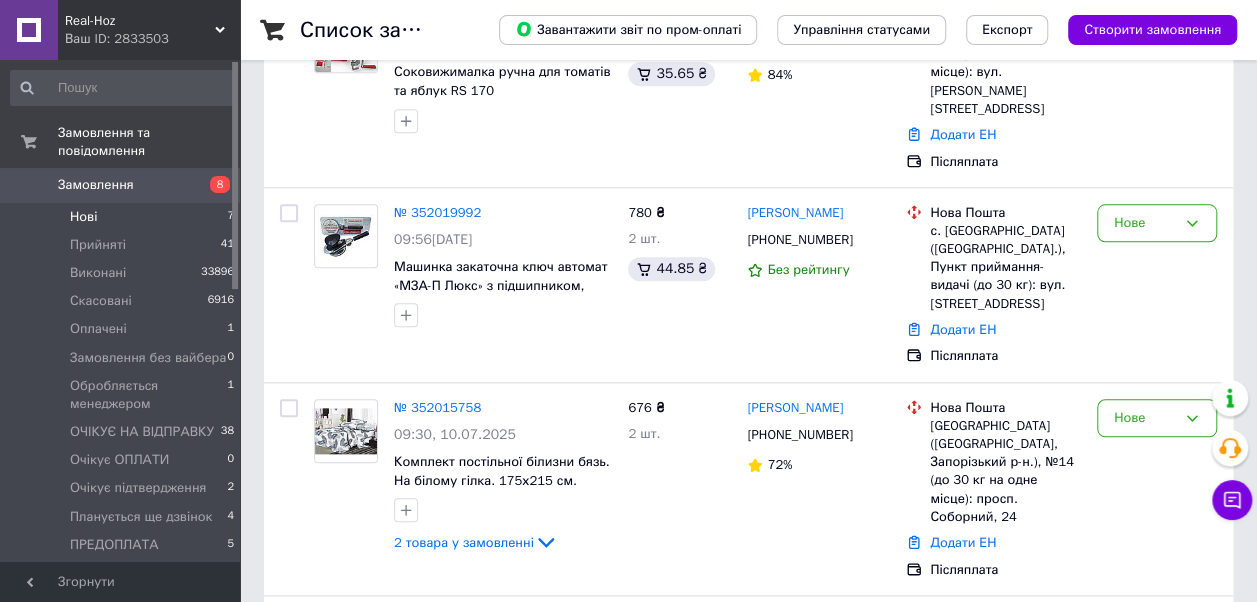 scroll, scrollTop: 958, scrollLeft: 0, axis: vertical 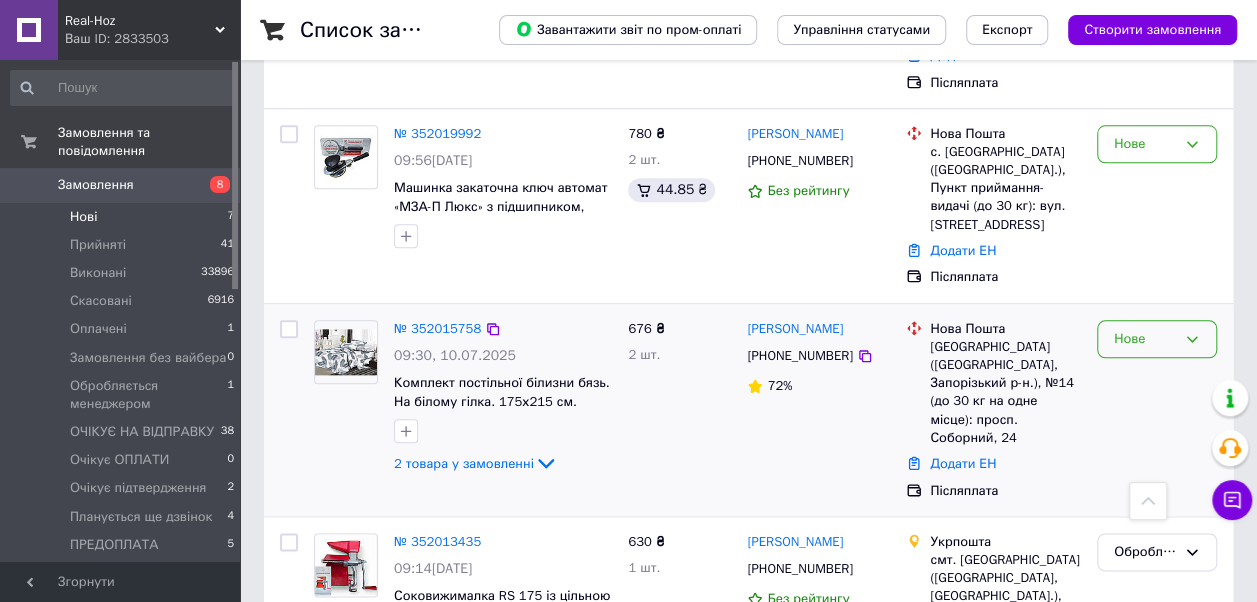 click on "Нове" at bounding box center (1145, 339) 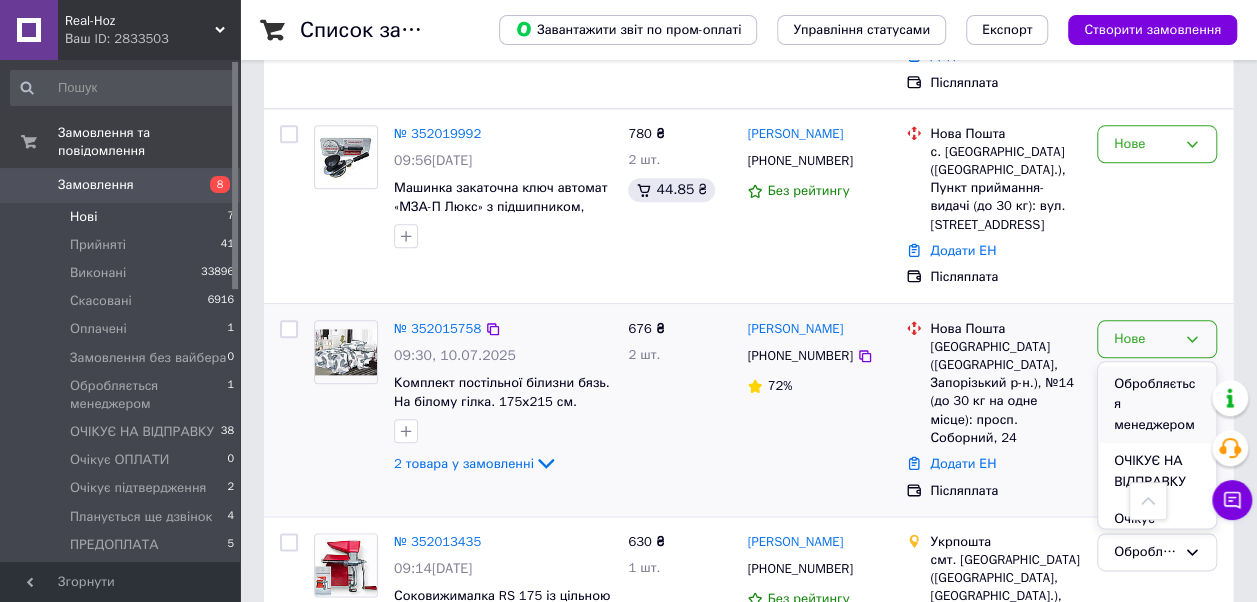 scroll, scrollTop: 300, scrollLeft: 0, axis: vertical 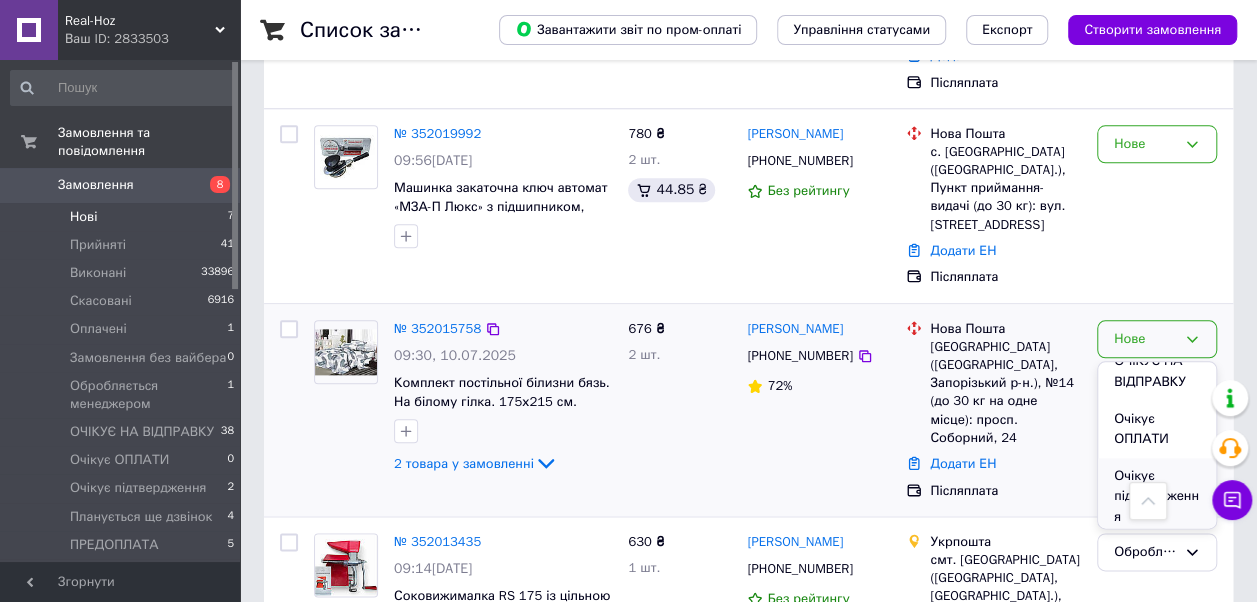 click on "Очікує підтвердження" at bounding box center [1157, 497] 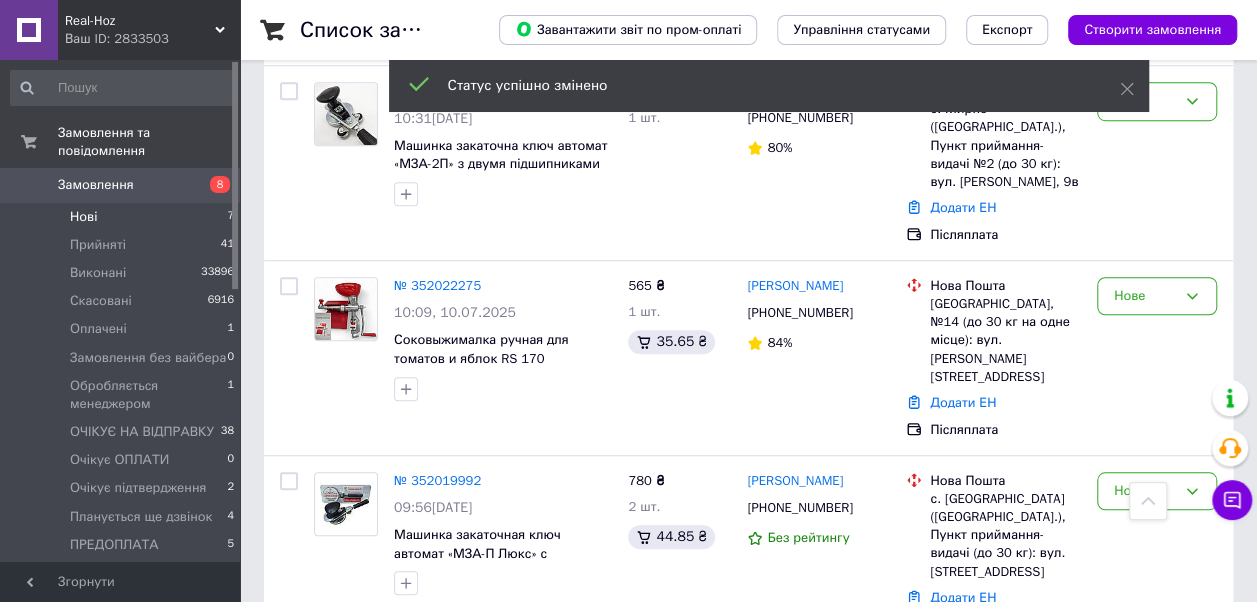 scroll, scrollTop: 581, scrollLeft: 0, axis: vertical 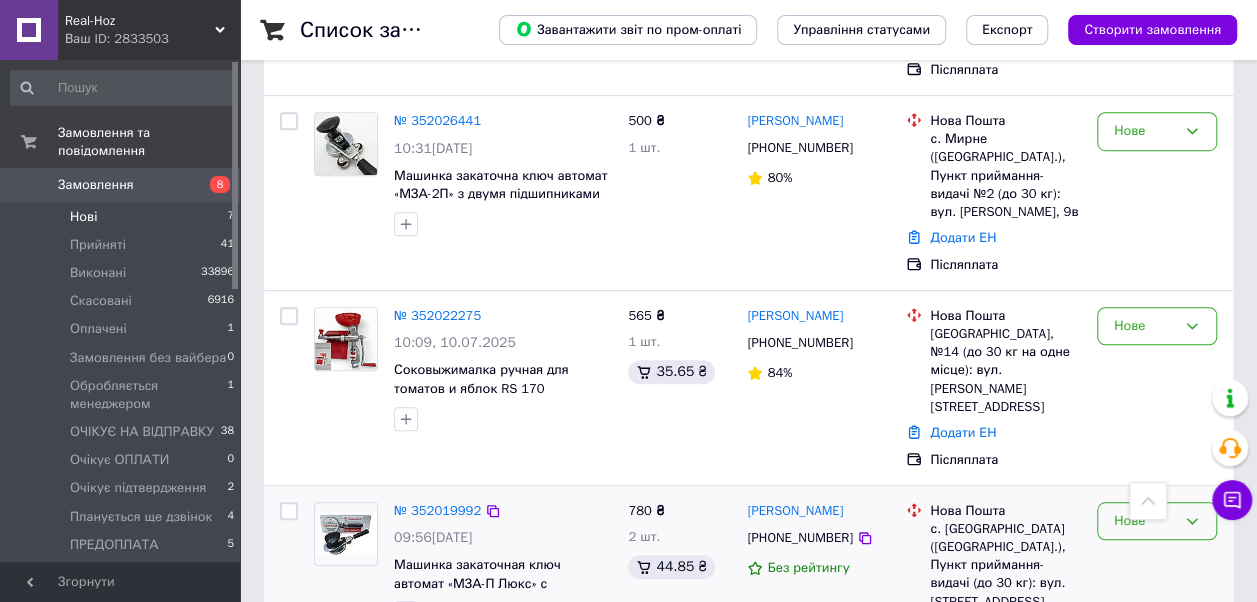 click on "Нове" at bounding box center [1157, 521] 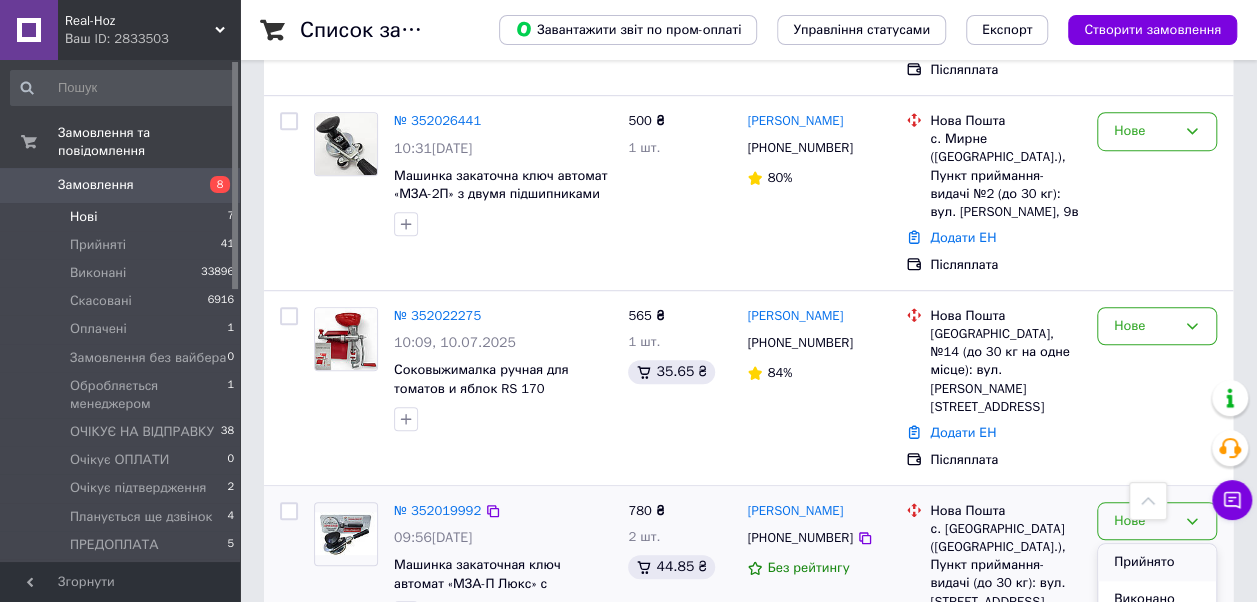 click on "Прийнято" at bounding box center [1157, 562] 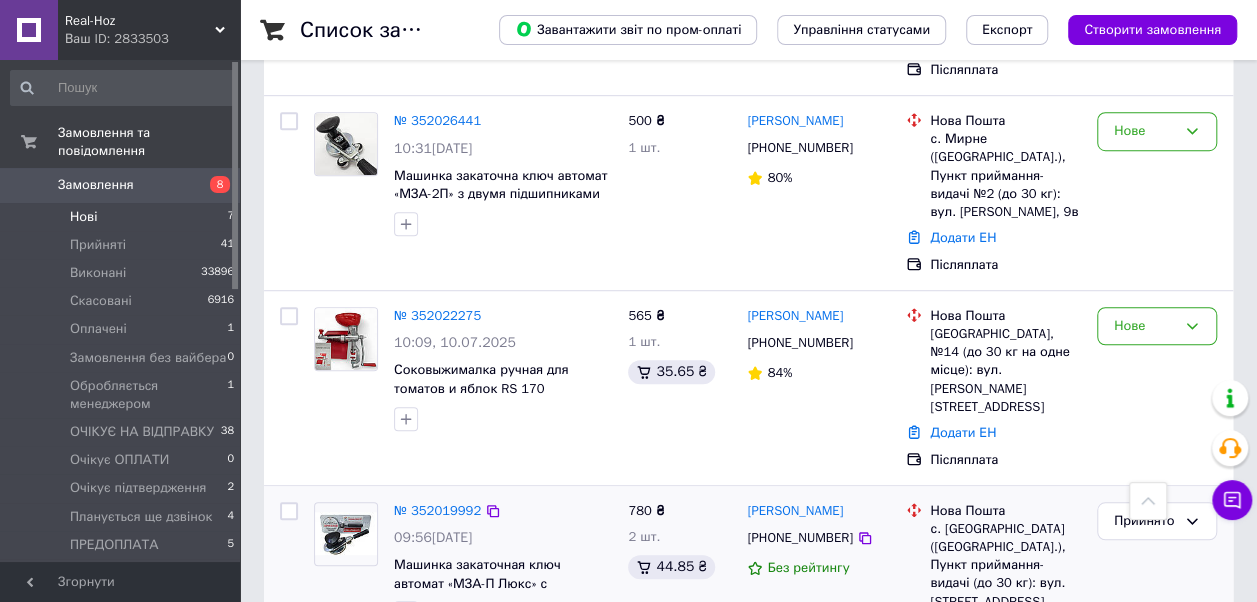 scroll, scrollTop: 481, scrollLeft: 0, axis: vertical 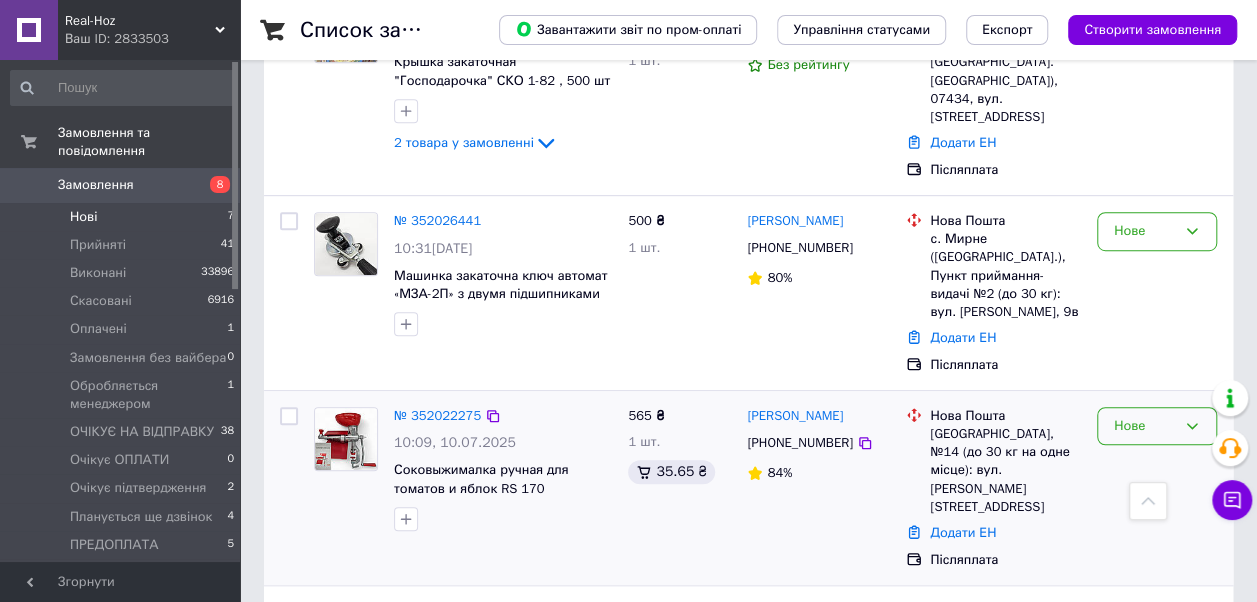 click on "Нове" at bounding box center [1145, 426] 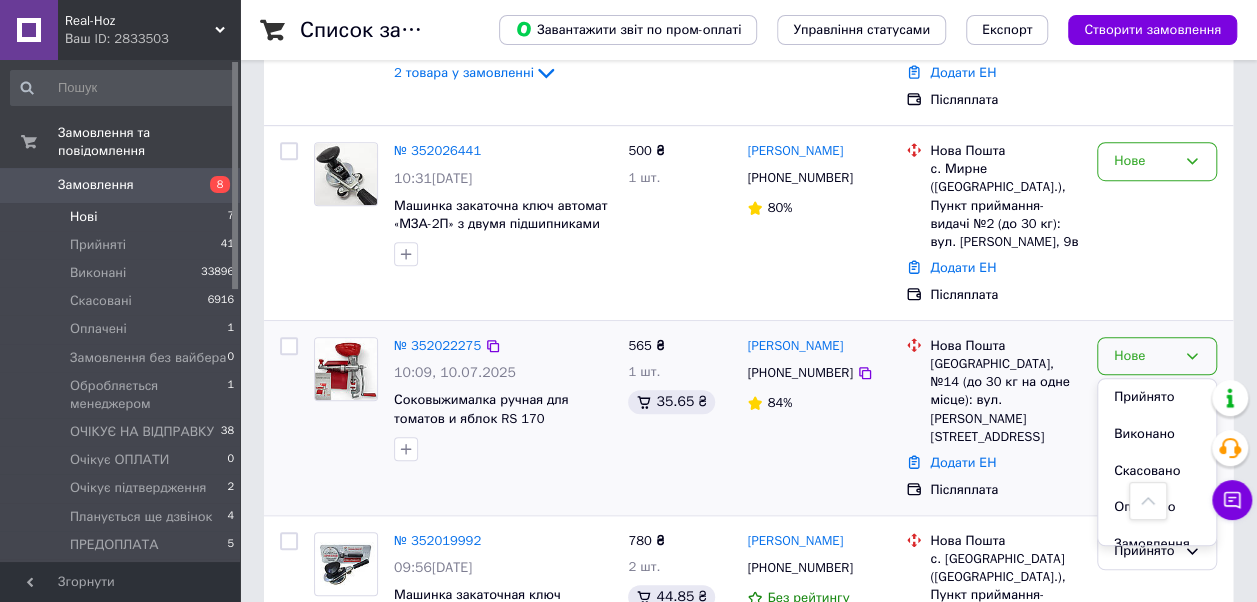scroll, scrollTop: 581, scrollLeft: 0, axis: vertical 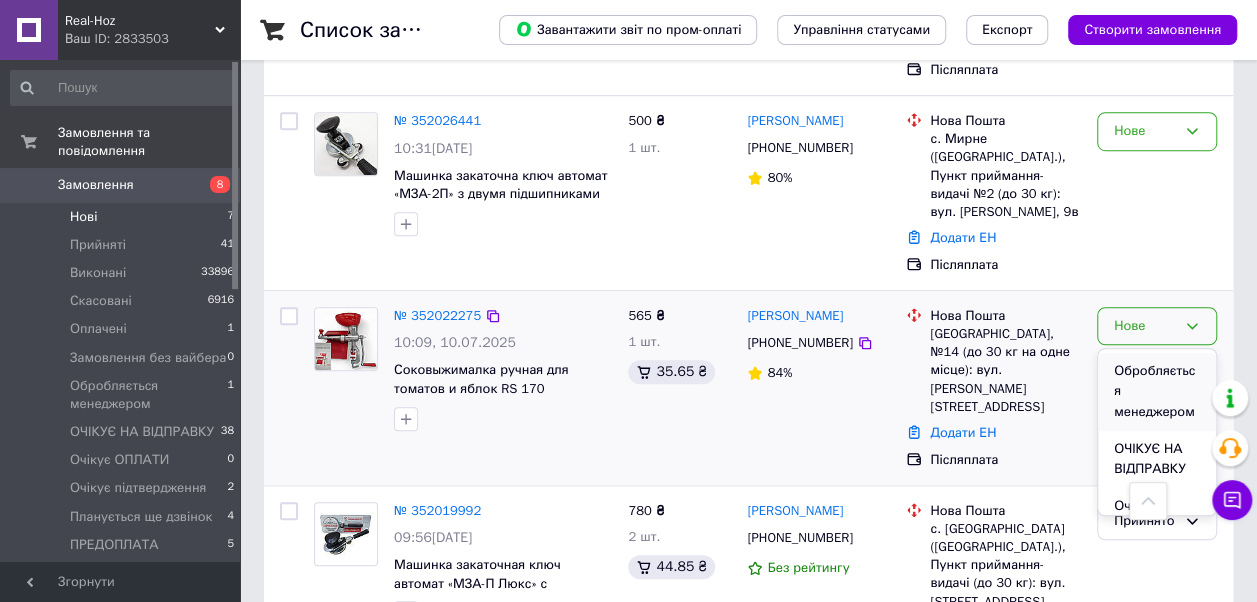 click on "Обробляється менеджером" at bounding box center (1157, 392) 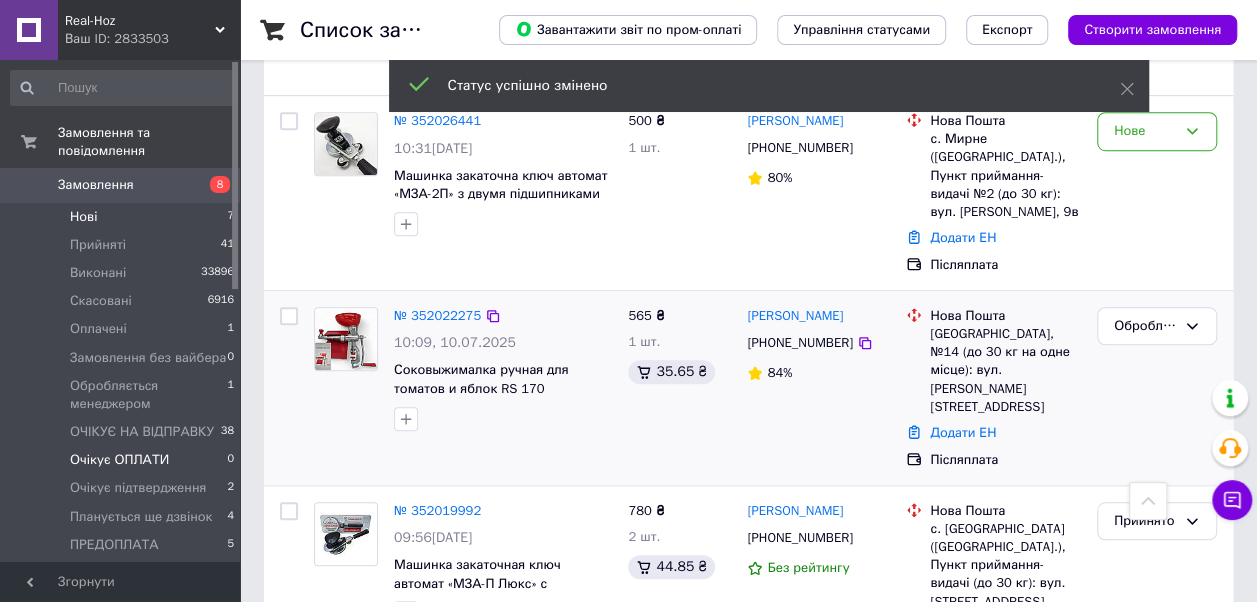 click on "Очікує ОПЛАТИ" at bounding box center [119, 460] 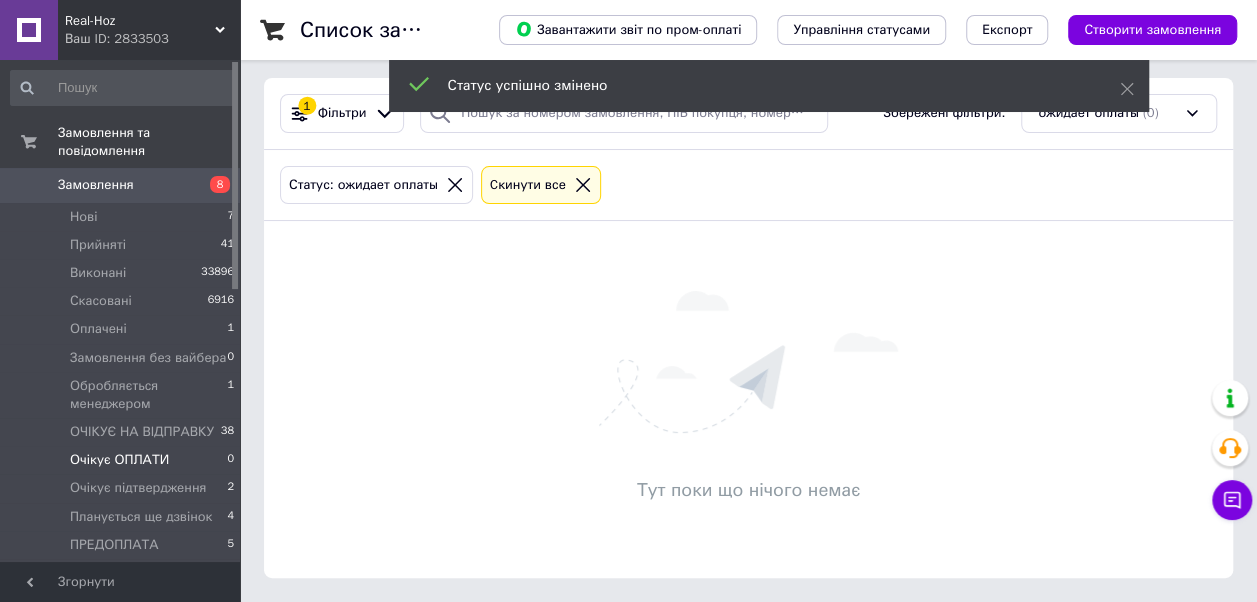 scroll, scrollTop: 0, scrollLeft: 0, axis: both 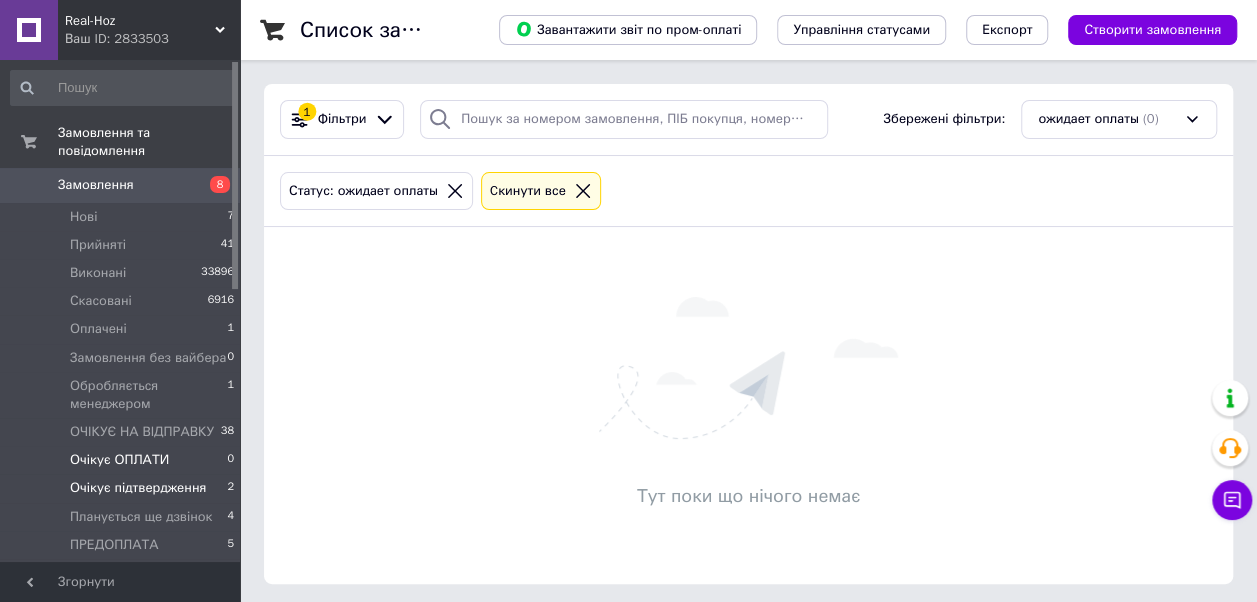 click on "Очікує підтвердження" at bounding box center [138, 488] 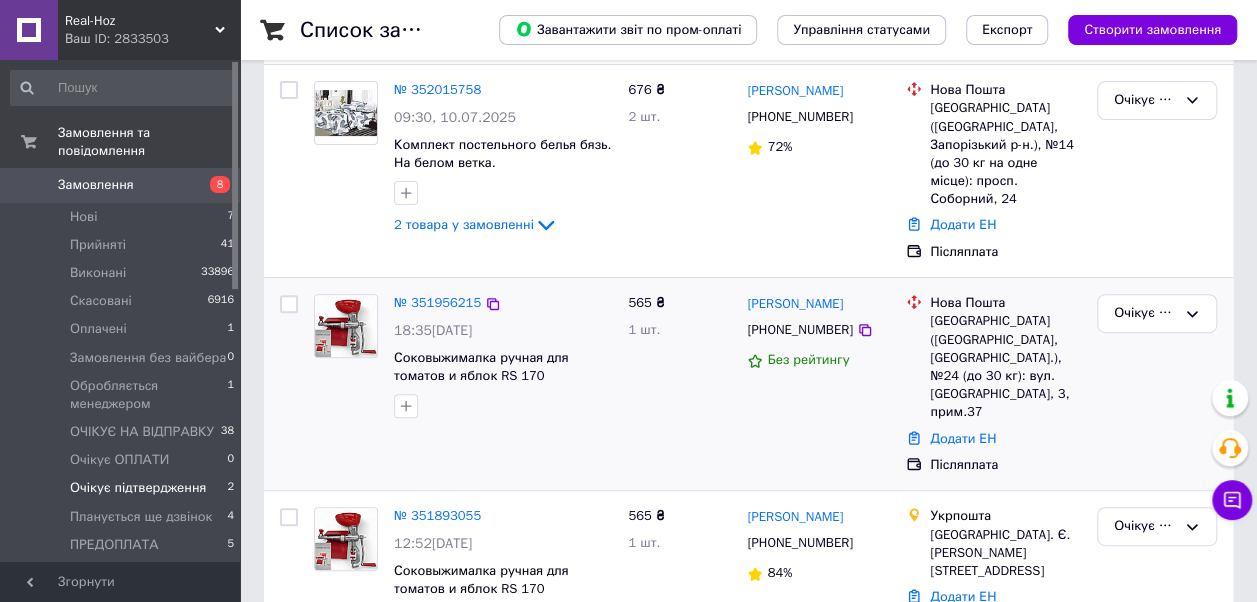 scroll, scrollTop: 234, scrollLeft: 0, axis: vertical 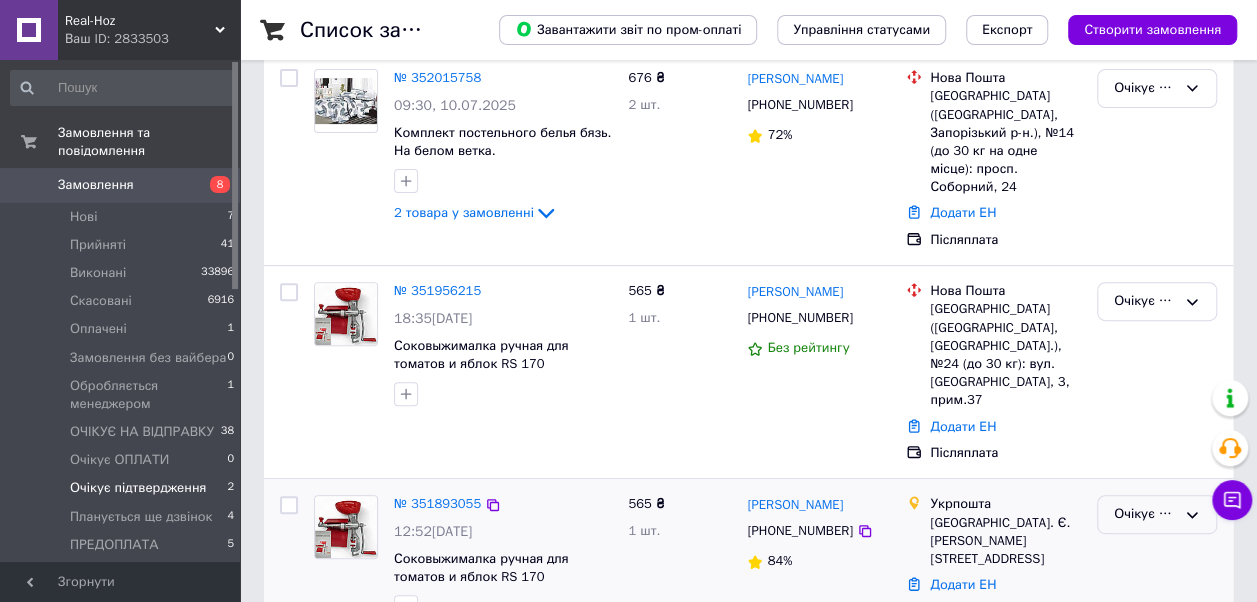 click on "Очікує підтвердження" at bounding box center [1145, 514] 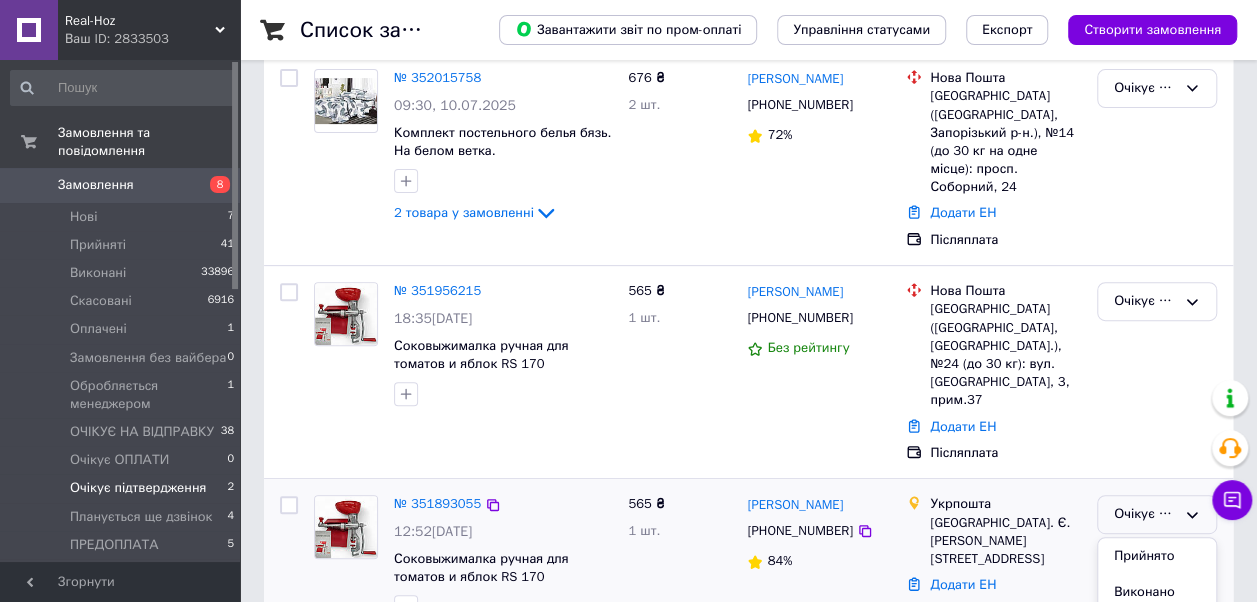 click on "Скасовано" at bounding box center (1157, 629) 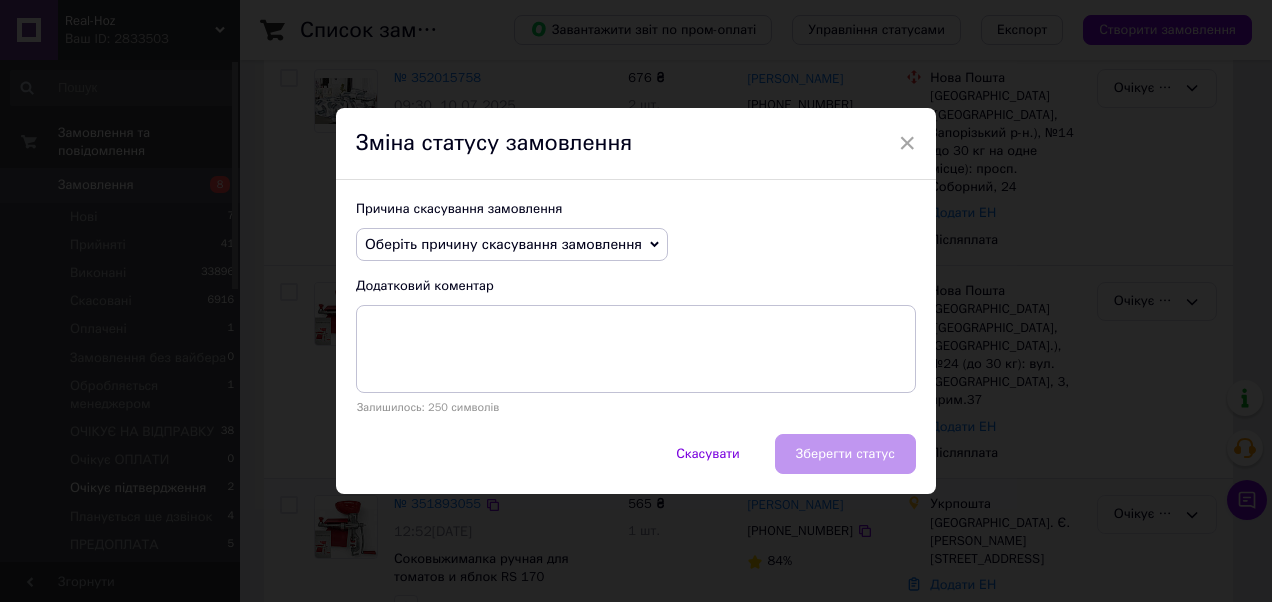 click on "Оберіть причину скасування замовлення" at bounding box center (503, 244) 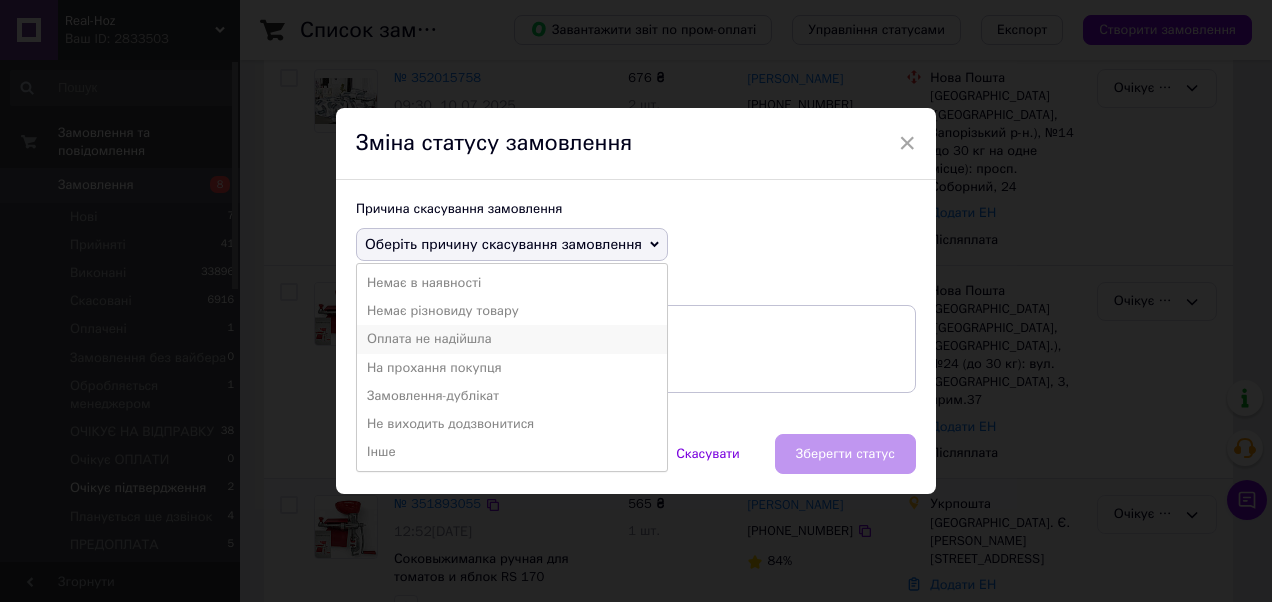 click on "Оплата не надійшла" at bounding box center (512, 339) 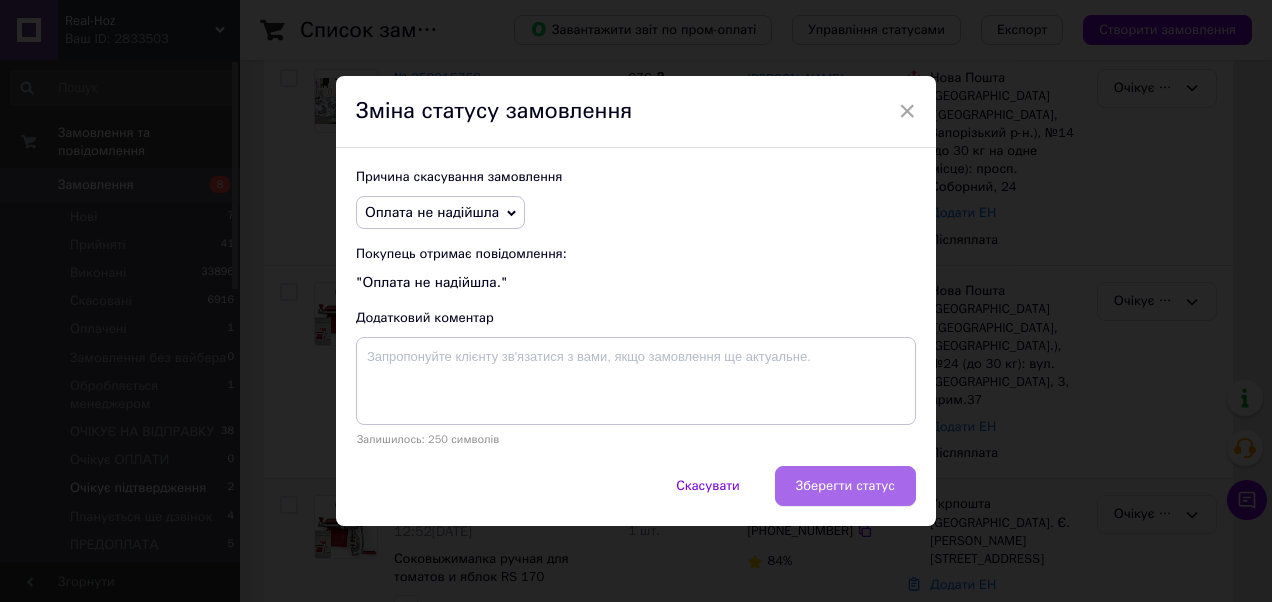 click on "Зберегти статус" at bounding box center [845, 486] 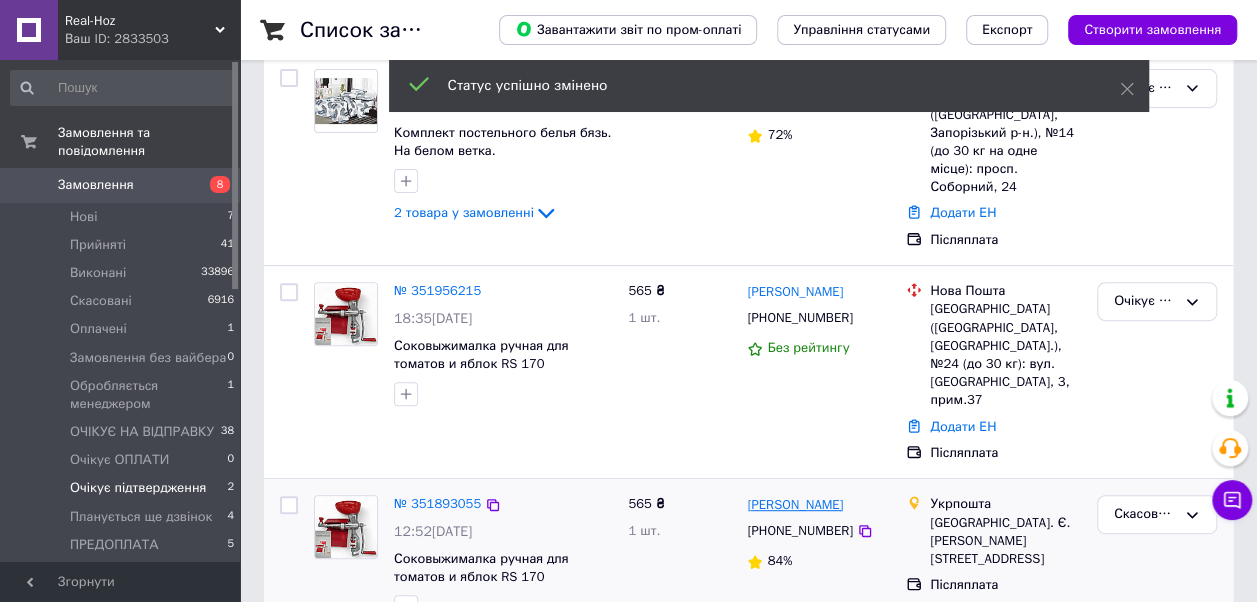 click on "Орина Саєнко" at bounding box center [795, 505] 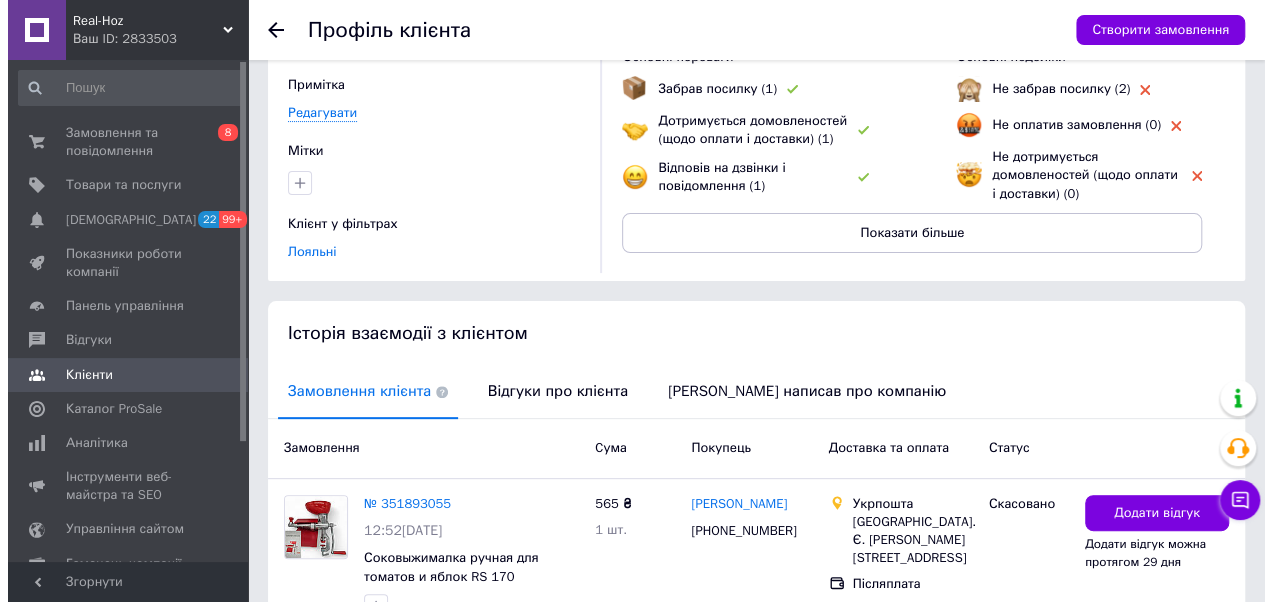 scroll, scrollTop: 400, scrollLeft: 0, axis: vertical 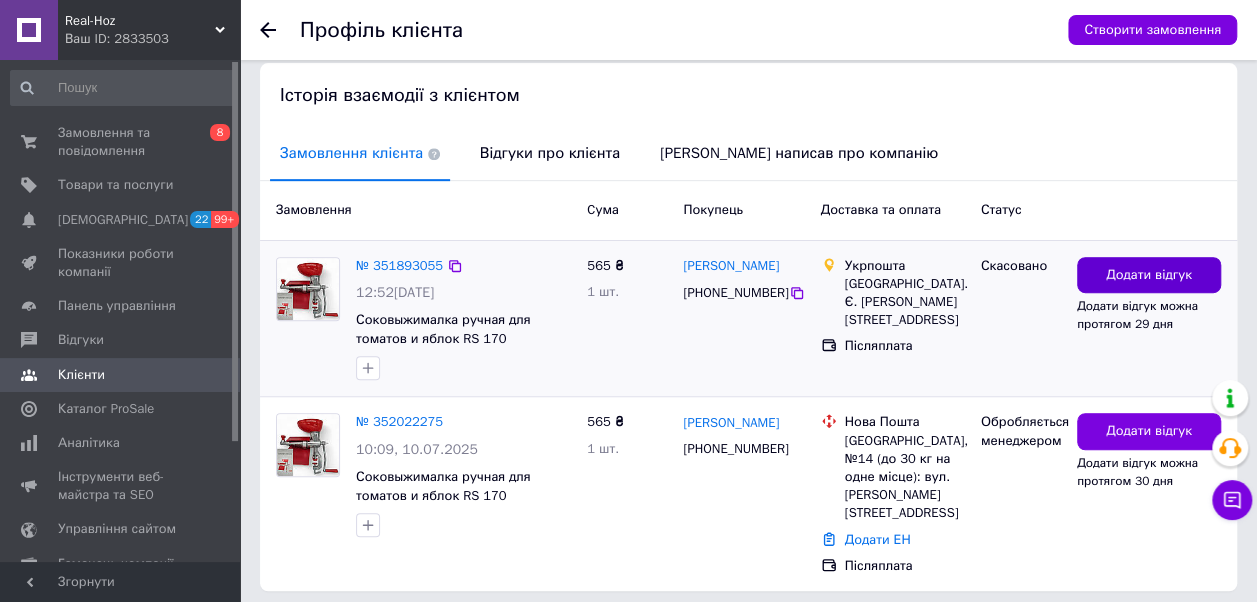 click on "Додати відгук" at bounding box center [1149, 275] 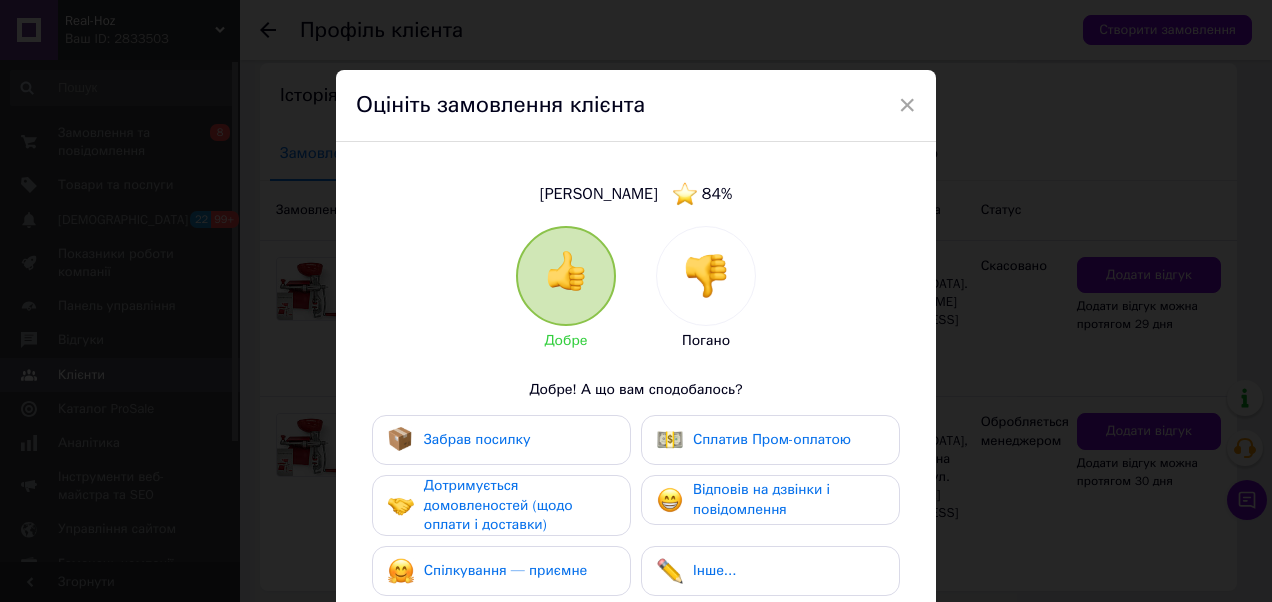 click at bounding box center [706, 276] 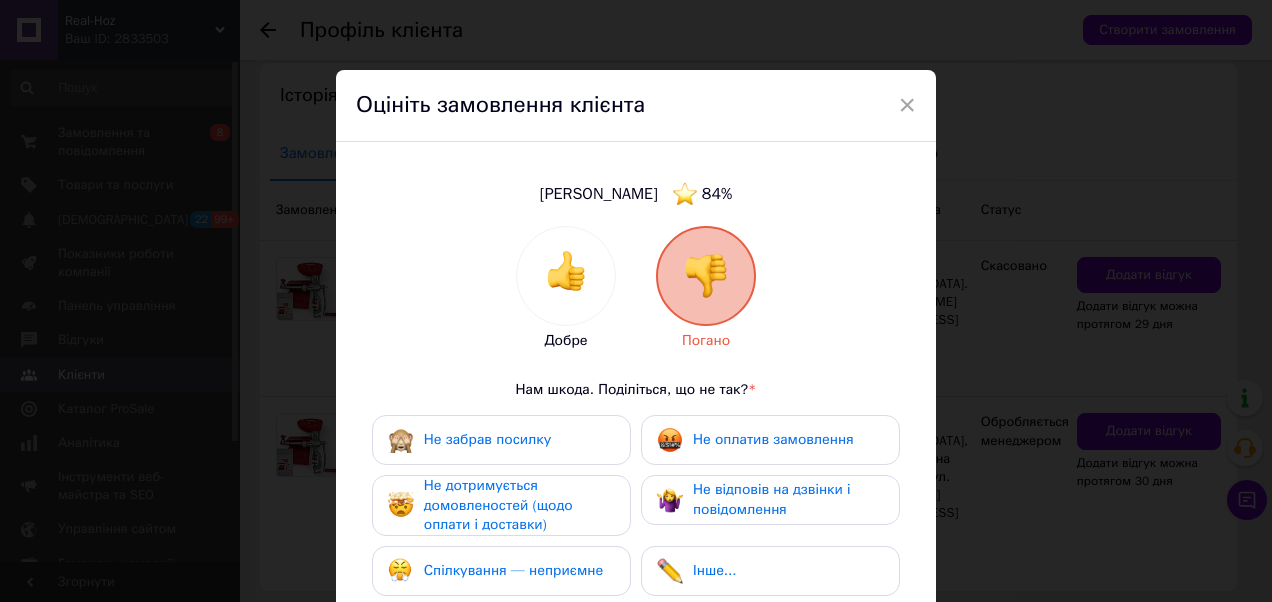 click on "Не забрав посилку" at bounding box center [487, 439] 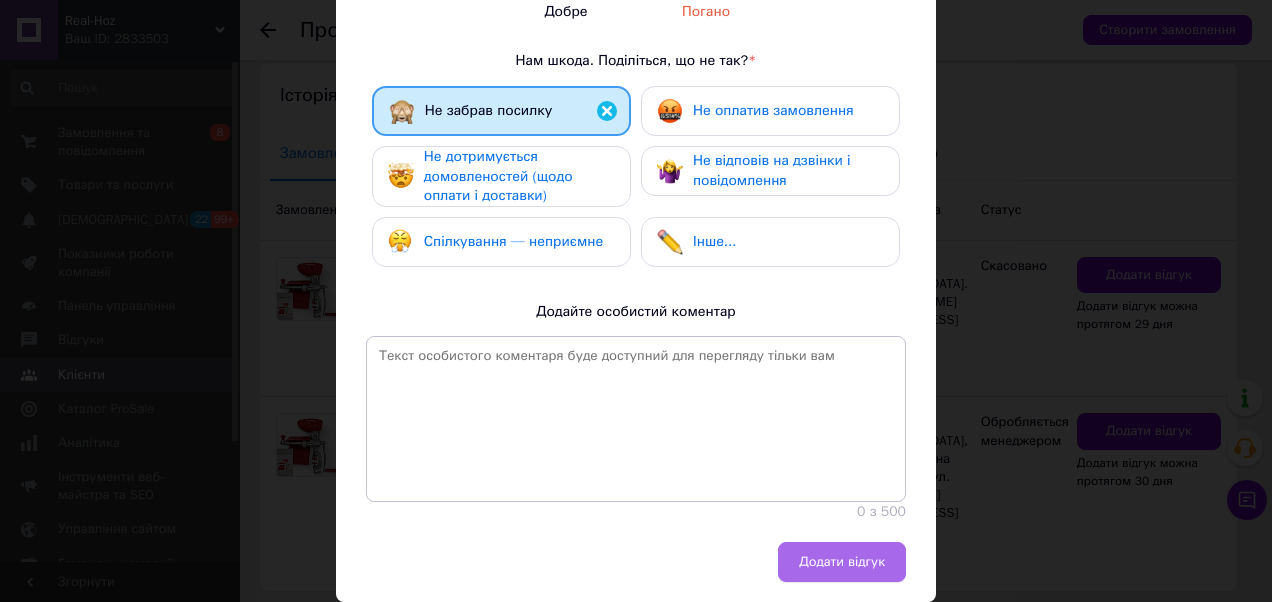 scroll, scrollTop: 397, scrollLeft: 0, axis: vertical 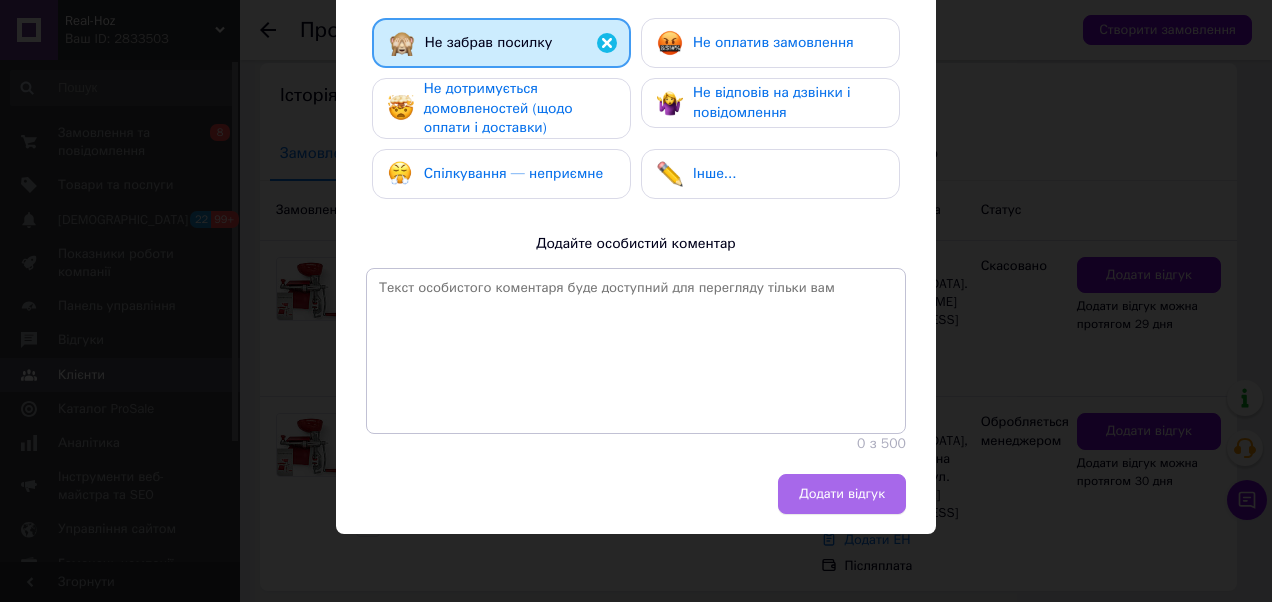 click on "Додати відгук" at bounding box center (842, 494) 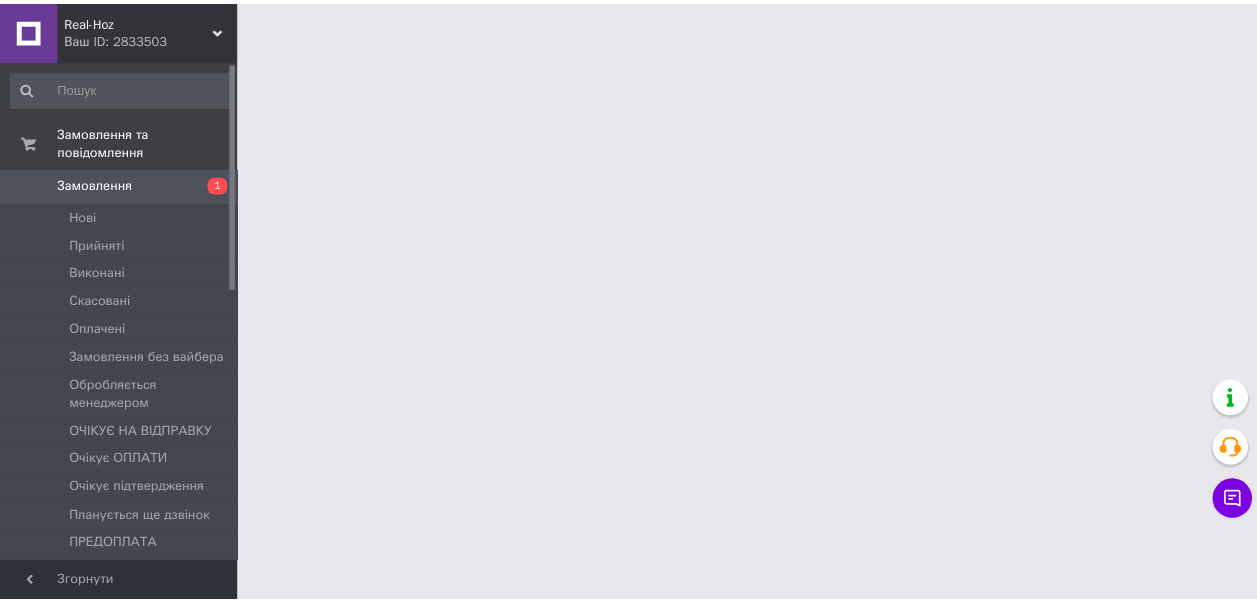 scroll, scrollTop: 0, scrollLeft: 0, axis: both 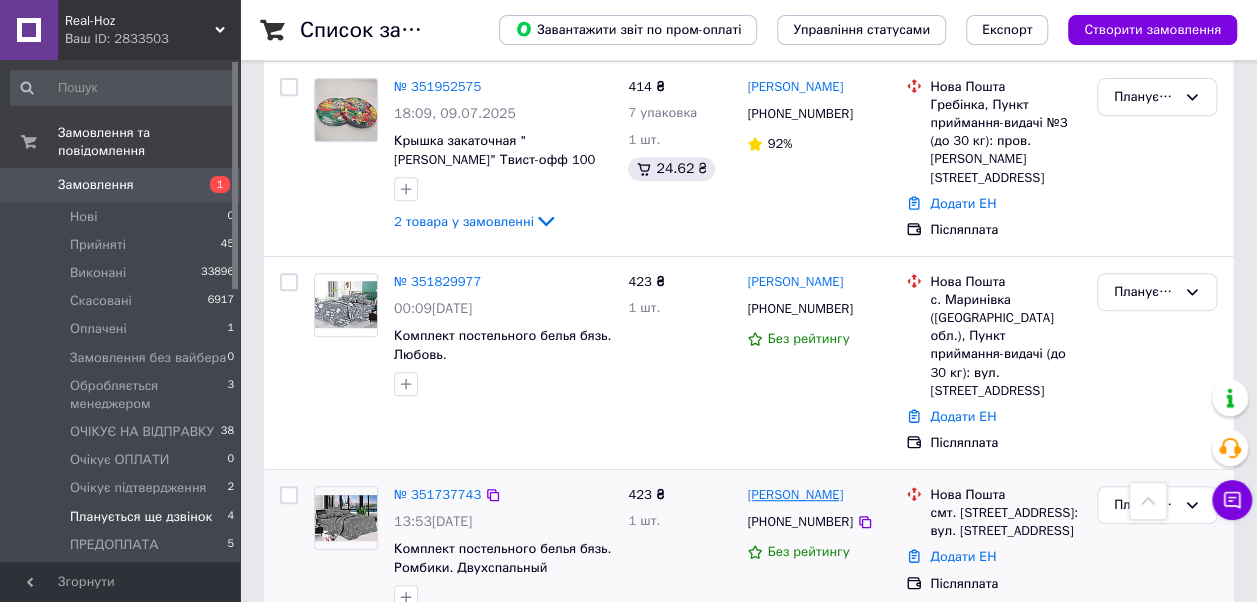 click on "Вероника Хустей" at bounding box center [795, 495] 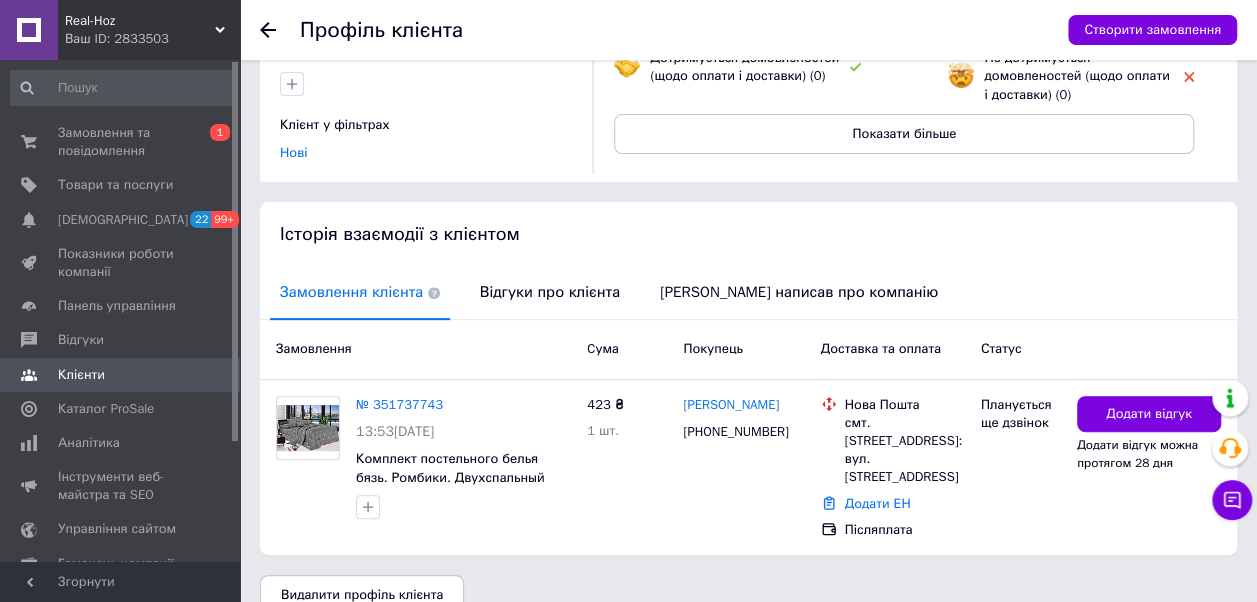 scroll, scrollTop: 285, scrollLeft: 0, axis: vertical 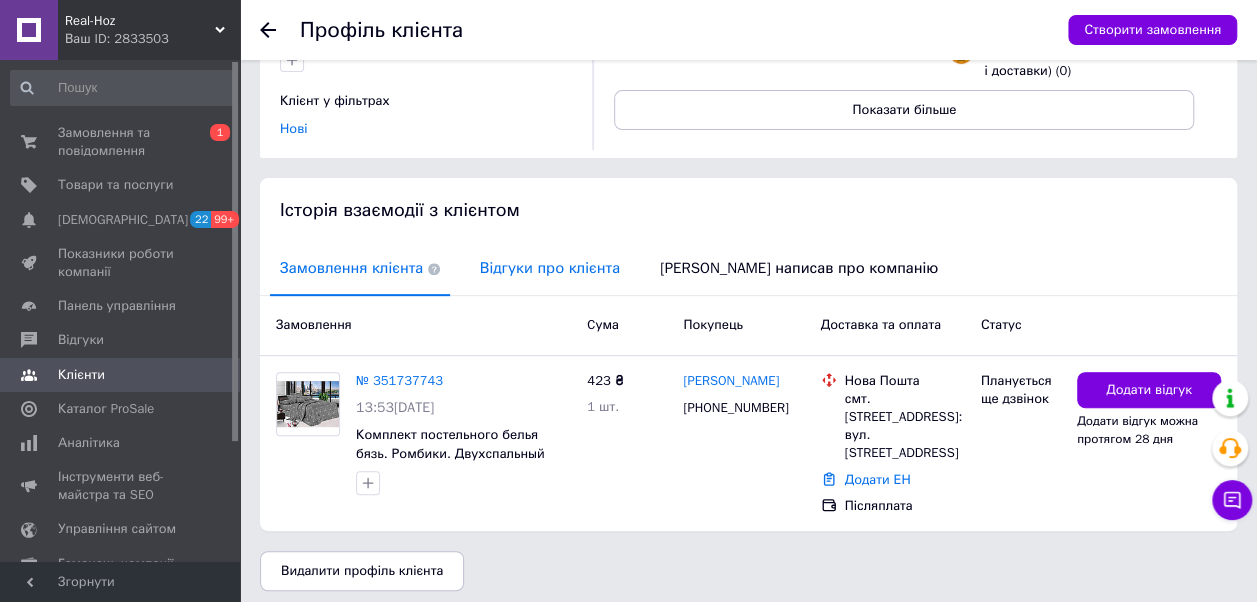 click on "Відгуки про клієнта" at bounding box center [550, 268] 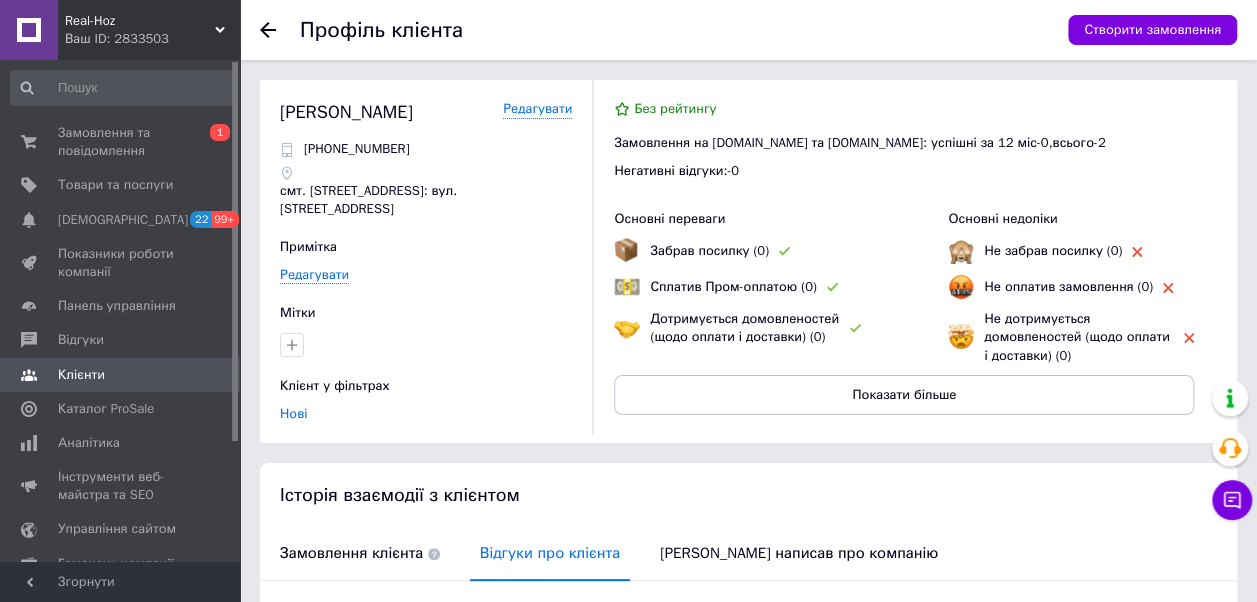scroll, scrollTop: 0, scrollLeft: 0, axis: both 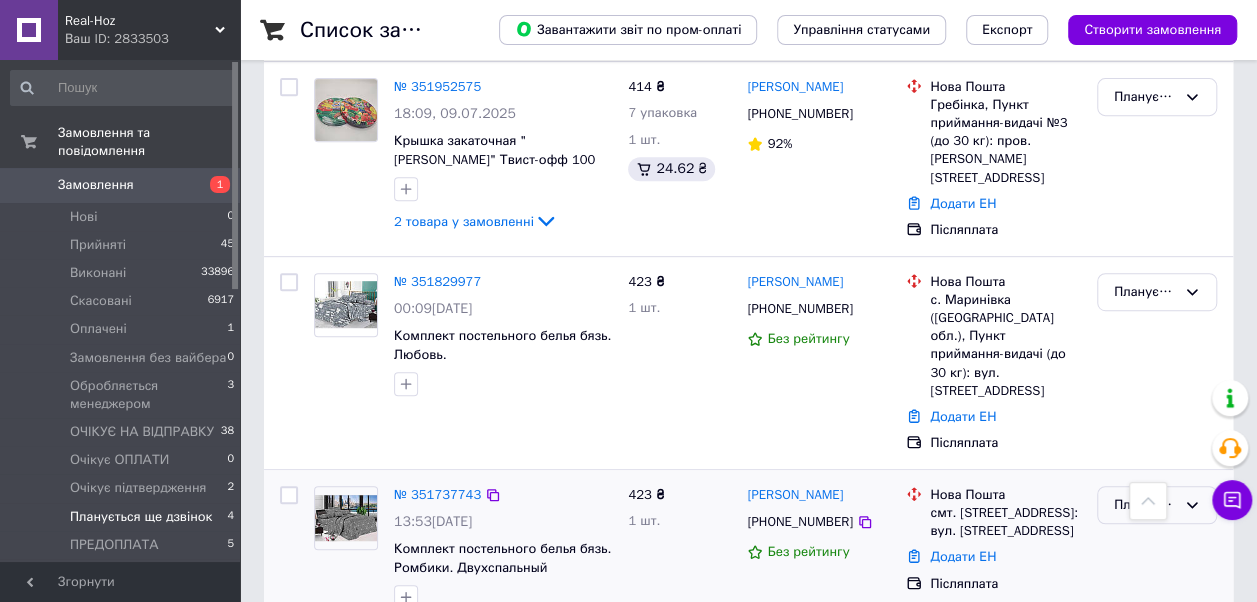 click on "Планується ще дзвінок" at bounding box center [1145, 505] 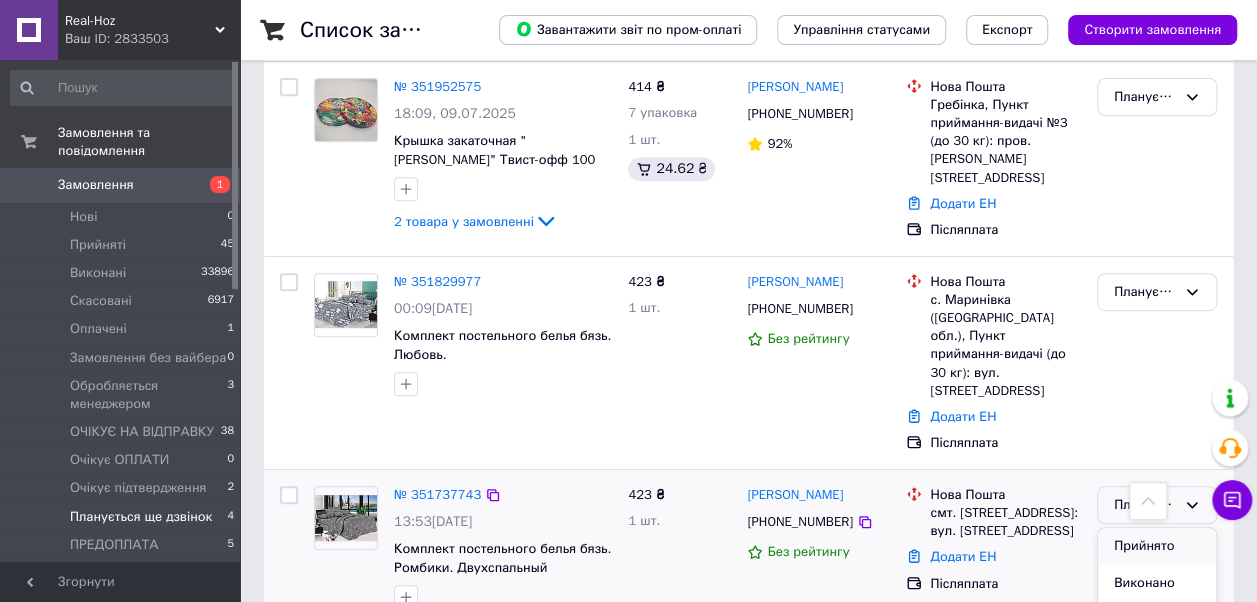 click on "Прийнято" at bounding box center [1157, 546] 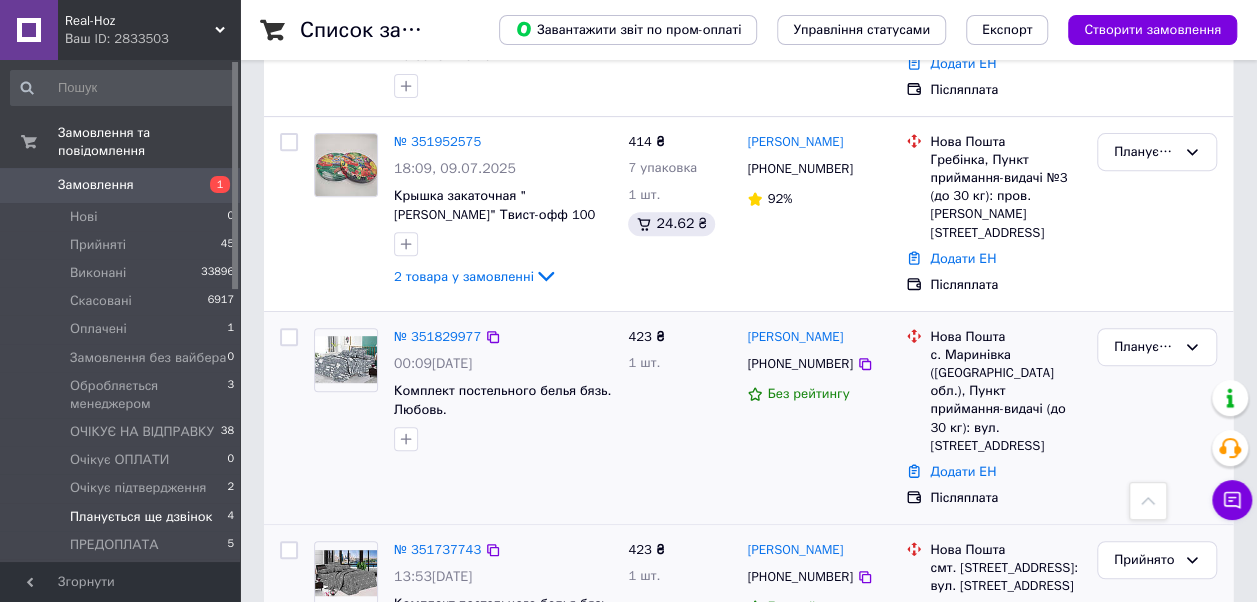 scroll, scrollTop: 284, scrollLeft: 0, axis: vertical 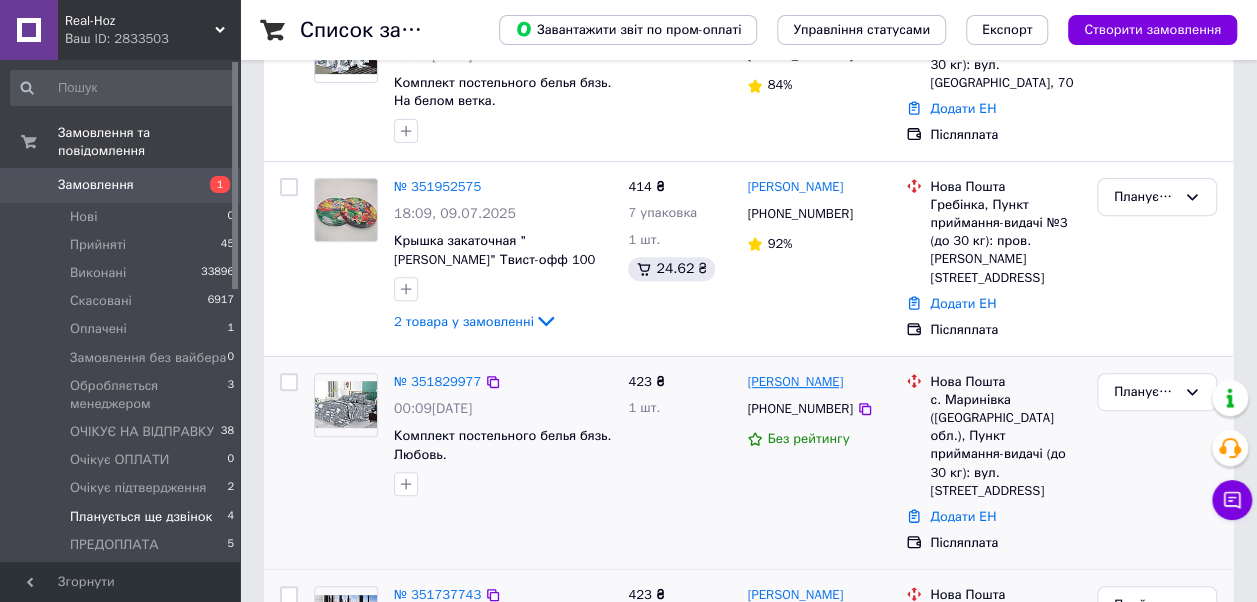 click on "[PERSON_NAME]" at bounding box center [795, 382] 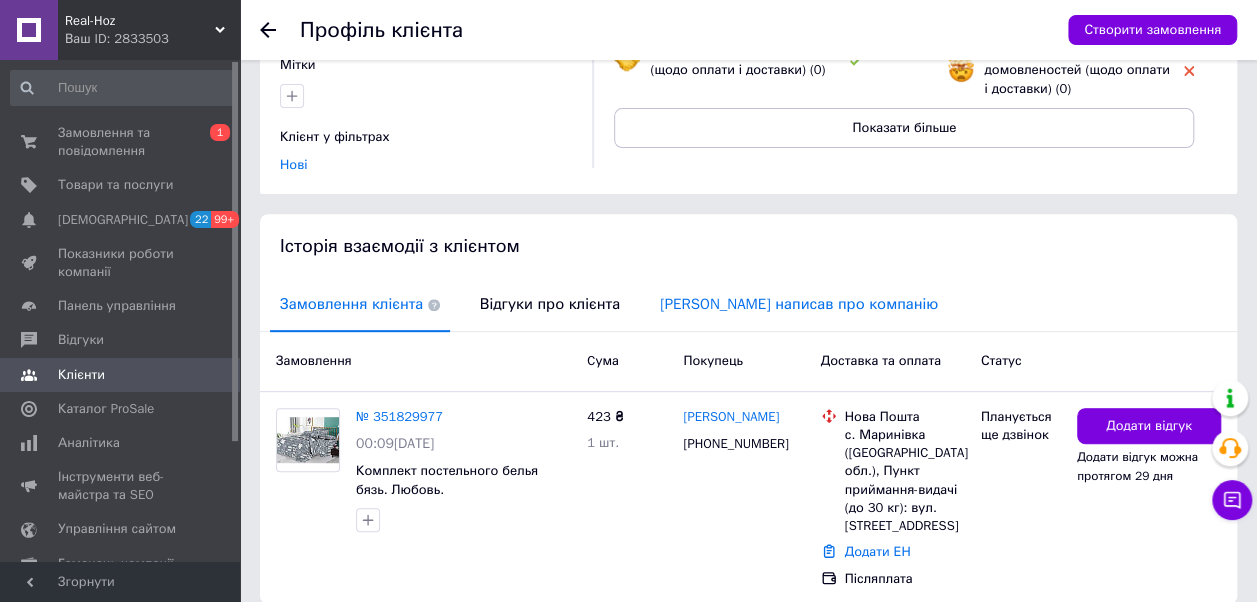 scroll, scrollTop: 300, scrollLeft: 0, axis: vertical 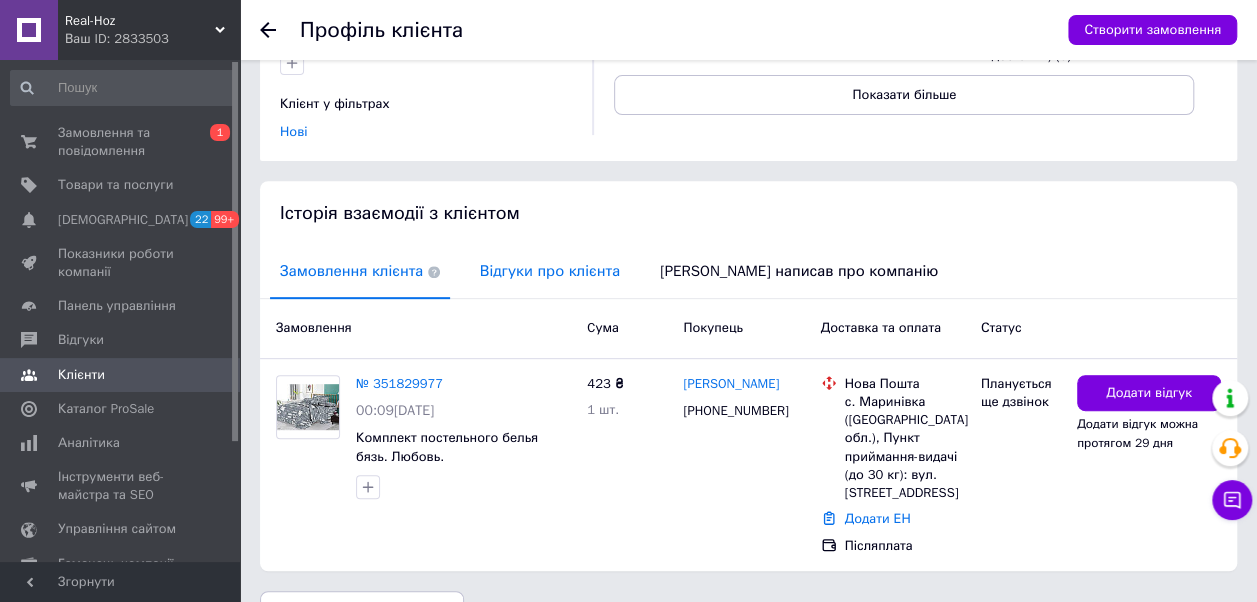click on "Відгуки про клієнта" at bounding box center [550, 271] 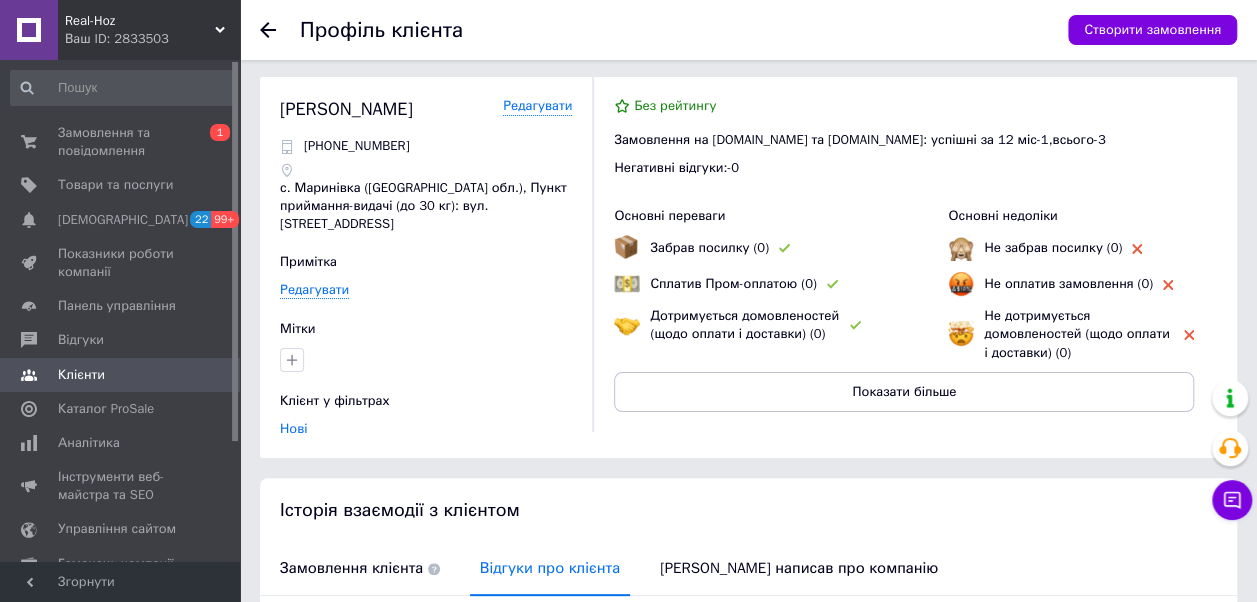 scroll, scrollTop: 0, scrollLeft: 0, axis: both 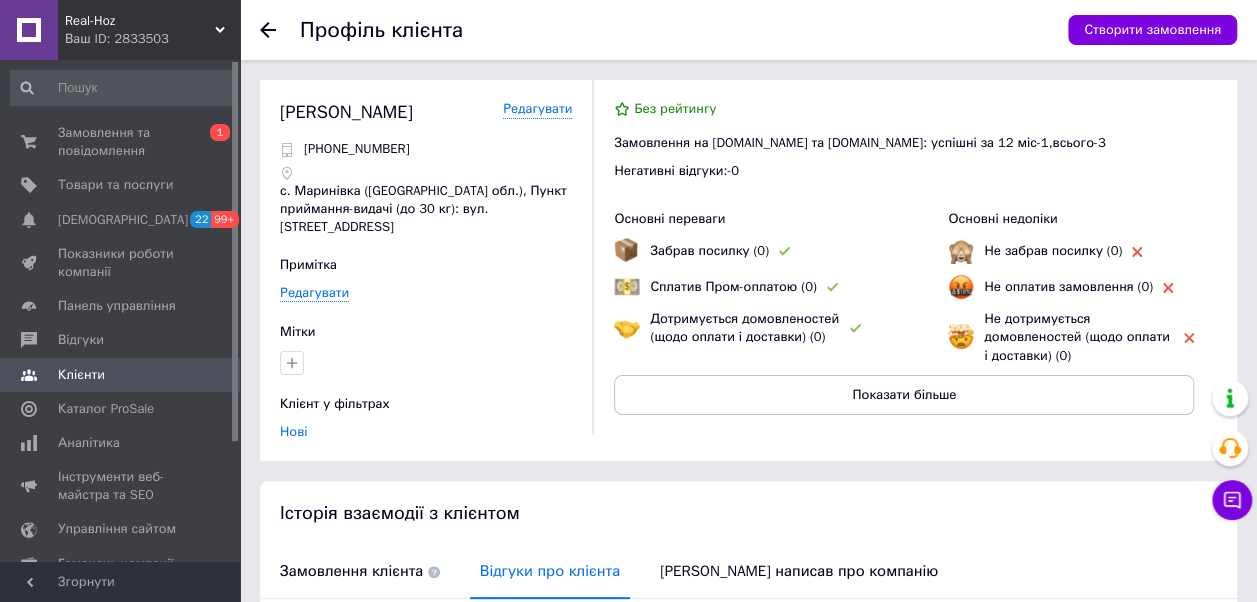 click 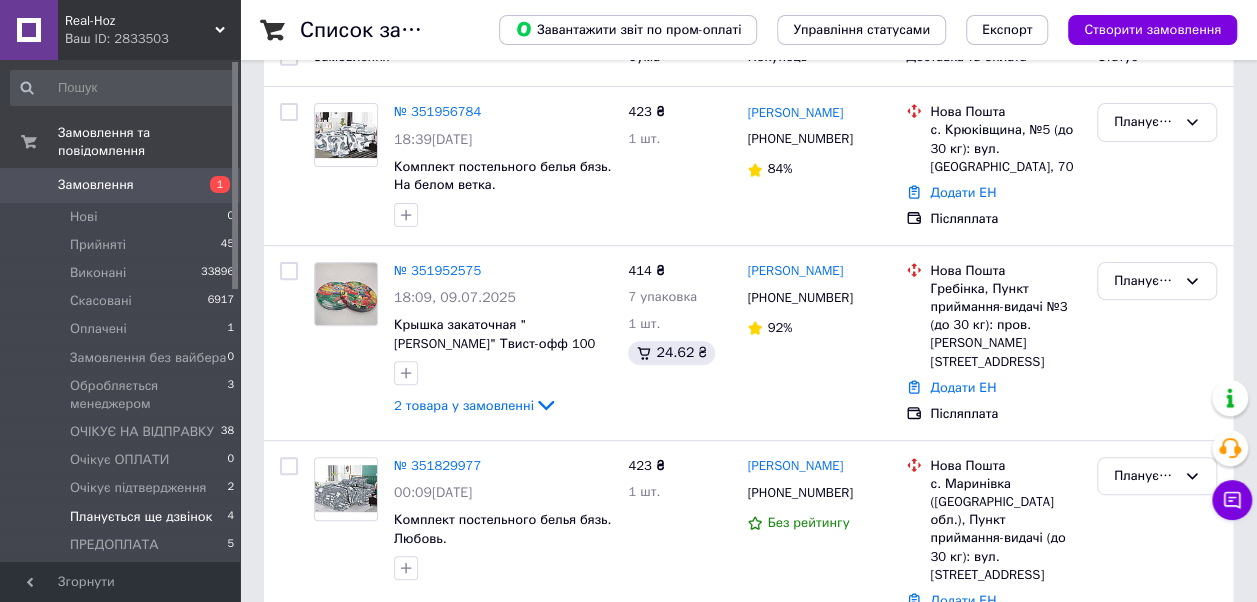 scroll, scrollTop: 384, scrollLeft: 0, axis: vertical 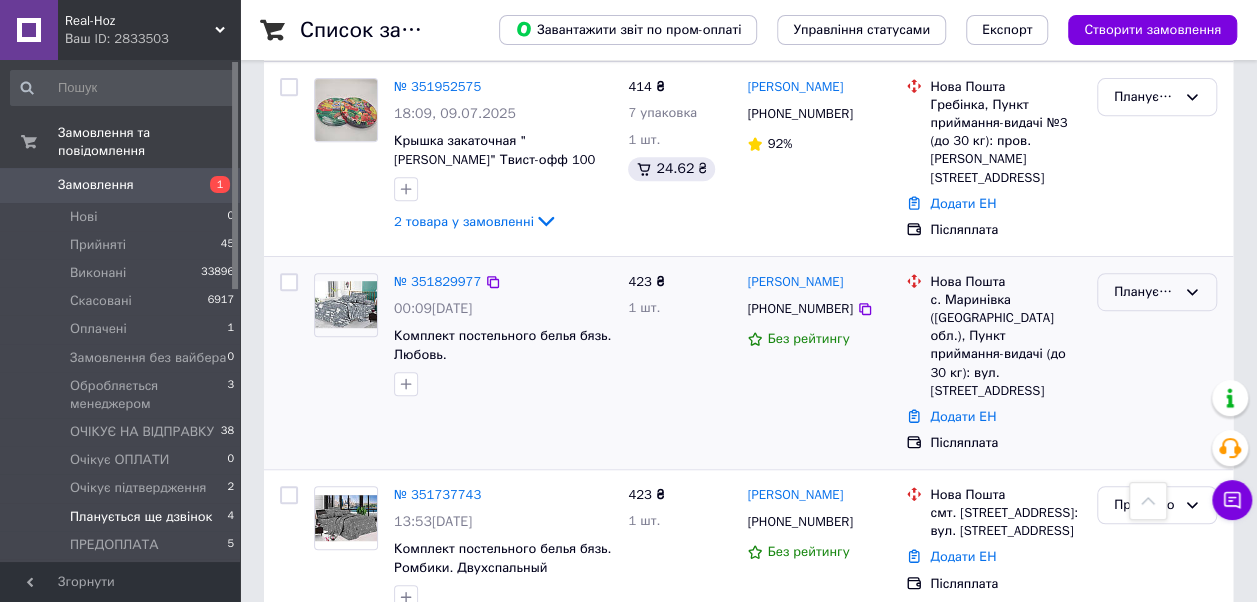 click on "Планується ще дзвінок" at bounding box center (1145, 292) 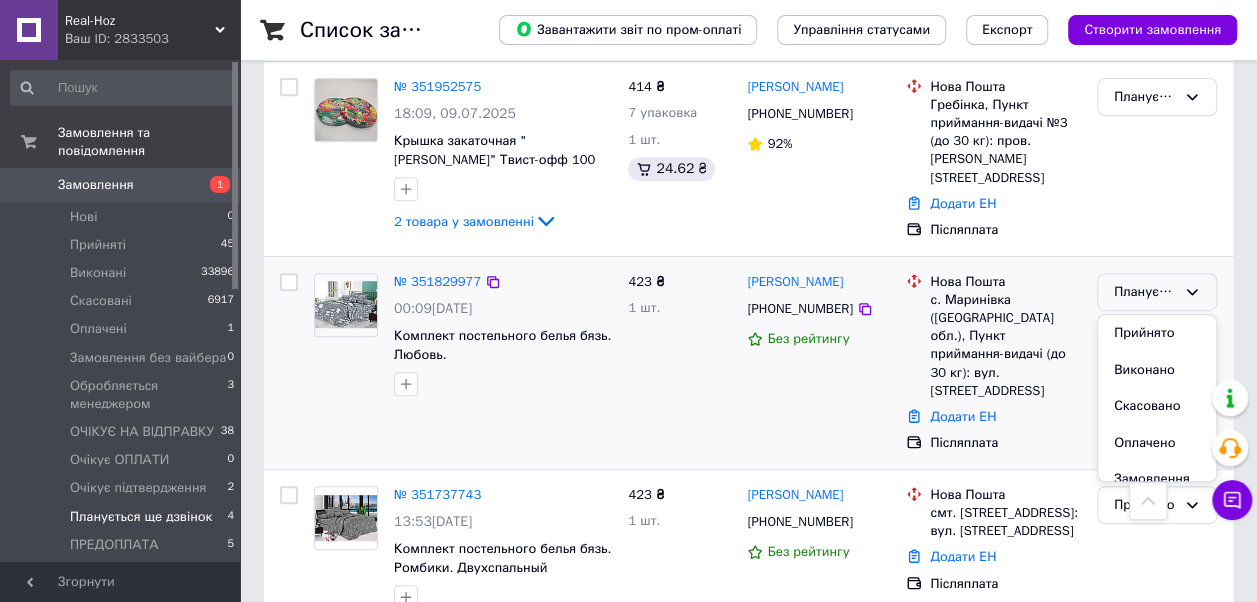 click on "Прийнято" at bounding box center (1157, 333) 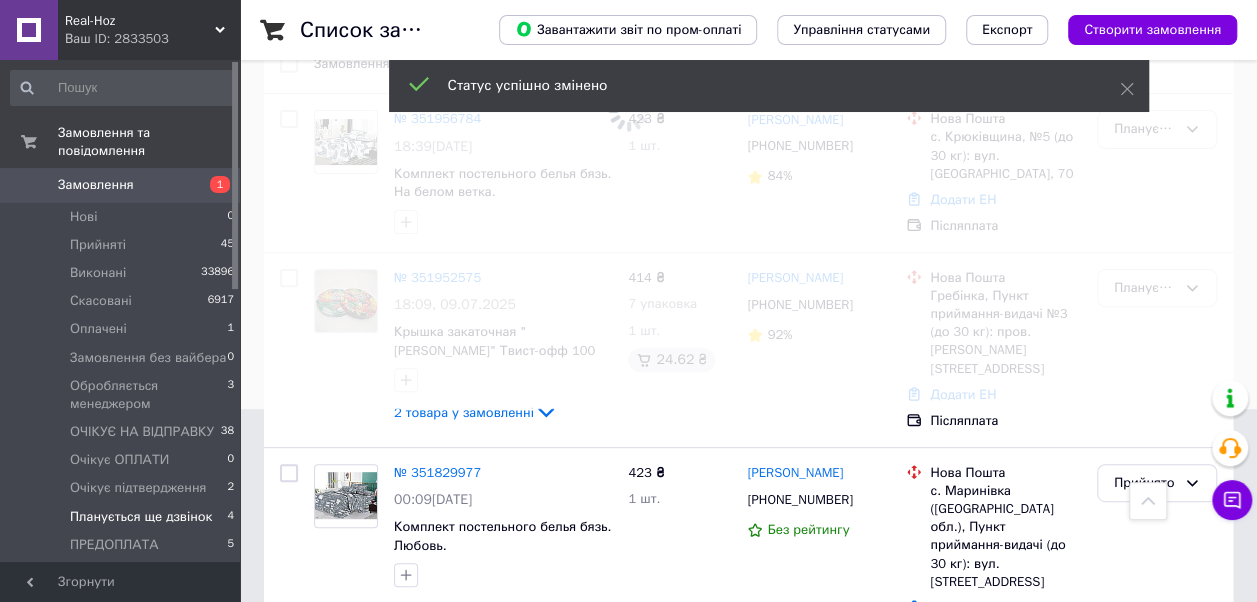 scroll, scrollTop: 184, scrollLeft: 0, axis: vertical 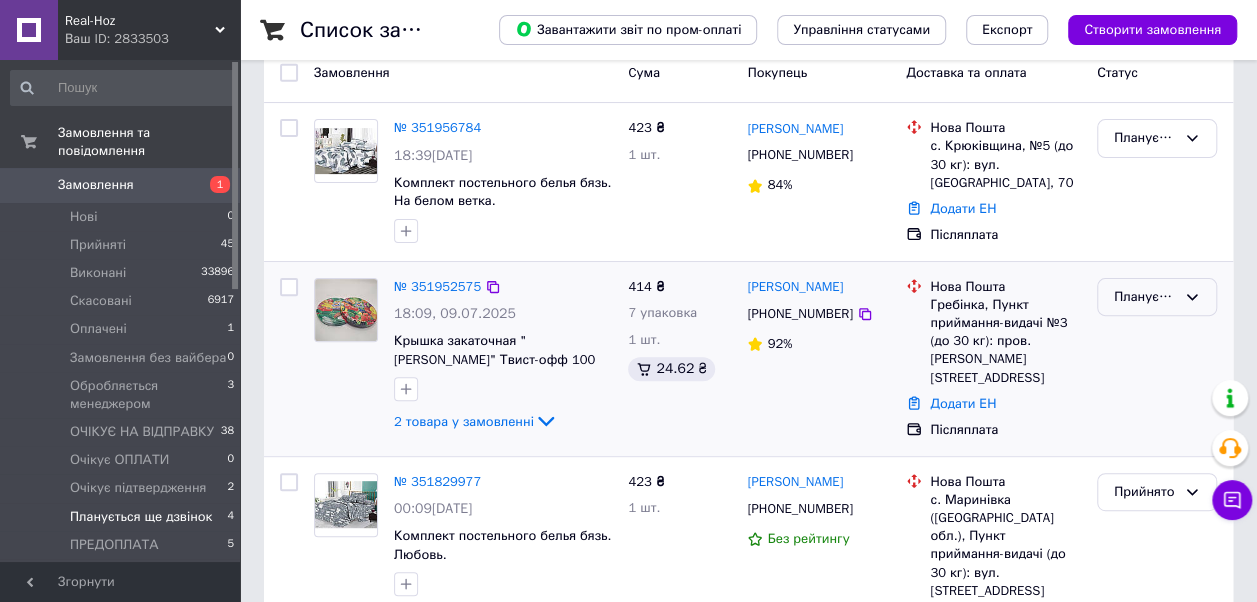 click on "Планується ще дзвінок" at bounding box center [1145, 297] 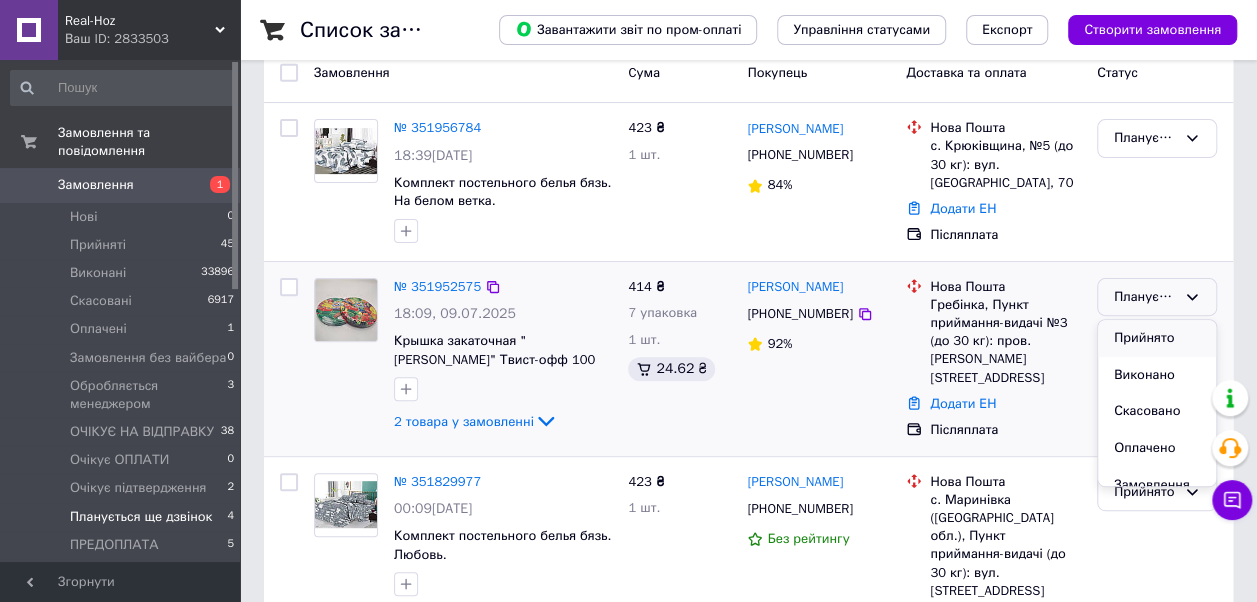 click on "Прийнято" at bounding box center [1157, 338] 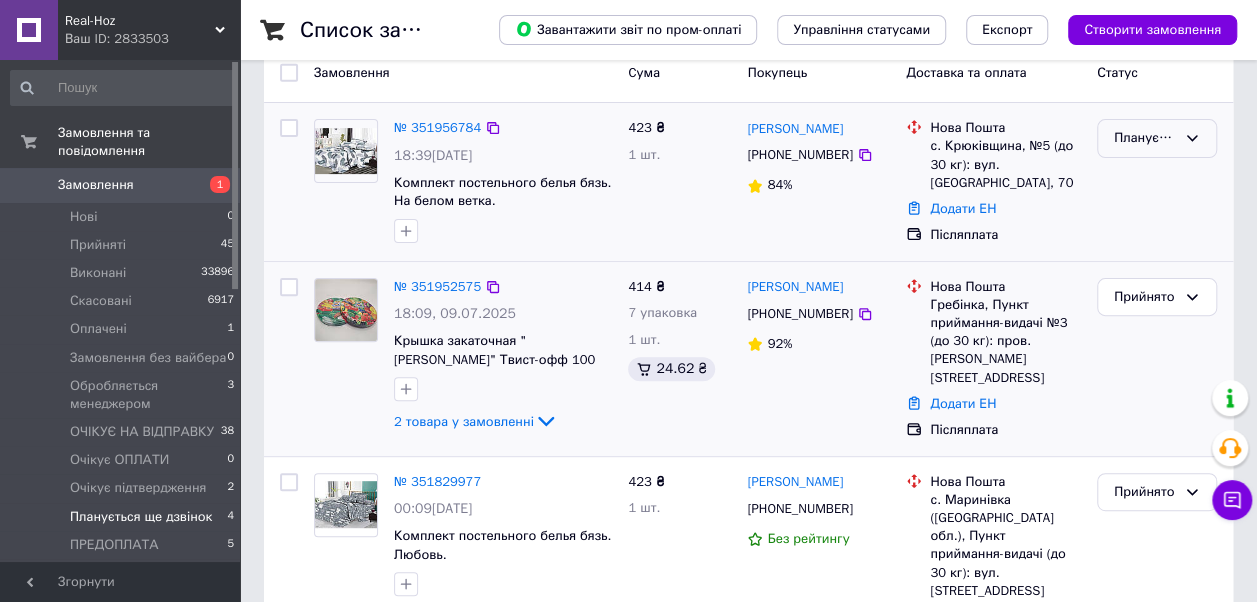 click on "Планується ще дзвінок" at bounding box center (1145, 138) 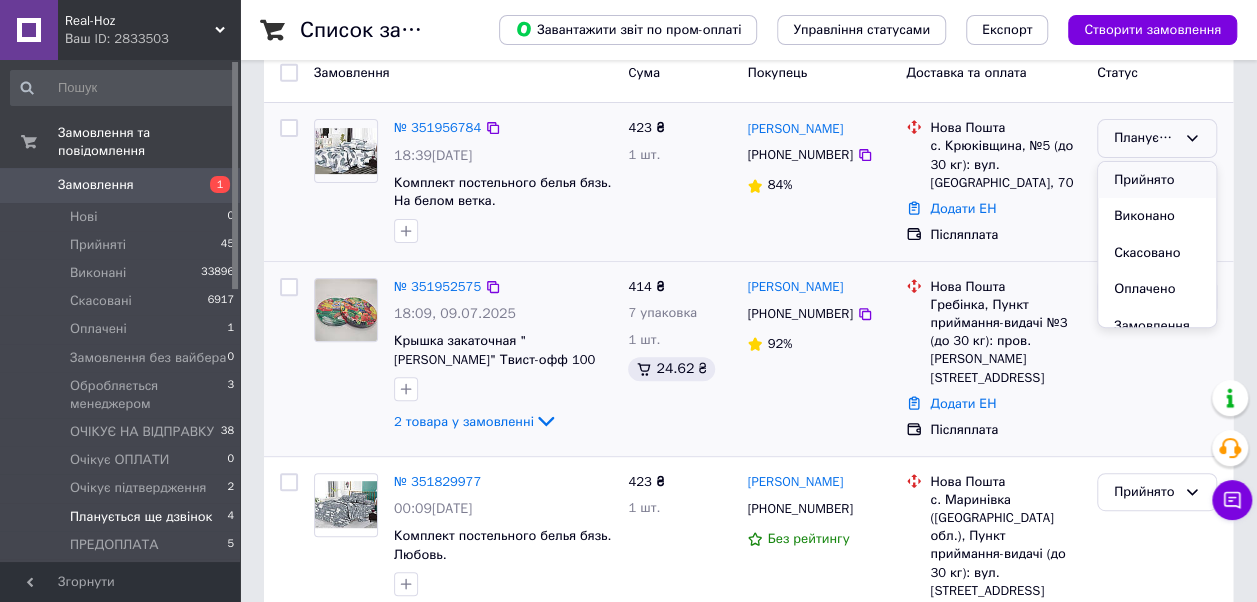 click on "Прийнято" at bounding box center [1157, 180] 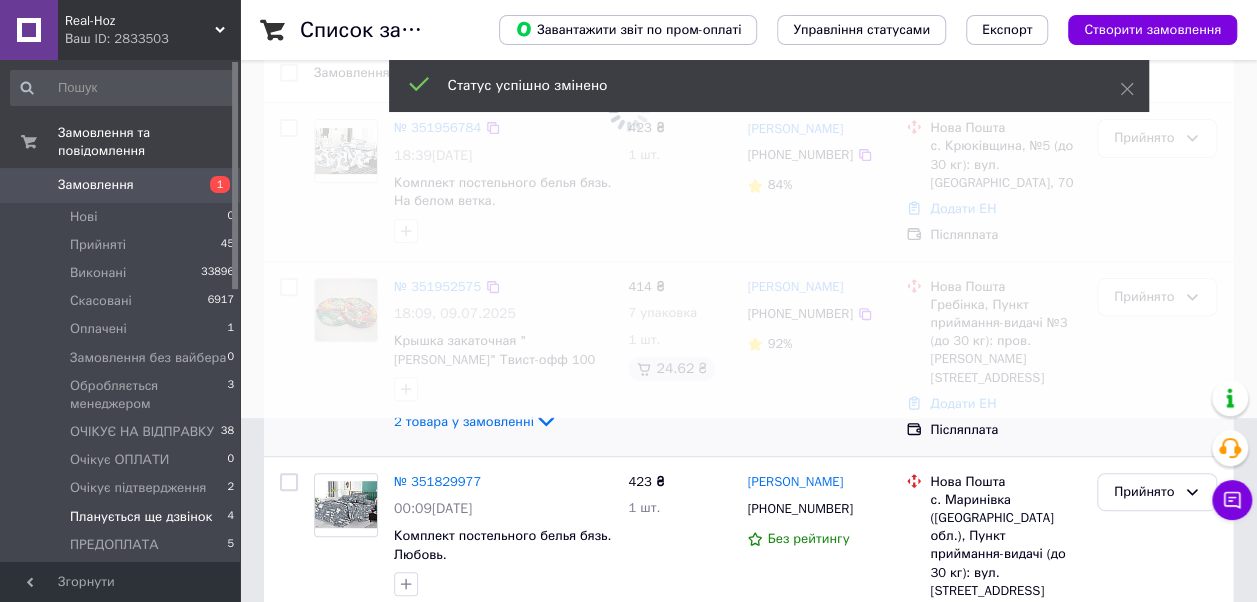scroll, scrollTop: 51, scrollLeft: 0, axis: vertical 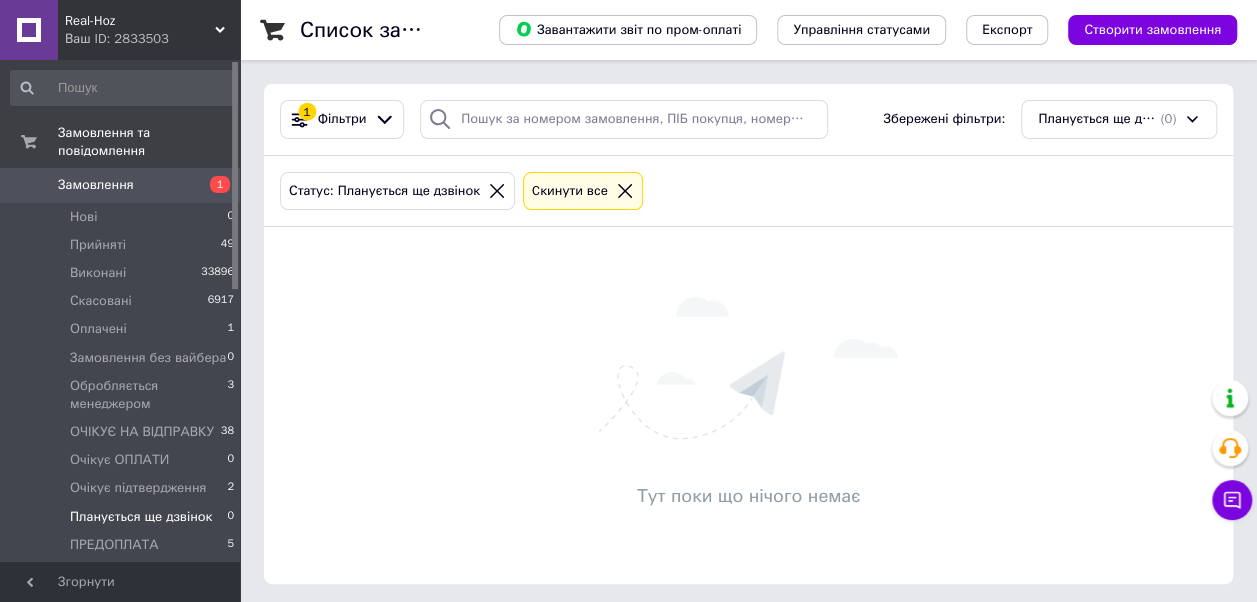 click on "Cкинути все" at bounding box center [570, 191] 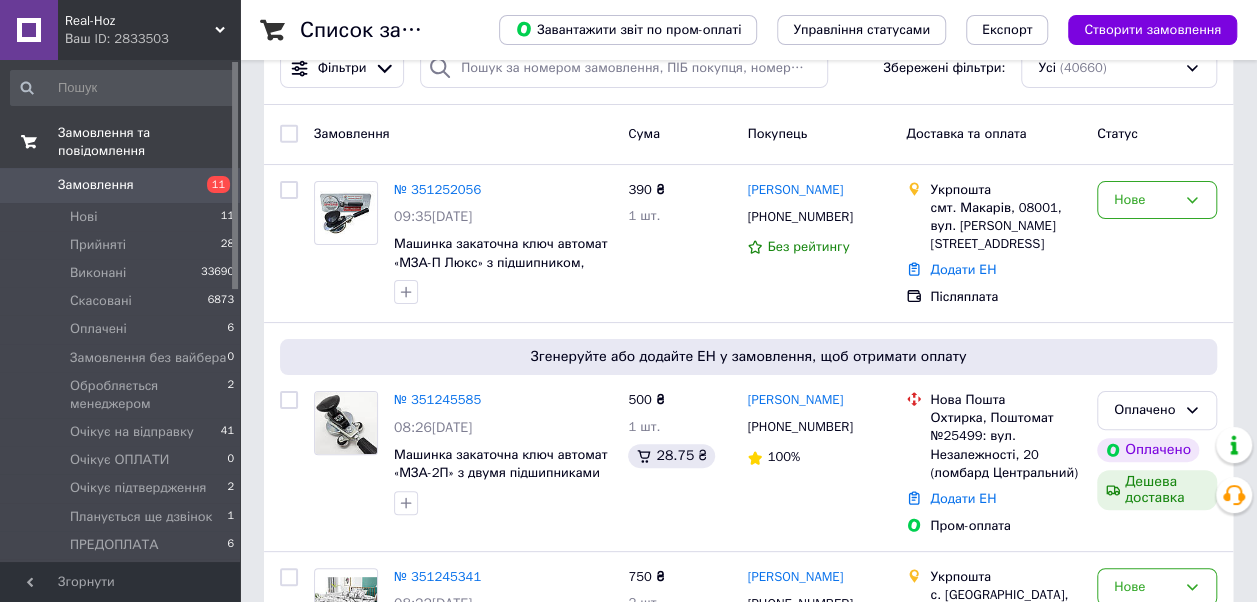 scroll, scrollTop: 51, scrollLeft: 0, axis: vertical 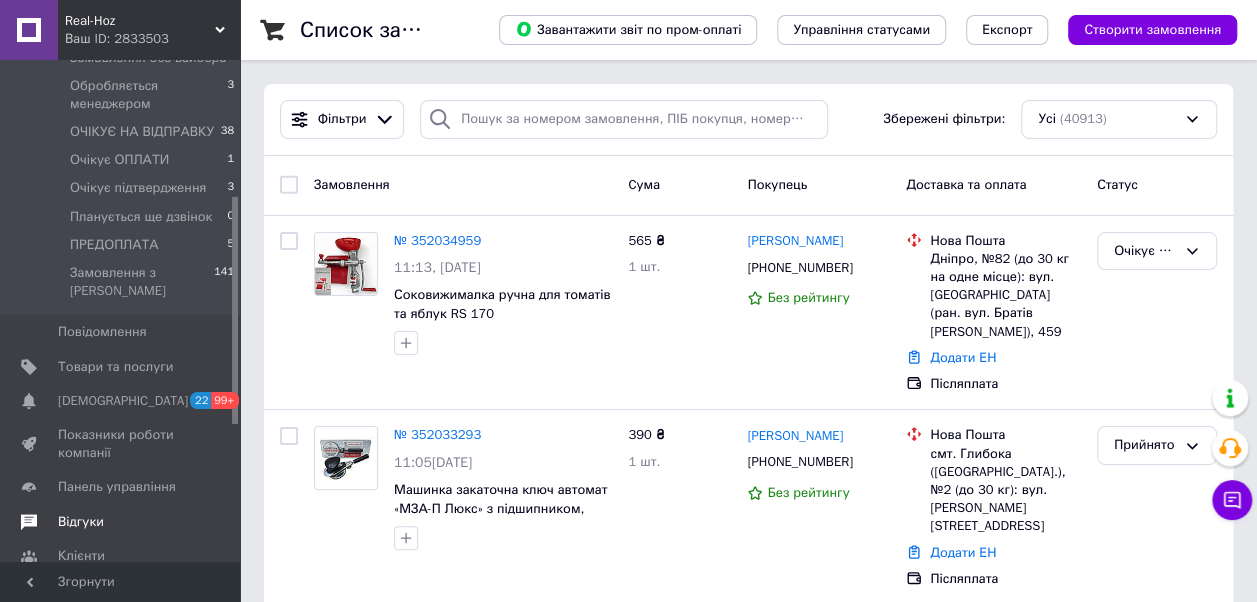 click on "Відгуки" at bounding box center [81, 522] 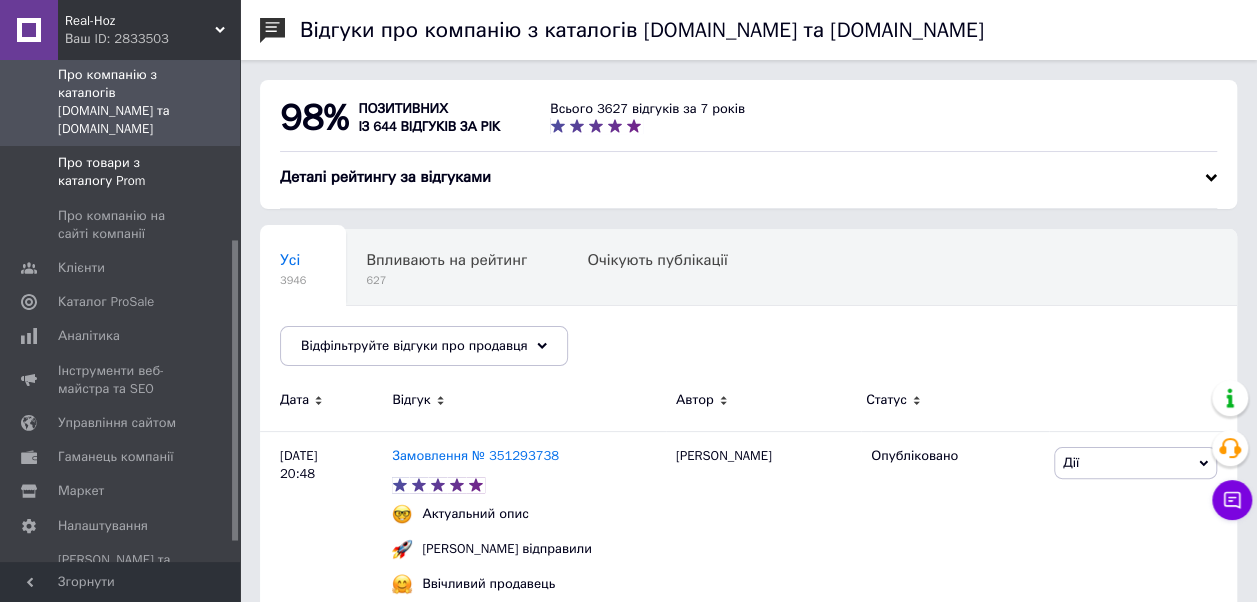 click on "Про товари з каталогу Prom" at bounding box center (121, 172) 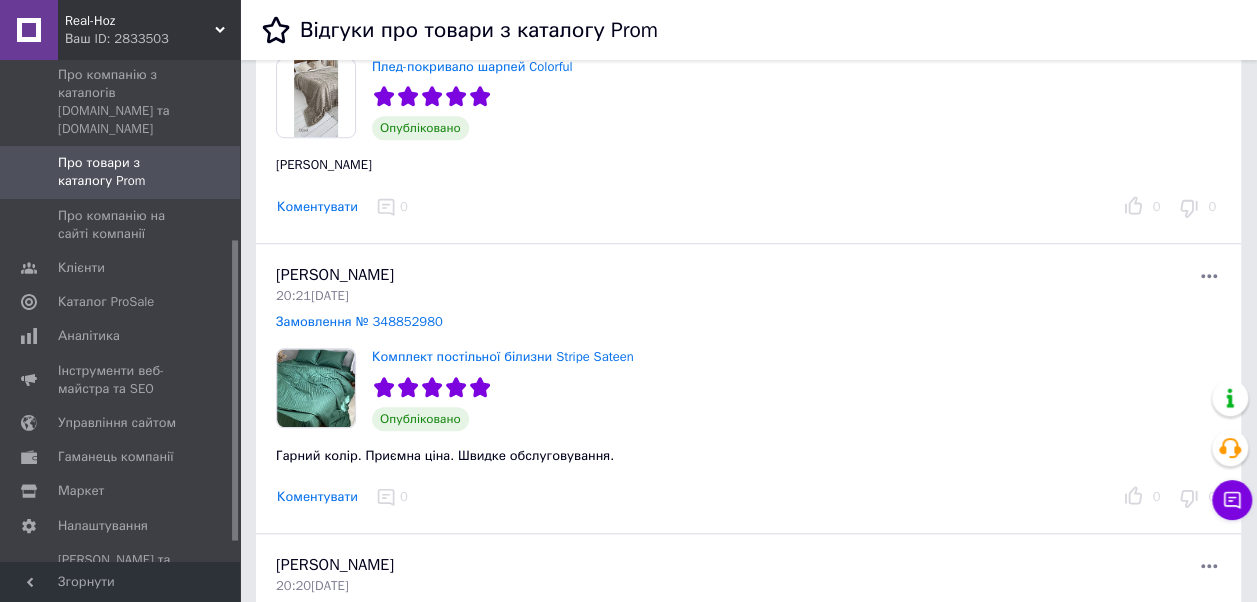 scroll, scrollTop: 600, scrollLeft: 0, axis: vertical 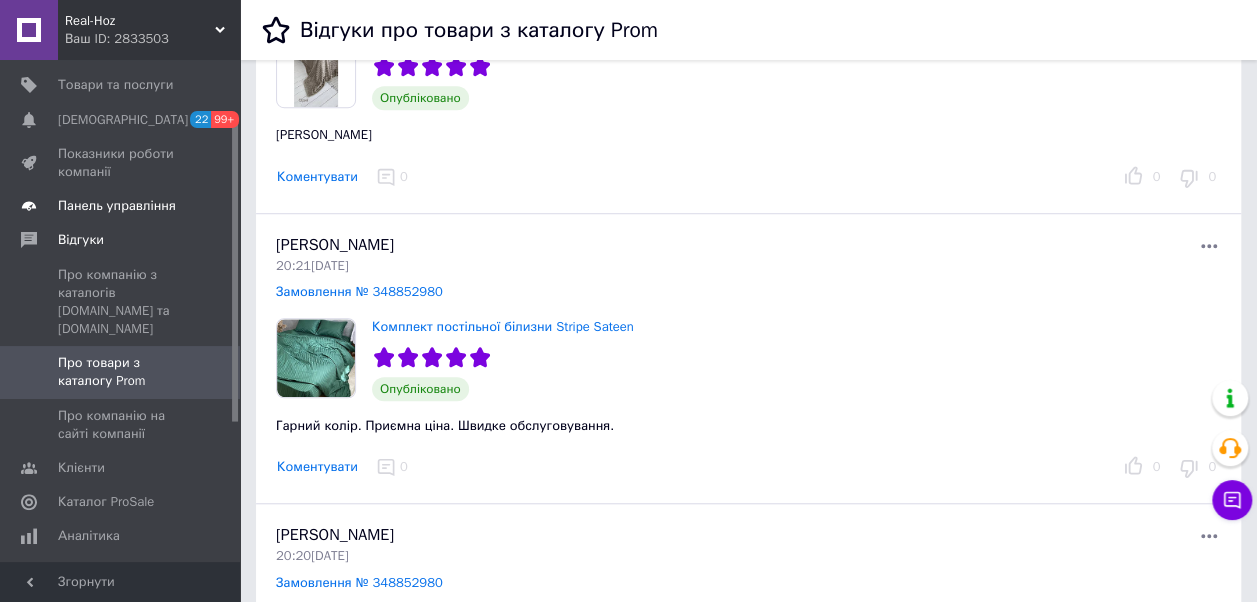 click on "Панель управління" at bounding box center (117, 206) 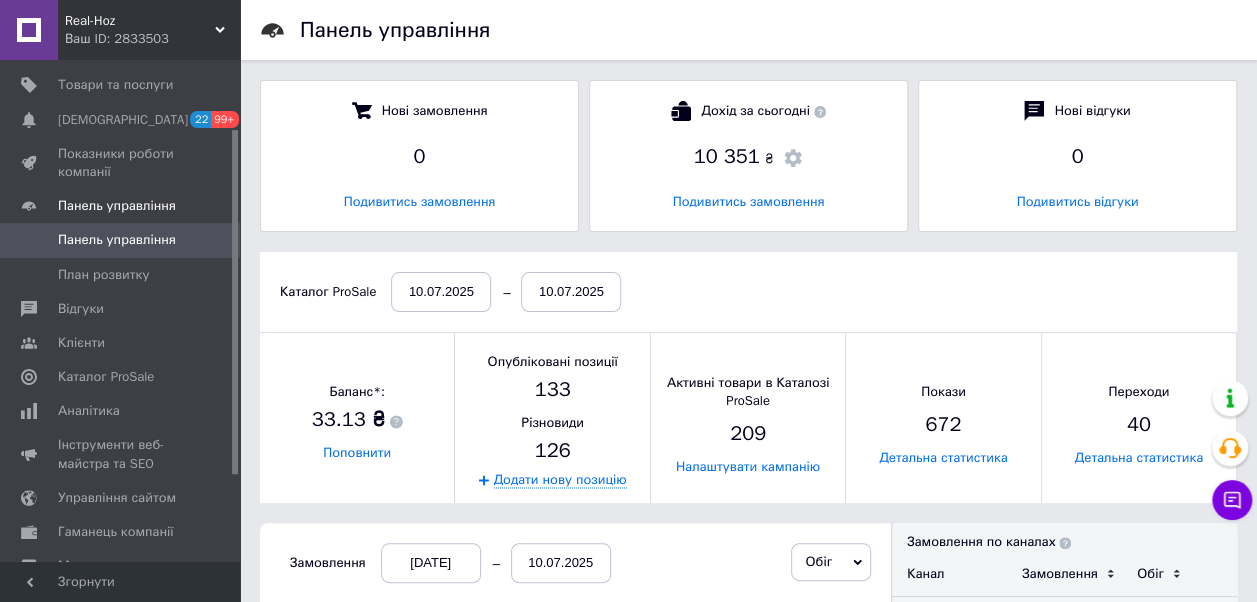 scroll, scrollTop: 10, scrollLeft: 10, axis: both 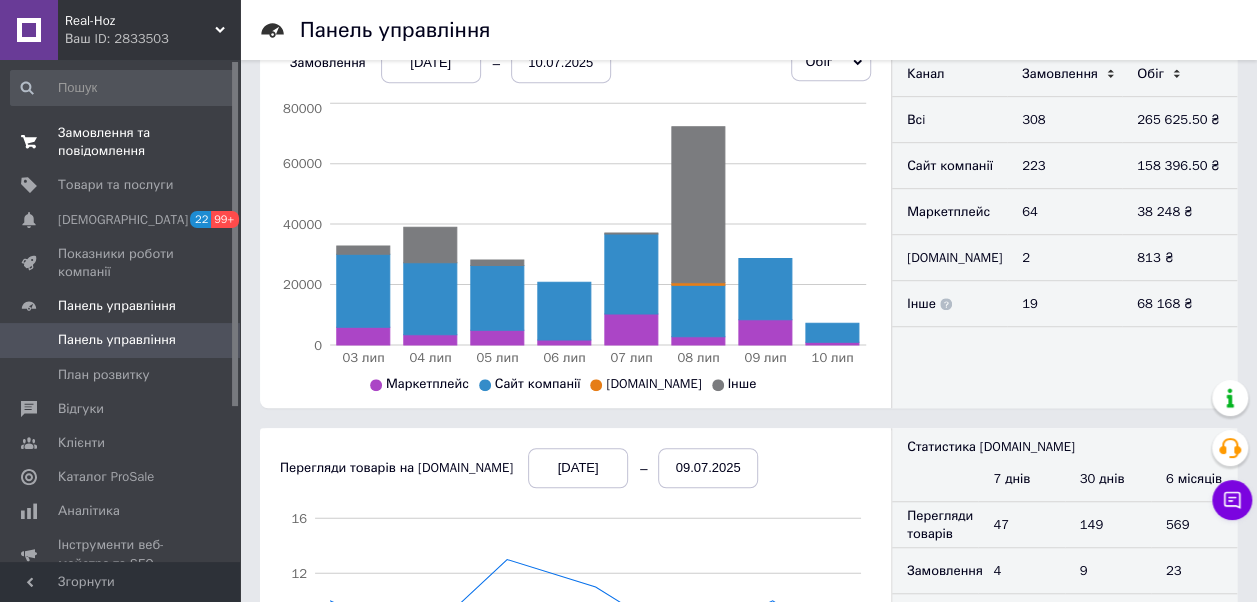 click on "Замовлення та повідомлення" at bounding box center (121, 142) 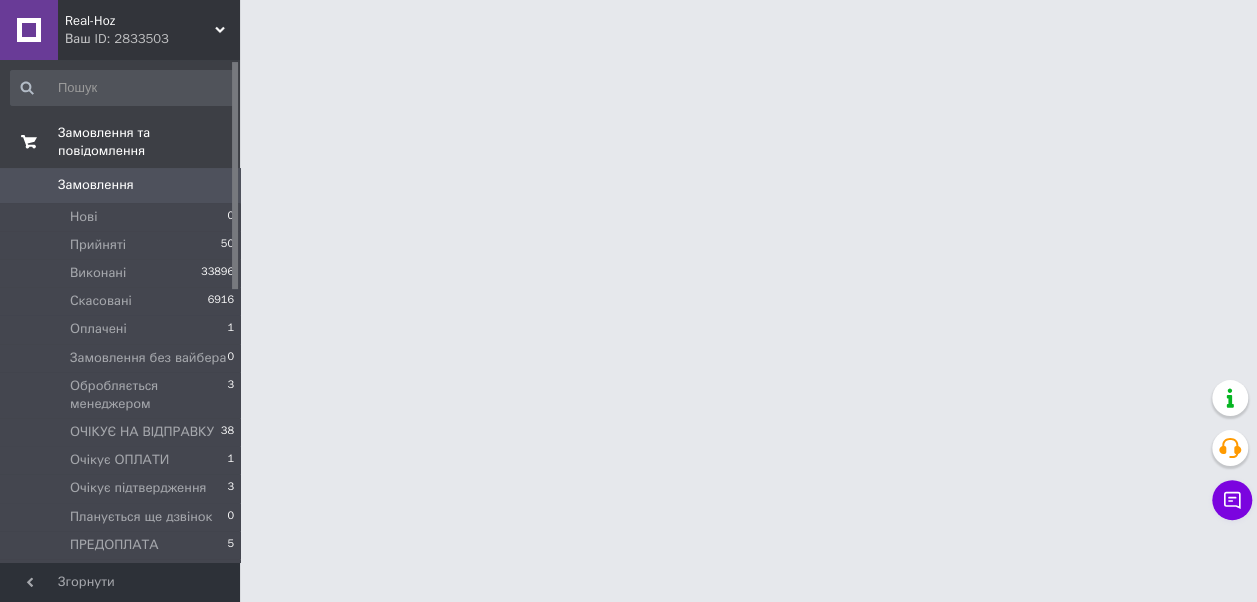 scroll, scrollTop: 0, scrollLeft: 0, axis: both 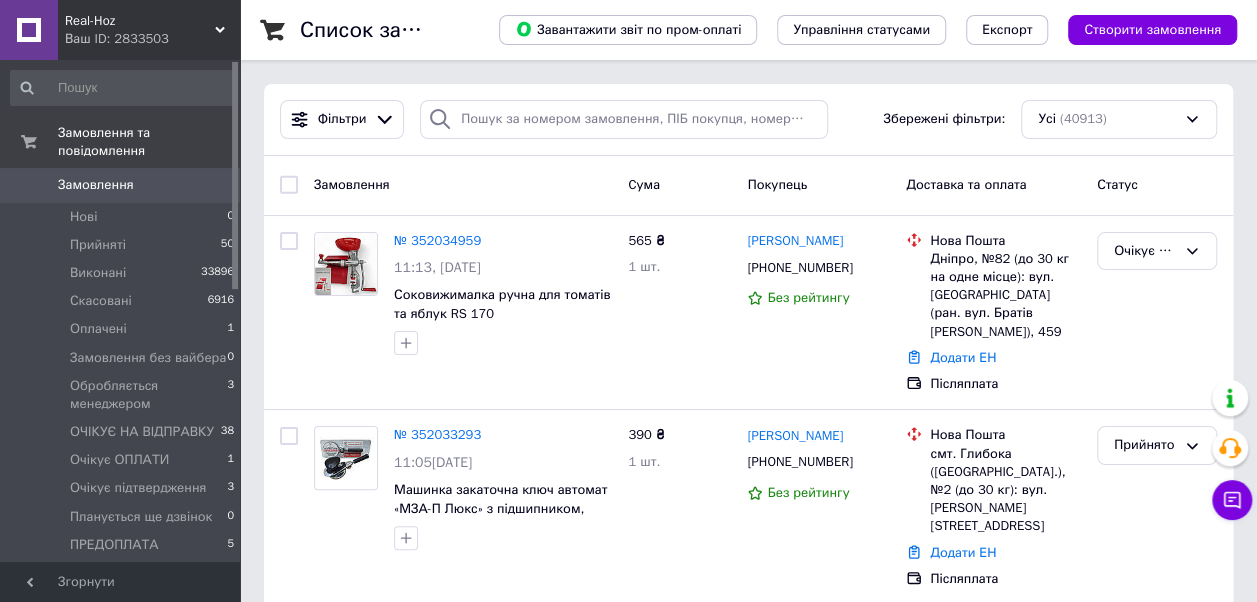 click on "Замовлення" at bounding box center (96, 185) 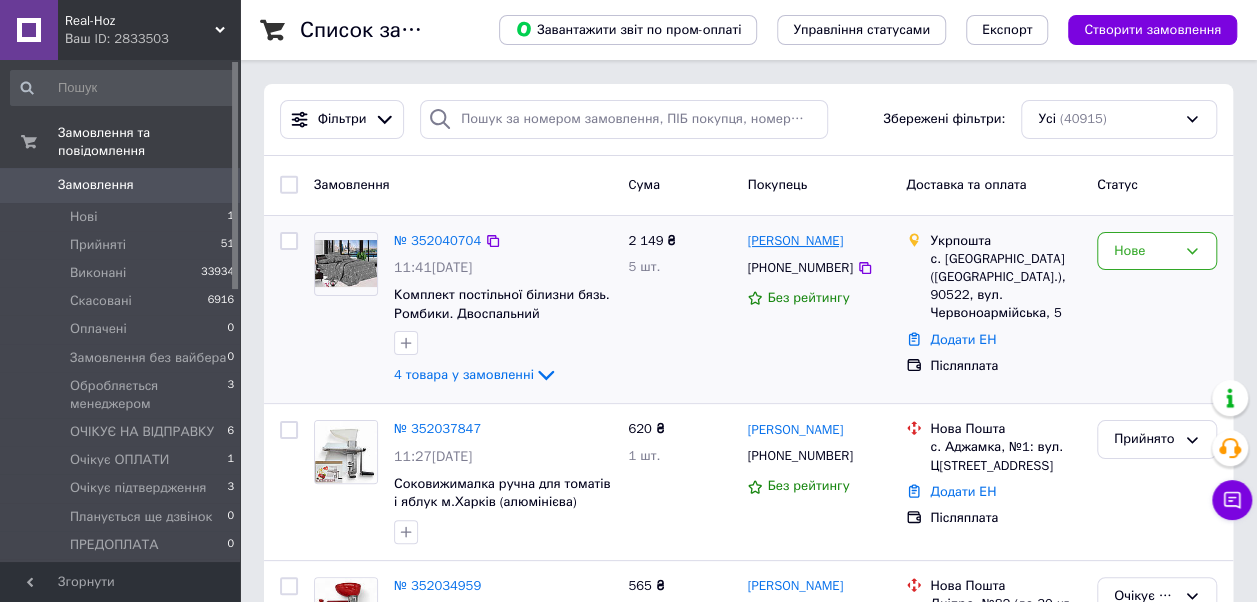 click on "Марія Фабрицій" at bounding box center [795, 241] 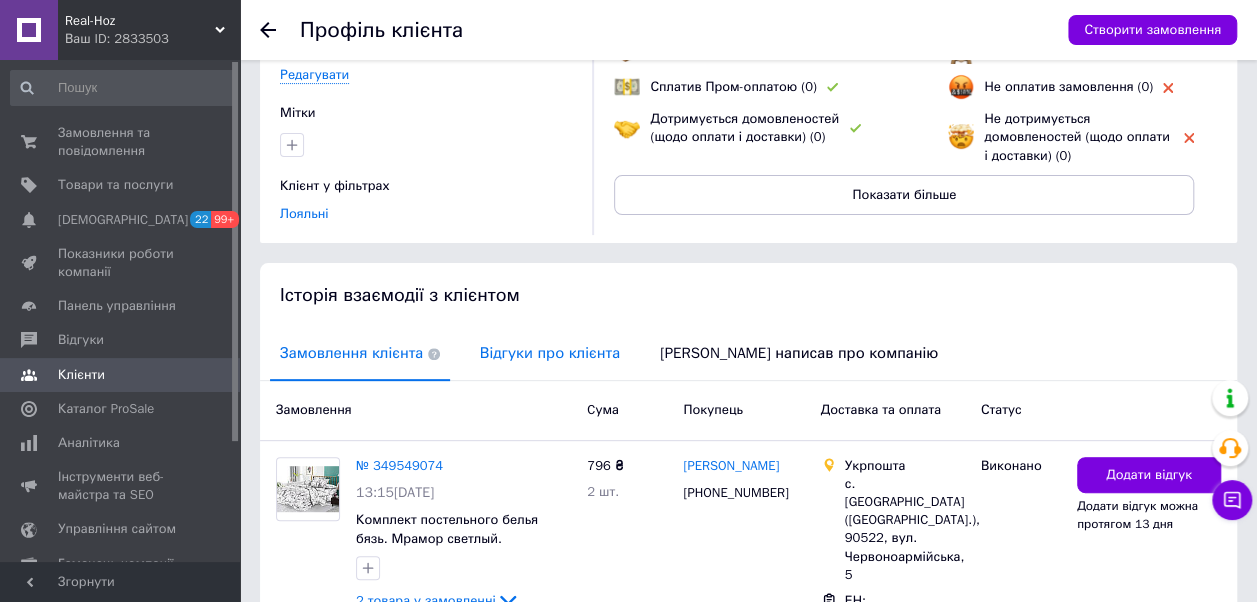 click on "Відгуки про клієнта" at bounding box center [550, 353] 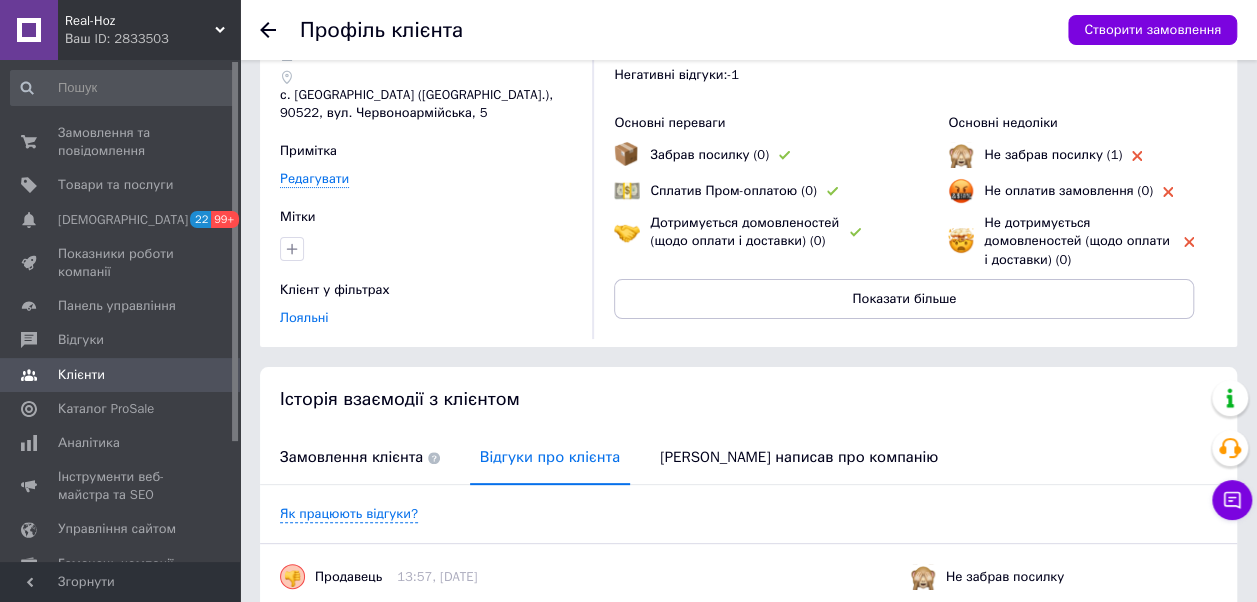 scroll, scrollTop: 0, scrollLeft: 0, axis: both 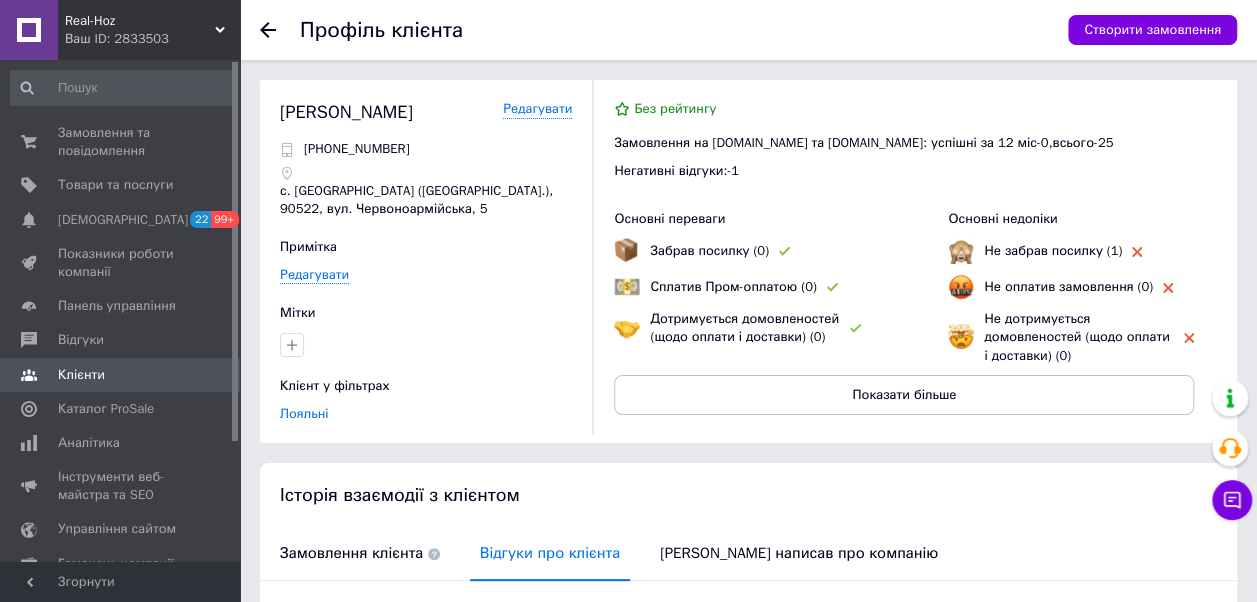 click 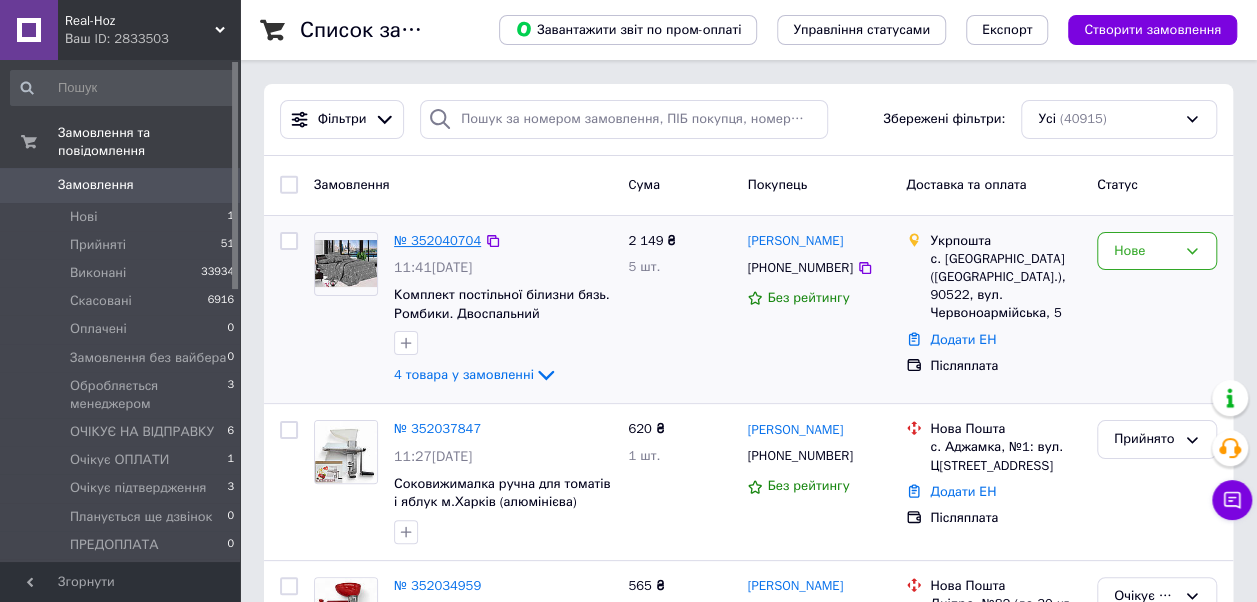 click on "№ 352040704" at bounding box center [437, 240] 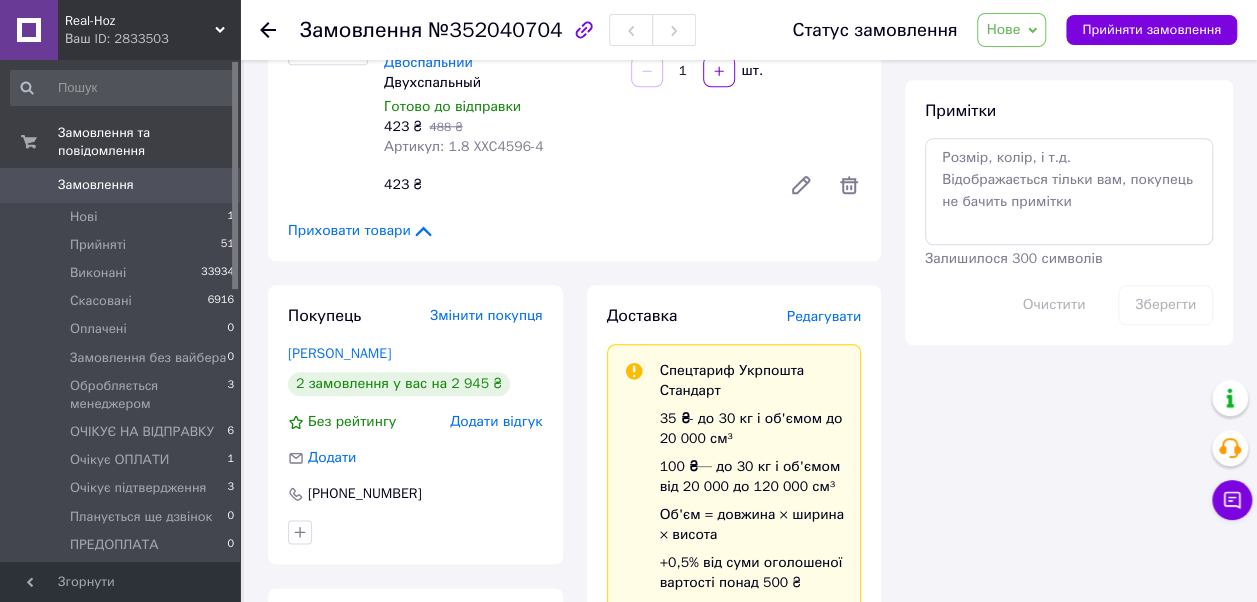 scroll, scrollTop: 1000, scrollLeft: 0, axis: vertical 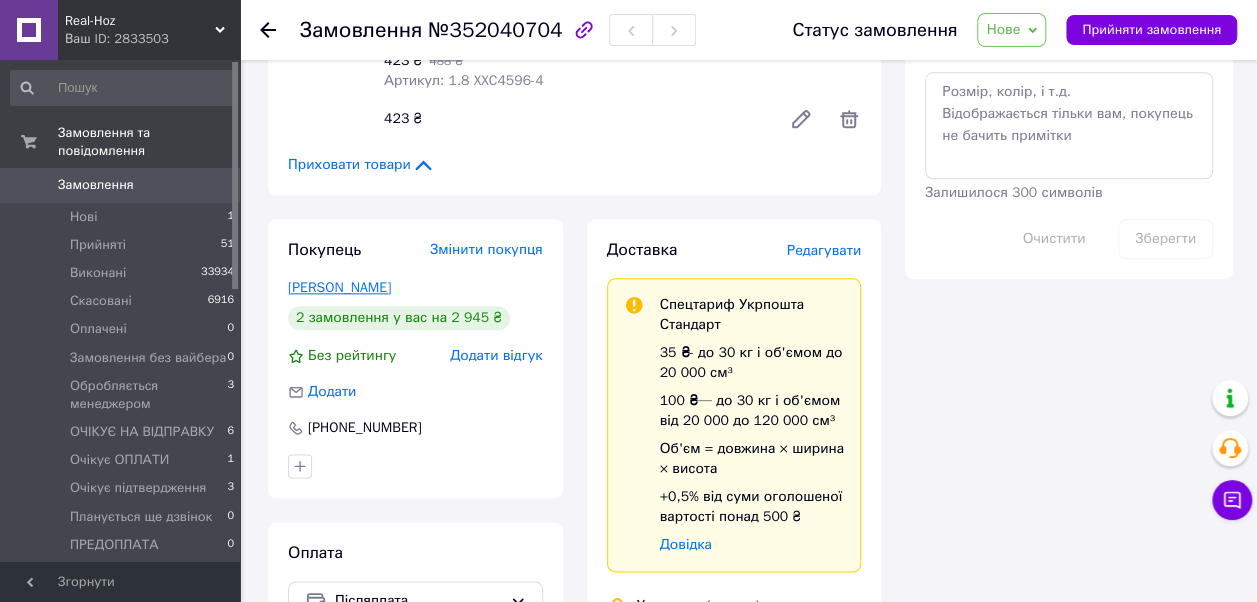 click on "Фабрицій Марія" at bounding box center [339, 287] 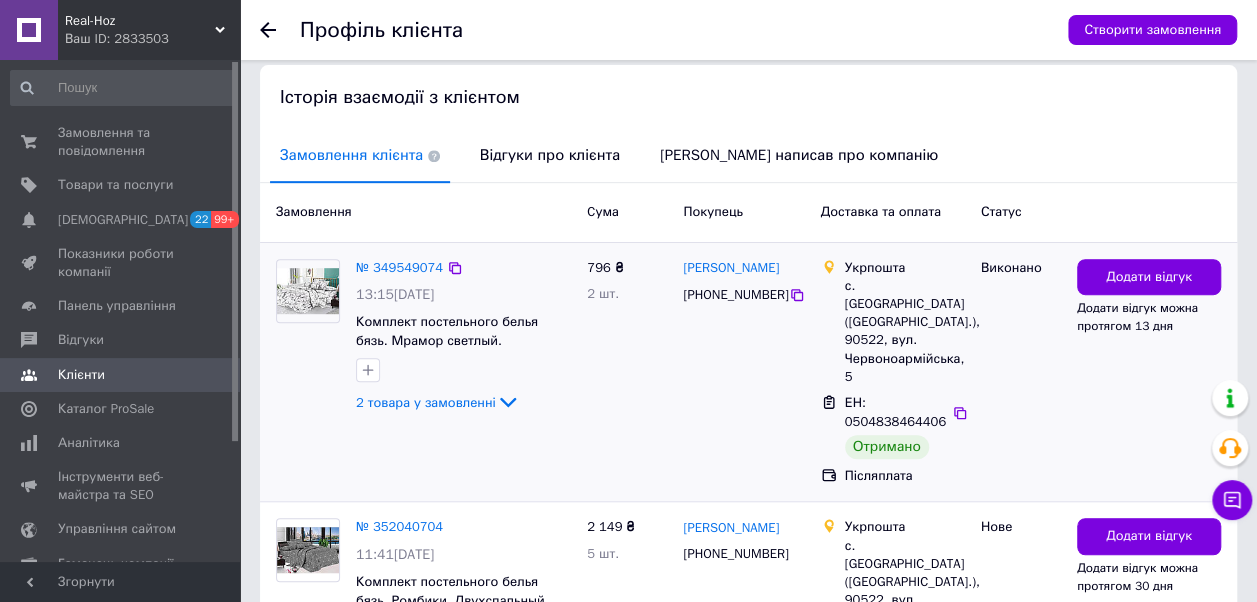 scroll, scrollTop: 400, scrollLeft: 0, axis: vertical 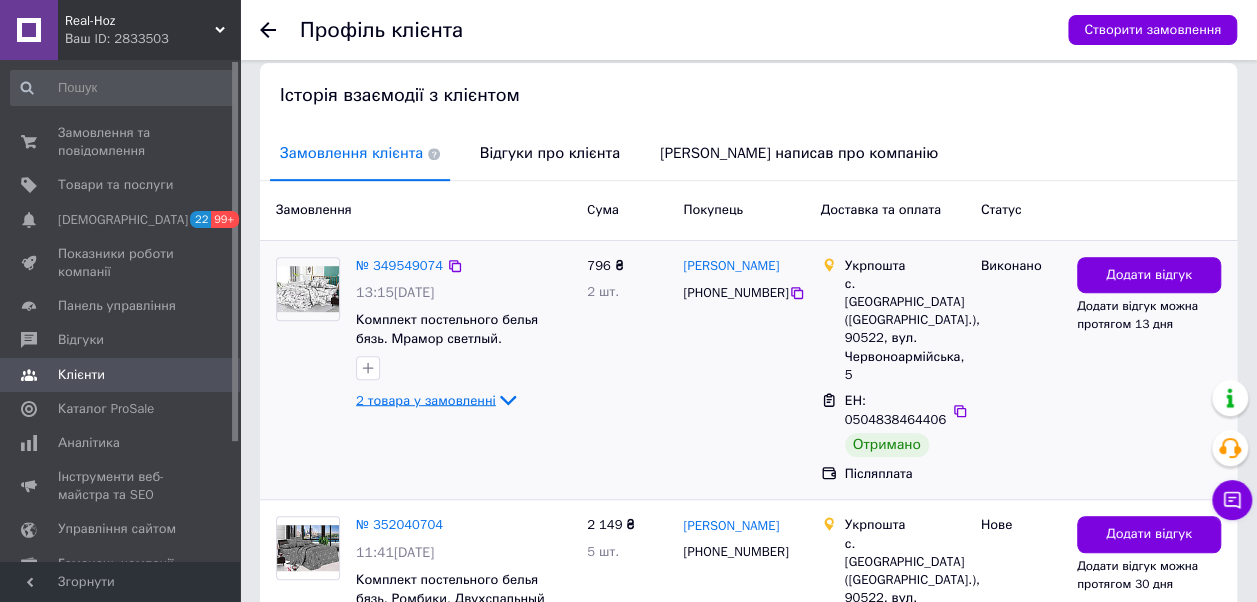 click on "2 товара у замовленні" at bounding box center [426, 399] 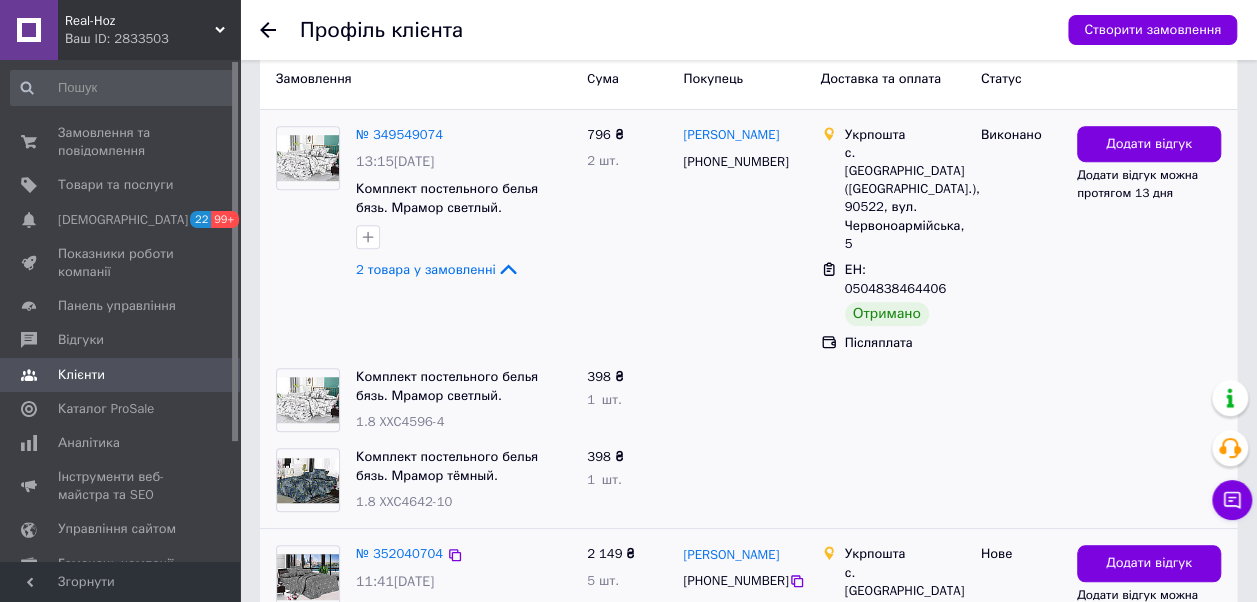scroll, scrollTop: 500, scrollLeft: 0, axis: vertical 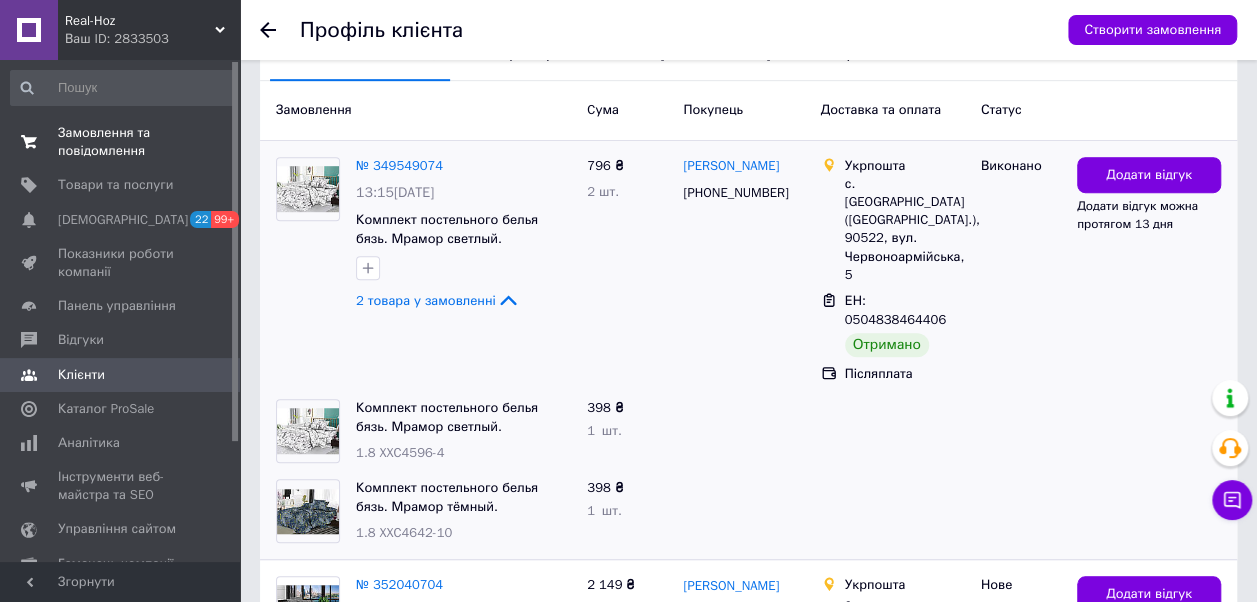 click on "Замовлення та повідомлення" at bounding box center (121, 142) 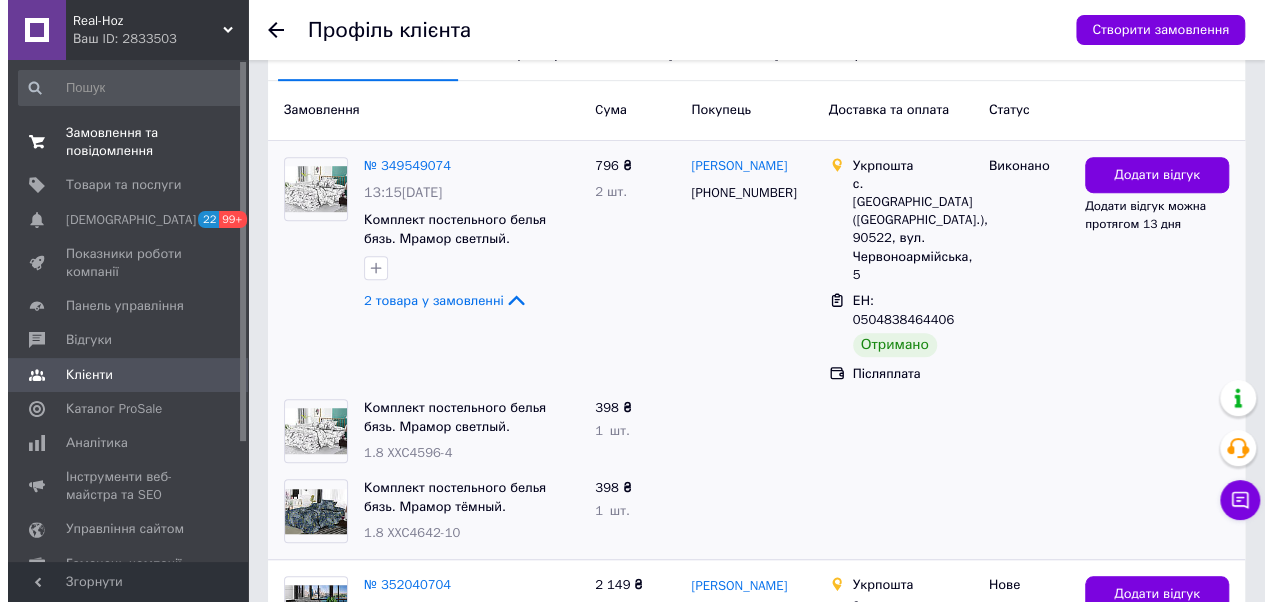 scroll, scrollTop: 0, scrollLeft: 0, axis: both 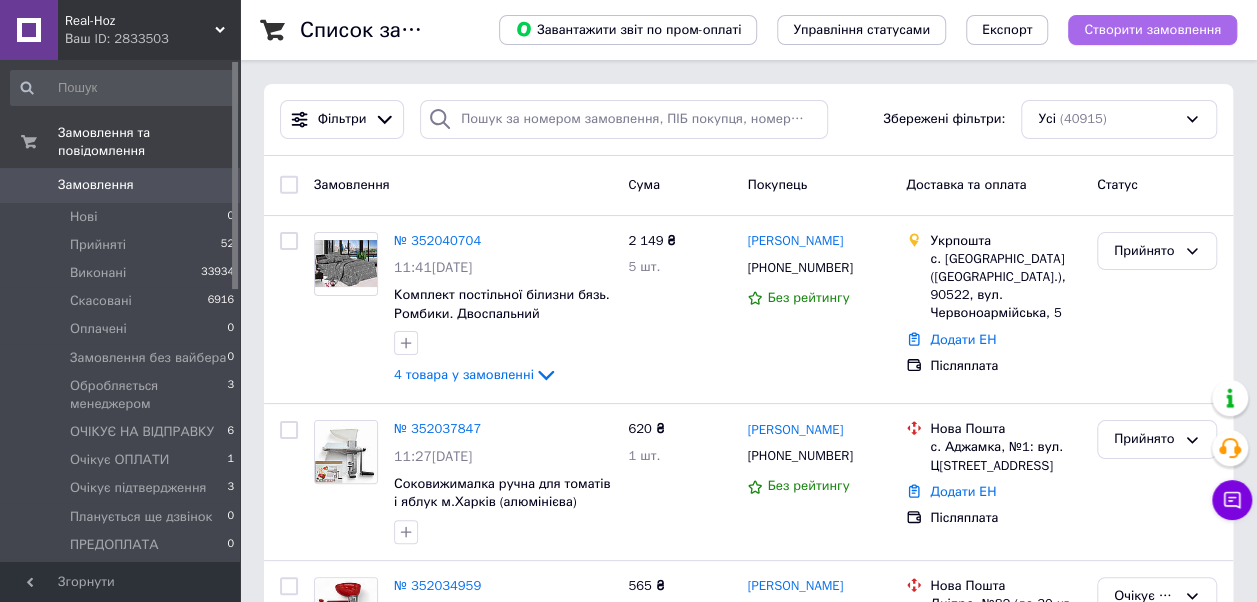 click on "Створити замовлення" at bounding box center [1152, 30] 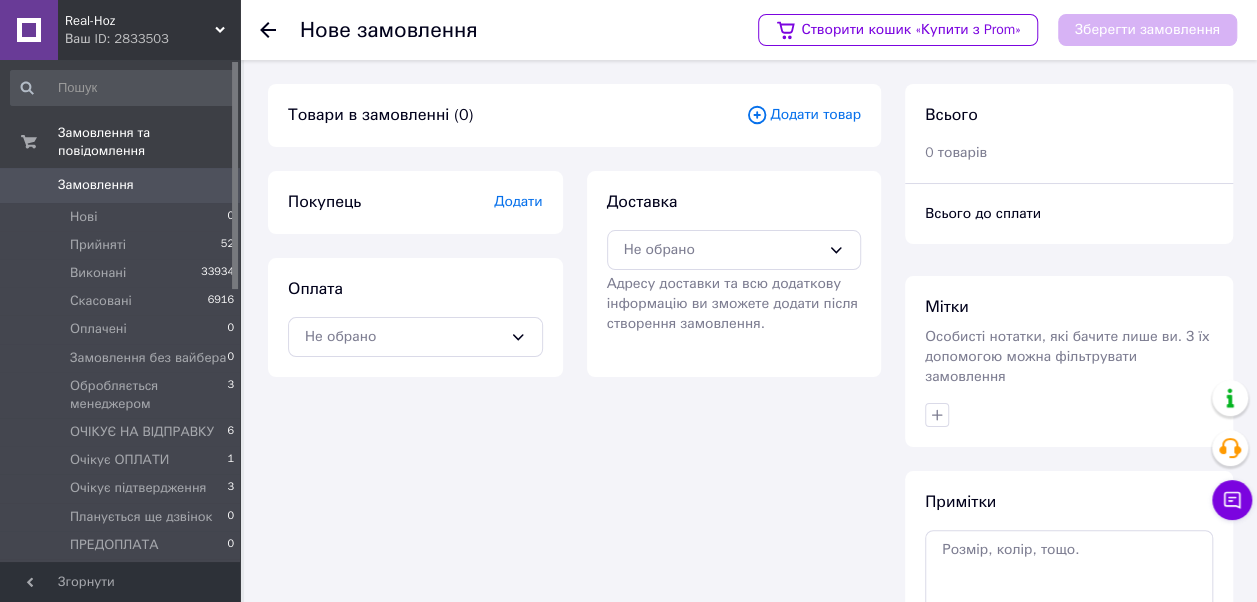 click 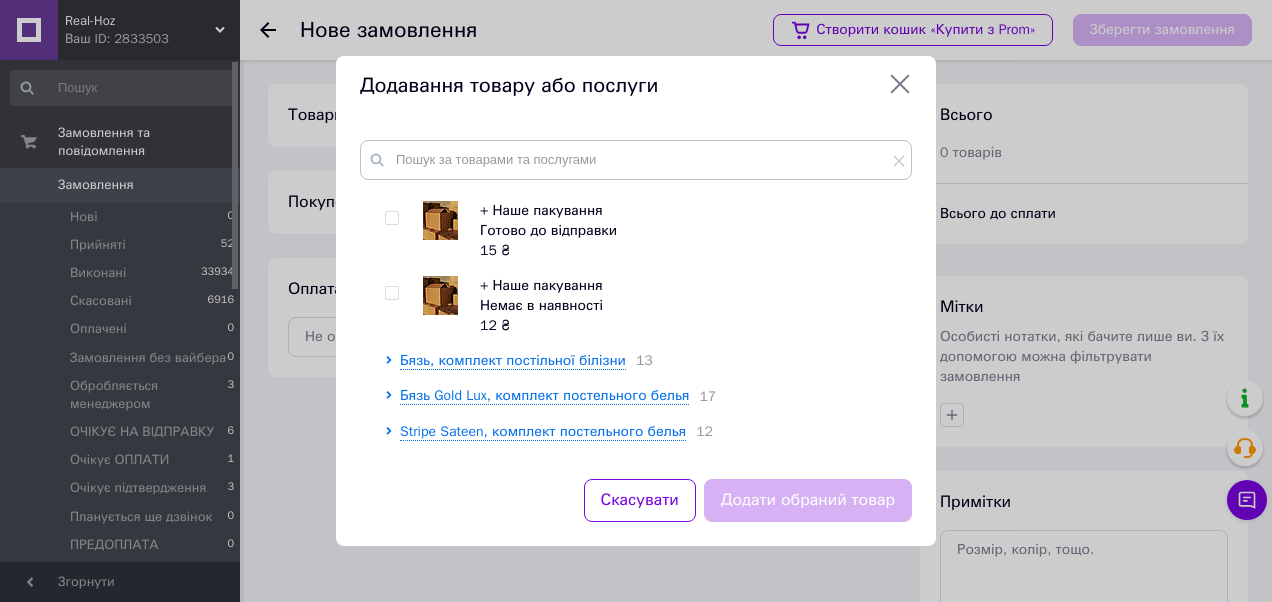 scroll, scrollTop: 200, scrollLeft: 0, axis: vertical 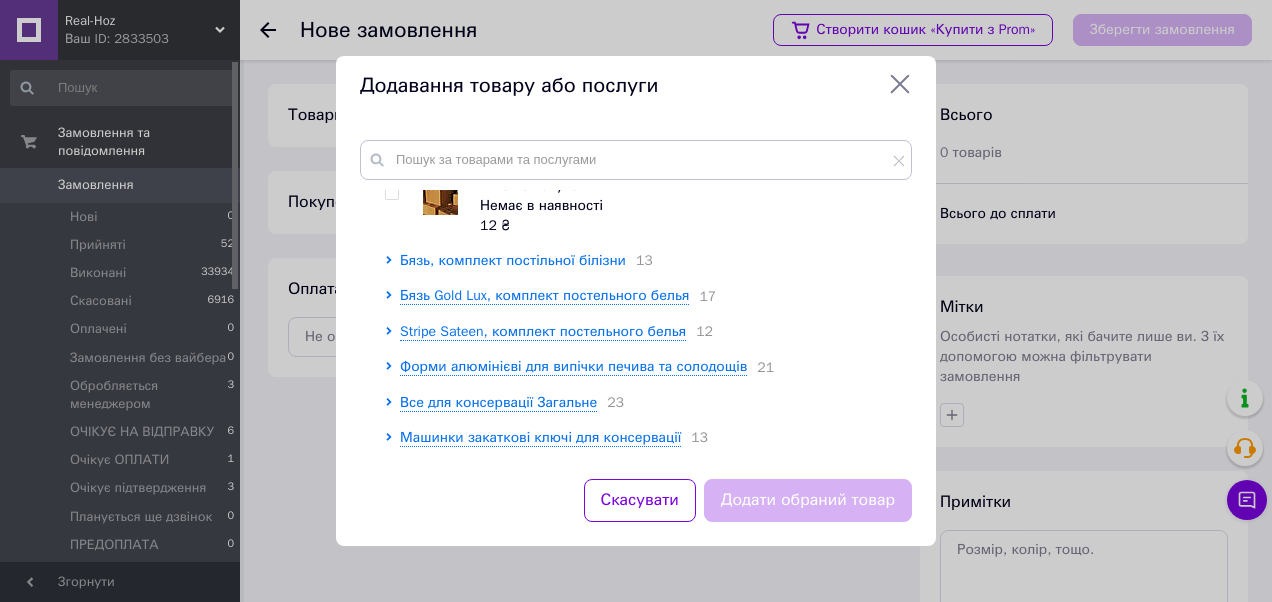 click on "Бязь, комплект постільної білізни" at bounding box center [513, 260] 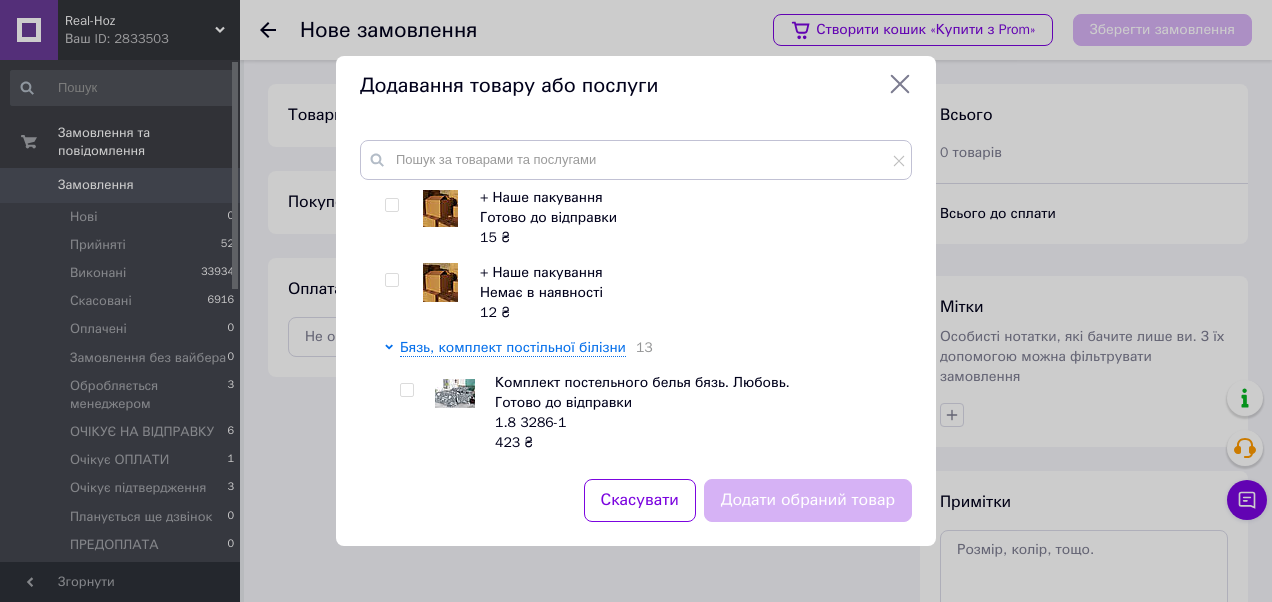 scroll, scrollTop: 100, scrollLeft: 0, axis: vertical 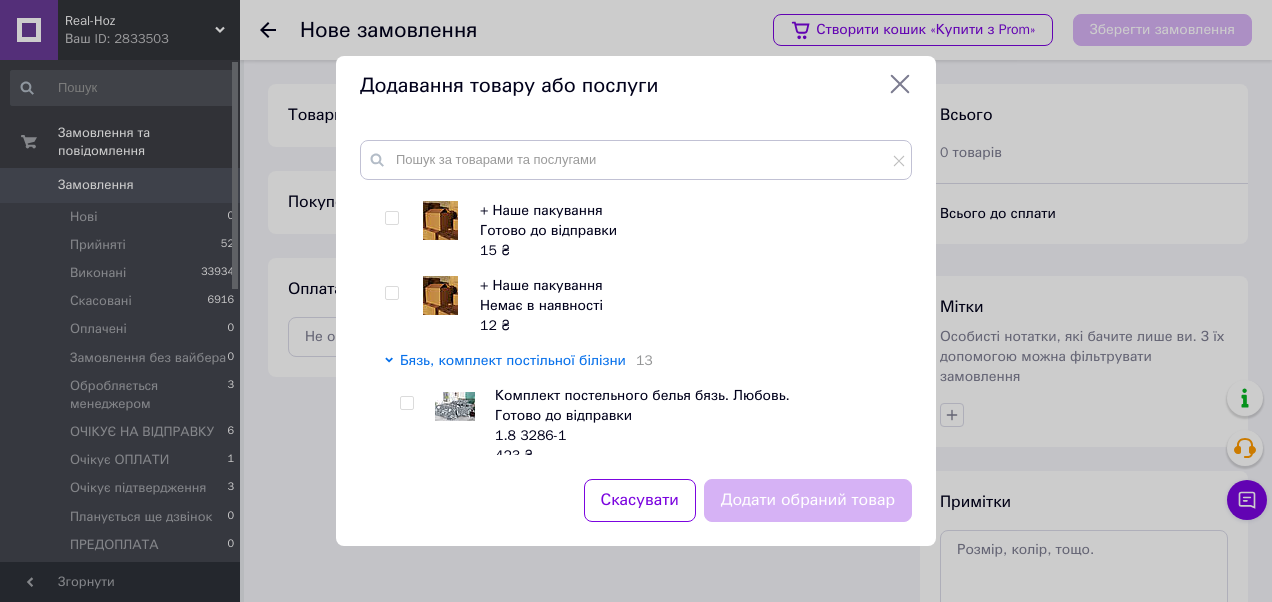click on "Бязь, комплект постільної білізни" at bounding box center (513, 360) 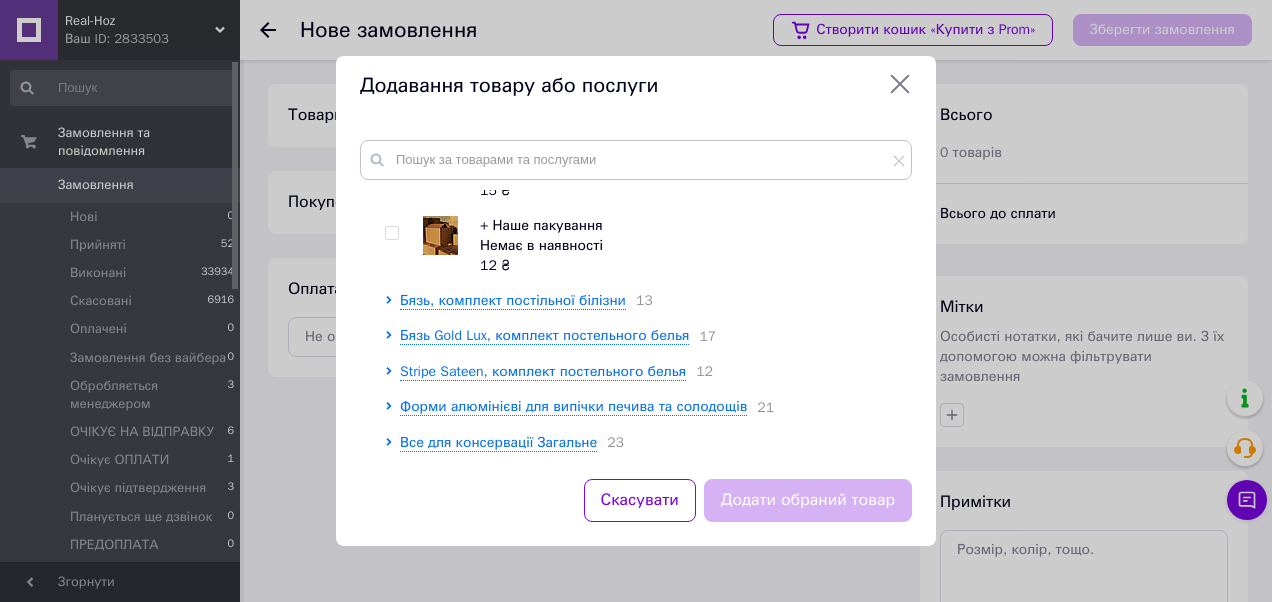 scroll, scrollTop: 200, scrollLeft: 0, axis: vertical 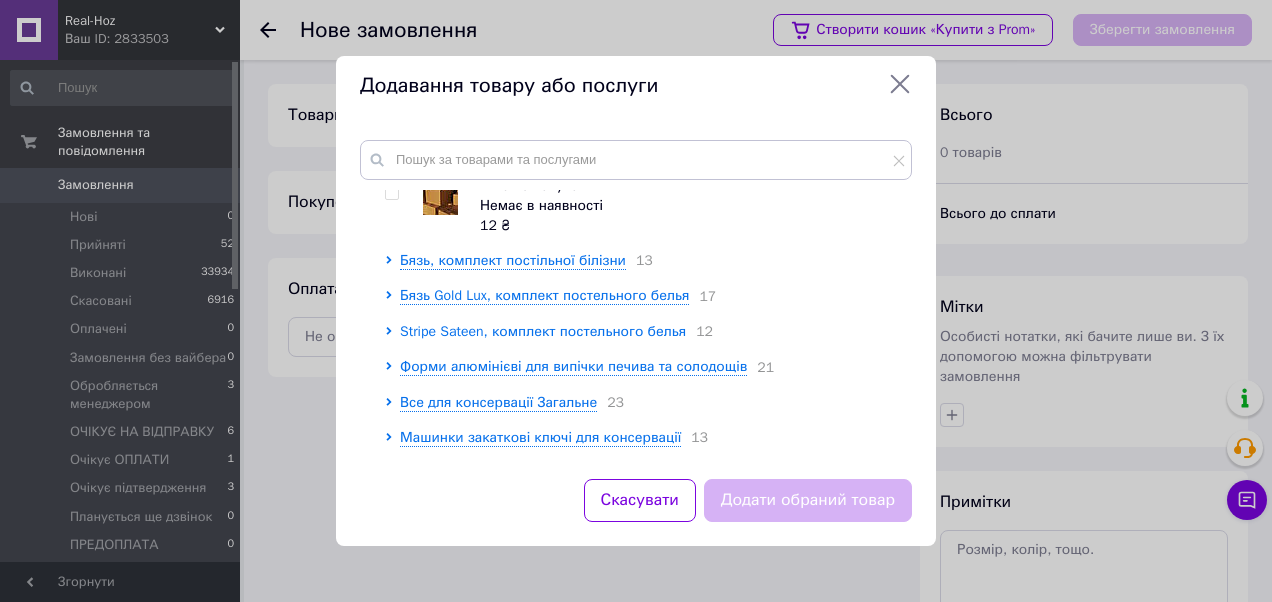 click on "Stripe Sateen, комплект постельного белья" at bounding box center (543, 331) 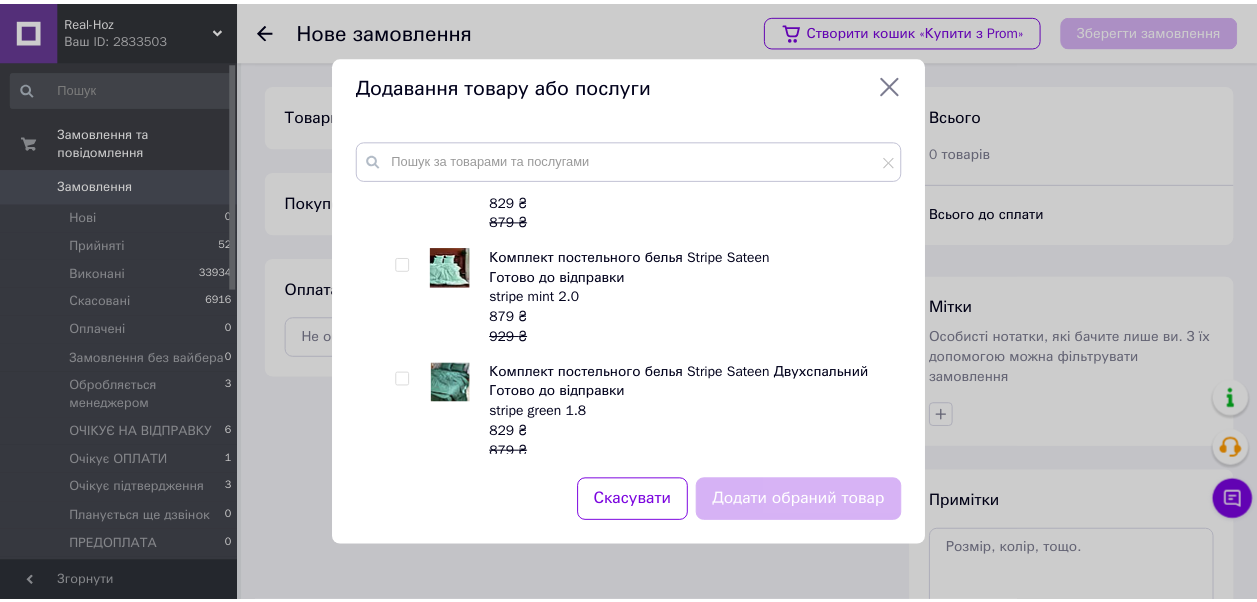 scroll, scrollTop: 1100, scrollLeft: 0, axis: vertical 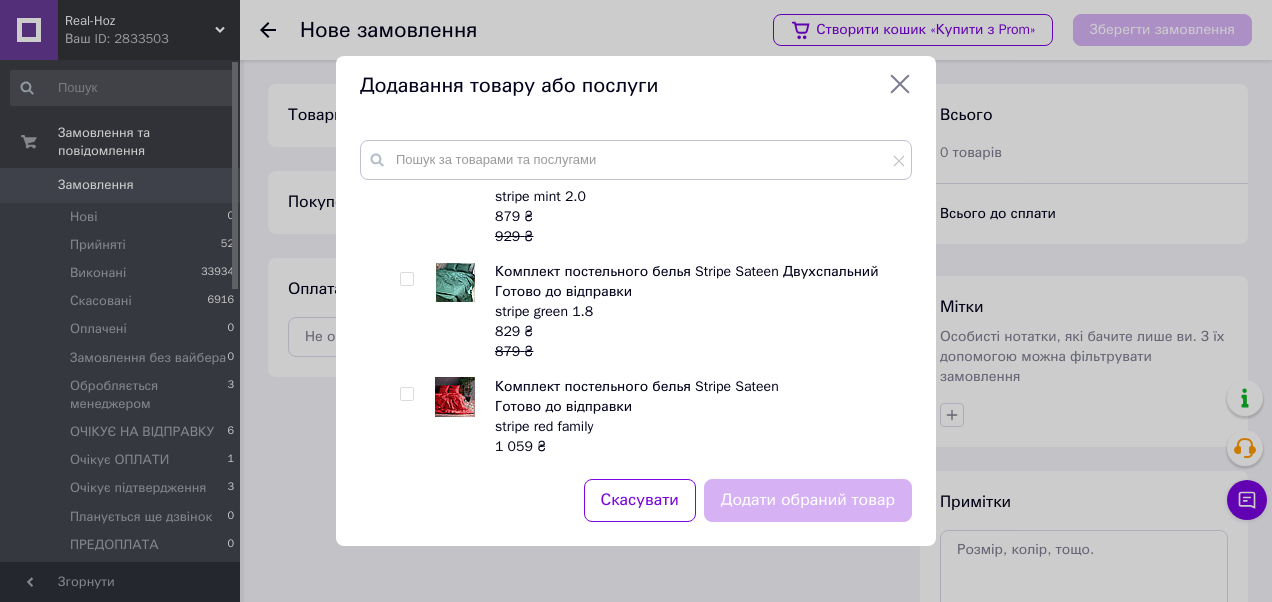 click at bounding box center [406, 279] 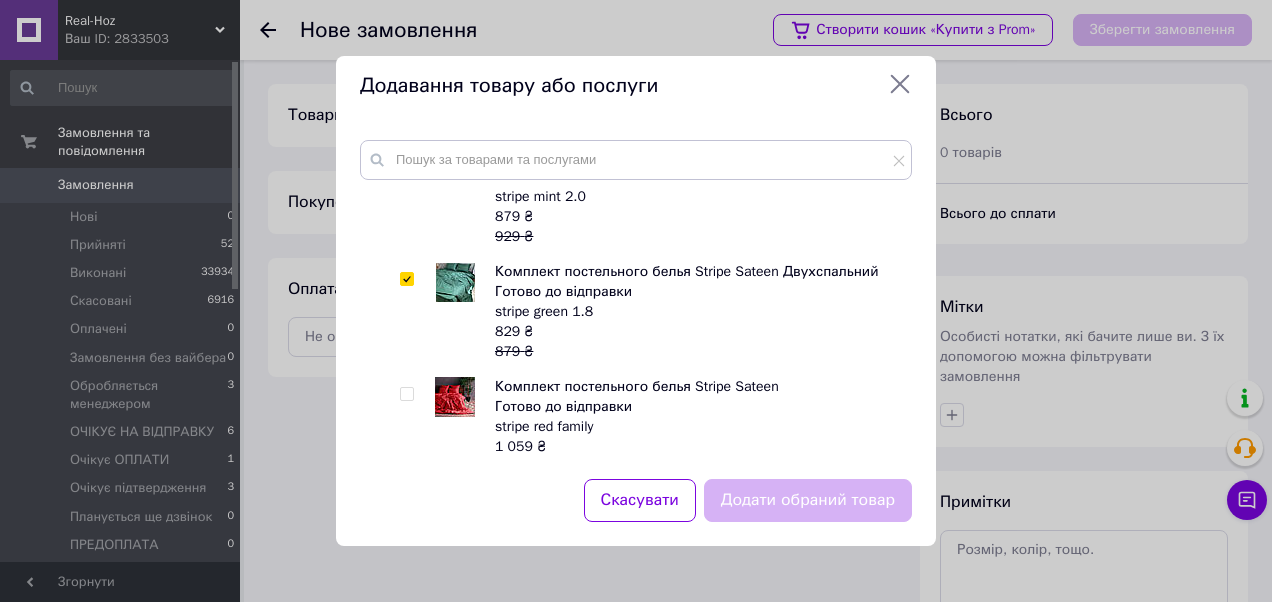 checkbox on "true" 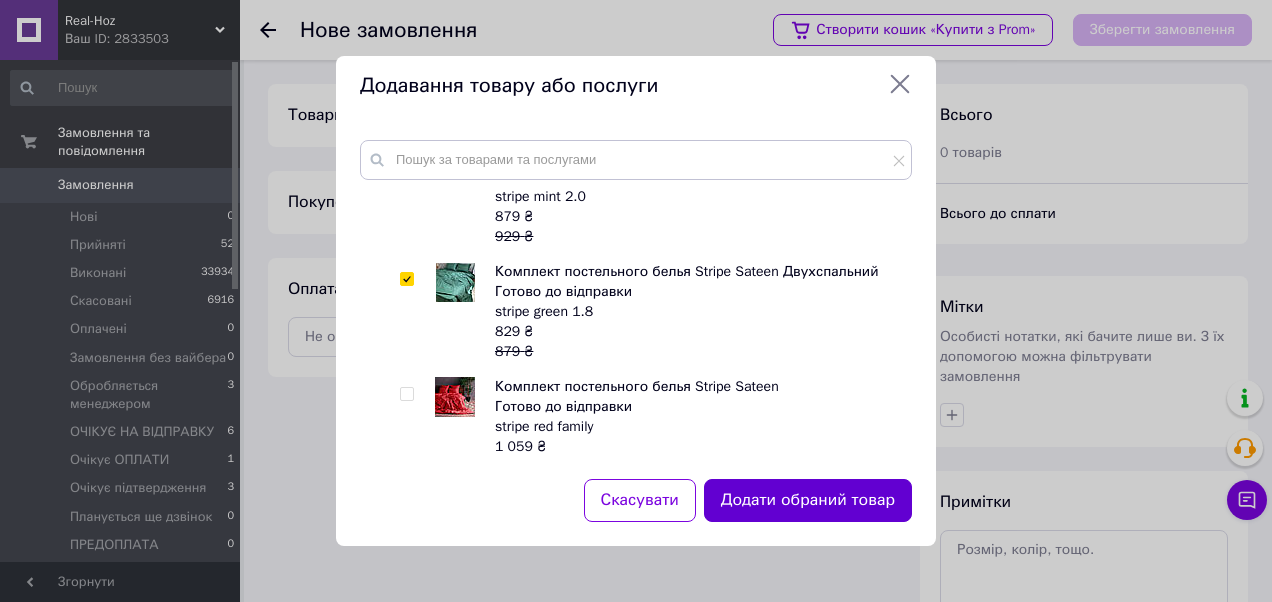 click on "Додати обраний товар" at bounding box center [808, 500] 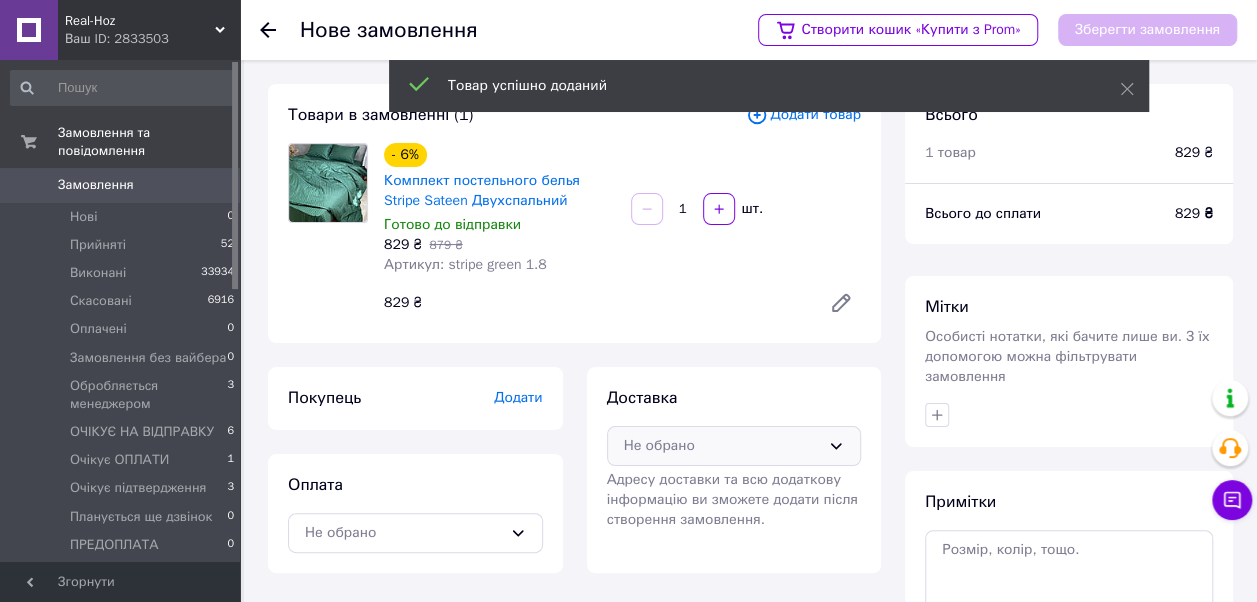 click on "Не обрано" at bounding box center (722, 446) 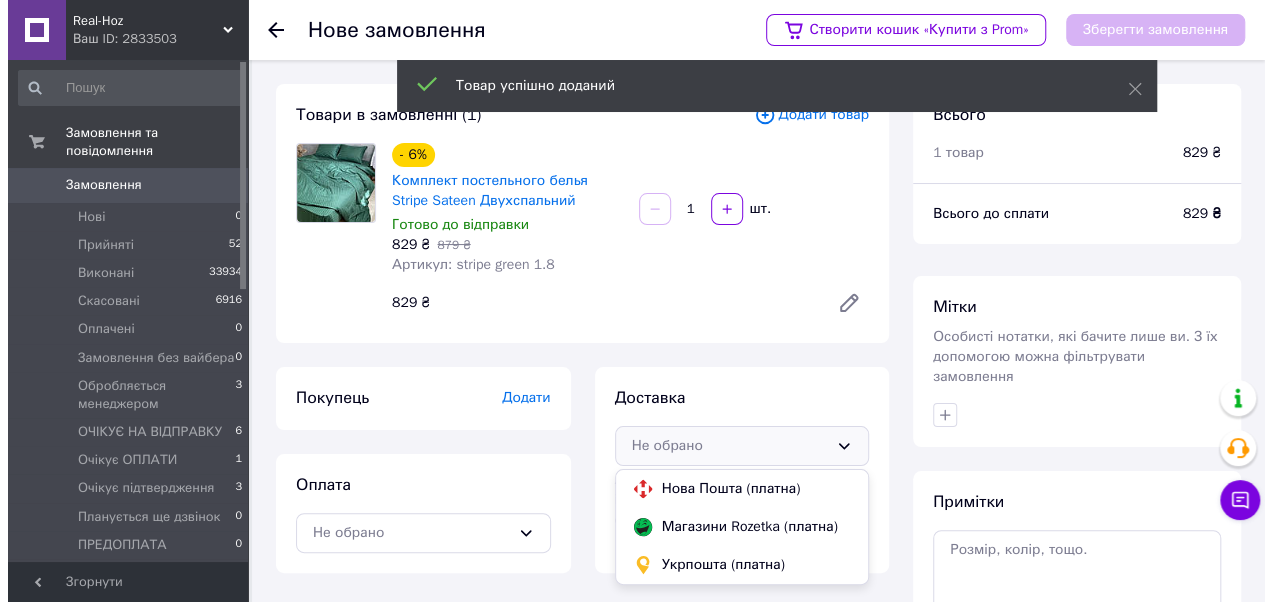 scroll, scrollTop: 100, scrollLeft: 0, axis: vertical 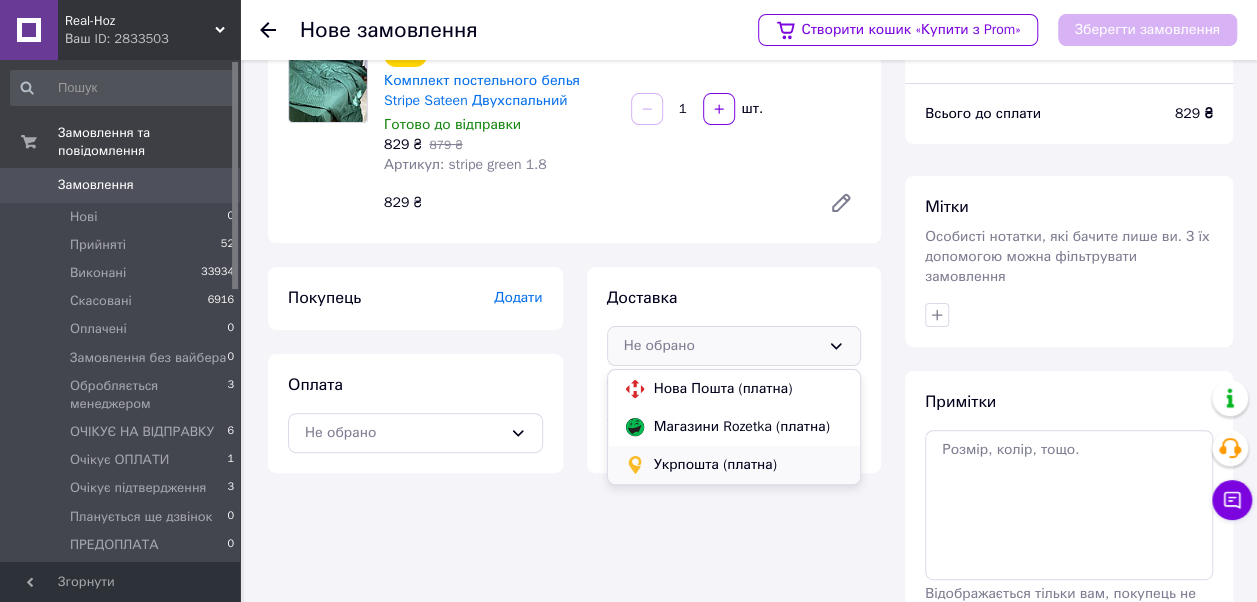 click on "Укрпошта (платна)" at bounding box center [749, 465] 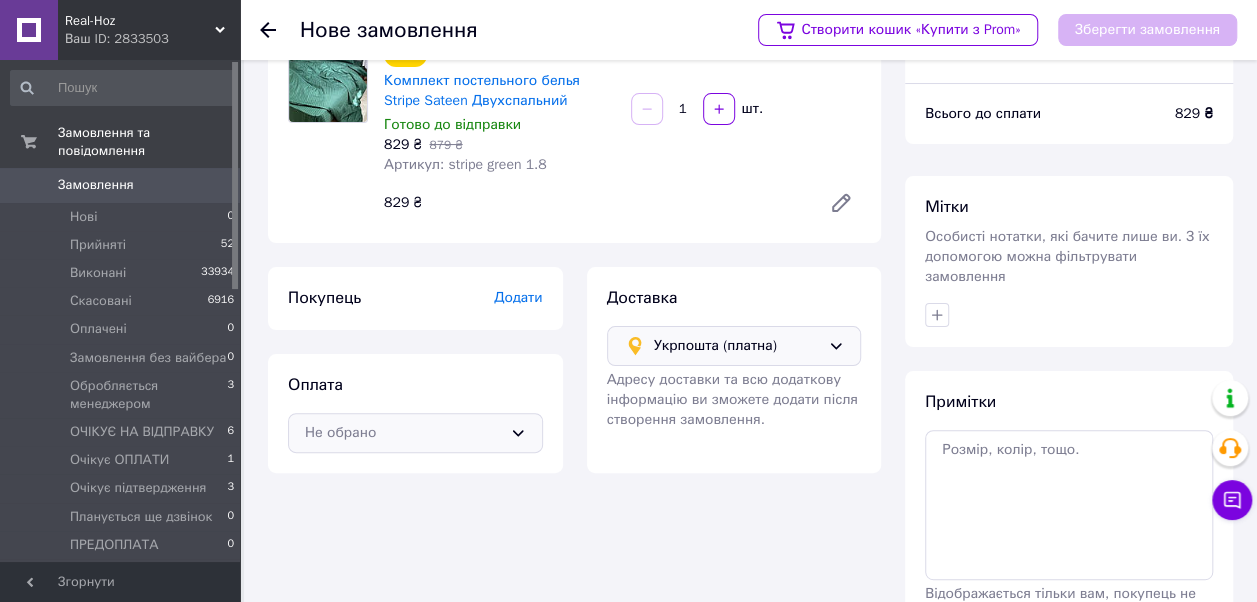 click on "Не обрано" at bounding box center [403, 433] 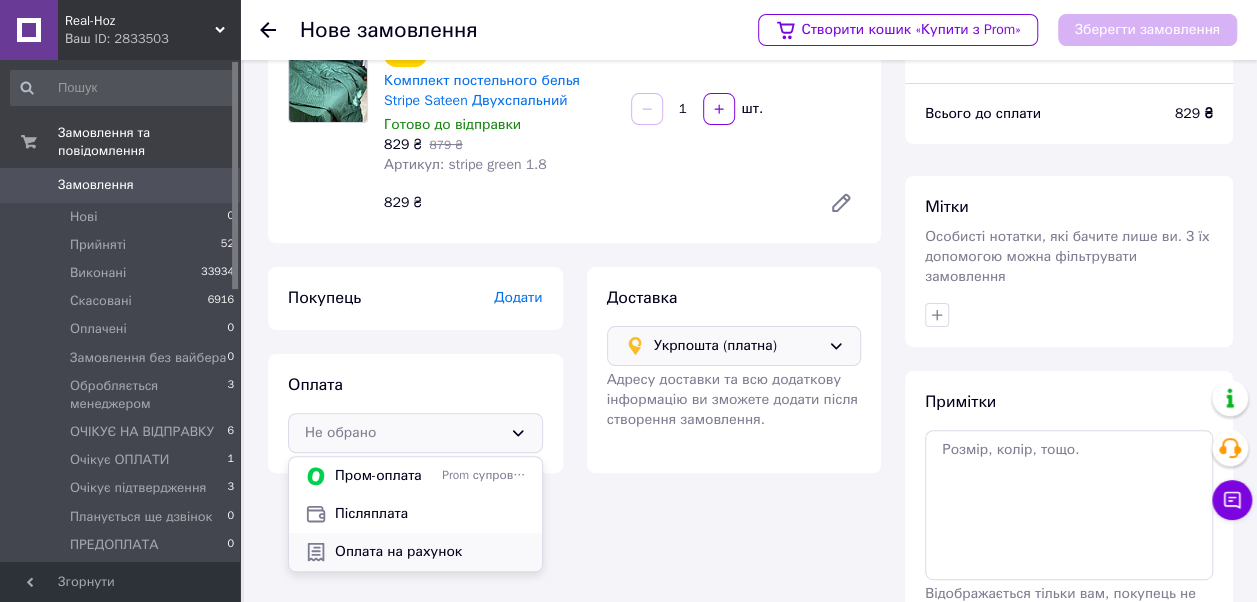 click on "Оплата на рахунок" at bounding box center [430, 552] 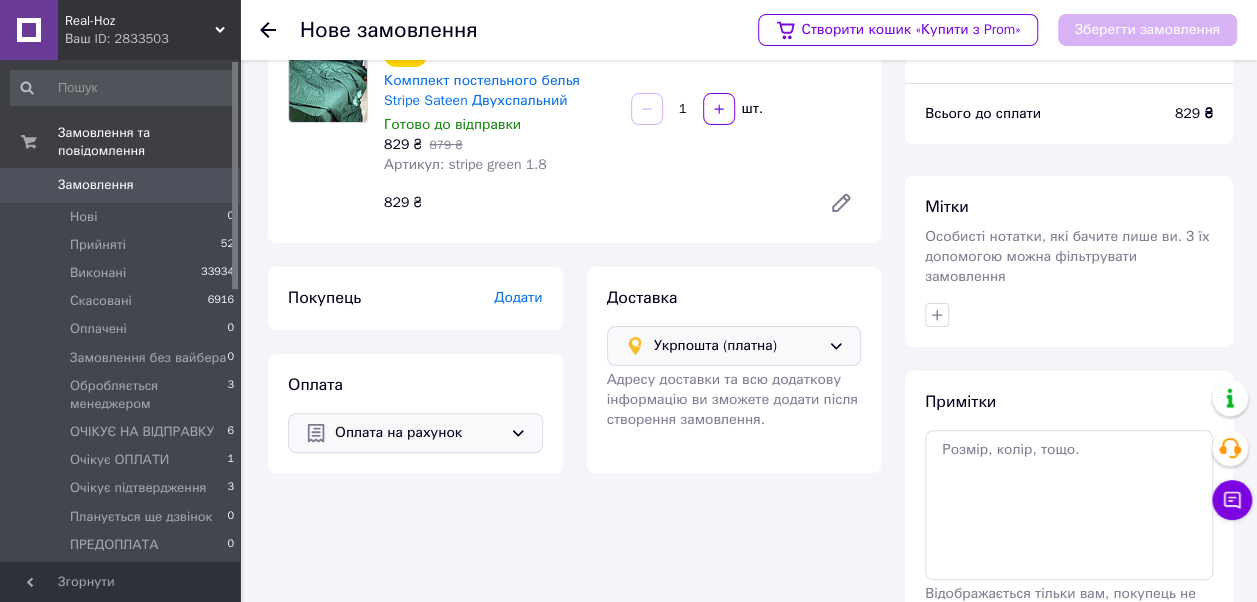 click on "Додати" at bounding box center [518, 297] 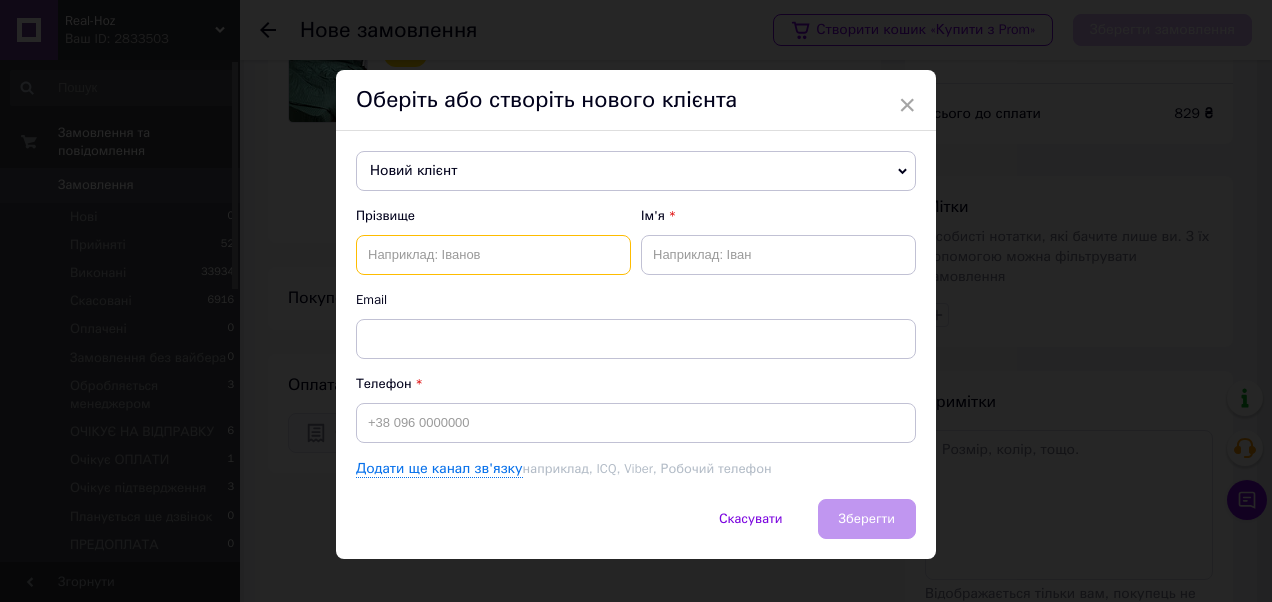 click at bounding box center (493, 255) 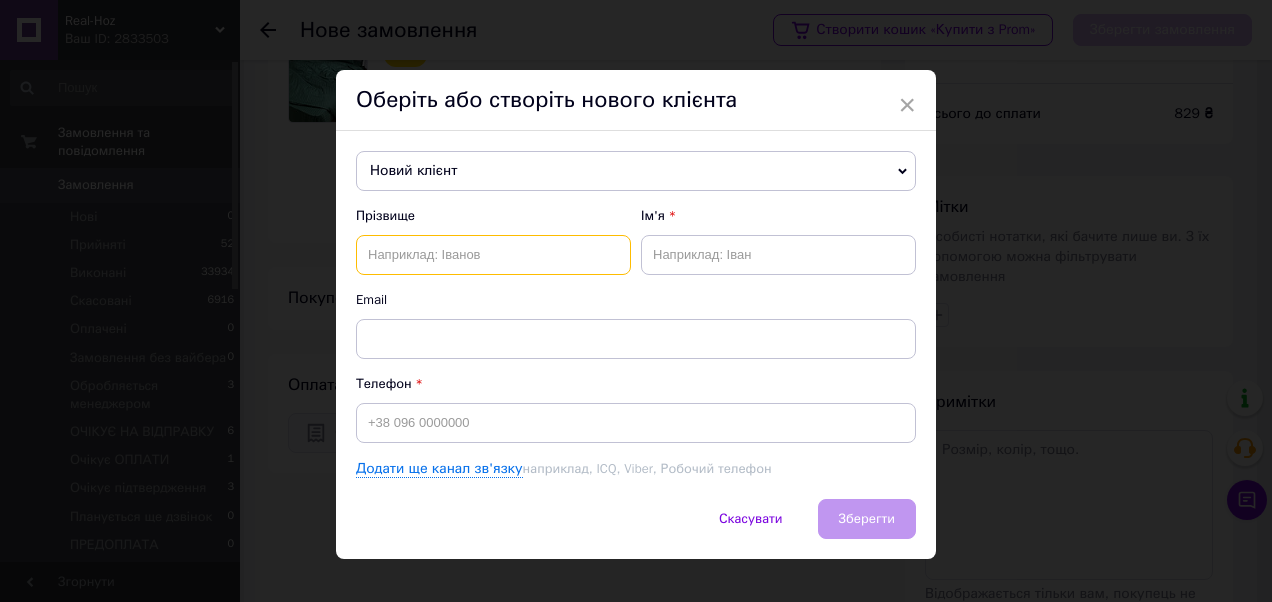 type on "Т" 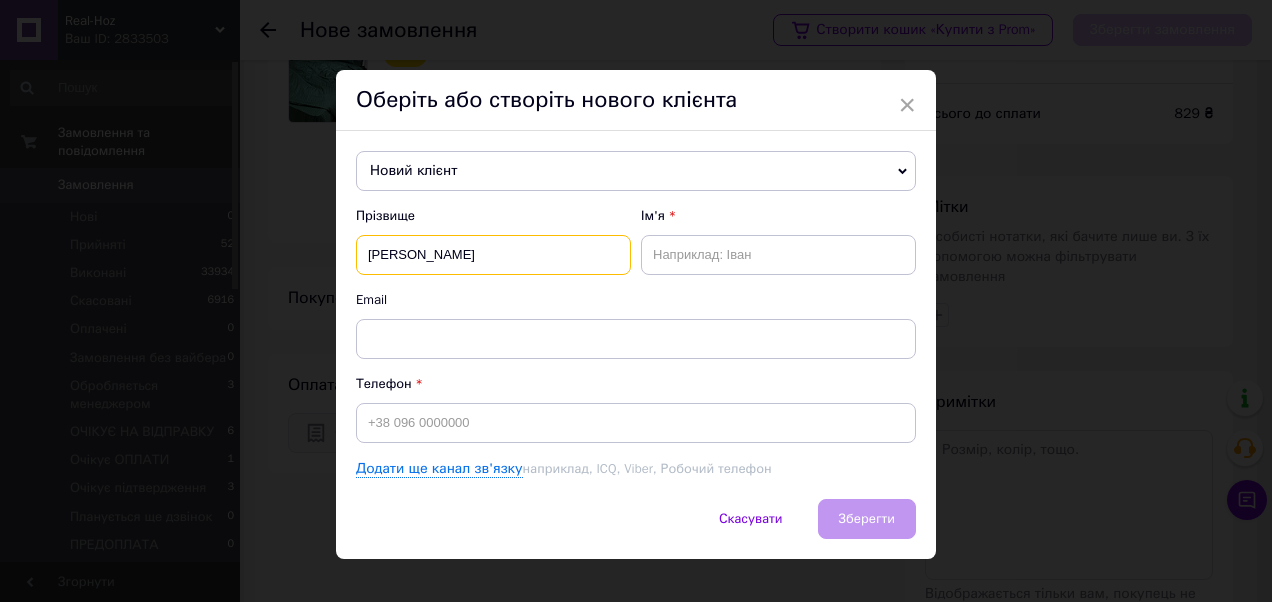 type on "Шенгур" 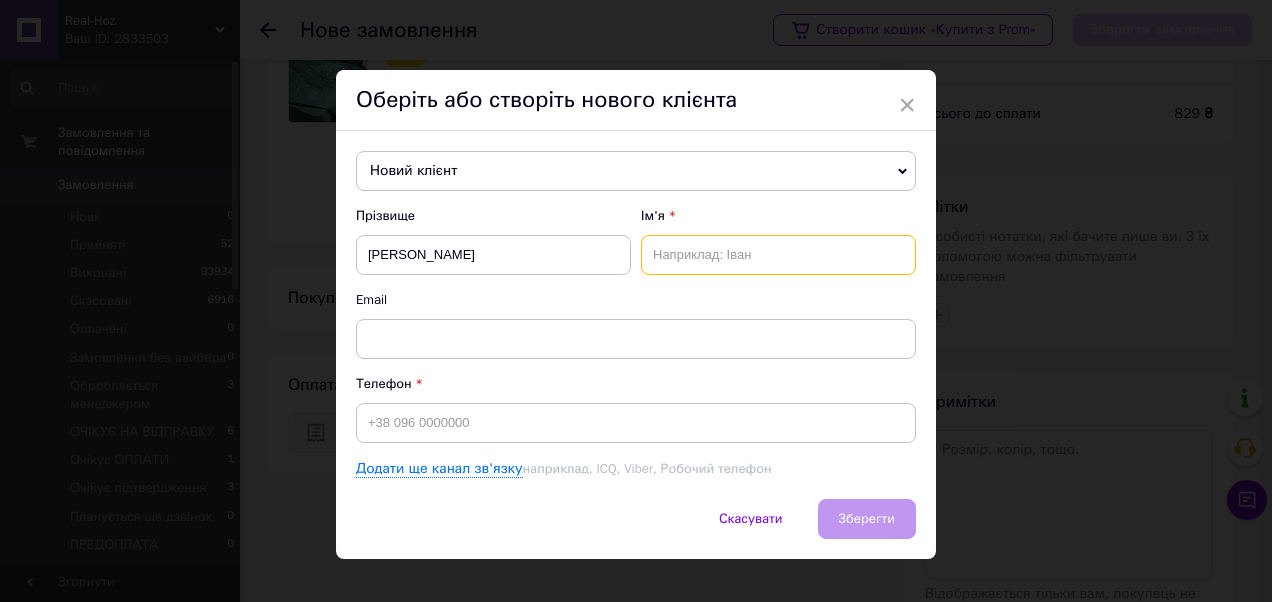 click at bounding box center [778, 255] 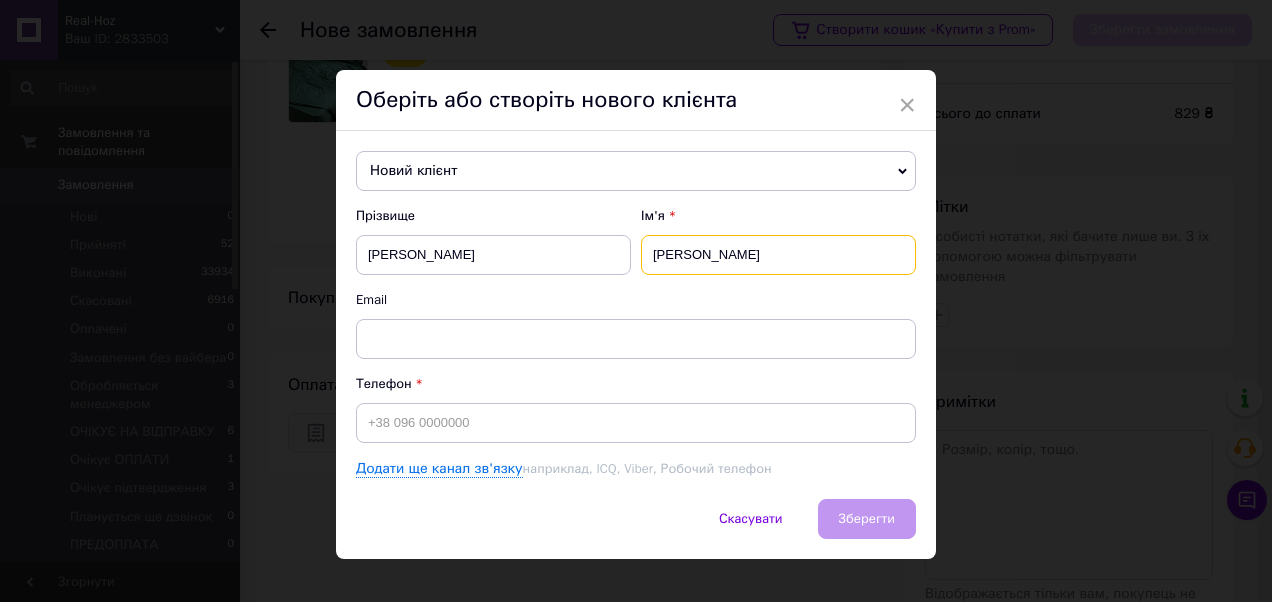 type on "Дмитро" 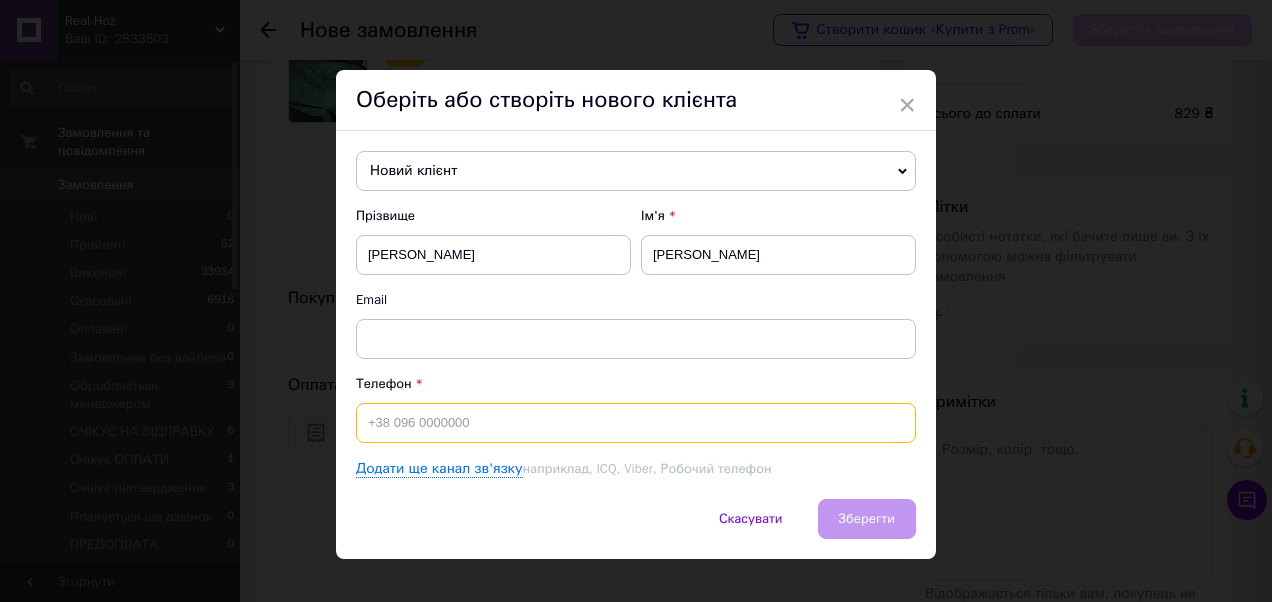 click at bounding box center [636, 423] 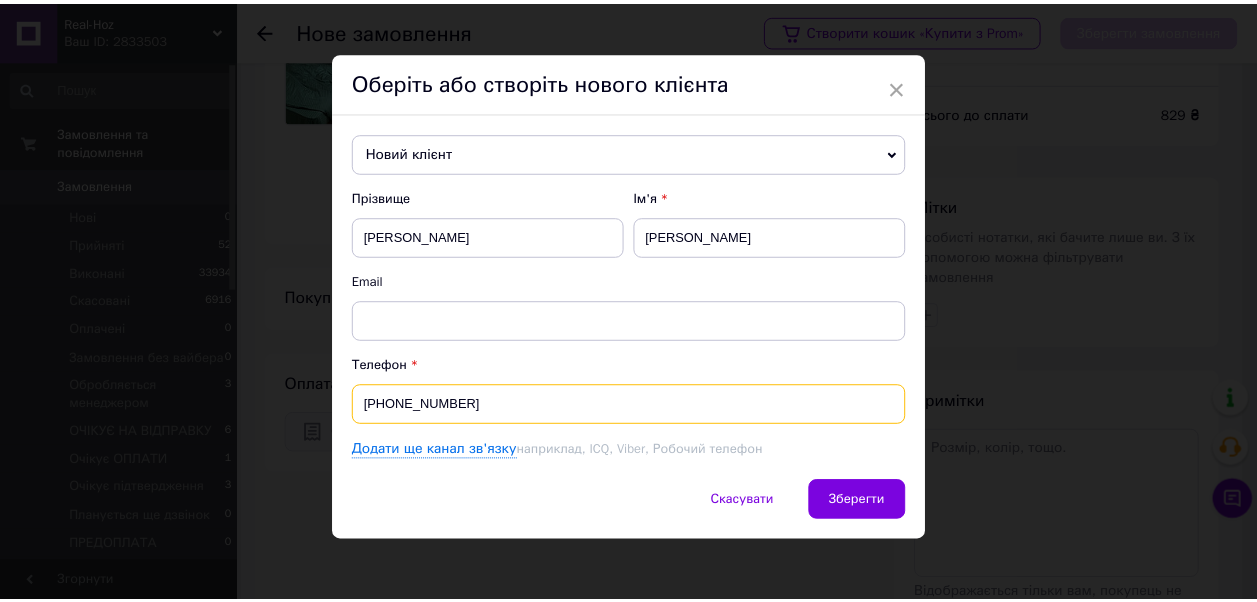 scroll, scrollTop: 22, scrollLeft: 0, axis: vertical 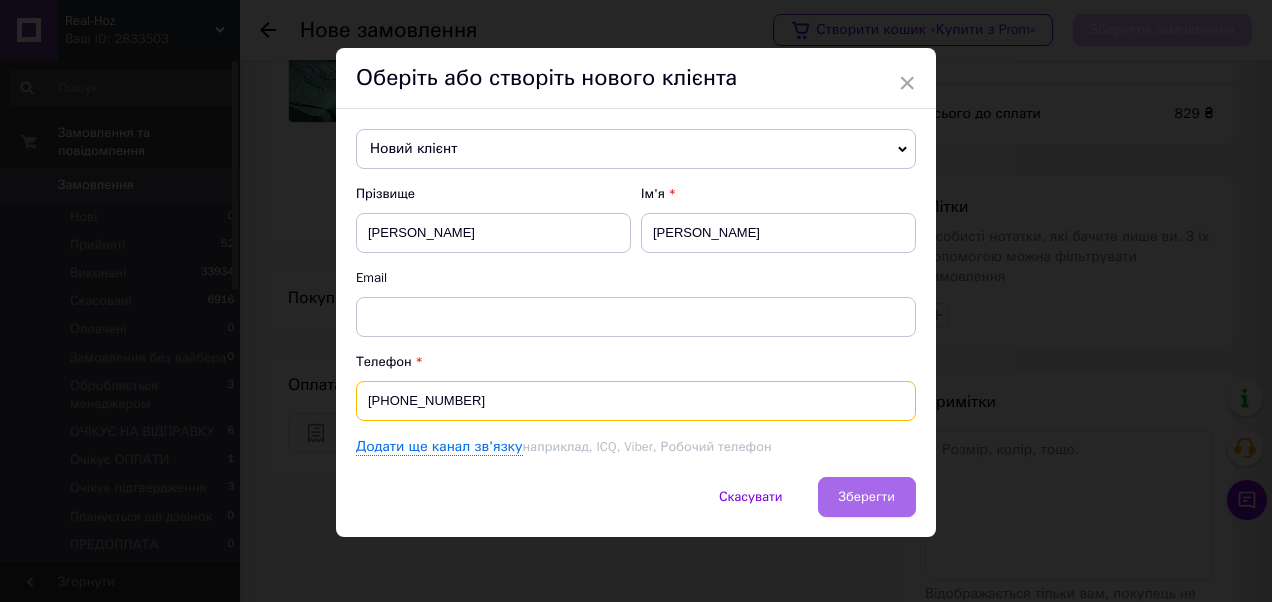 type on "+380990669598" 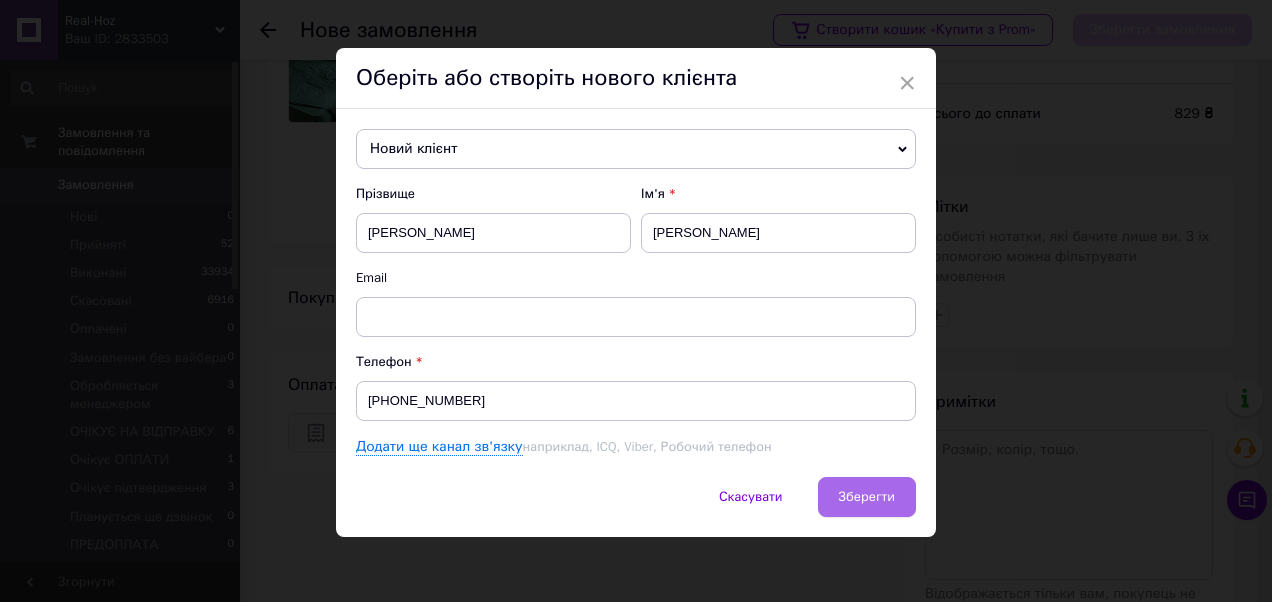click on "Зберегти" at bounding box center [867, 496] 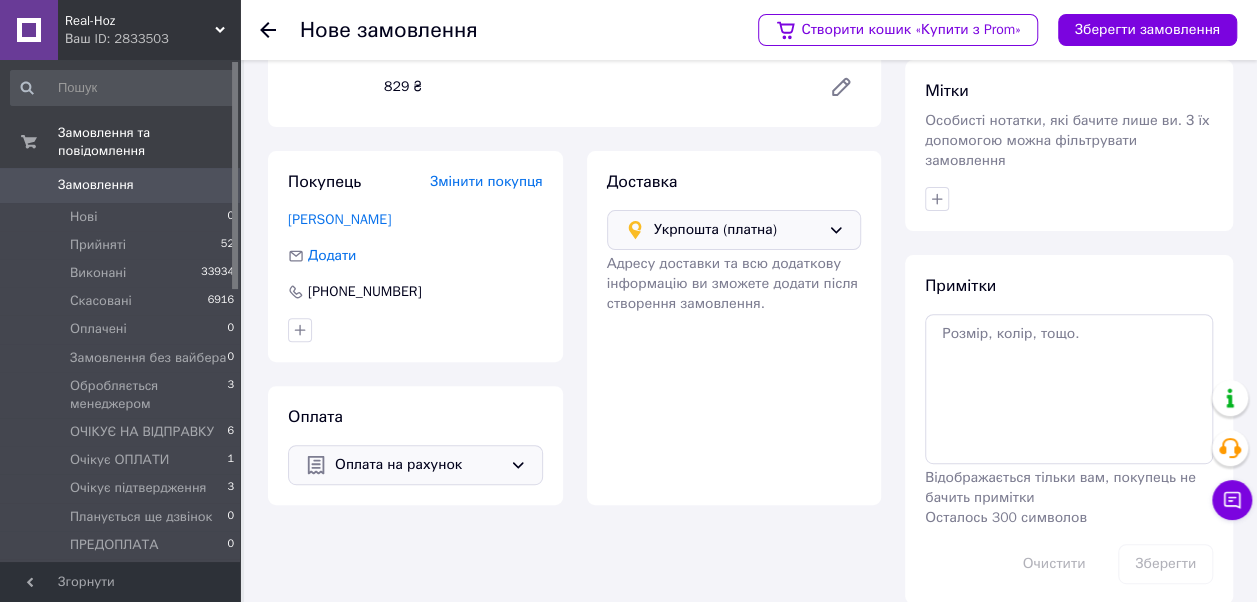 scroll, scrollTop: 220, scrollLeft: 0, axis: vertical 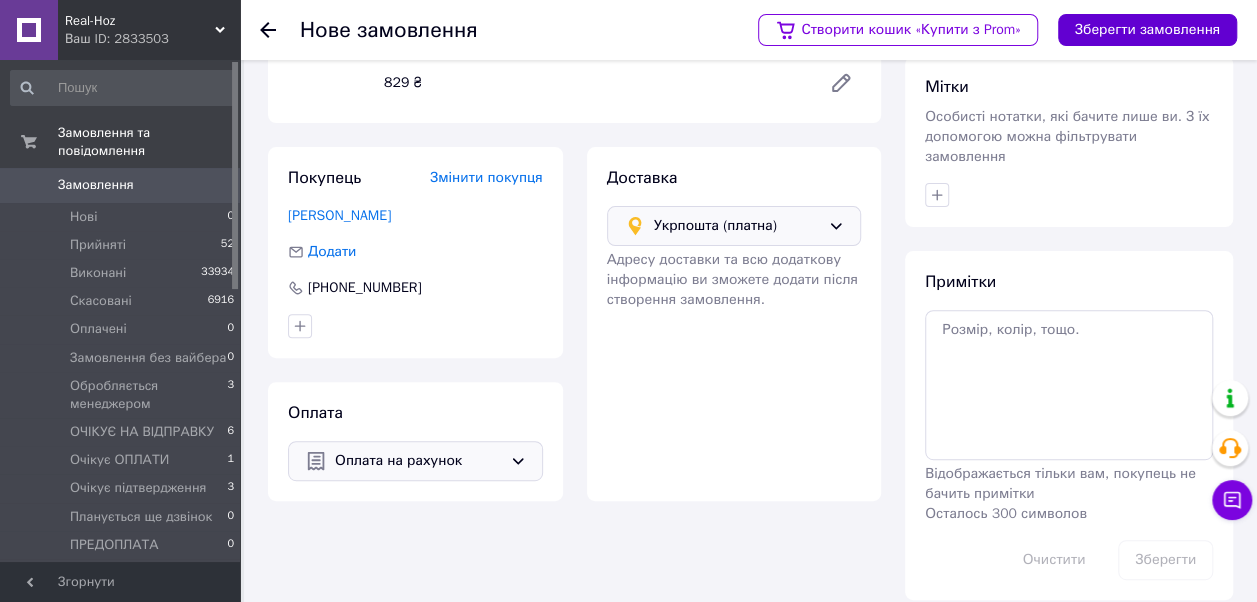 click on "Зберегти замовлення" at bounding box center (1147, 30) 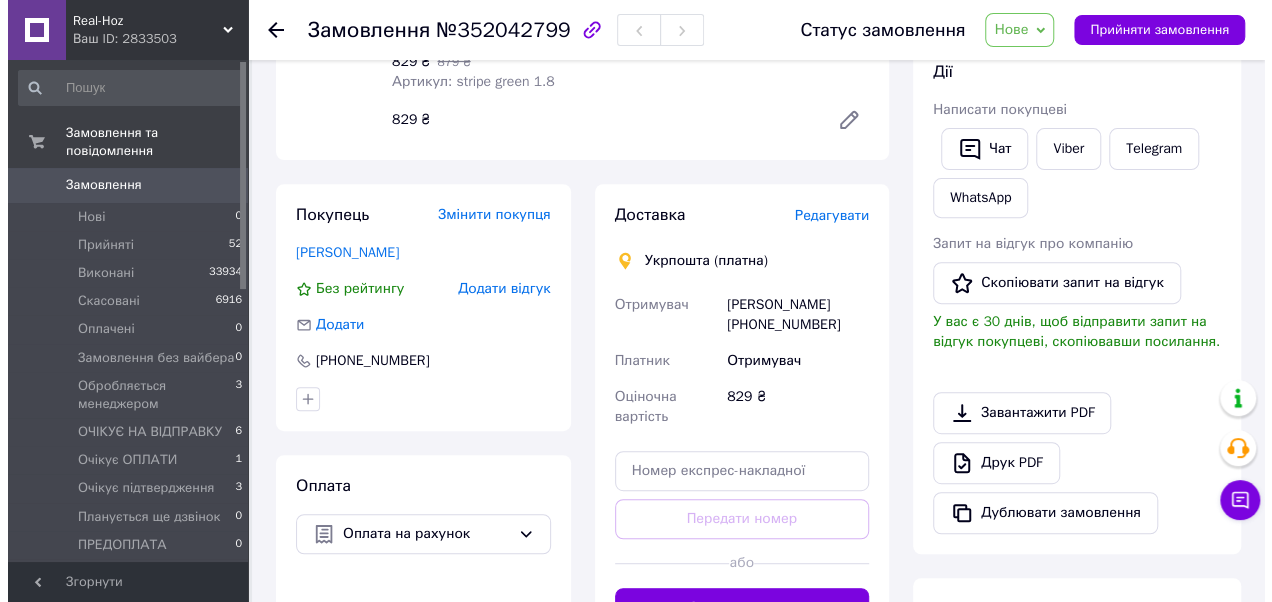 scroll, scrollTop: 320, scrollLeft: 0, axis: vertical 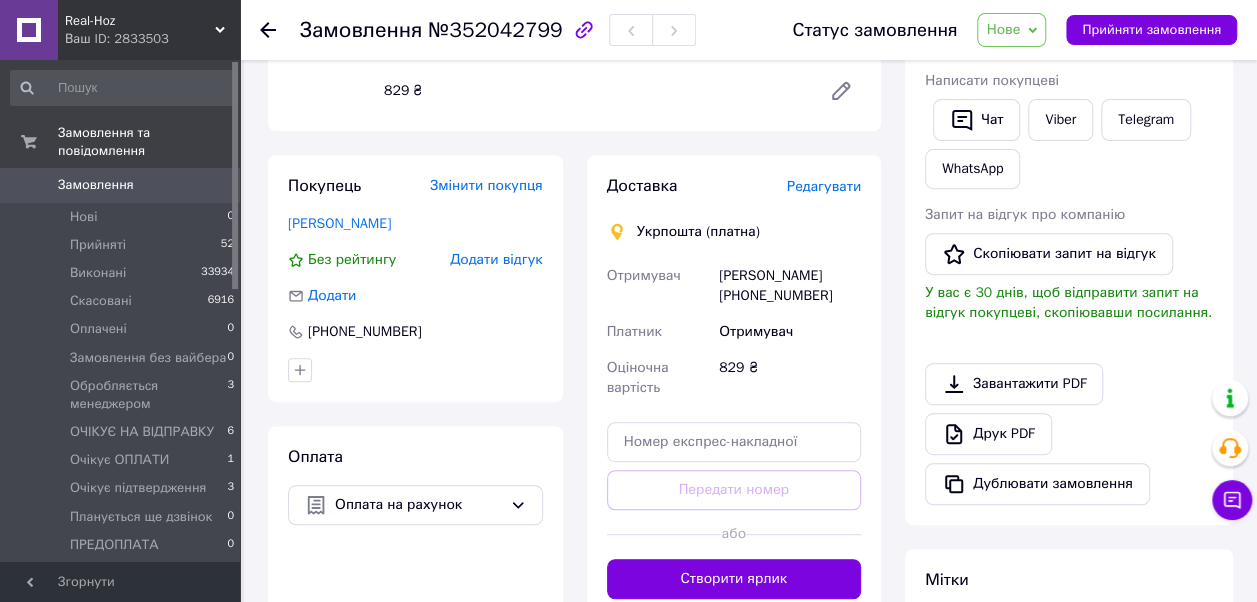 click on "Редагувати" at bounding box center (824, 186) 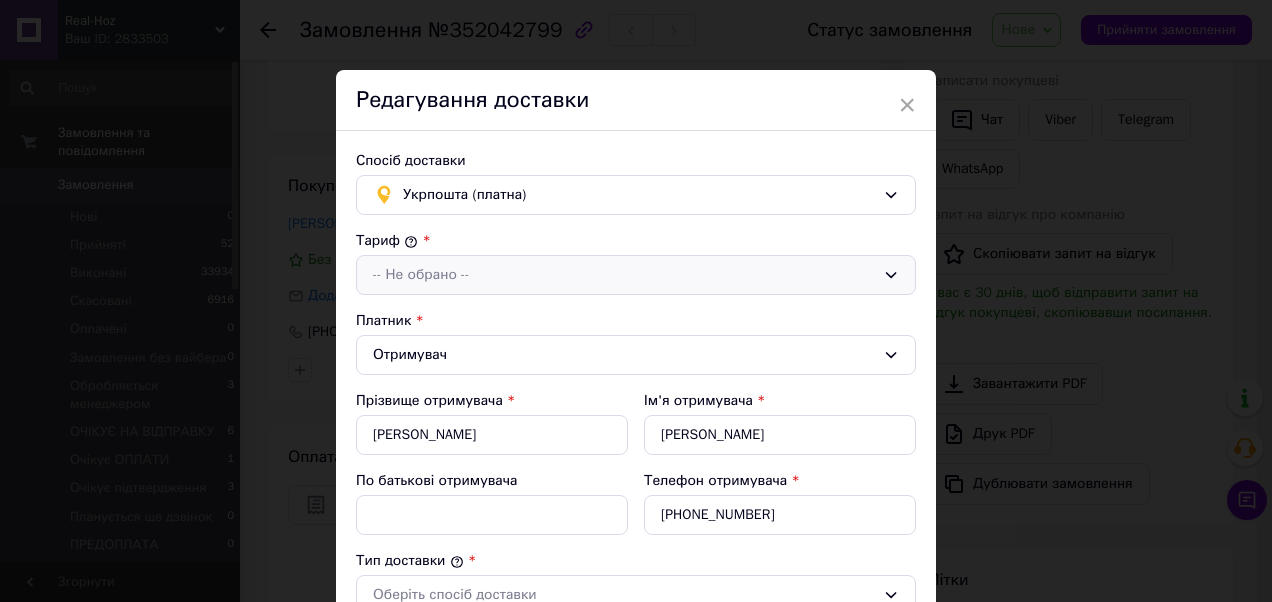 click on "-- Не обрано --" at bounding box center [624, 275] 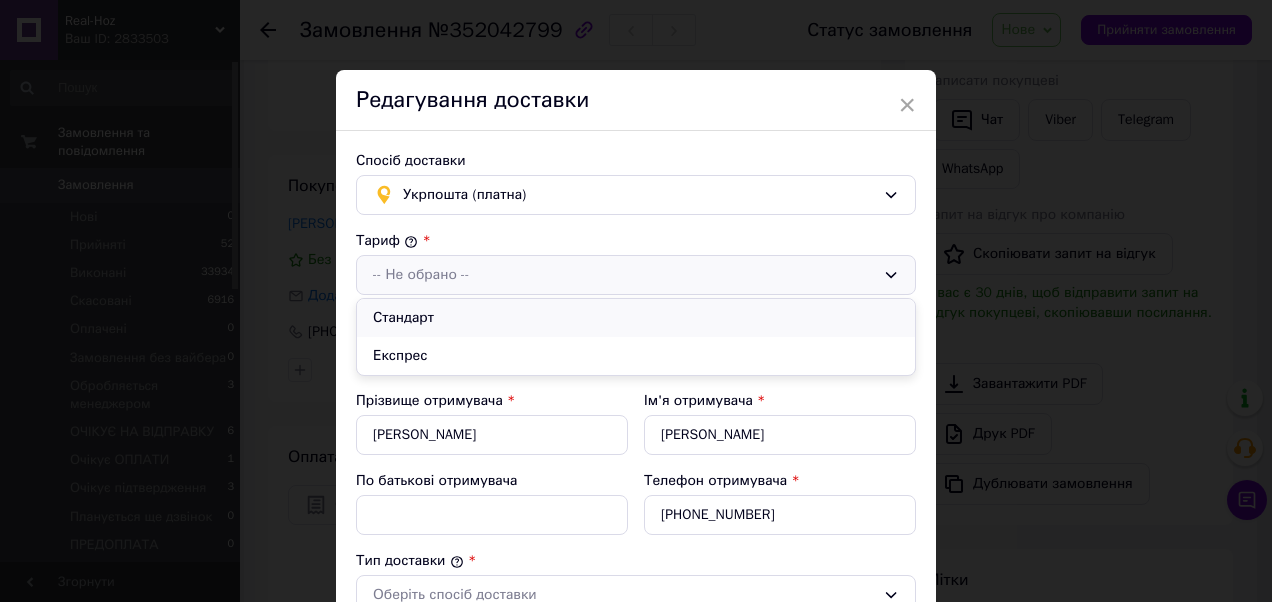 click on "Стандарт" at bounding box center (636, 318) 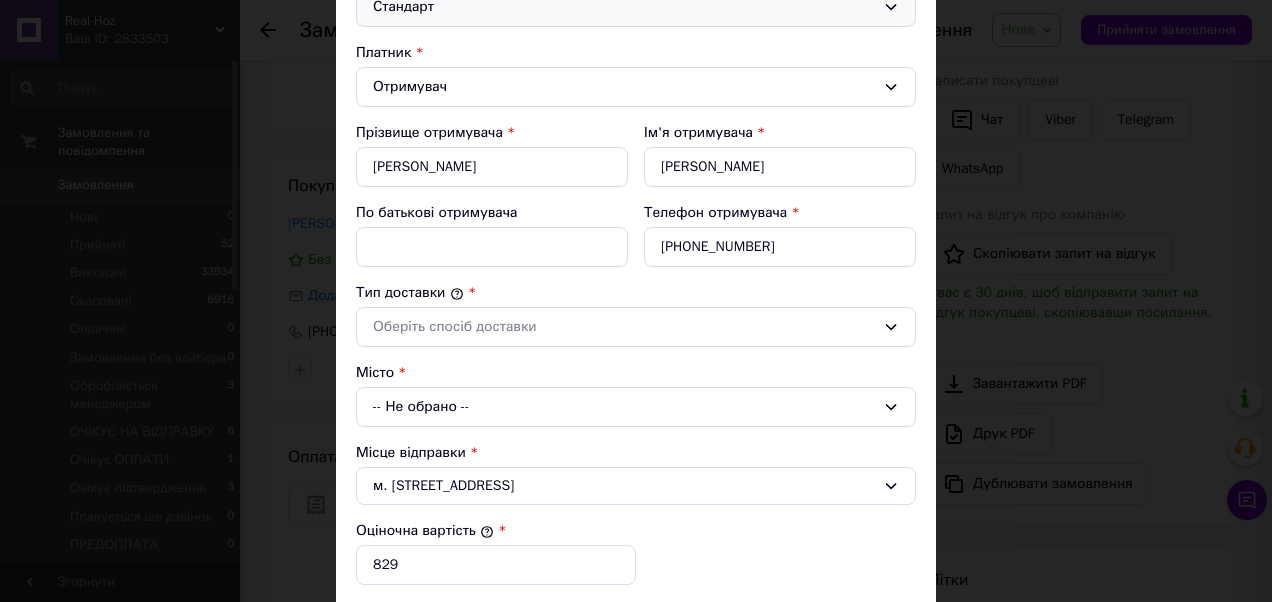 scroll, scrollTop: 300, scrollLeft: 0, axis: vertical 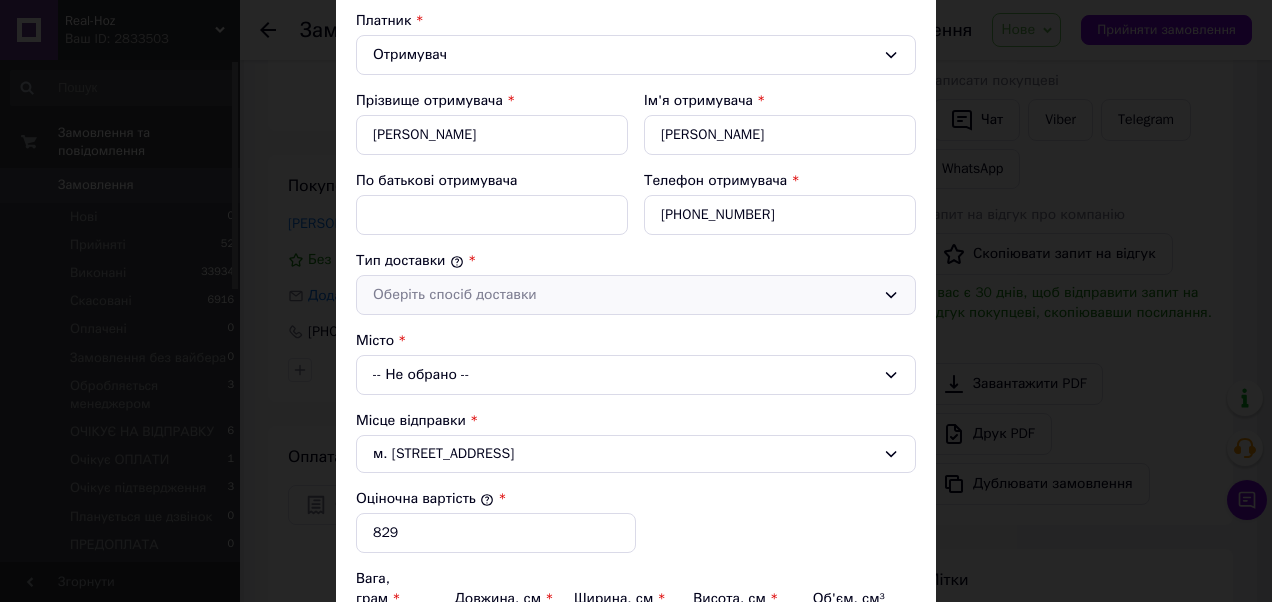 click on "Оберіть спосіб доставки" at bounding box center [624, 295] 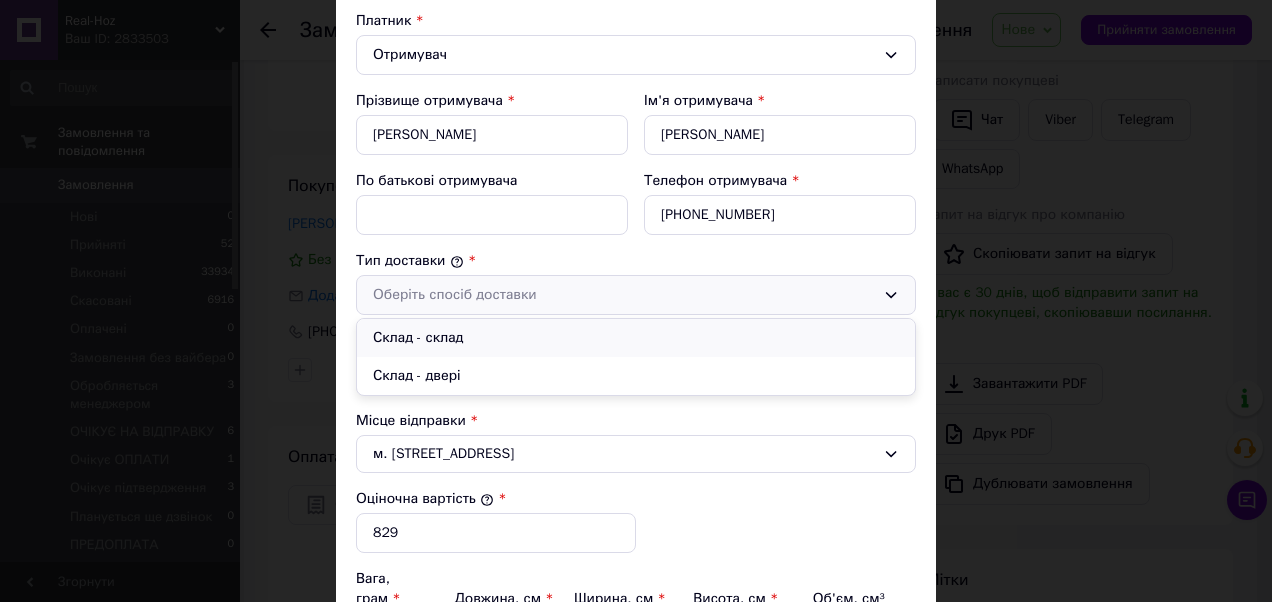 click on "Склад - склад" at bounding box center (636, 338) 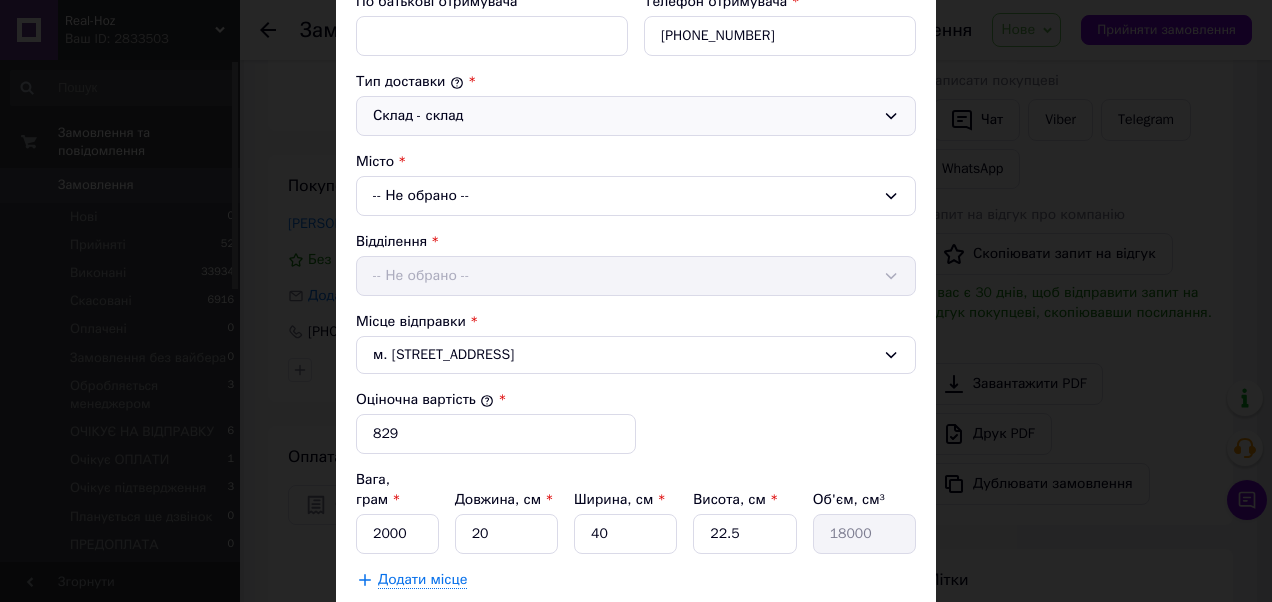 scroll, scrollTop: 500, scrollLeft: 0, axis: vertical 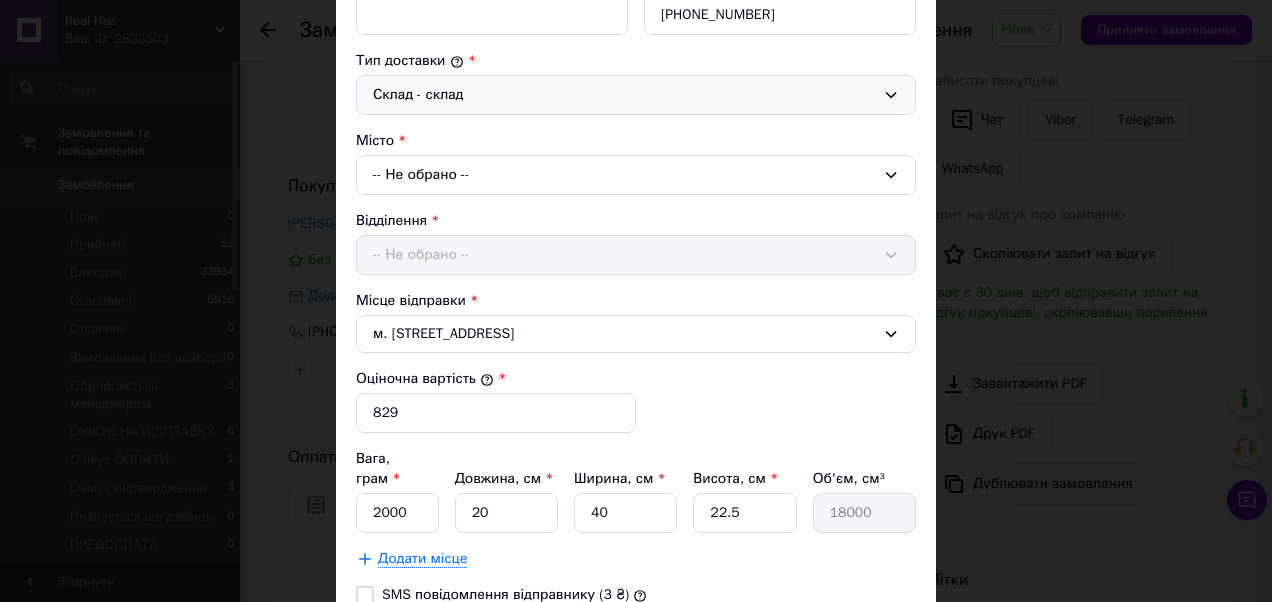 click on "-- Не обрано --" at bounding box center [636, 175] 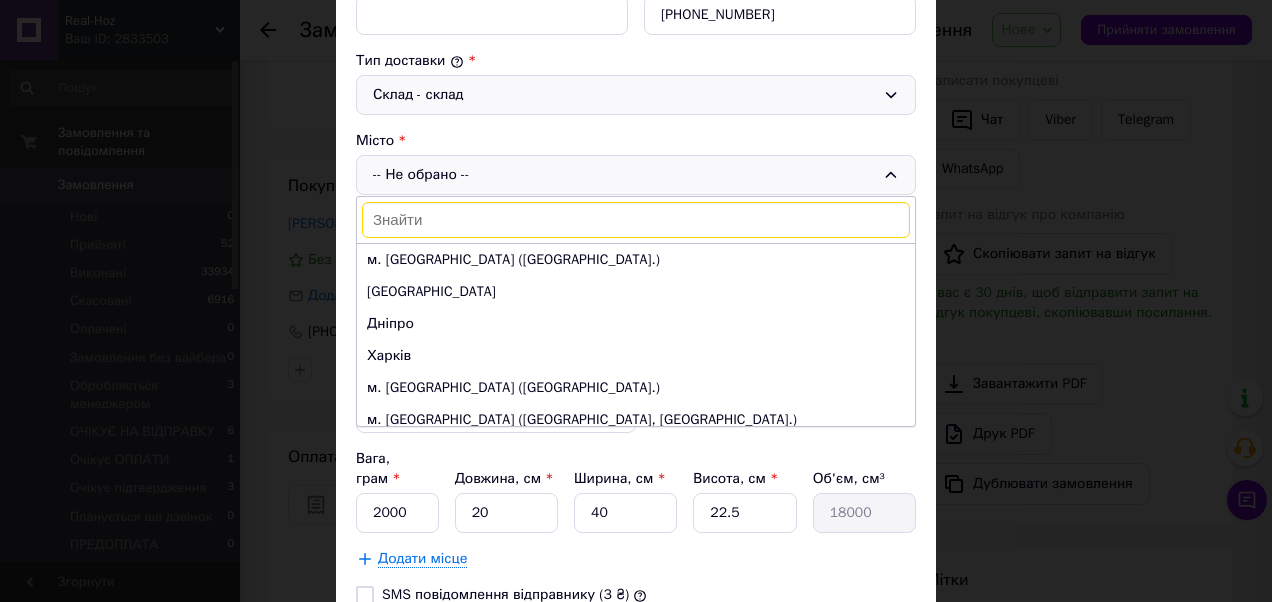 type on "є" 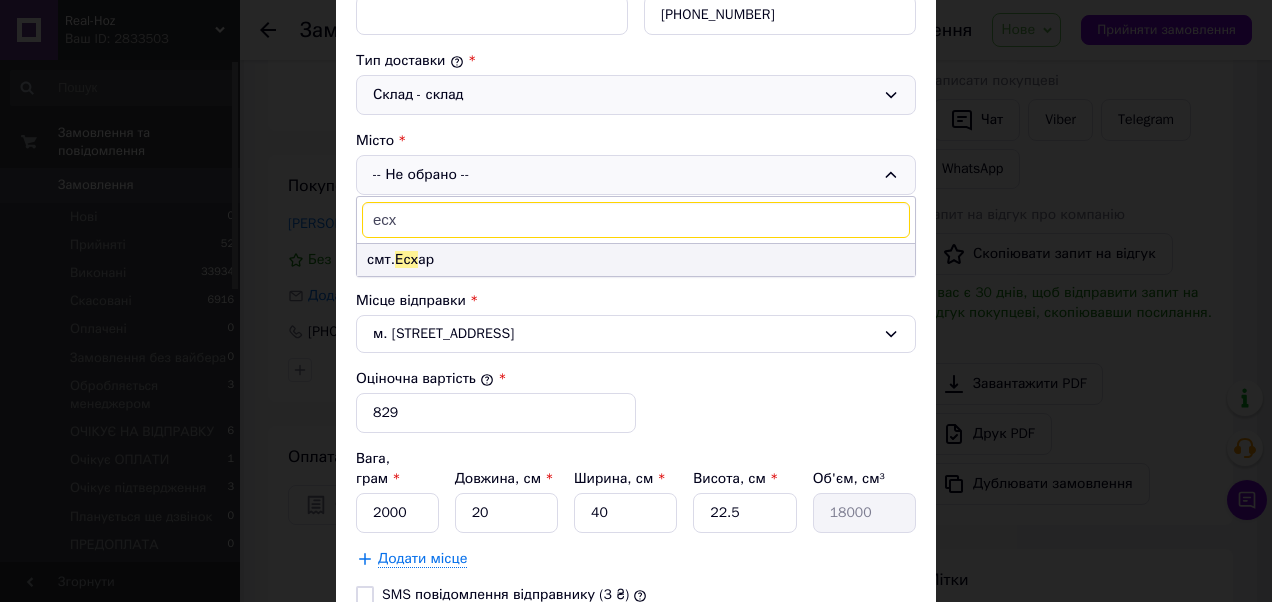 type on "есх" 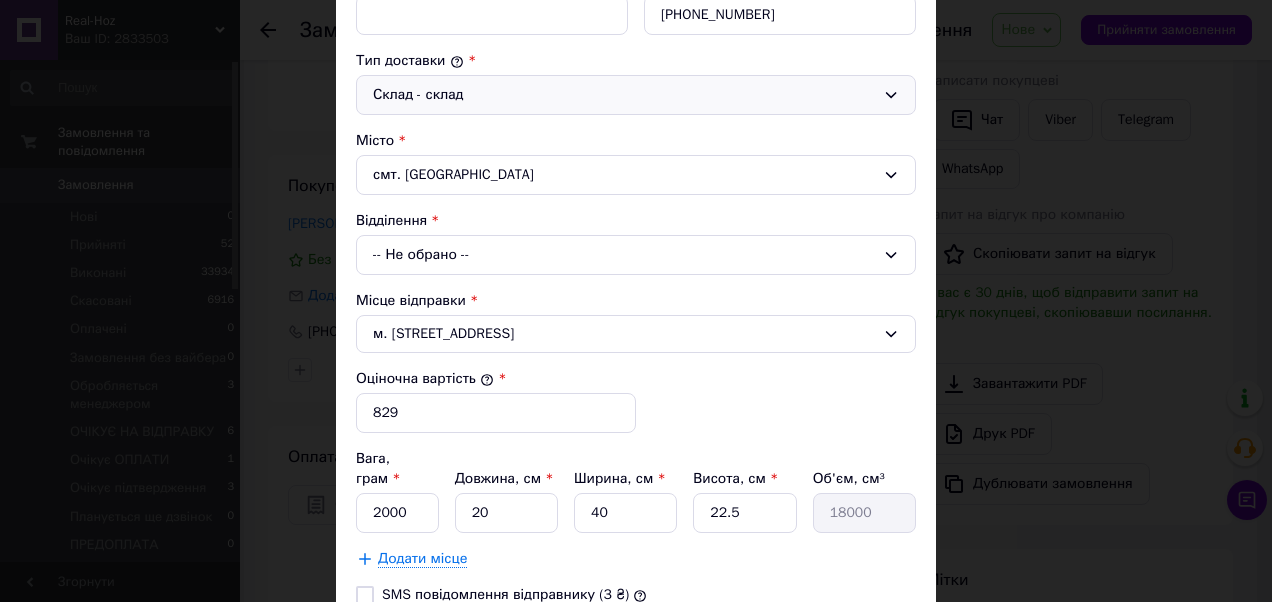 click on "-- Не обрано --" at bounding box center (636, 255) 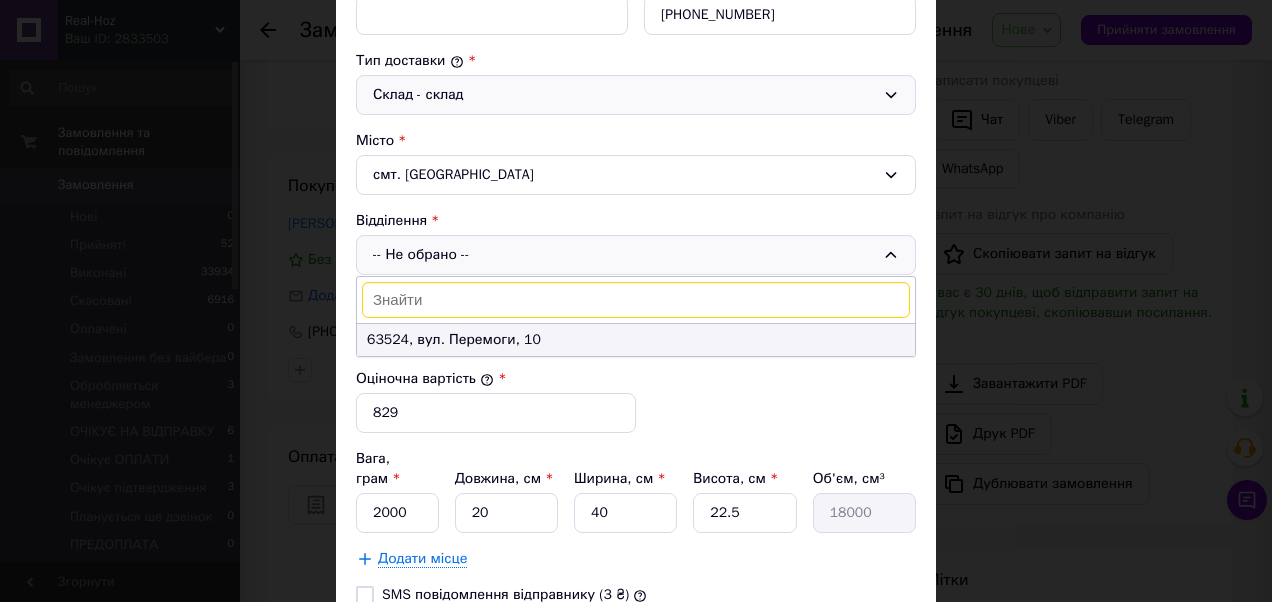 click on "63524, вул. Перемоги, 10" at bounding box center (636, 340) 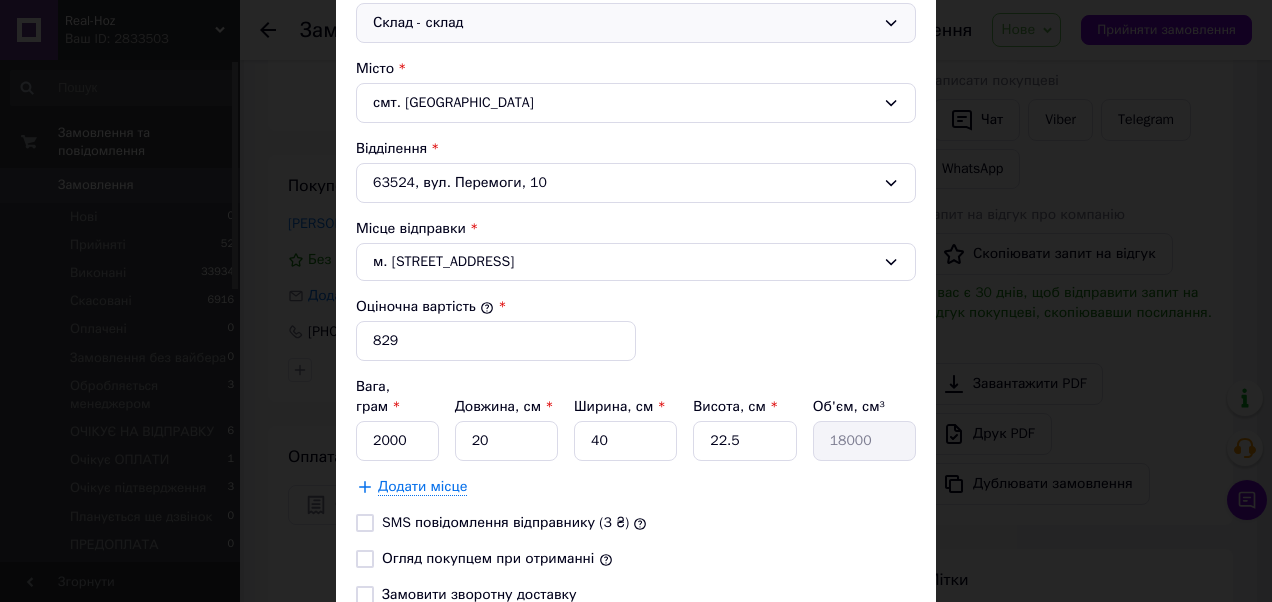 scroll, scrollTop: 600, scrollLeft: 0, axis: vertical 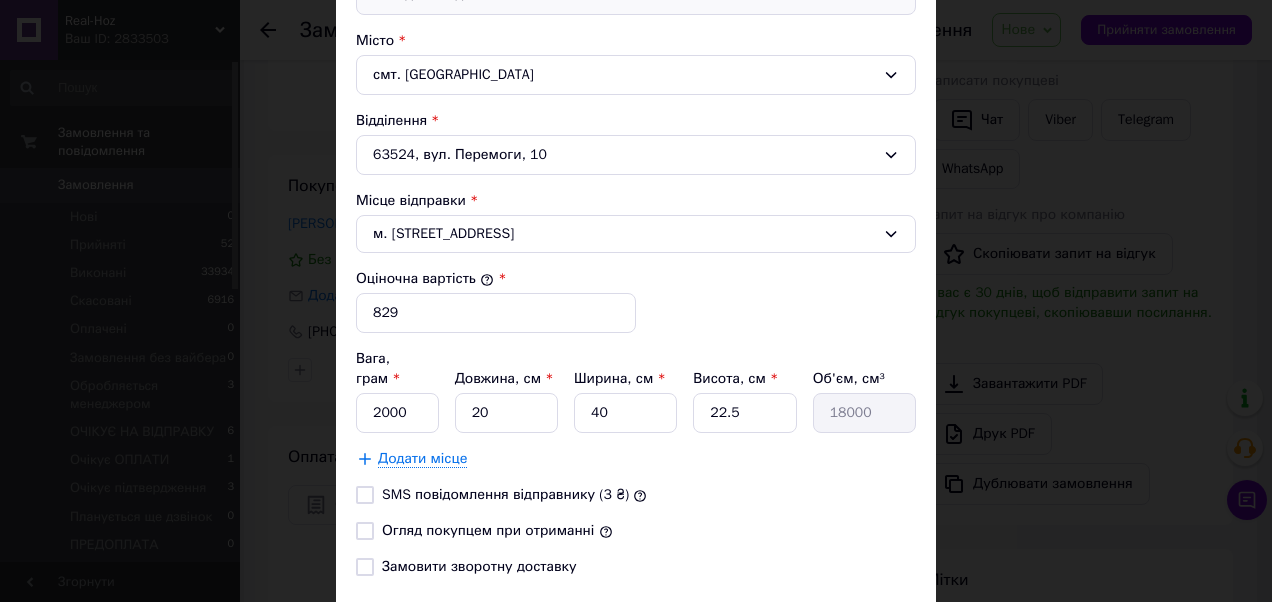 click on "Огляд покупцем при отриманні" at bounding box center (365, 531) 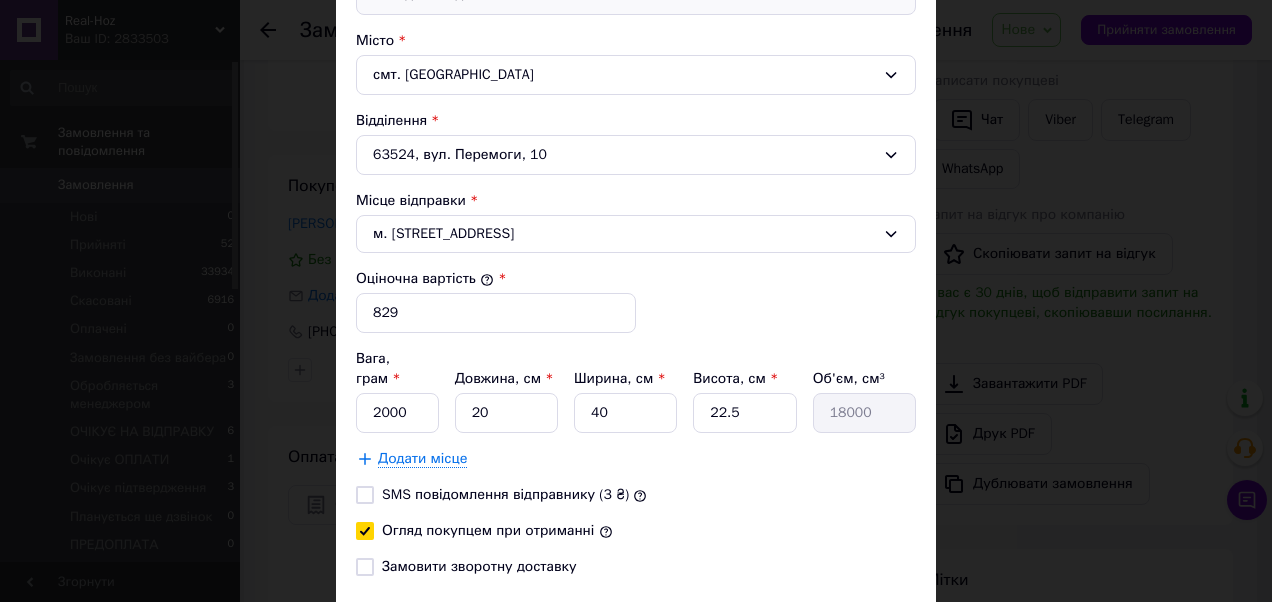 checkbox on "true" 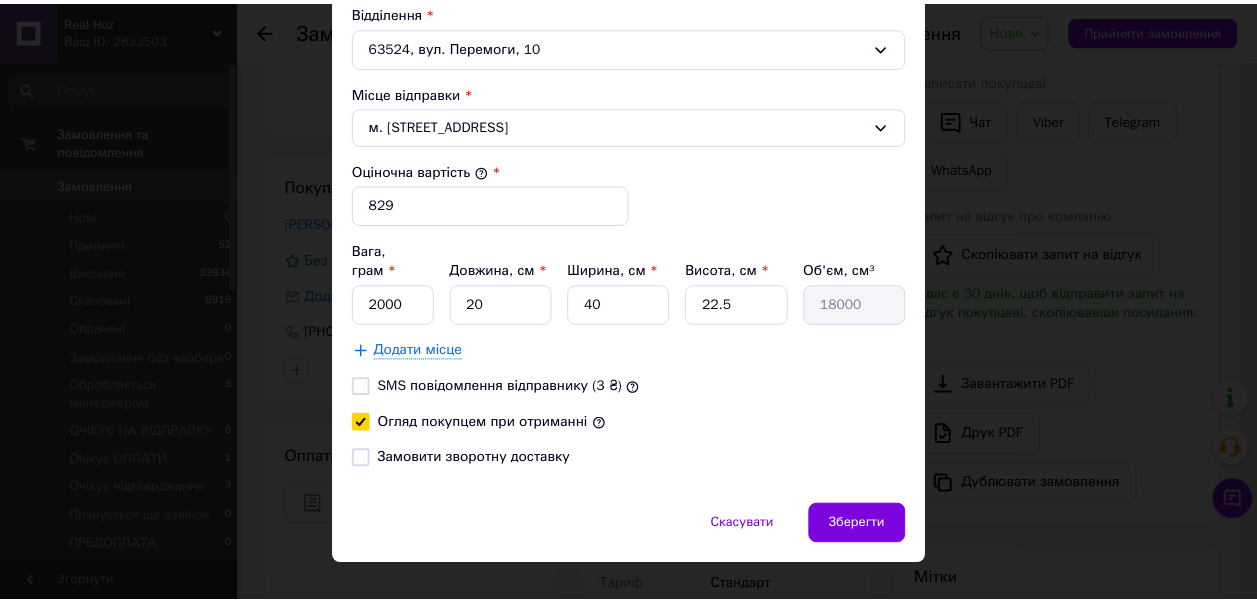 scroll, scrollTop: 712, scrollLeft: 0, axis: vertical 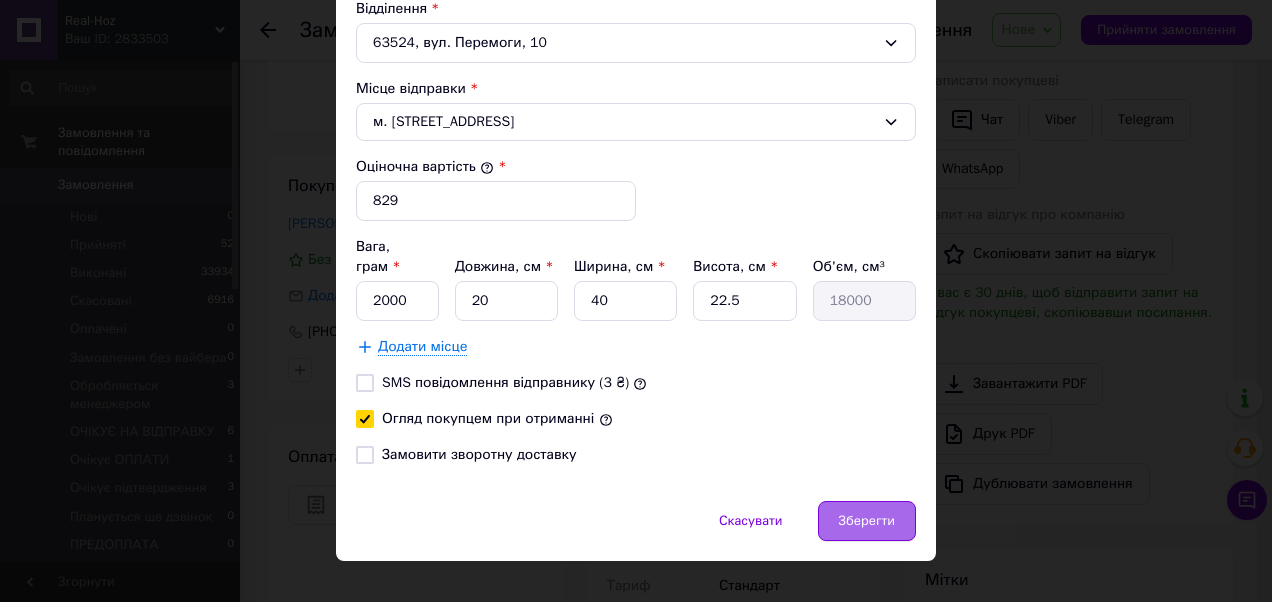 click on "Зберегти" at bounding box center (867, 521) 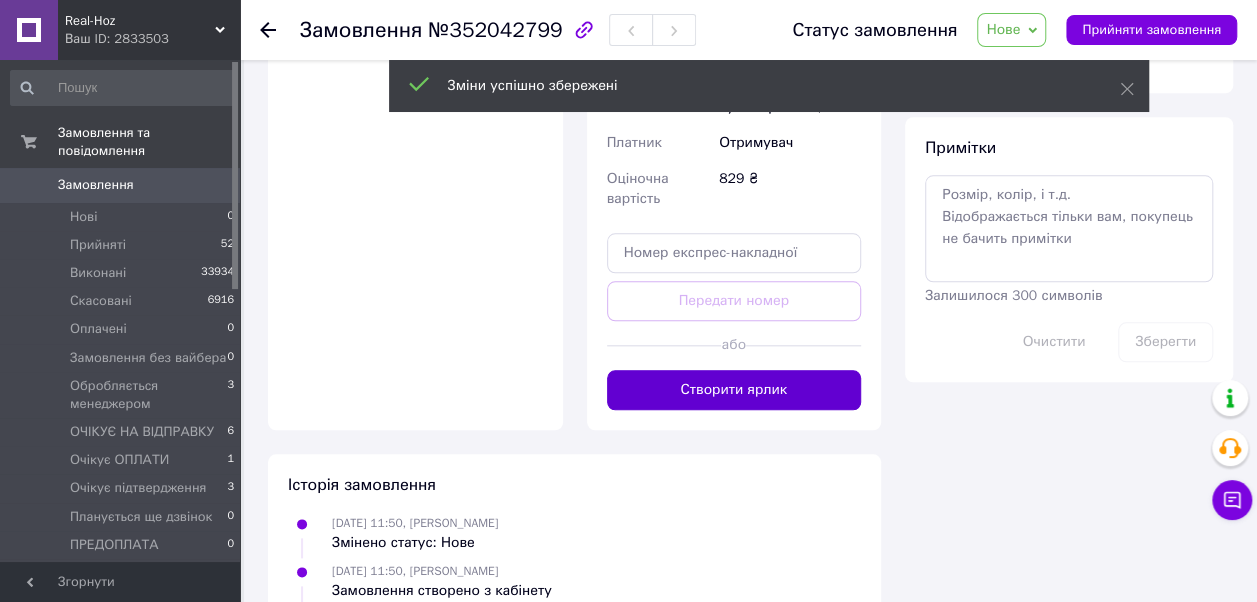 scroll, scrollTop: 920, scrollLeft: 0, axis: vertical 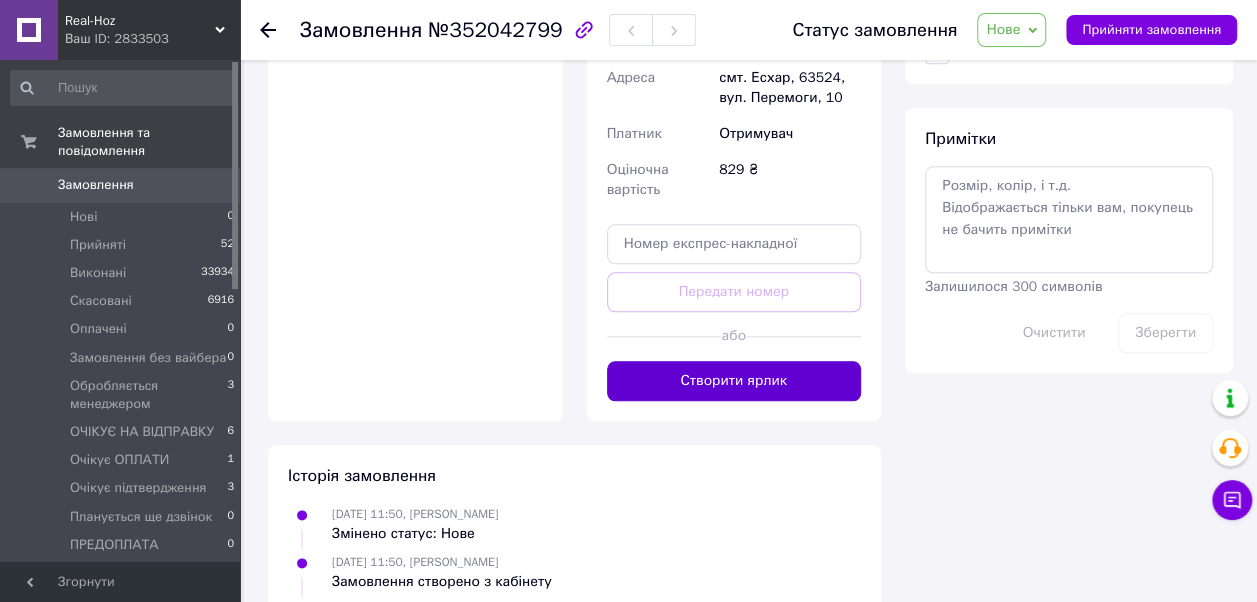 click on "Створити ярлик" at bounding box center [734, 381] 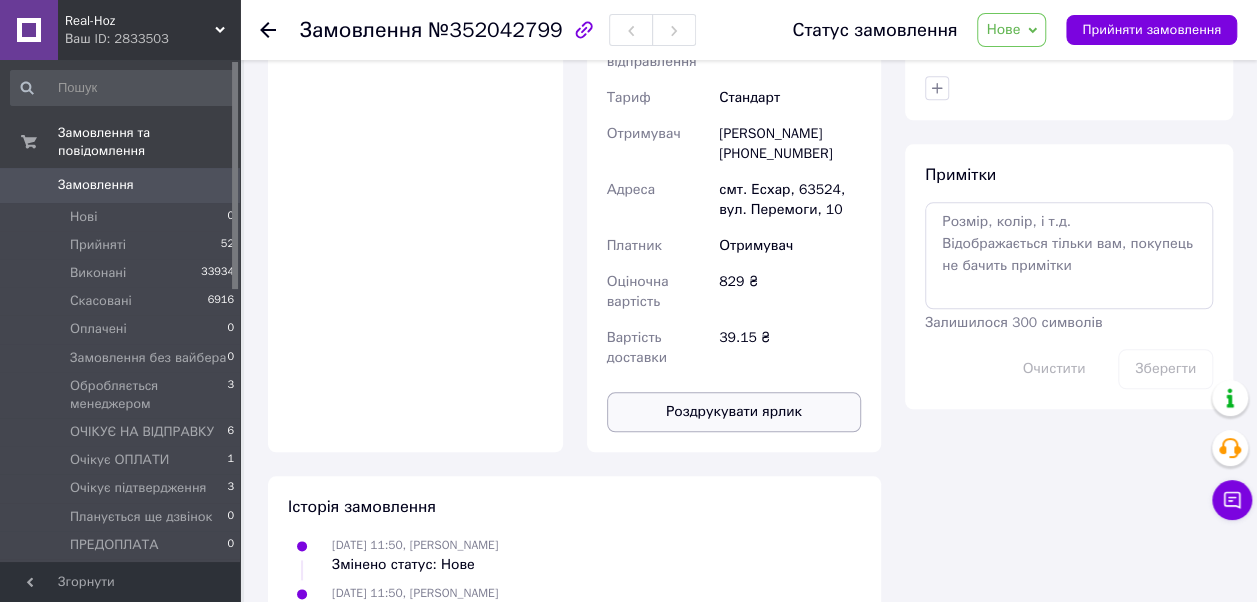click on "Роздрукувати ярлик" at bounding box center (734, 412) 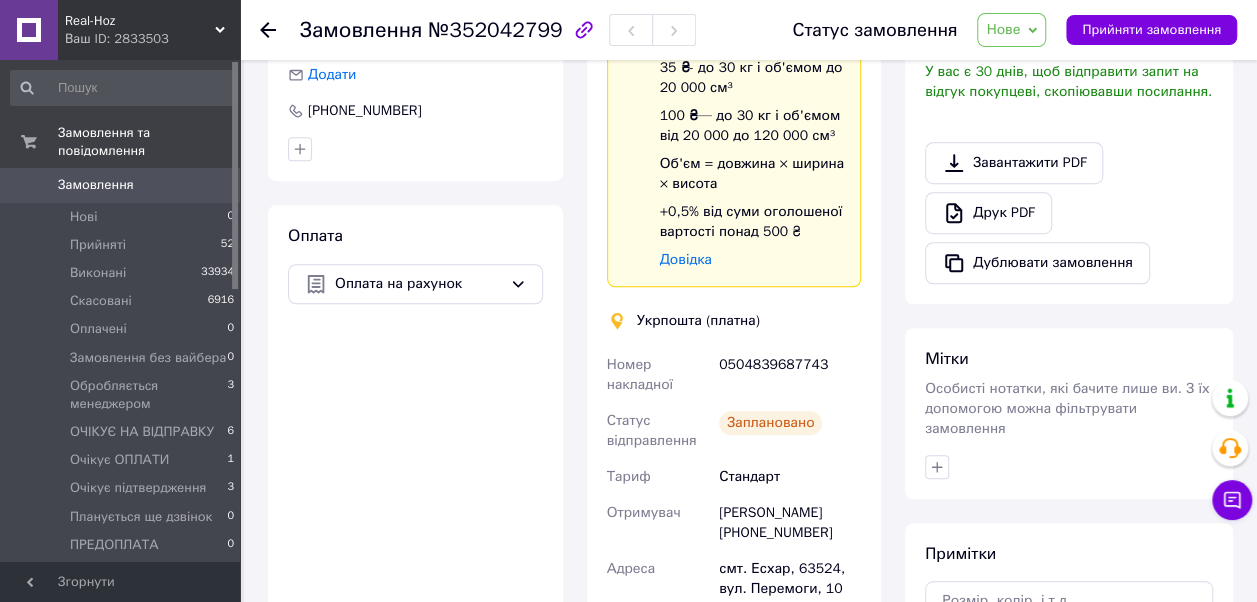 scroll, scrollTop: 520, scrollLeft: 0, axis: vertical 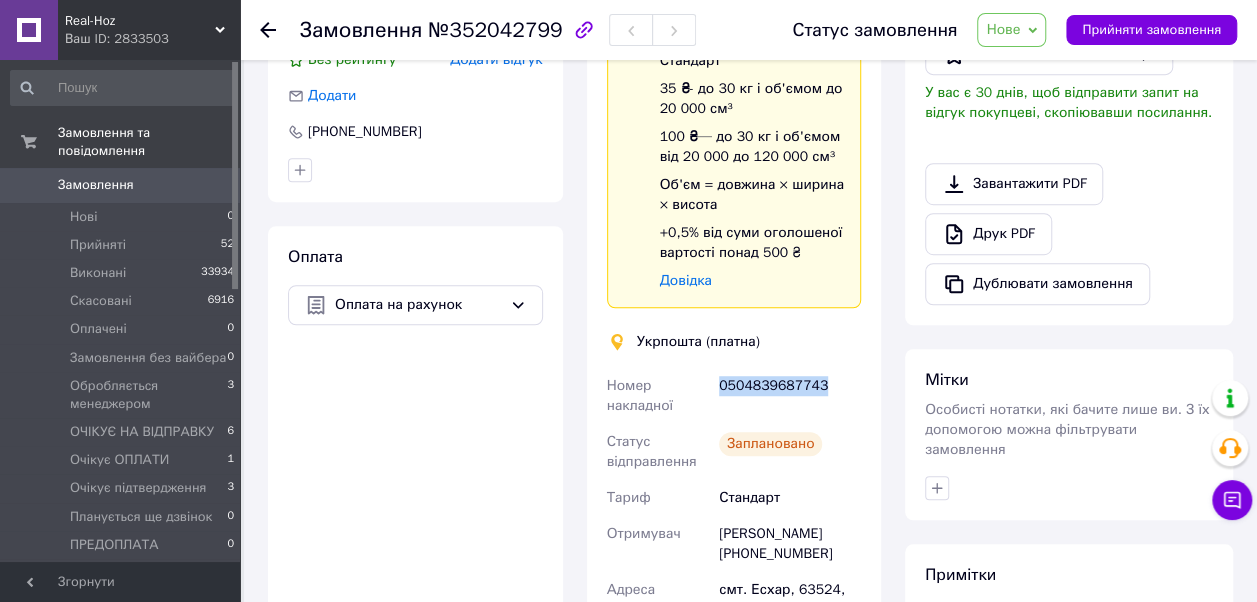 drag, startPoint x: 834, startPoint y: 386, endPoint x: 706, endPoint y: 398, distance: 128.56126 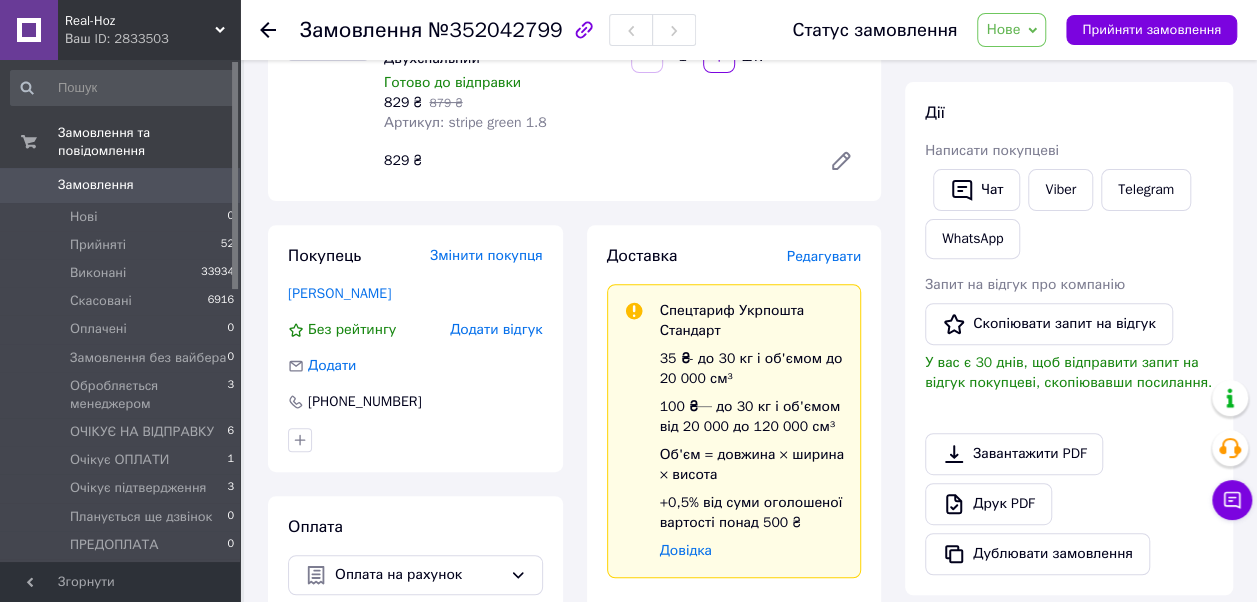 scroll, scrollTop: 0, scrollLeft: 0, axis: both 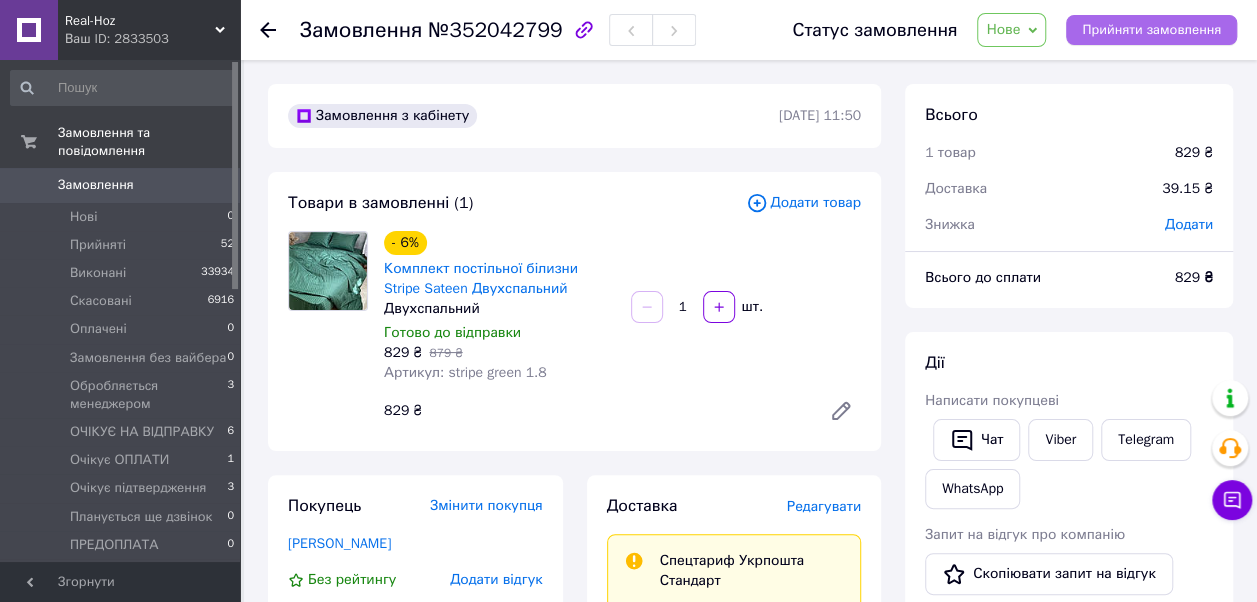 click on "Прийняти замовлення" at bounding box center (1151, 30) 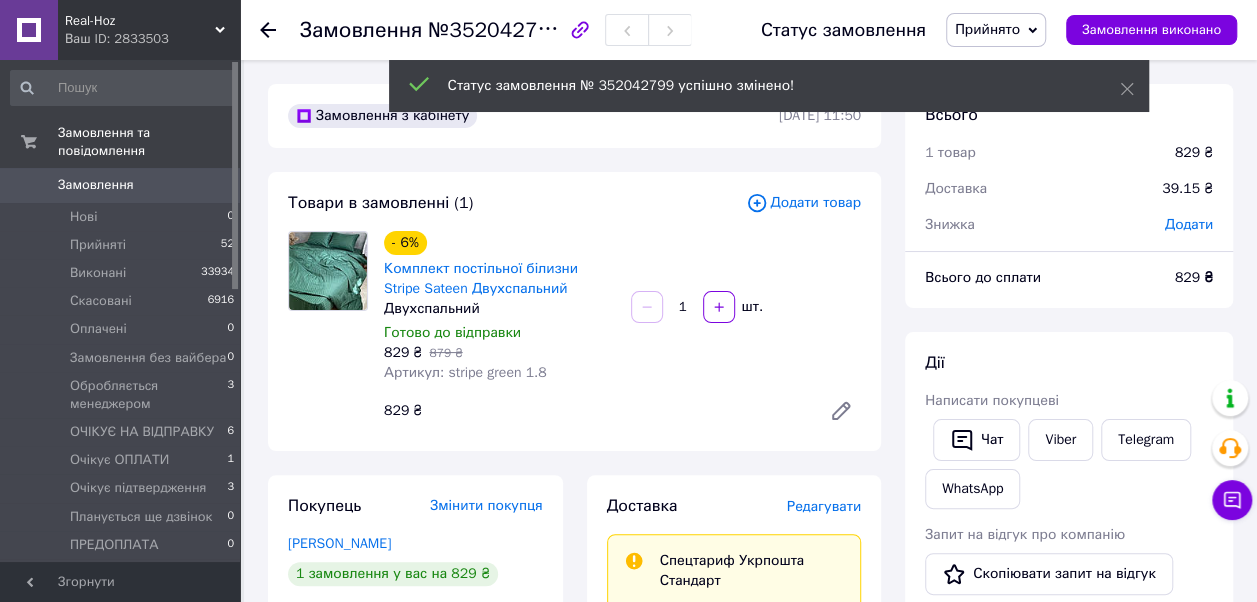 click 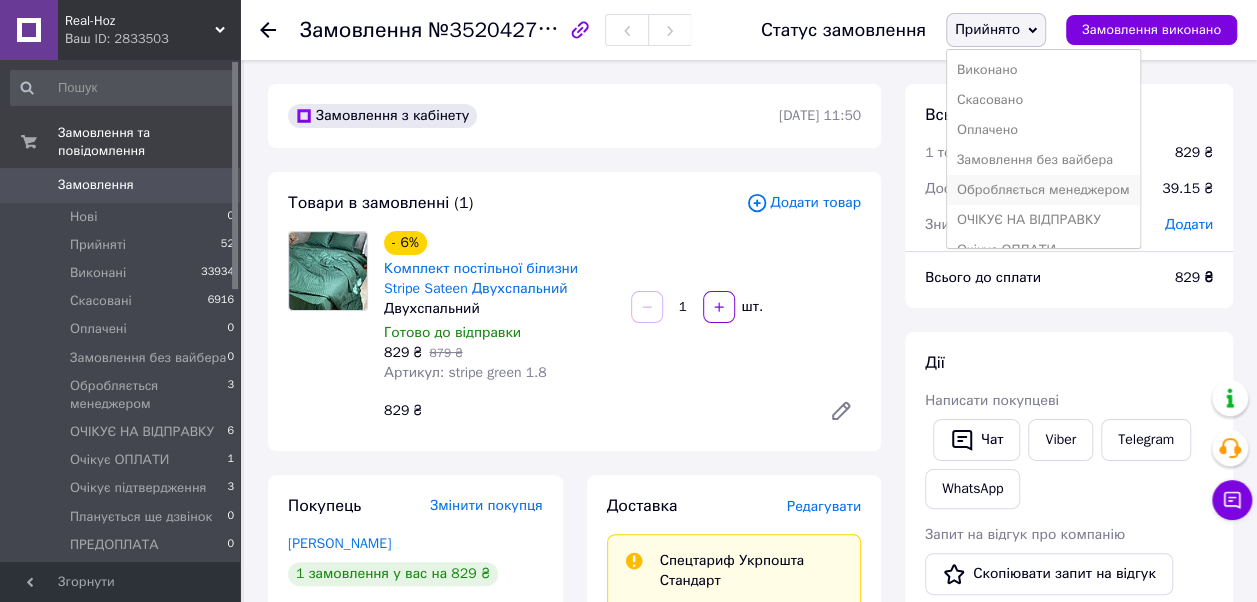 scroll, scrollTop: 100, scrollLeft: 0, axis: vertical 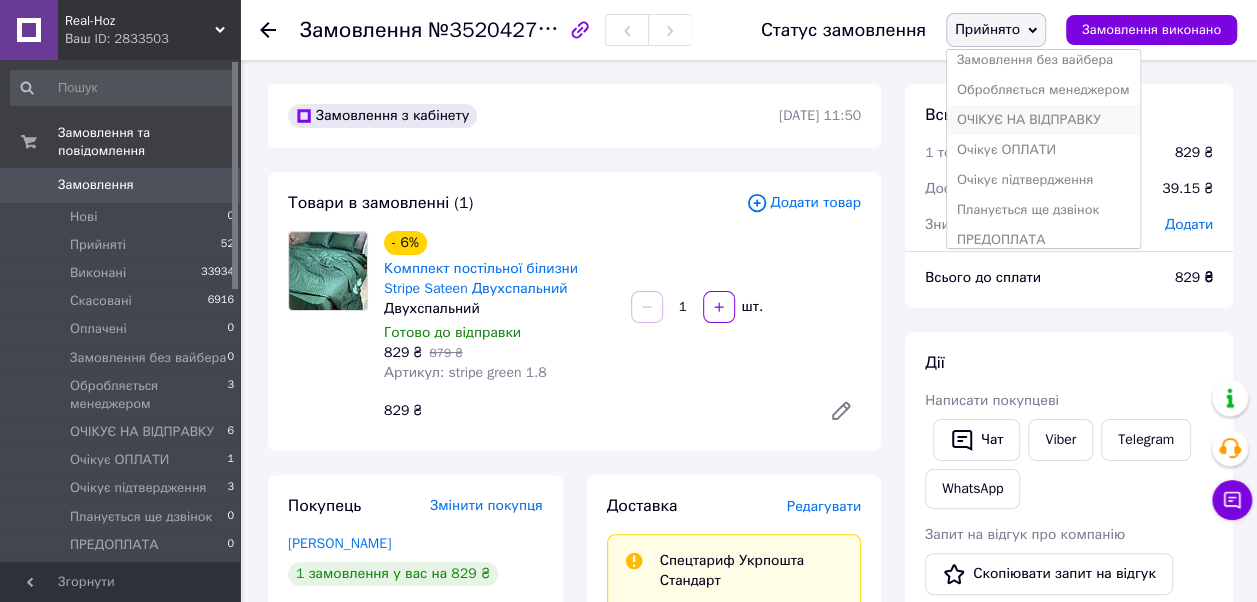 click on "ОЧІКУЄ НА ВІДПРАВКУ" at bounding box center [1043, 120] 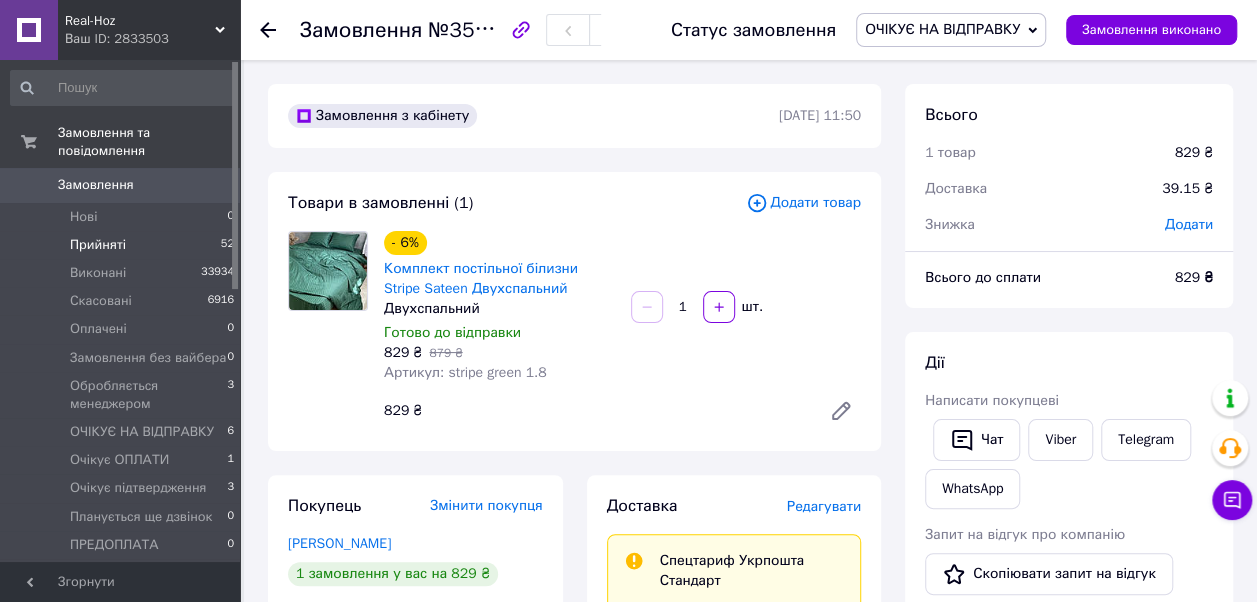 click on "Прийняті" at bounding box center [98, 245] 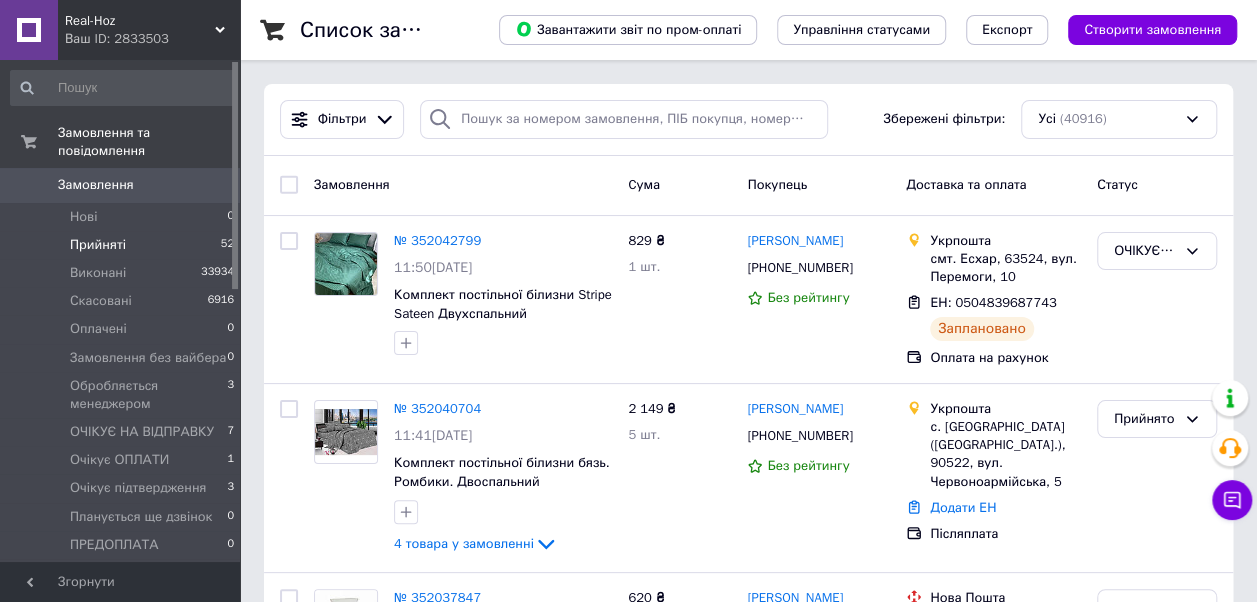 click on "Прийняті" at bounding box center (98, 245) 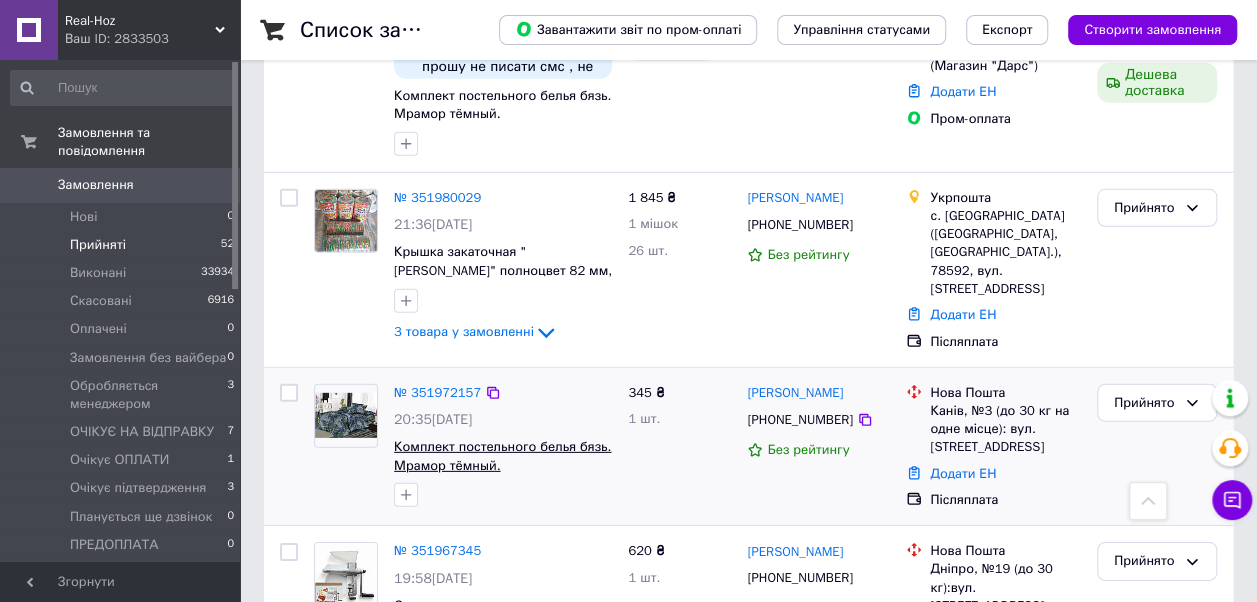 scroll, scrollTop: 2800, scrollLeft: 0, axis: vertical 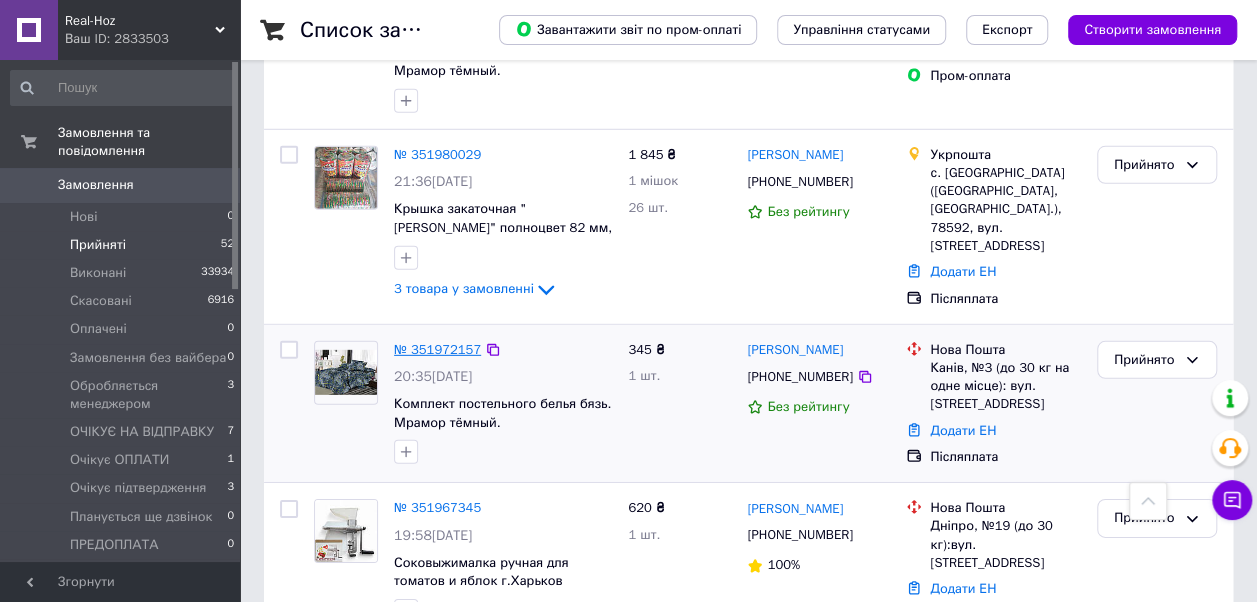 click on "№ 351972157" at bounding box center [437, 349] 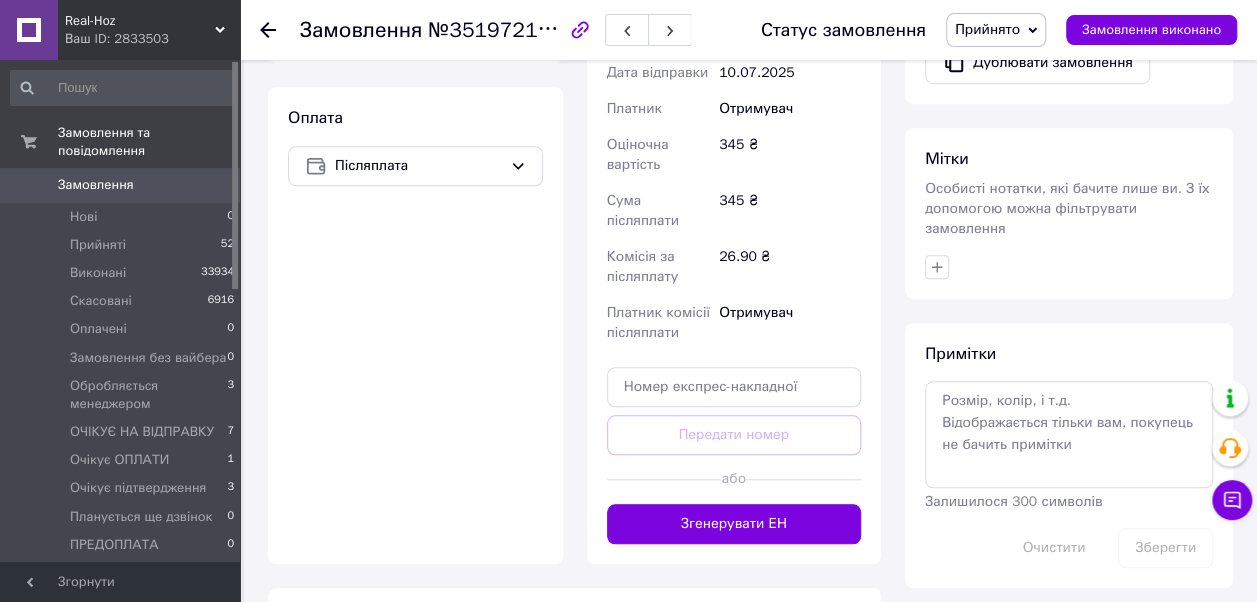 scroll, scrollTop: 700, scrollLeft: 0, axis: vertical 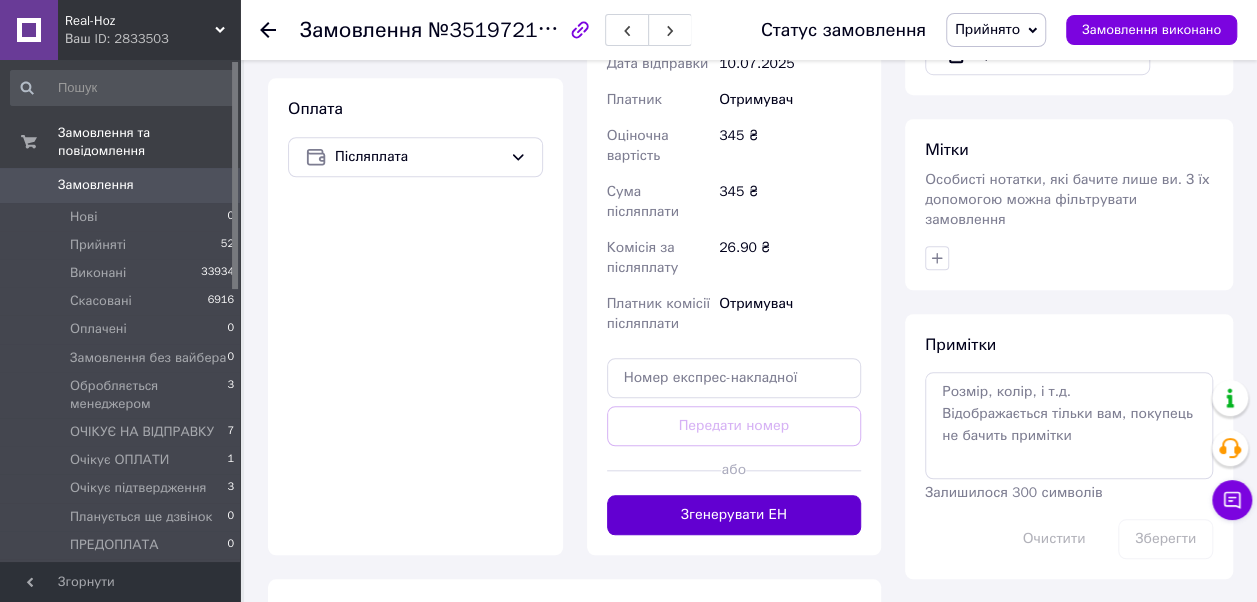 click on "Згенерувати ЕН" at bounding box center (734, 515) 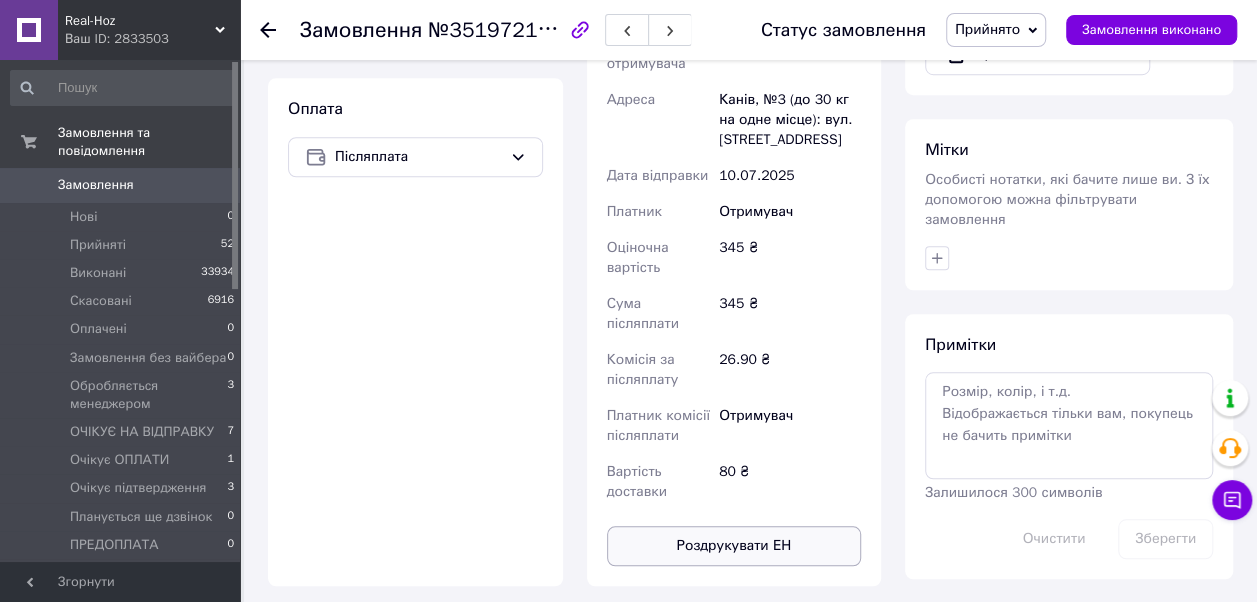 click on "Роздрукувати ЕН" at bounding box center (734, 546) 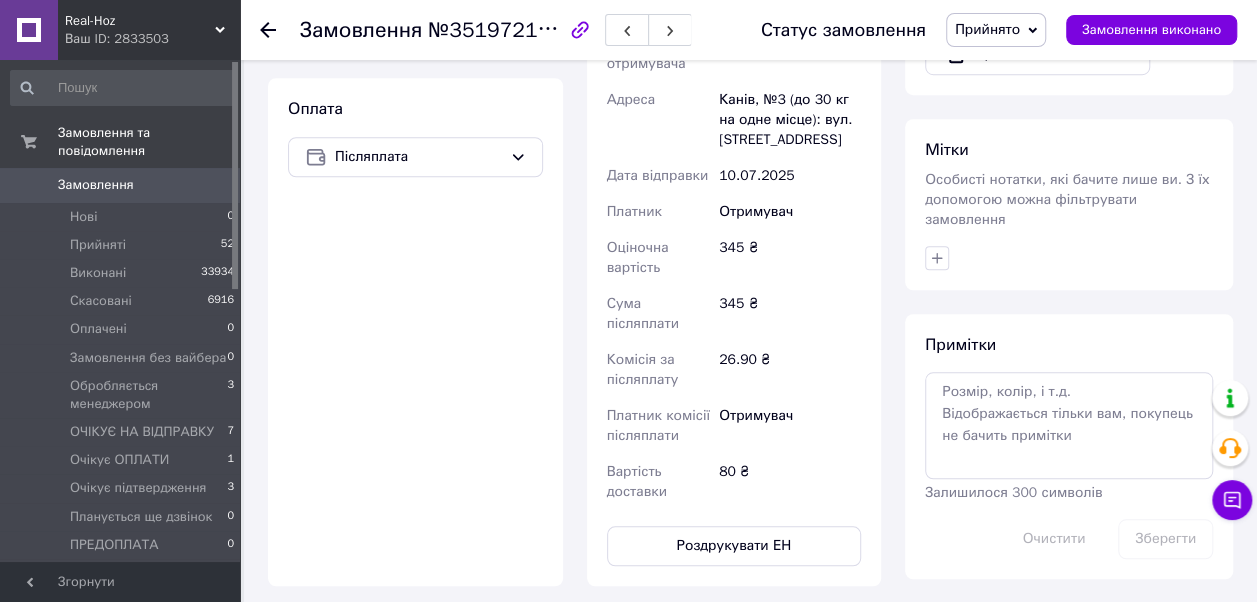 click on "Замовлення" at bounding box center [96, 185] 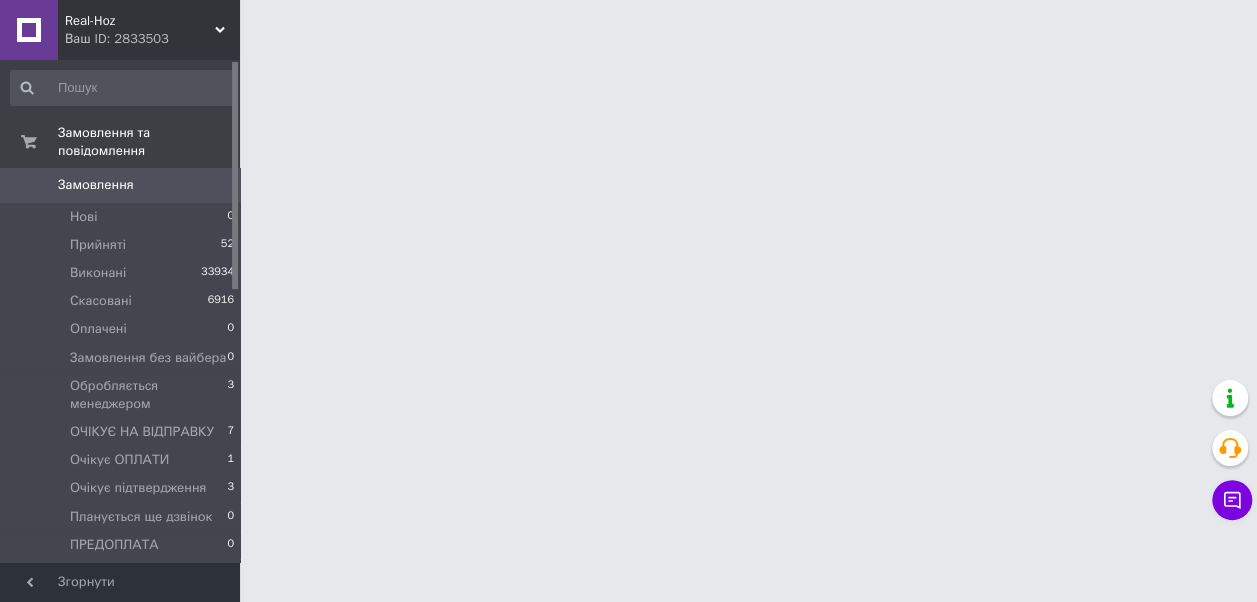 scroll, scrollTop: 0, scrollLeft: 0, axis: both 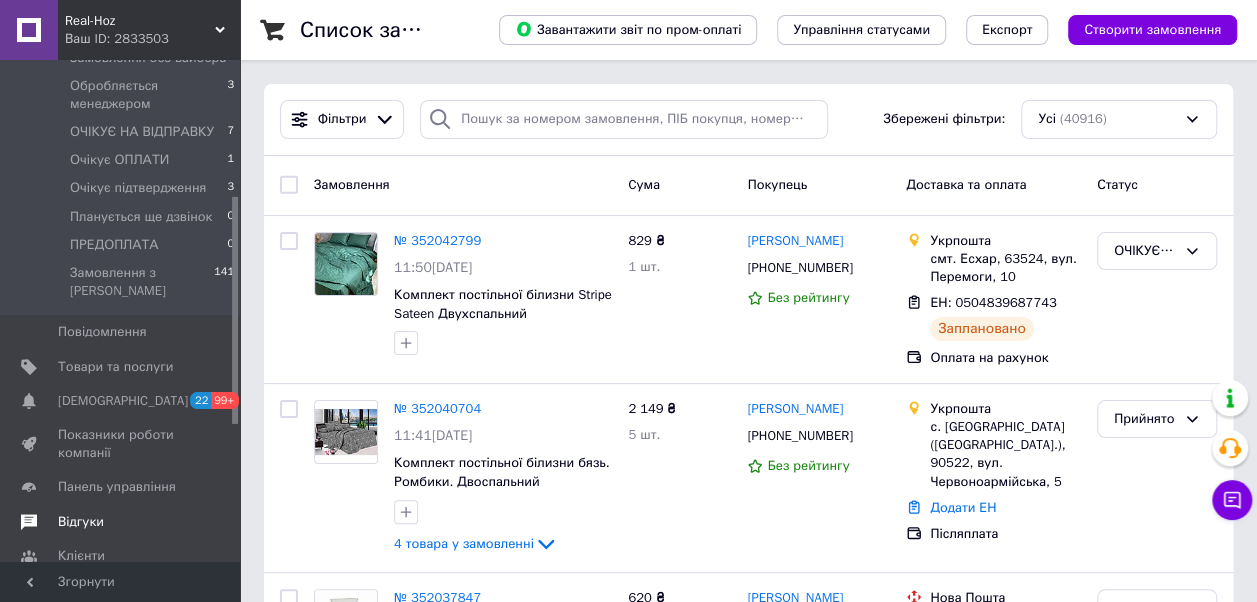 click on "Відгуки" at bounding box center [81, 522] 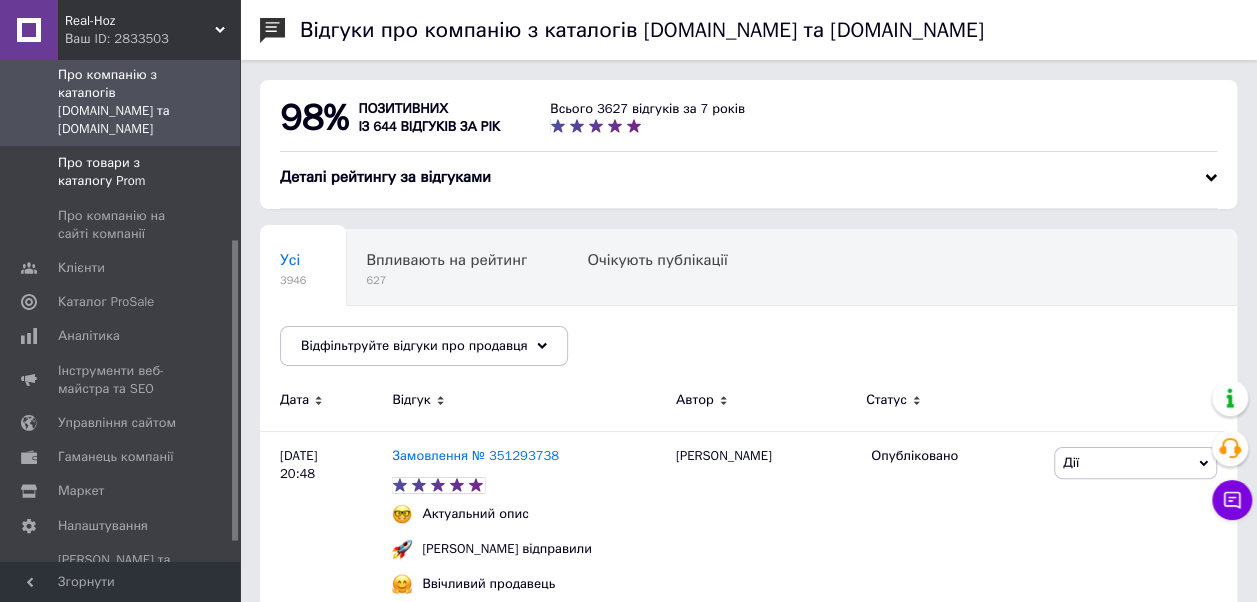 click on "Про товари з каталогу Prom" at bounding box center (121, 172) 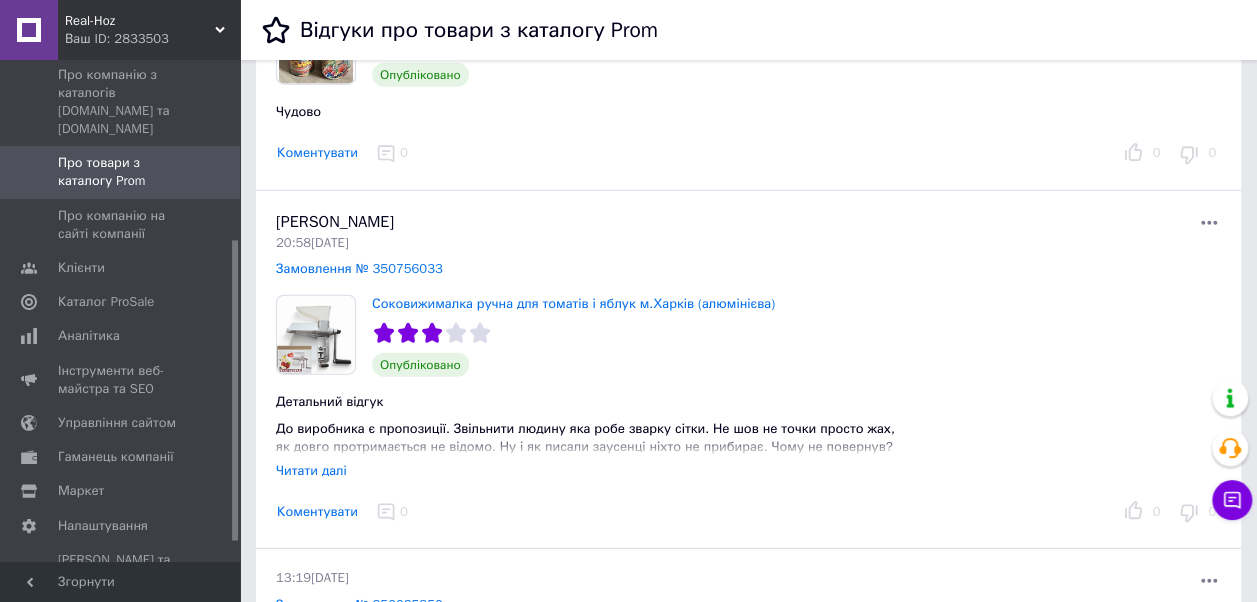 scroll, scrollTop: 2500, scrollLeft: 0, axis: vertical 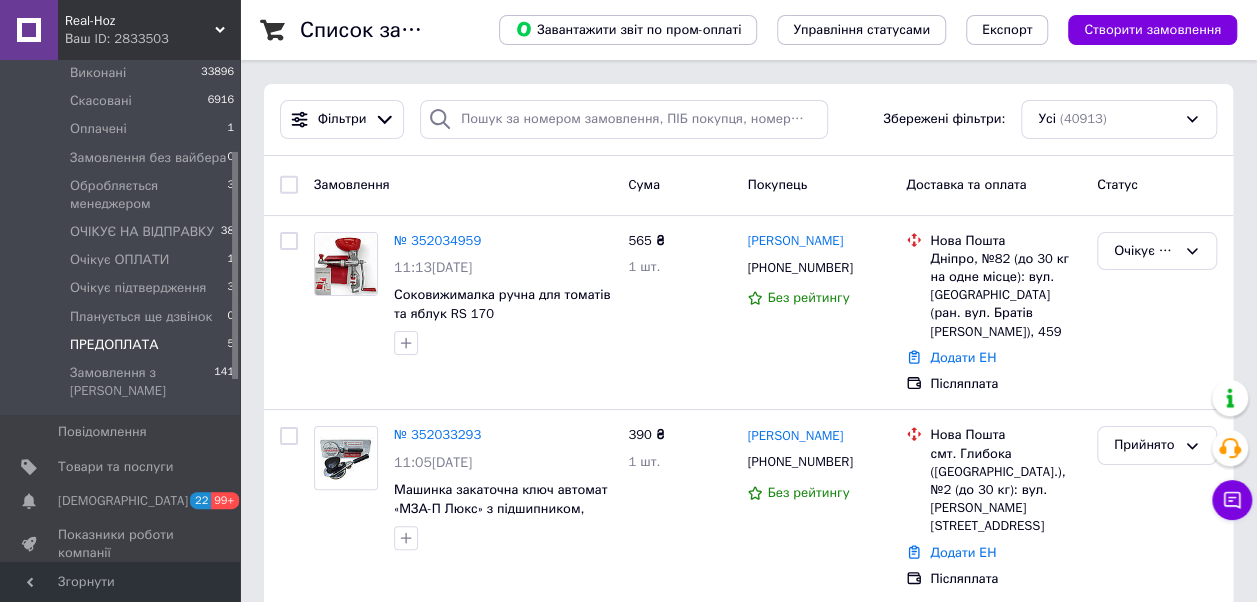 click on "ПРЕДОПЛАТА" at bounding box center [114, 345] 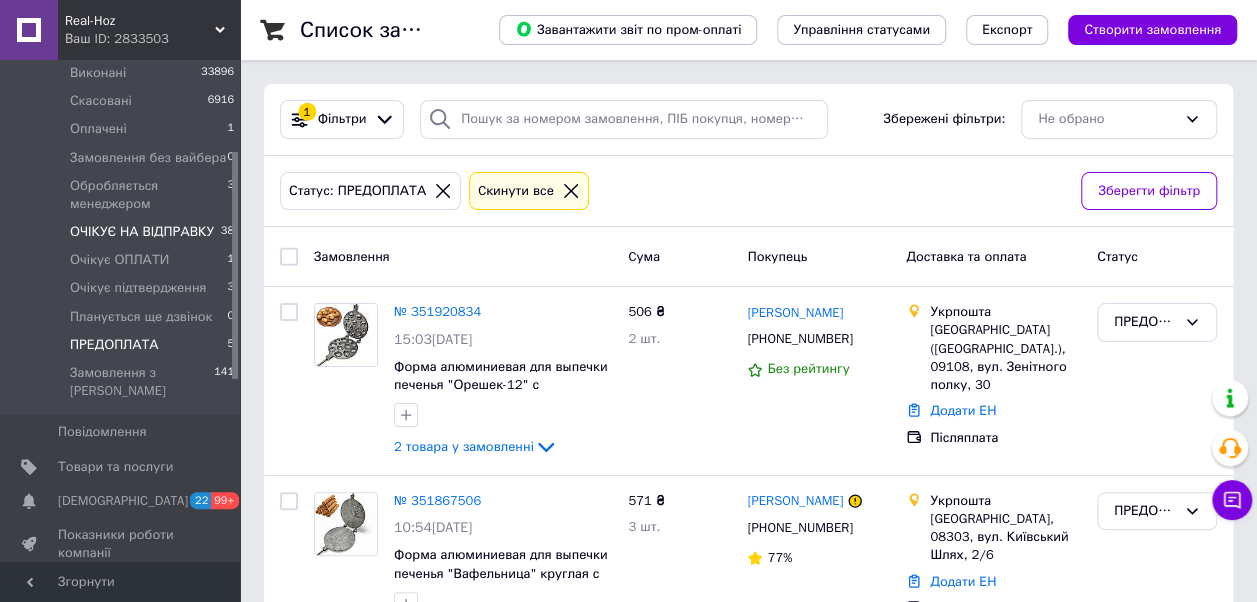 click on "ОЧІКУЄ НА ВІДПРАВКУ" at bounding box center (142, 232) 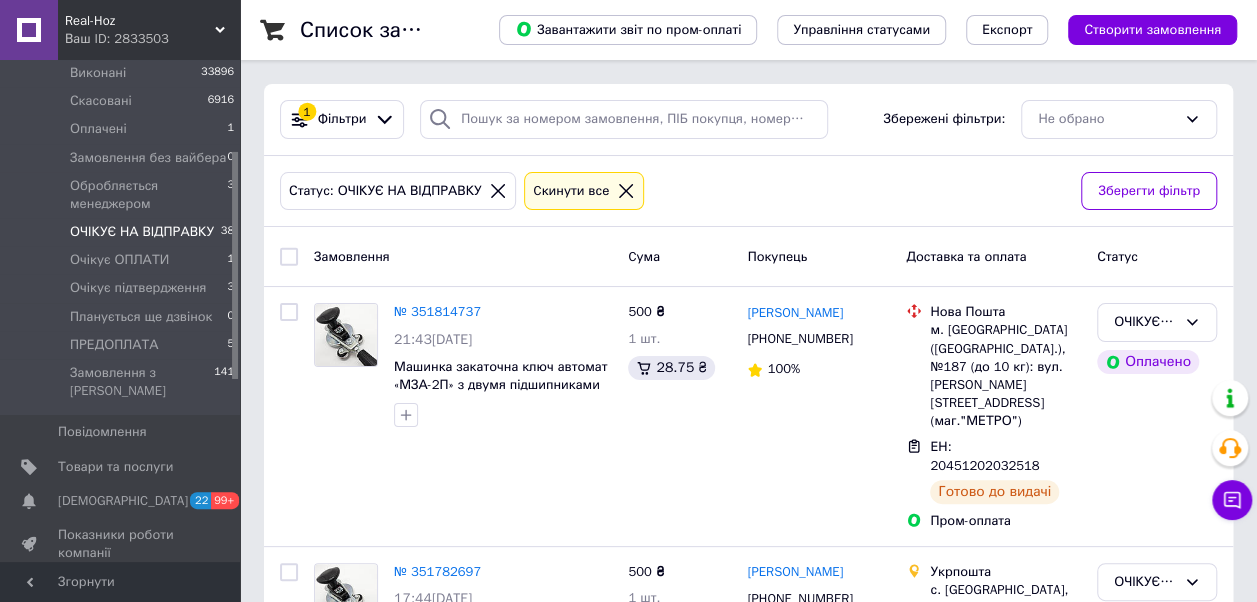 click on "ОЧІКУЄ НА ВІДПРАВКУ" at bounding box center (142, 232) 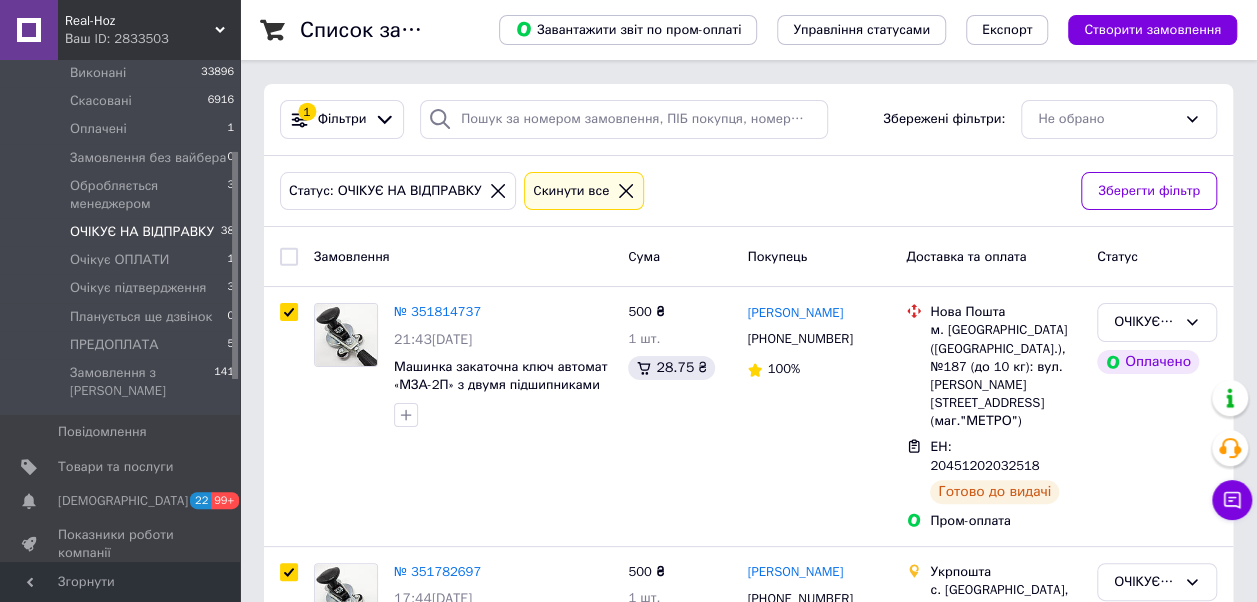 checkbox on "true" 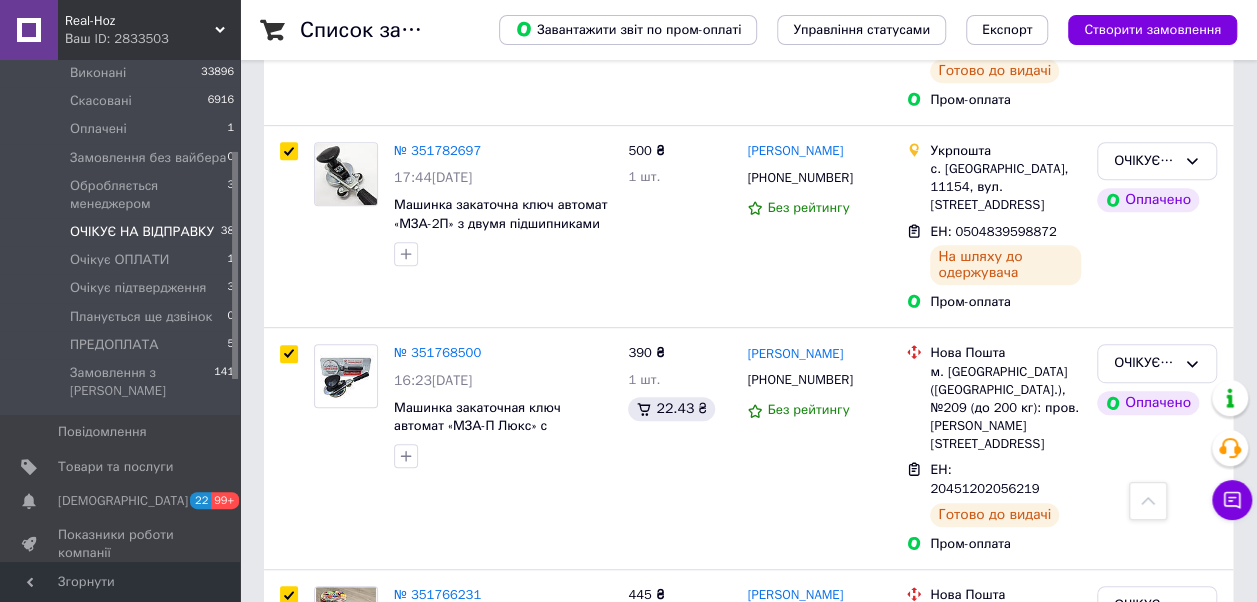 scroll, scrollTop: 0, scrollLeft: 0, axis: both 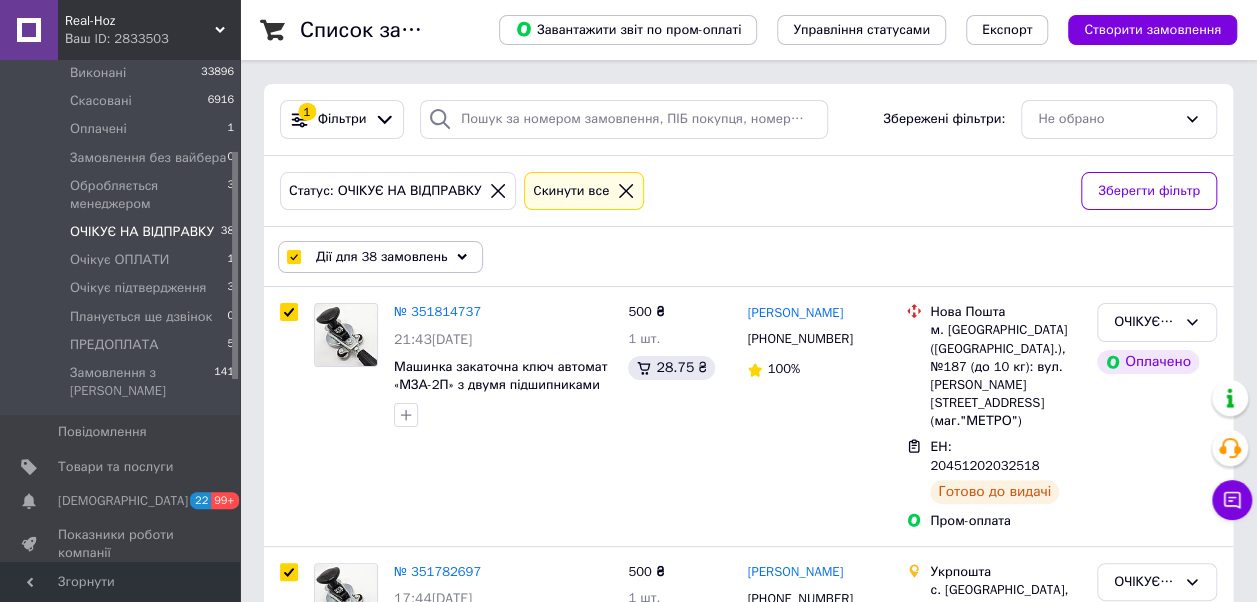 click on "Дії для 38 замовлень" at bounding box center [380, 257] 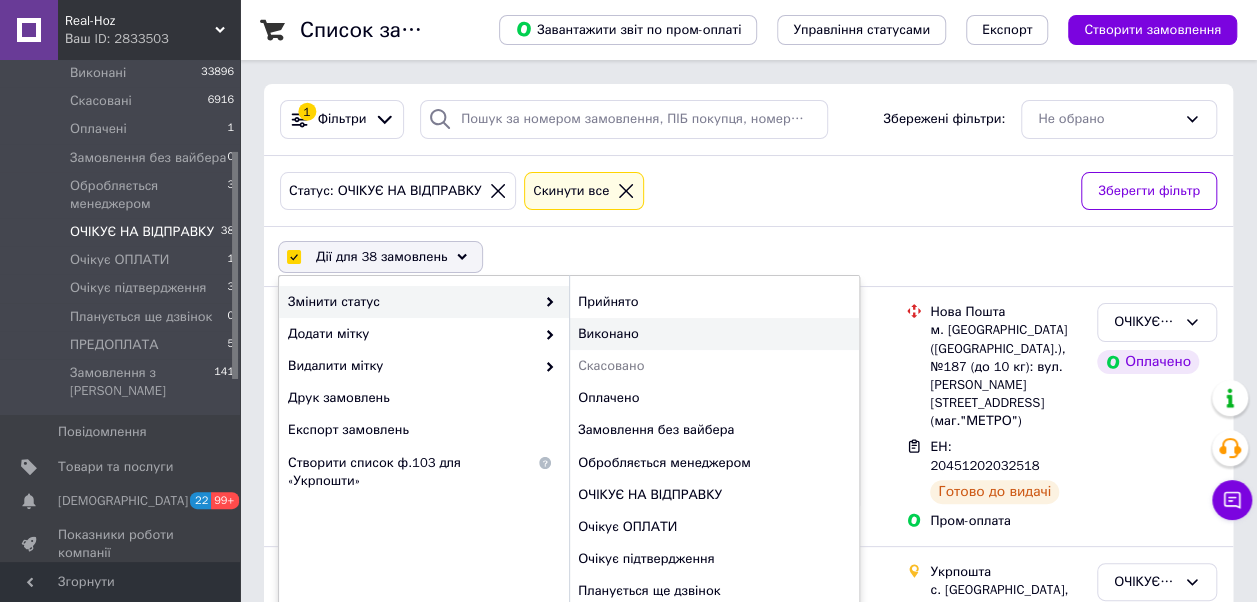 click on "Виконано" at bounding box center (714, 334) 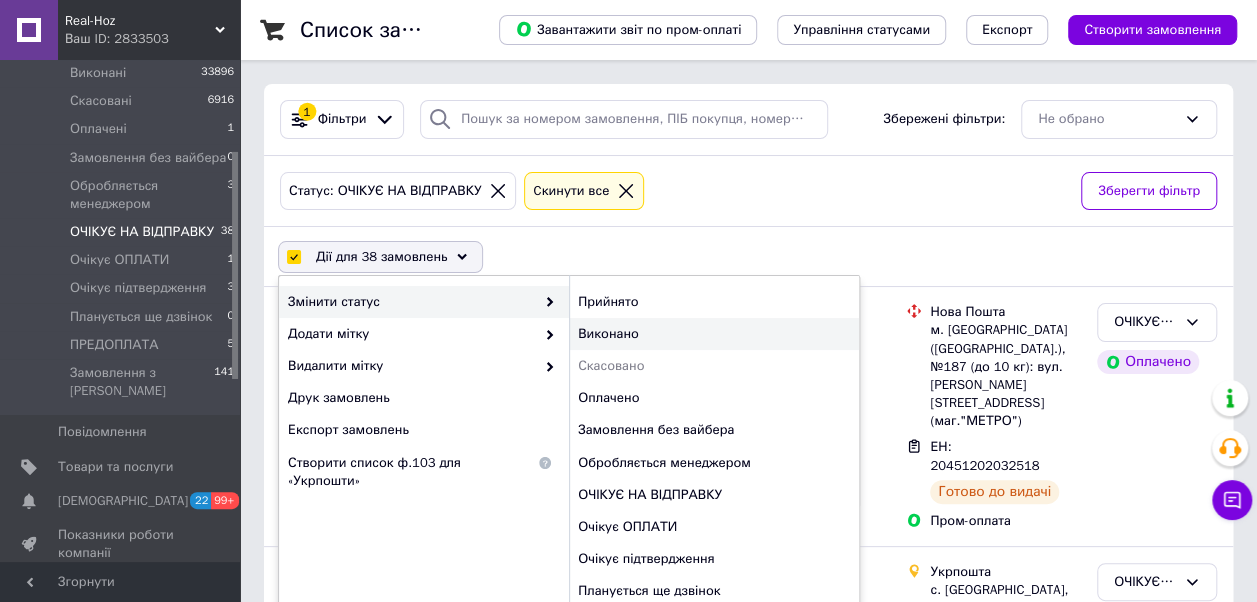 checkbox on "false" 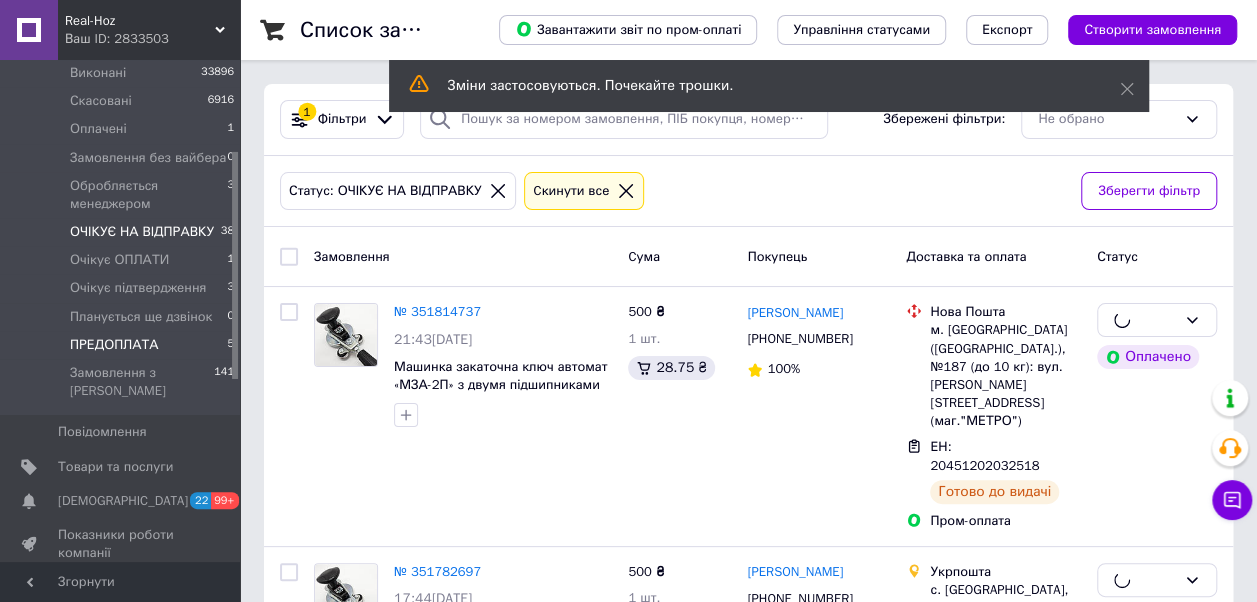 click on "ПРЕДОПЛАТА" at bounding box center [114, 345] 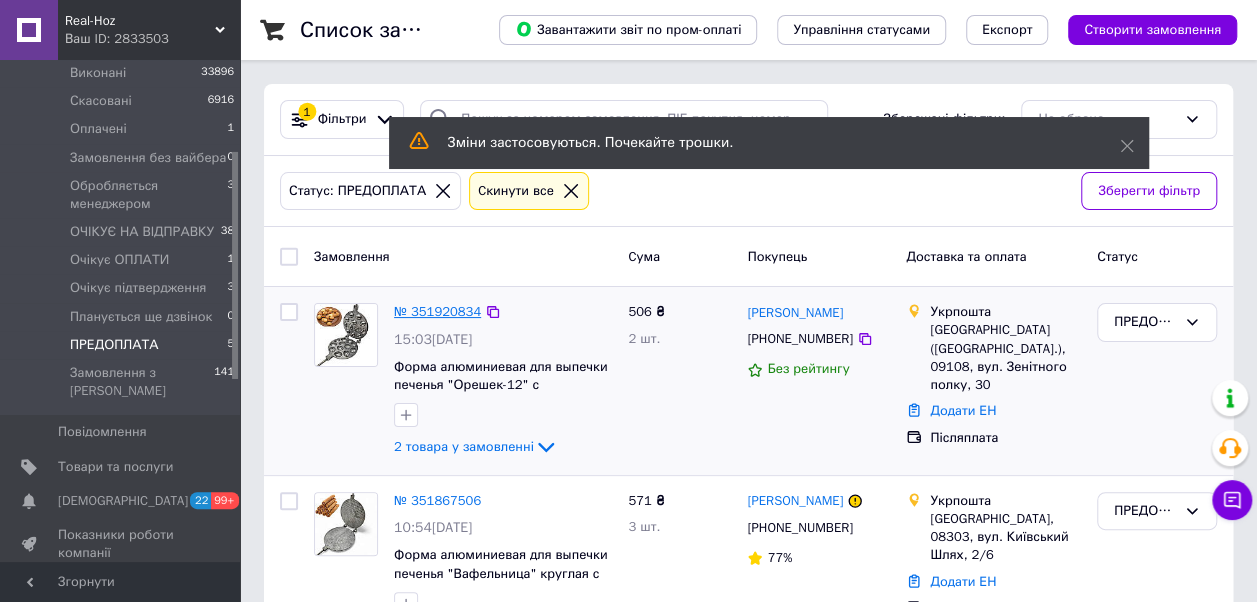 click on "№ 351920834" at bounding box center (437, 311) 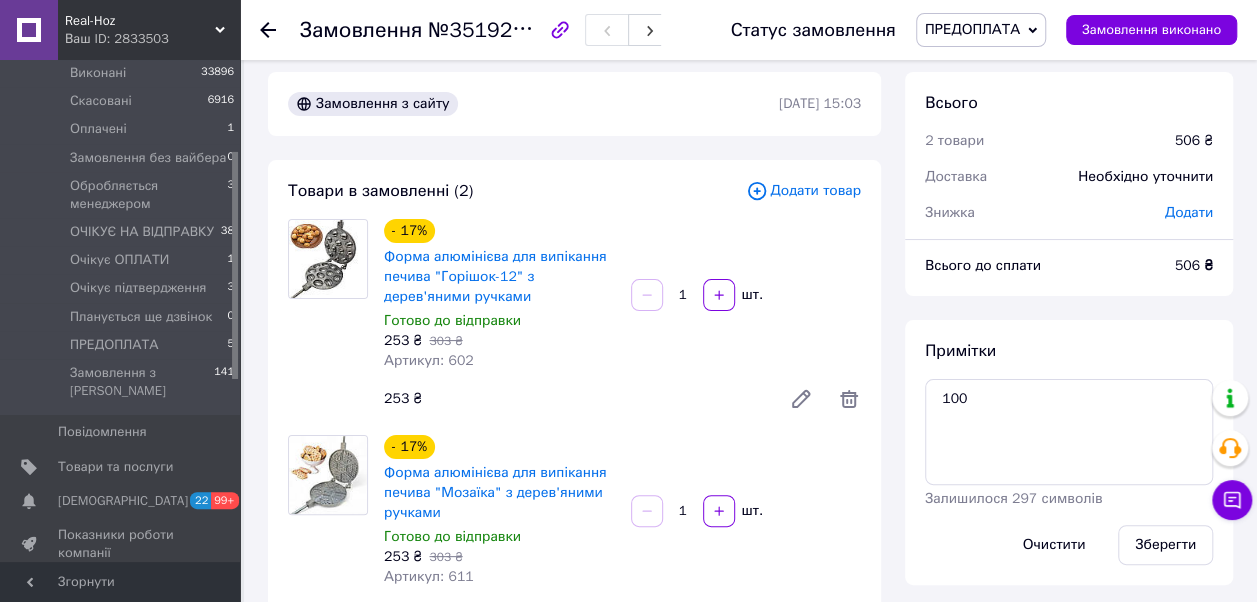 scroll, scrollTop: 0, scrollLeft: 0, axis: both 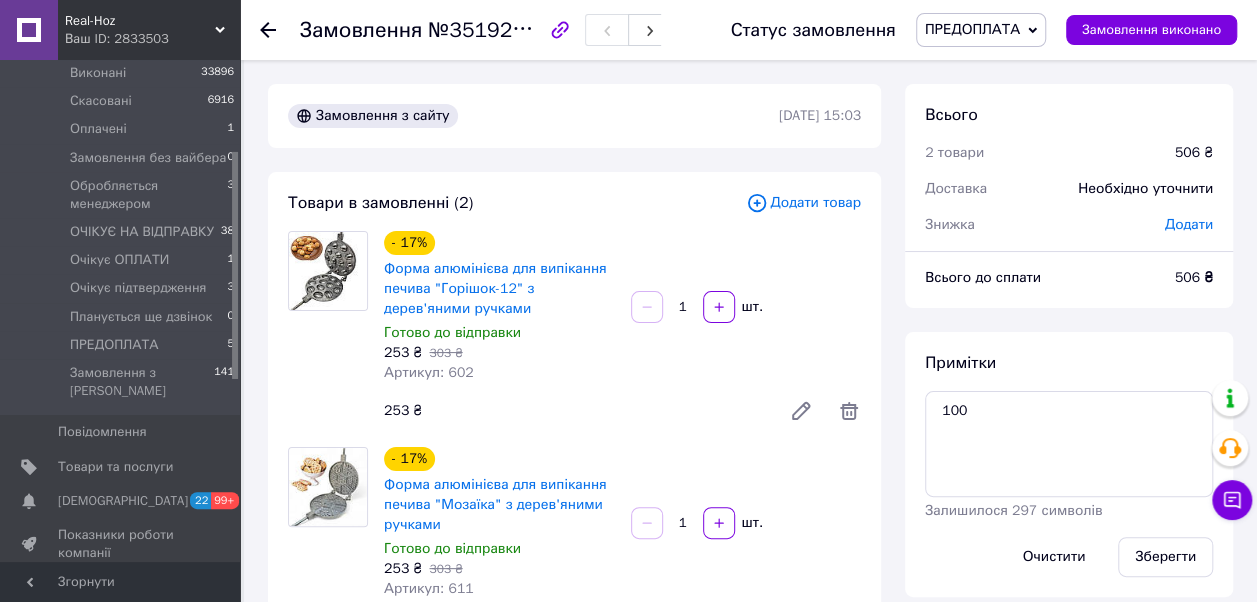 click on "Додати товар" at bounding box center (803, 203) 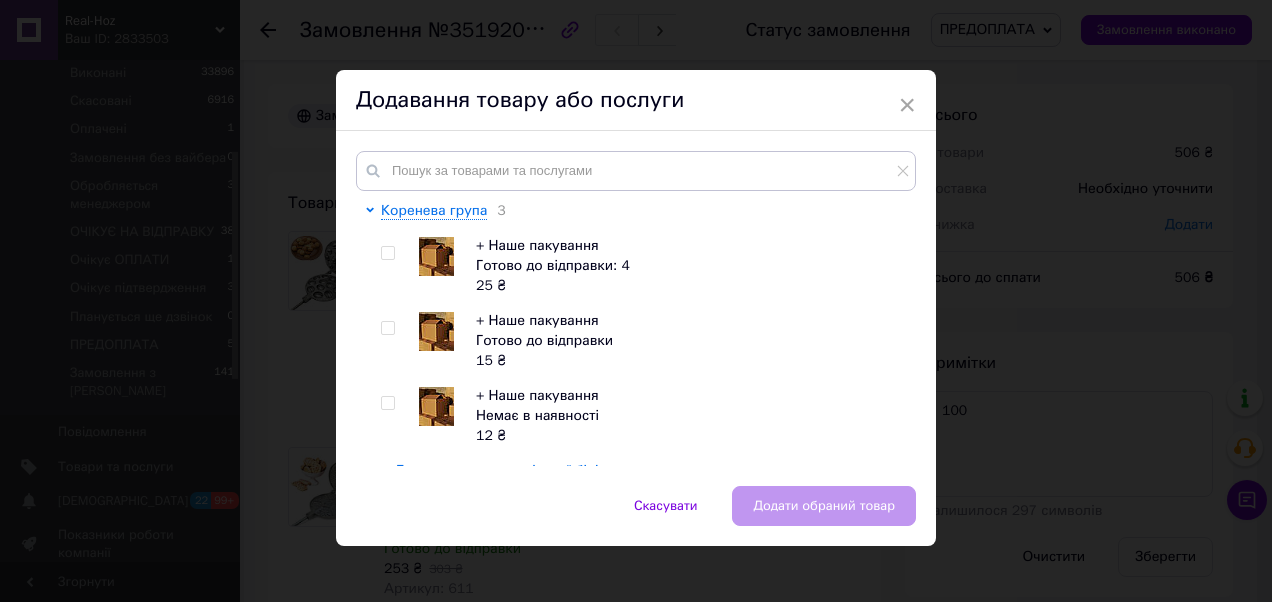 click at bounding box center (387, 328) 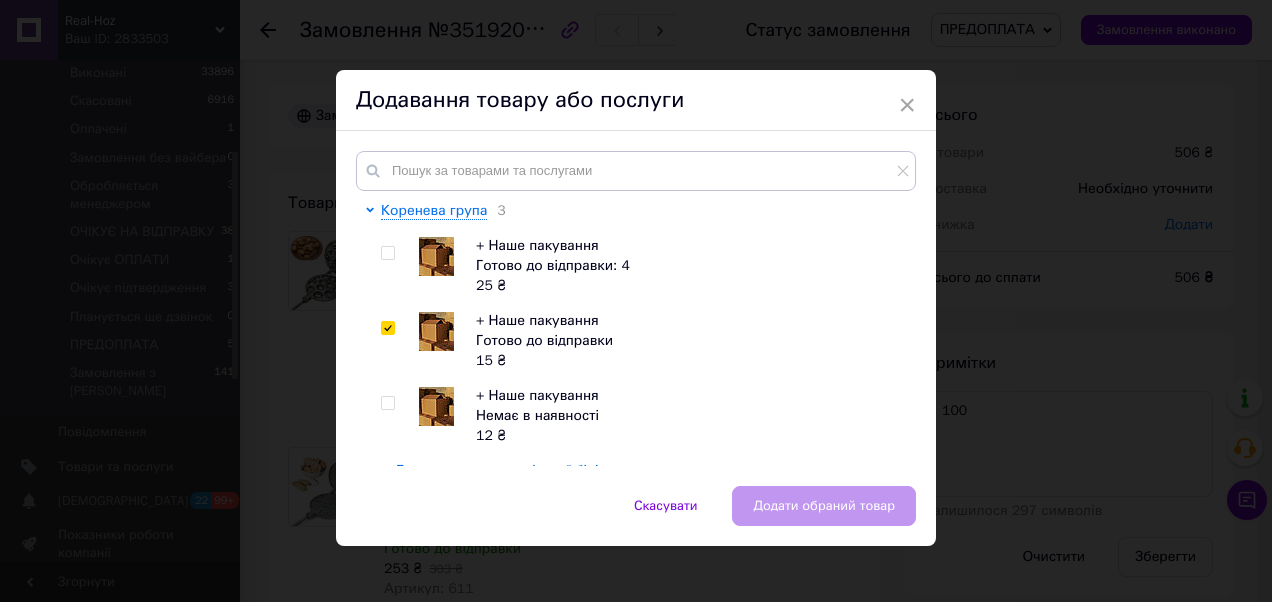 checkbox on "true" 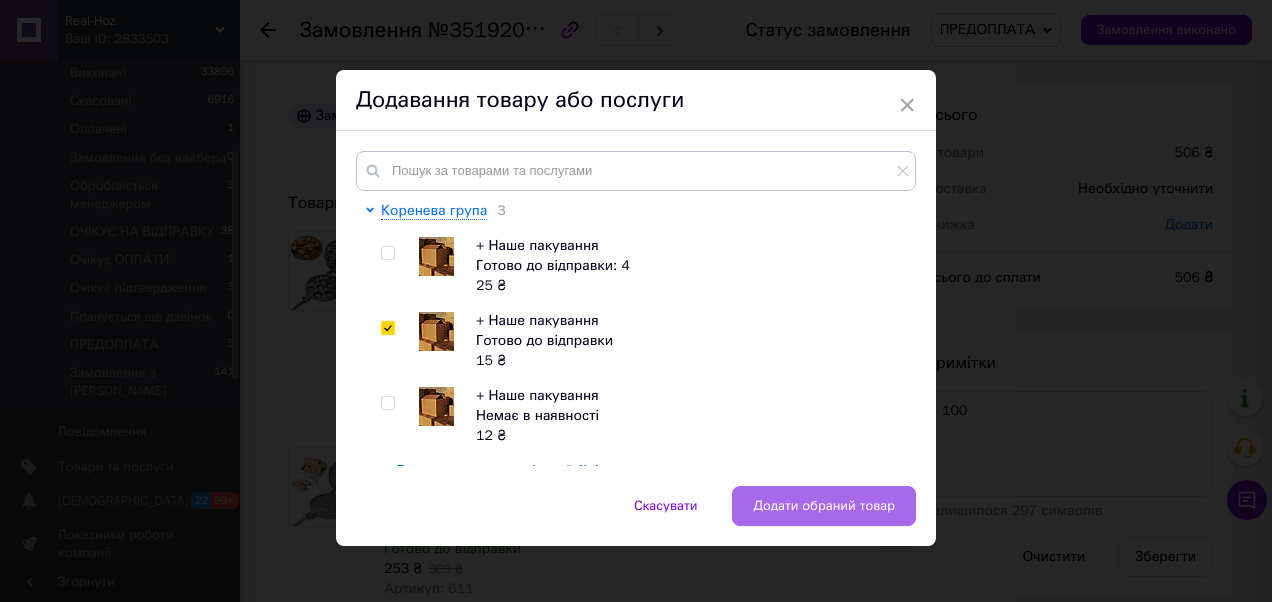click on "Додати обраний товар" at bounding box center [824, 506] 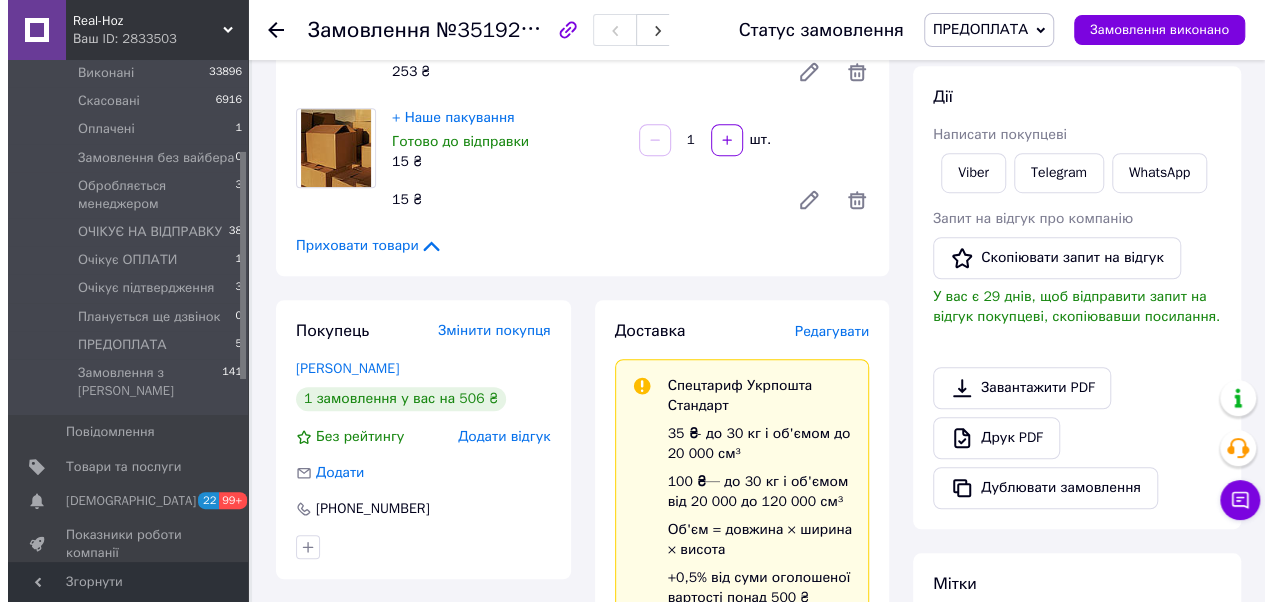 scroll, scrollTop: 600, scrollLeft: 0, axis: vertical 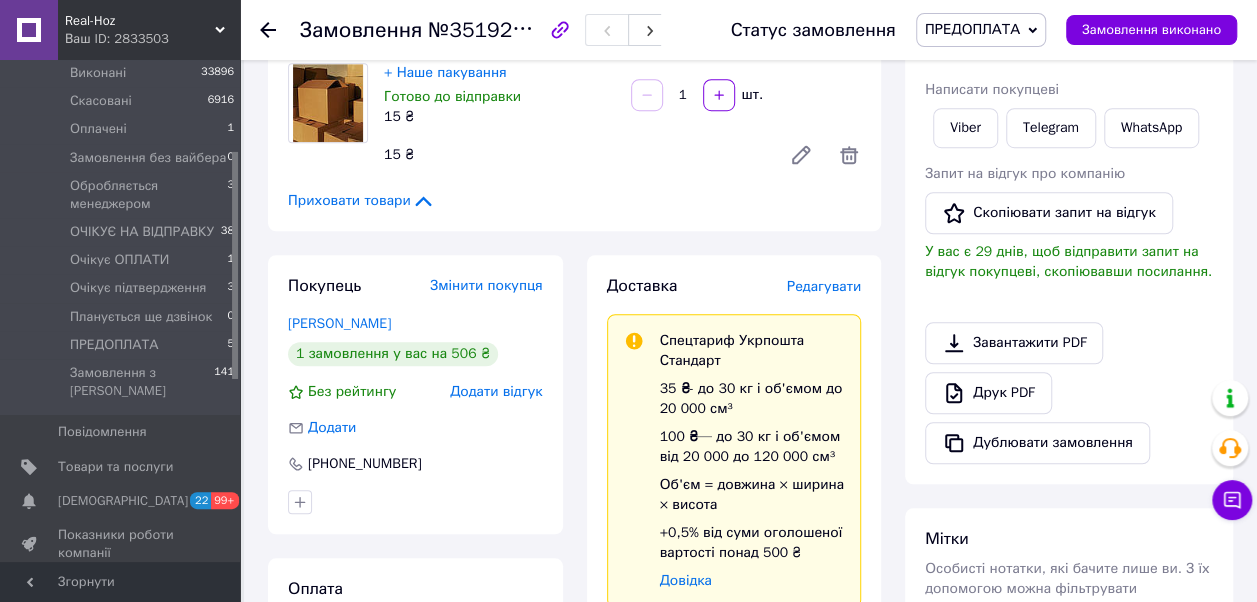click on "Редагувати" at bounding box center (824, 286) 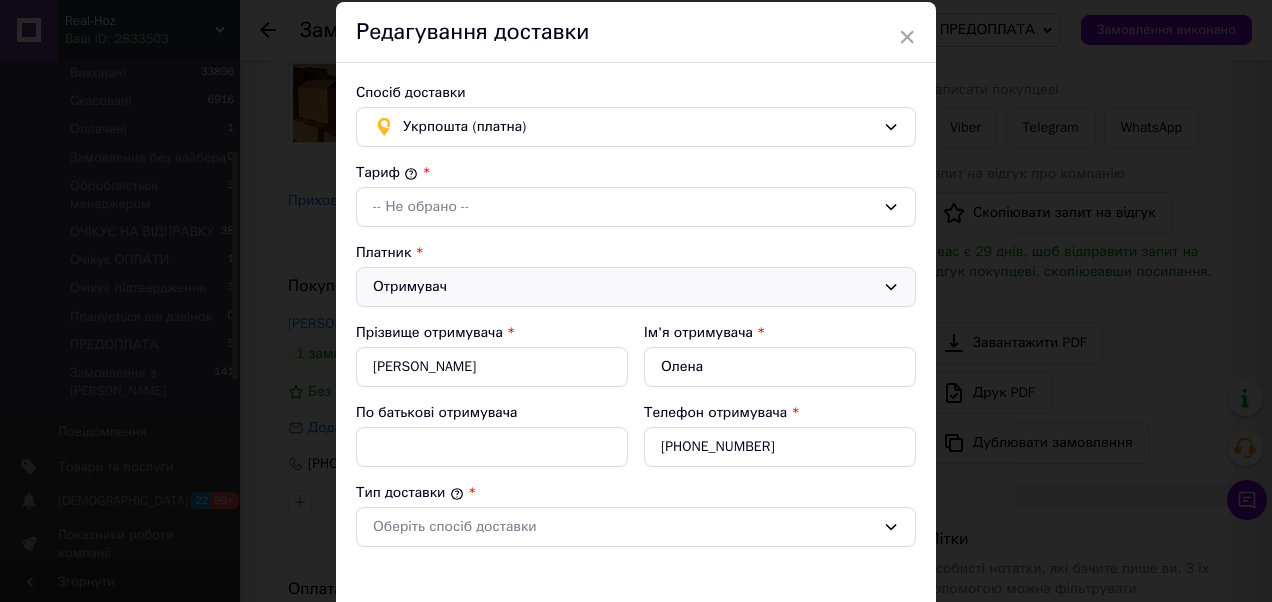 type on "521" 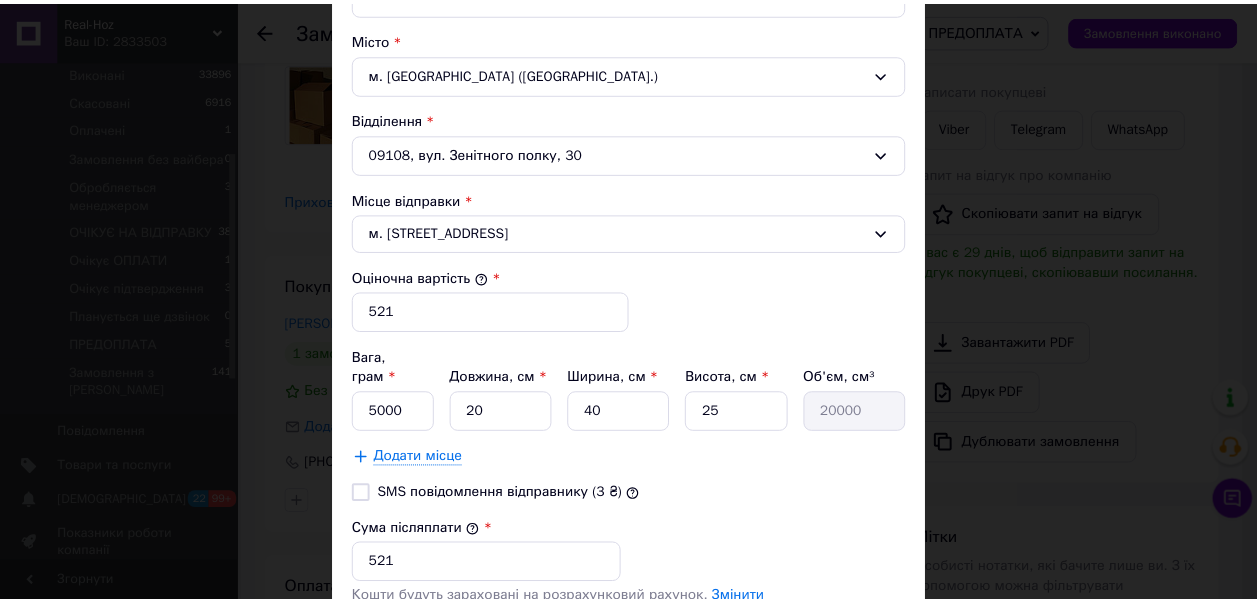 scroll, scrollTop: 800, scrollLeft: 0, axis: vertical 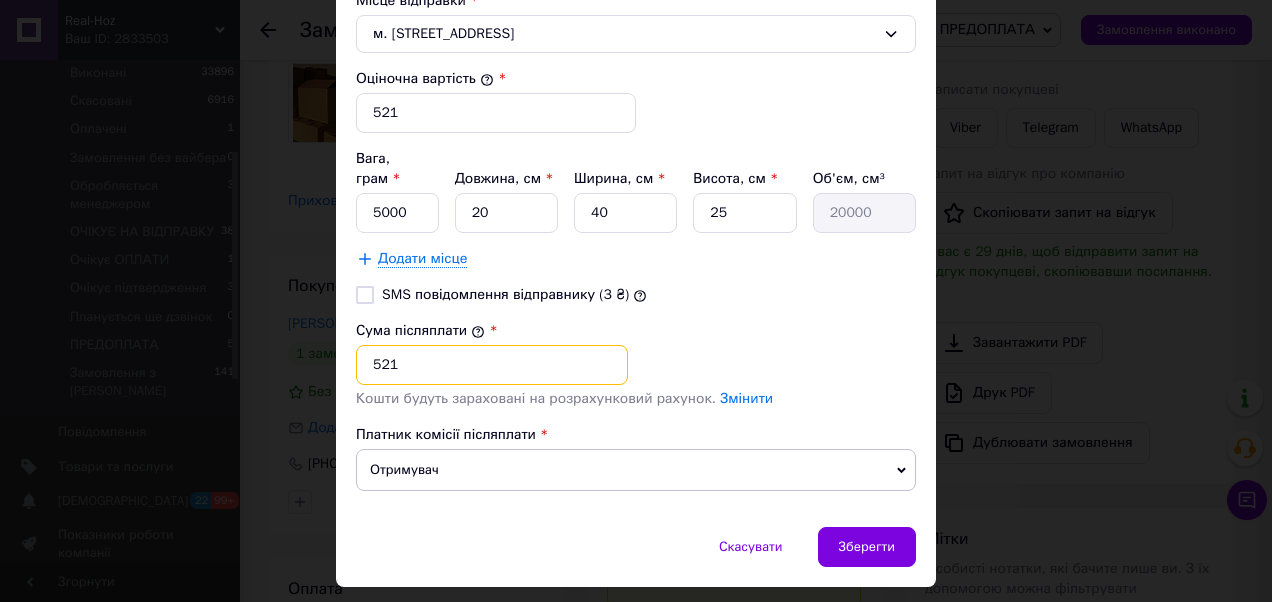 click on "521" at bounding box center [492, 365] 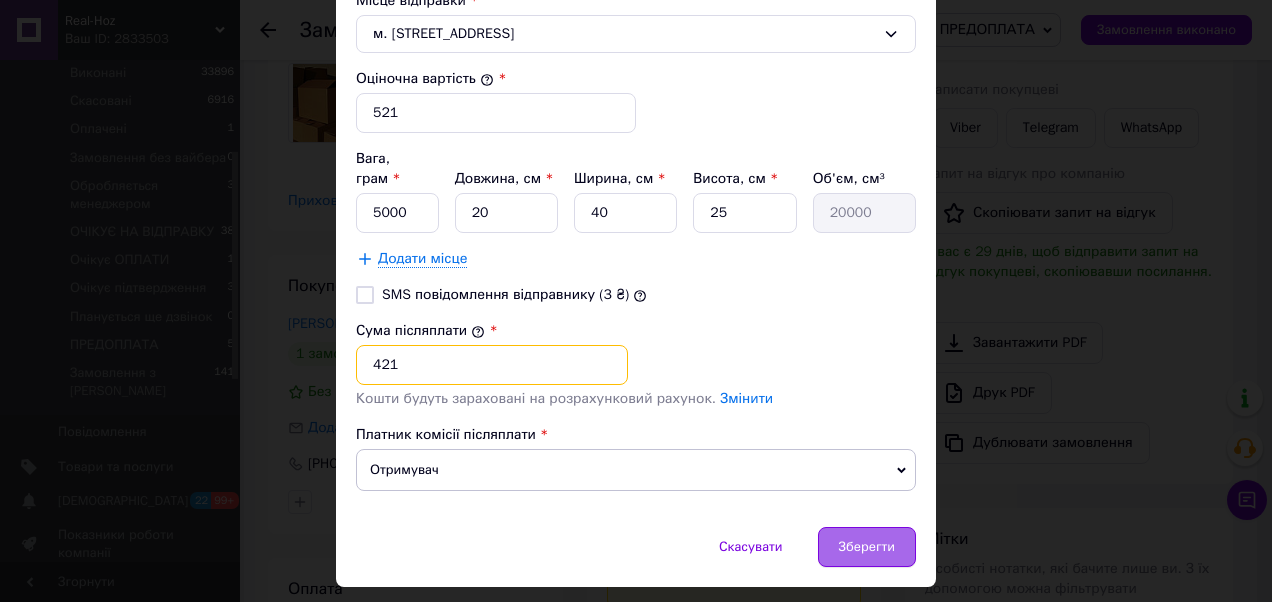 type on "421" 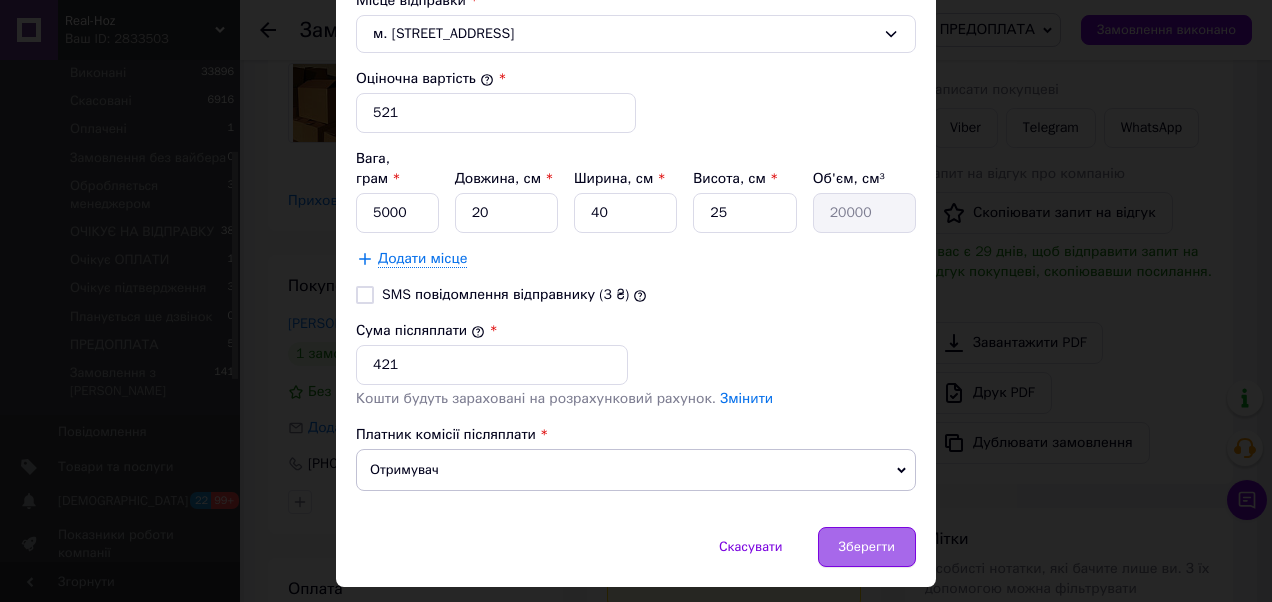 click on "Зберегти" at bounding box center (867, 547) 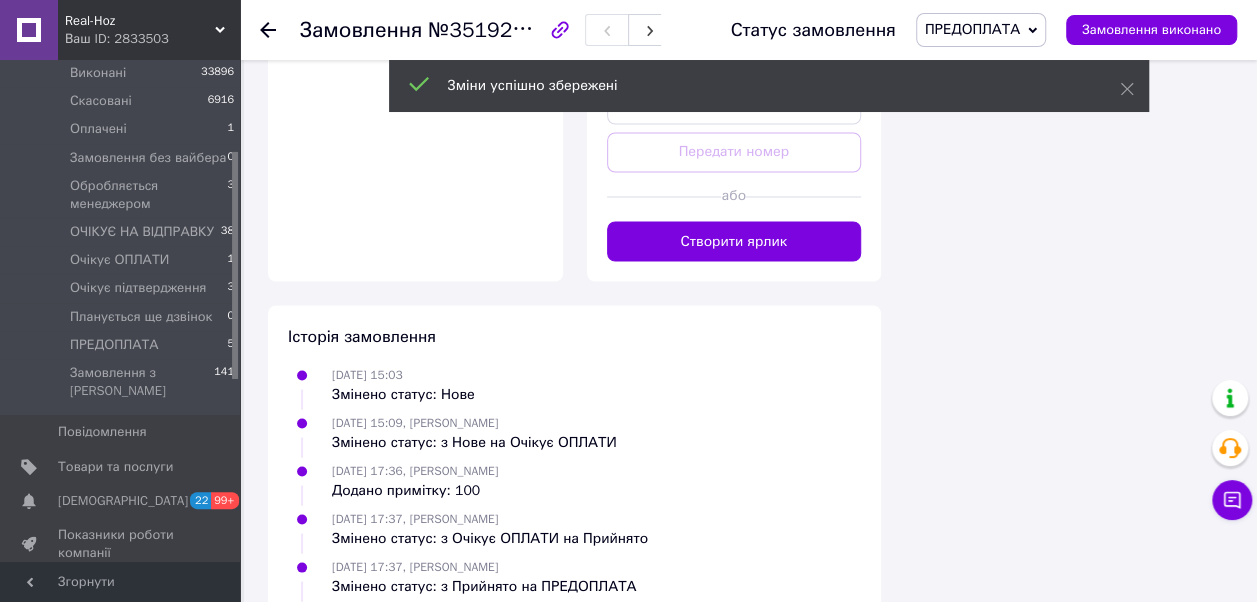 scroll, scrollTop: 1700, scrollLeft: 0, axis: vertical 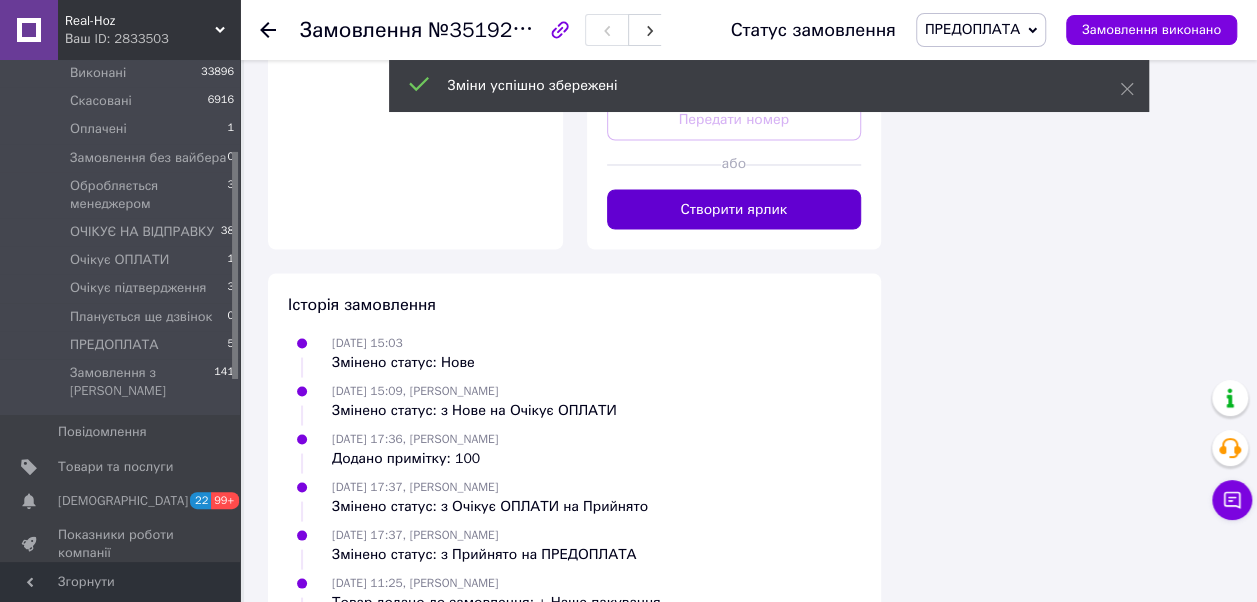 click on "Створити ярлик" at bounding box center (734, 209) 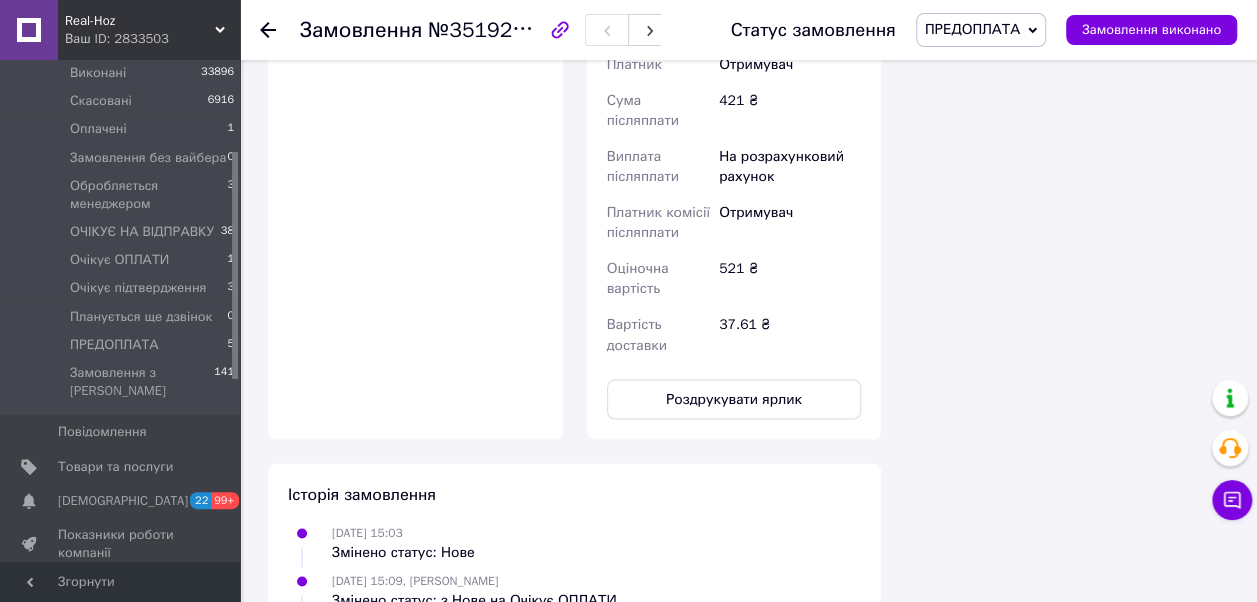 scroll, scrollTop: 1500, scrollLeft: 0, axis: vertical 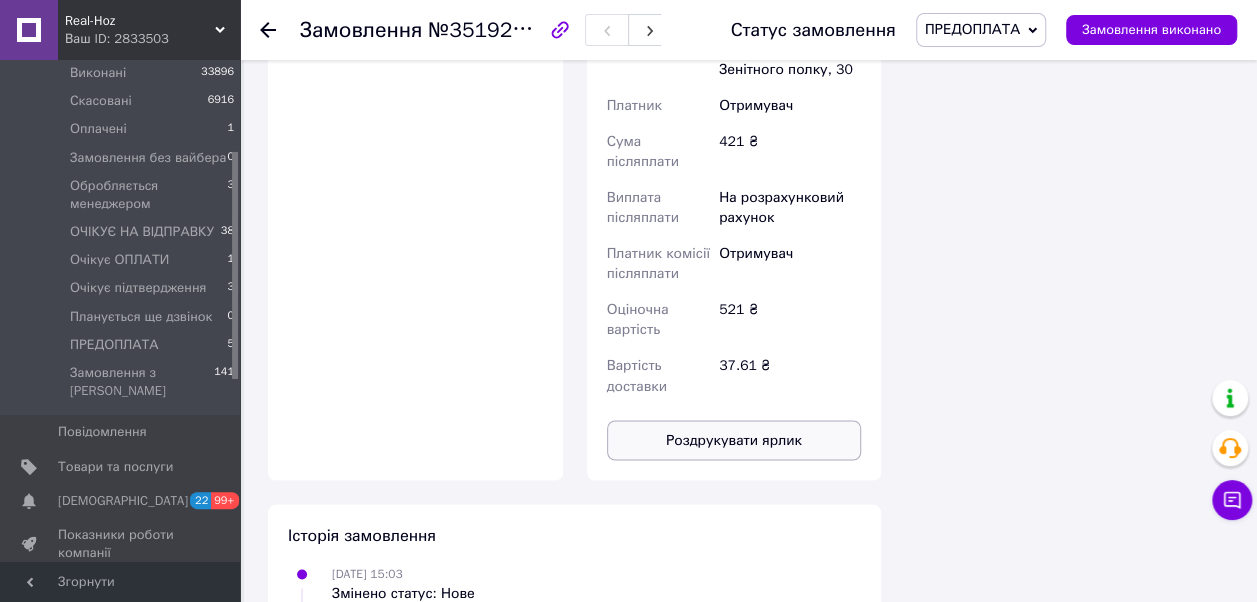 click on "Роздрукувати ярлик" at bounding box center (734, 440) 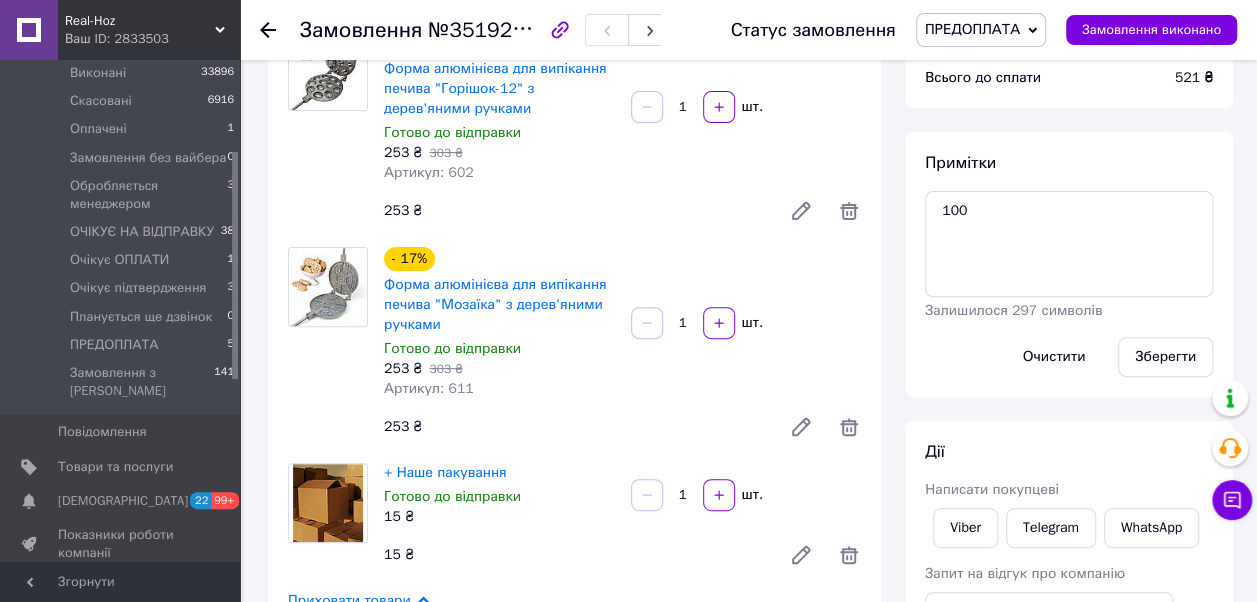 scroll, scrollTop: 0, scrollLeft: 0, axis: both 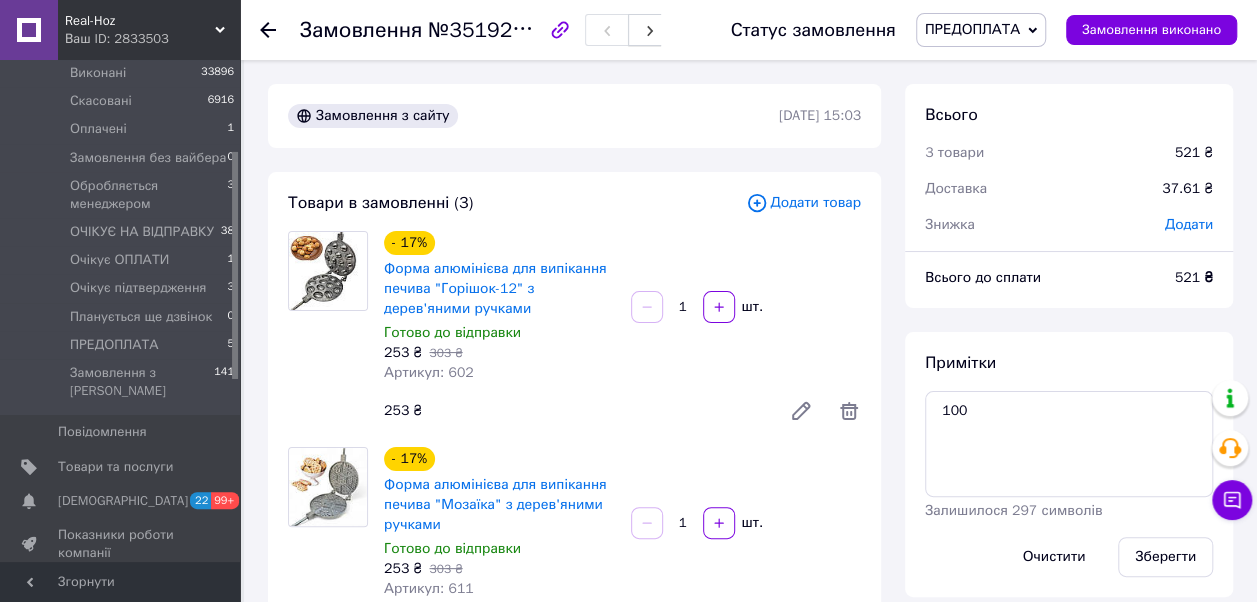 click 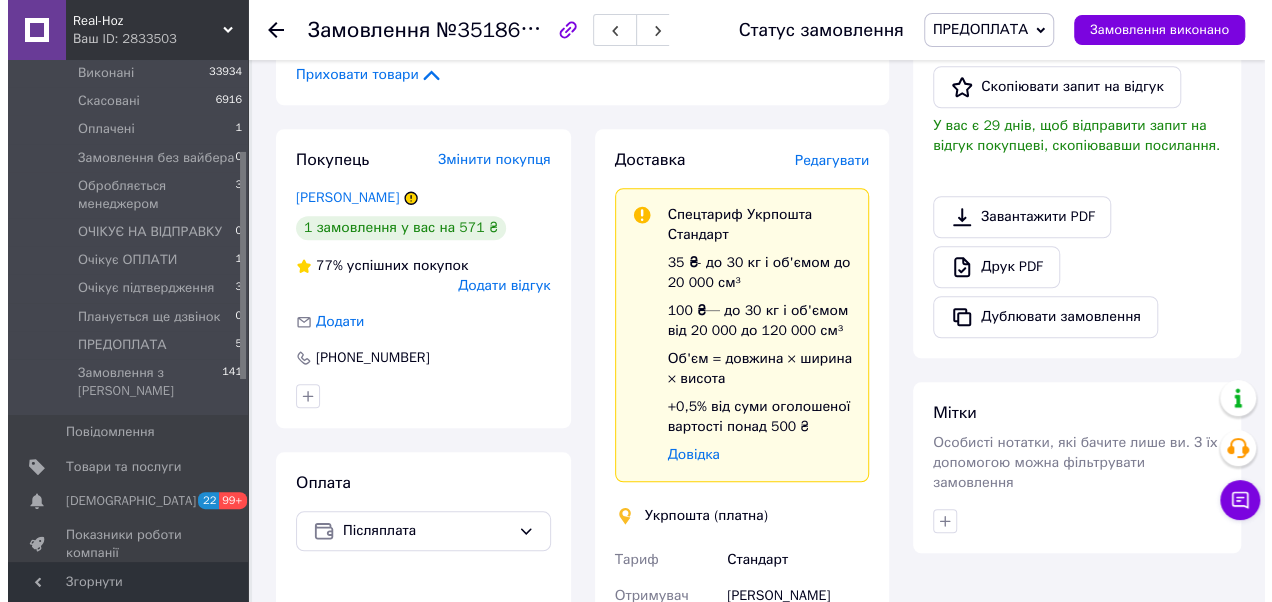 scroll, scrollTop: 700, scrollLeft: 0, axis: vertical 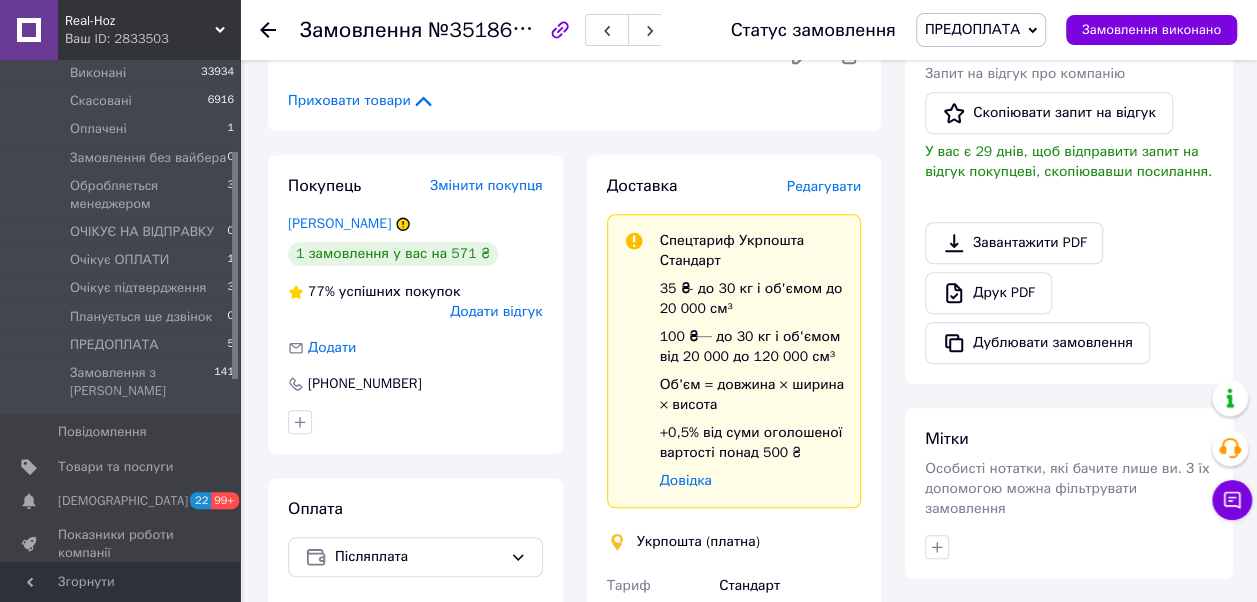 click on "Редагувати" at bounding box center (824, 186) 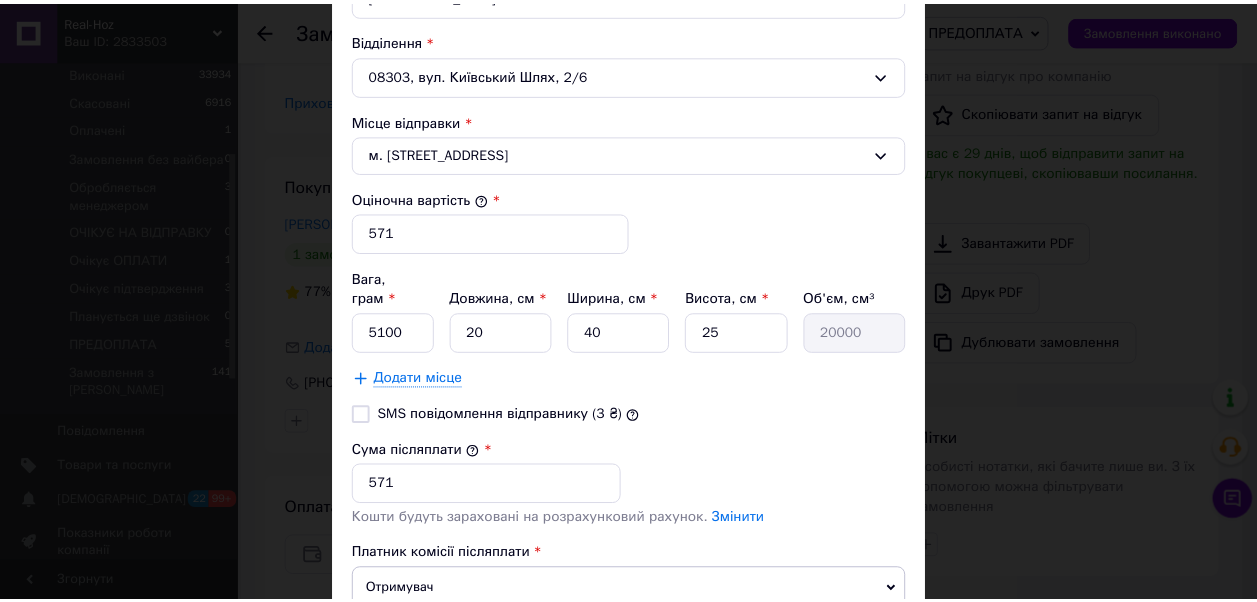scroll, scrollTop: 825, scrollLeft: 0, axis: vertical 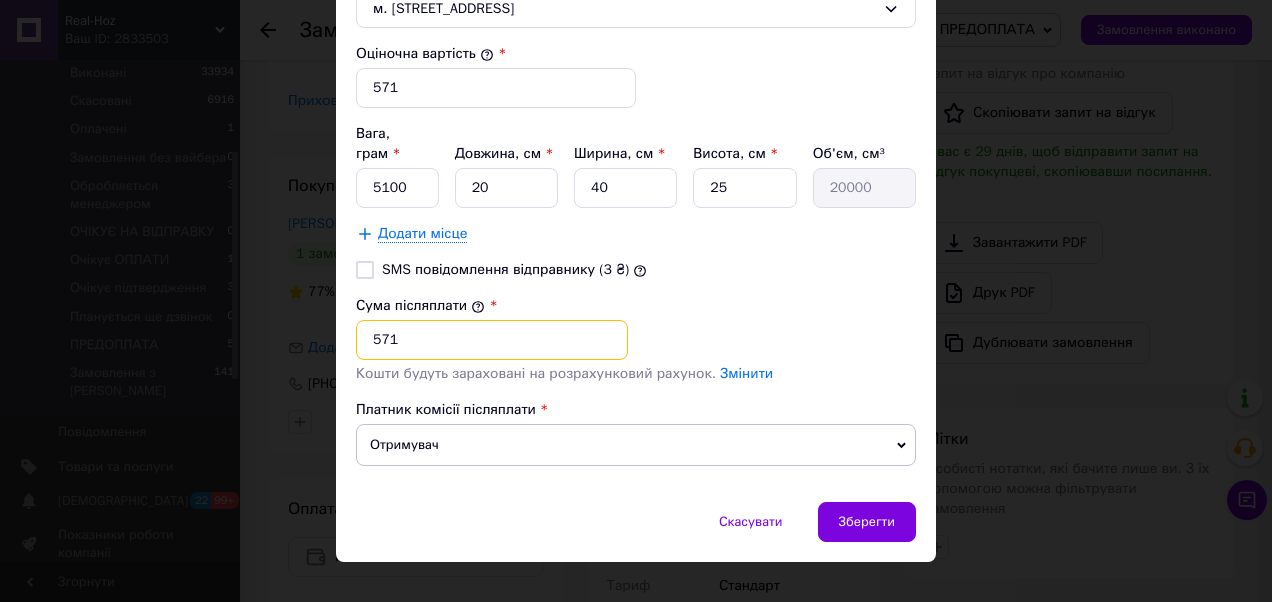 click on "571" at bounding box center (492, 340) 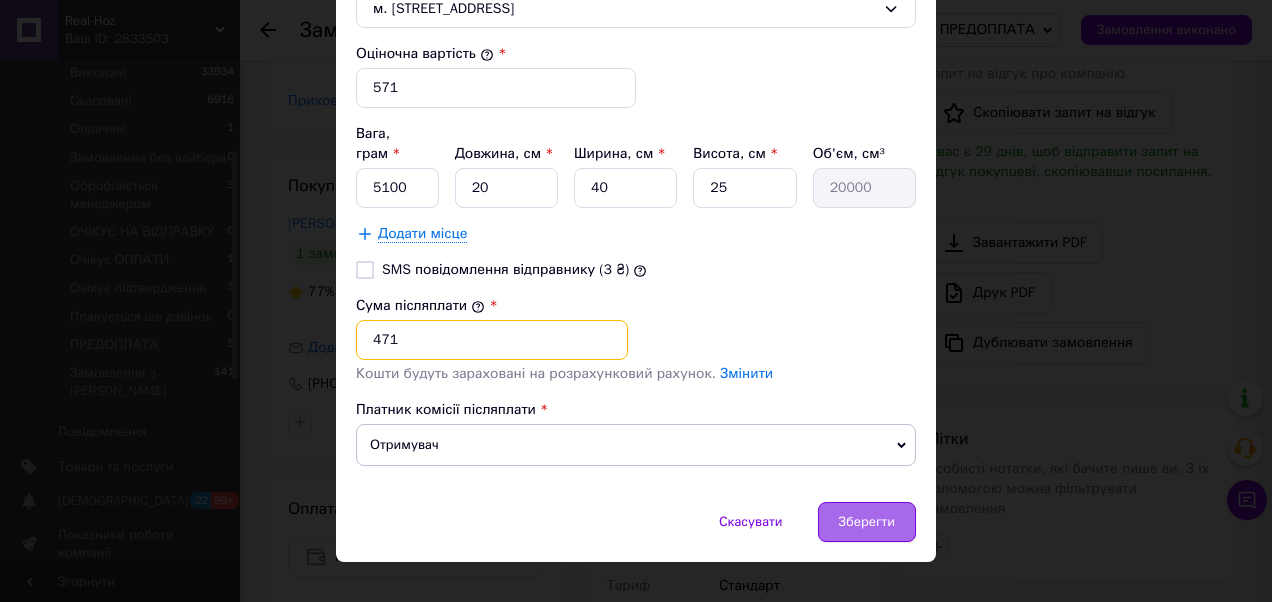 type on "471" 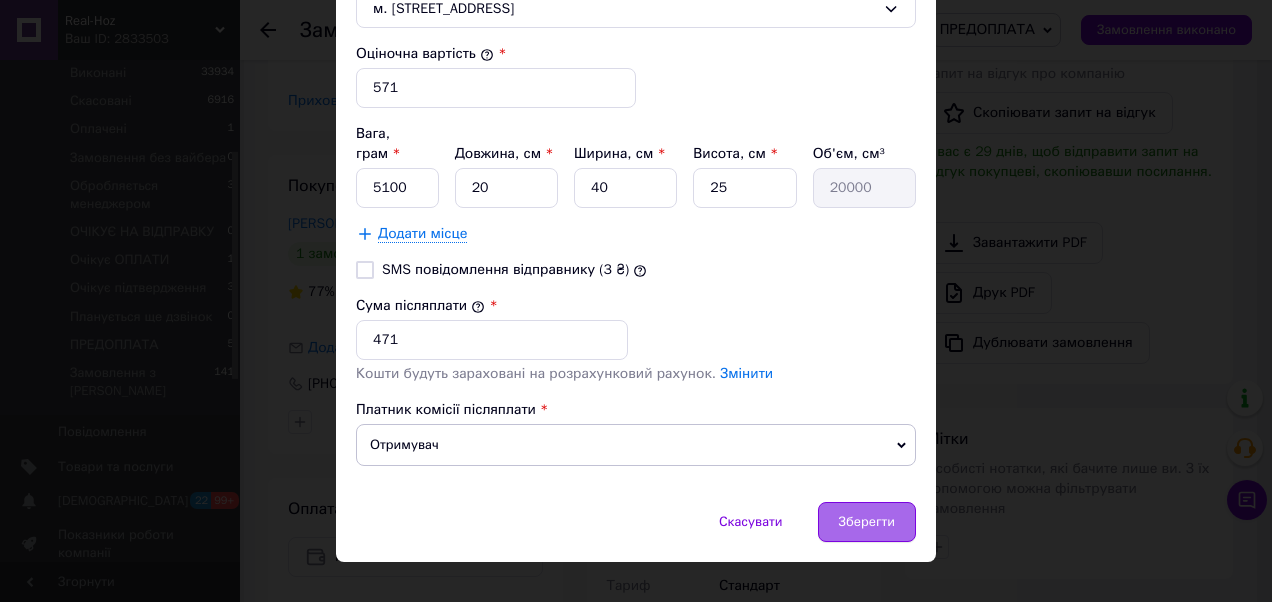 click on "Зберегти" at bounding box center (867, 522) 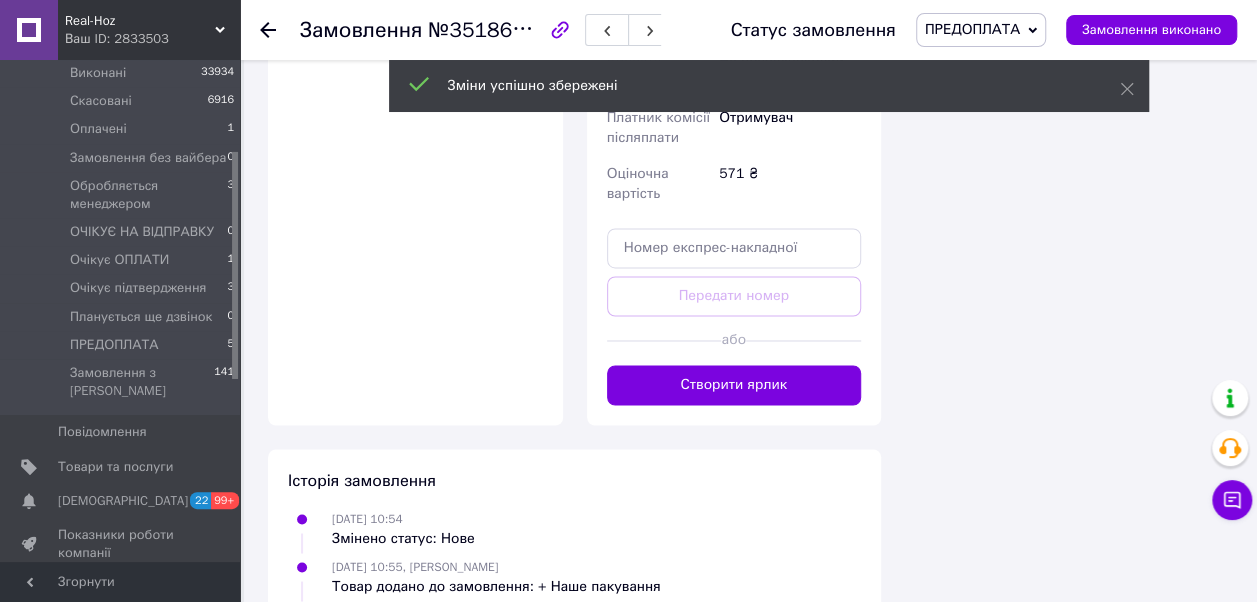 scroll, scrollTop: 1500, scrollLeft: 0, axis: vertical 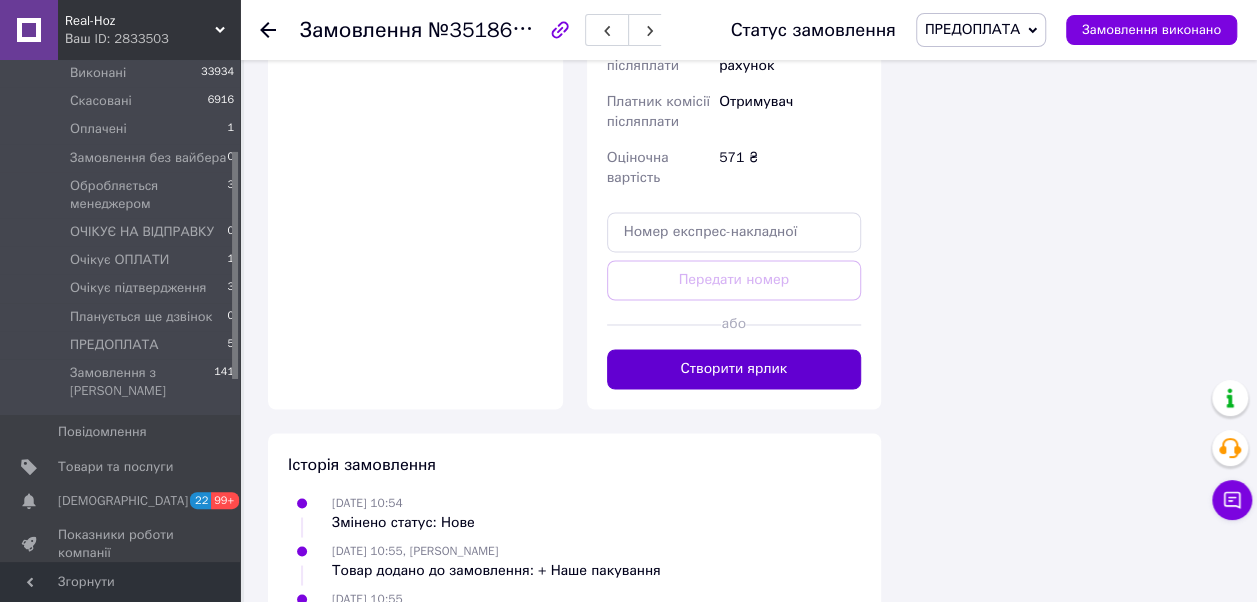 click on "Створити ярлик" at bounding box center (734, 369) 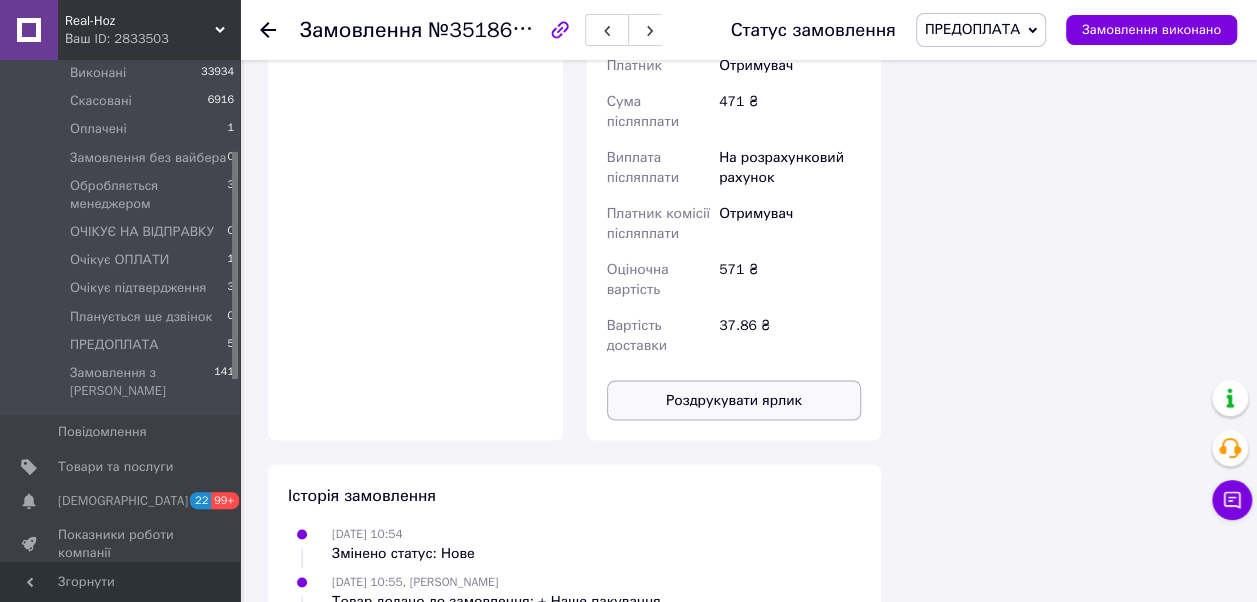click on "Роздрукувати ярлик" at bounding box center (734, 400) 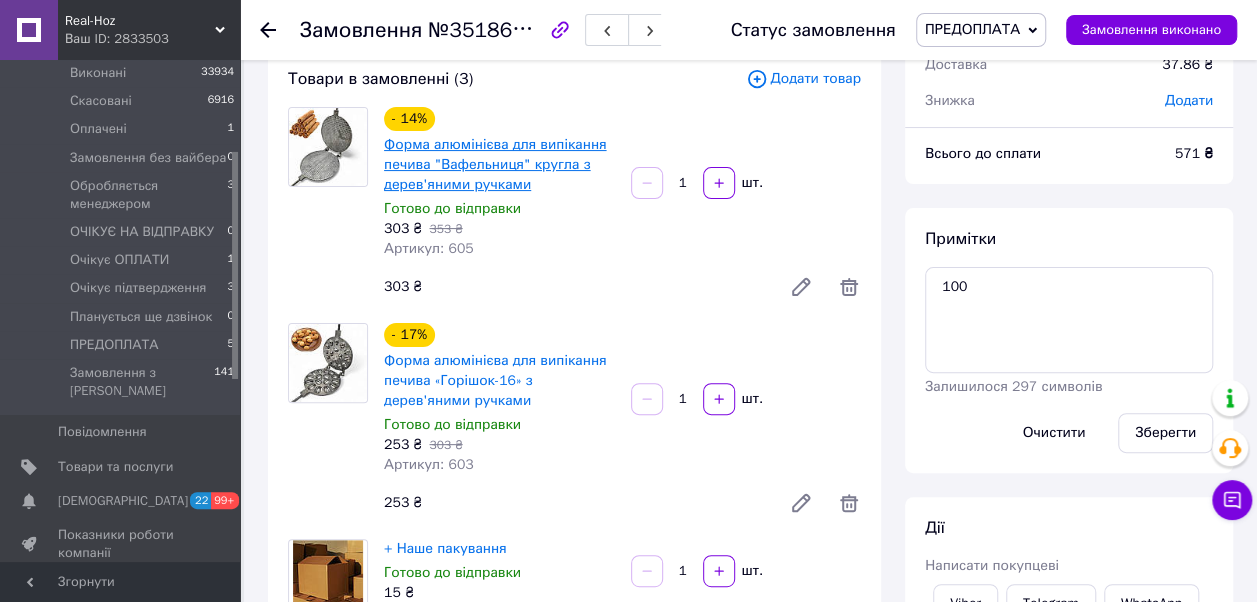 scroll, scrollTop: 0, scrollLeft: 0, axis: both 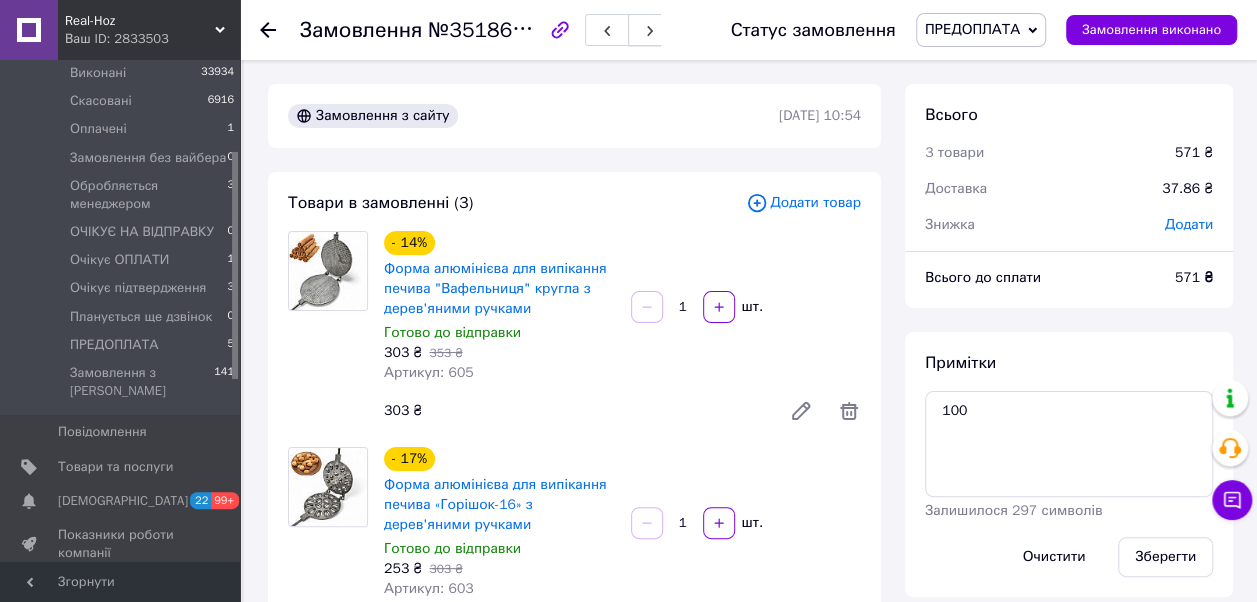 click 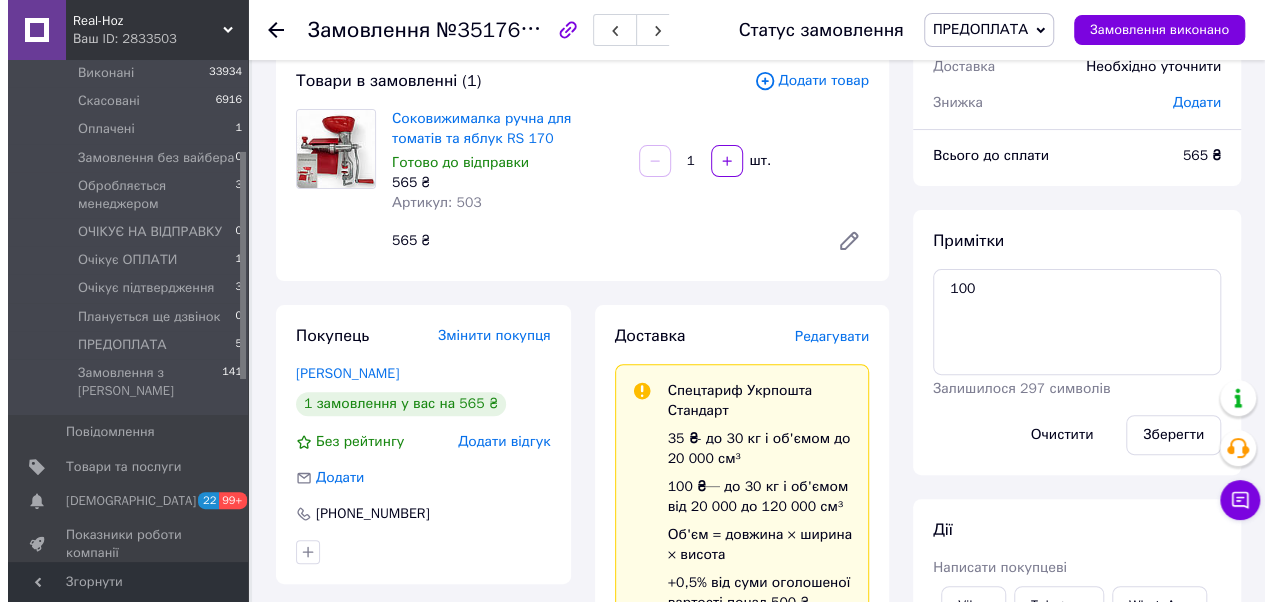 scroll, scrollTop: 100, scrollLeft: 0, axis: vertical 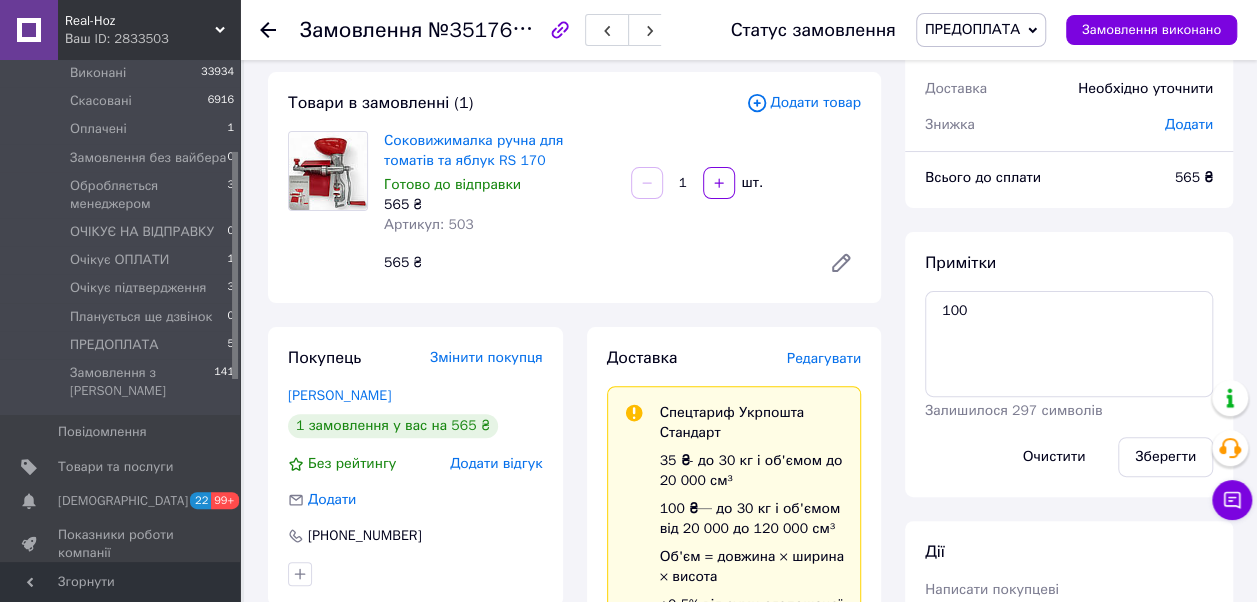 click on "Редагувати" at bounding box center [824, 358] 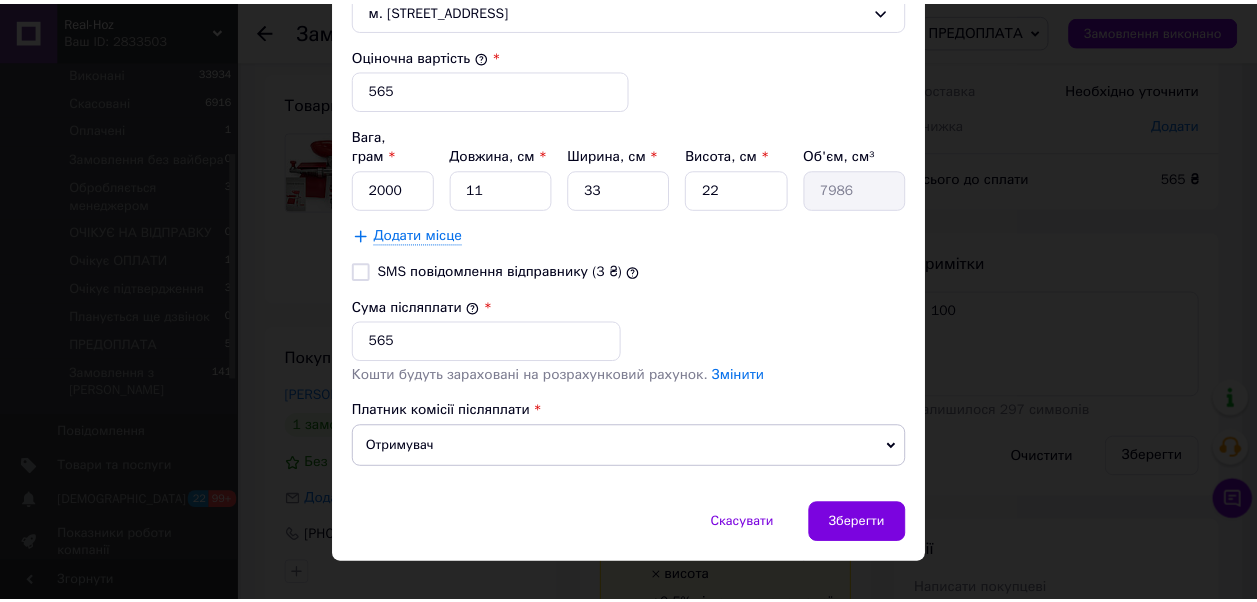 scroll, scrollTop: 825, scrollLeft: 0, axis: vertical 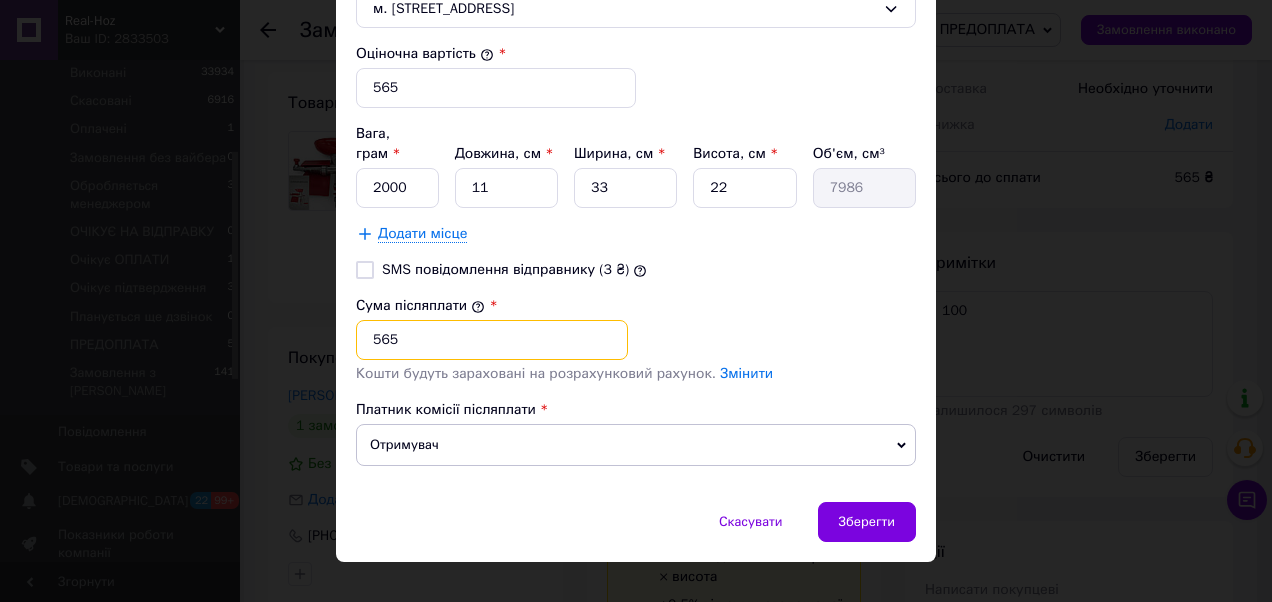 click on "565" at bounding box center [492, 340] 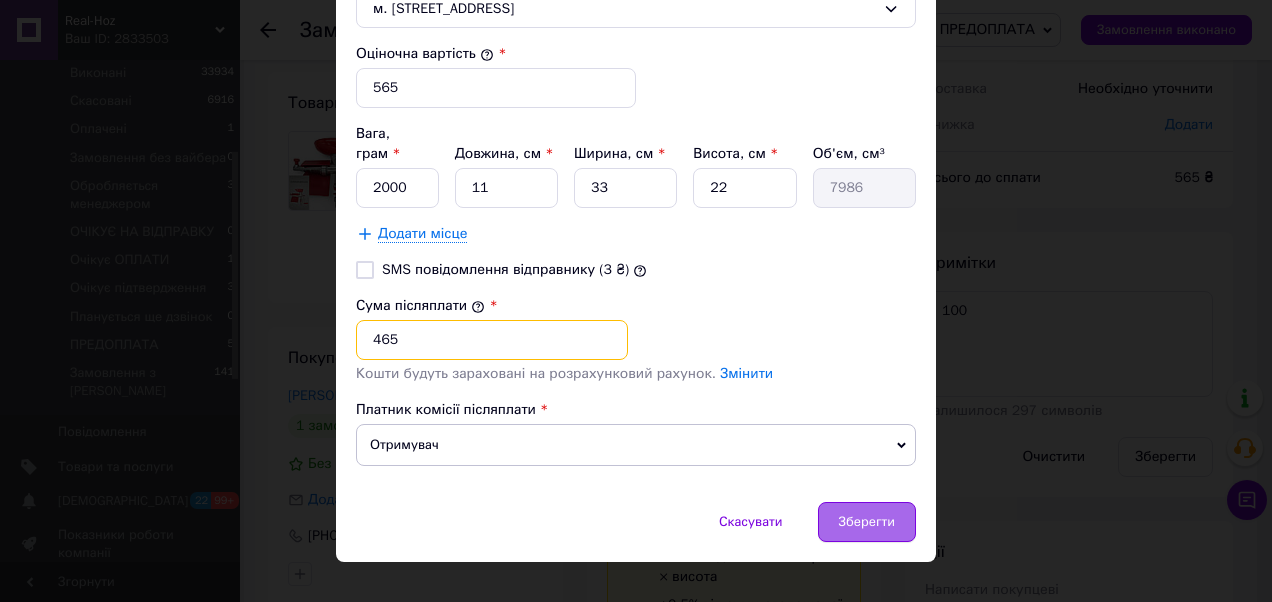 type on "465" 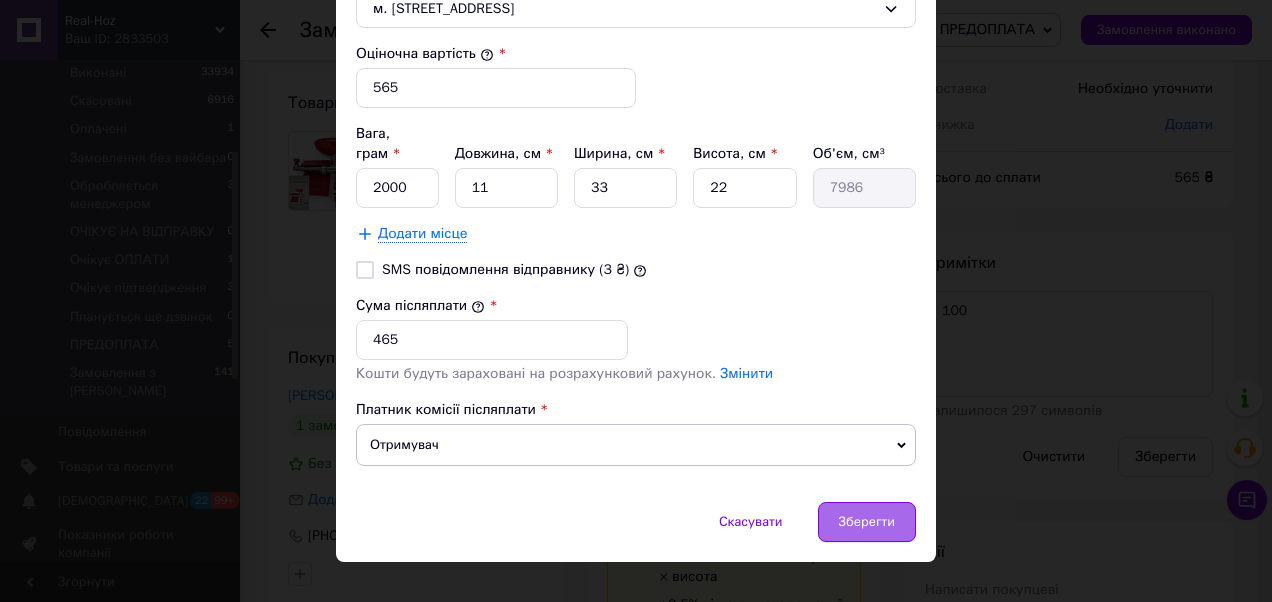click on "Зберегти" at bounding box center (867, 522) 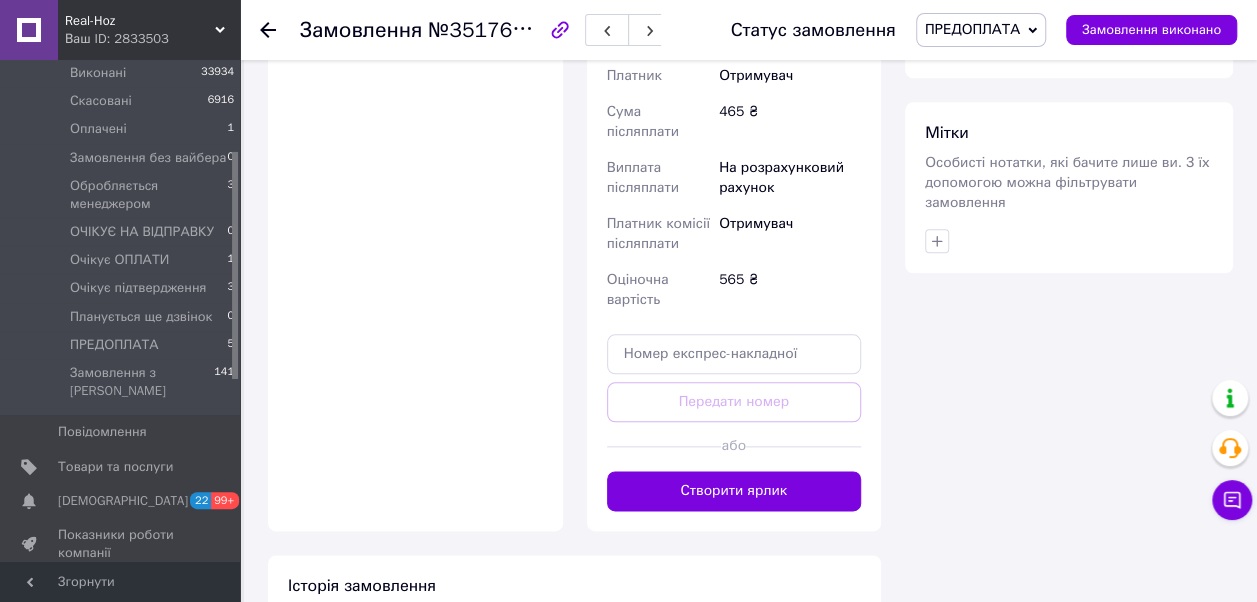 scroll, scrollTop: 1000, scrollLeft: 0, axis: vertical 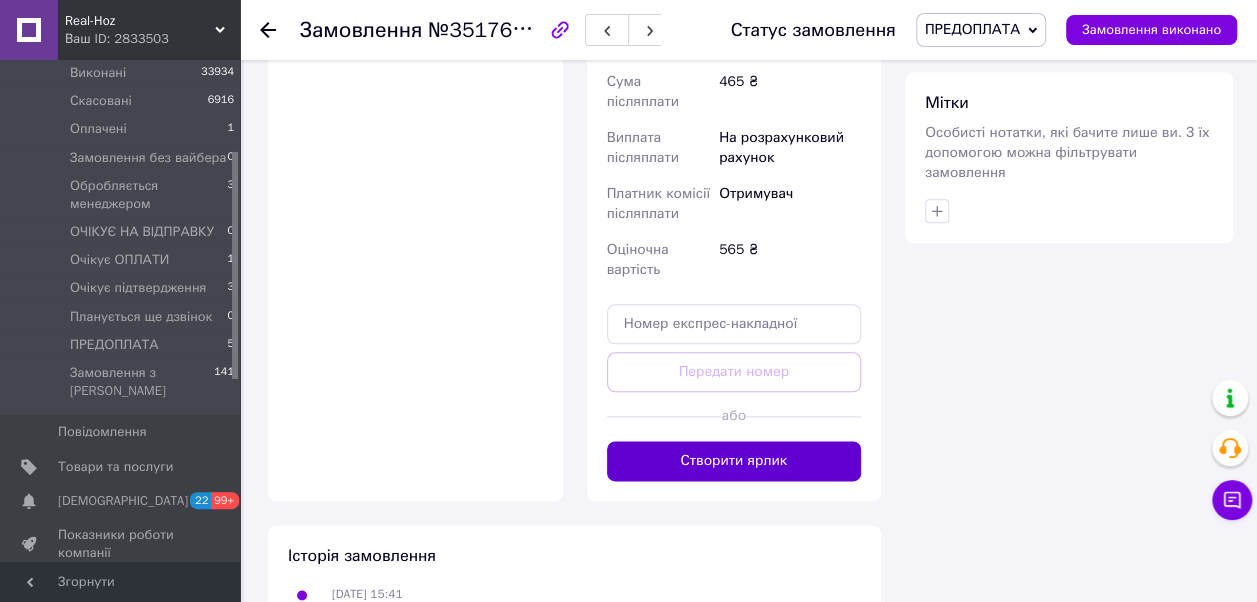 click on "Створити ярлик" at bounding box center [734, 461] 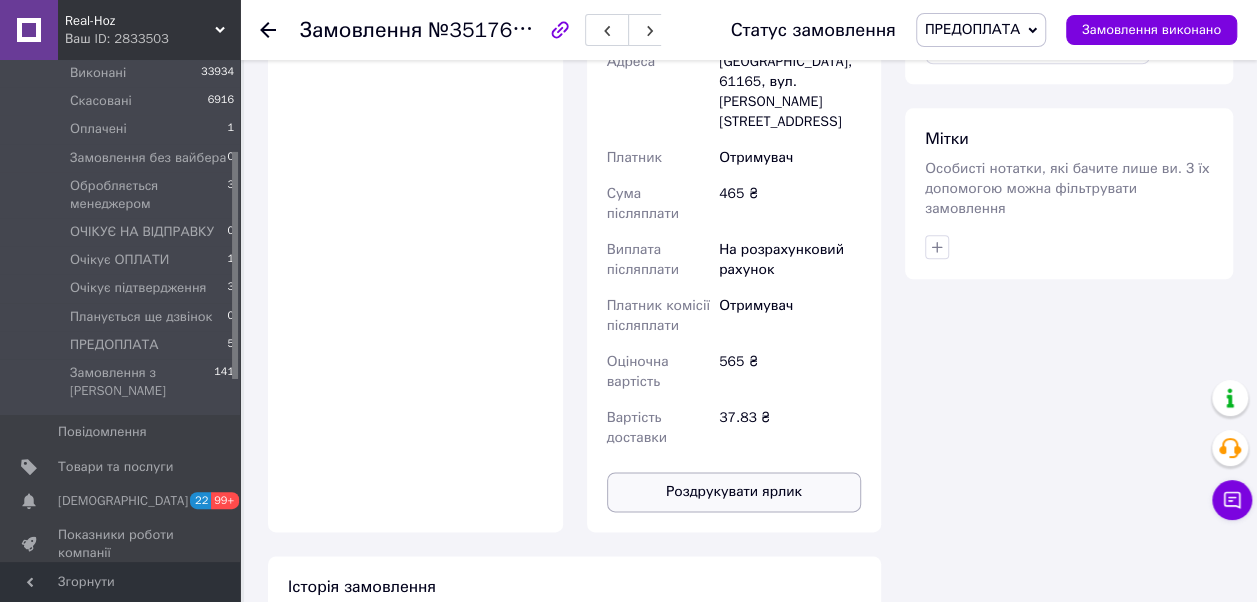 click on "Роздрукувати ярлик" at bounding box center (734, 492) 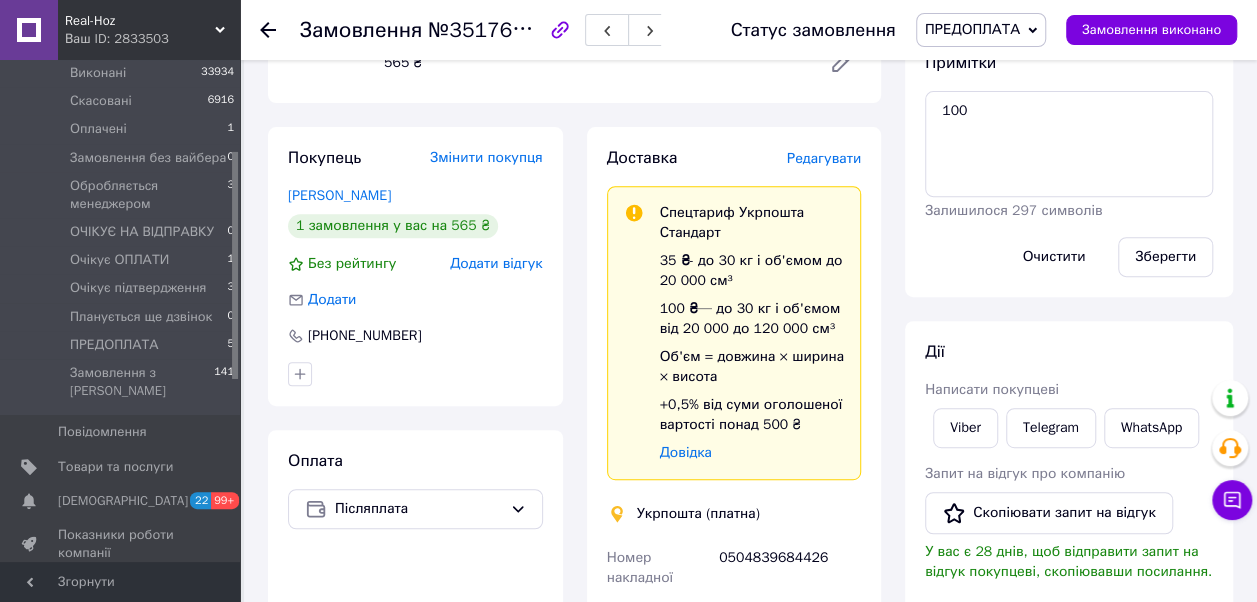scroll, scrollTop: 0, scrollLeft: 0, axis: both 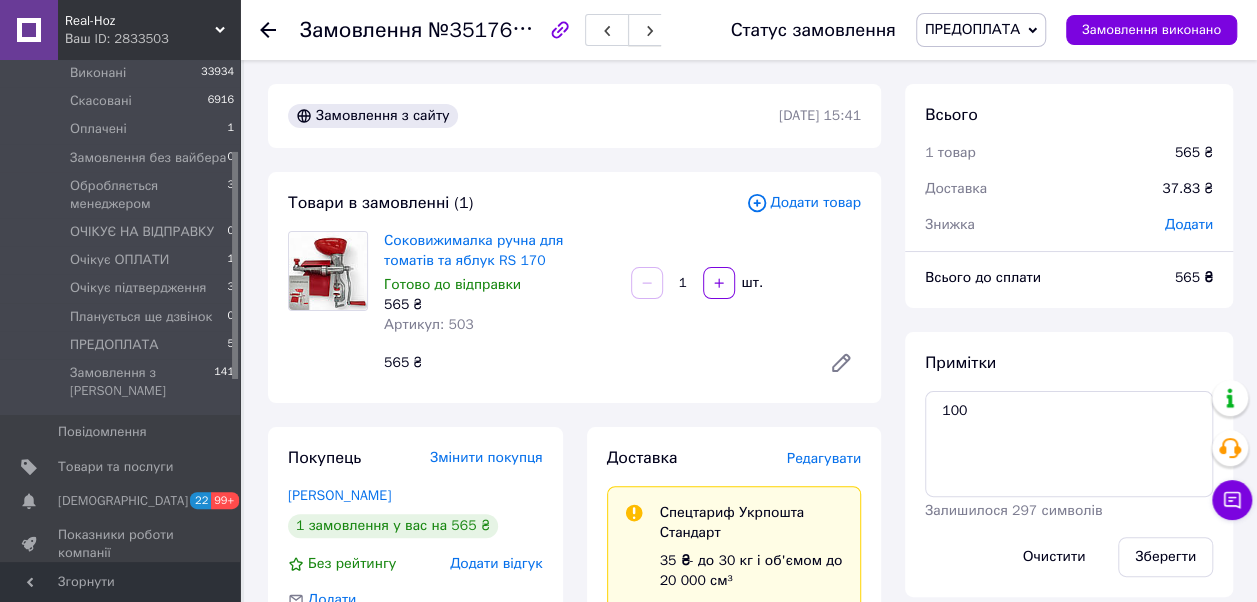 click at bounding box center [650, 30] 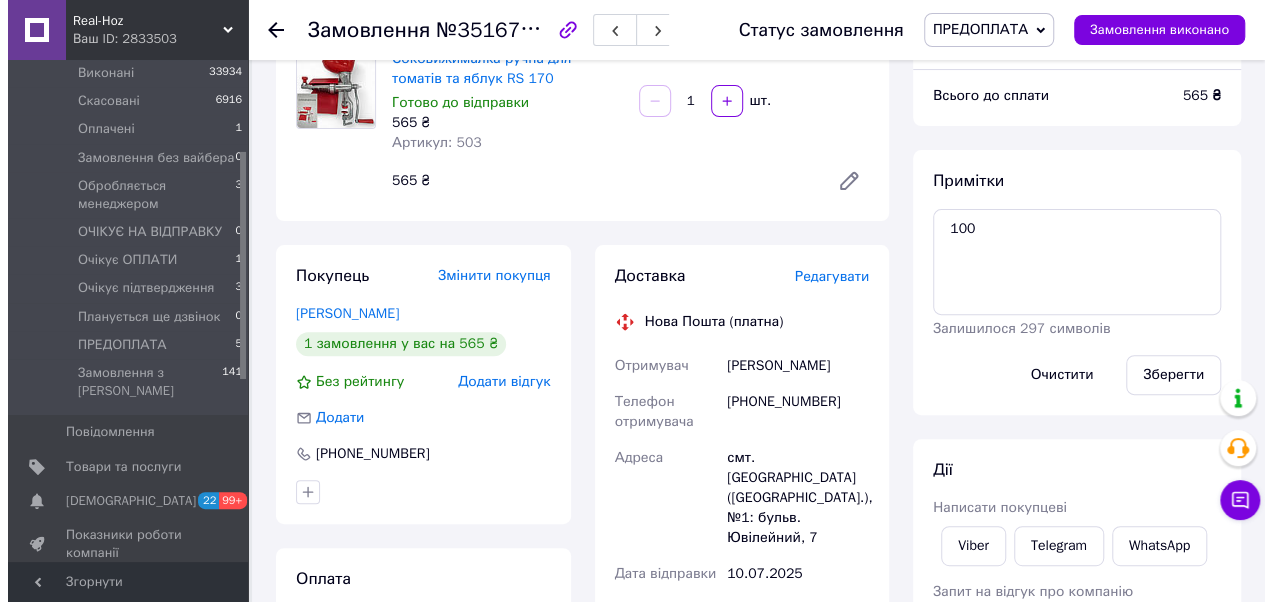 scroll, scrollTop: 200, scrollLeft: 0, axis: vertical 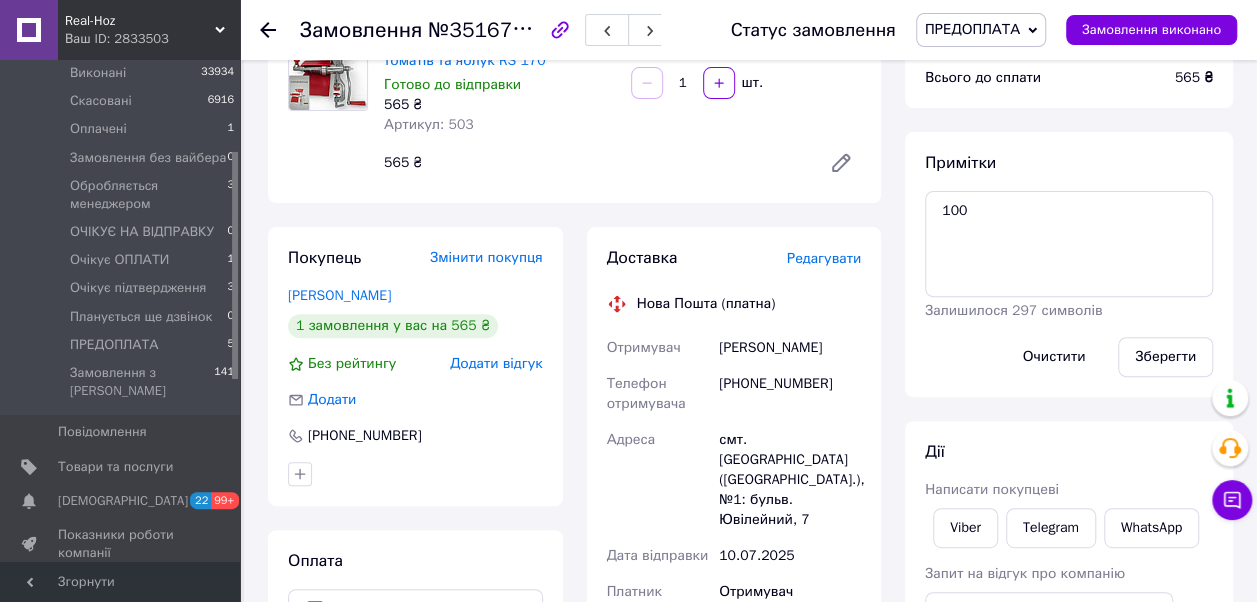 click on "Редагувати" at bounding box center [824, 258] 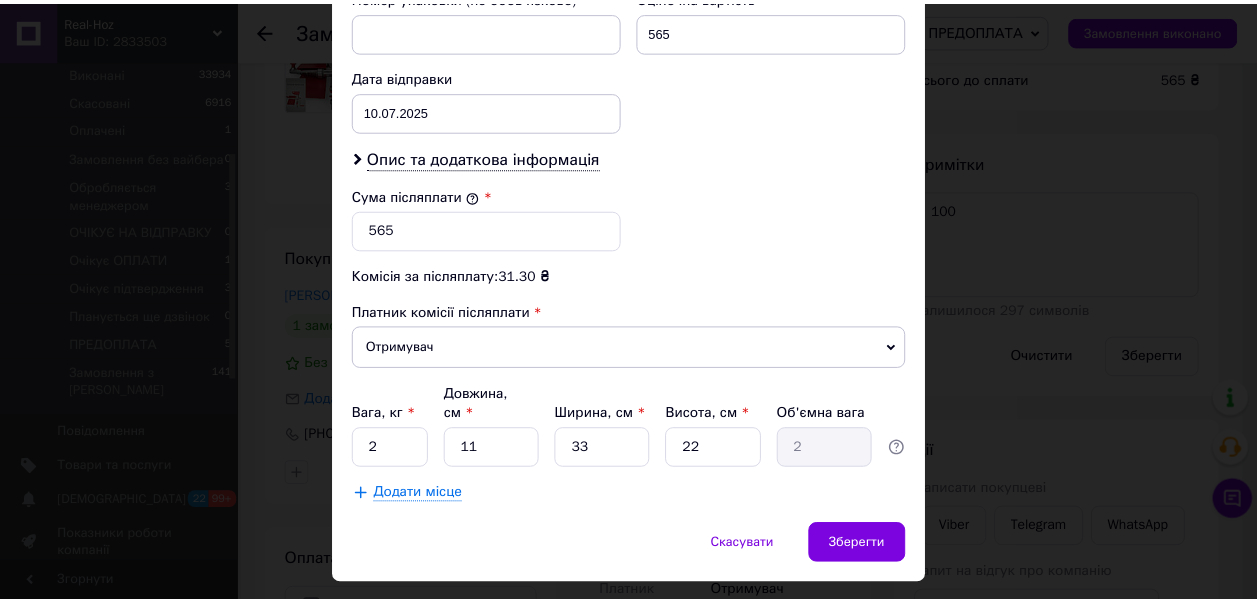scroll, scrollTop: 914, scrollLeft: 0, axis: vertical 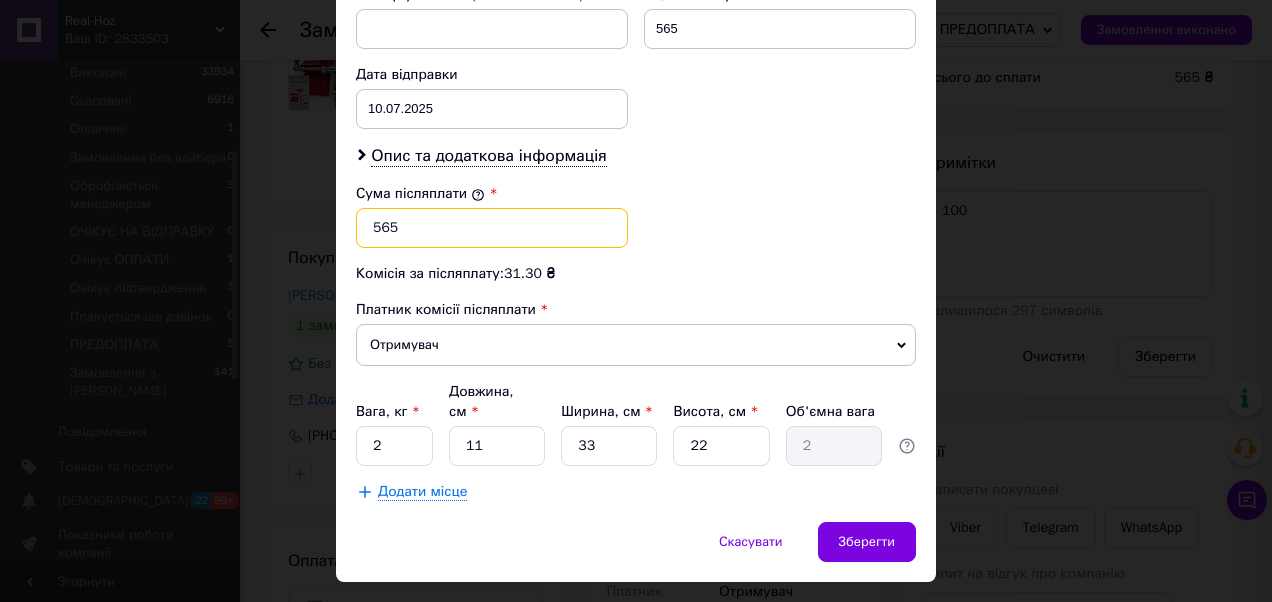 click on "565" at bounding box center (492, 228) 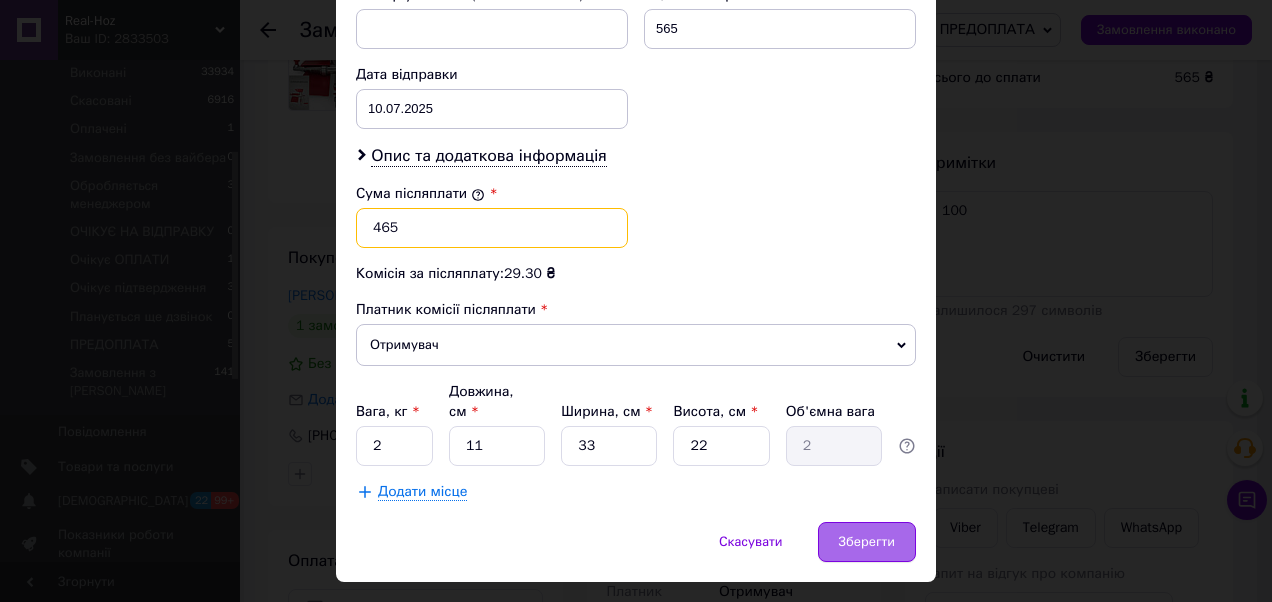type on "465" 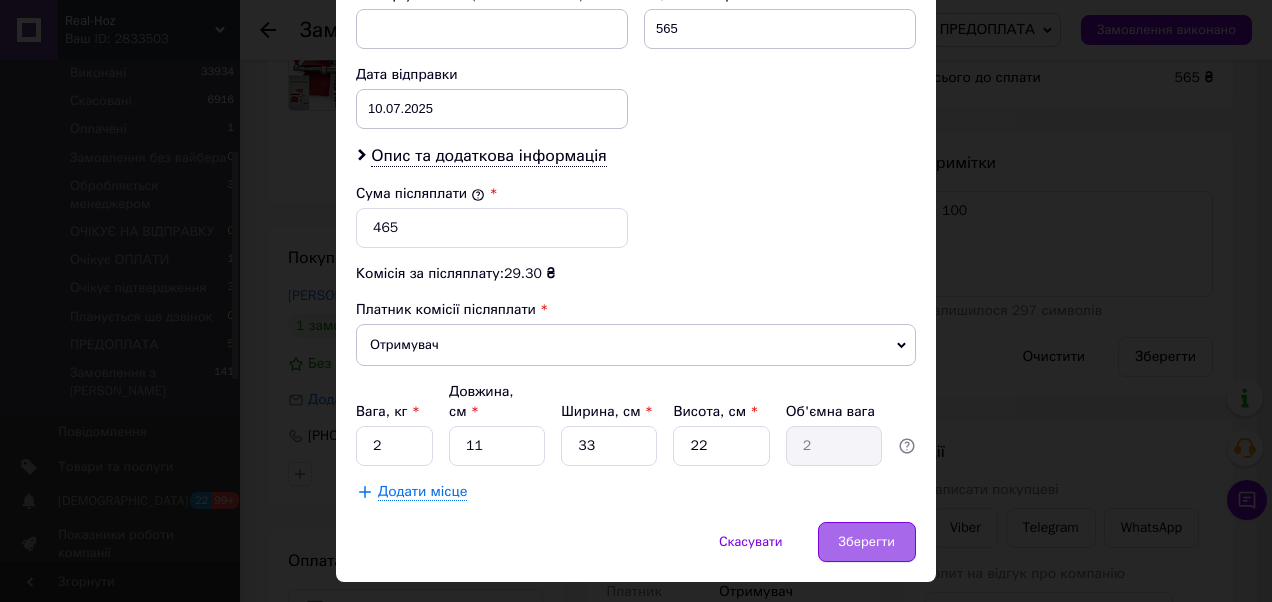 click on "Зберегти" at bounding box center (867, 542) 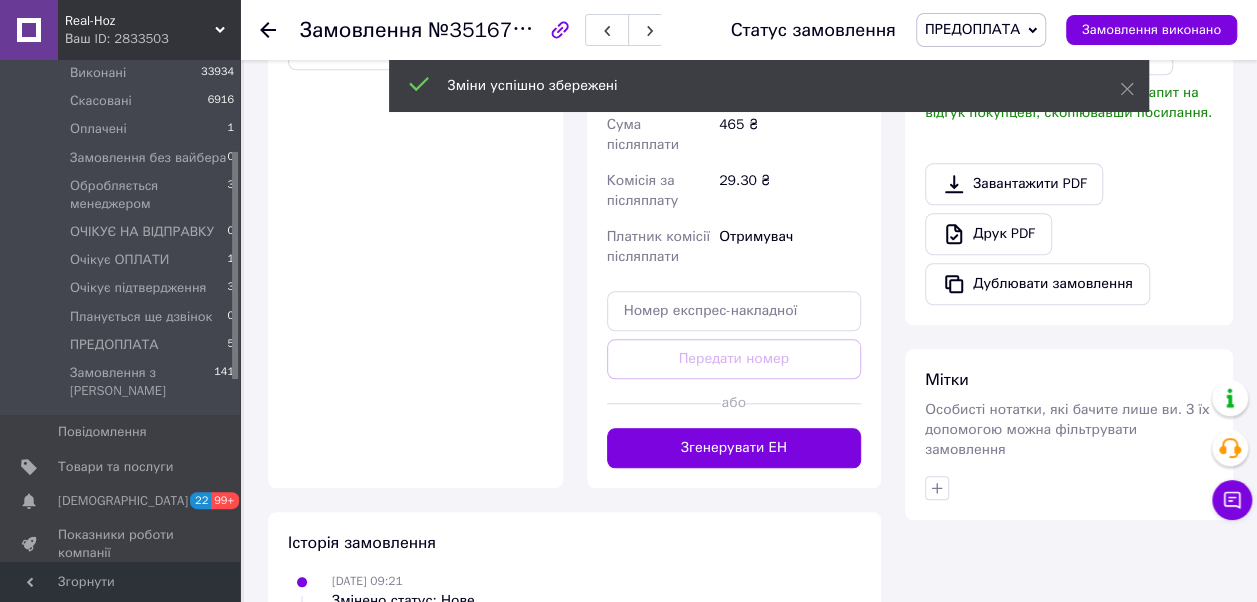 scroll, scrollTop: 800, scrollLeft: 0, axis: vertical 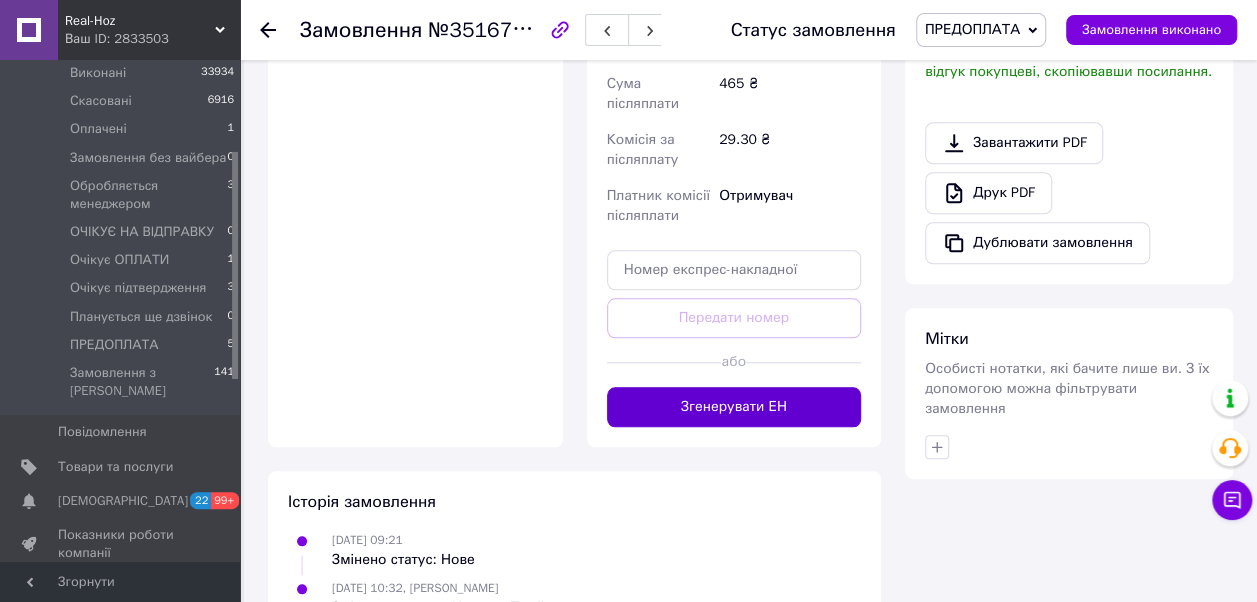 click on "Згенерувати ЕН" at bounding box center (734, 407) 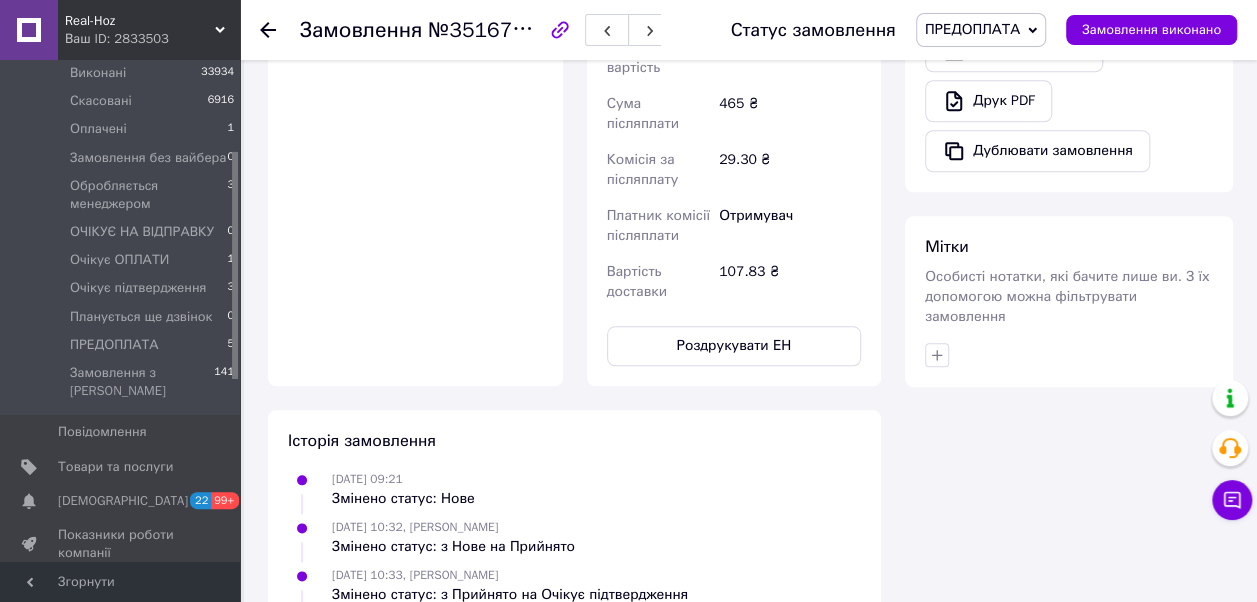 scroll, scrollTop: 900, scrollLeft: 0, axis: vertical 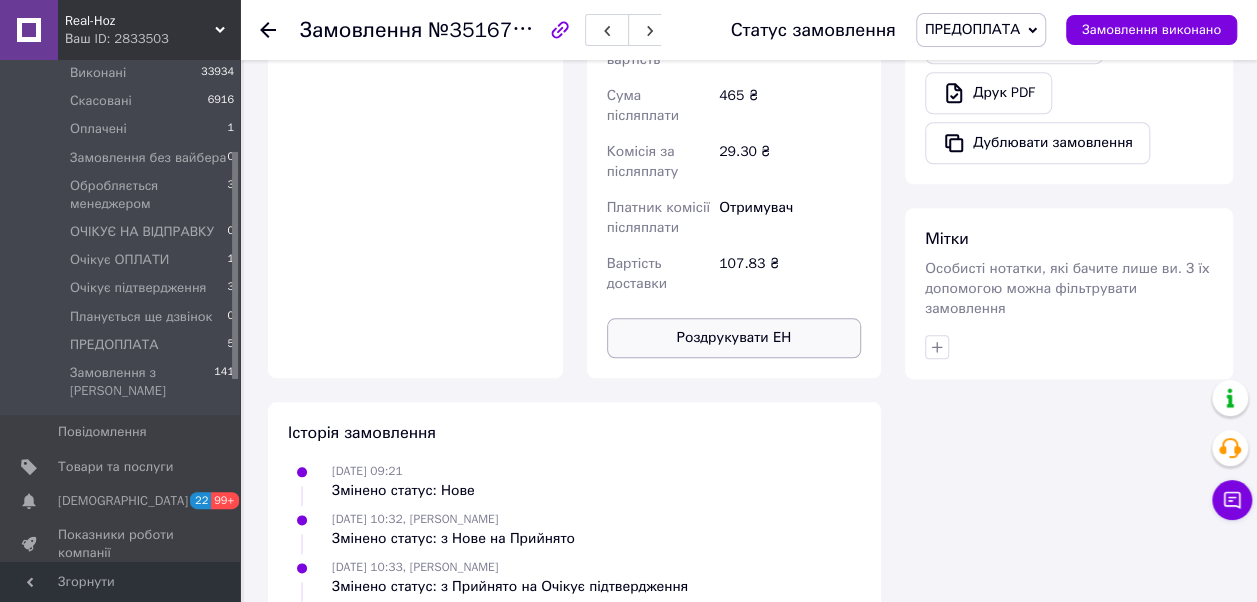 click on "Роздрукувати ЕН" at bounding box center (734, 338) 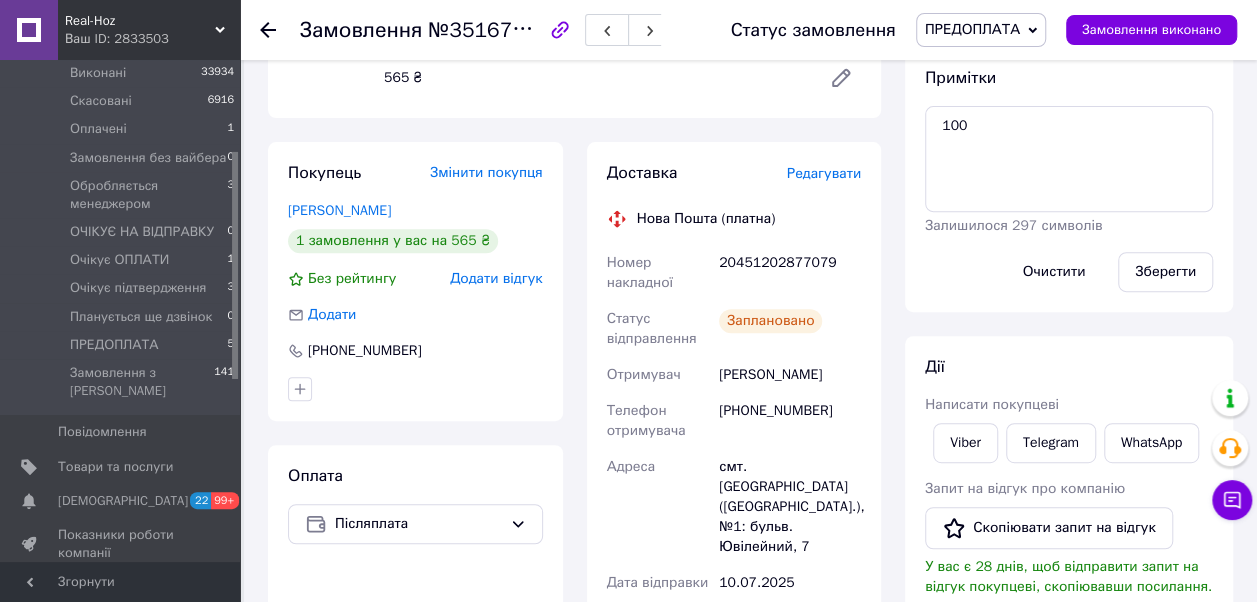 scroll, scrollTop: 0, scrollLeft: 0, axis: both 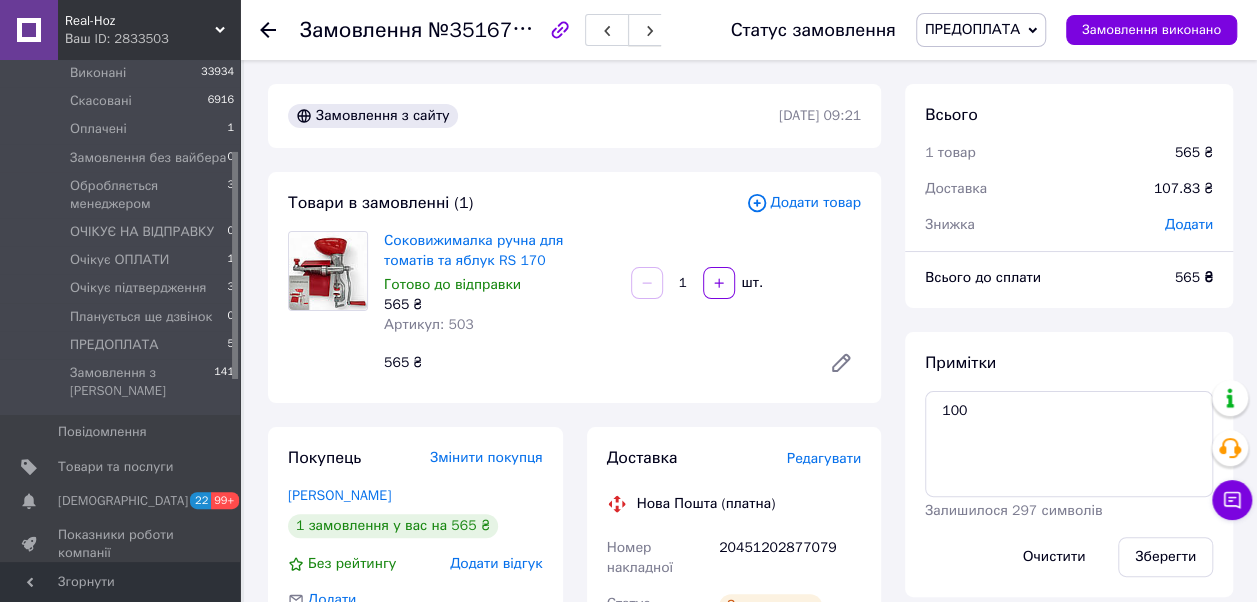 click at bounding box center [650, 30] 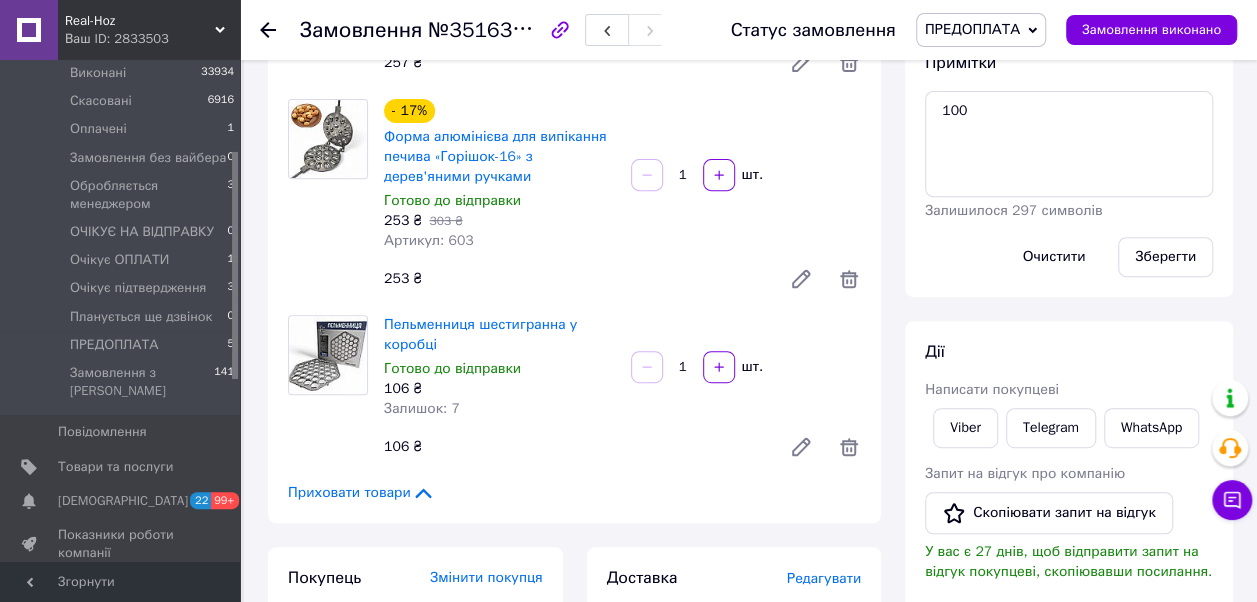 scroll, scrollTop: 0, scrollLeft: 0, axis: both 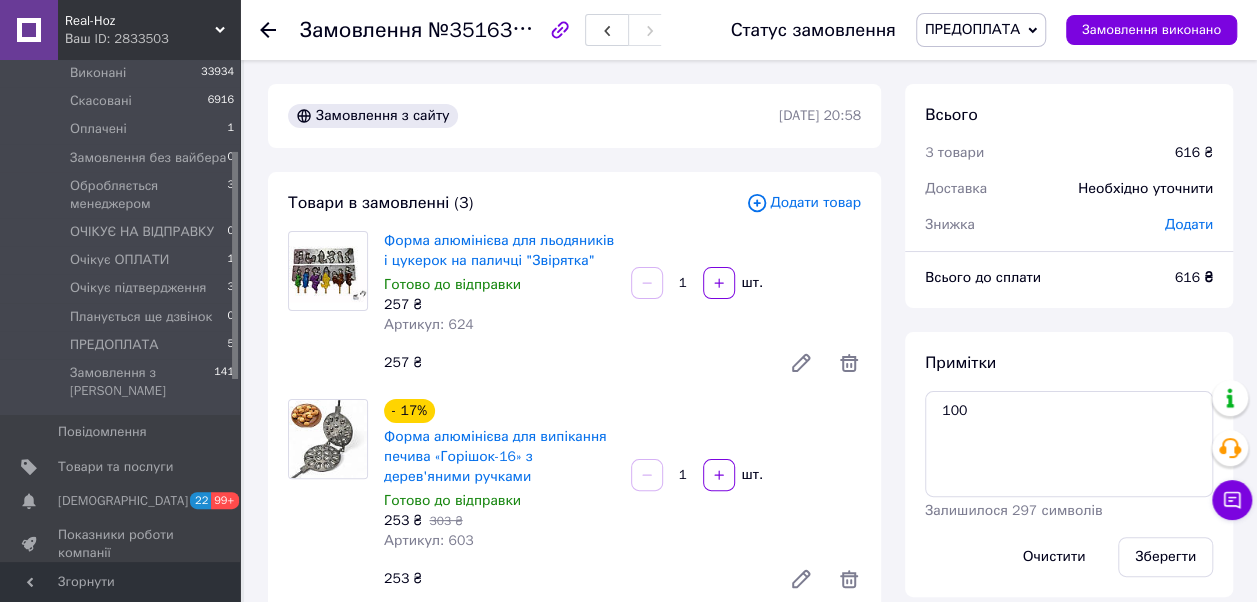 click on "Додати товар" at bounding box center (803, 203) 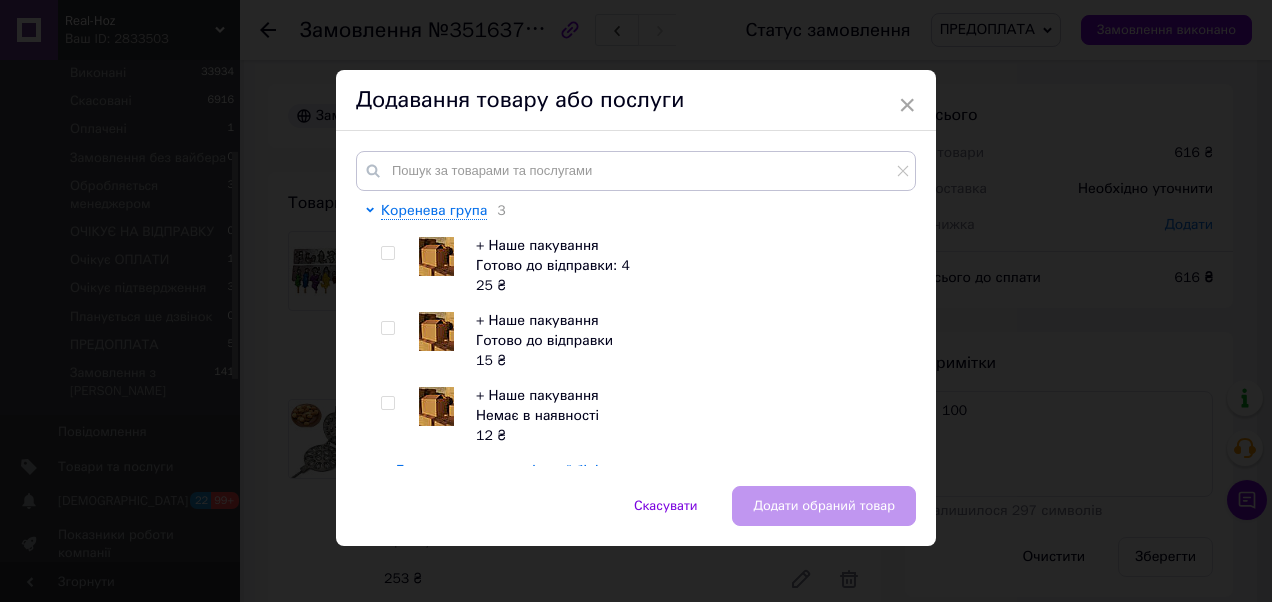 click at bounding box center [387, 328] 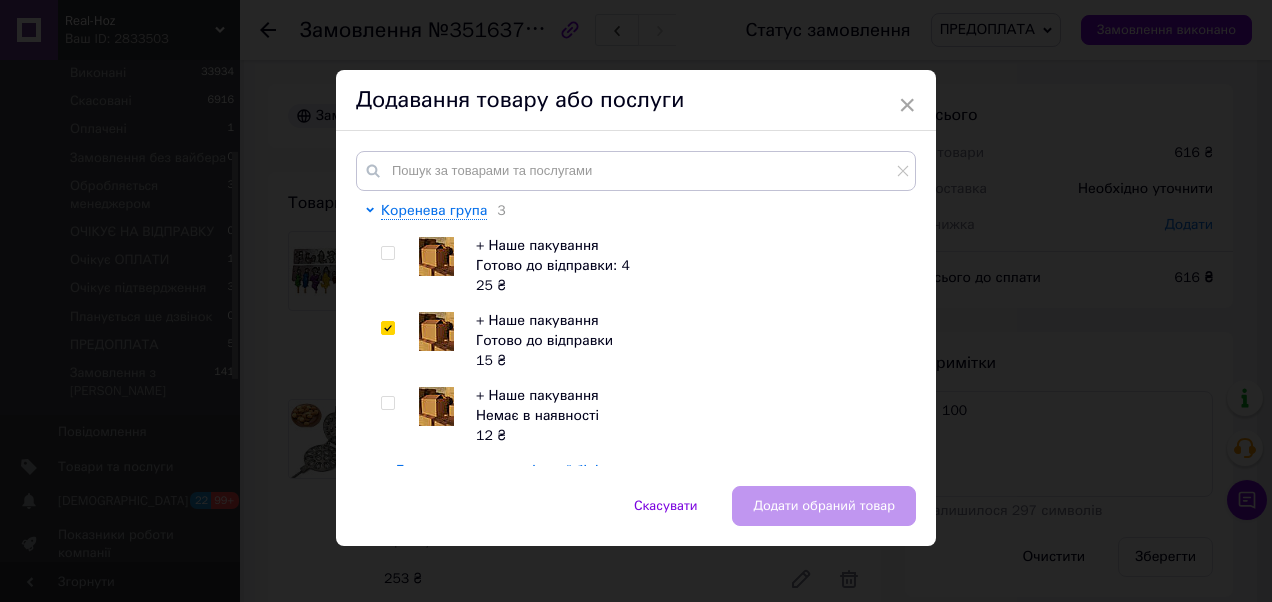 checkbox on "true" 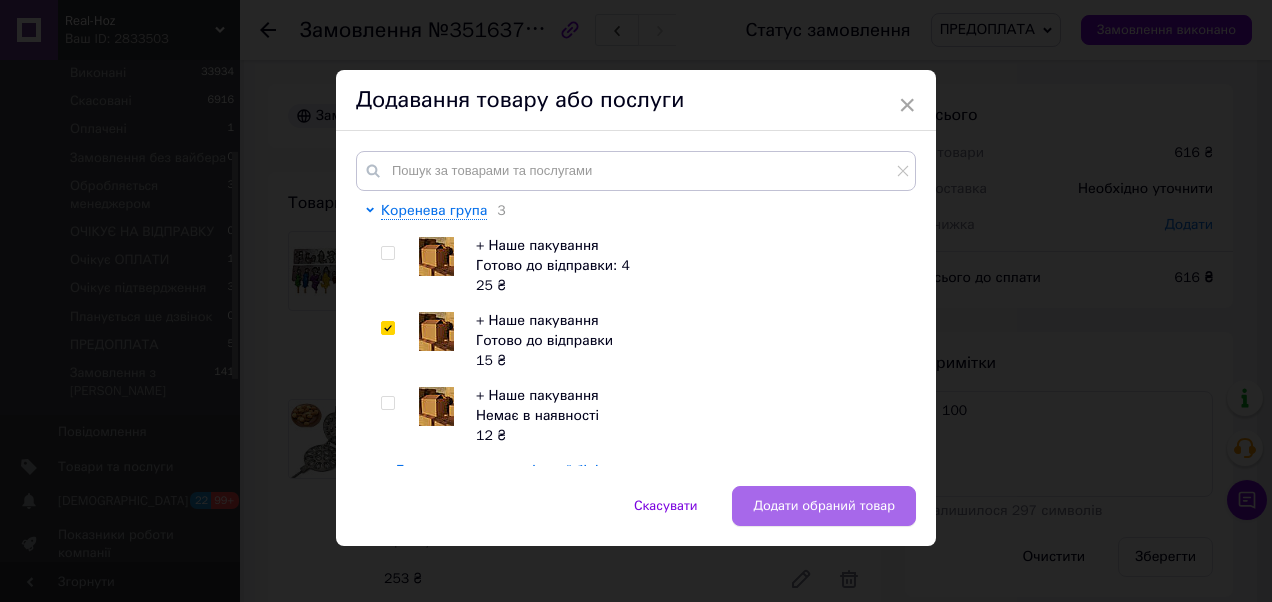 click on "Додати обраний товар" at bounding box center (824, 506) 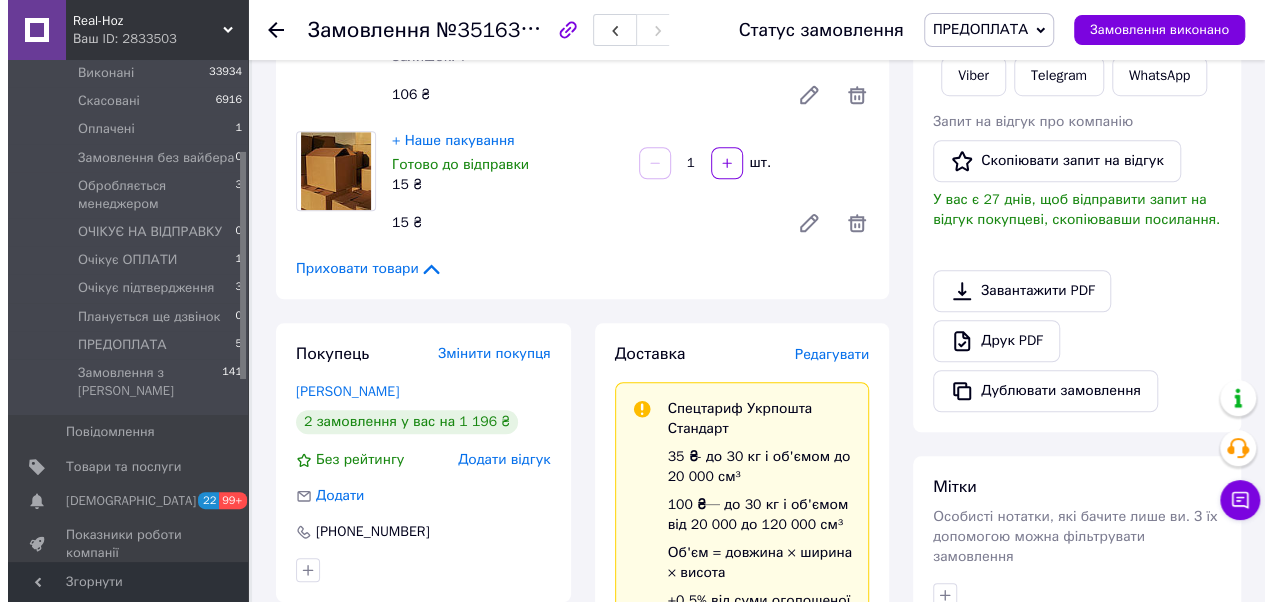 scroll, scrollTop: 600, scrollLeft: 0, axis: vertical 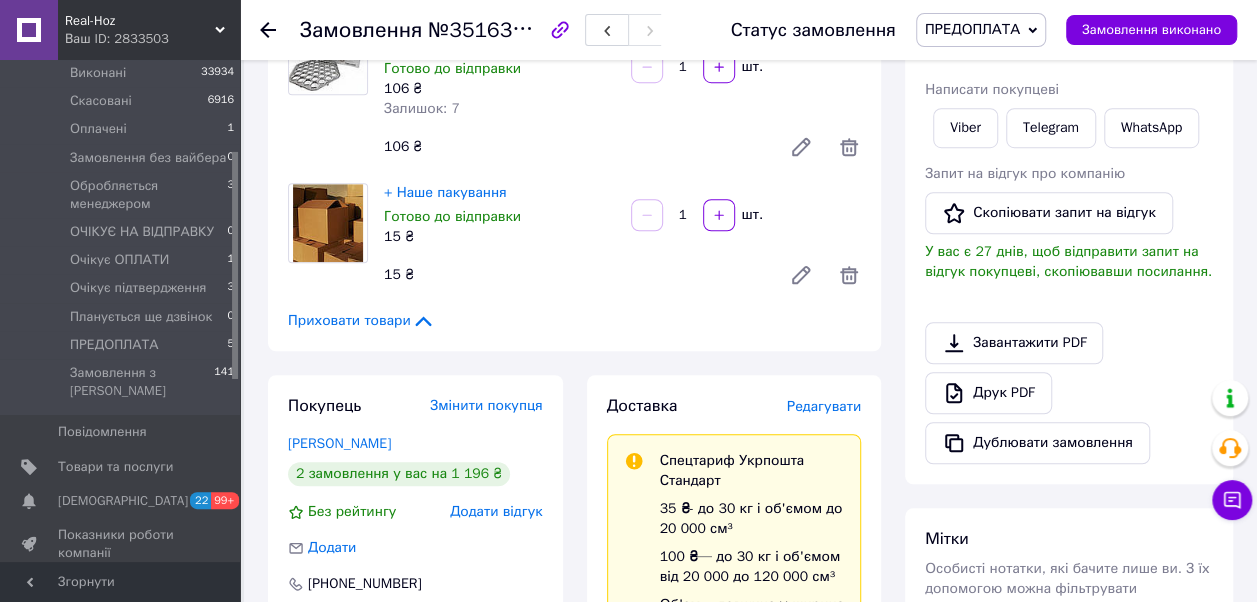click on "Редагувати" at bounding box center (824, 406) 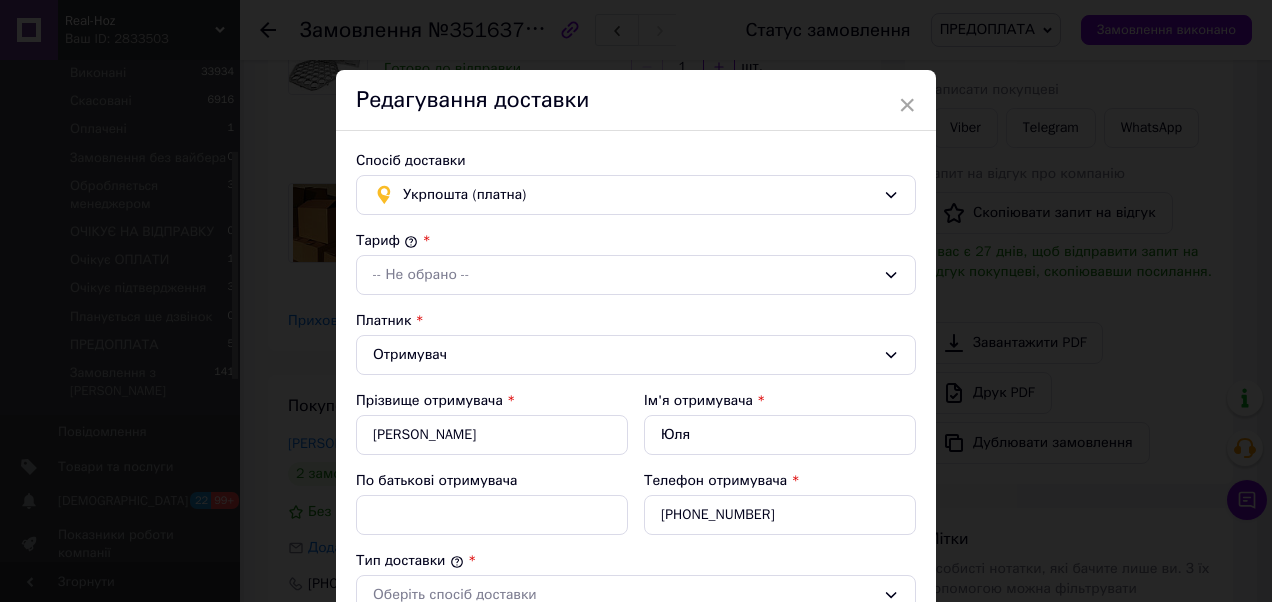 type on "631" 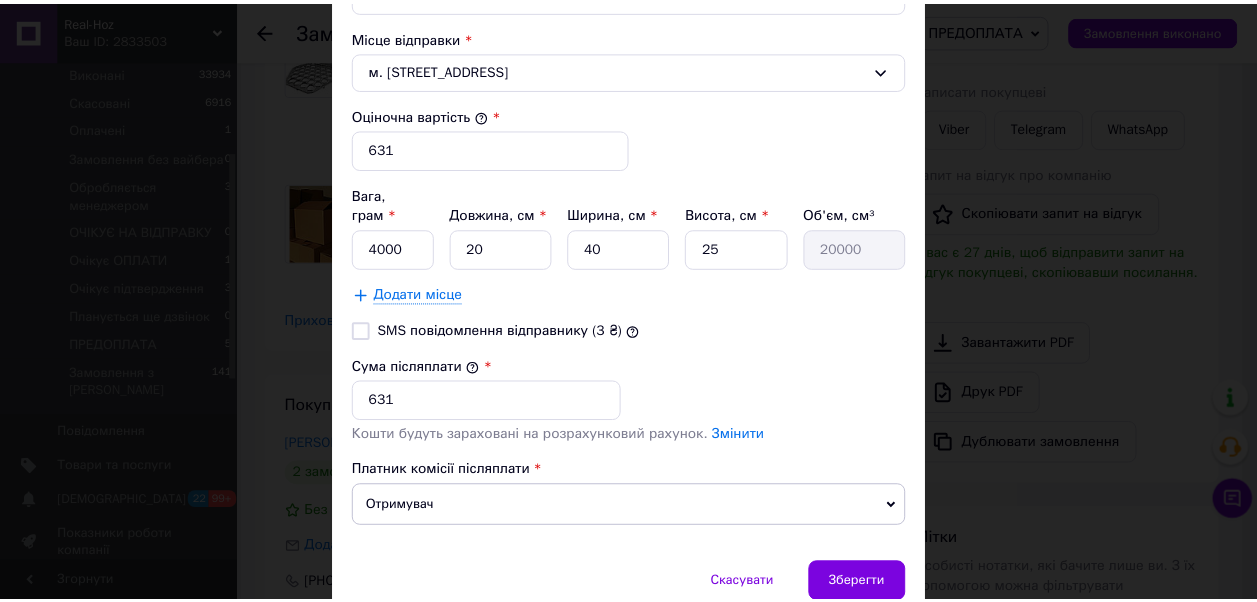 scroll, scrollTop: 825, scrollLeft: 0, axis: vertical 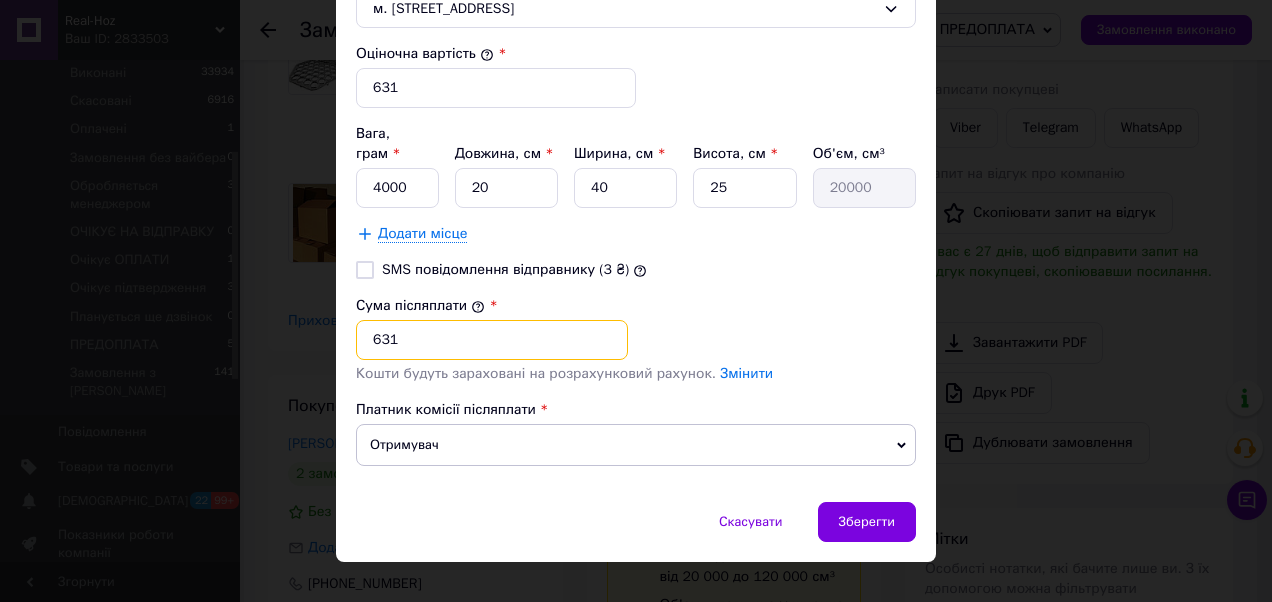 click on "631" at bounding box center (492, 340) 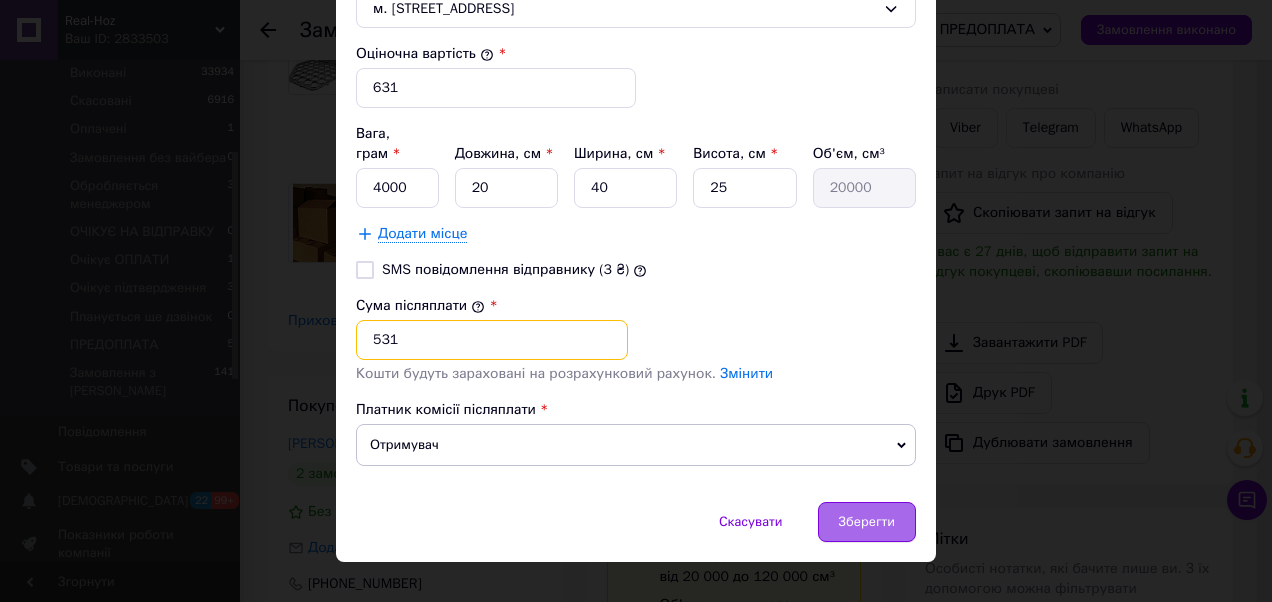 type on "531" 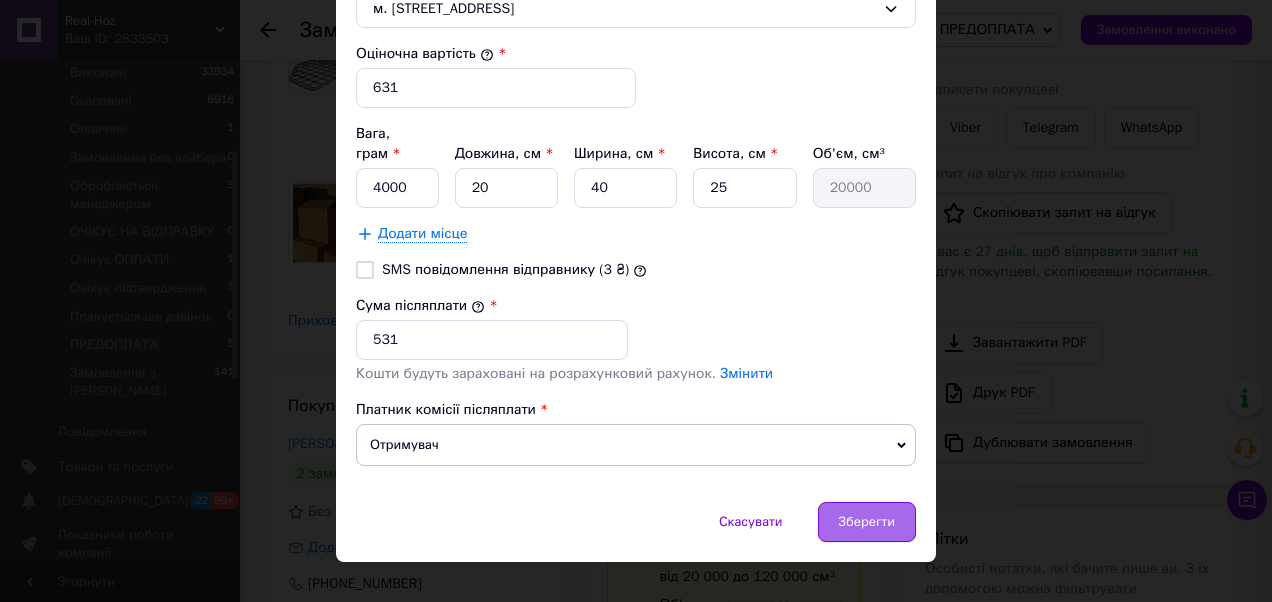 click on "Зберегти" at bounding box center [867, 522] 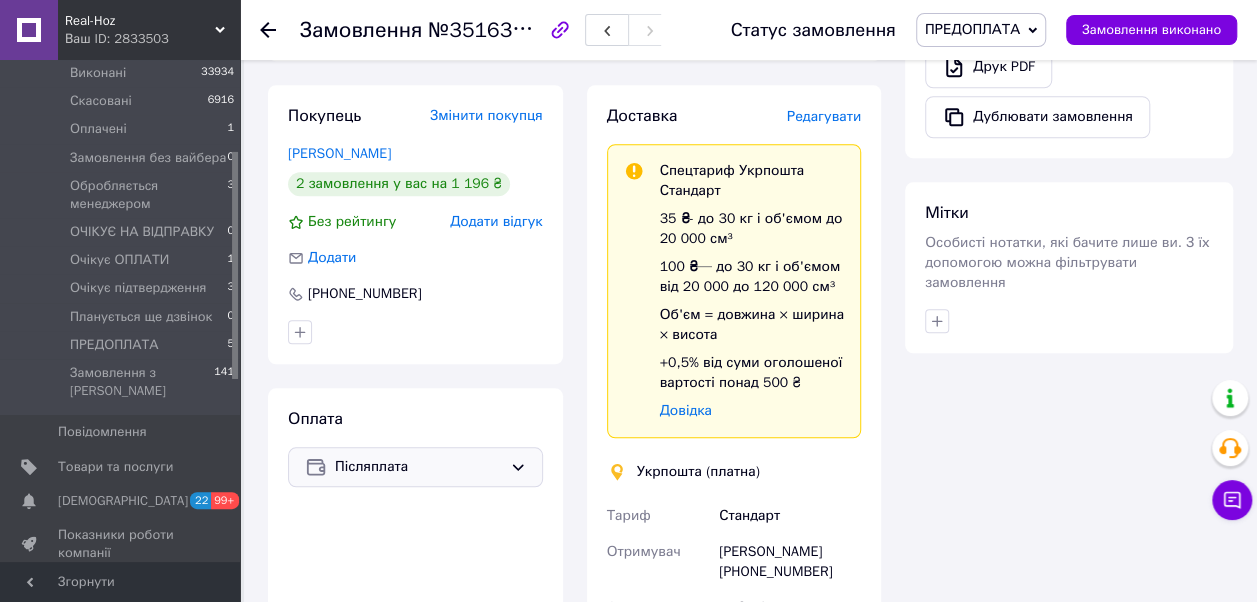 scroll, scrollTop: 700, scrollLeft: 0, axis: vertical 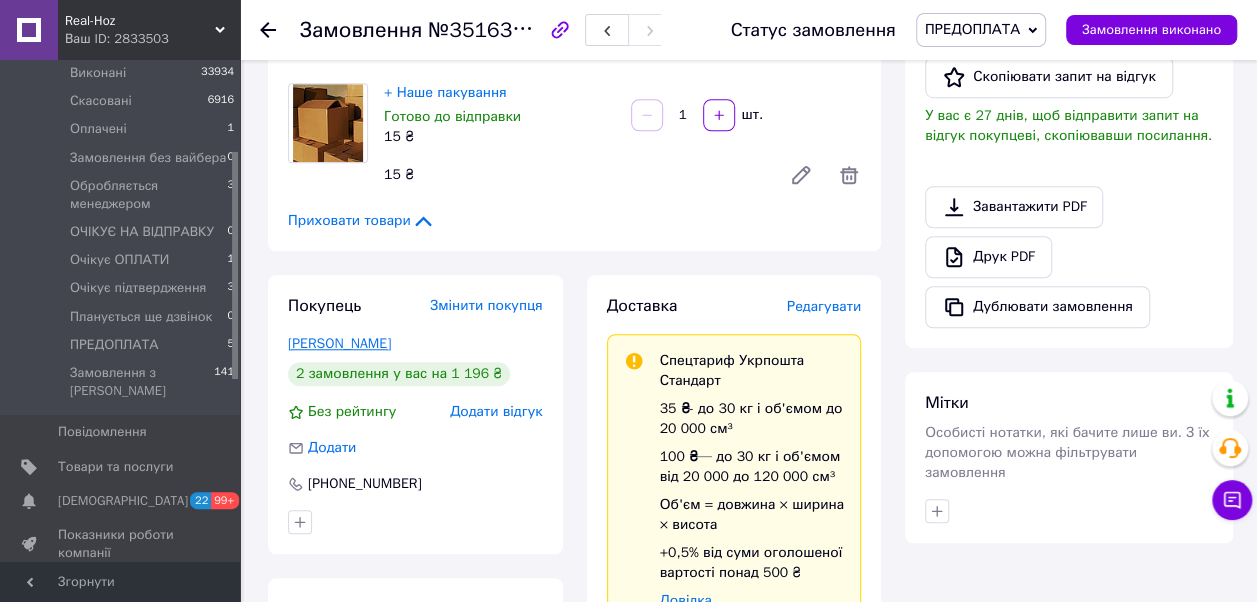 click on "Качак Юля" at bounding box center [339, 343] 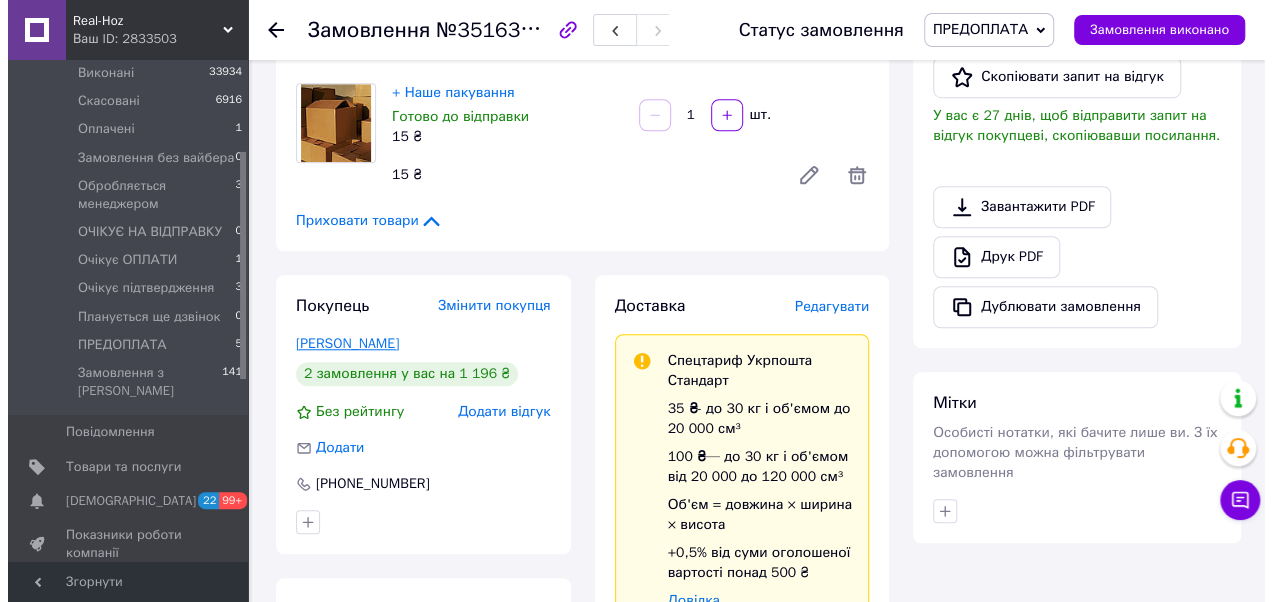 scroll, scrollTop: 0, scrollLeft: 0, axis: both 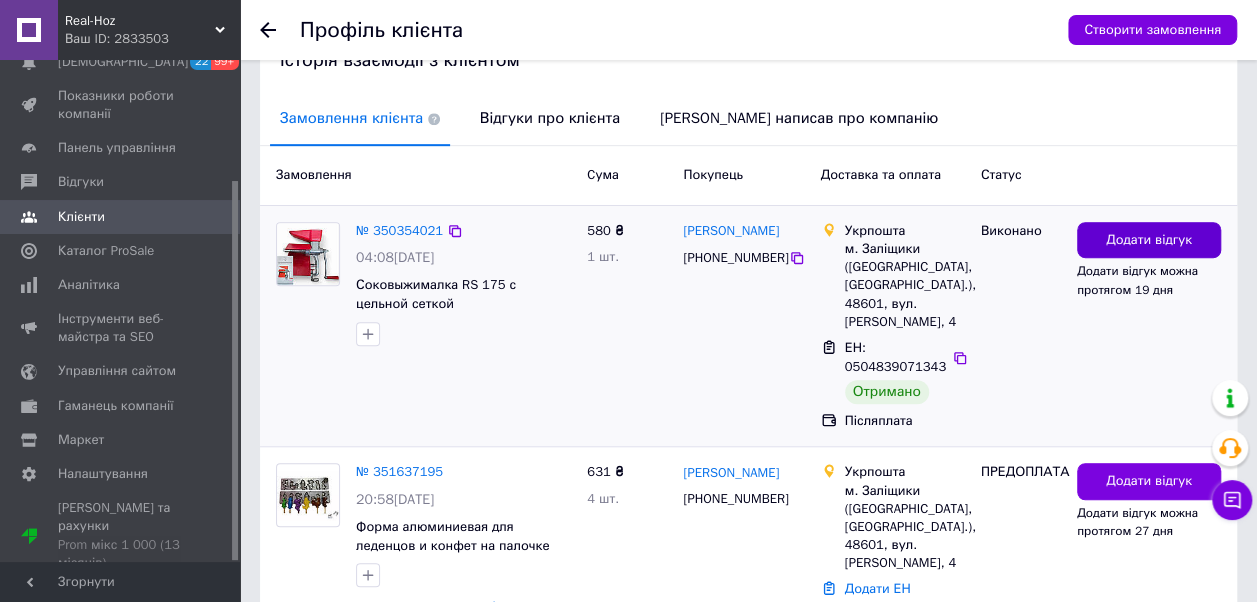 click on "Додати відгук" at bounding box center (1149, 240) 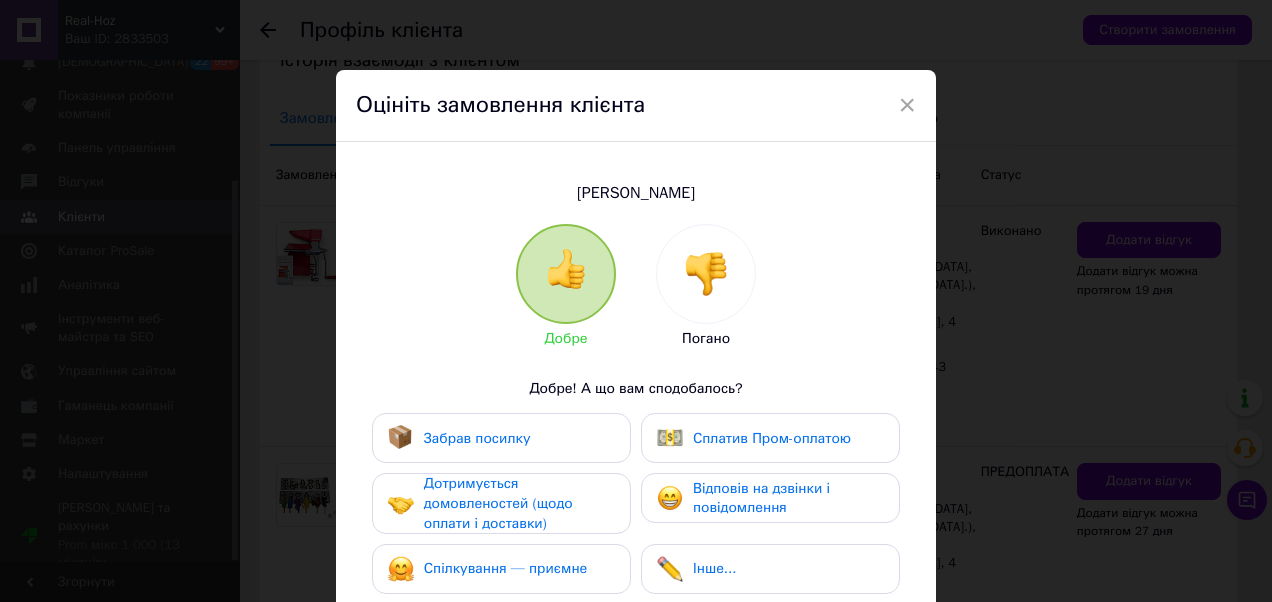 click on "Забрав посилку" at bounding box center (477, 438) 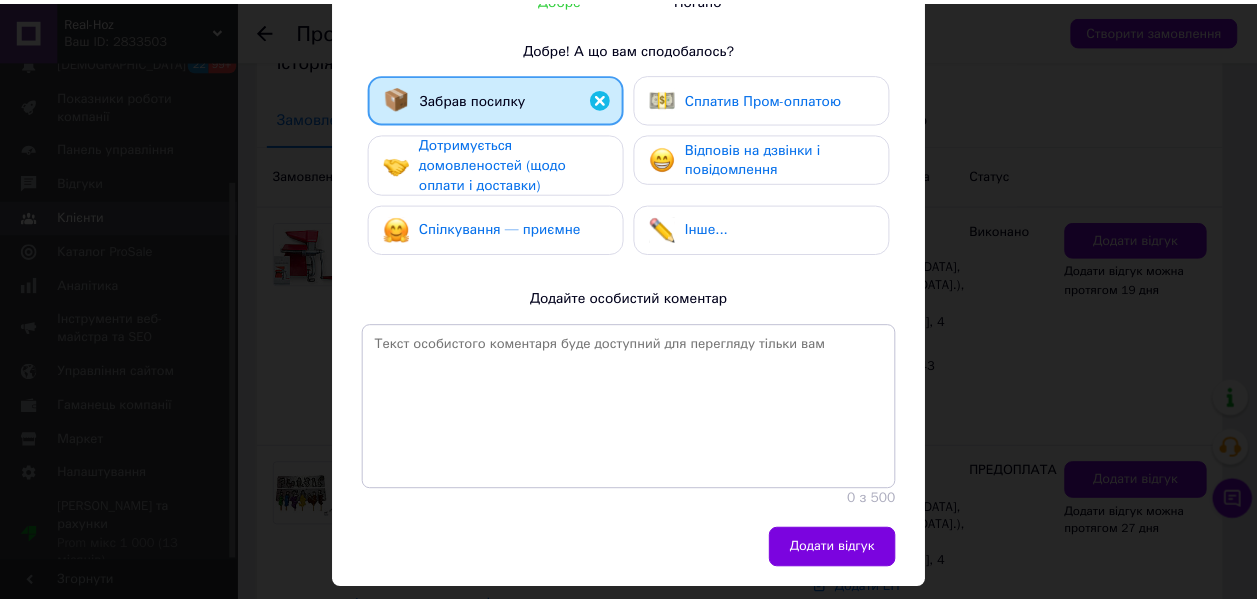 scroll, scrollTop: 396, scrollLeft: 0, axis: vertical 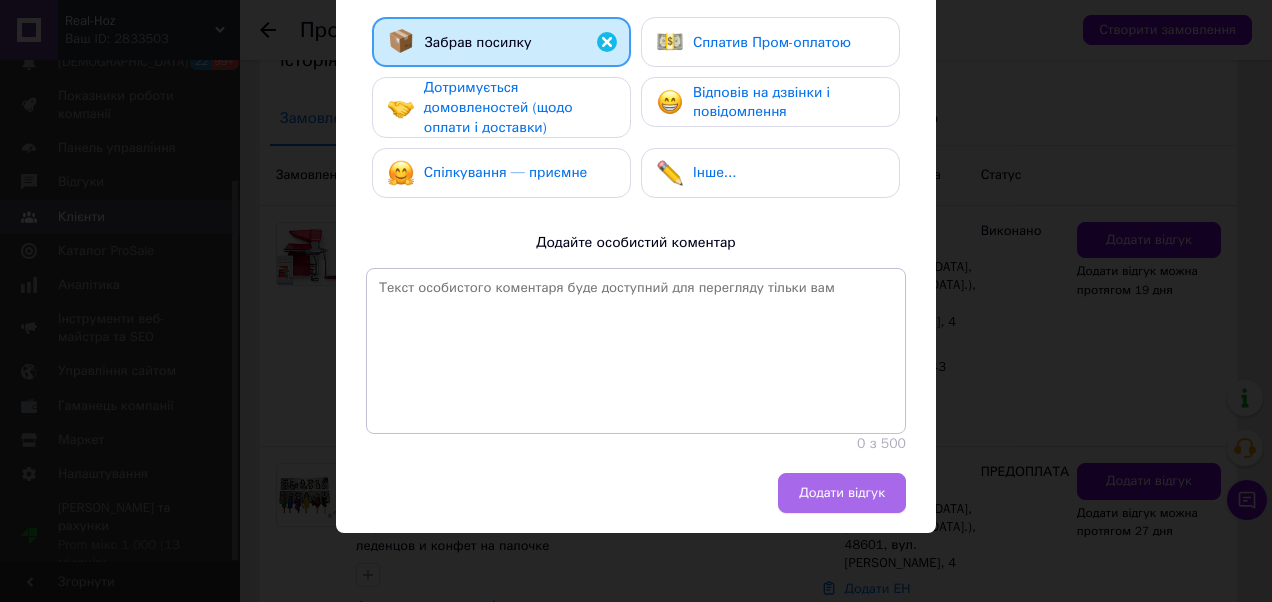click on "Додати відгук" at bounding box center (842, 493) 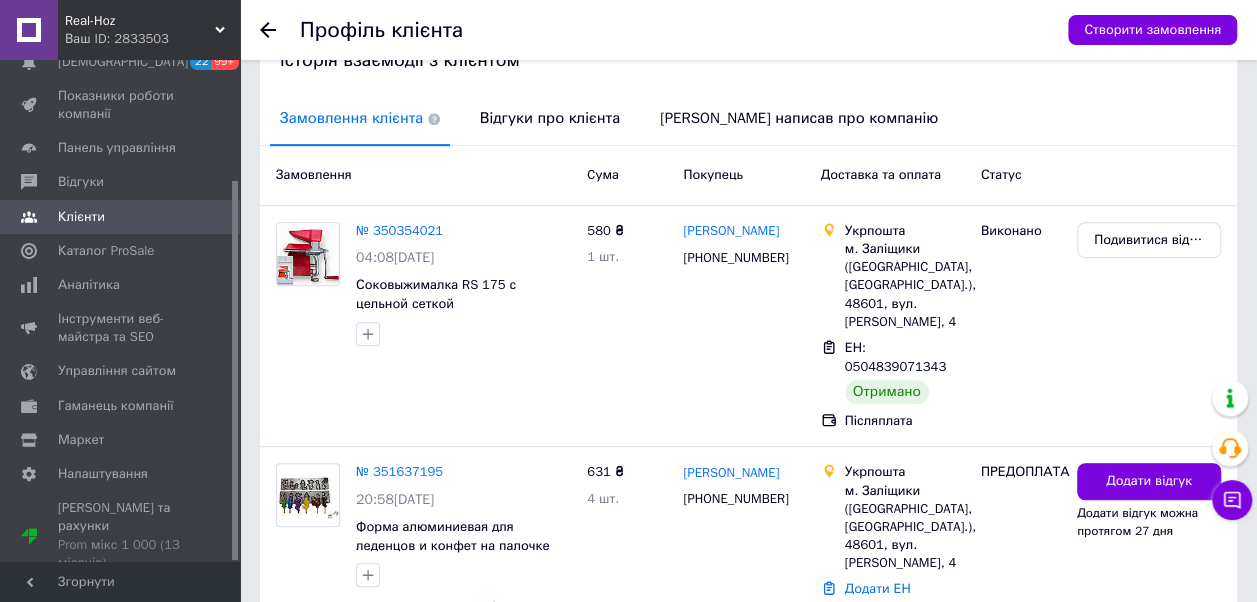 click 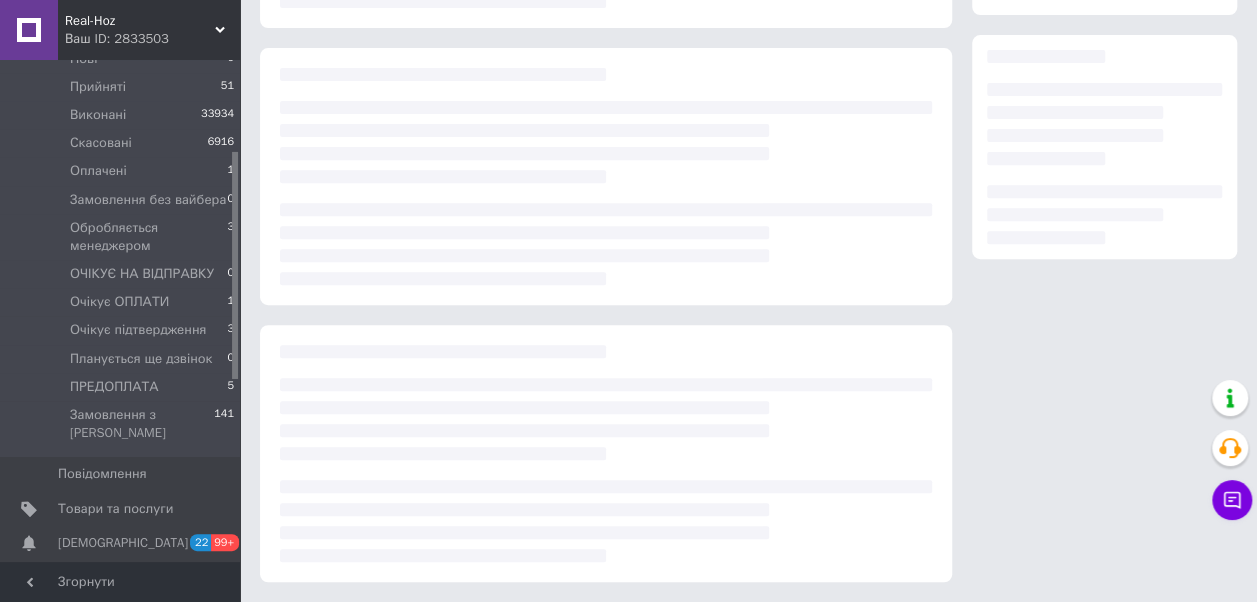 scroll, scrollTop: 312, scrollLeft: 0, axis: vertical 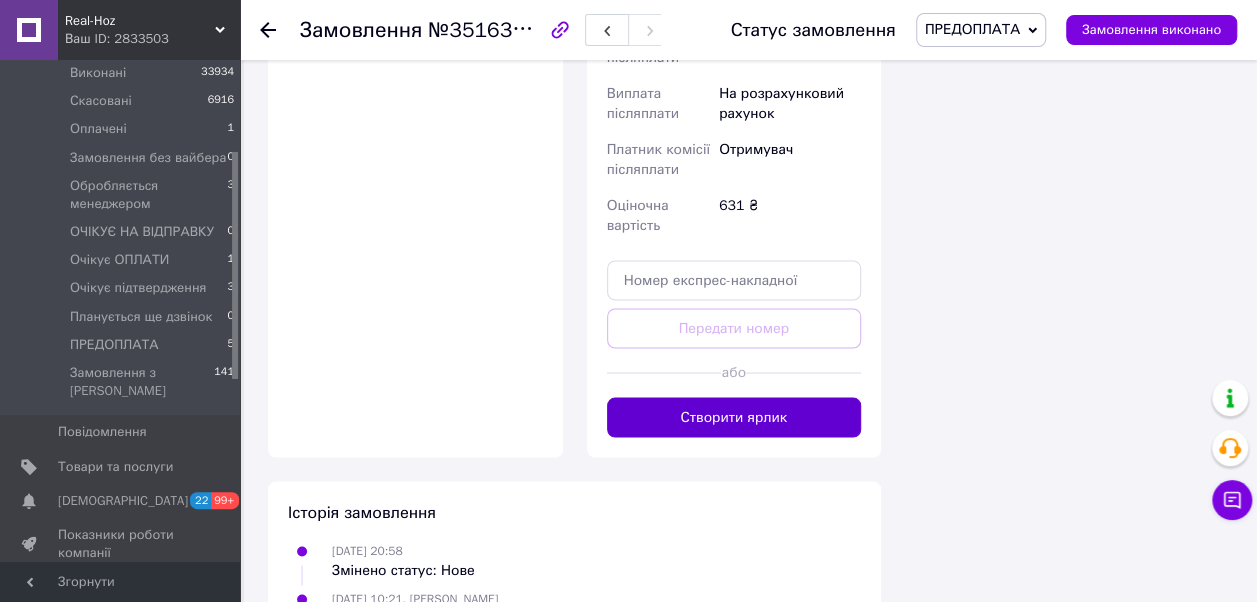 click on "Створити ярлик" at bounding box center [734, 417] 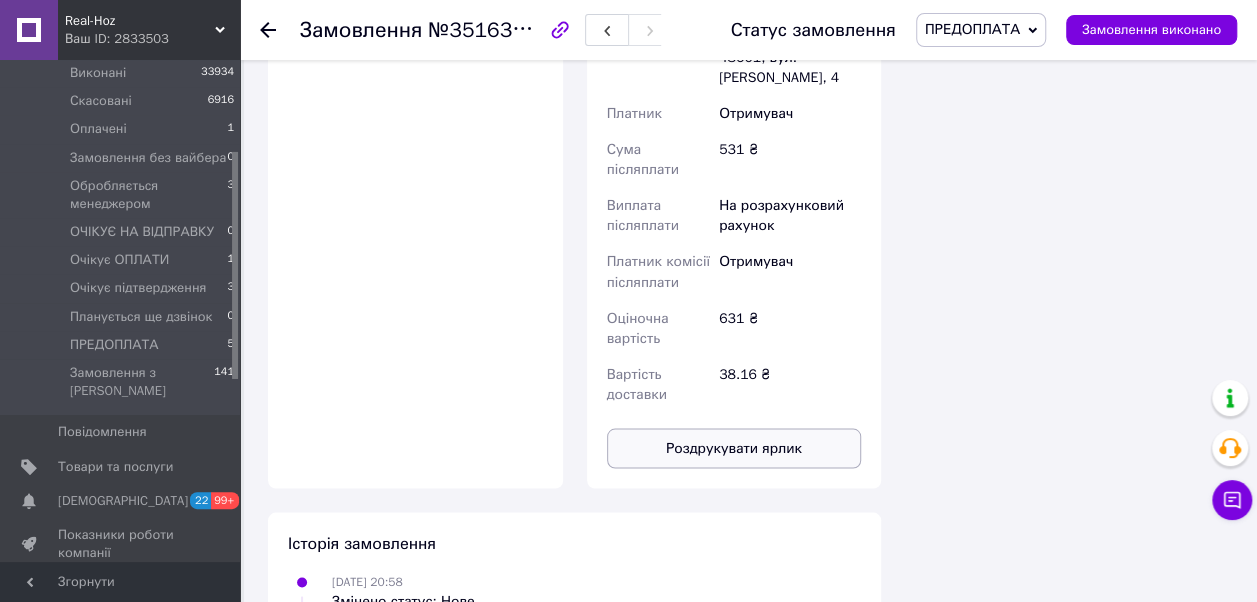 click on "Роздрукувати ярлик" at bounding box center [734, 448] 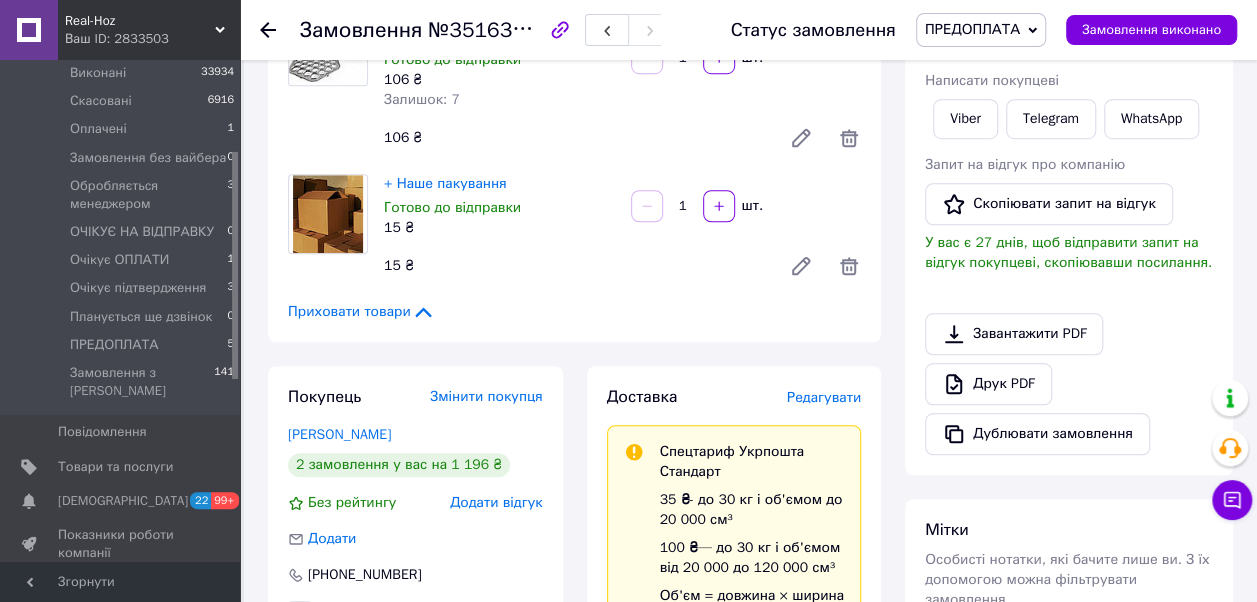 scroll, scrollTop: 312, scrollLeft: 0, axis: vertical 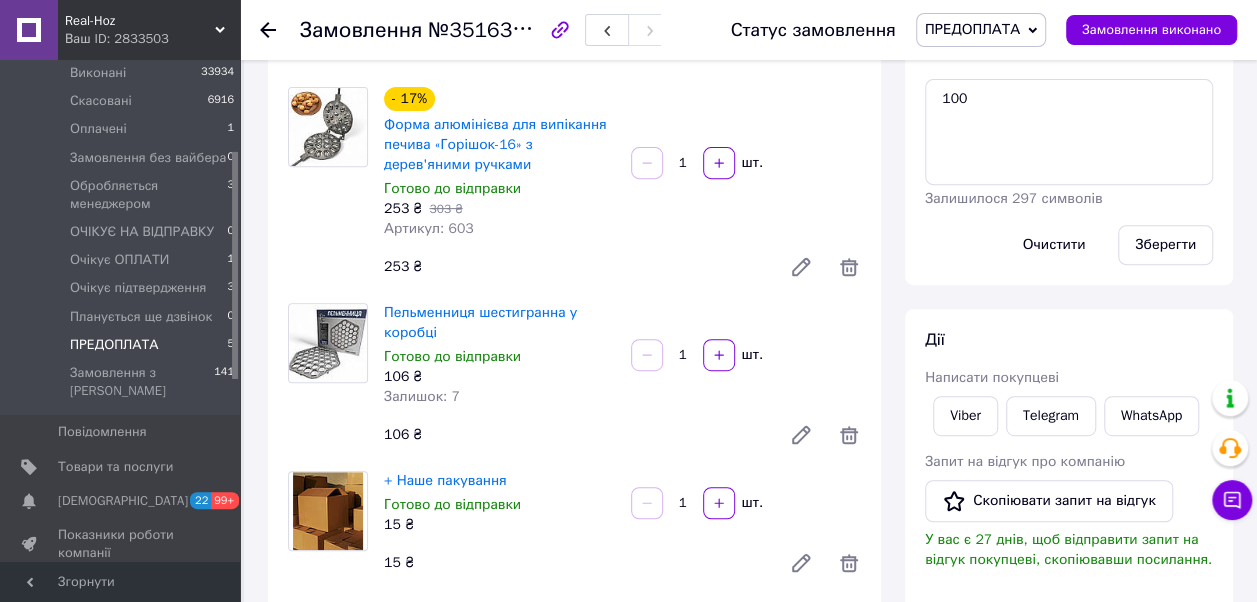 click on "ПРЕДОПЛАТА 5" at bounding box center (123, 345) 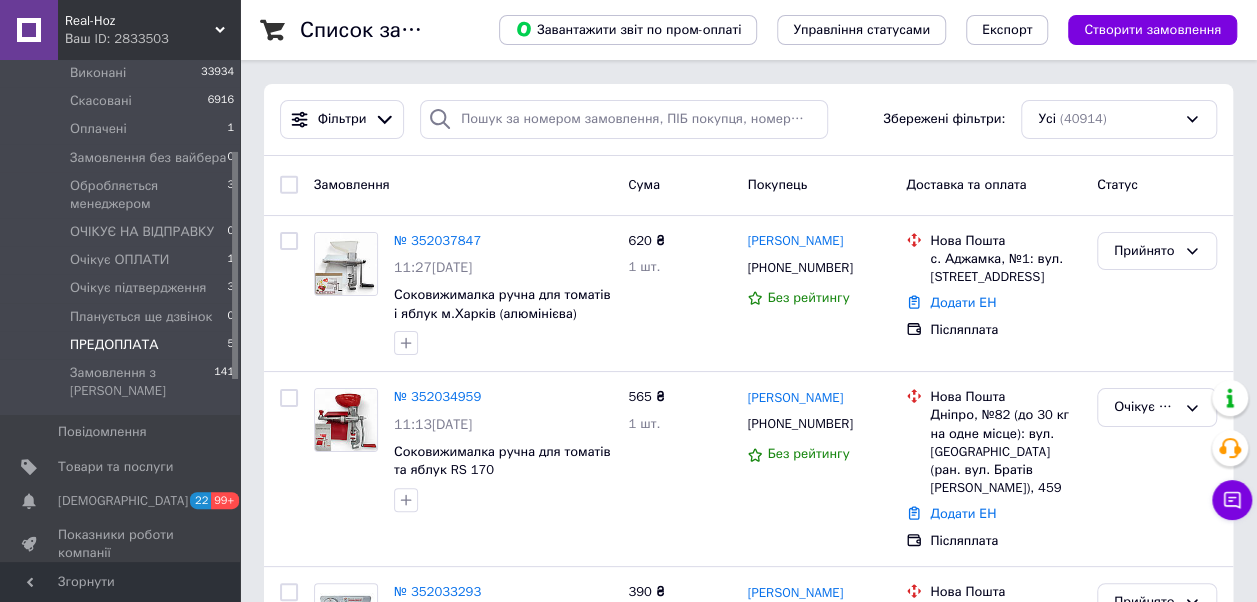 click on "ПРЕДОПЛАТА" at bounding box center [114, 345] 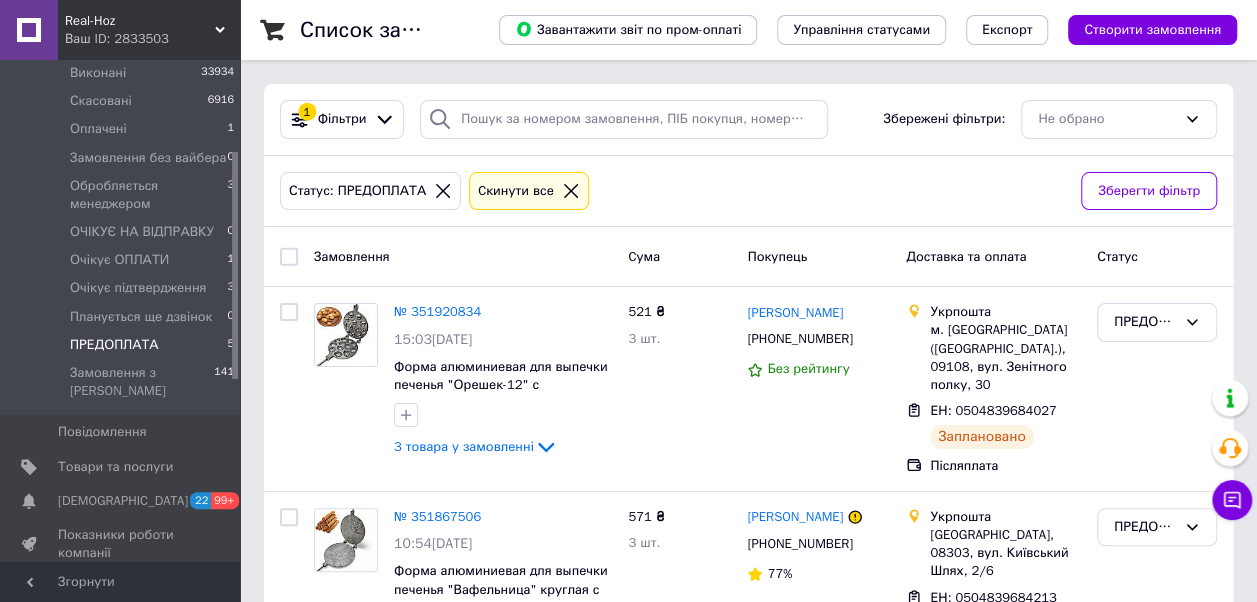 click at bounding box center [289, 257] 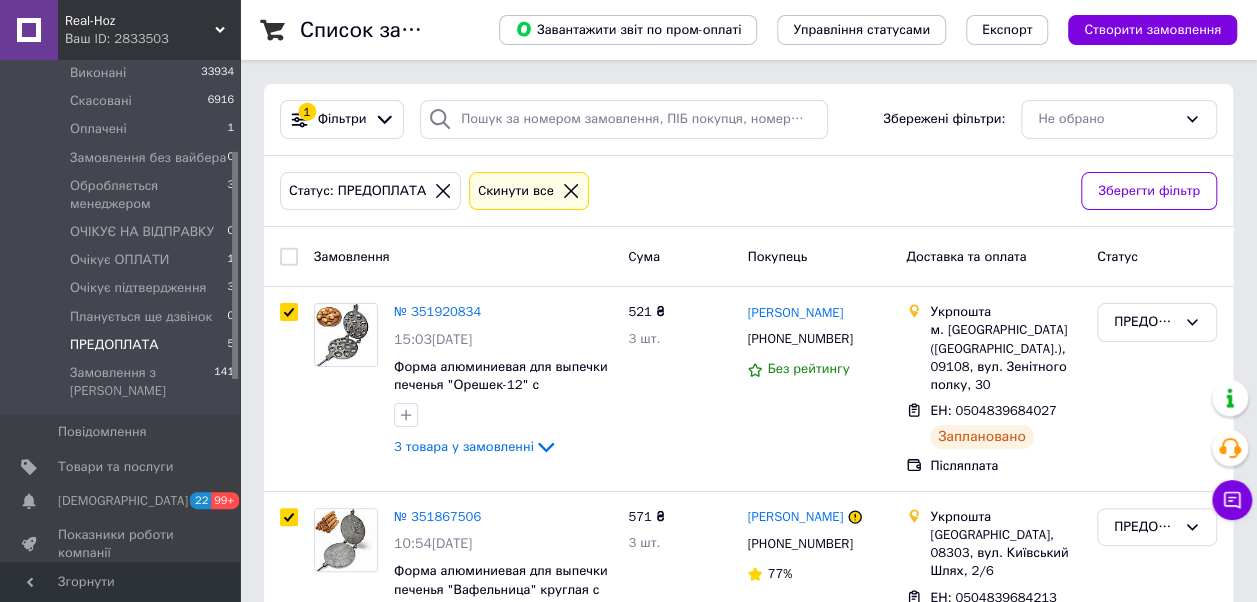 checkbox on "true" 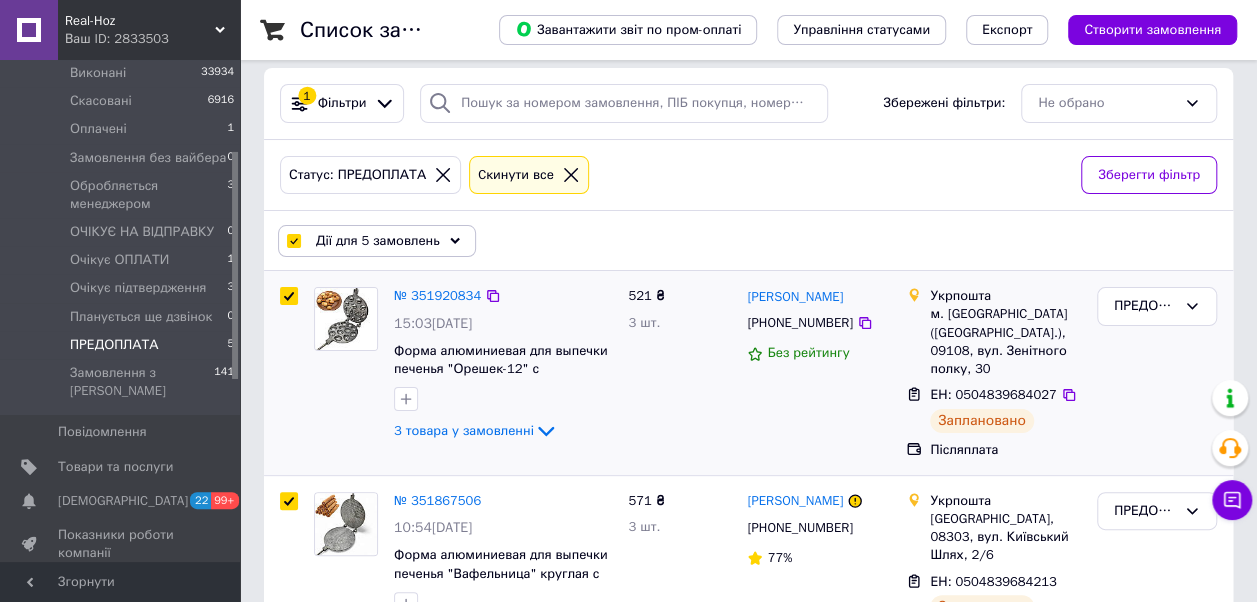 scroll, scrollTop: 0, scrollLeft: 0, axis: both 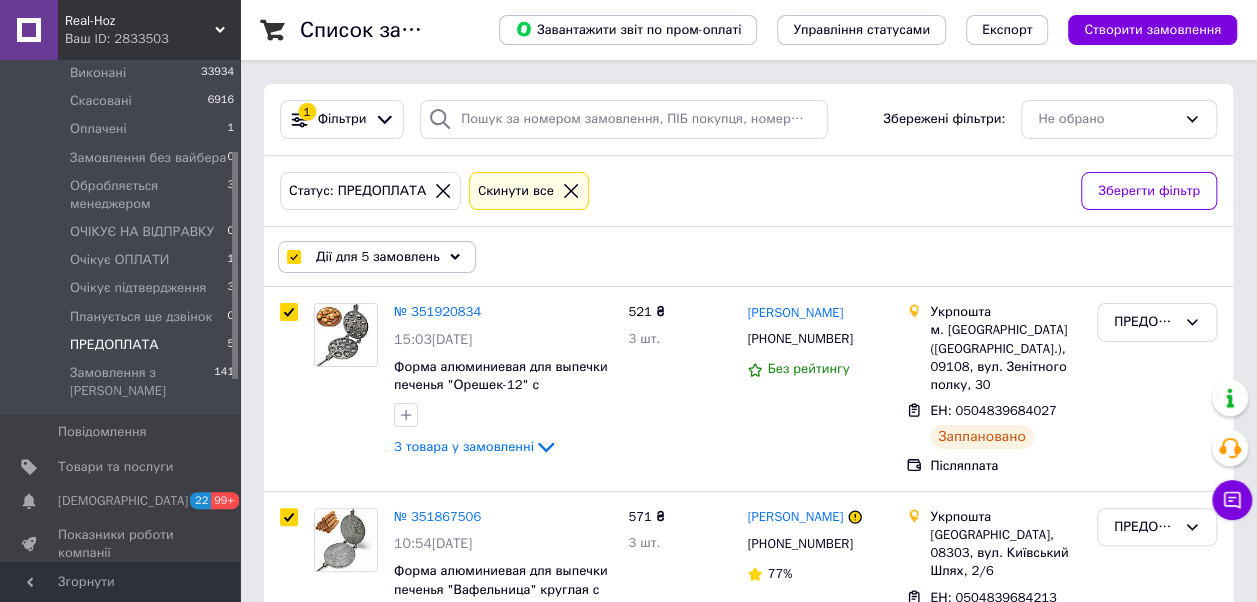 click 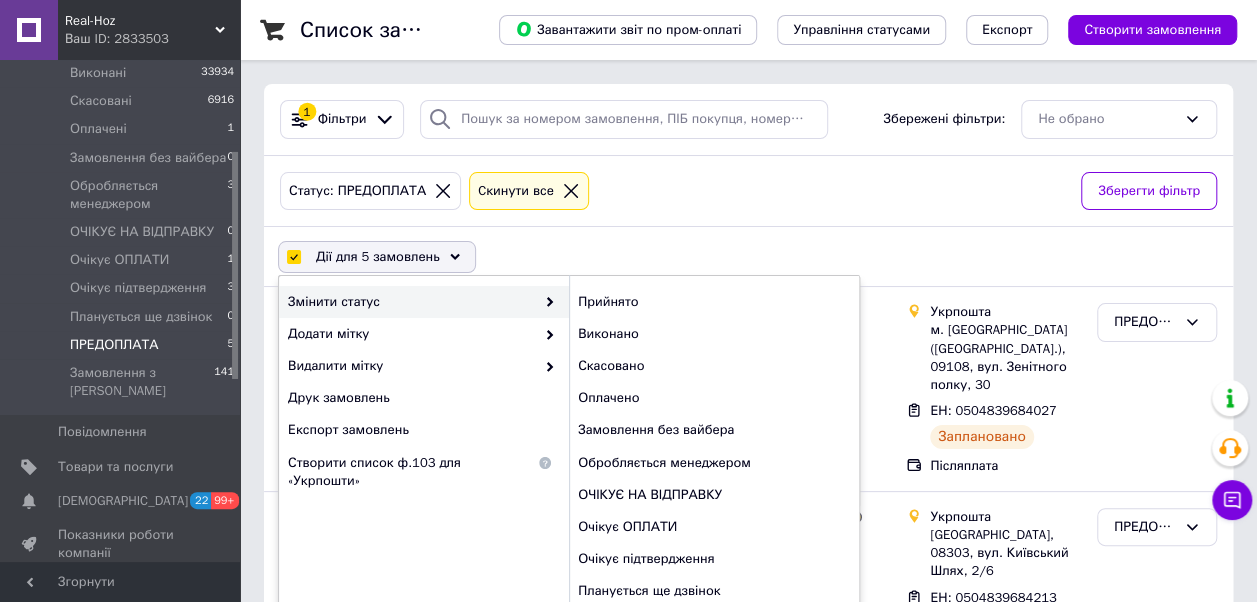 click at bounding box center [545, 302] 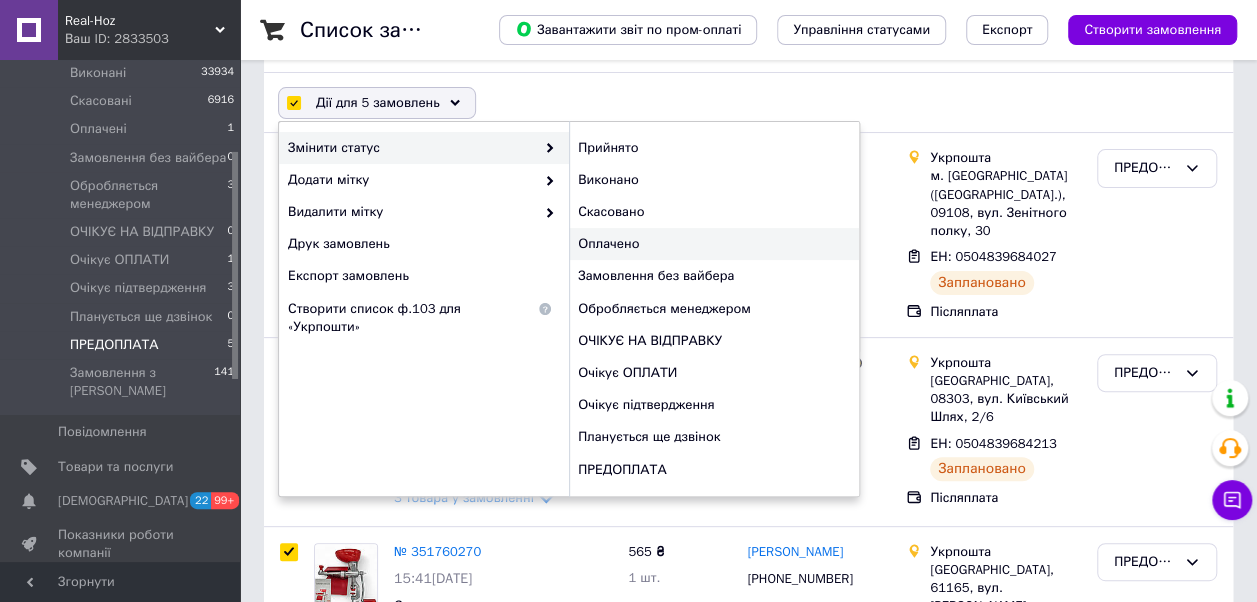 scroll, scrollTop: 200, scrollLeft: 0, axis: vertical 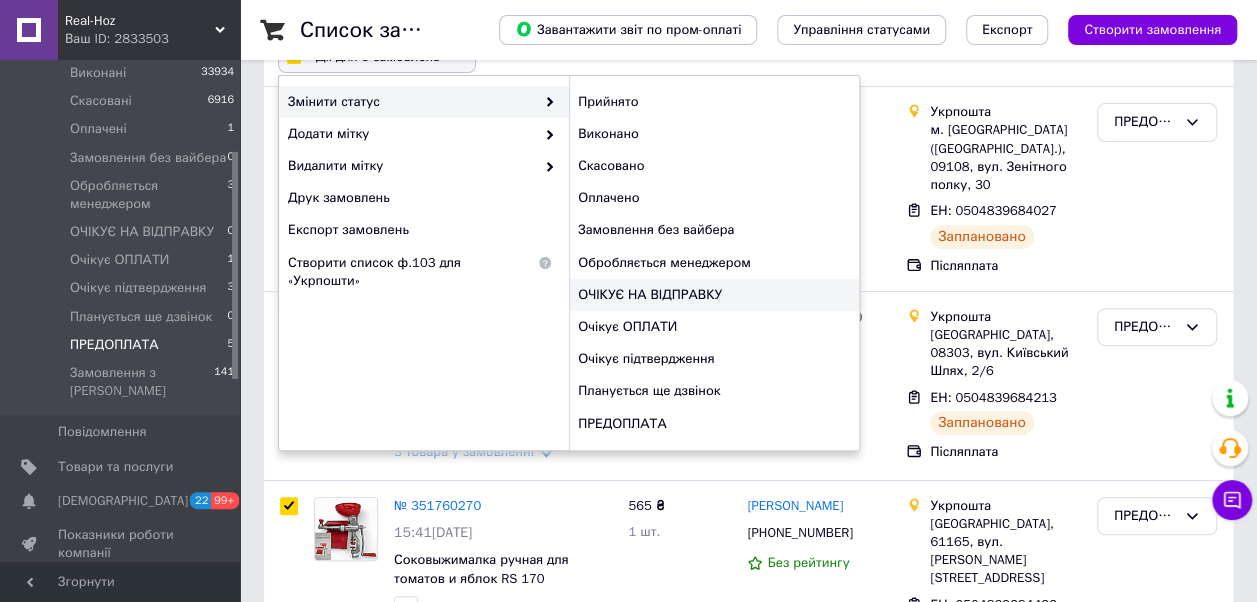 click on "ОЧІКУЄ НА ВІДПРАВКУ" at bounding box center [714, 295] 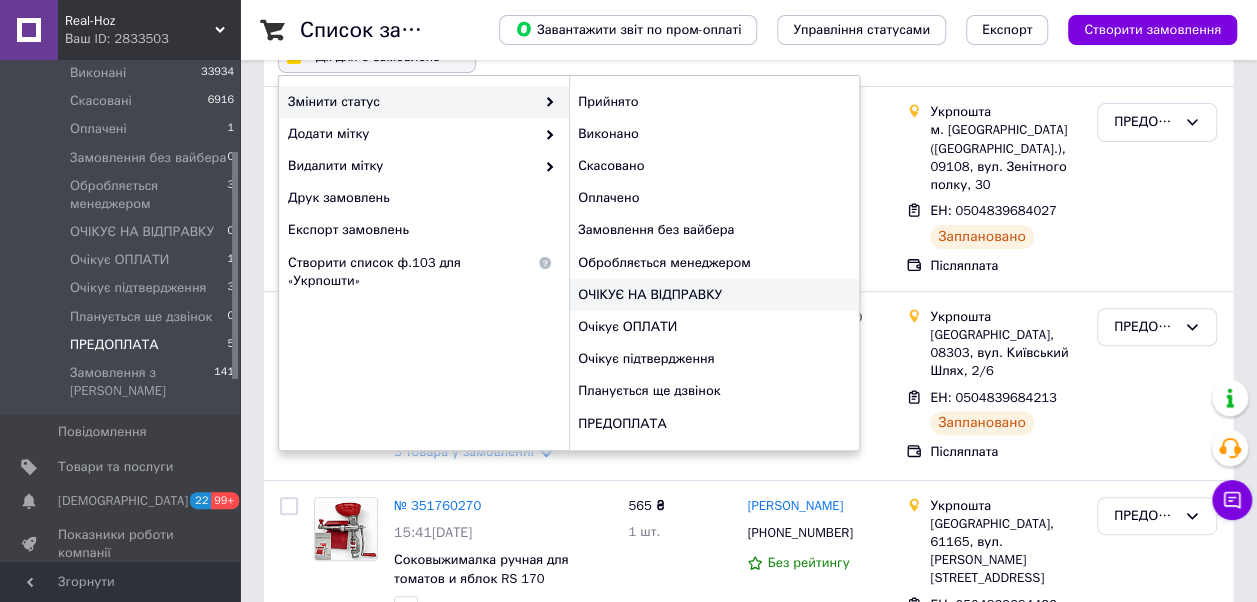 checkbox on "false" 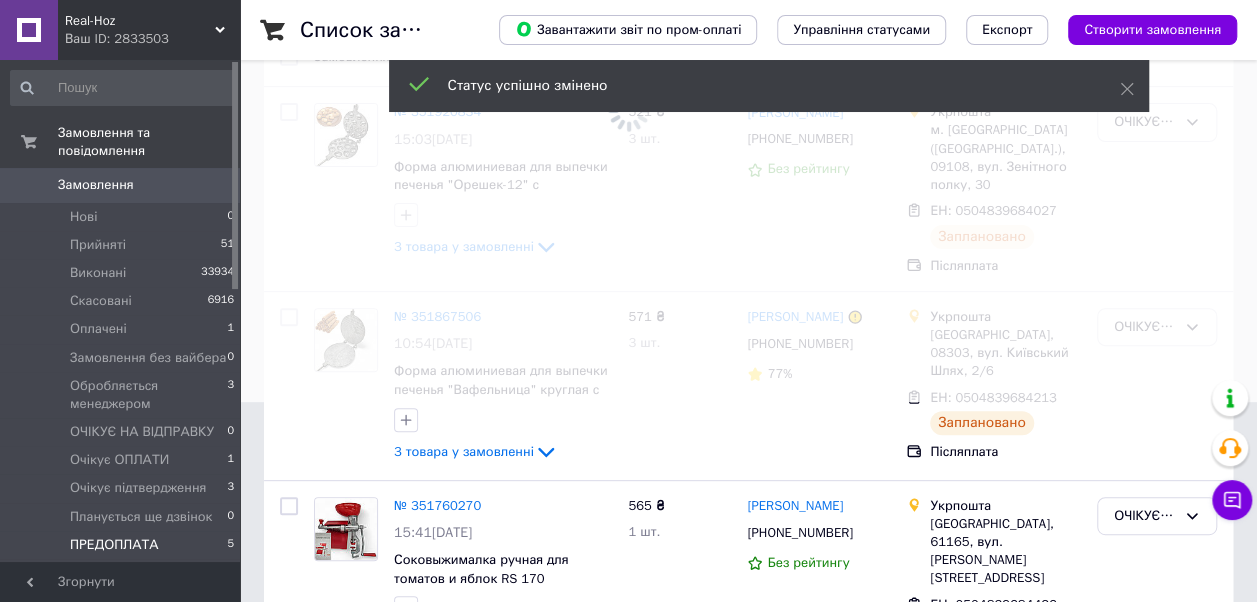scroll, scrollTop: 0, scrollLeft: 0, axis: both 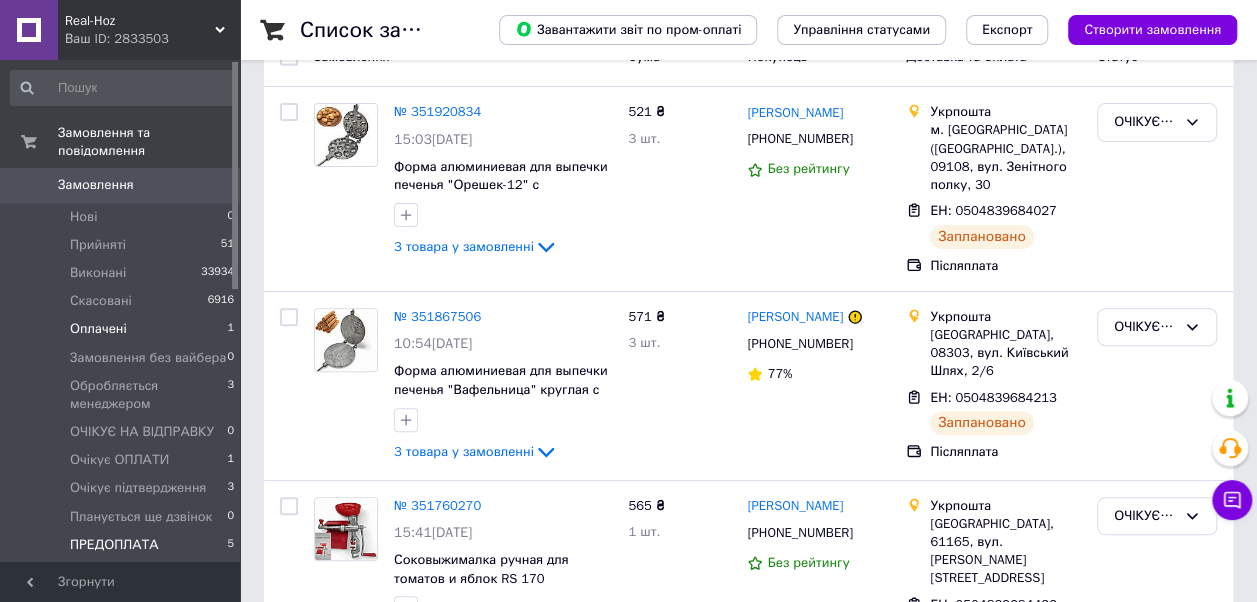 click on "Оплачені" at bounding box center [98, 329] 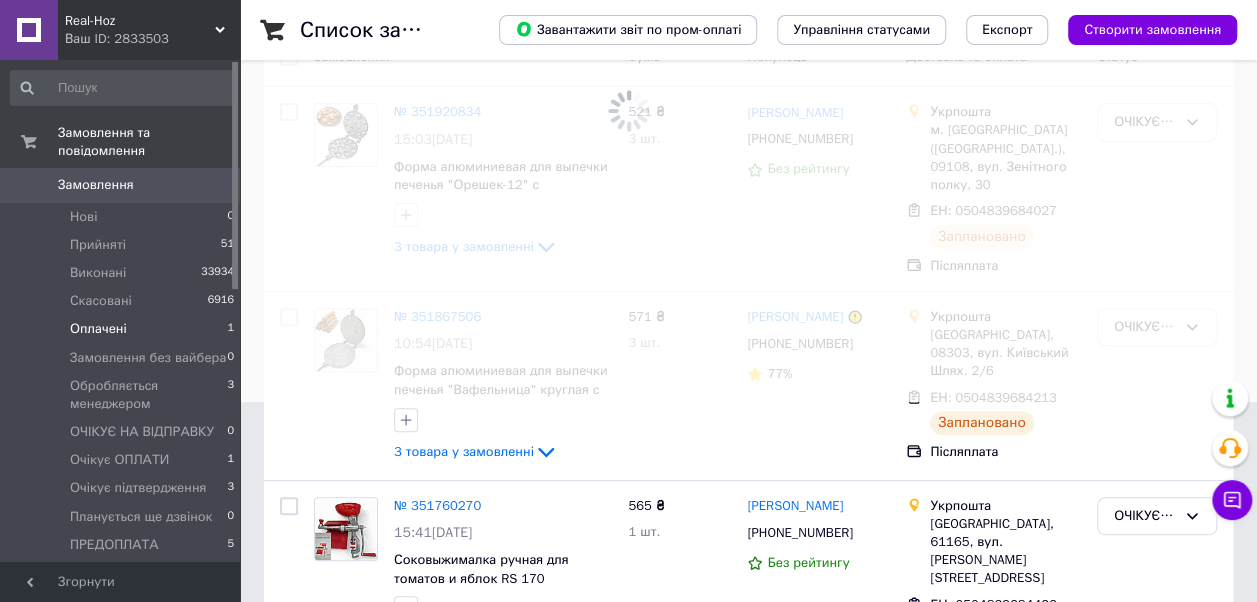 scroll, scrollTop: 0, scrollLeft: 0, axis: both 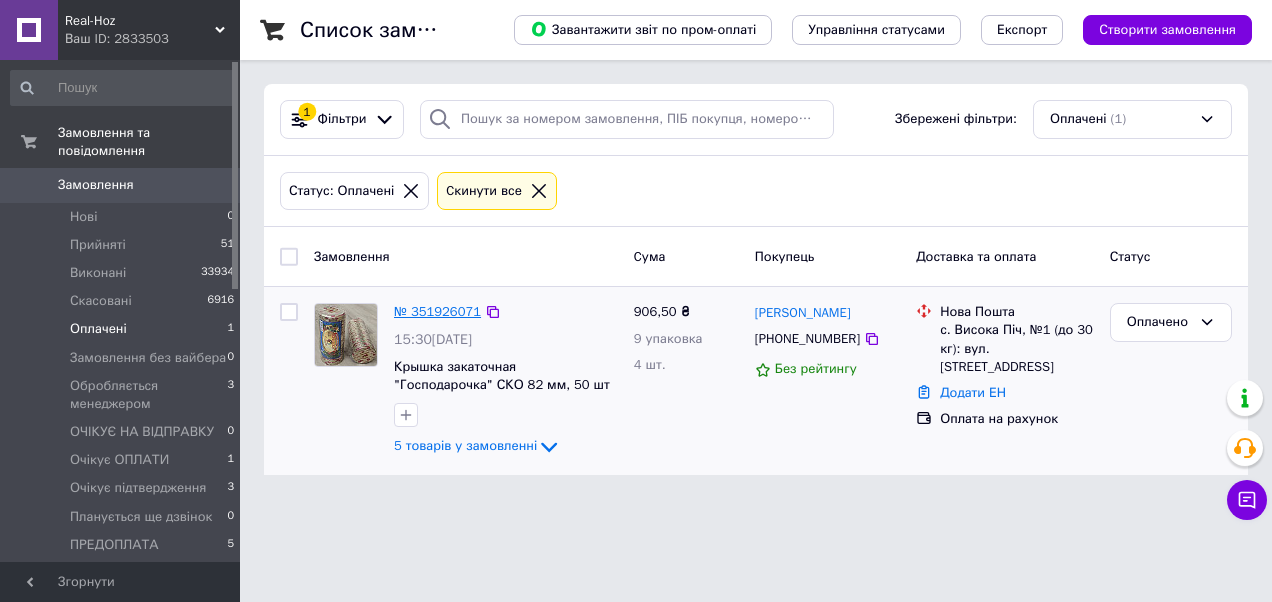 click on "№ 351926071" at bounding box center (437, 311) 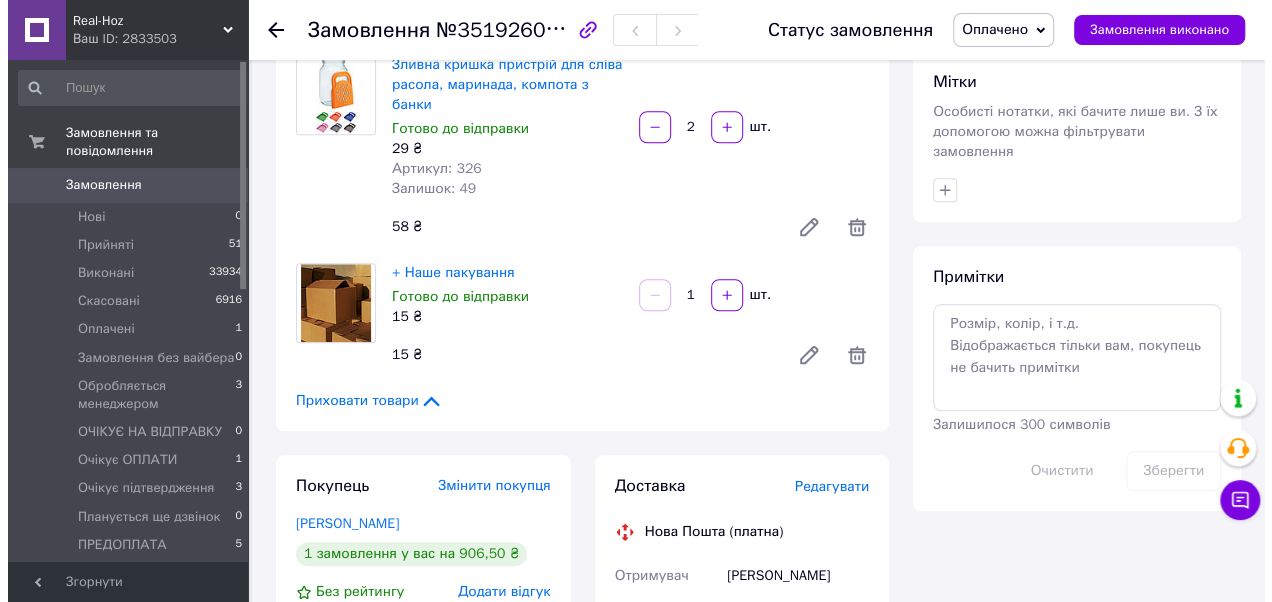 scroll, scrollTop: 800, scrollLeft: 0, axis: vertical 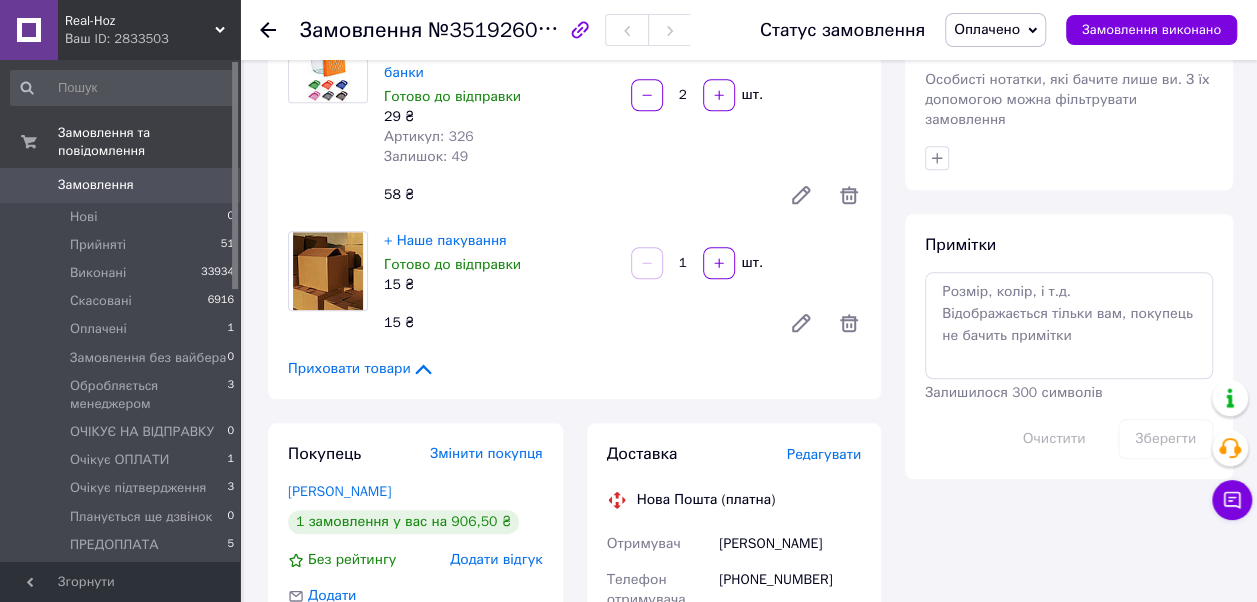 click on "Редагувати" at bounding box center [824, 454] 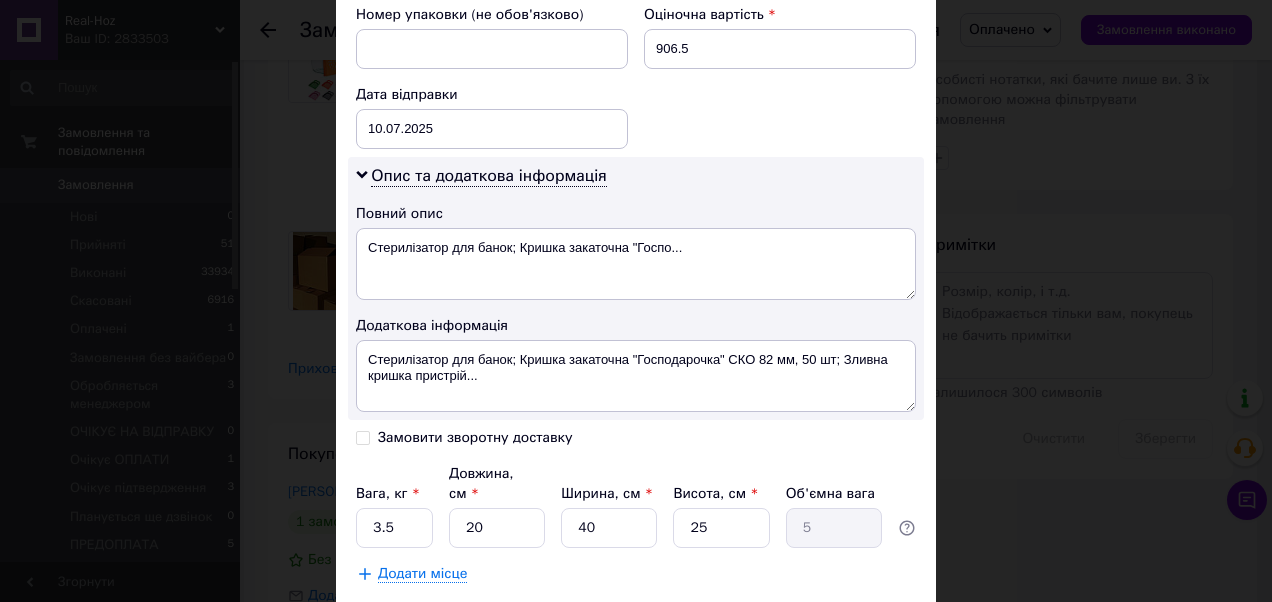 scroll, scrollTop: 976, scrollLeft: 0, axis: vertical 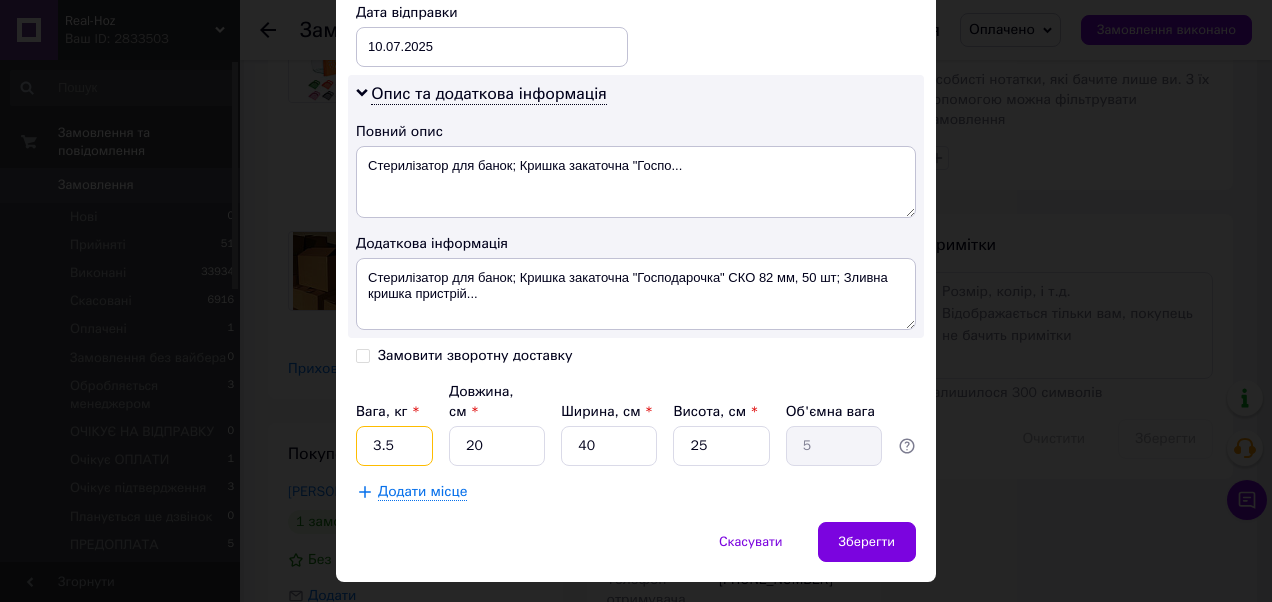 click on "3.5" at bounding box center [394, 446] 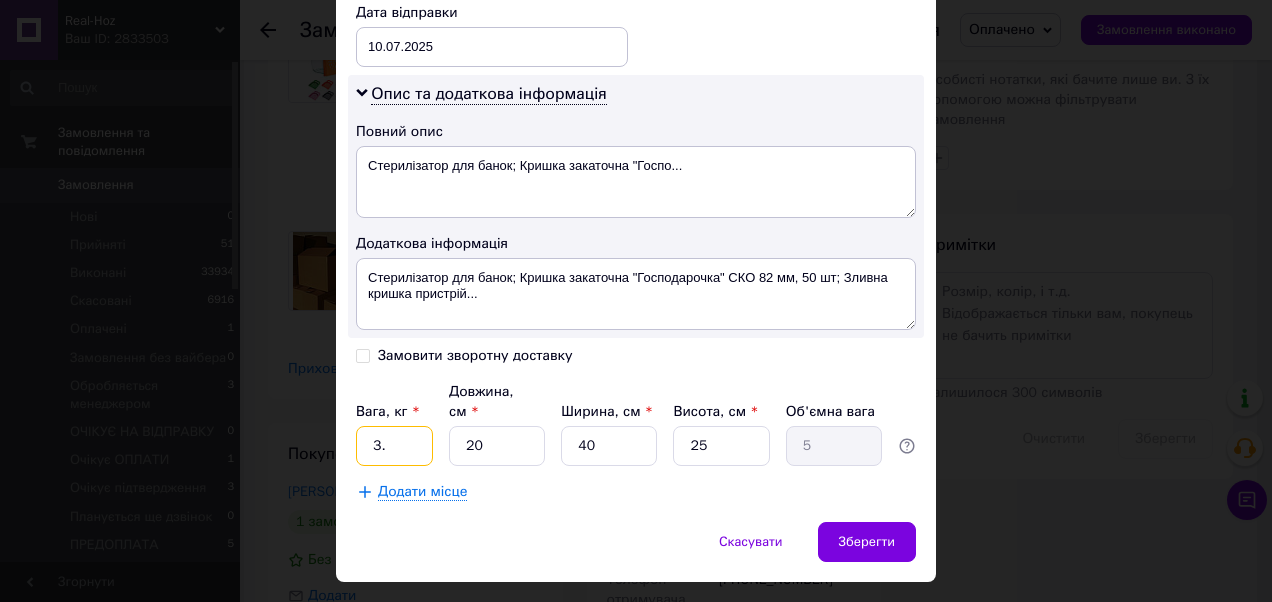 type on "3" 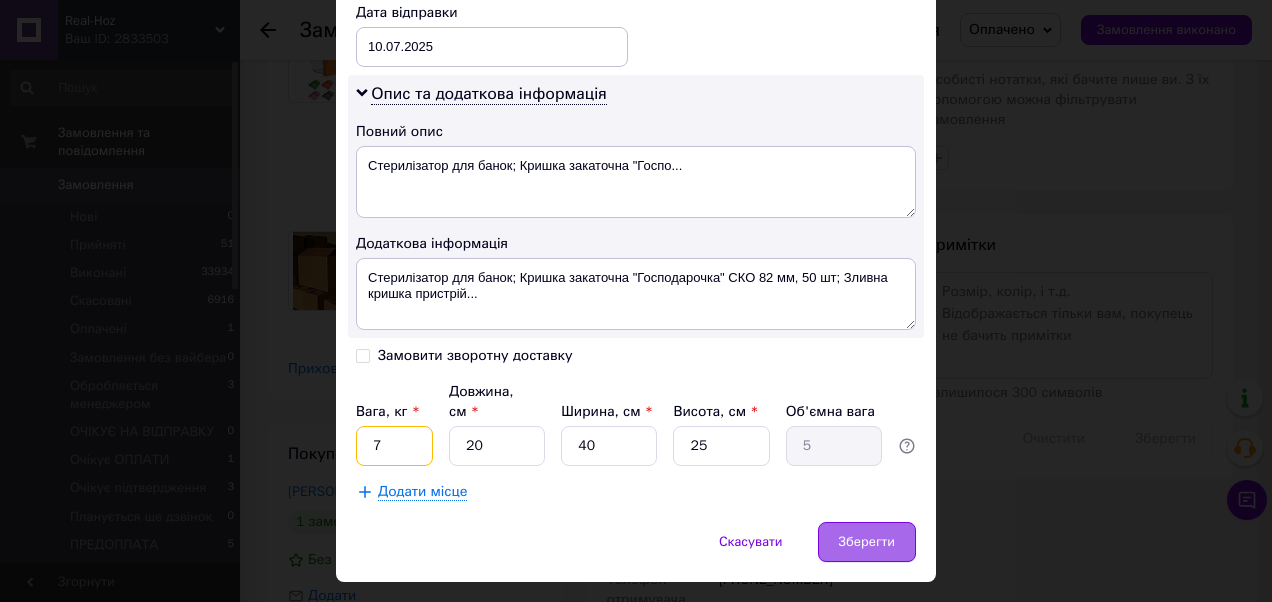 type on "7" 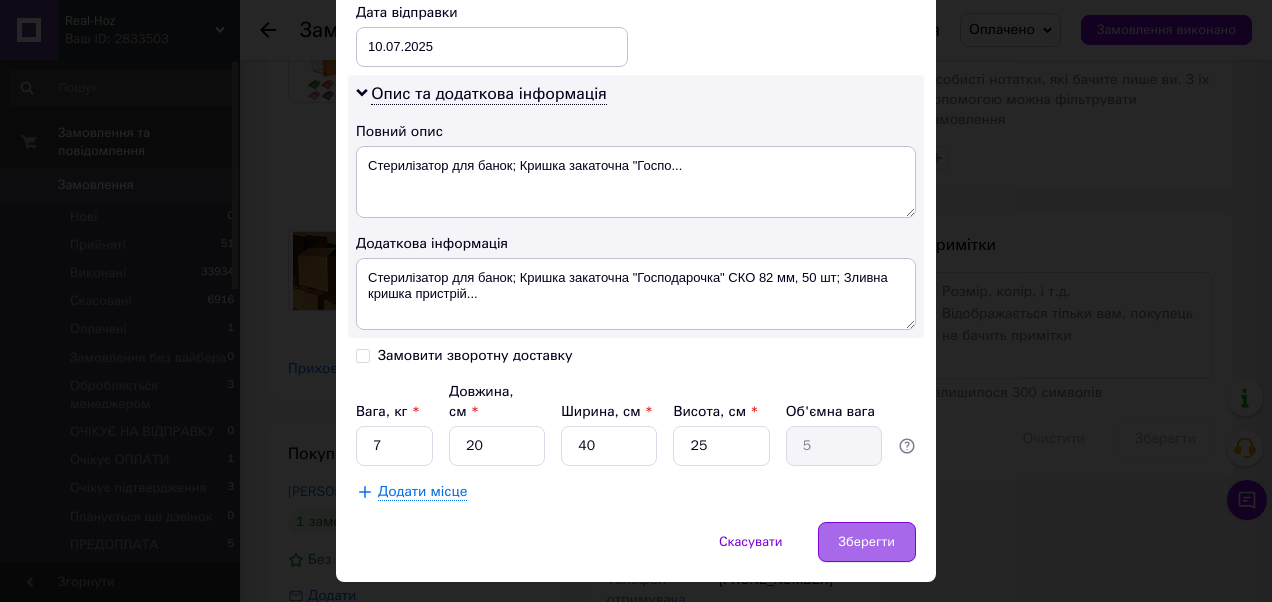 click on "Зберегти" at bounding box center [867, 542] 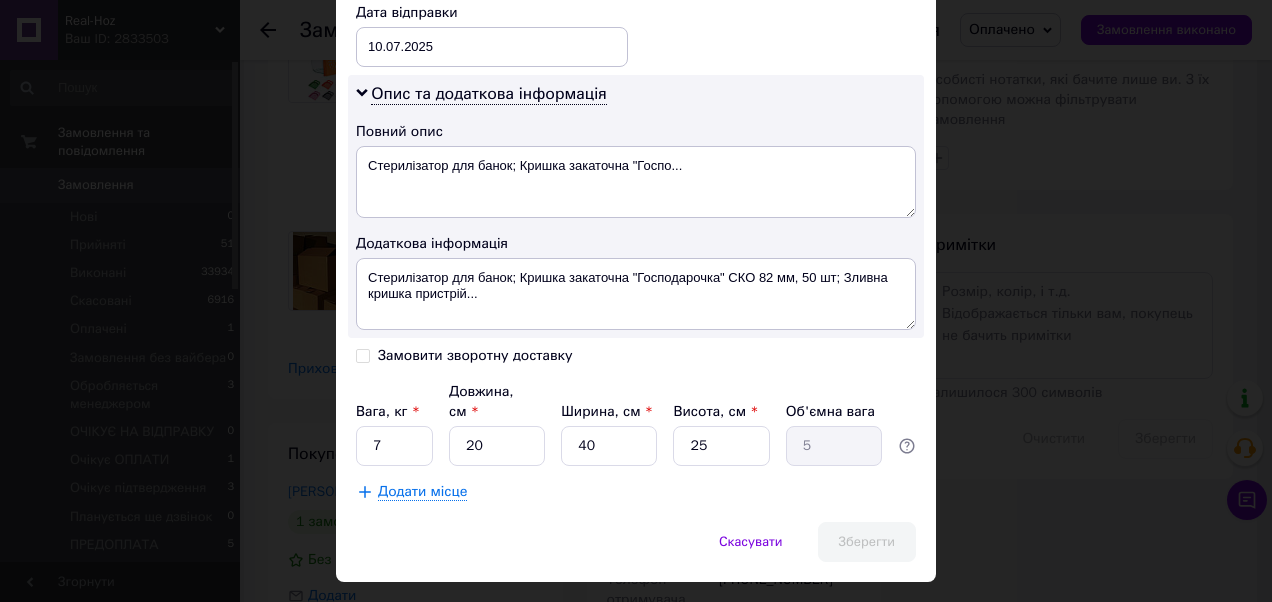 scroll, scrollTop: 64, scrollLeft: 0, axis: vertical 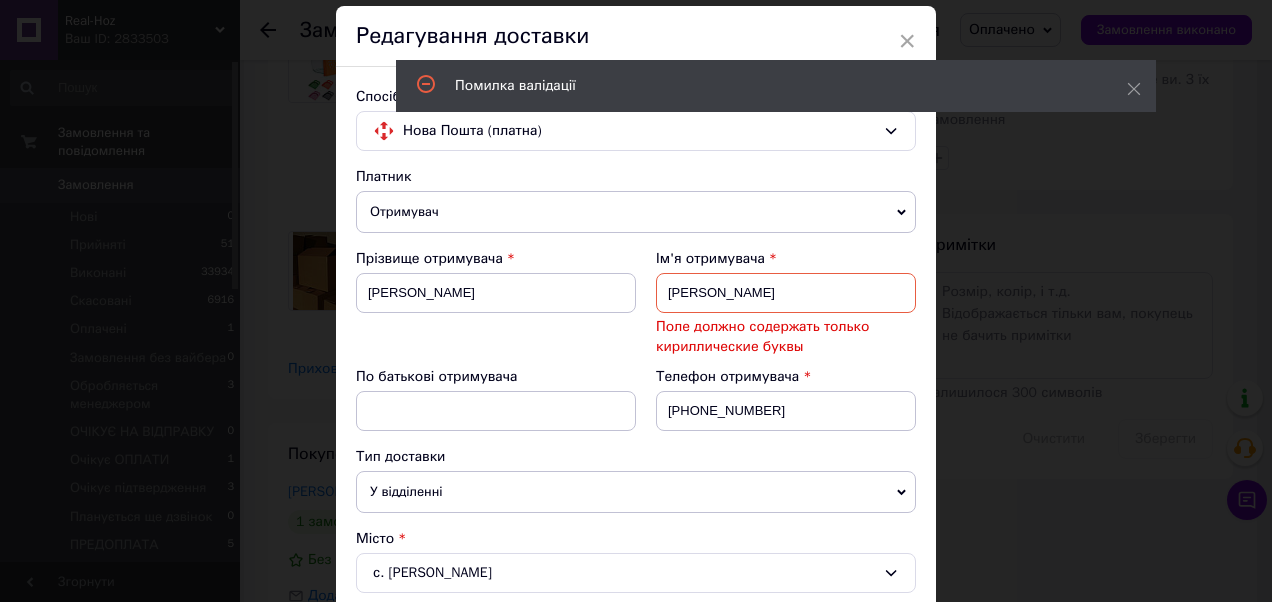 drag, startPoint x: 786, startPoint y: 276, endPoint x: 698, endPoint y: 294, distance: 89.822044 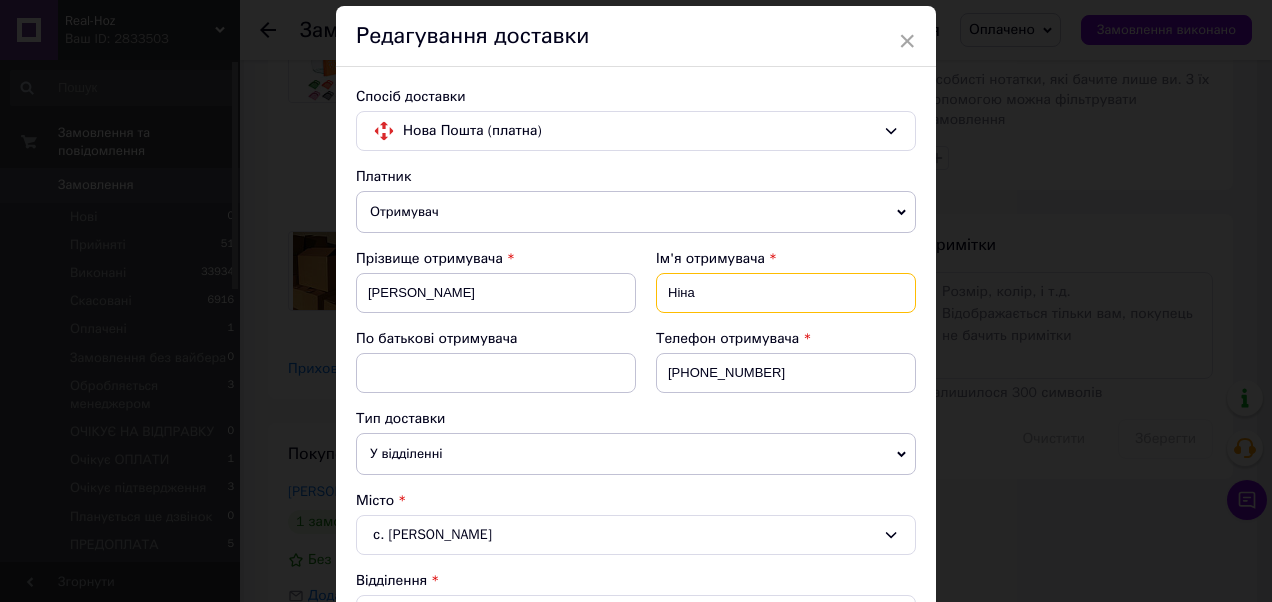 type on "Ніна" 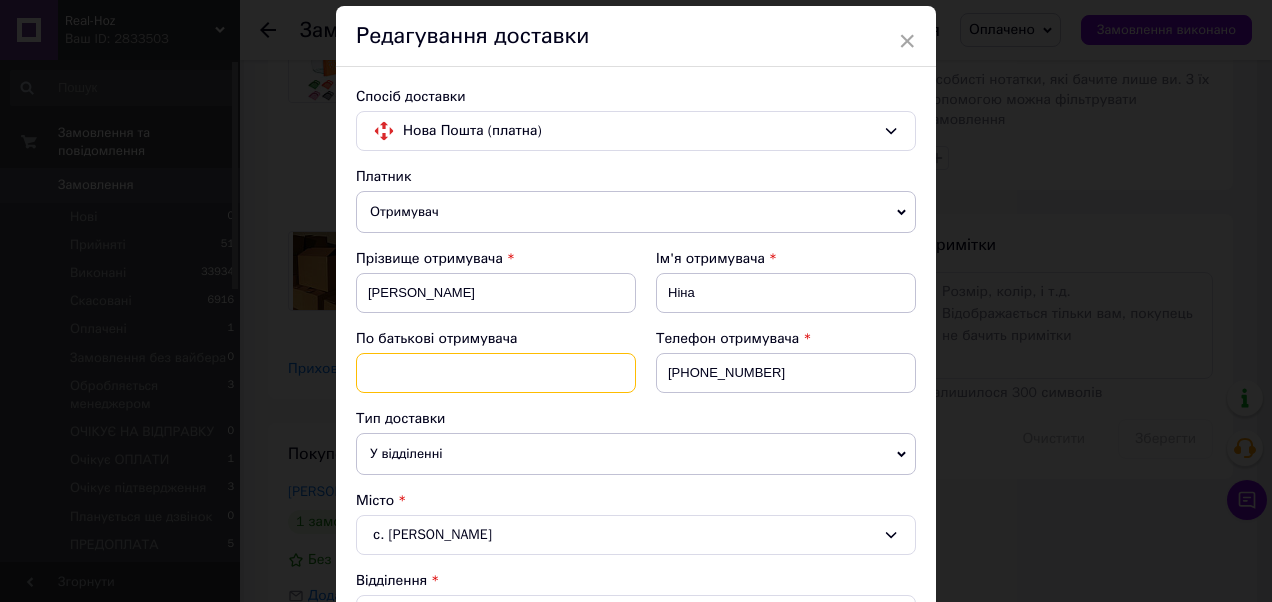 click at bounding box center (496, 373) 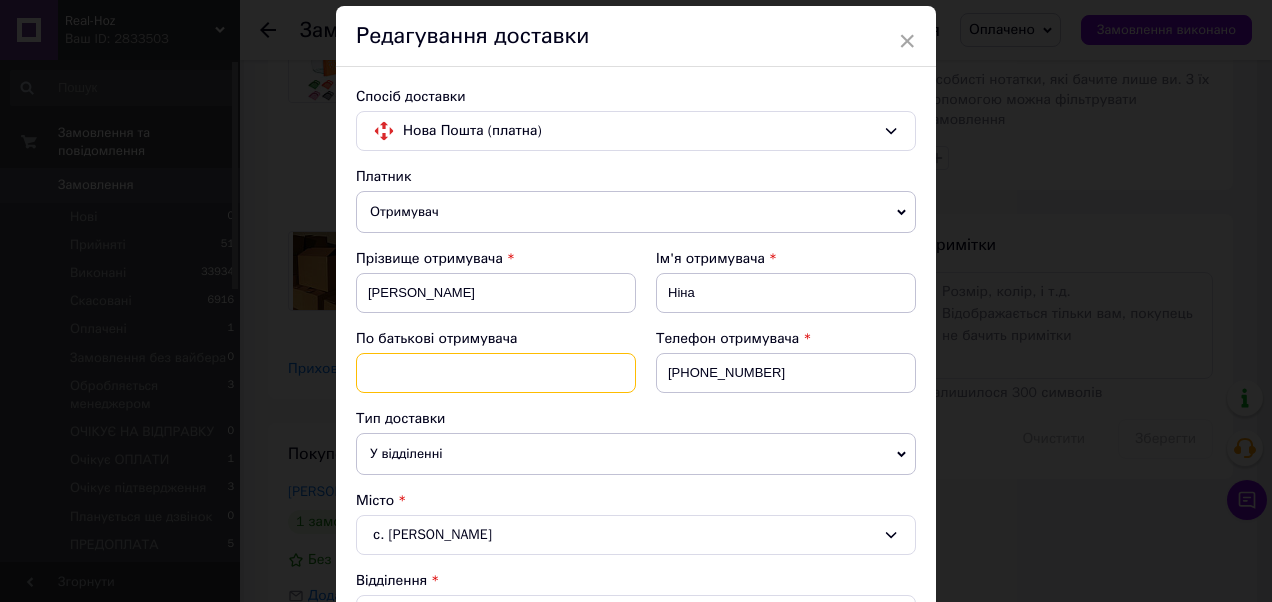 paste on "Василівна" 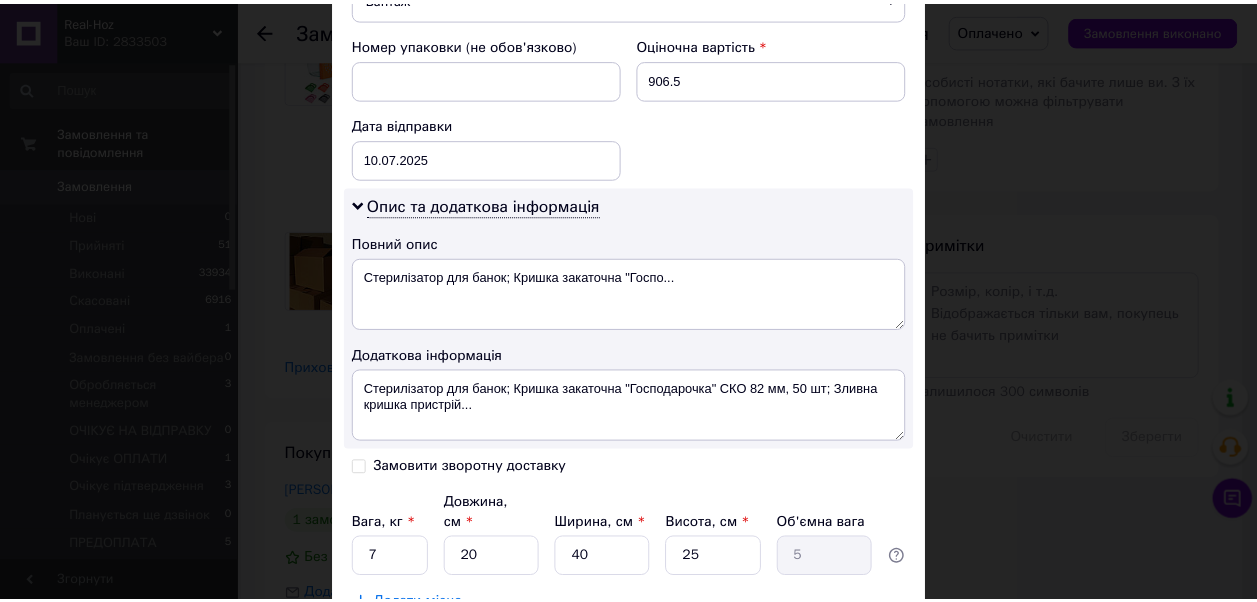scroll, scrollTop: 976, scrollLeft: 0, axis: vertical 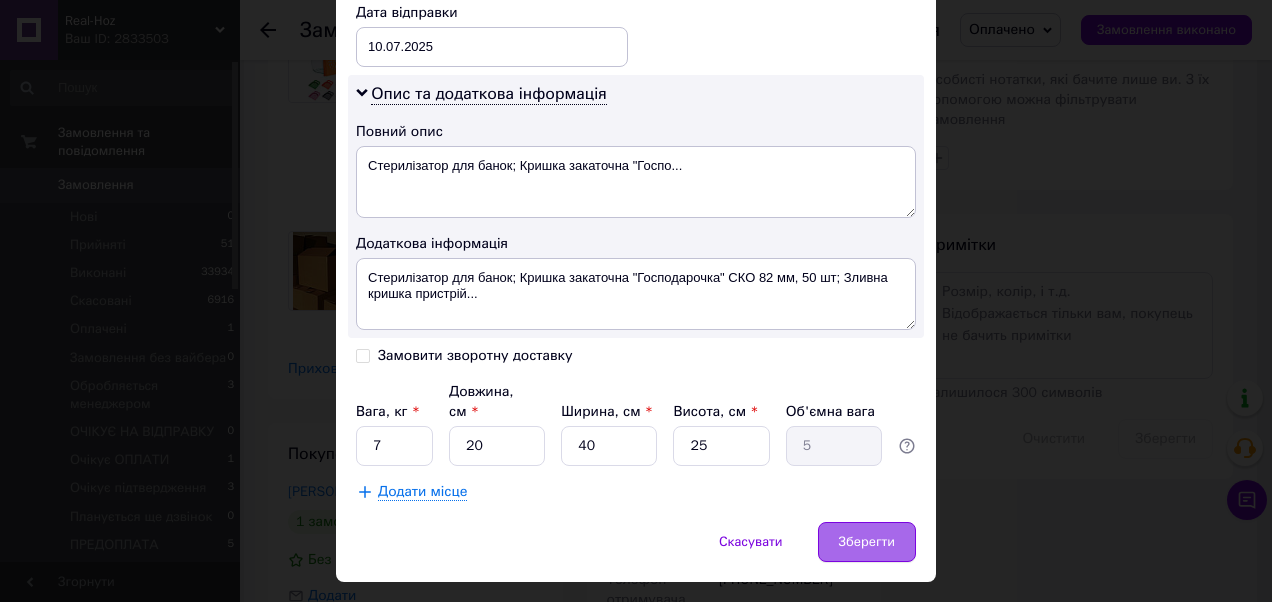 type on "Василівна" 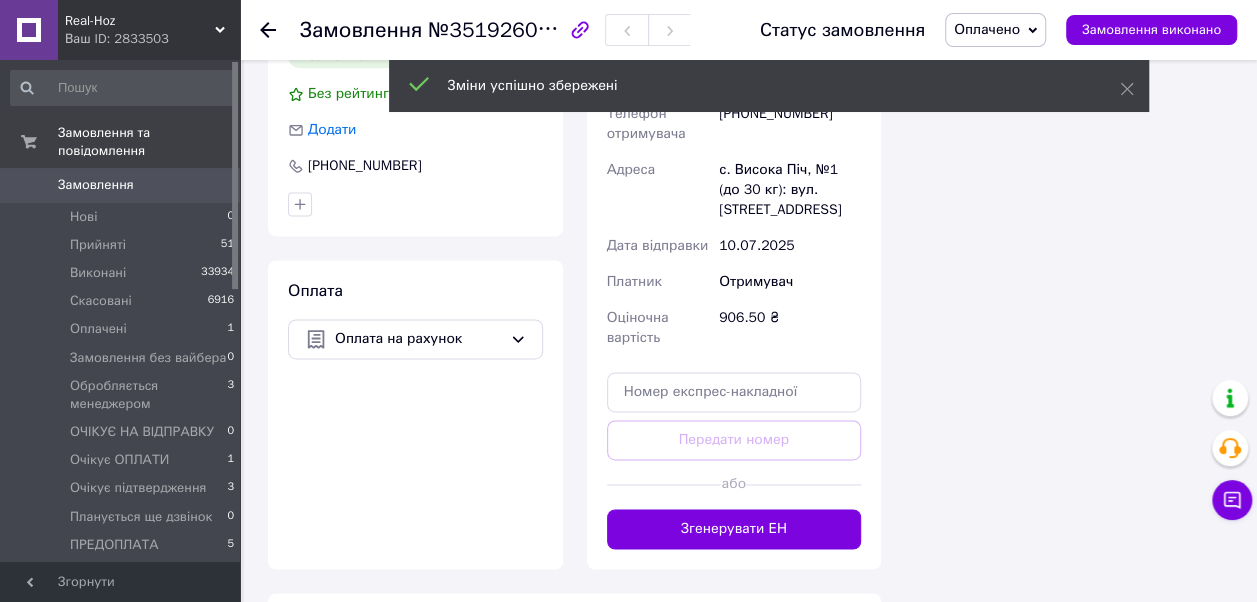 scroll, scrollTop: 1300, scrollLeft: 0, axis: vertical 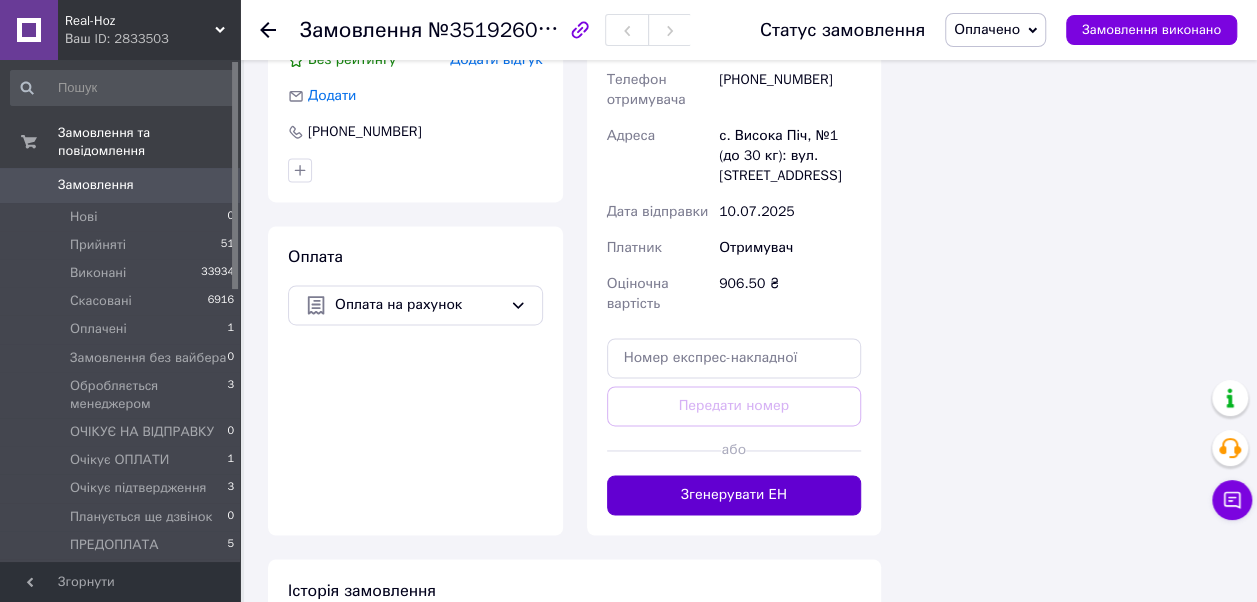 click on "Згенерувати ЕН" at bounding box center [734, 495] 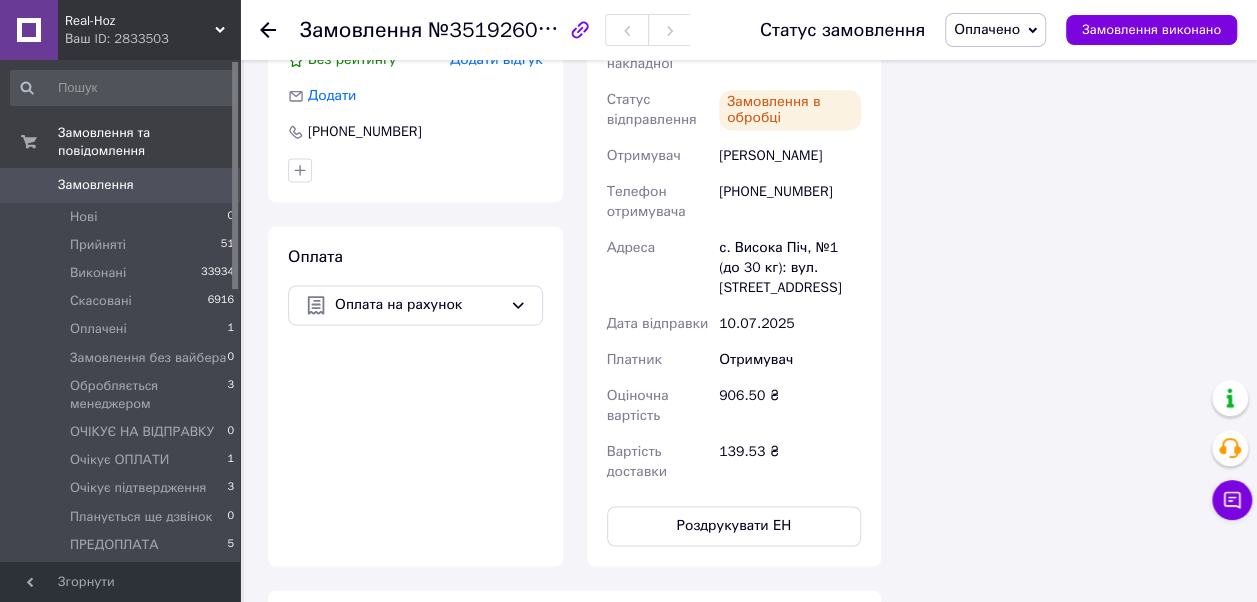 scroll, scrollTop: 36, scrollLeft: 0, axis: vertical 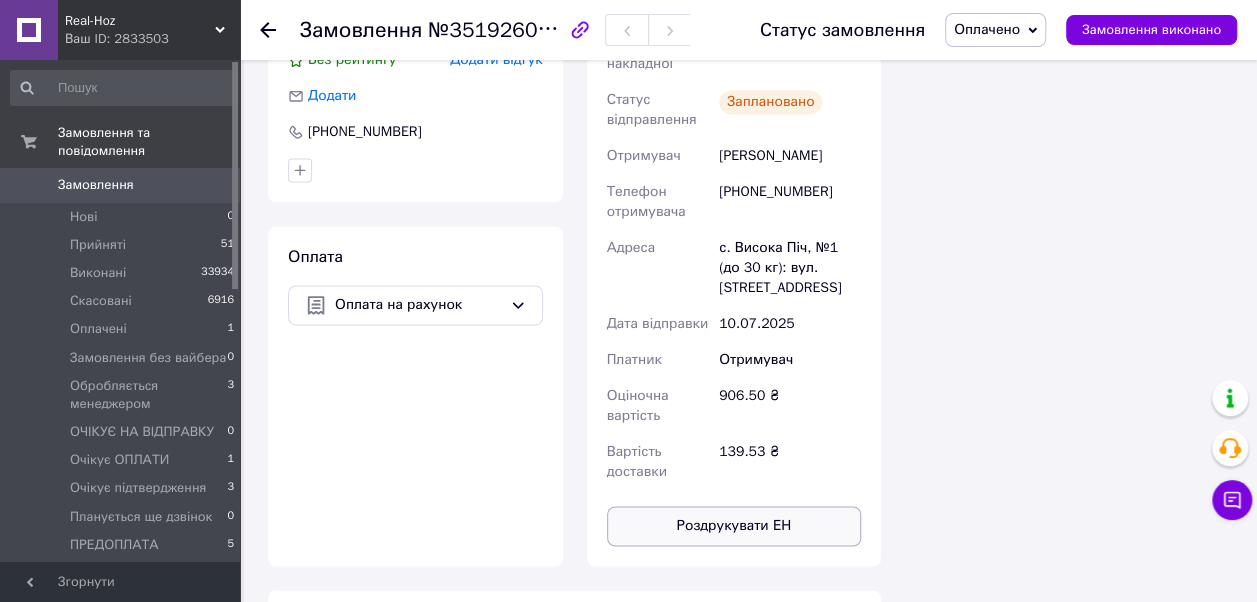 click on "Роздрукувати ЕН" at bounding box center [734, 526] 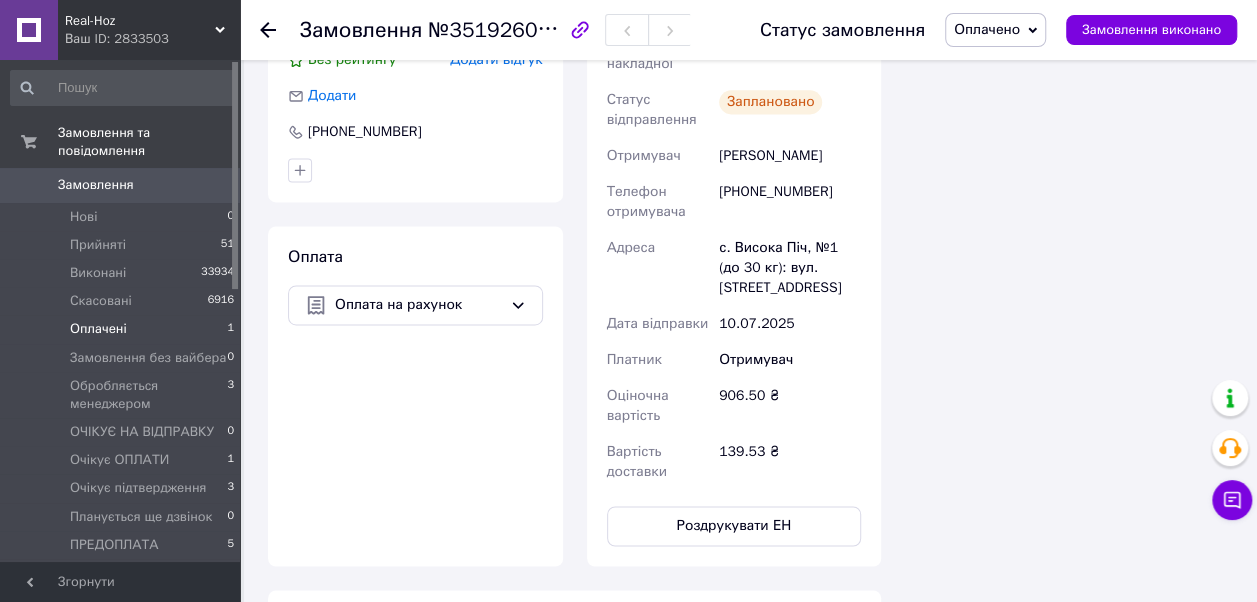 click on "Оплачені" at bounding box center (98, 329) 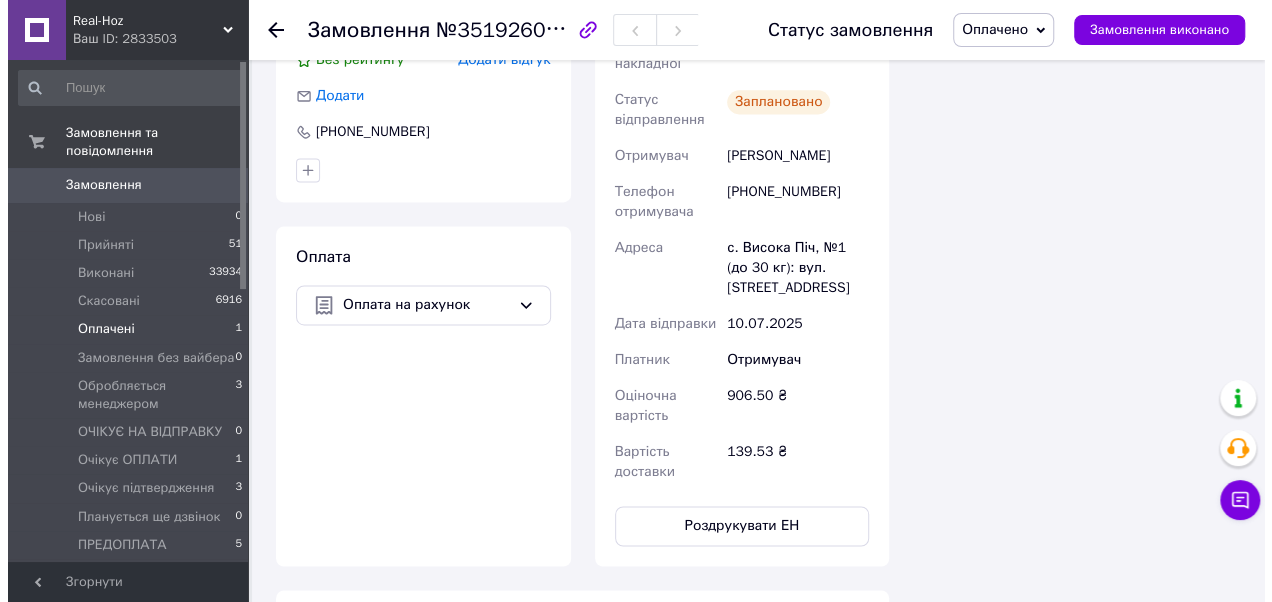 scroll, scrollTop: 0, scrollLeft: 0, axis: both 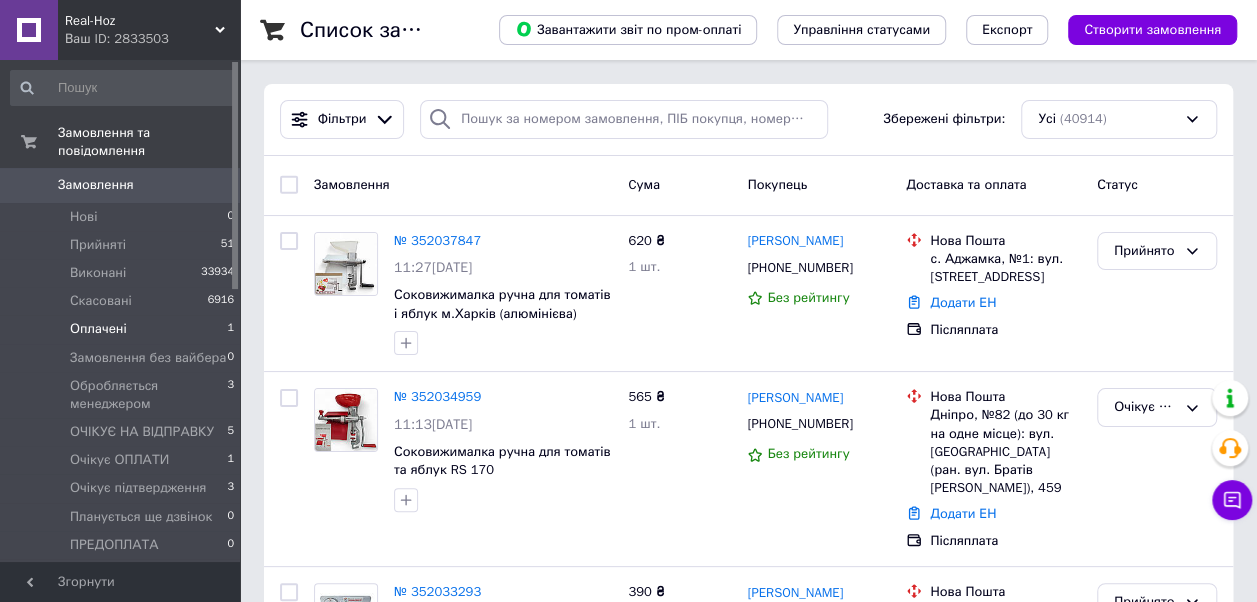 click on "Оплачені" at bounding box center (98, 329) 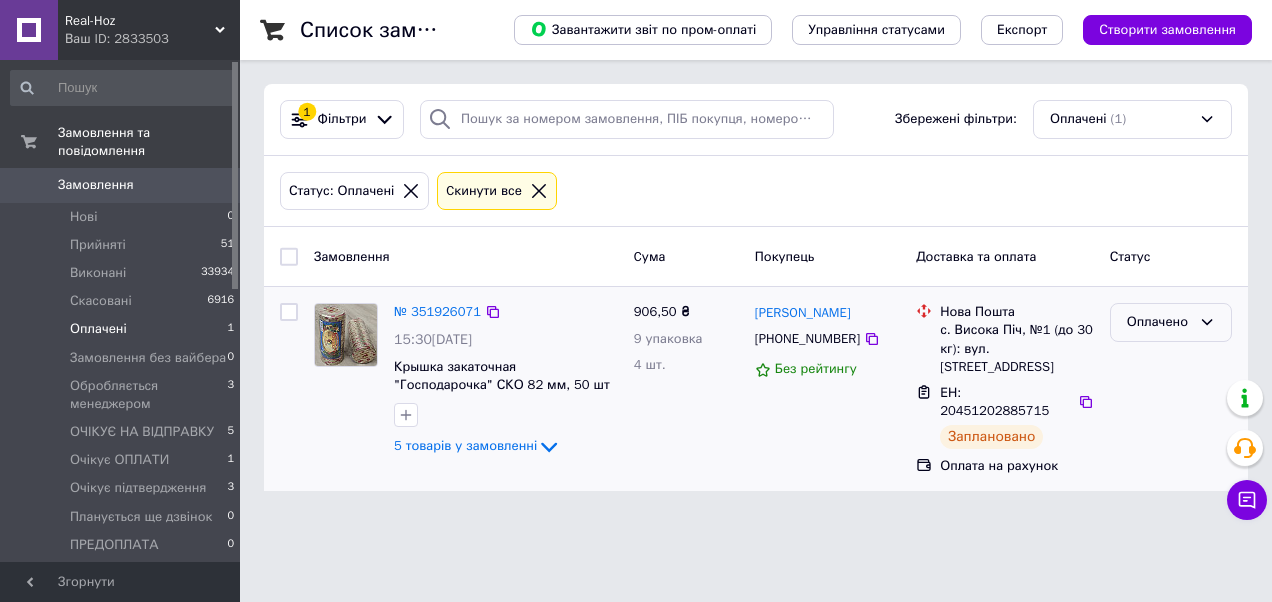 click on "Оплачено" at bounding box center [1159, 322] 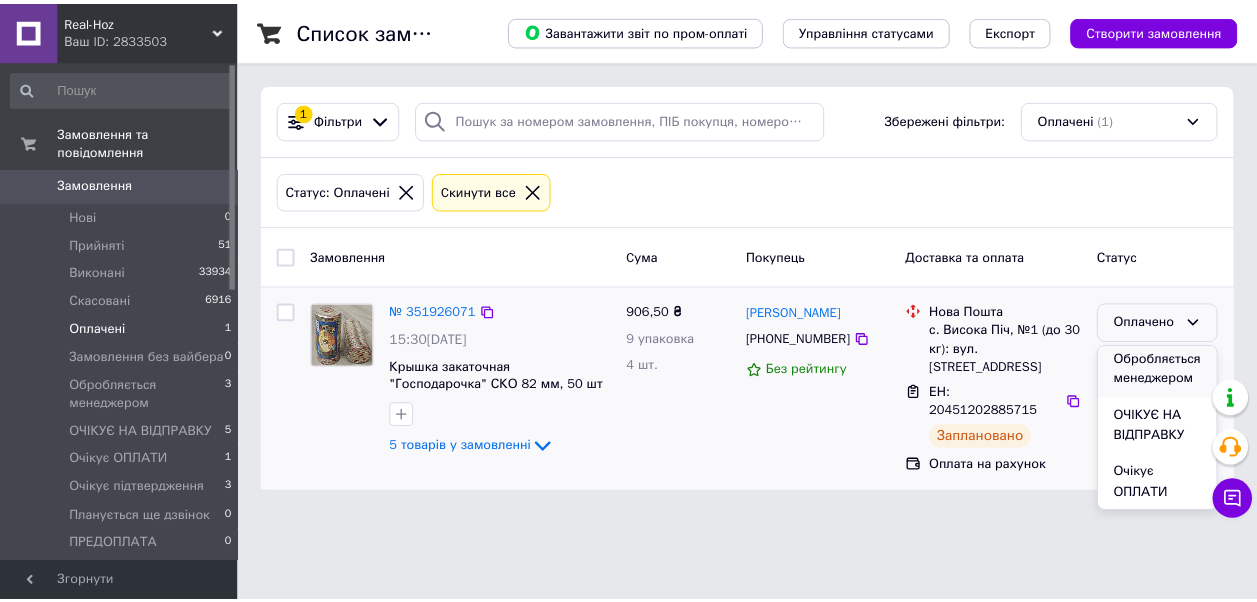 scroll, scrollTop: 200, scrollLeft: 0, axis: vertical 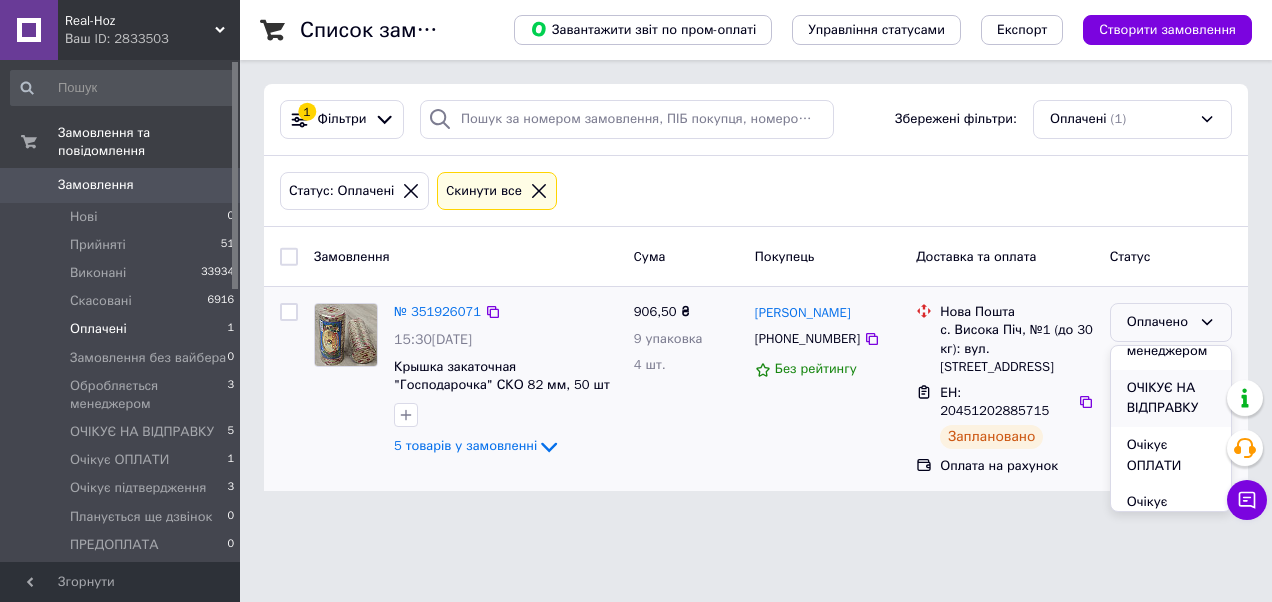 click on "ОЧІКУЄ НА ВІДПРАВКУ" at bounding box center (1171, 398) 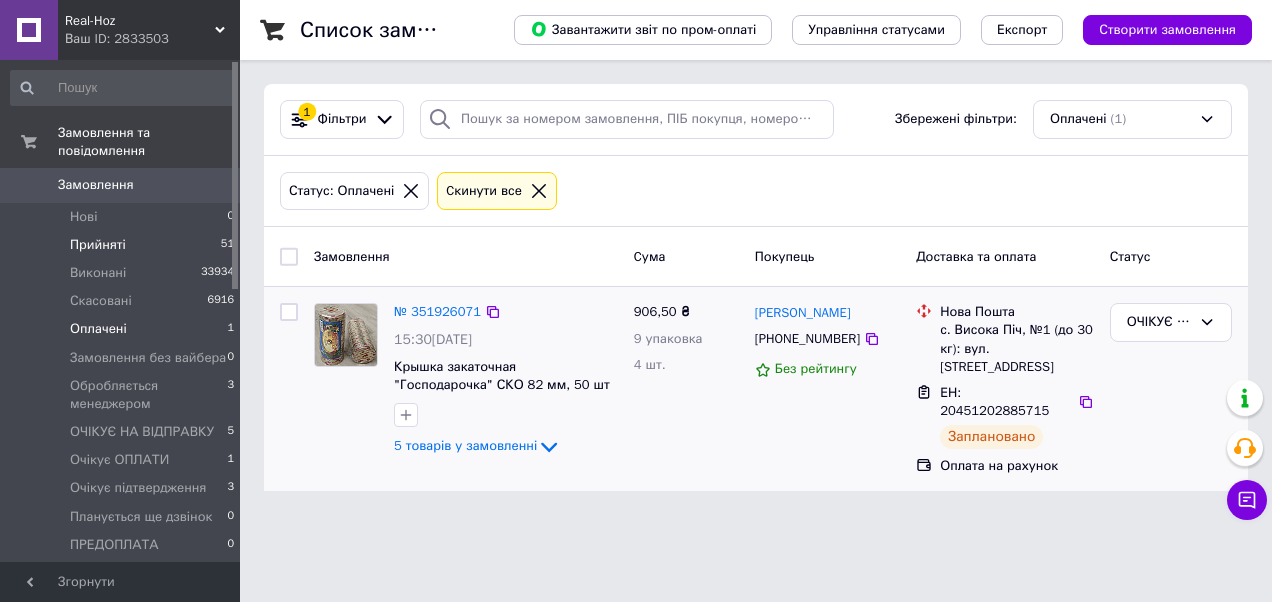 click on "Прийняті" at bounding box center (98, 245) 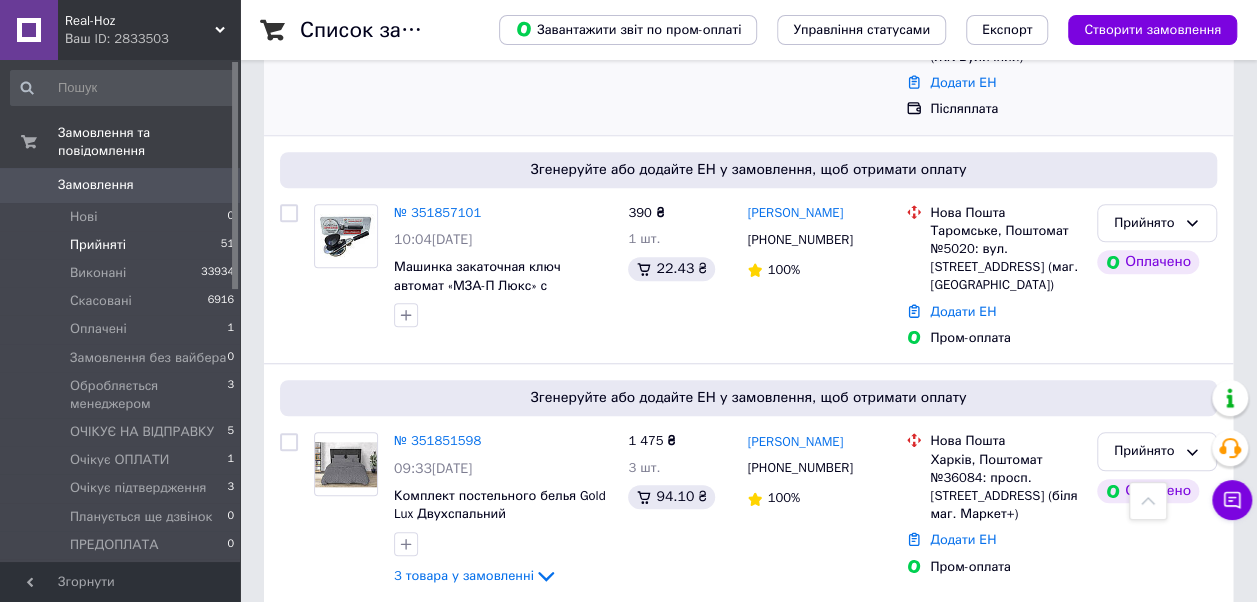 scroll, scrollTop: 8200, scrollLeft: 0, axis: vertical 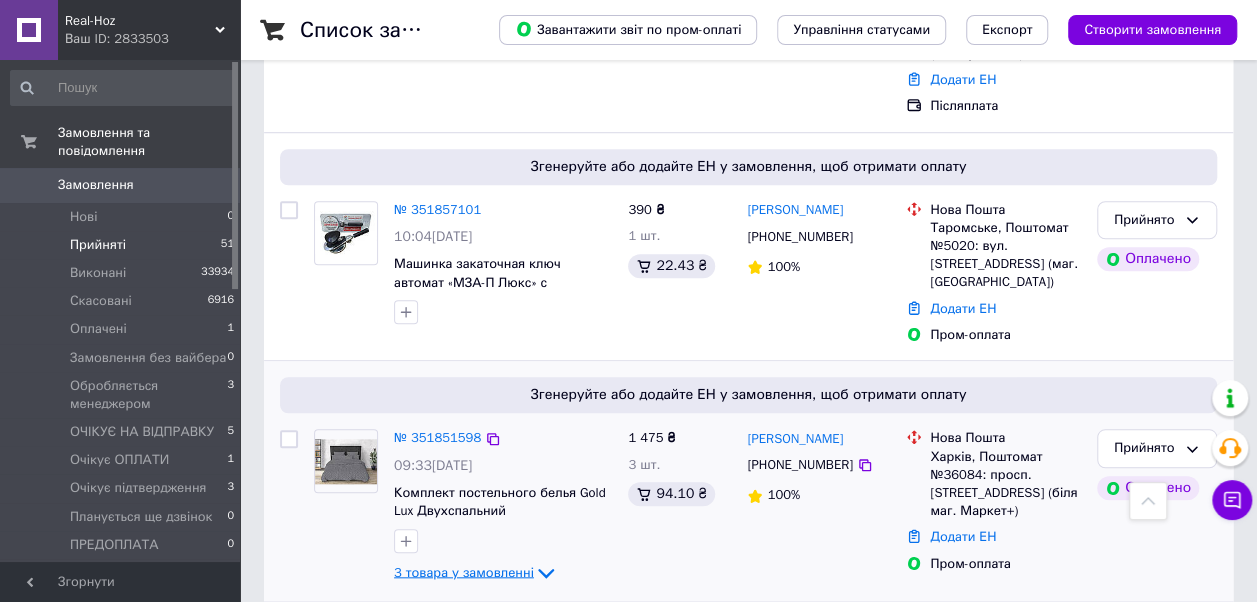 click on "3 товара у замовленні" at bounding box center (464, 572) 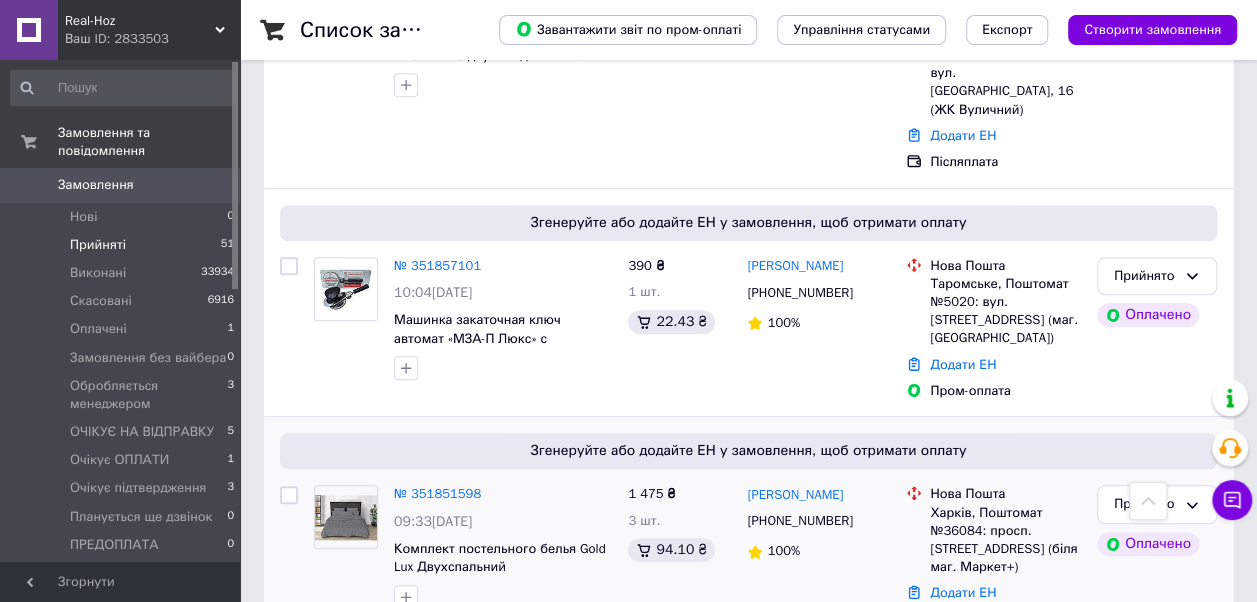 scroll, scrollTop: 8106, scrollLeft: 0, axis: vertical 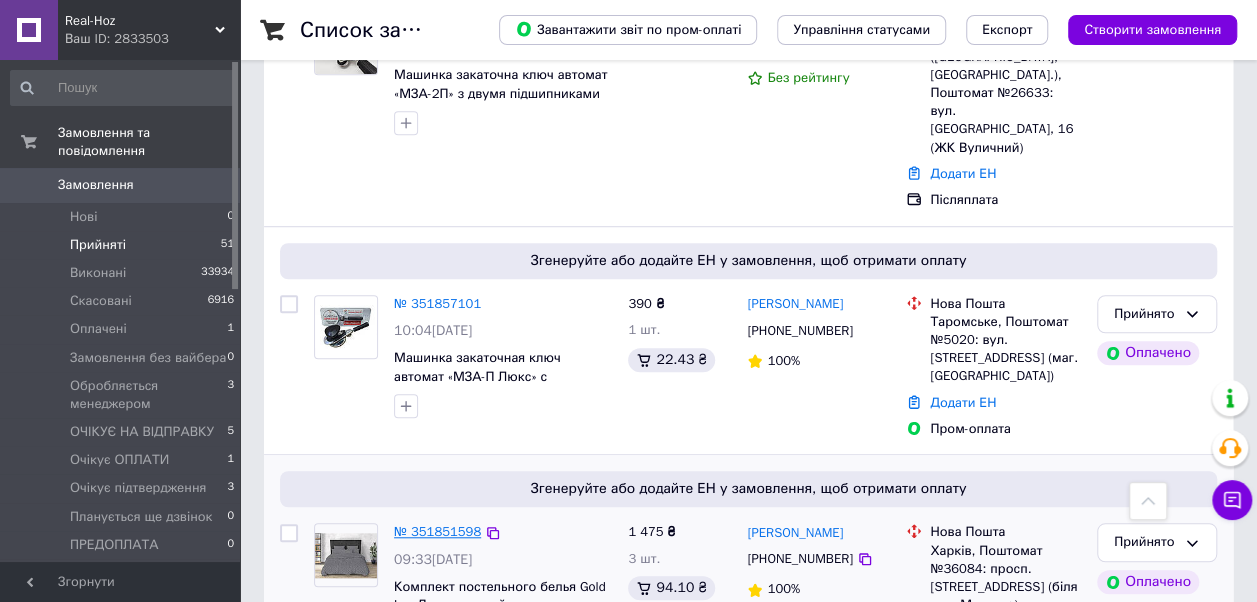 click on "№ 351851598" at bounding box center [437, 531] 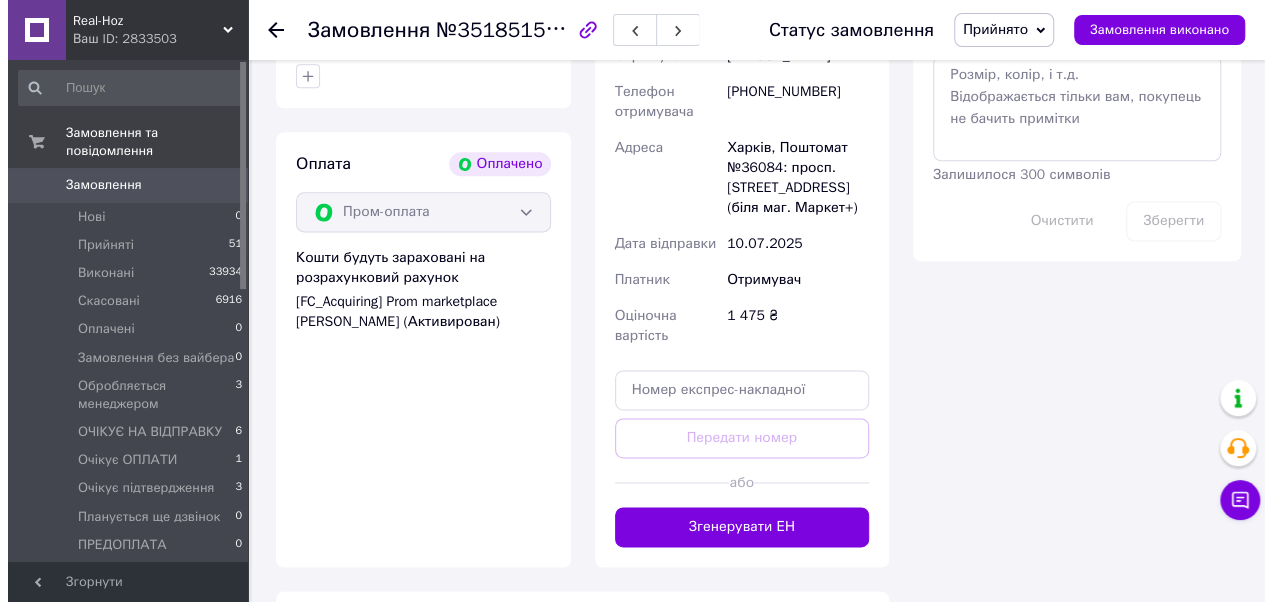 scroll, scrollTop: 1020, scrollLeft: 0, axis: vertical 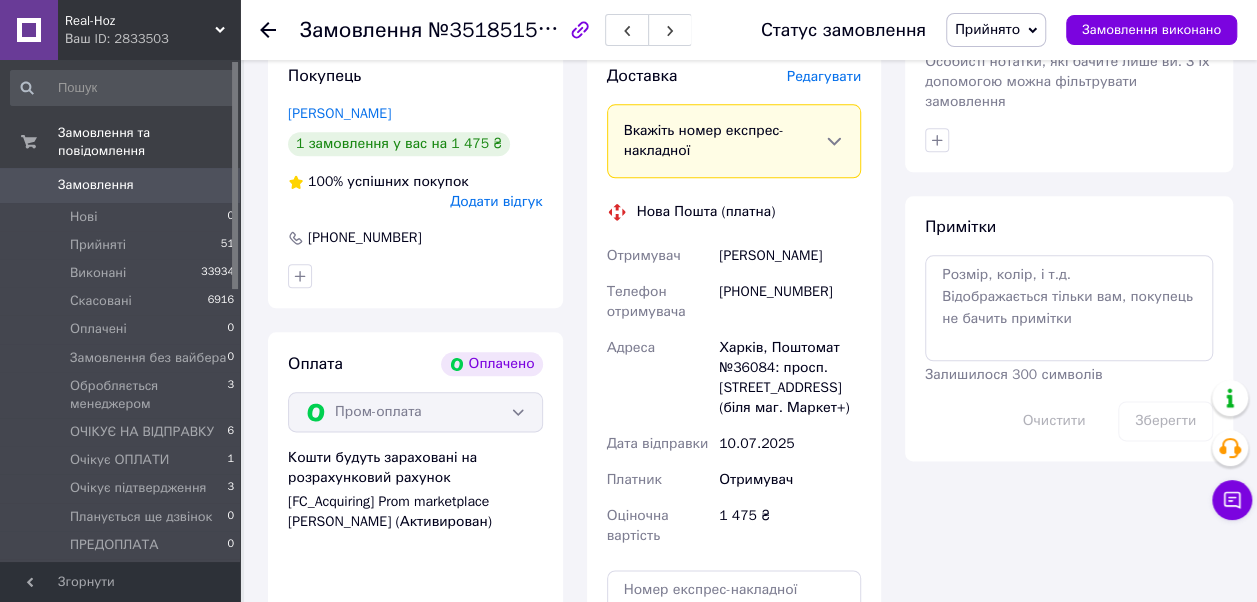 click on "Редагувати" at bounding box center [824, 76] 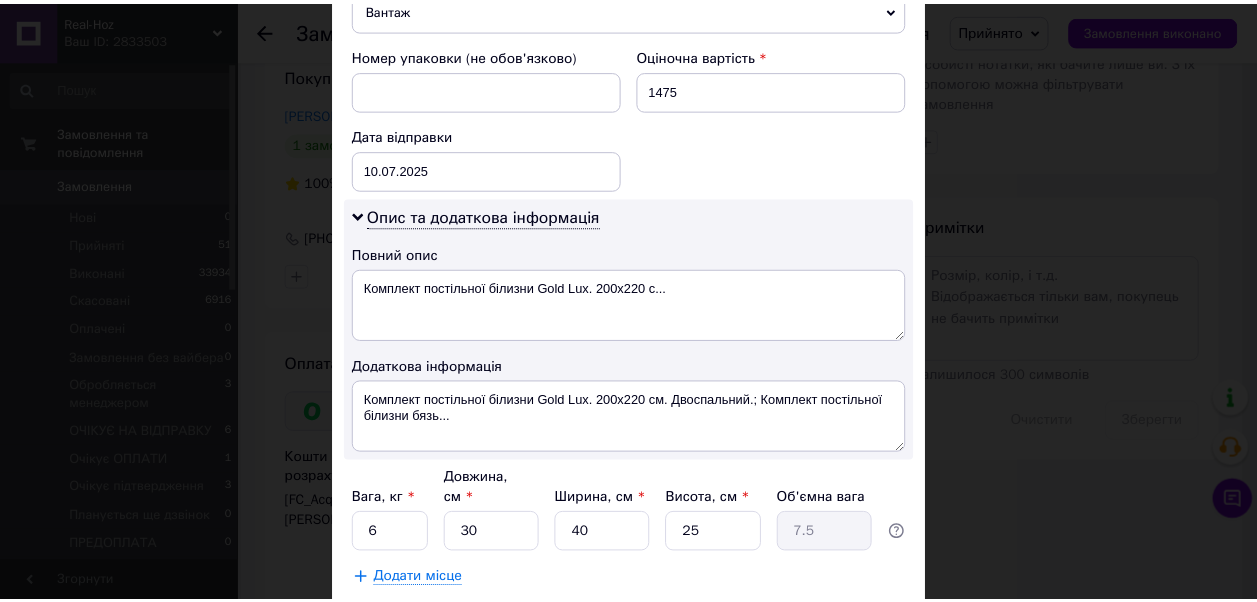 scroll, scrollTop: 940, scrollLeft: 0, axis: vertical 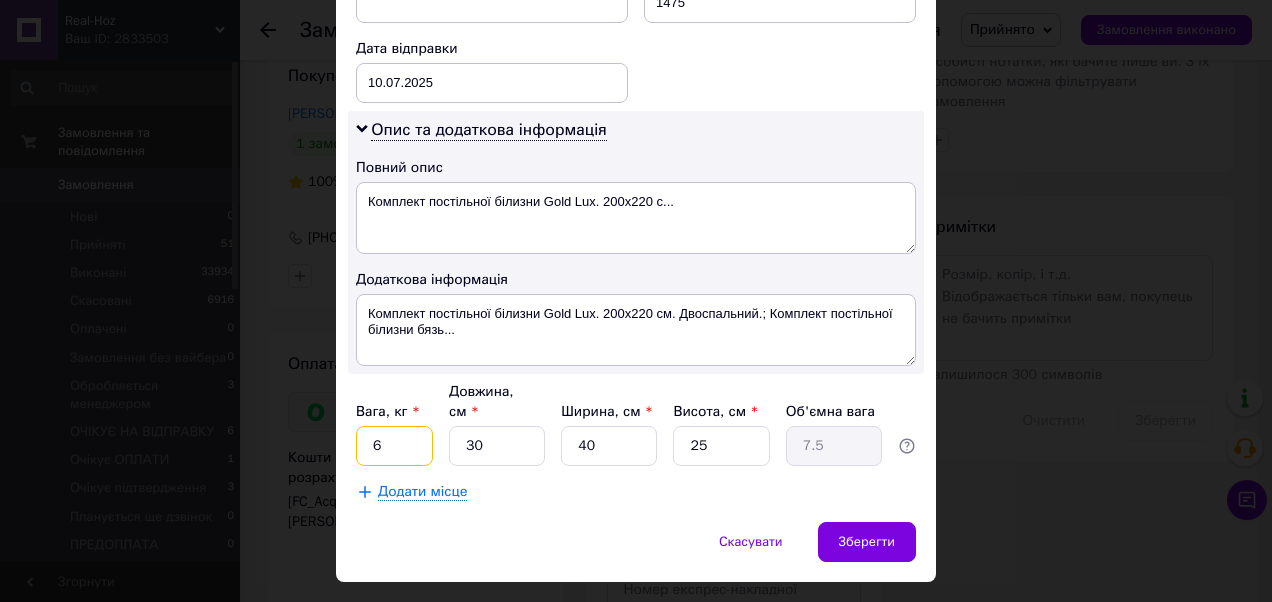 click on "6" at bounding box center (394, 446) 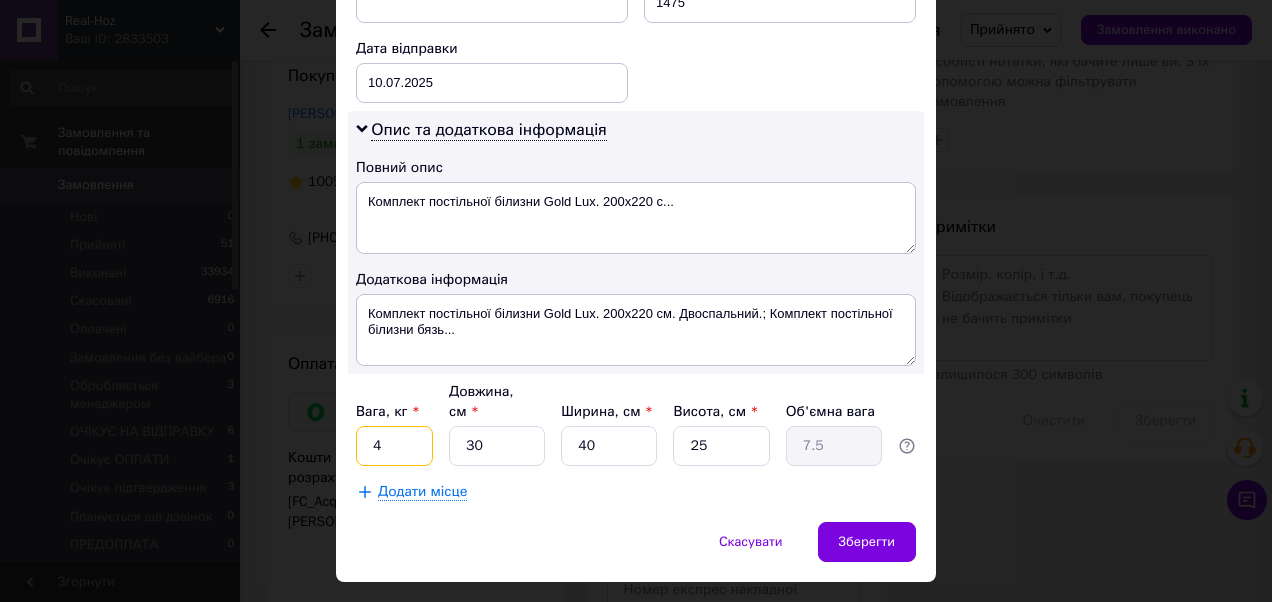 type on "4" 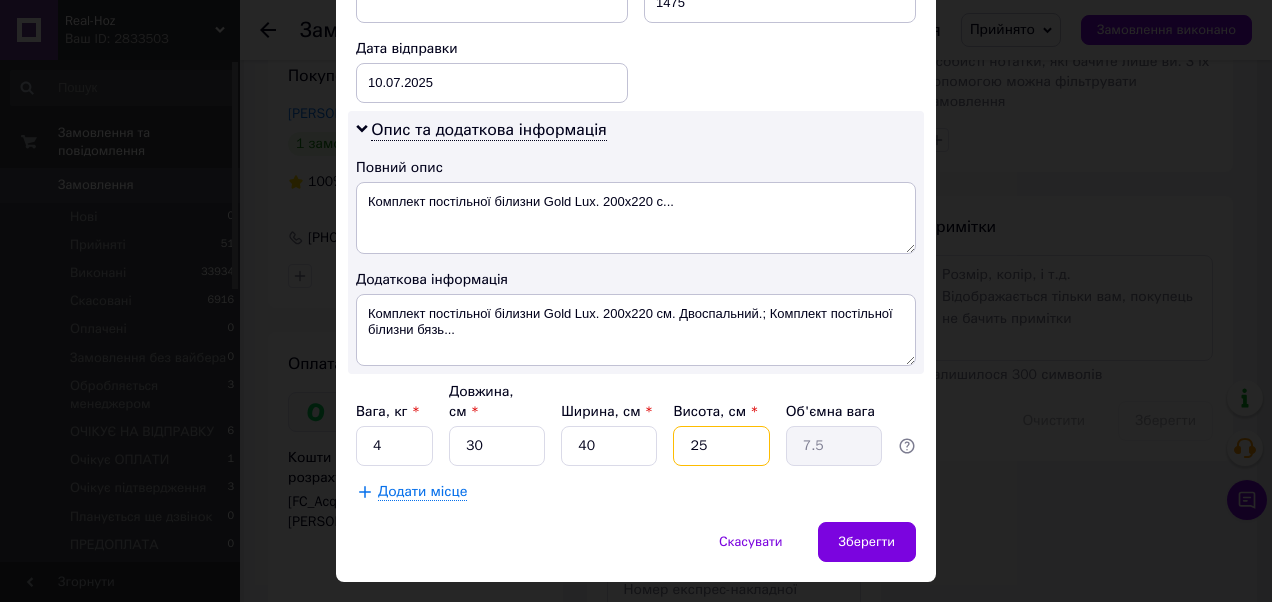 click on "25" at bounding box center (721, 446) 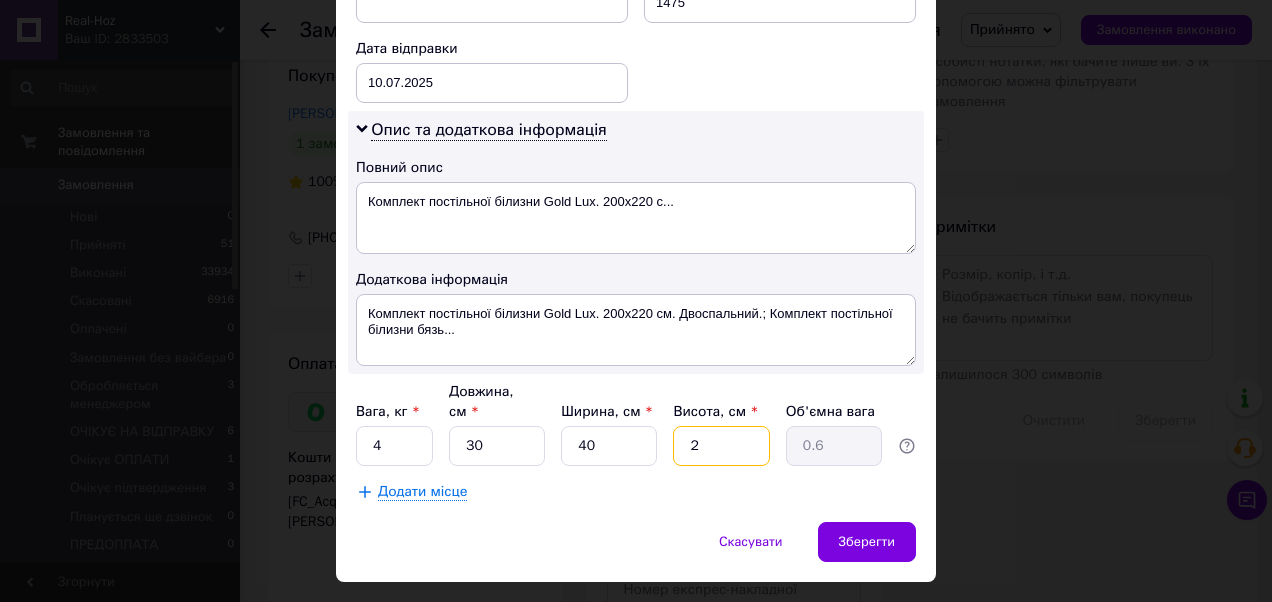 type 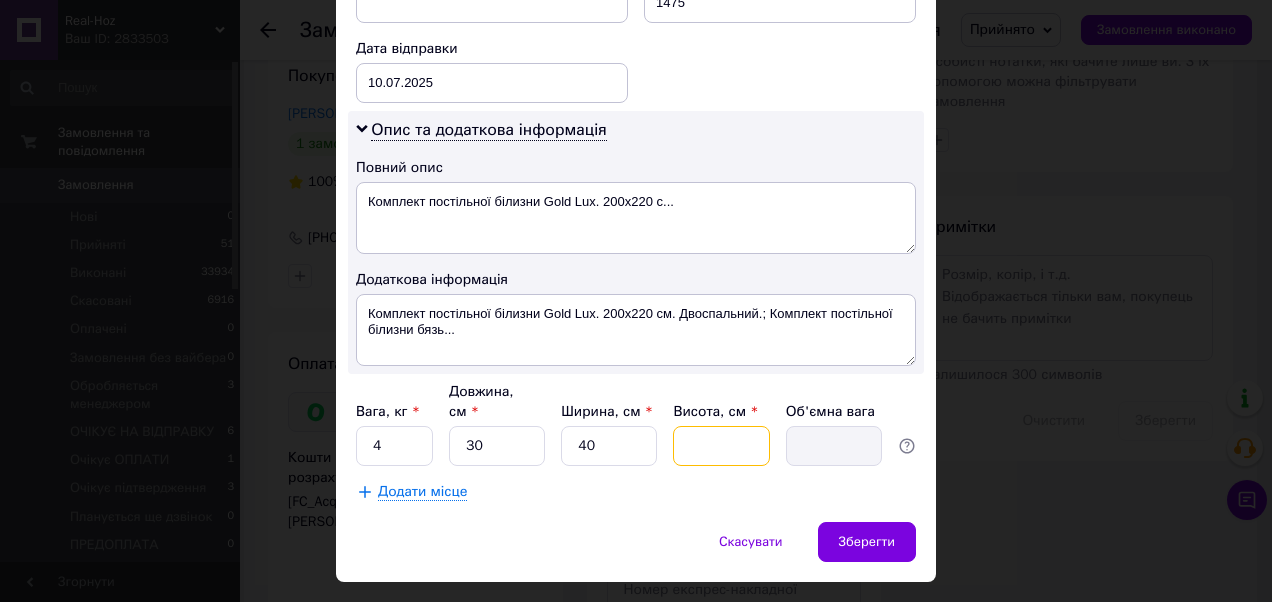 type on "1" 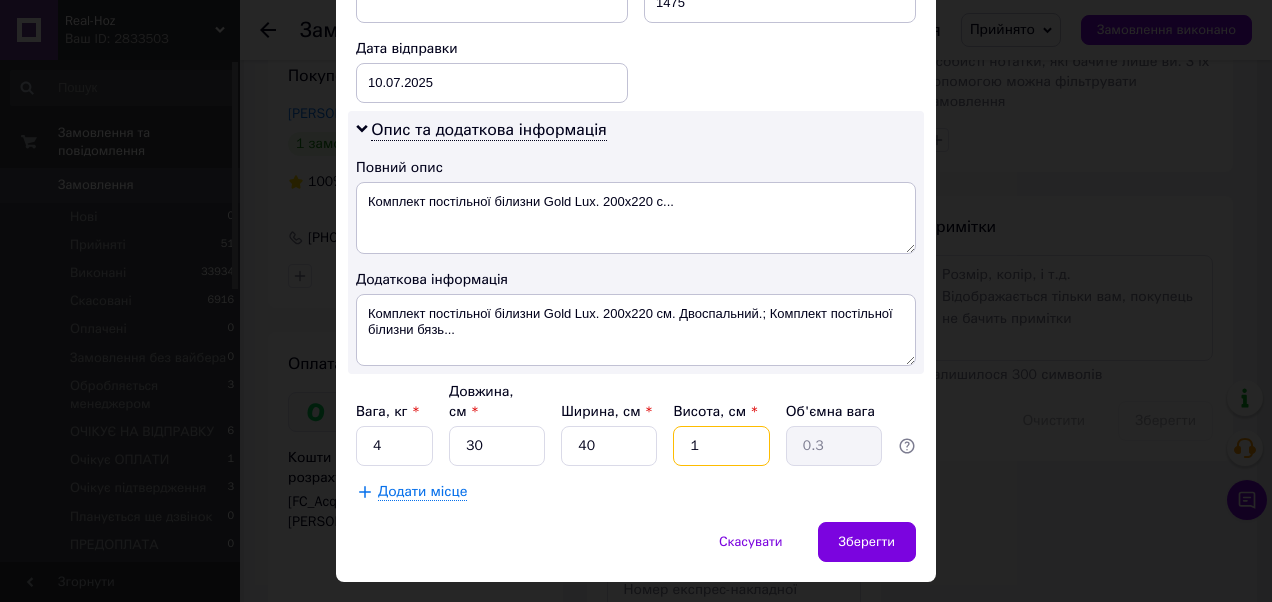 type on "10" 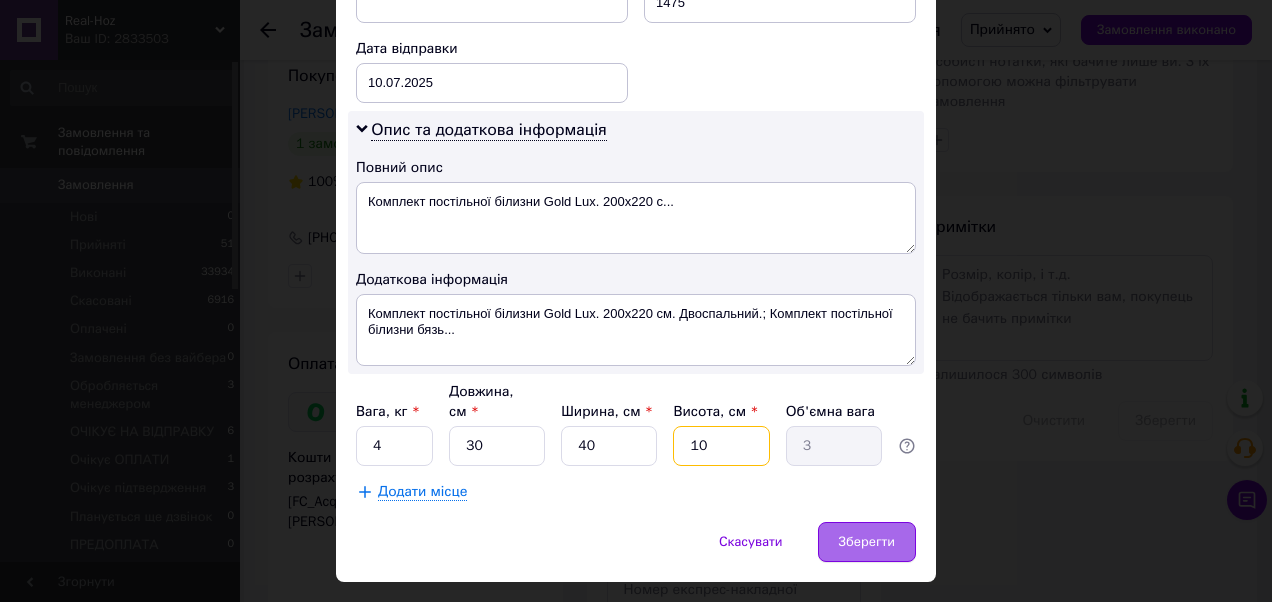 type on "10" 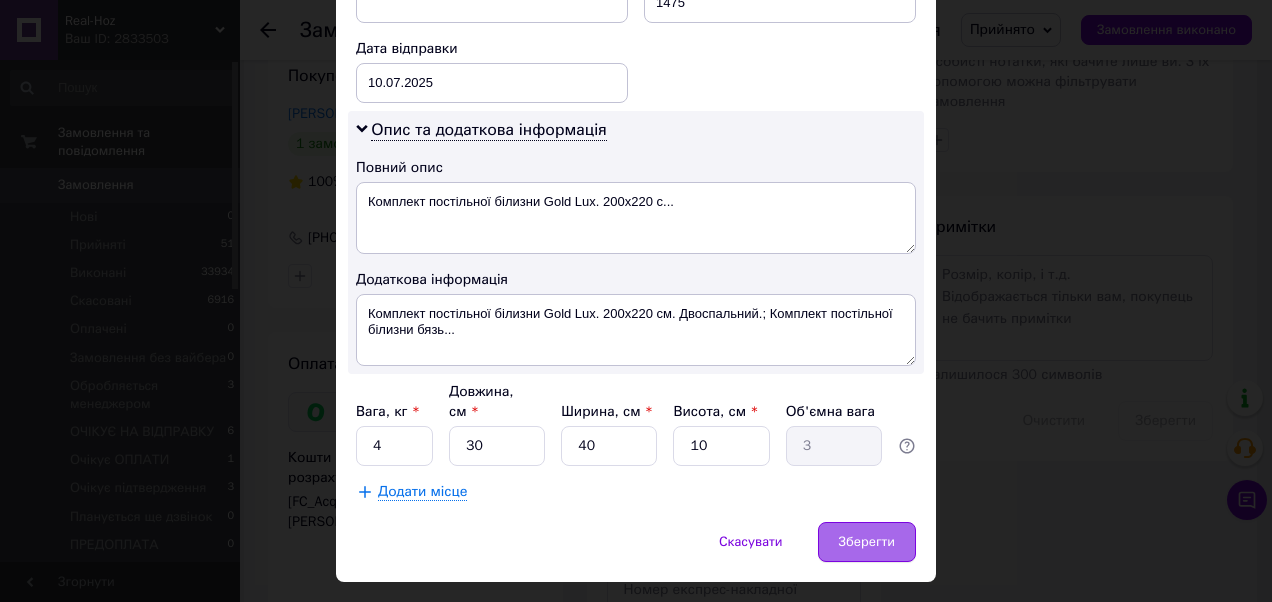 click on "Зберегти" at bounding box center [867, 542] 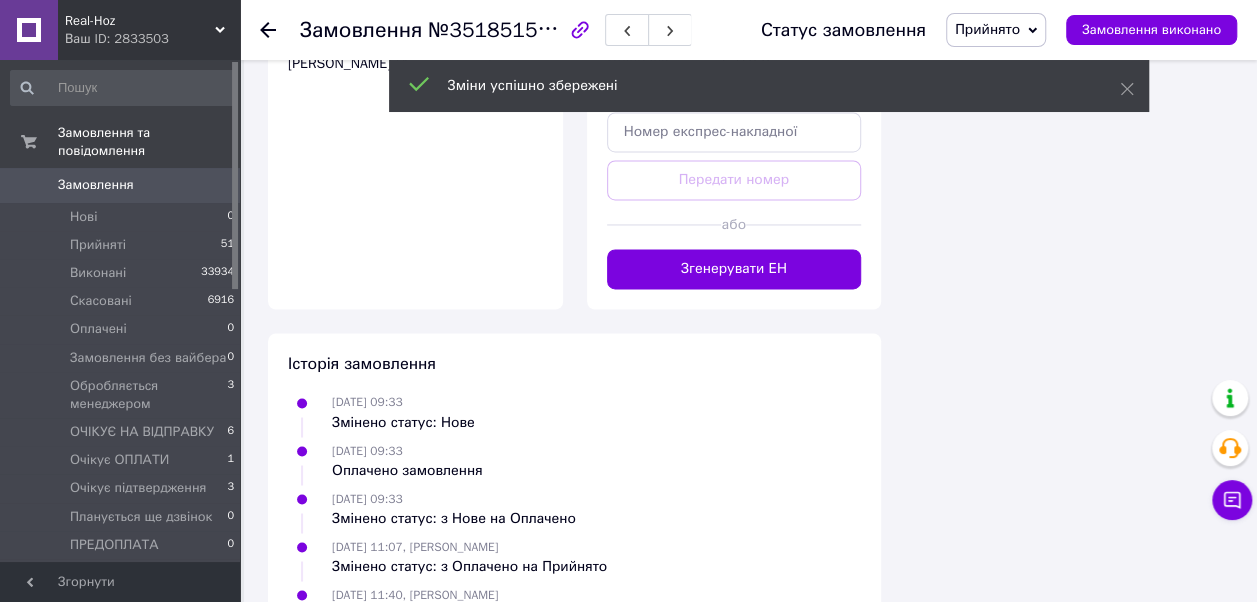 scroll, scrollTop: 1520, scrollLeft: 0, axis: vertical 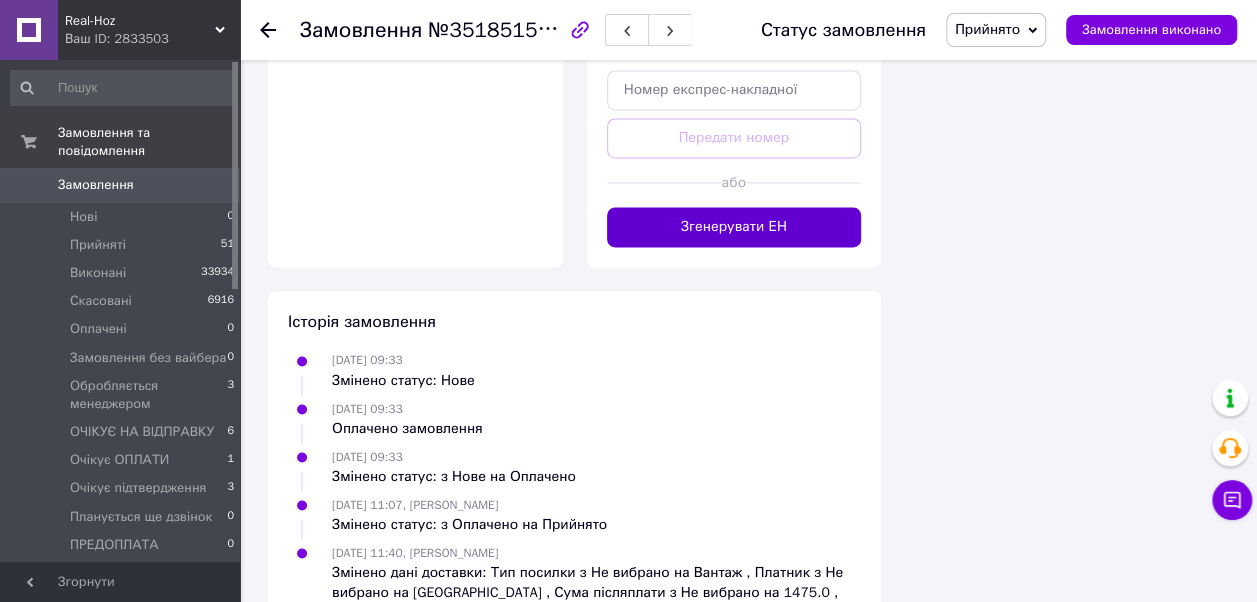 click on "Згенерувати ЕН" at bounding box center [734, 227] 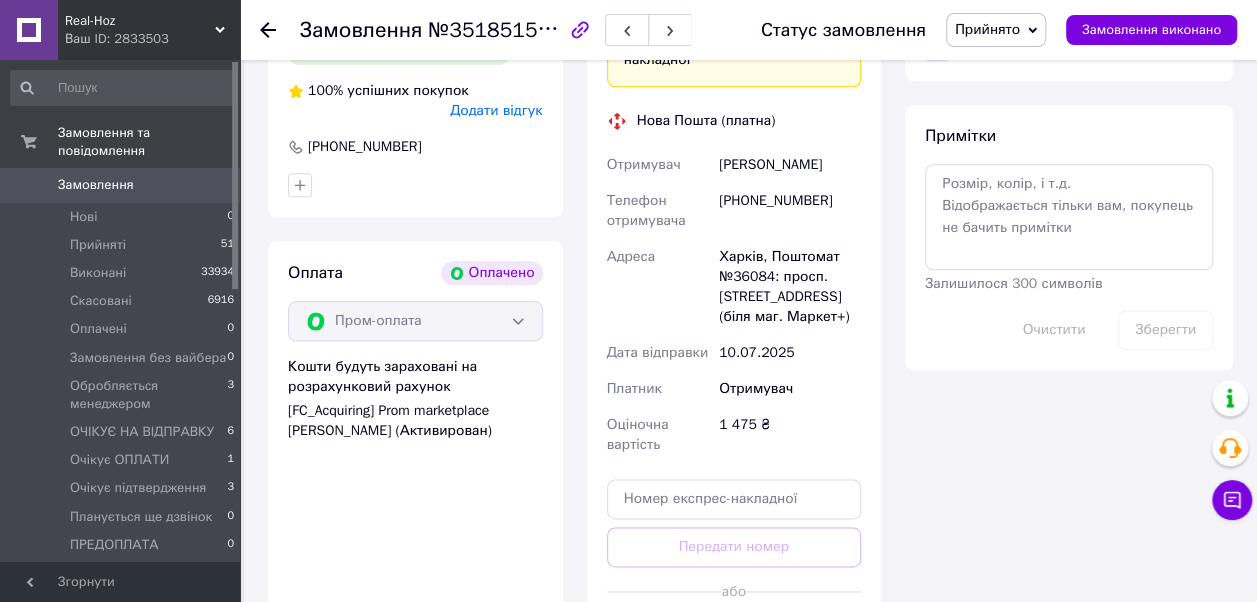 scroll, scrollTop: 1020, scrollLeft: 0, axis: vertical 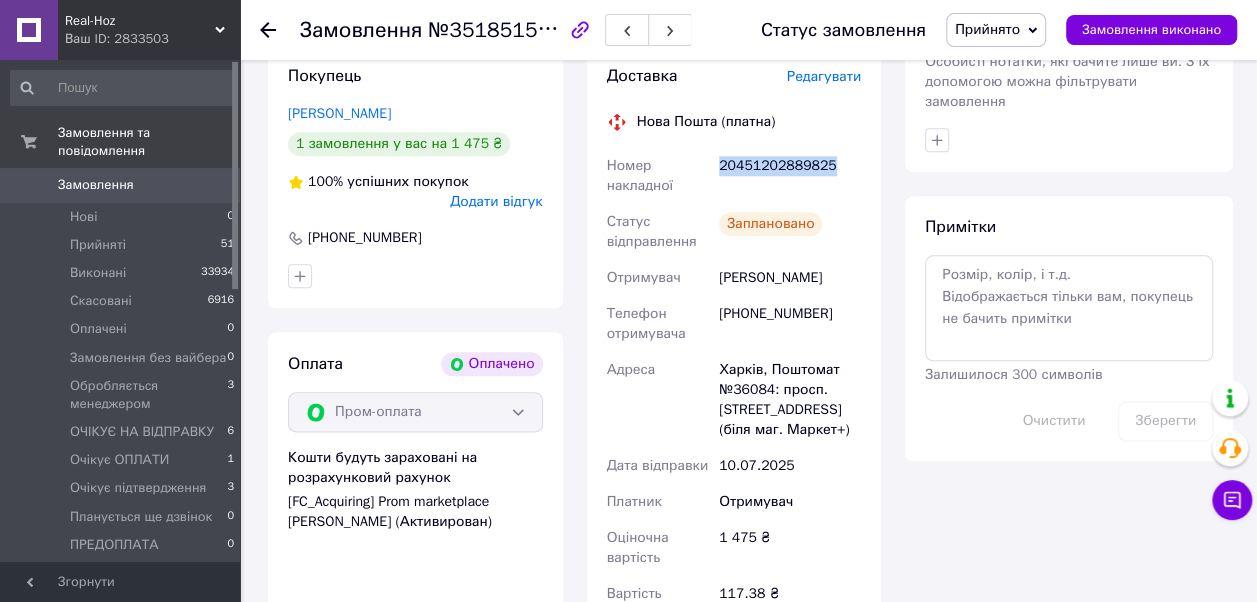 drag, startPoint x: 852, startPoint y: 168, endPoint x: 716, endPoint y: 173, distance: 136.09187 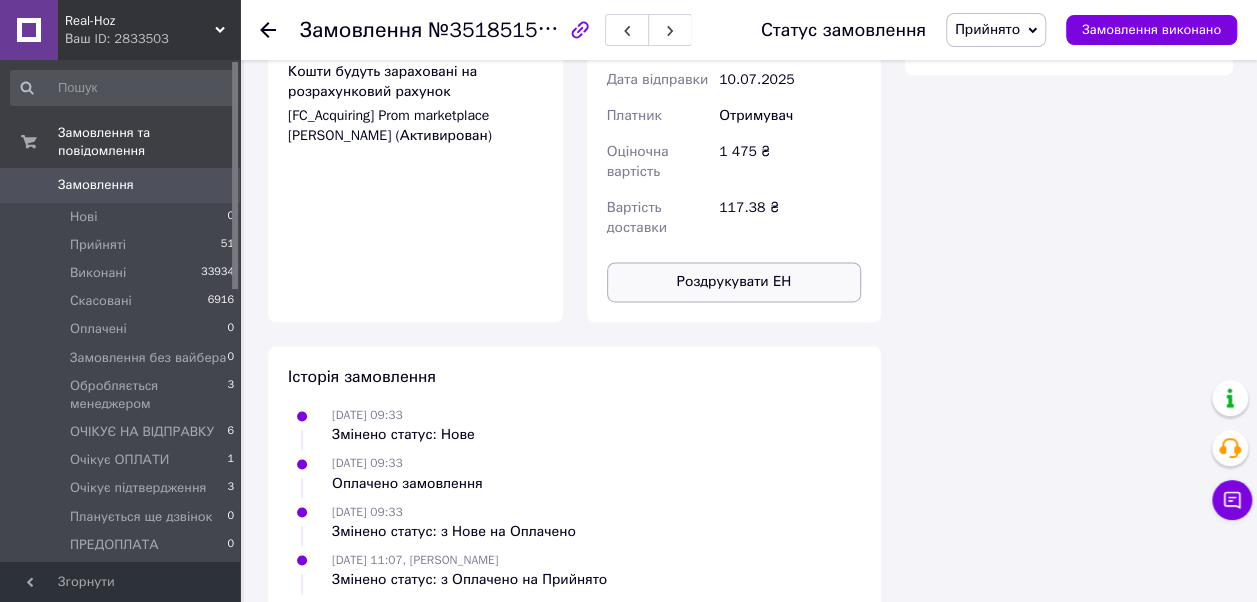 scroll, scrollTop: 1420, scrollLeft: 0, axis: vertical 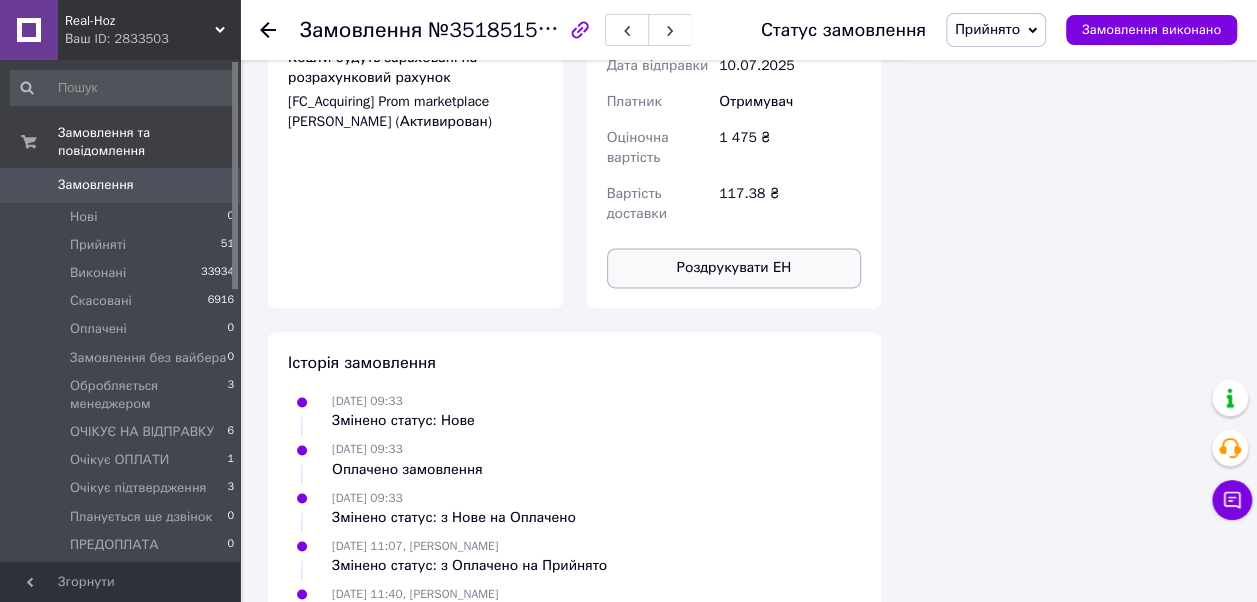 click on "Роздрукувати ЕН" at bounding box center [734, 268] 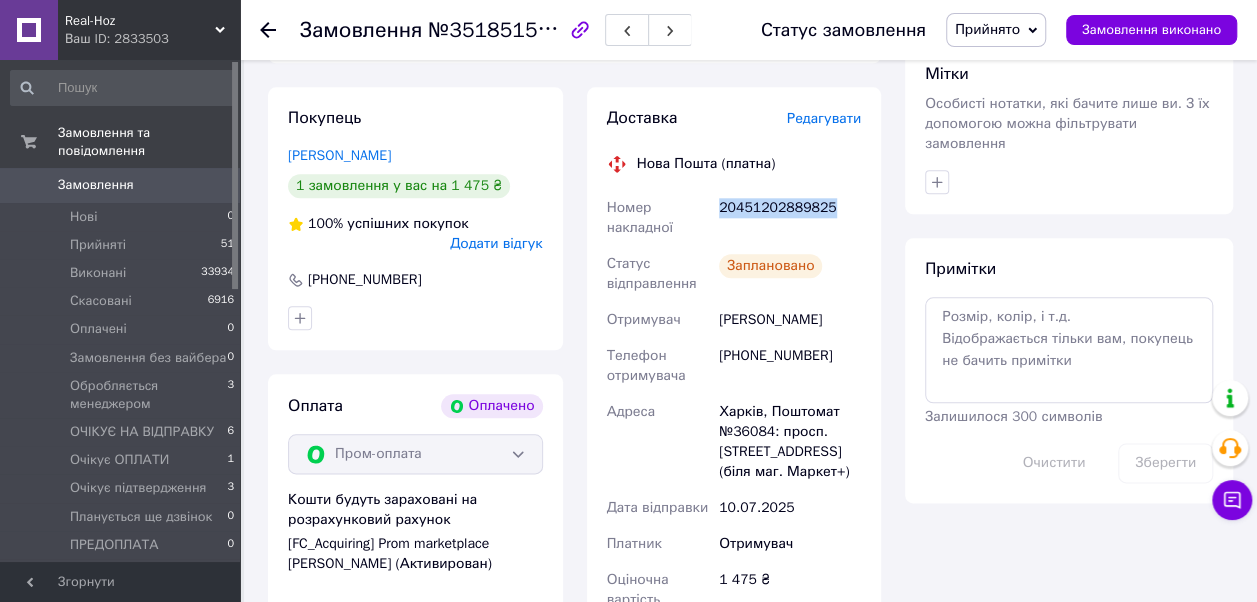 scroll, scrollTop: 920, scrollLeft: 0, axis: vertical 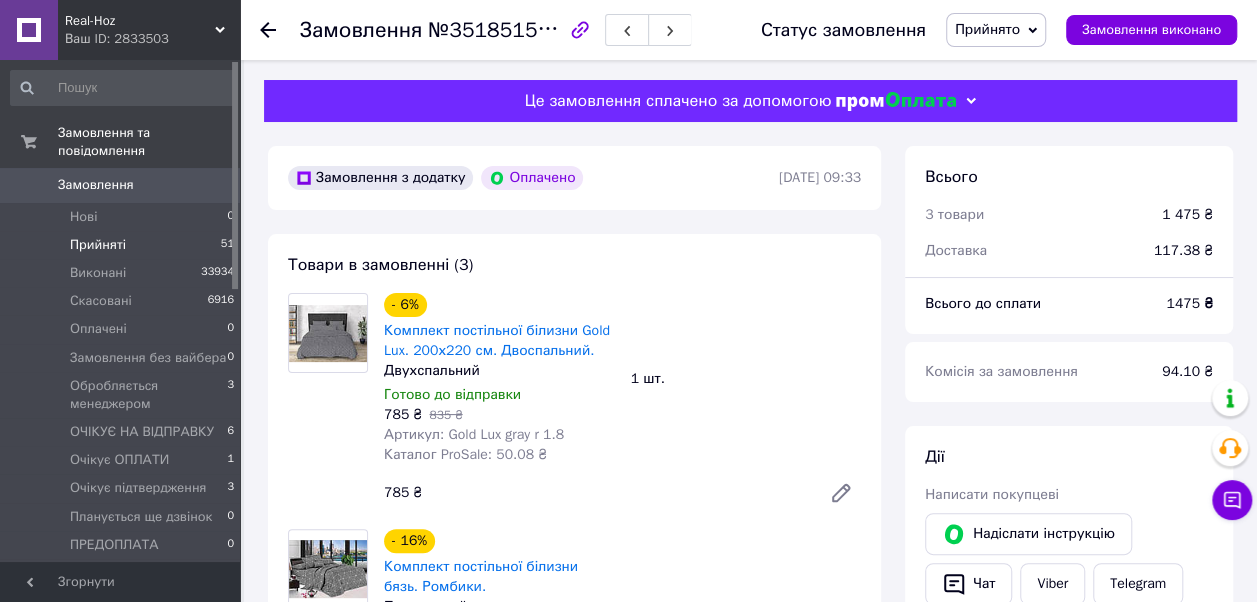 click on "Прийняті" at bounding box center (98, 245) 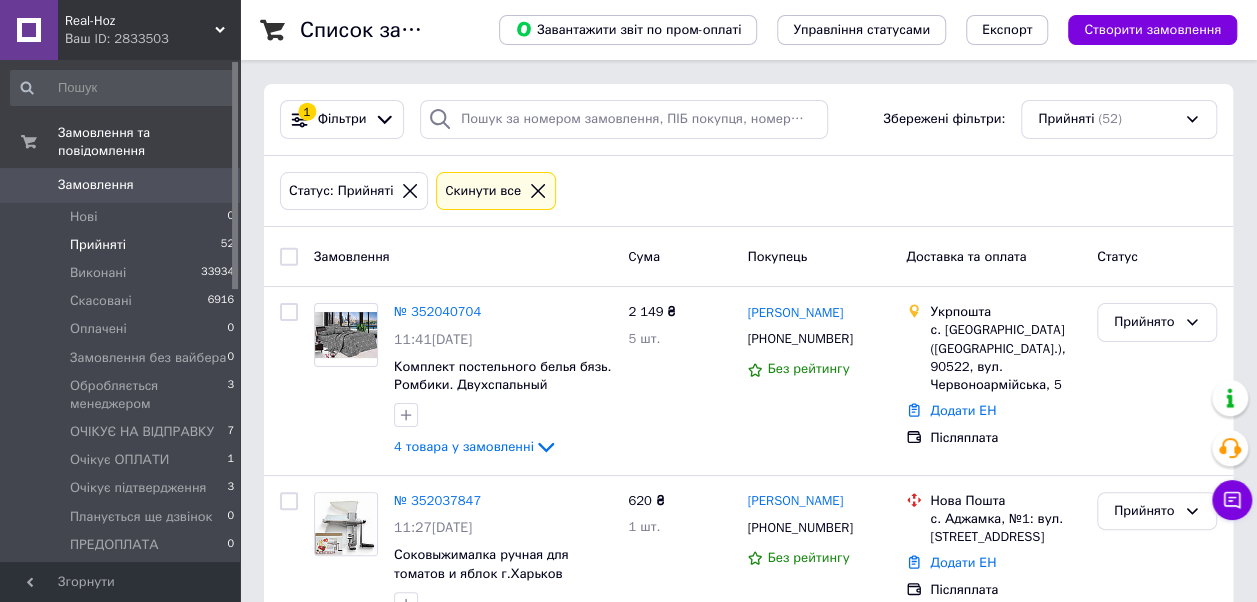 click on "Прийняті" at bounding box center (98, 245) 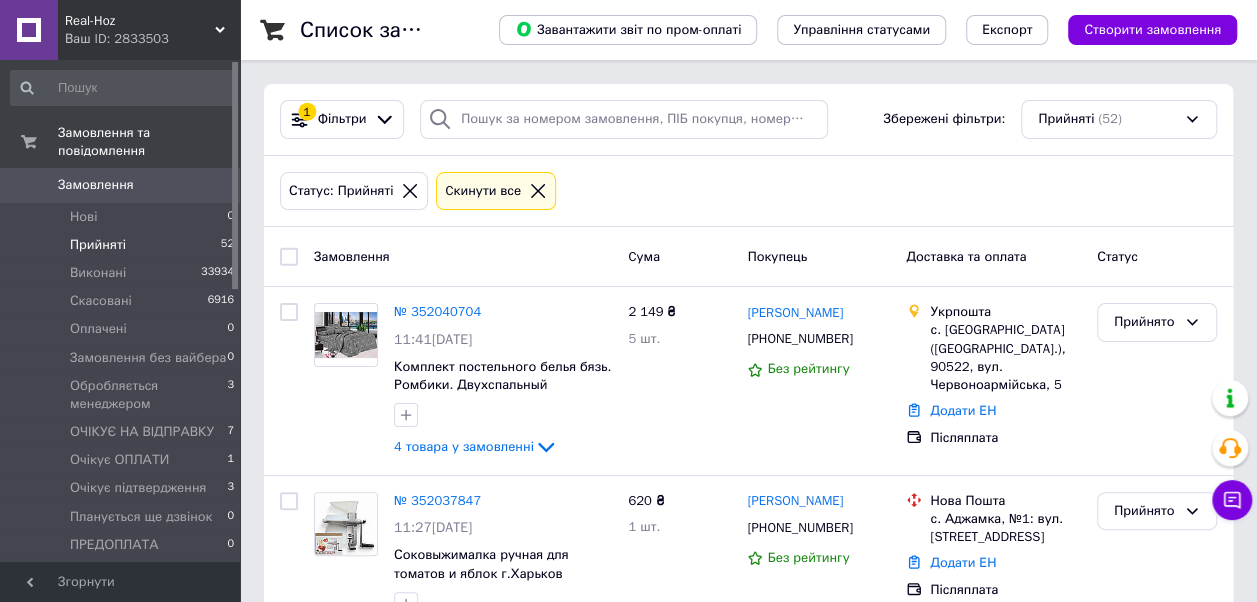 click on "Прийняті" at bounding box center [98, 245] 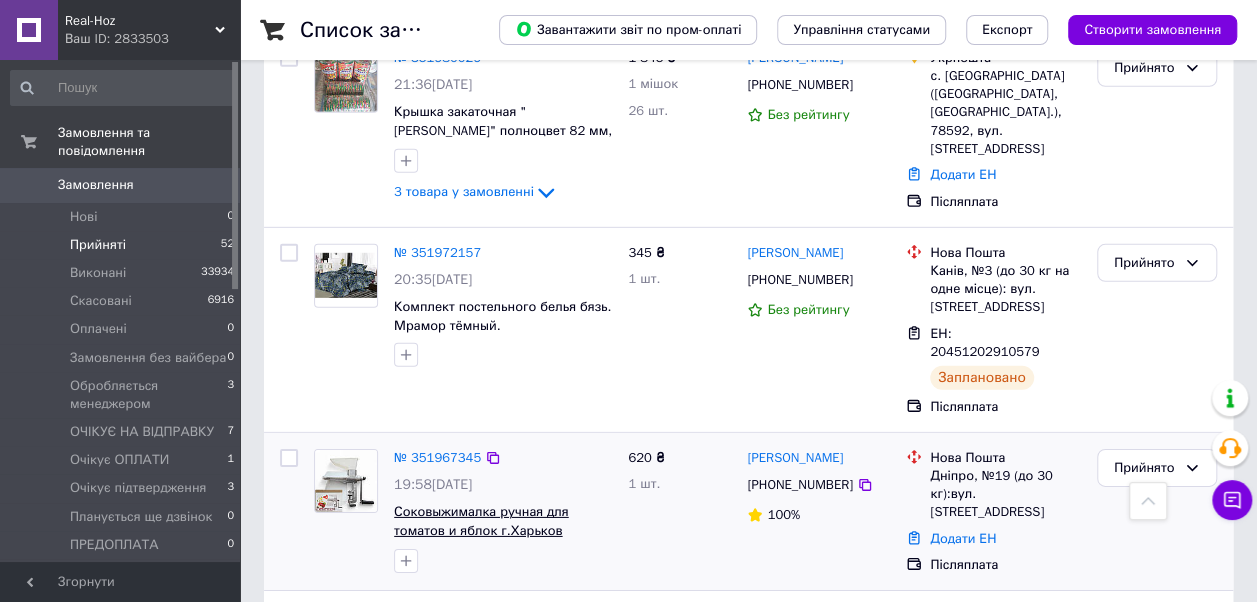 scroll, scrollTop: 2900, scrollLeft: 0, axis: vertical 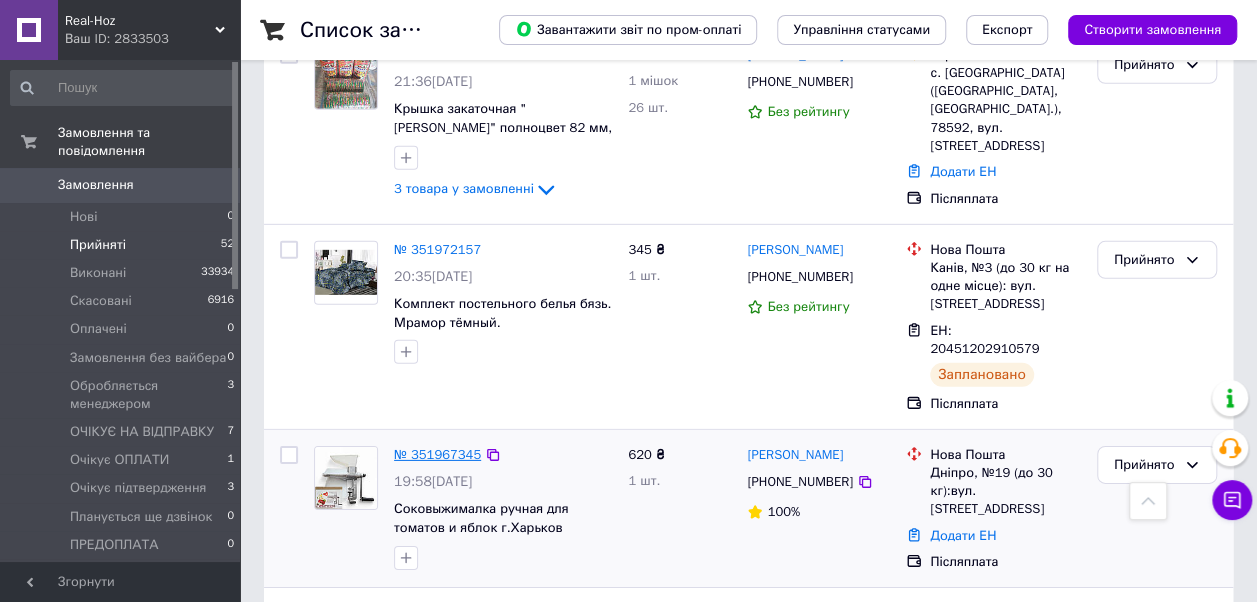 click on "№ 351967345" at bounding box center (437, 454) 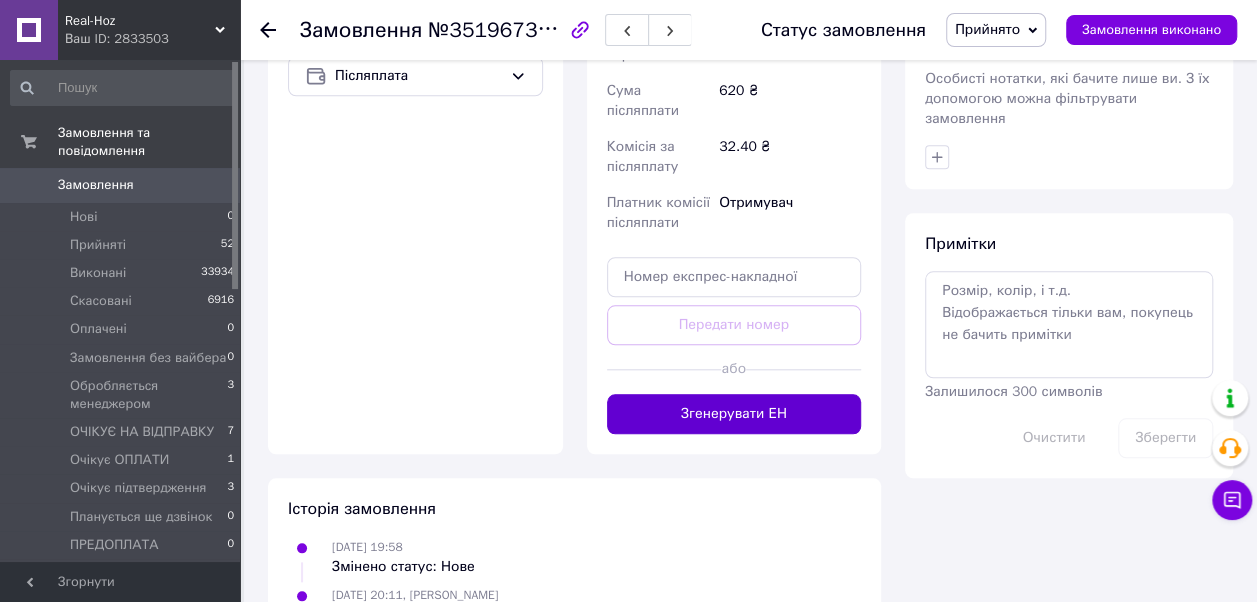 scroll, scrollTop: 828, scrollLeft: 0, axis: vertical 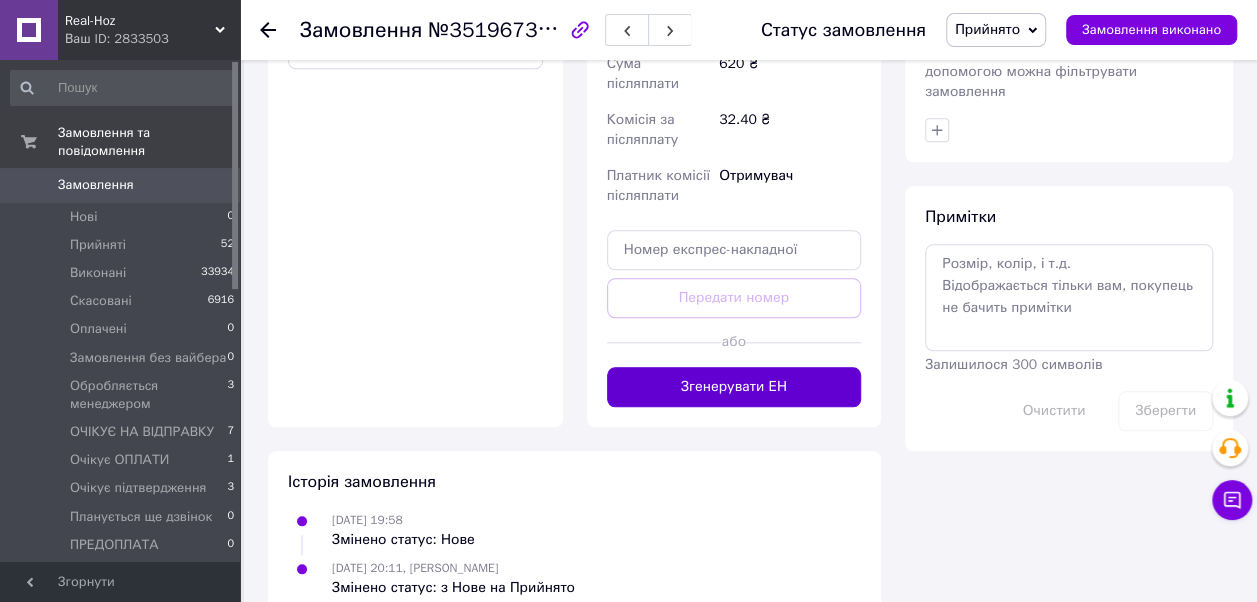 click on "Згенерувати ЕН" at bounding box center [734, 387] 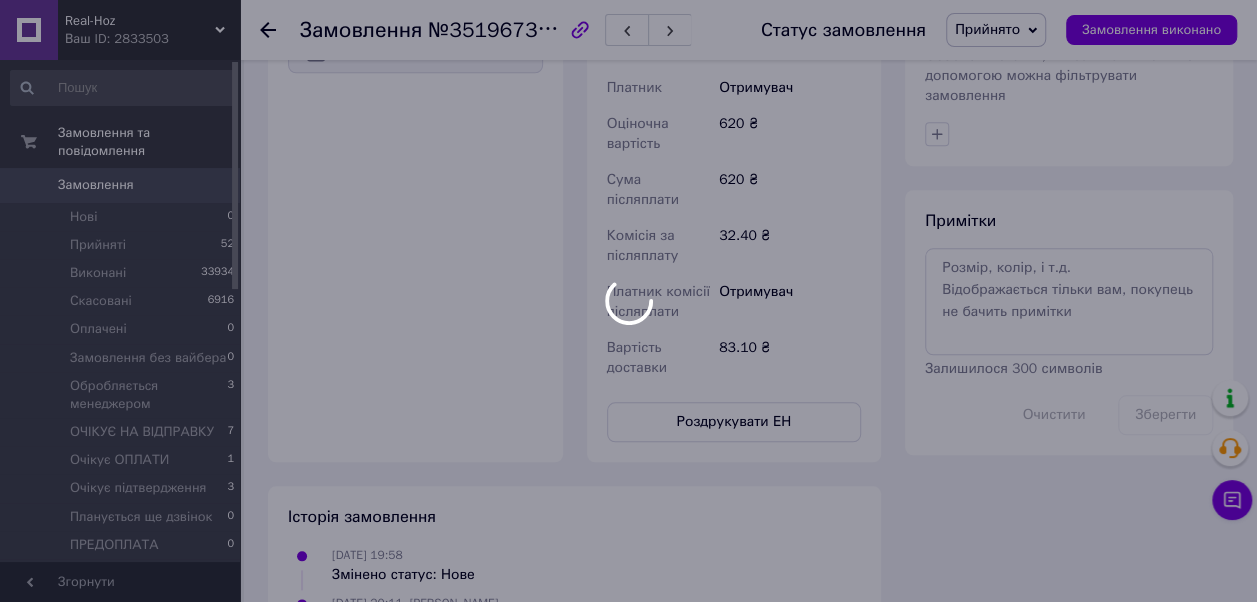 scroll, scrollTop: 828, scrollLeft: 0, axis: vertical 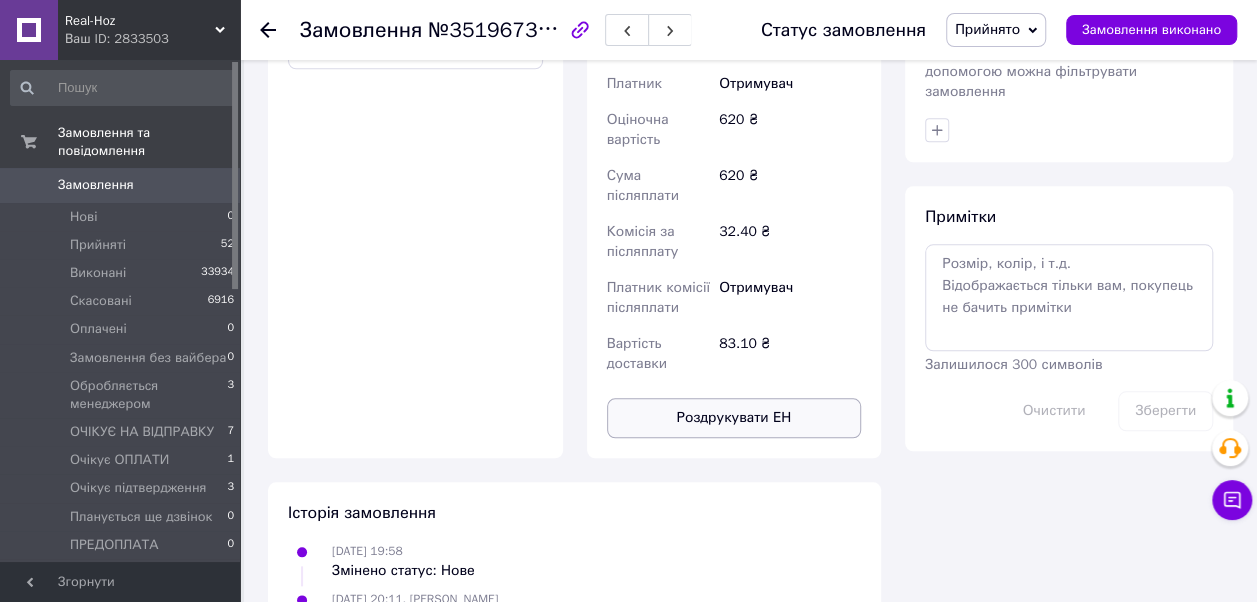 click on "Роздрукувати ЕН" at bounding box center (734, 418) 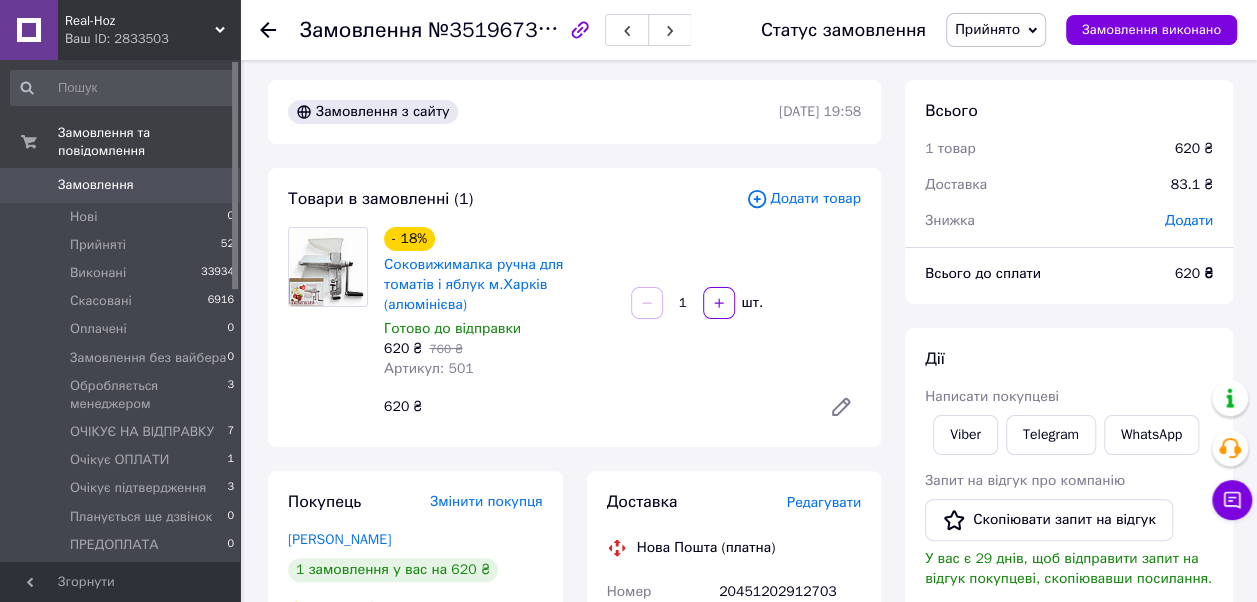scroll, scrollTop: 0, scrollLeft: 0, axis: both 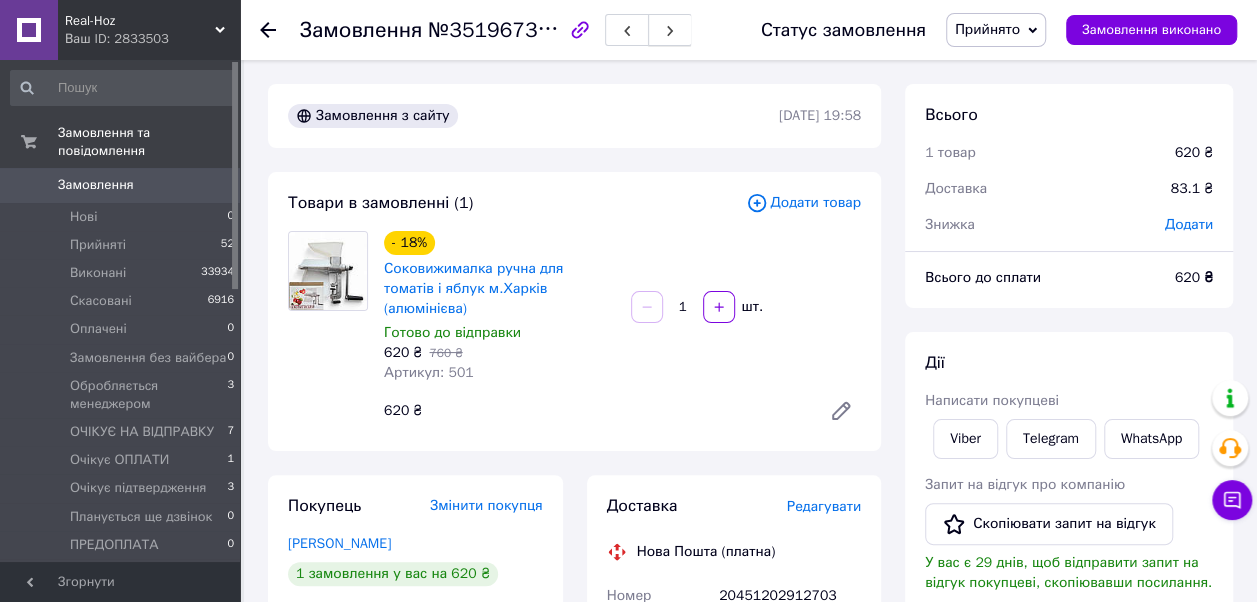 click at bounding box center (670, 30) 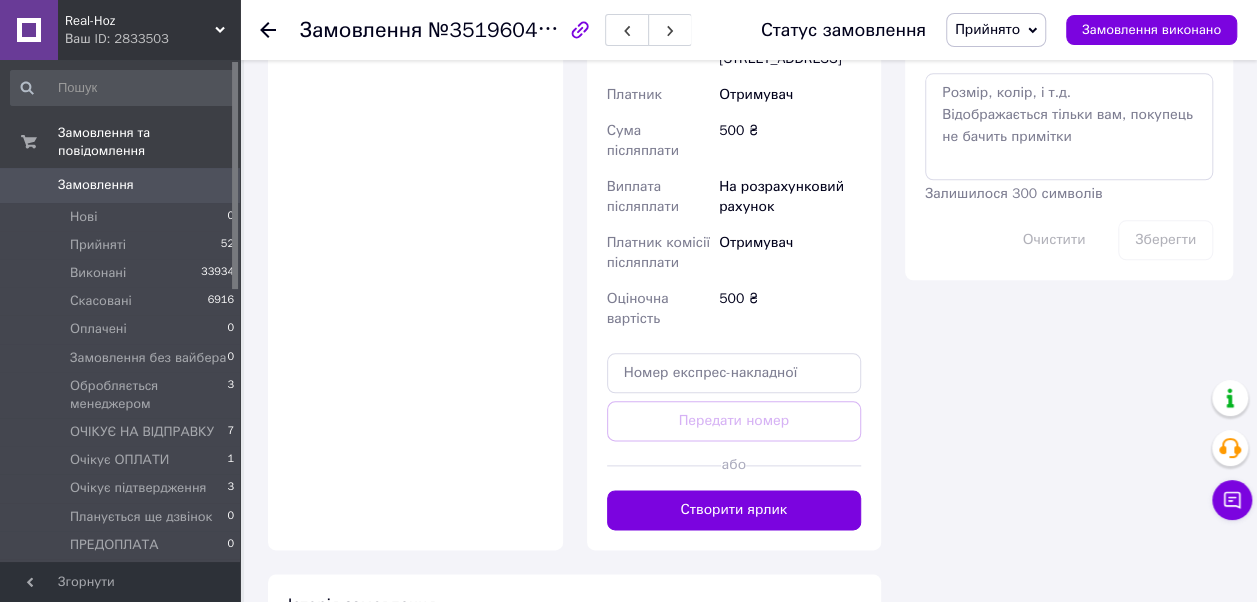 scroll, scrollTop: 1000, scrollLeft: 0, axis: vertical 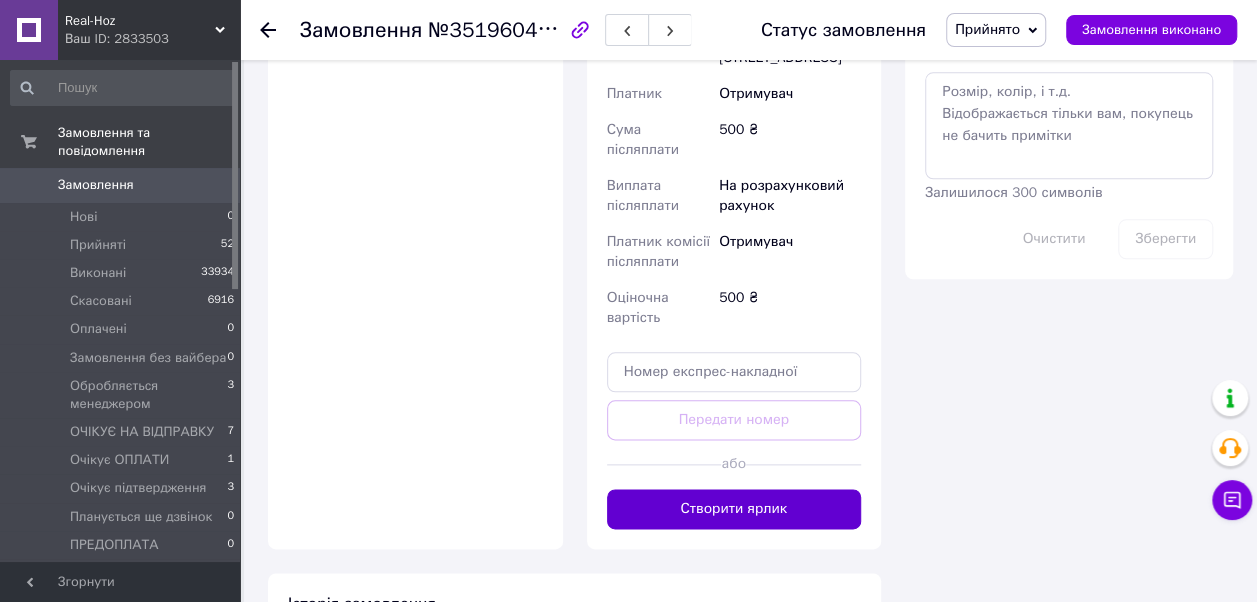 click on "Створити ярлик" at bounding box center (734, 509) 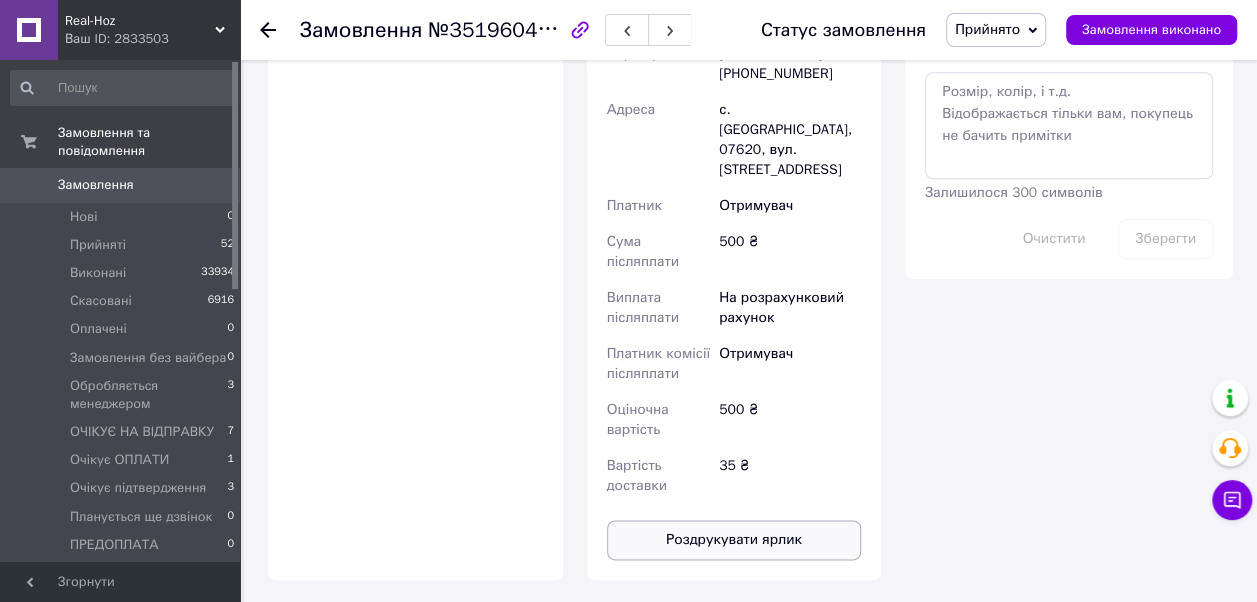 click on "Роздрукувати ярлик" at bounding box center [734, 540] 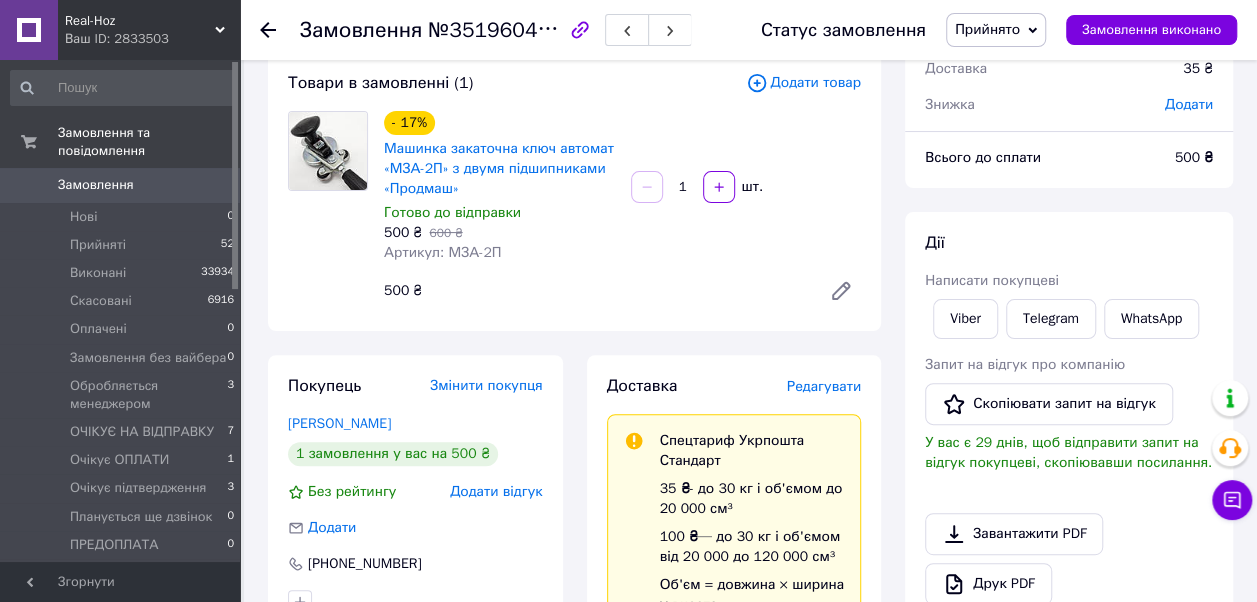 scroll, scrollTop: 0, scrollLeft: 0, axis: both 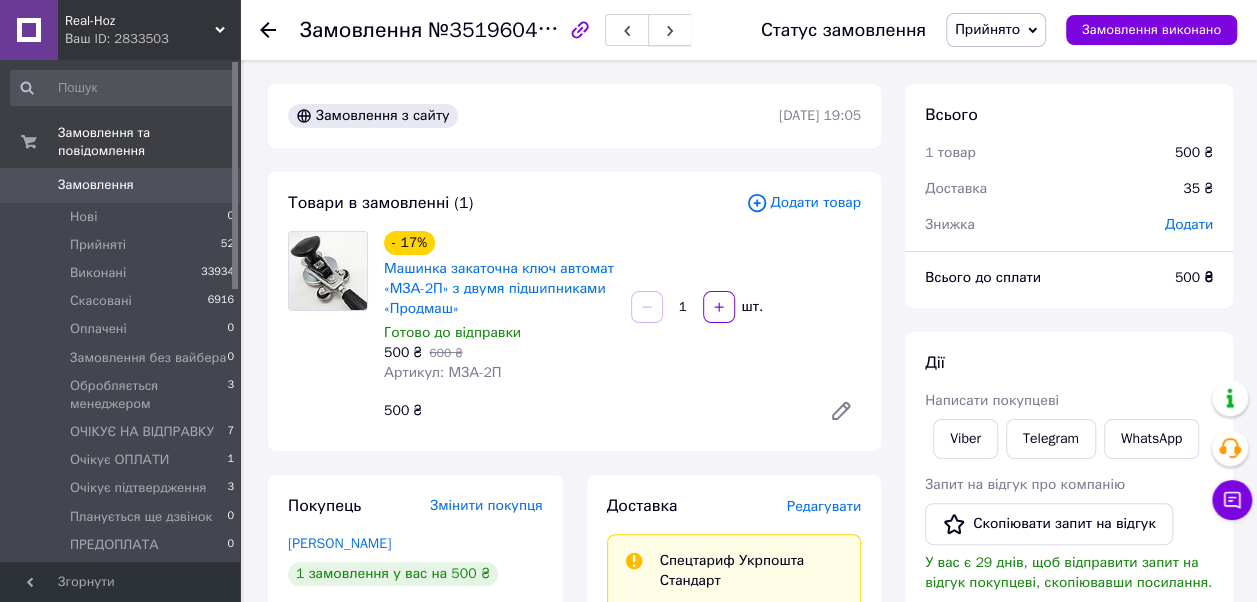 click 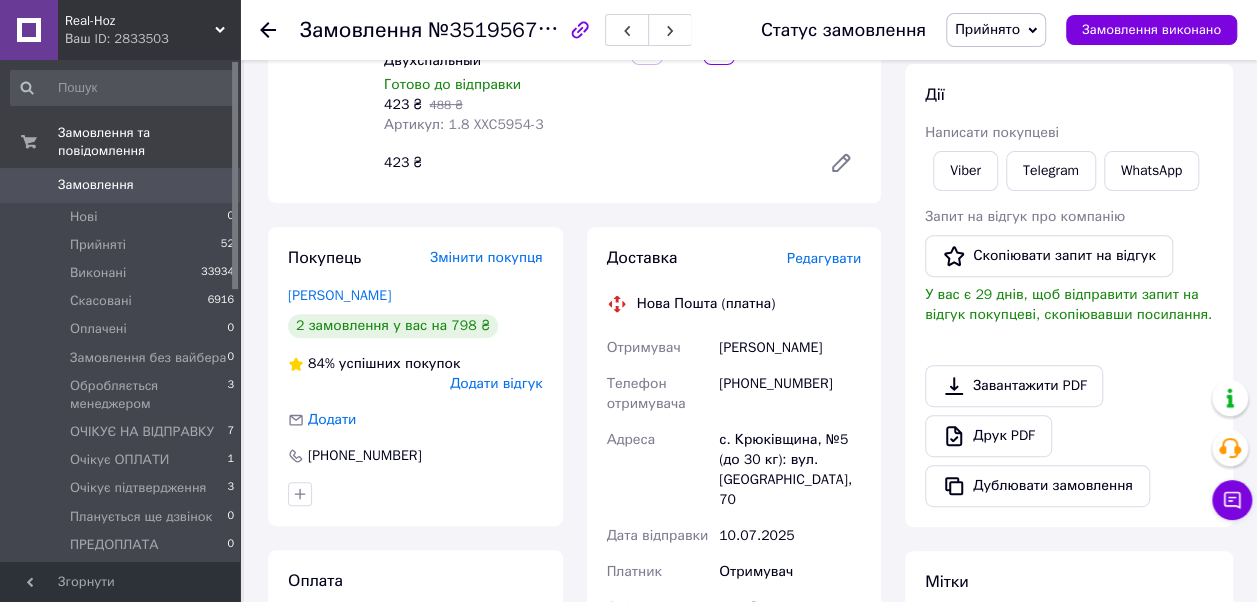 scroll, scrollTop: 300, scrollLeft: 0, axis: vertical 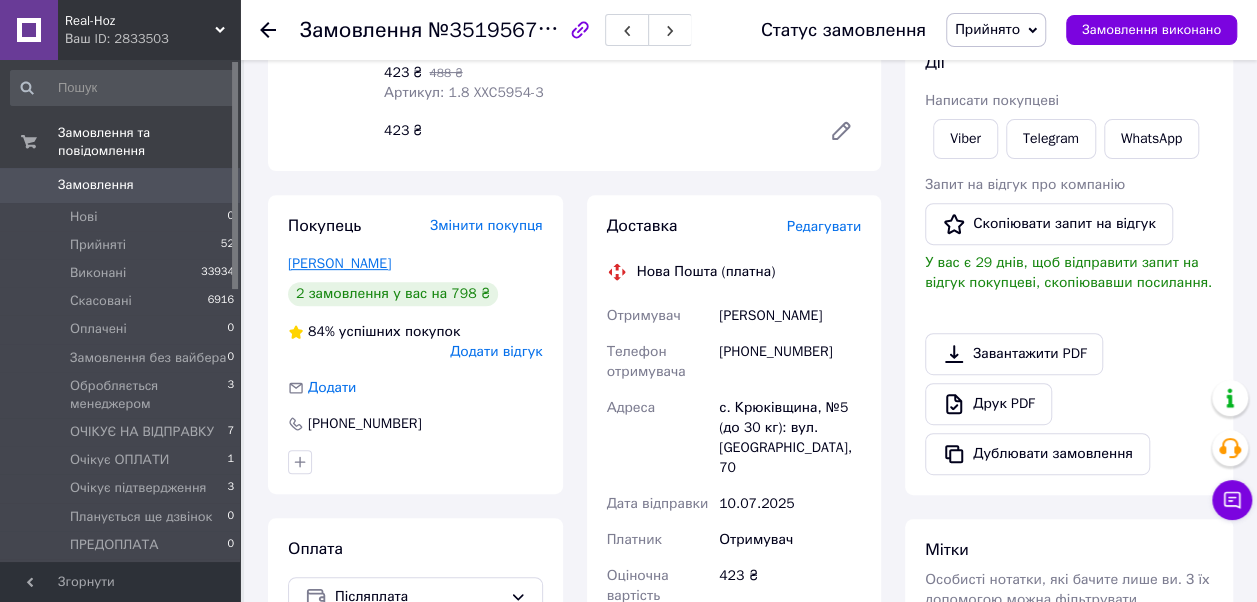 click on "Хльобас Єлизавета" at bounding box center [339, 263] 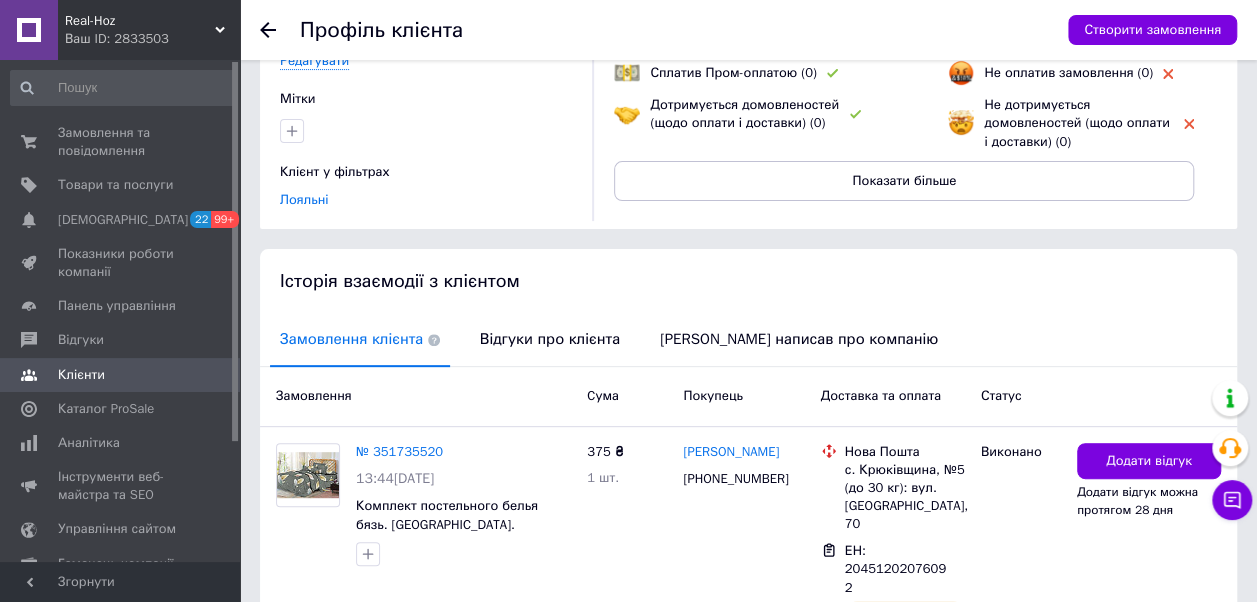 scroll, scrollTop: 88, scrollLeft: 0, axis: vertical 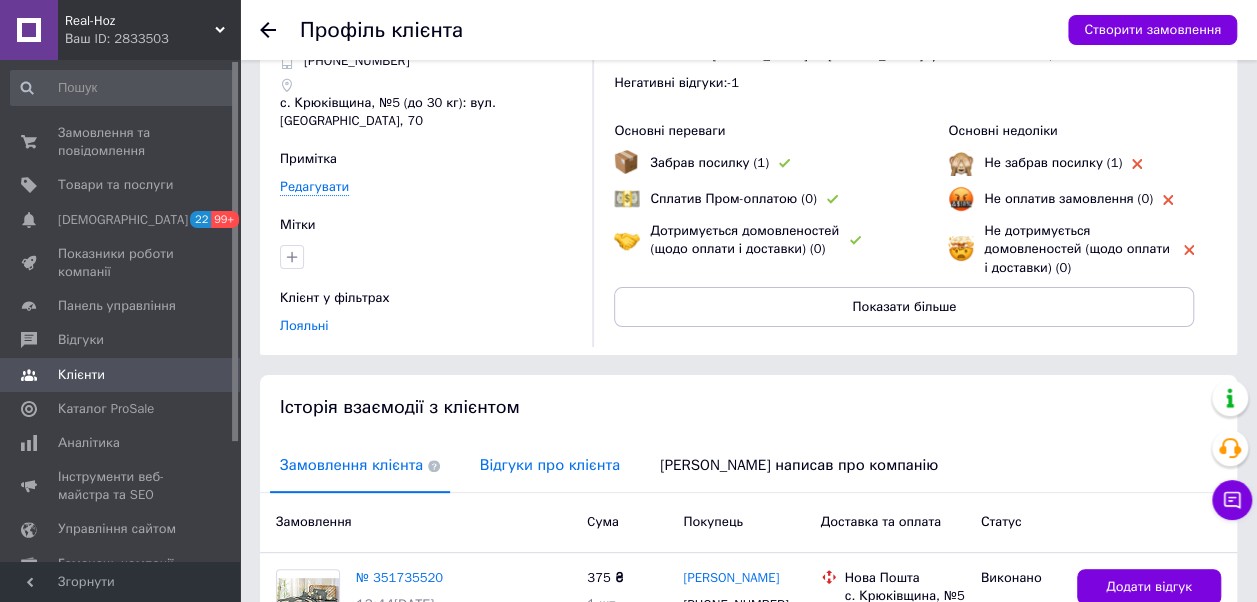 click on "Відгуки про клієнта" at bounding box center (550, 465) 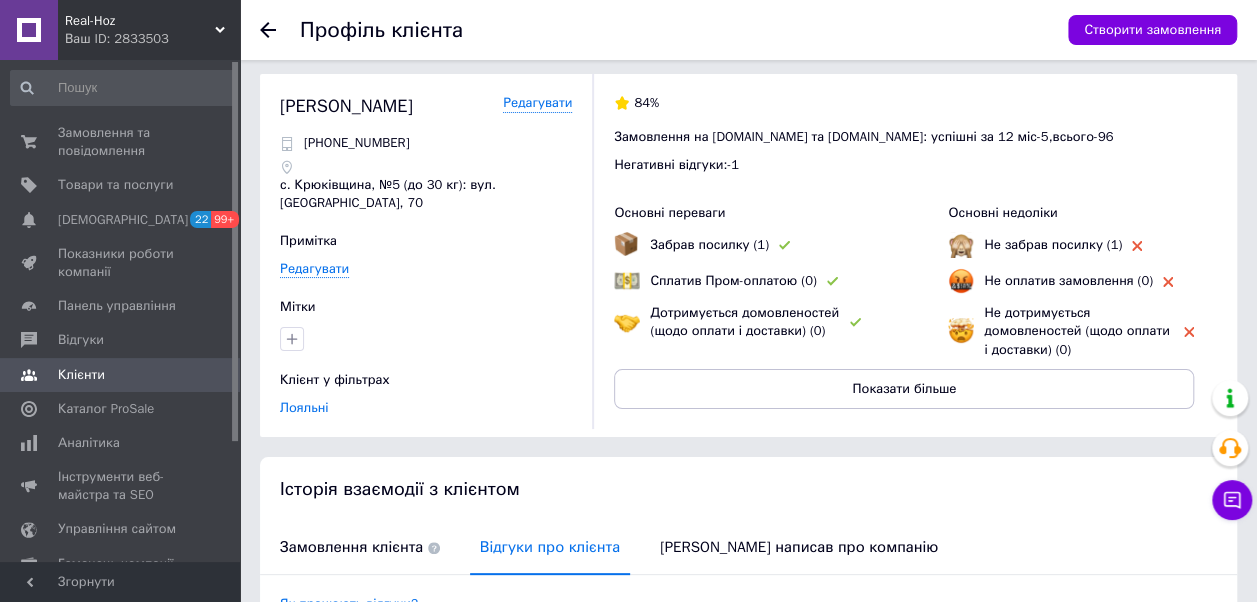 scroll, scrollTop: 0, scrollLeft: 0, axis: both 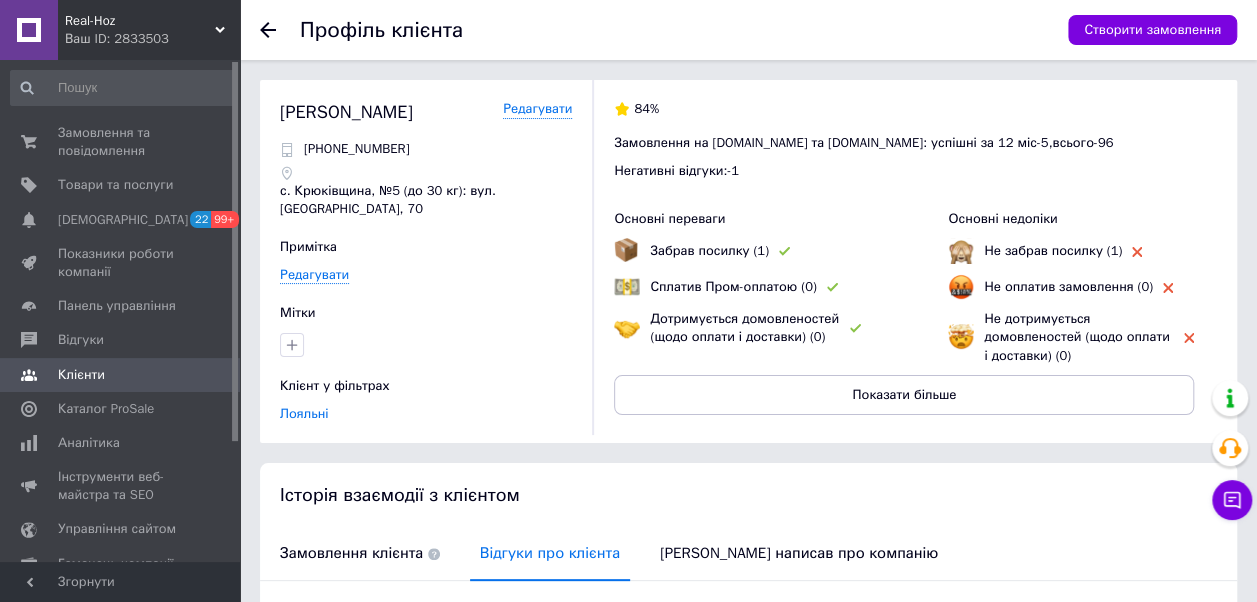 click 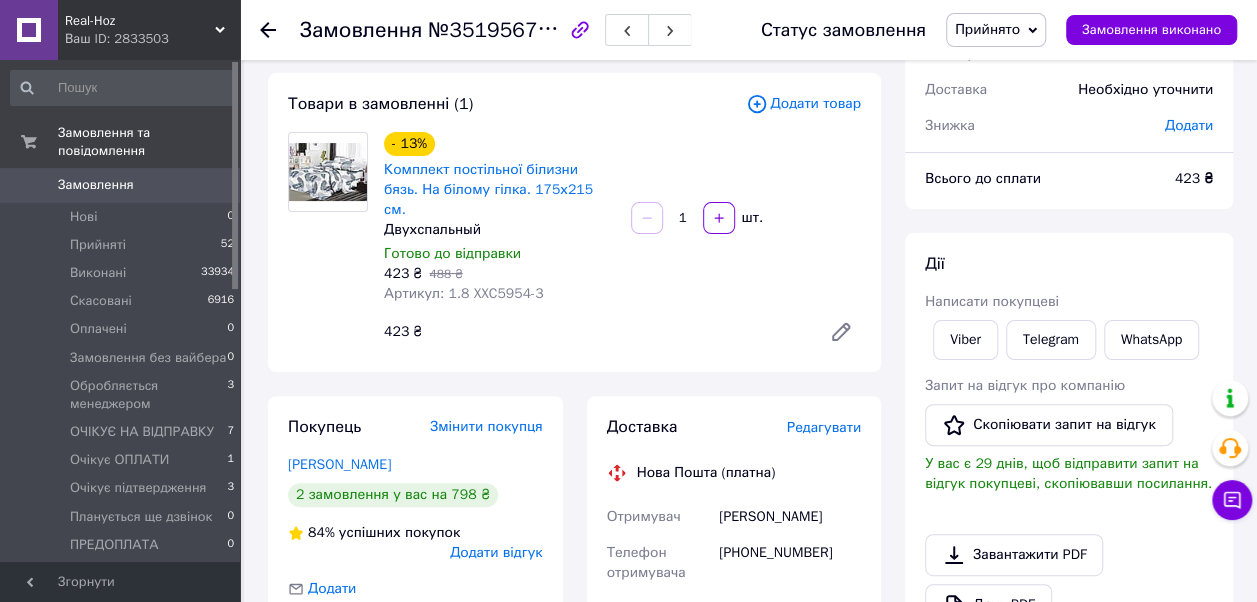 scroll, scrollTop: 100, scrollLeft: 0, axis: vertical 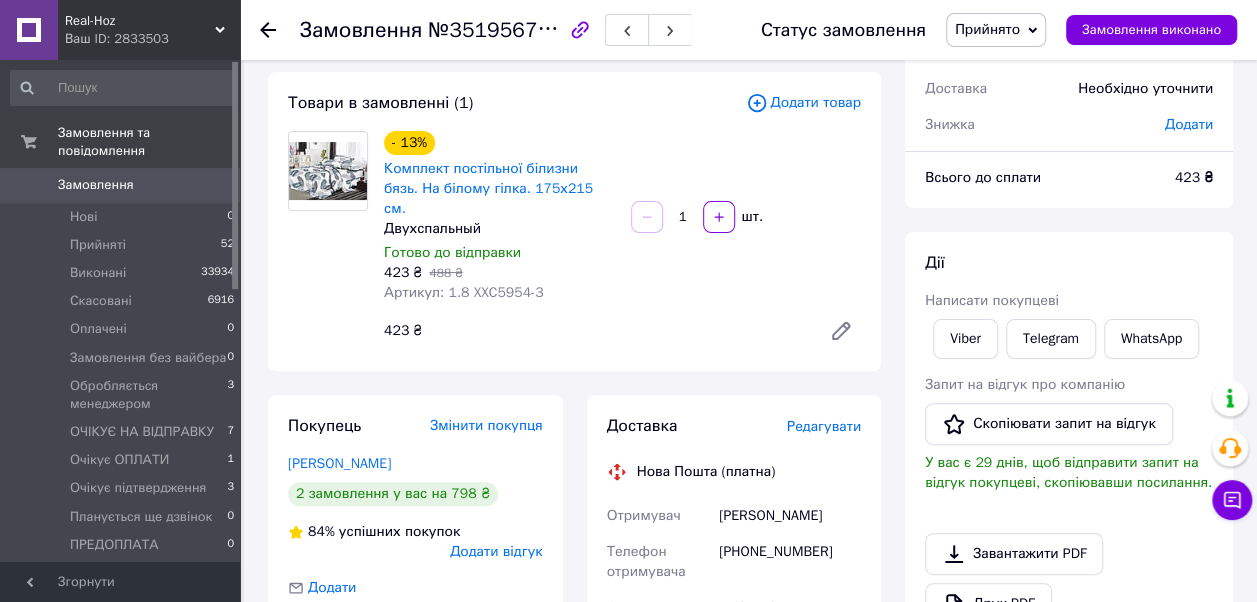 click 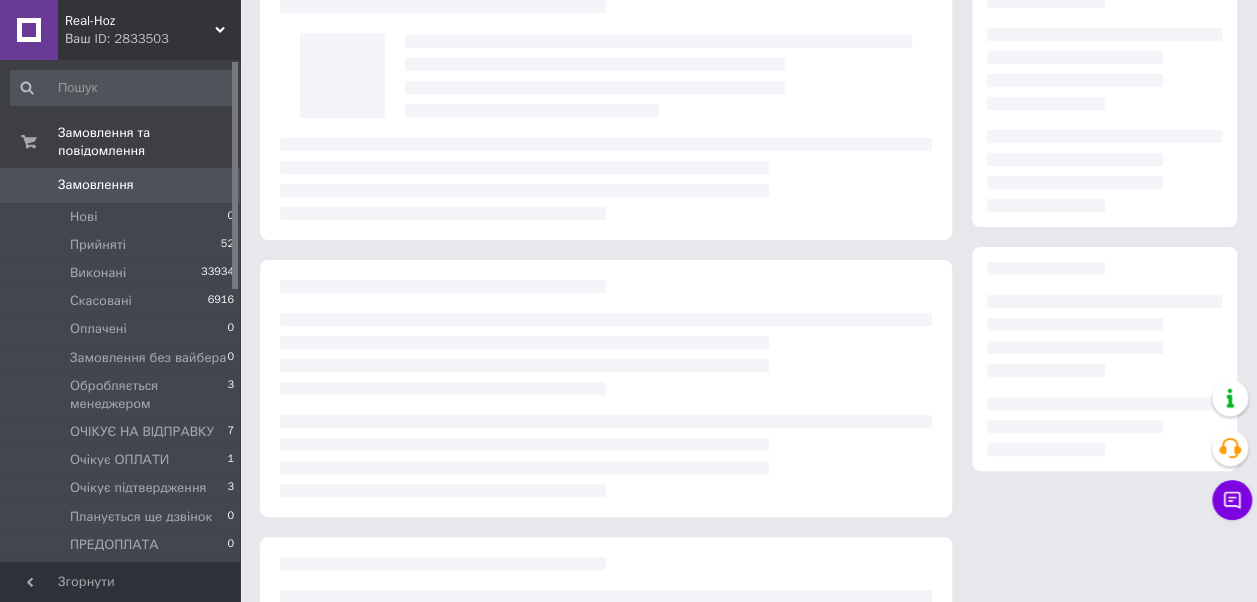 scroll, scrollTop: 0, scrollLeft: 0, axis: both 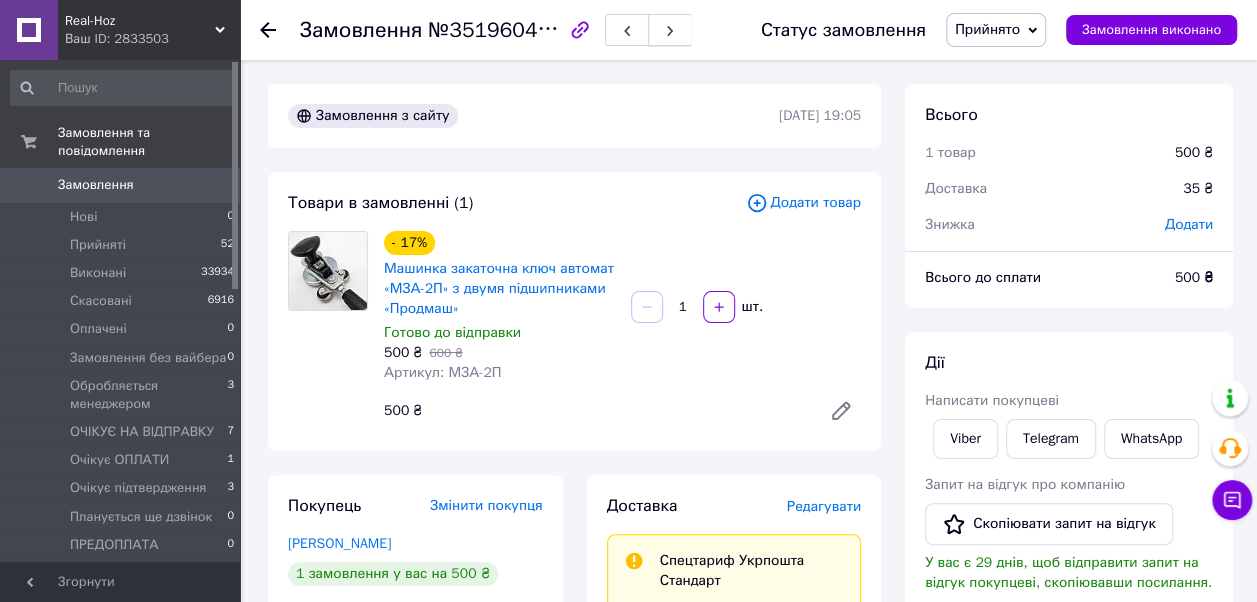 click 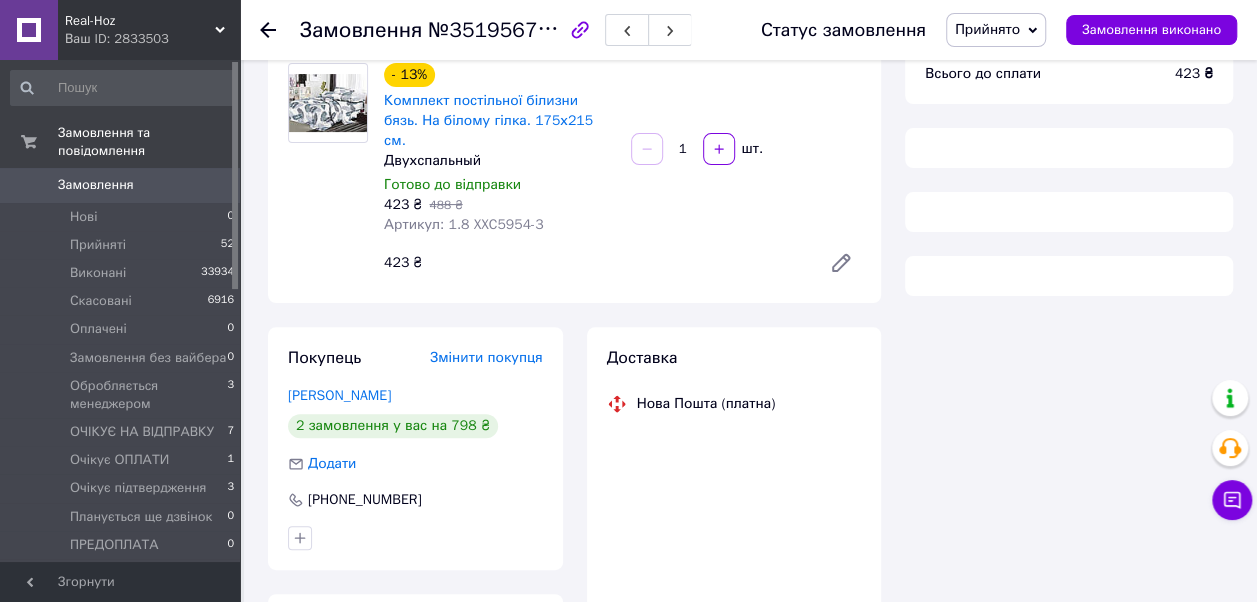 scroll, scrollTop: 200, scrollLeft: 0, axis: vertical 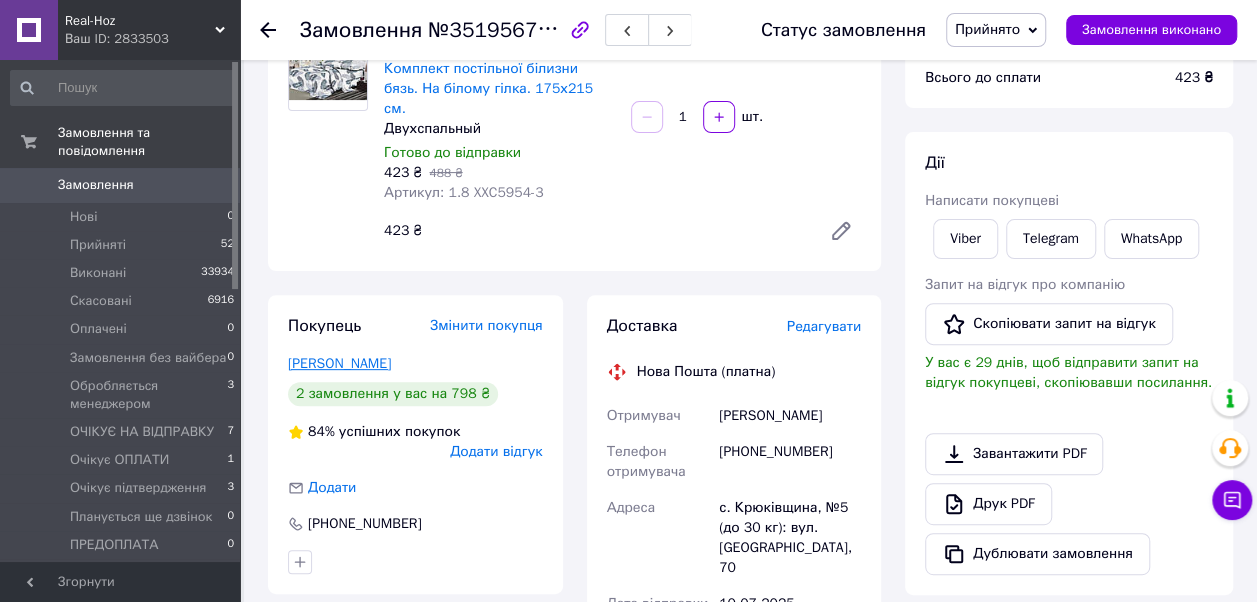 click on "Хльобас Єлизавета" at bounding box center [339, 363] 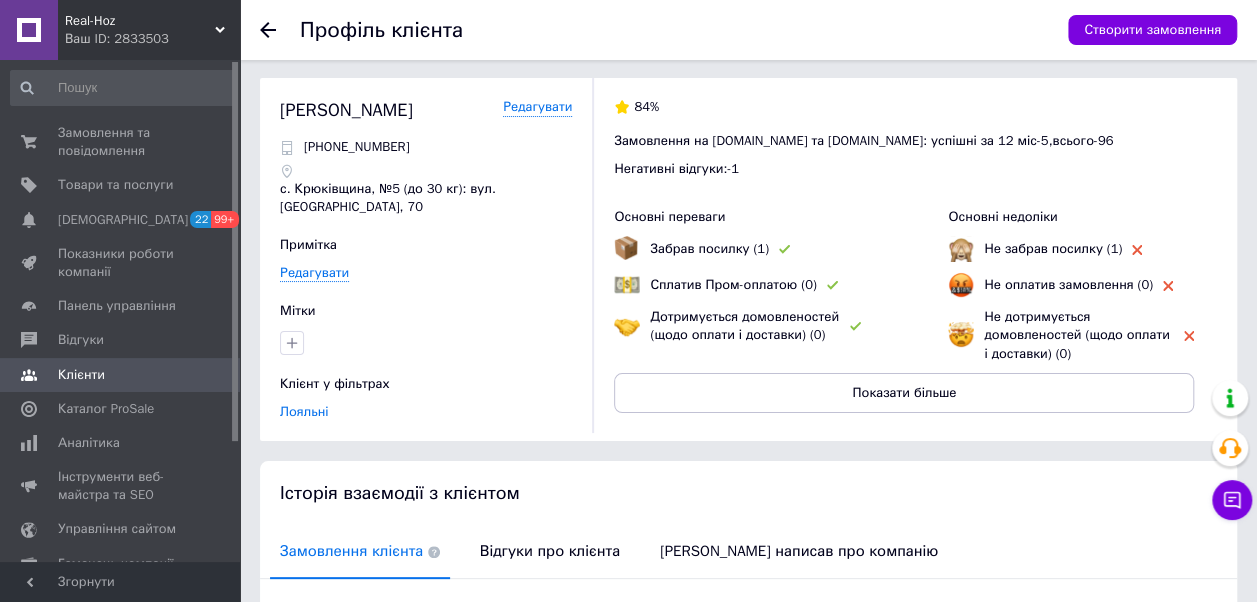scroll, scrollTop: 0, scrollLeft: 0, axis: both 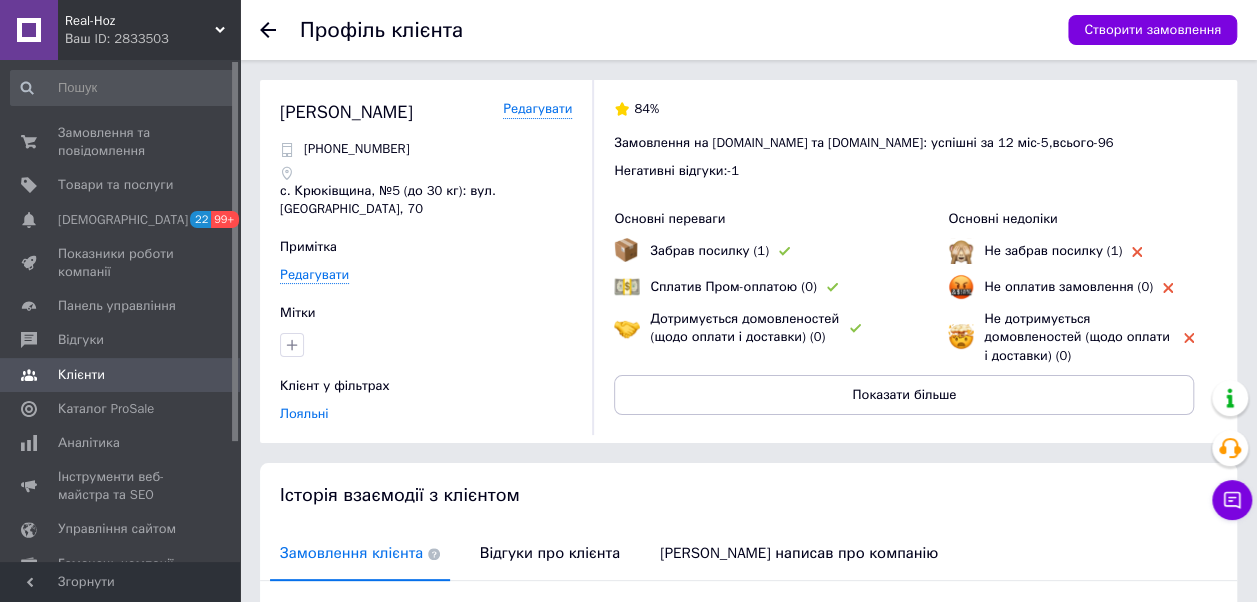 click 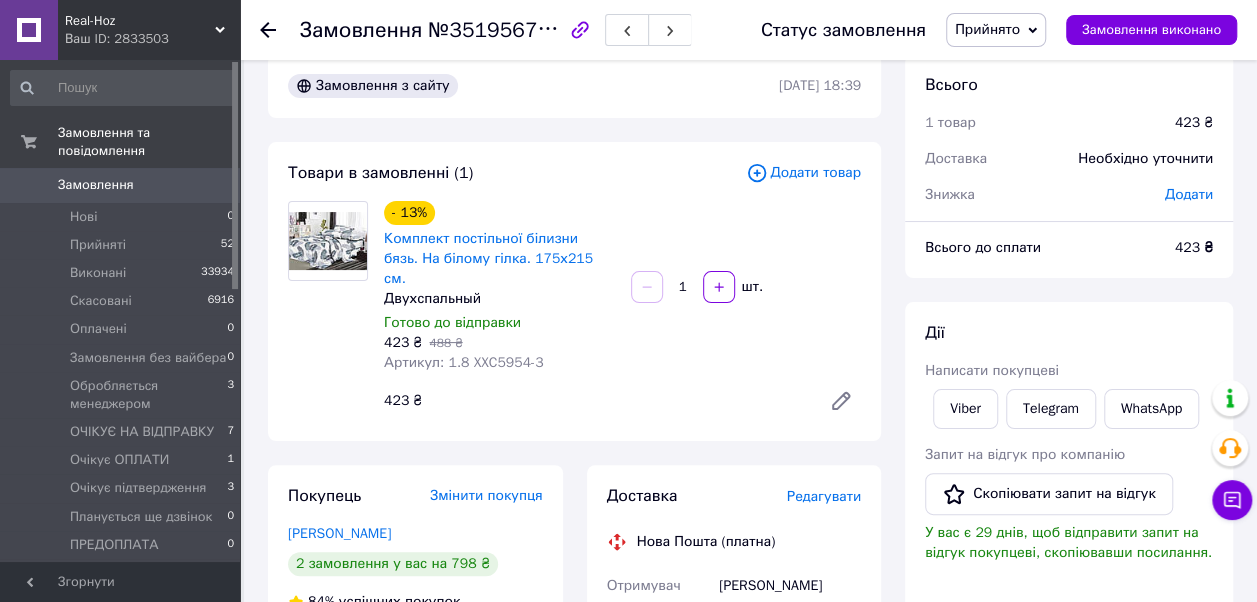 scroll, scrollTop: 0, scrollLeft: 0, axis: both 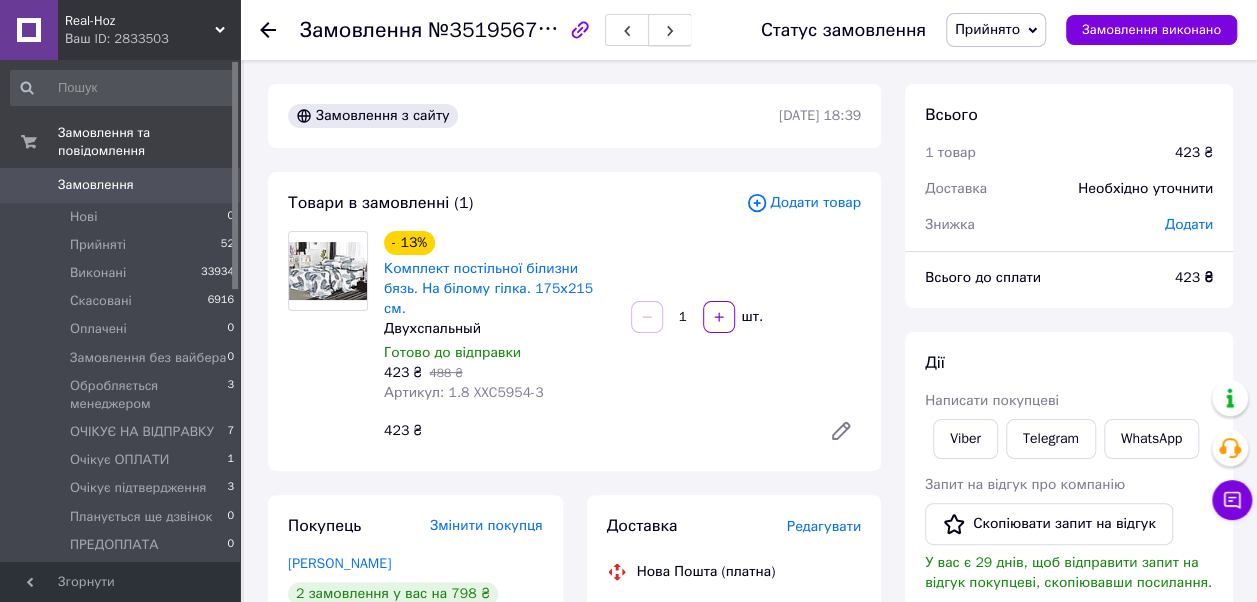 click 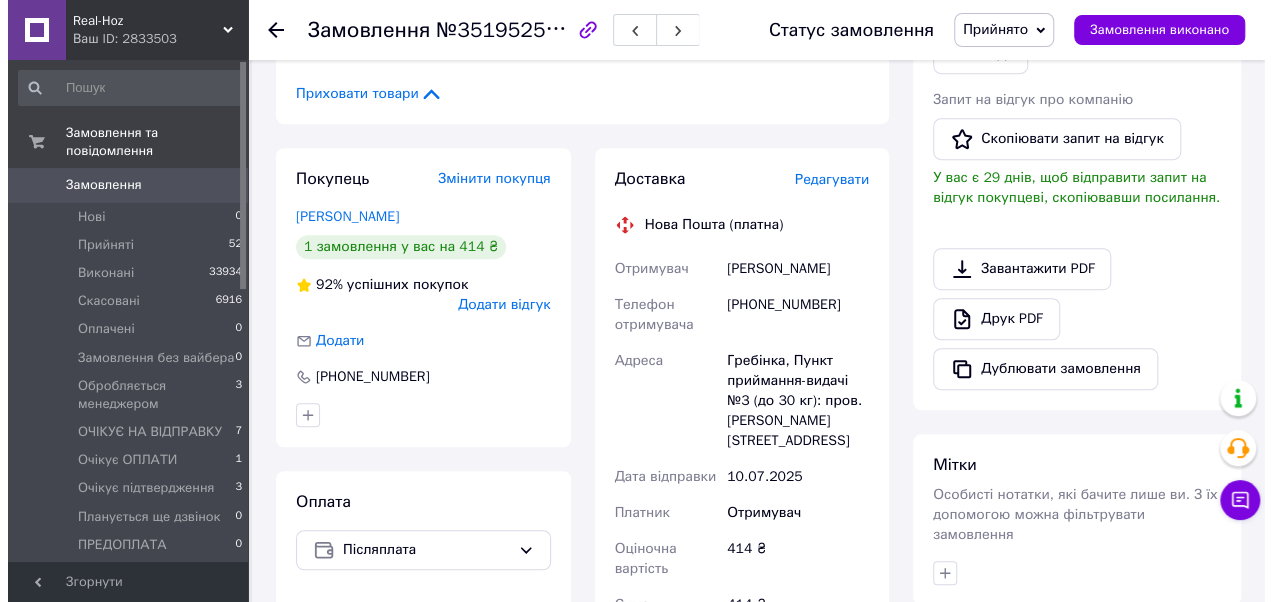 scroll, scrollTop: 500, scrollLeft: 0, axis: vertical 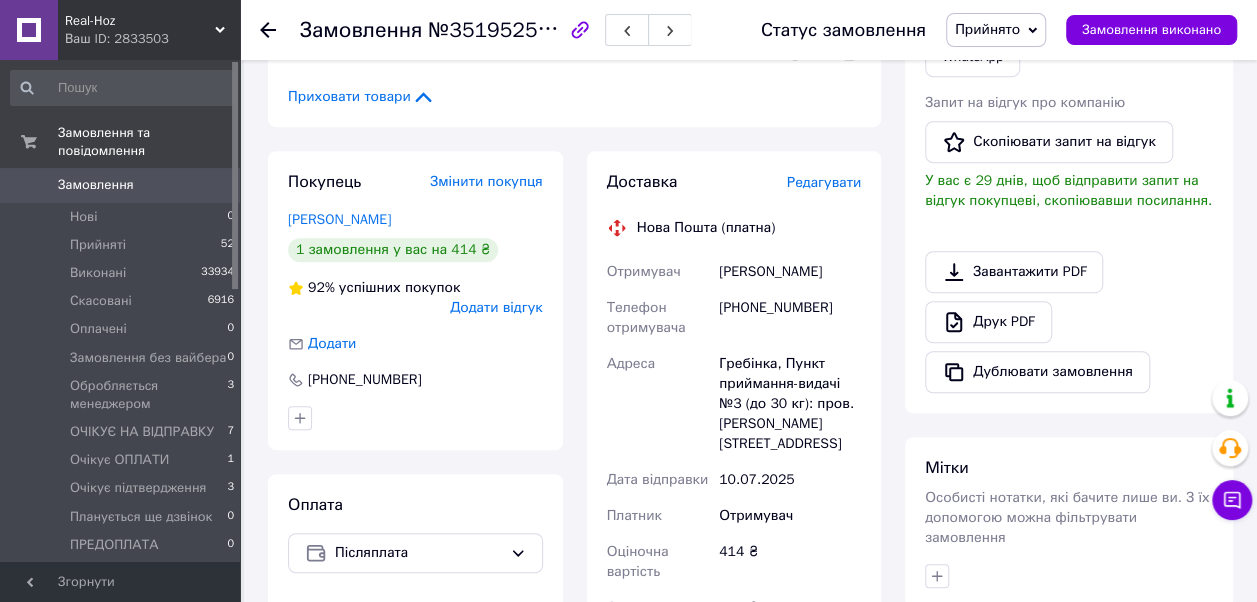 click on "Редагувати" at bounding box center [824, 182] 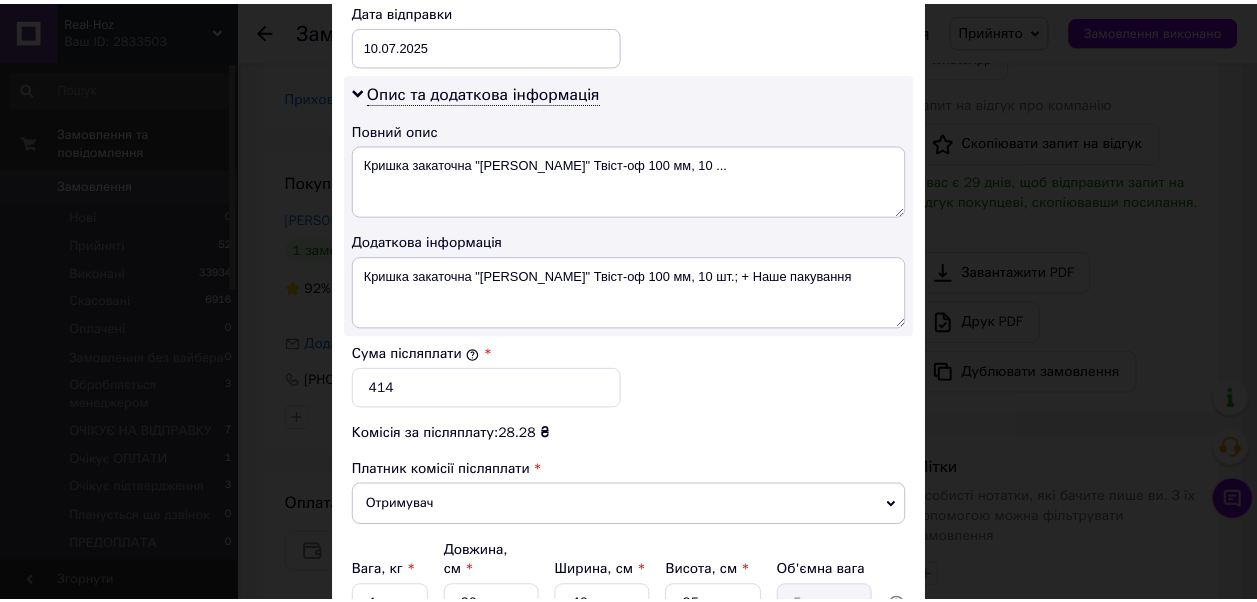 scroll, scrollTop: 1100, scrollLeft: 0, axis: vertical 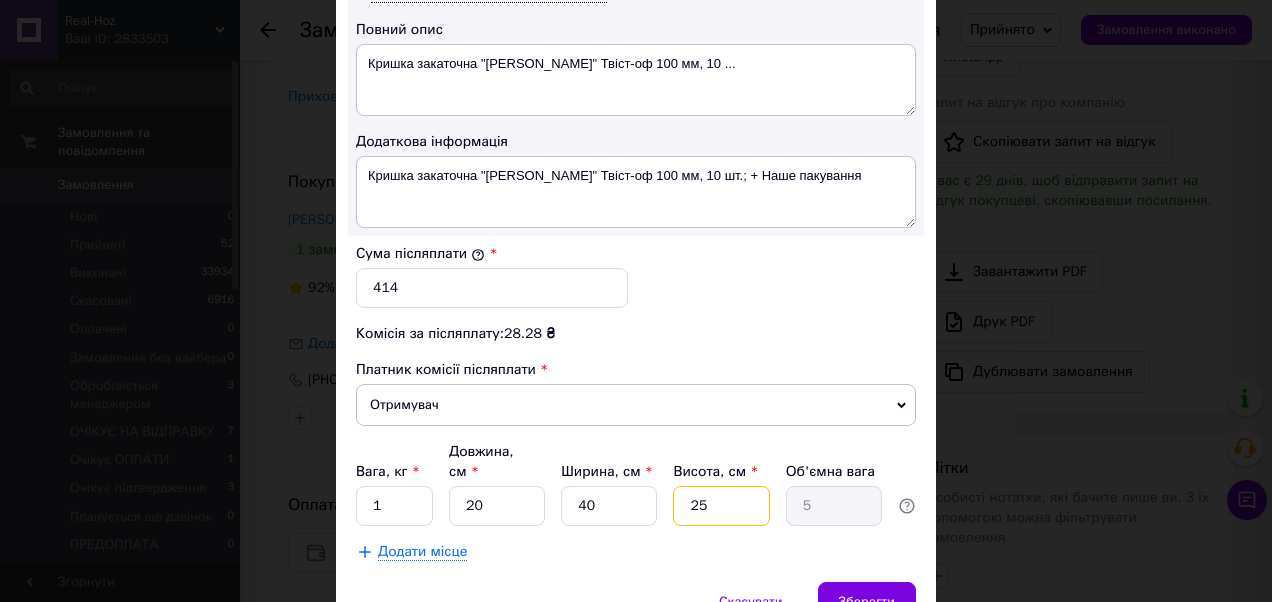 click on "25" at bounding box center (721, 506) 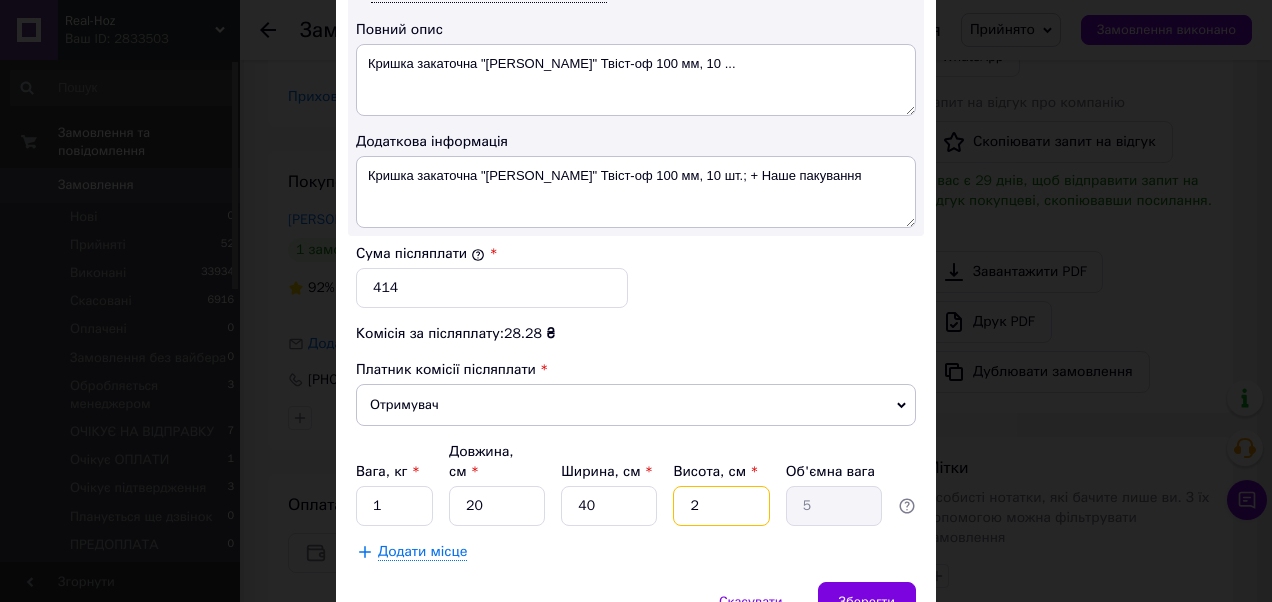 type on "0.4" 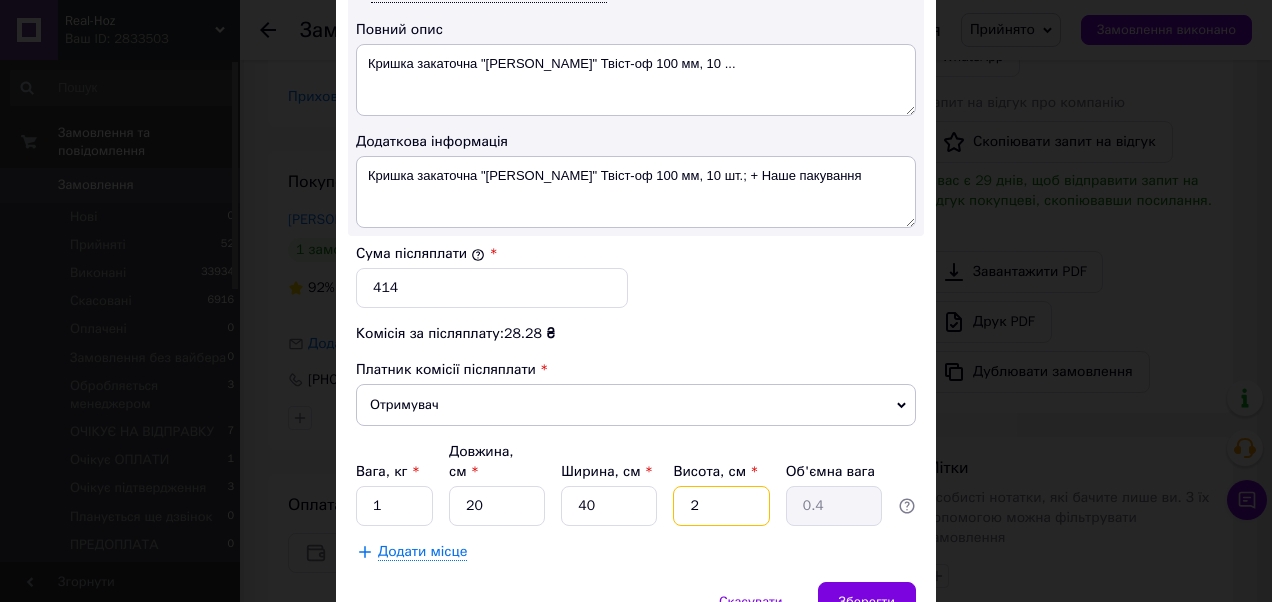 type 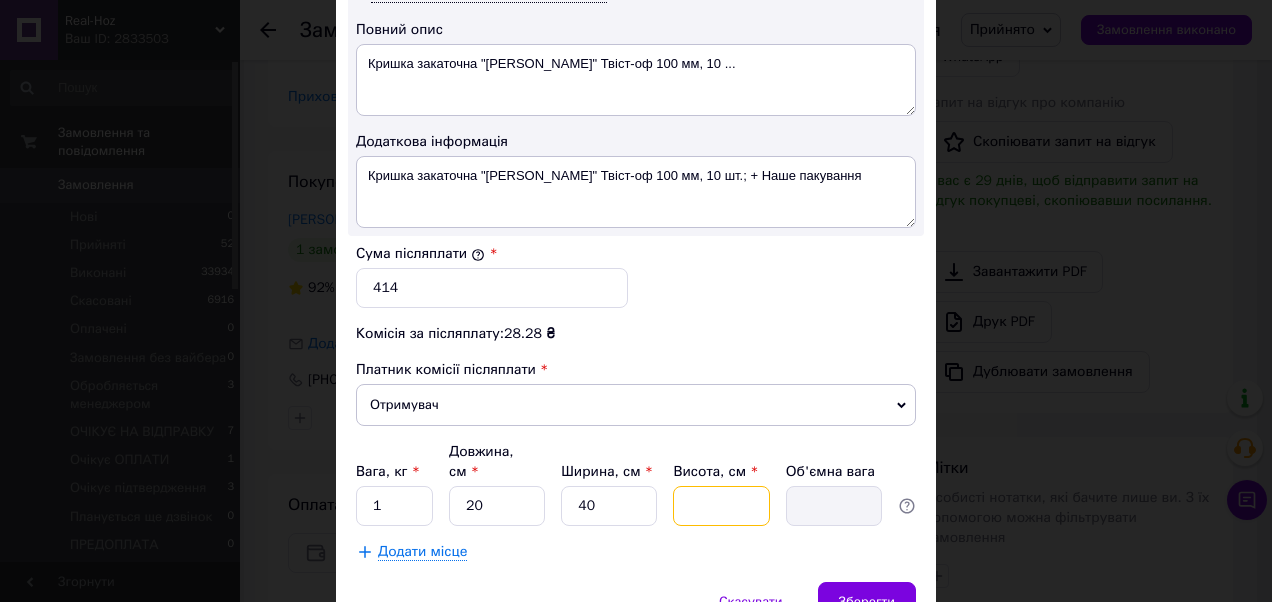 type on "1" 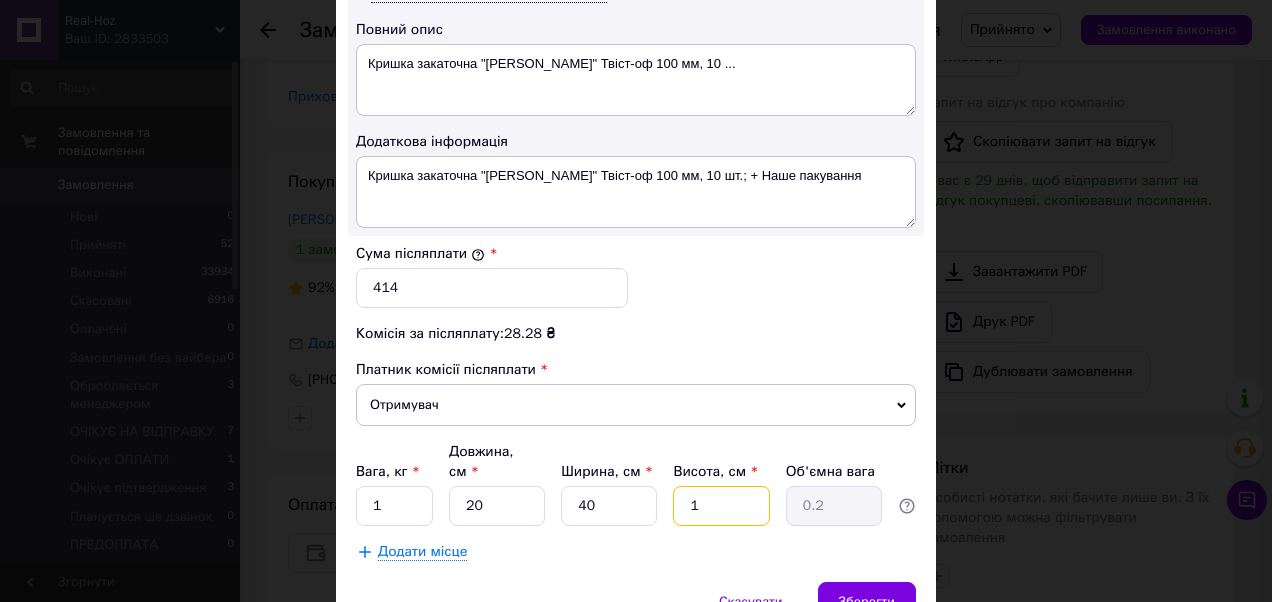 type on "15" 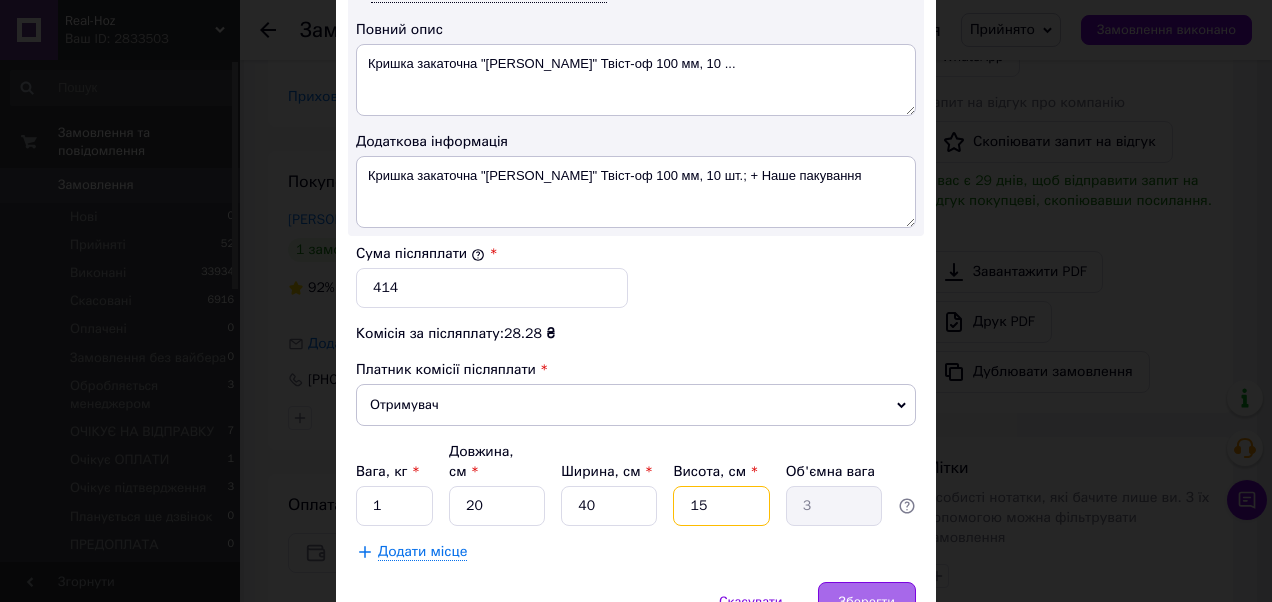 type on "15" 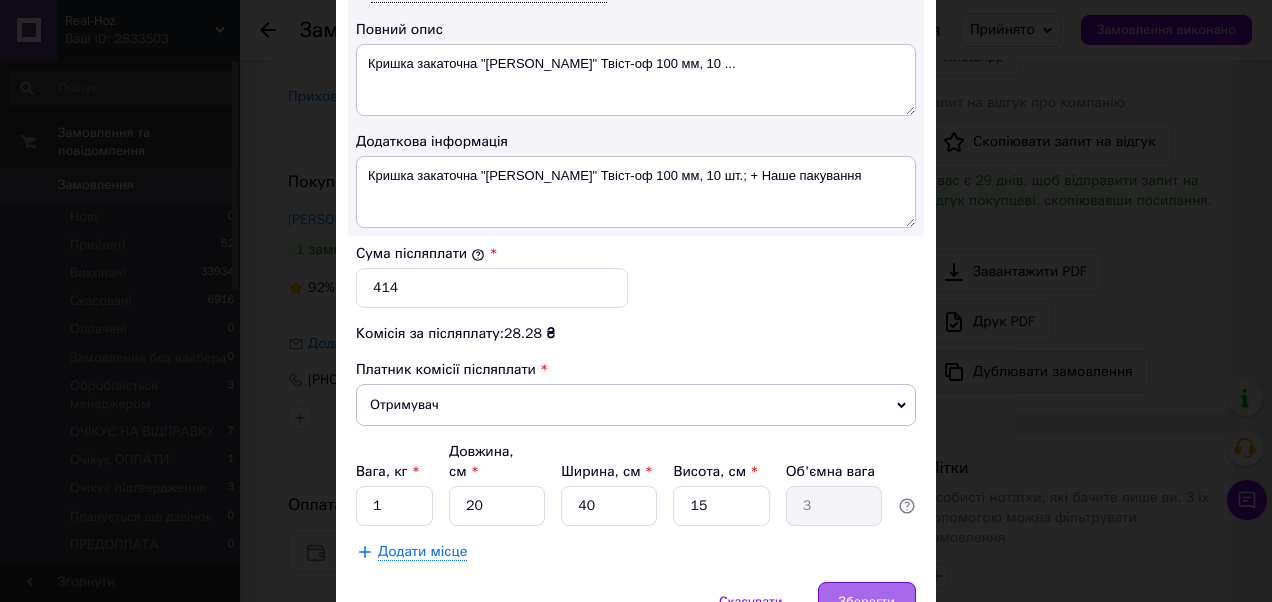 click on "Зберегти" at bounding box center (867, 602) 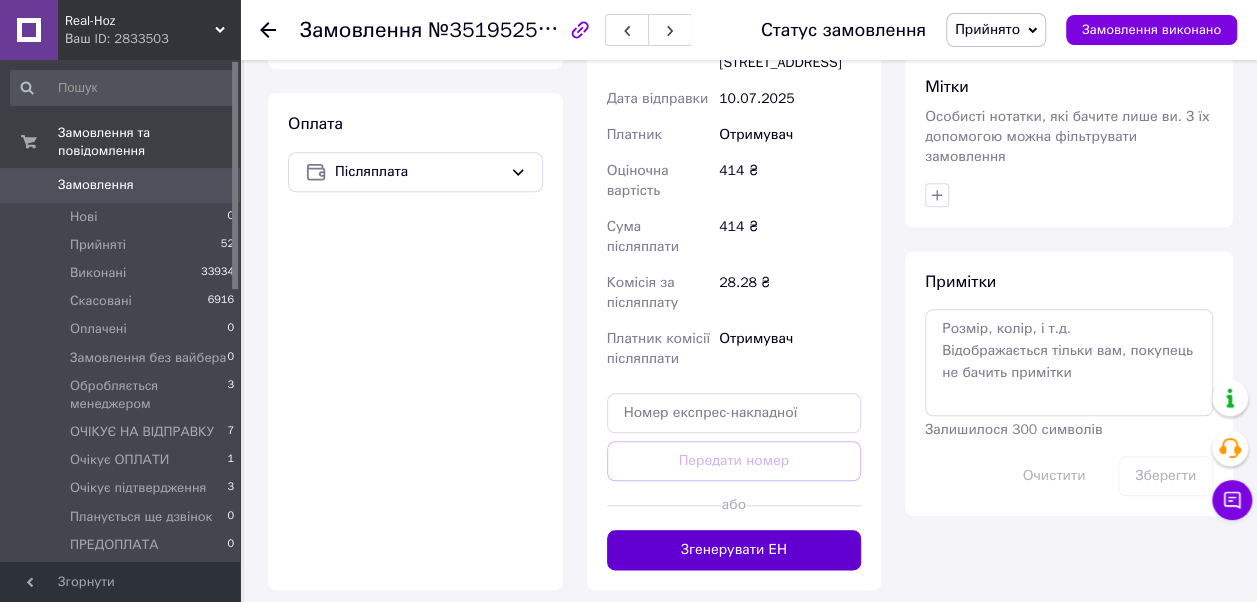 scroll, scrollTop: 900, scrollLeft: 0, axis: vertical 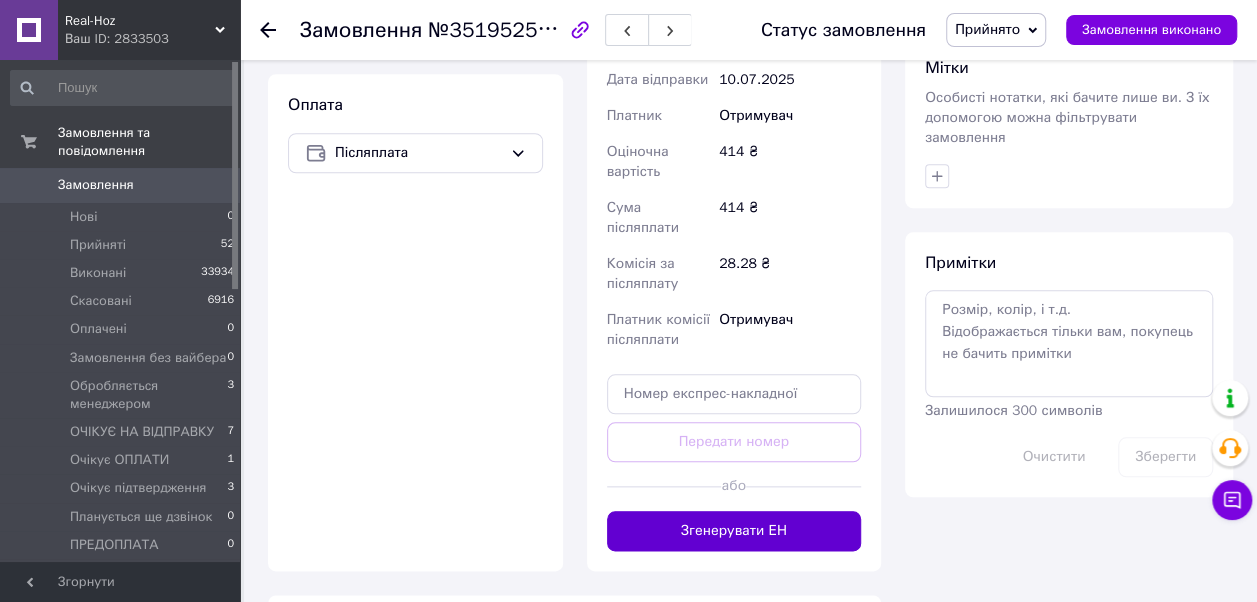 click on "Згенерувати ЕН" at bounding box center (734, 531) 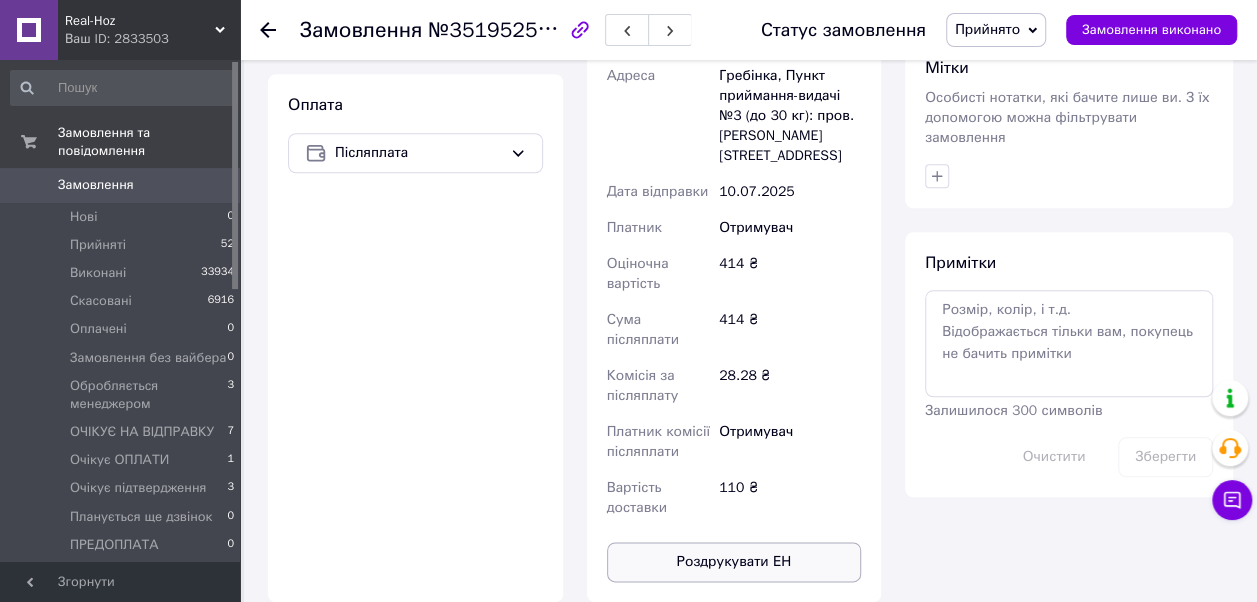 click on "Роздрукувати ЕН" at bounding box center [734, 562] 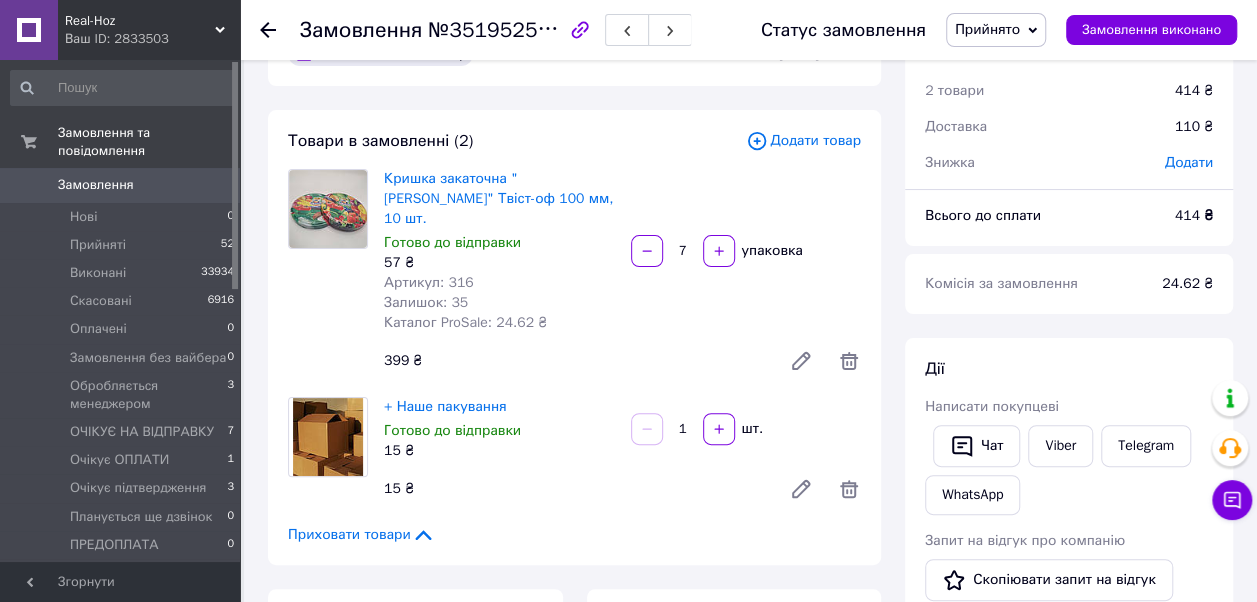 scroll, scrollTop: 0, scrollLeft: 0, axis: both 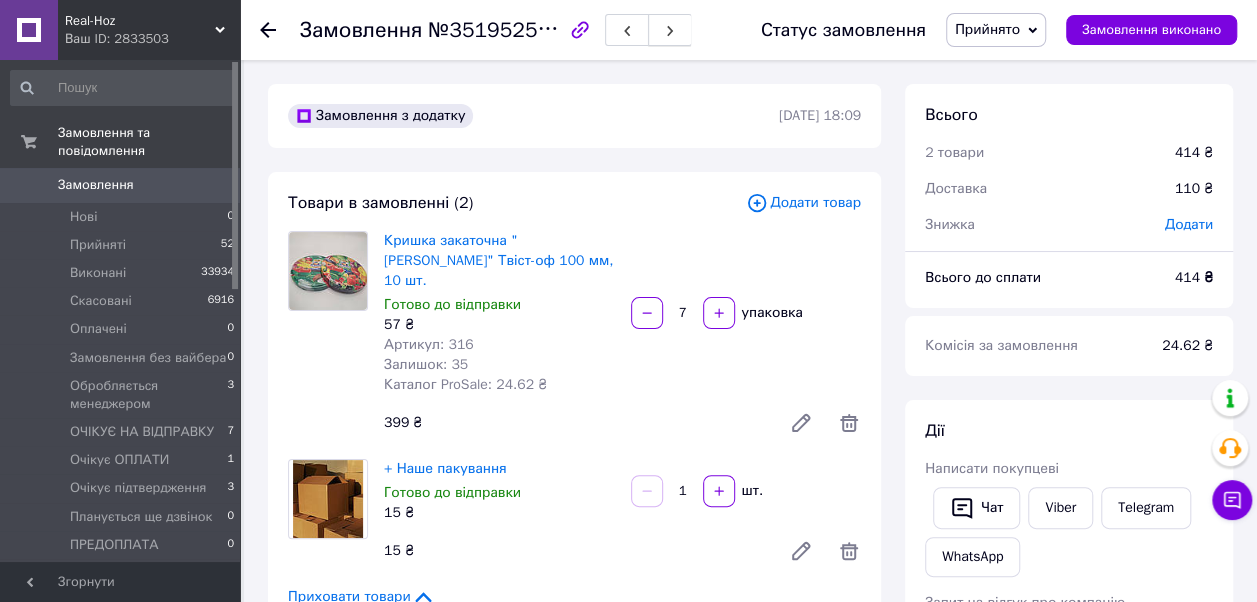 click at bounding box center [670, 30] 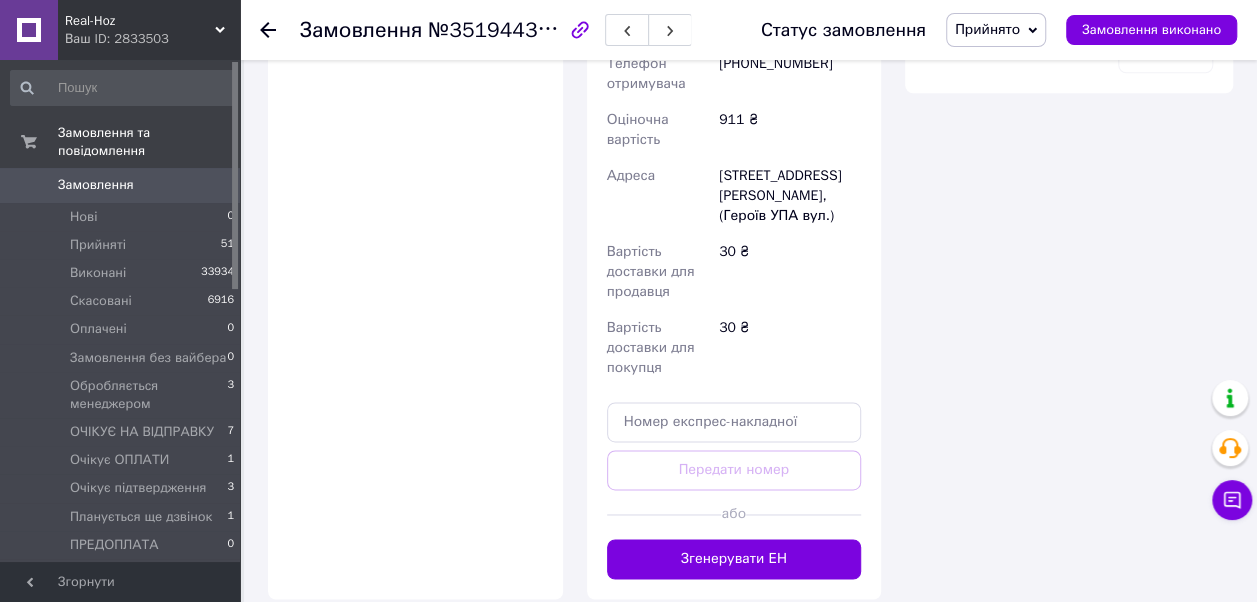 scroll, scrollTop: 1400, scrollLeft: 0, axis: vertical 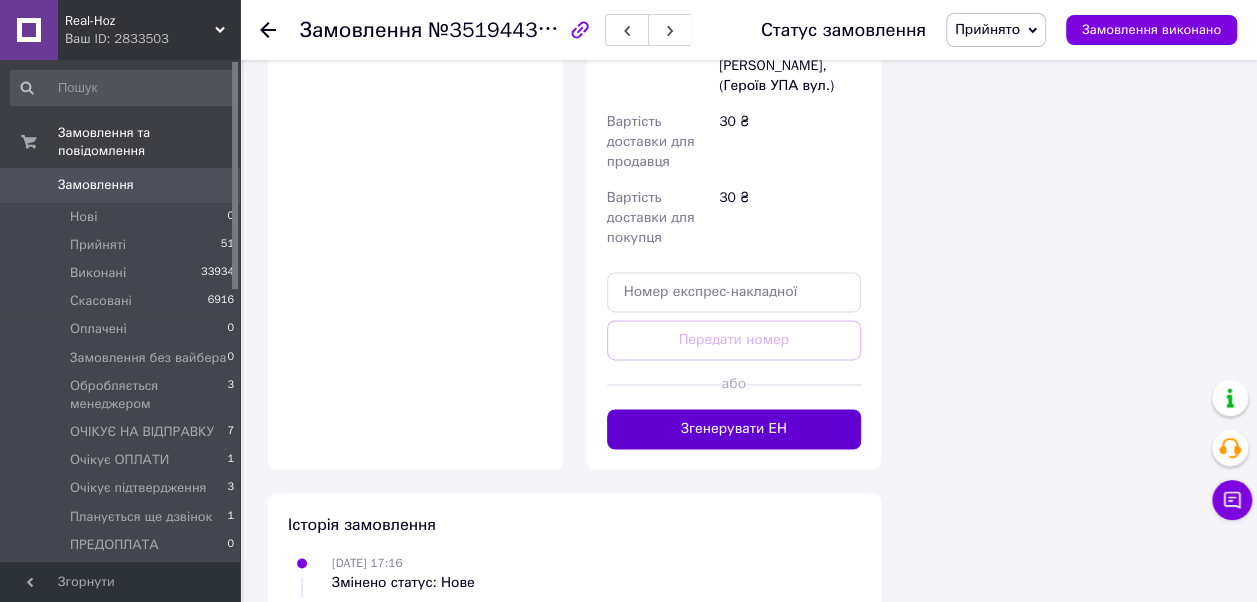 click on "Згенерувати ЕН" at bounding box center [734, 429] 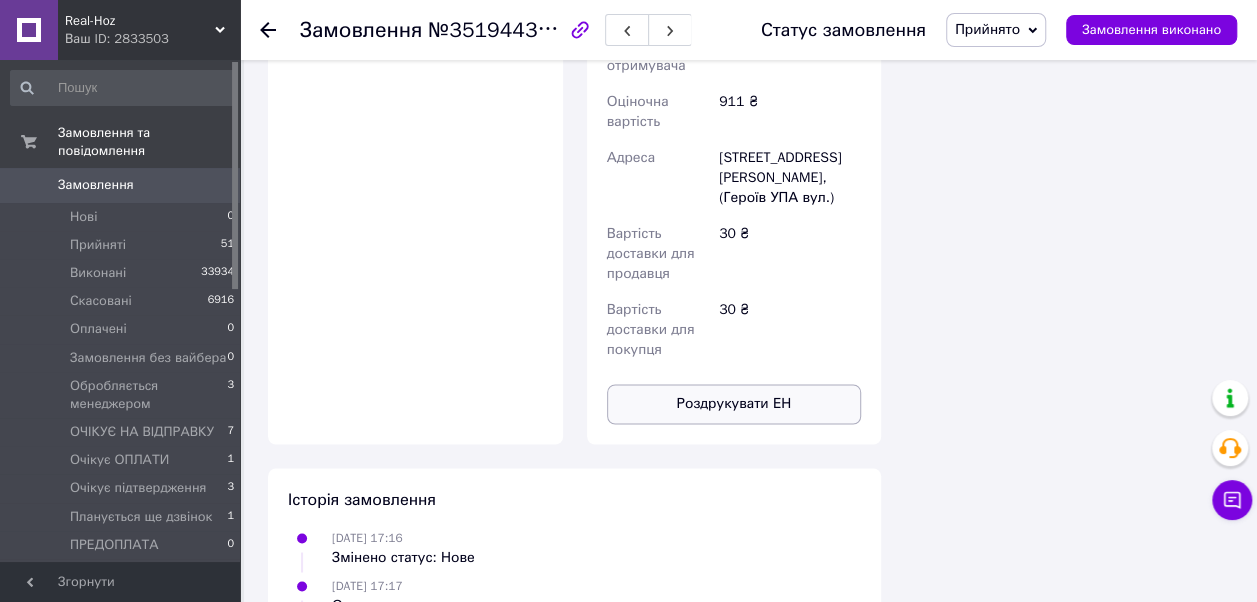 click on "Роздрукувати ЕН" at bounding box center [734, 404] 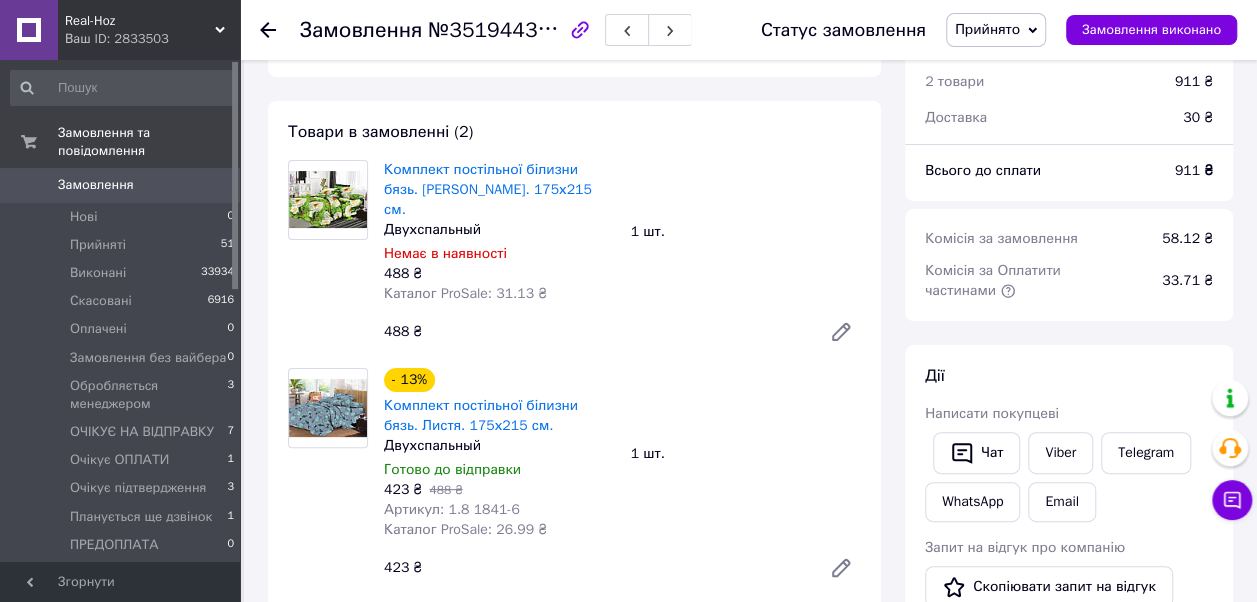 scroll, scrollTop: 0, scrollLeft: 0, axis: both 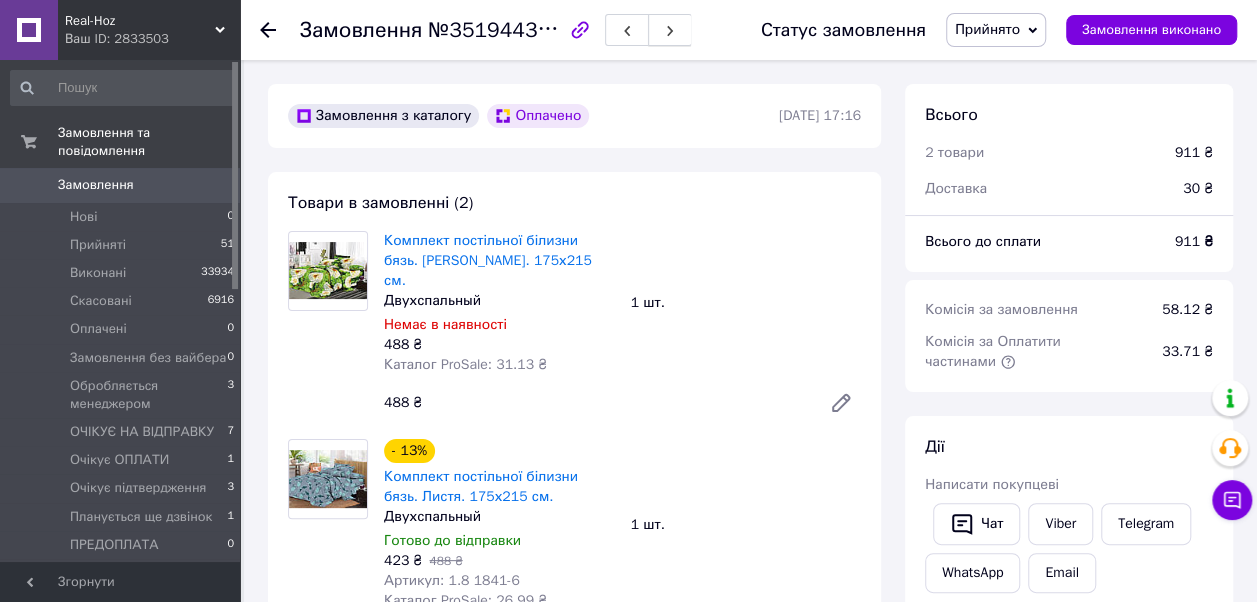 click at bounding box center (670, 30) 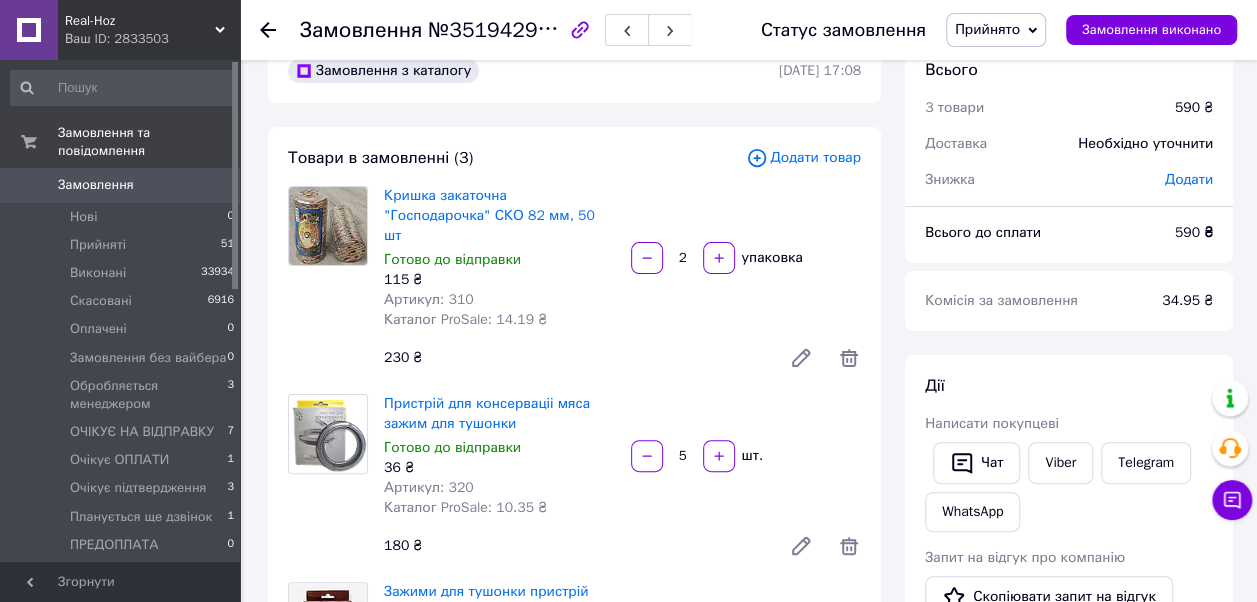 scroll, scrollTop: 0, scrollLeft: 0, axis: both 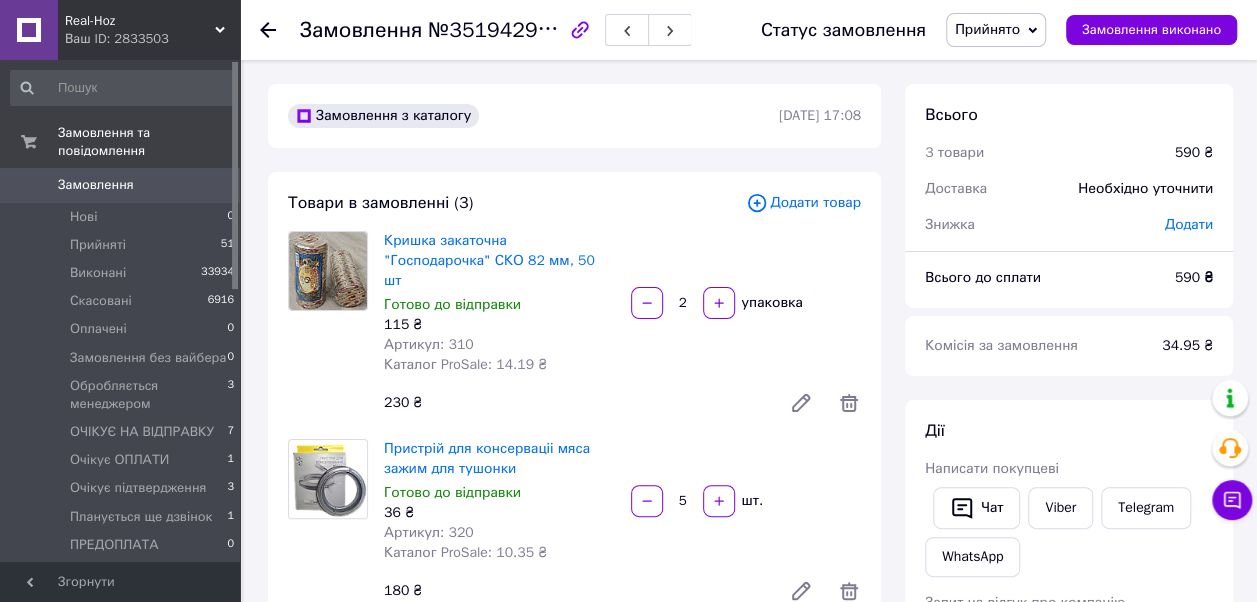 click on "Додати товар" at bounding box center [803, 203] 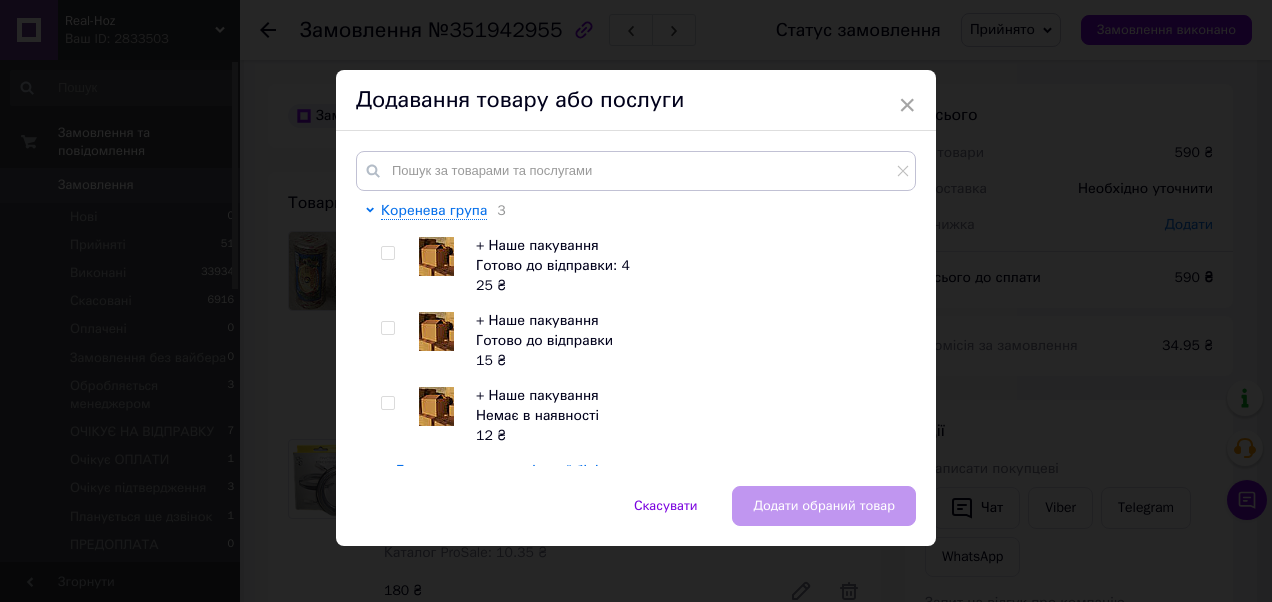 click at bounding box center (387, 328) 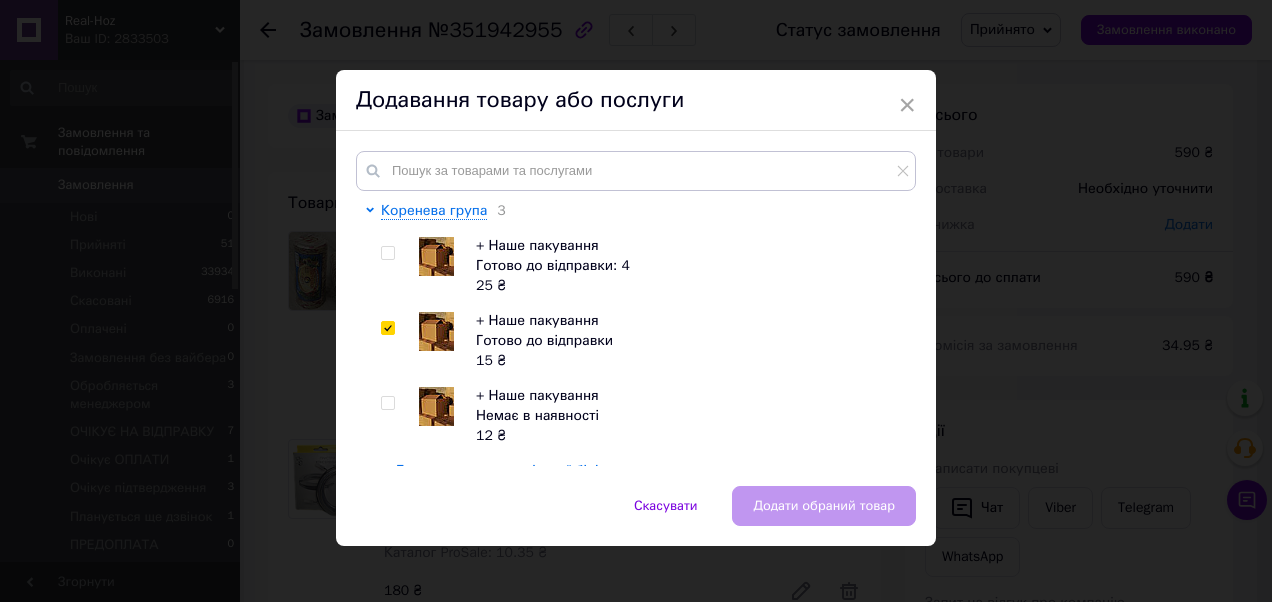 checkbox on "true" 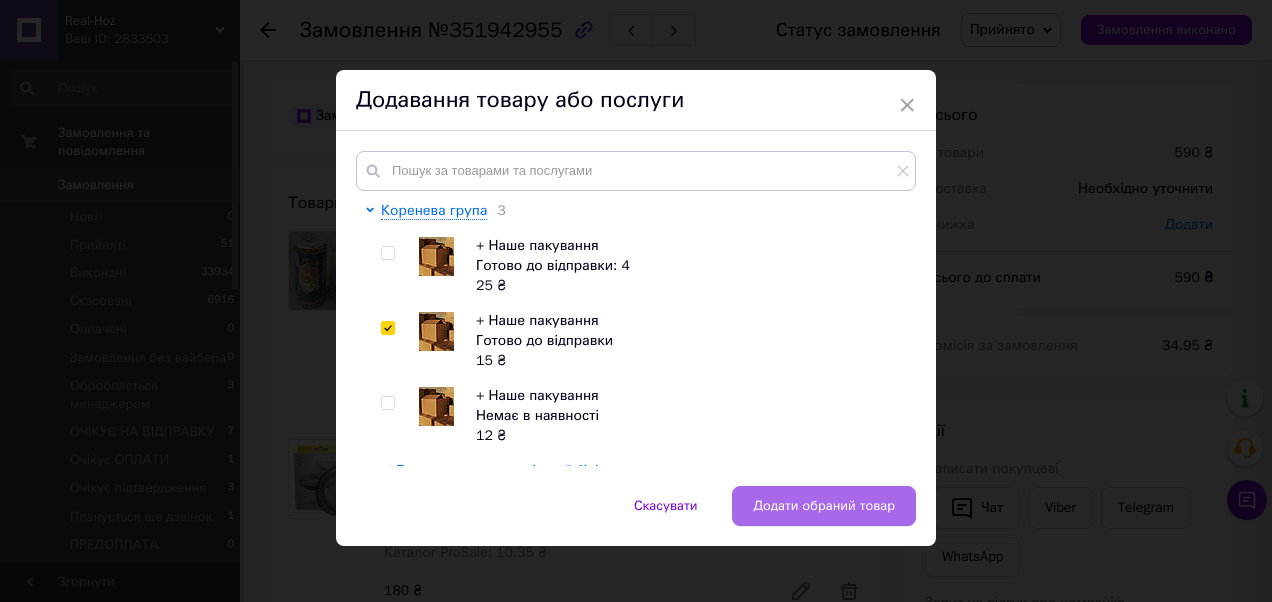 click on "Додати обраний товар" at bounding box center [824, 506] 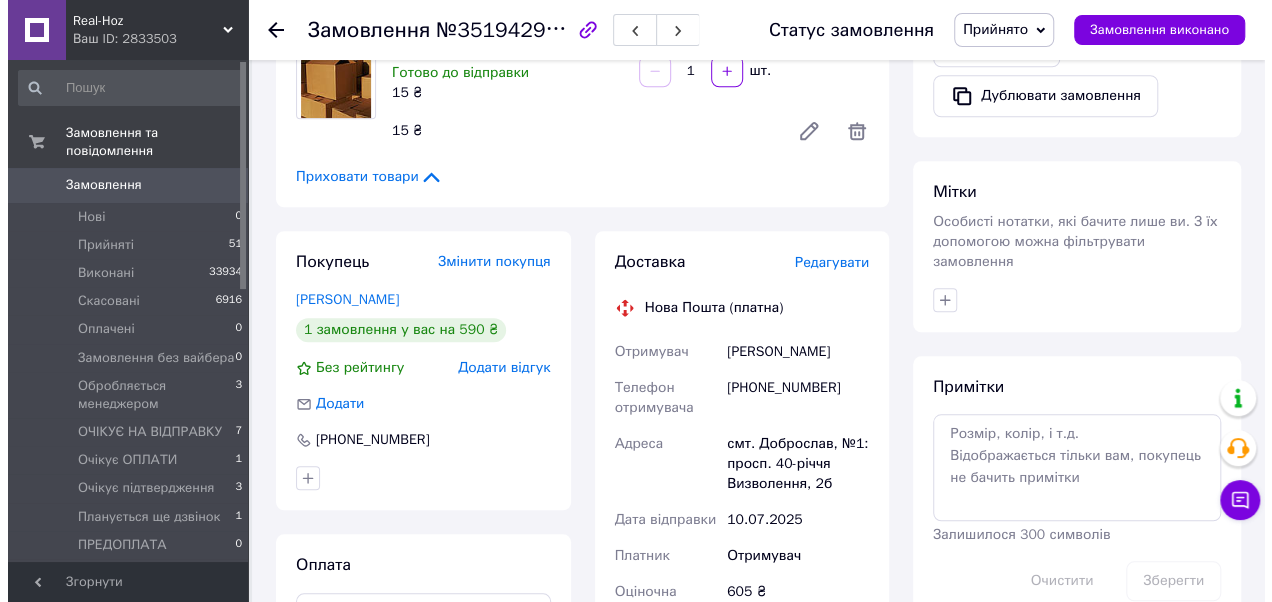 scroll, scrollTop: 800, scrollLeft: 0, axis: vertical 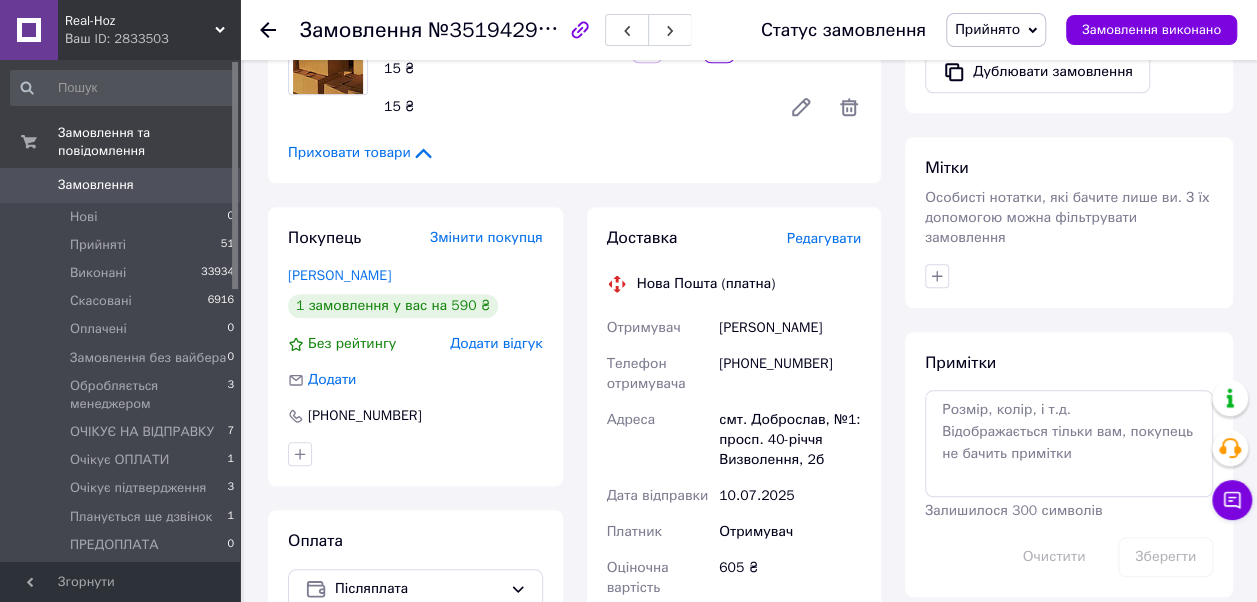 click on "Редагувати" at bounding box center (824, 238) 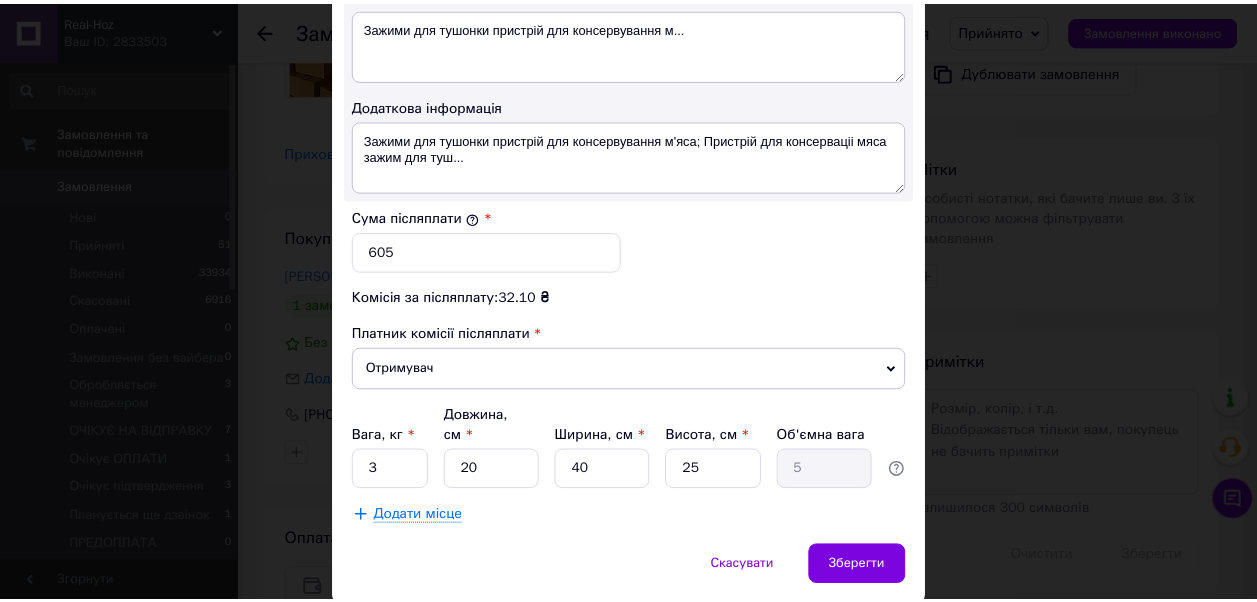scroll, scrollTop: 1136, scrollLeft: 0, axis: vertical 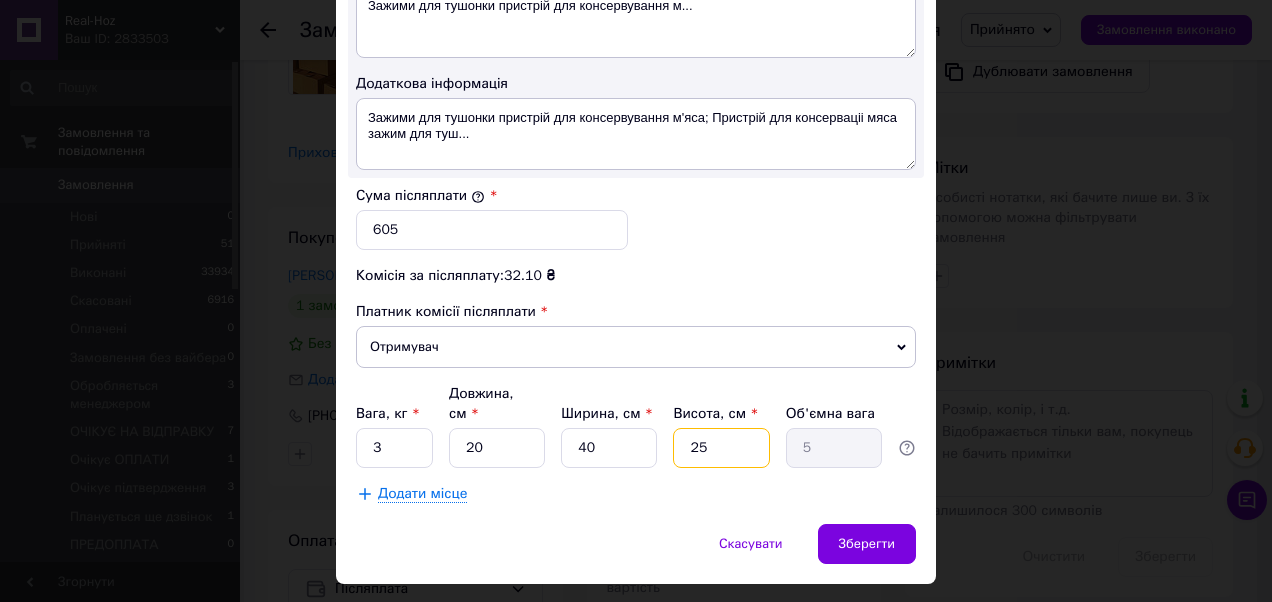 click on "25" at bounding box center [721, 448] 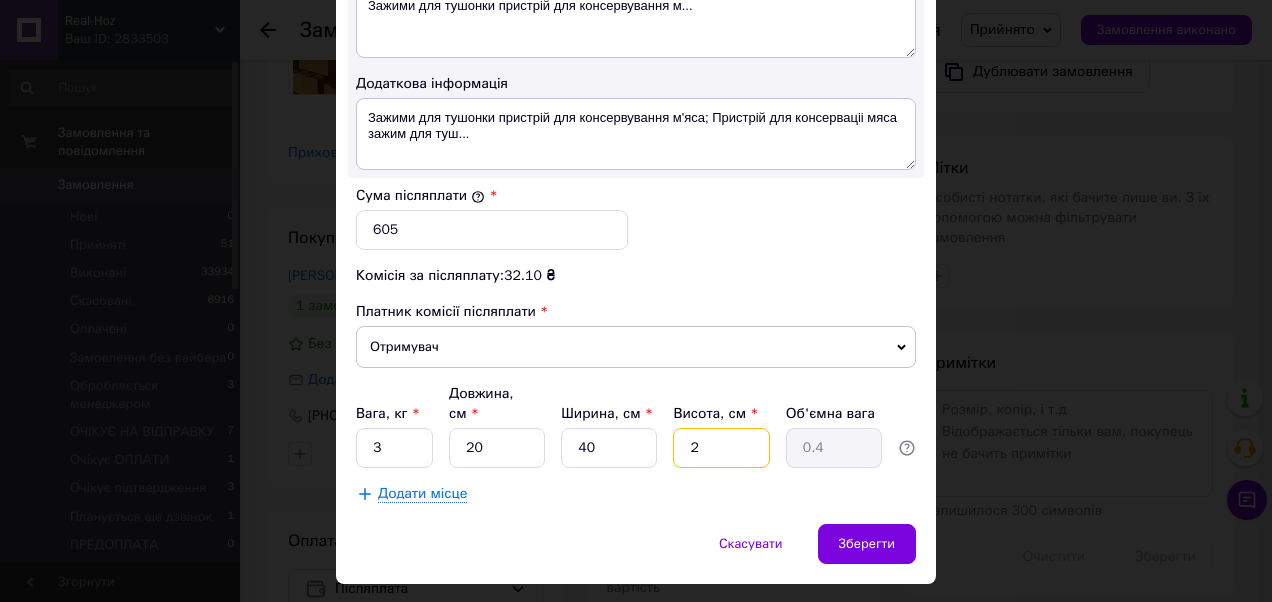 type 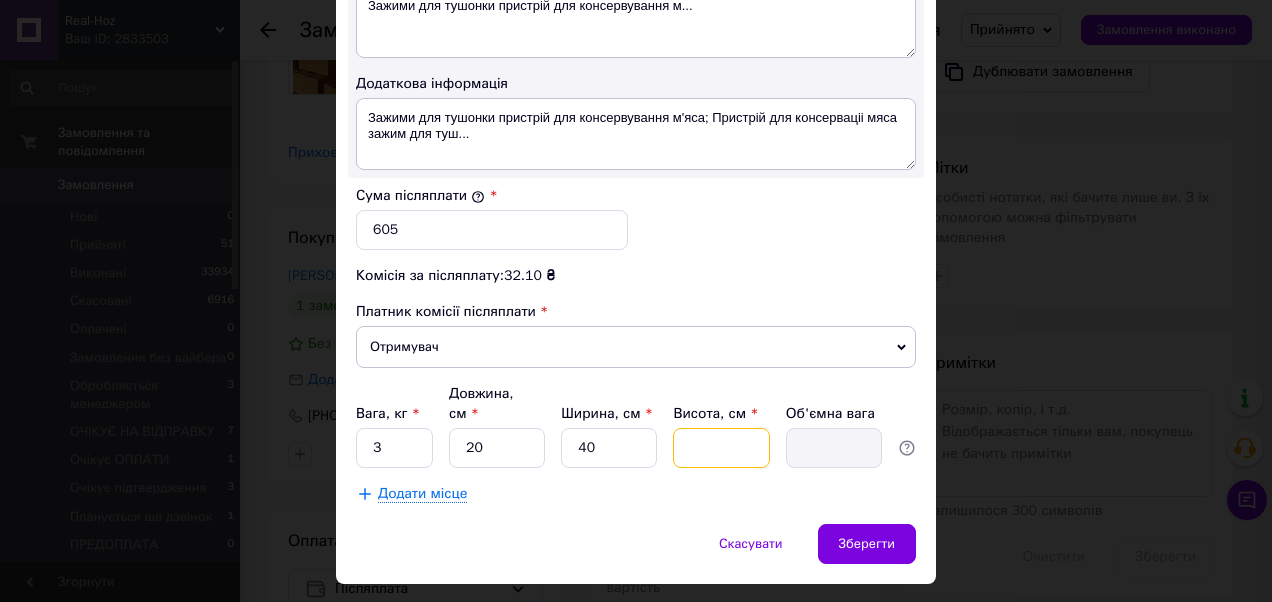 type on "1" 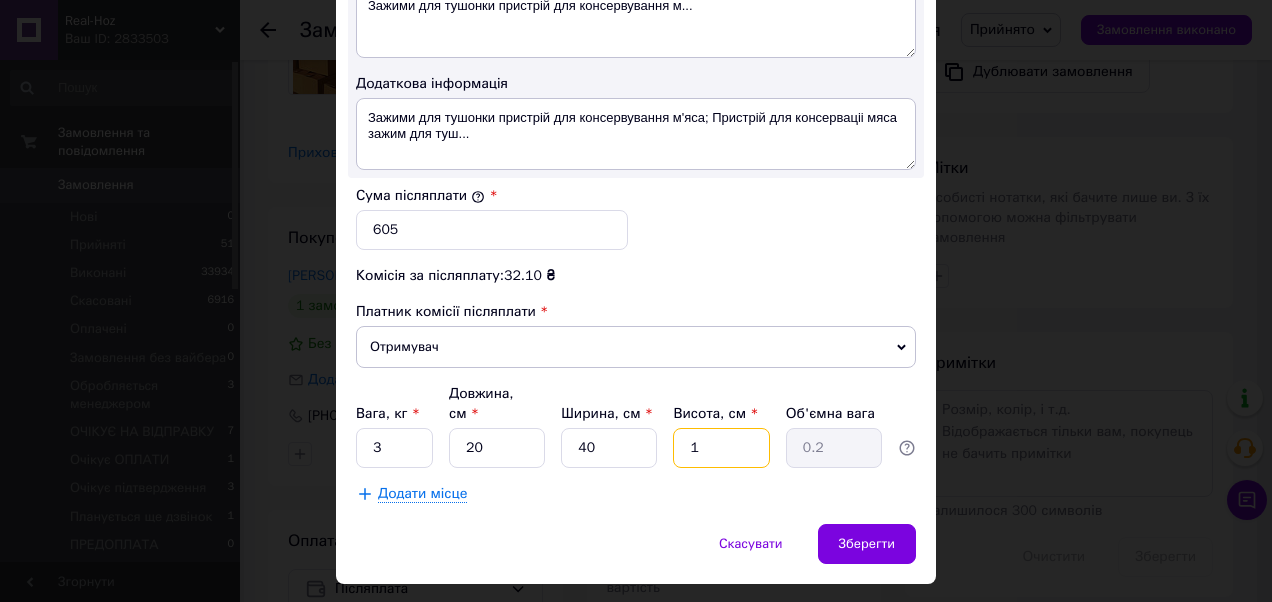 type on "15" 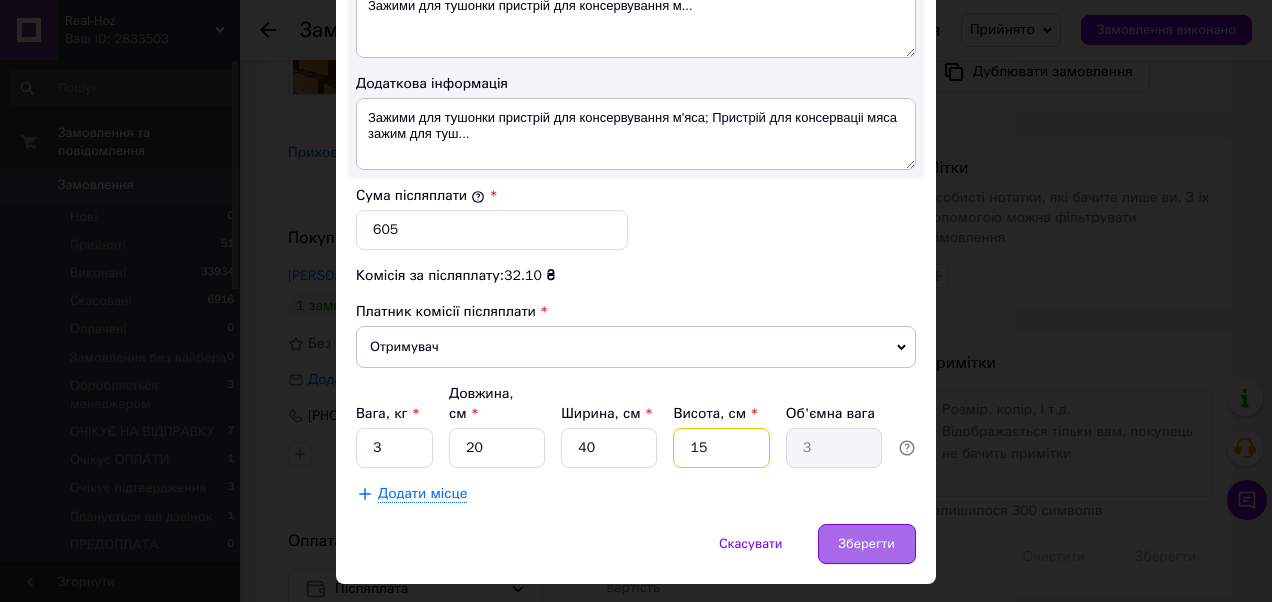 type on "15" 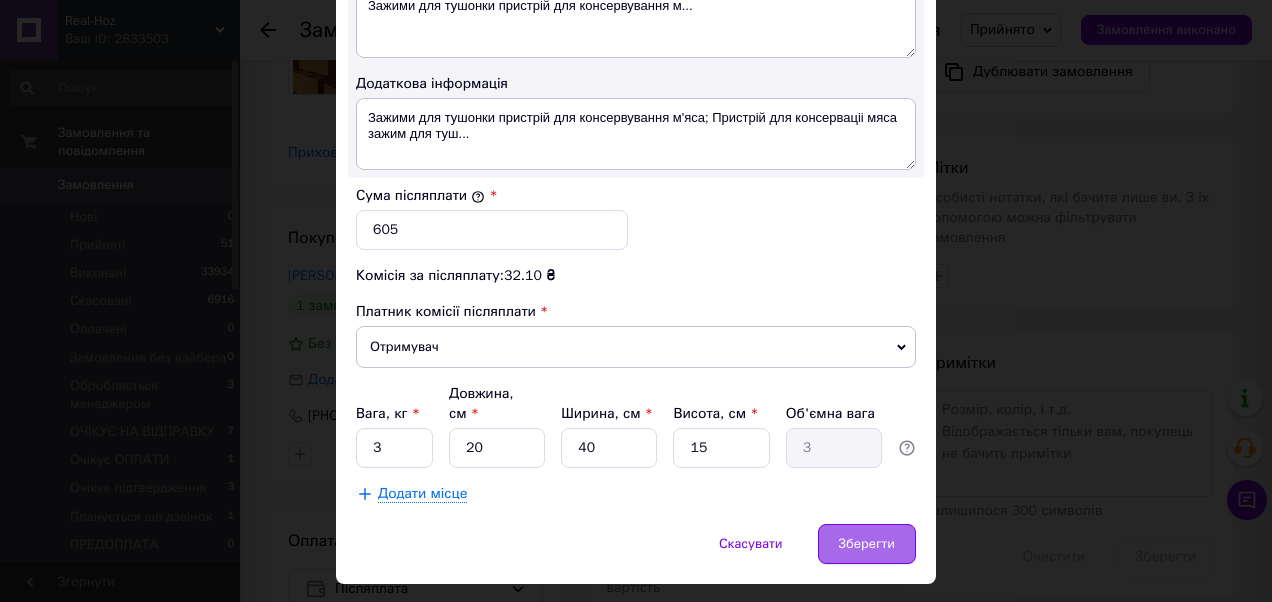click on "Зберегти" at bounding box center (867, 544) 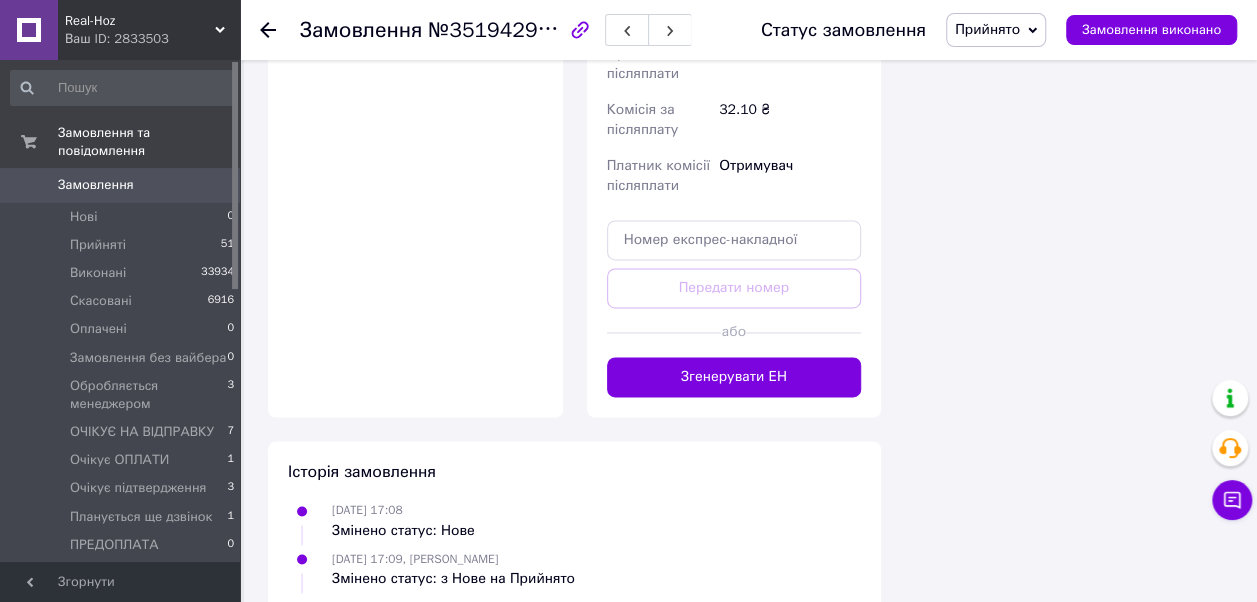 scroll, scrollTop: 1400, scrollLeft: 0, axis: vertical 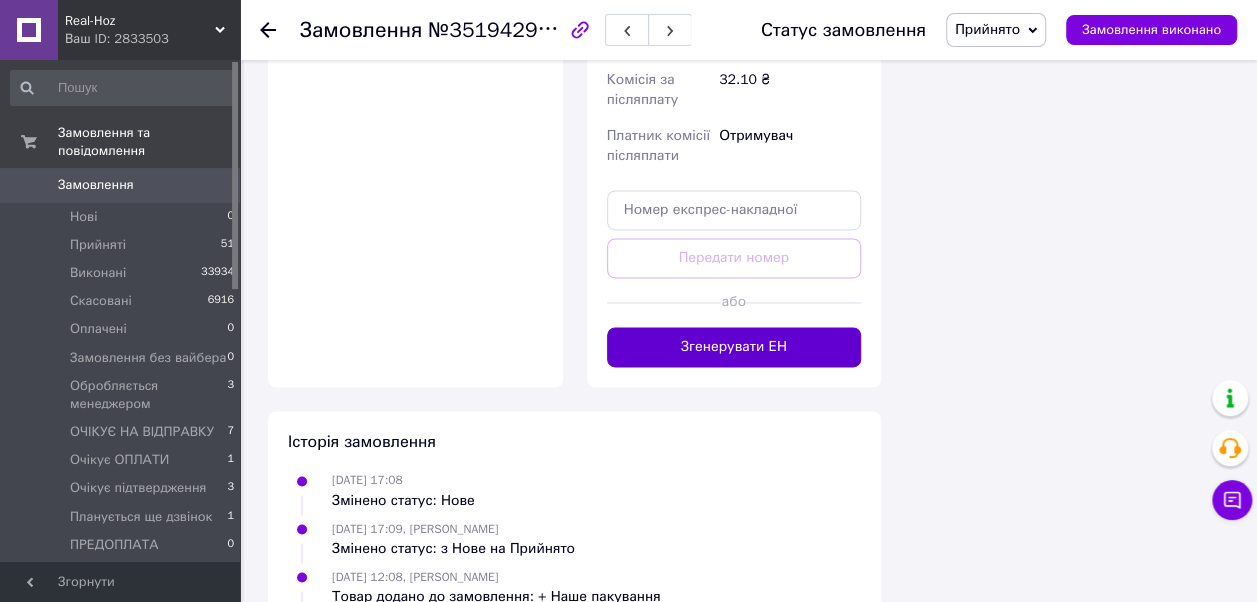 click on "Згенерувати ЕН" at bounding box center (734, 347) 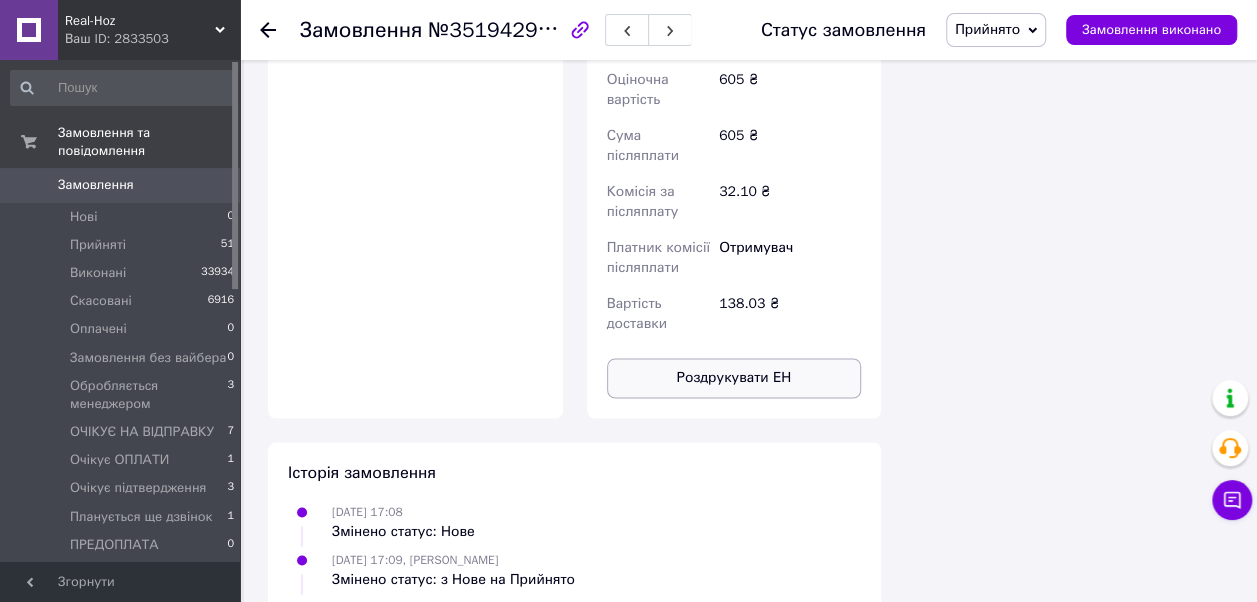 click on "Роздрукувати ЕН" at bounding box center [734, 378] 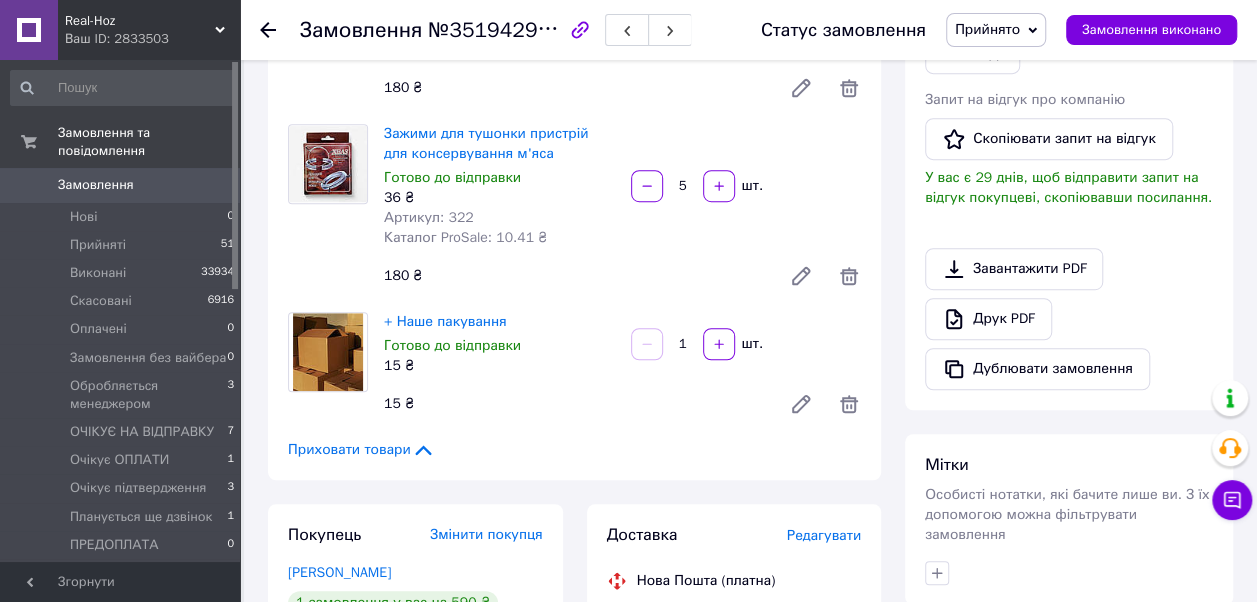 scroll, scrollTop: 300, scrollLeft: 0, axis: vertical 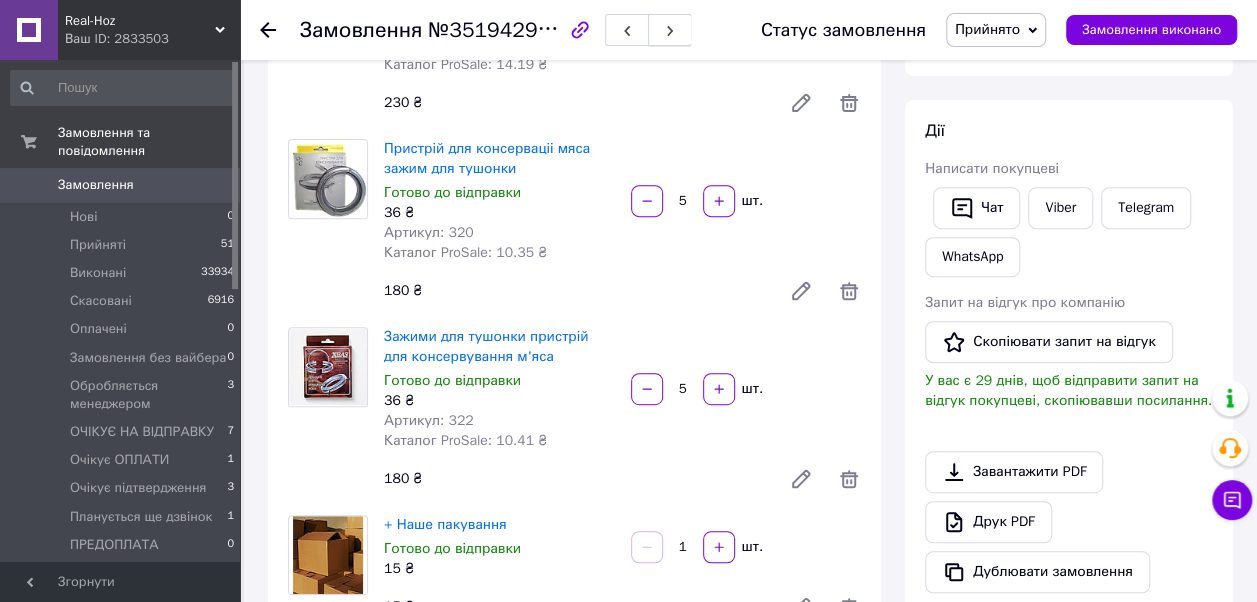 click at bounding box center (670, 30) 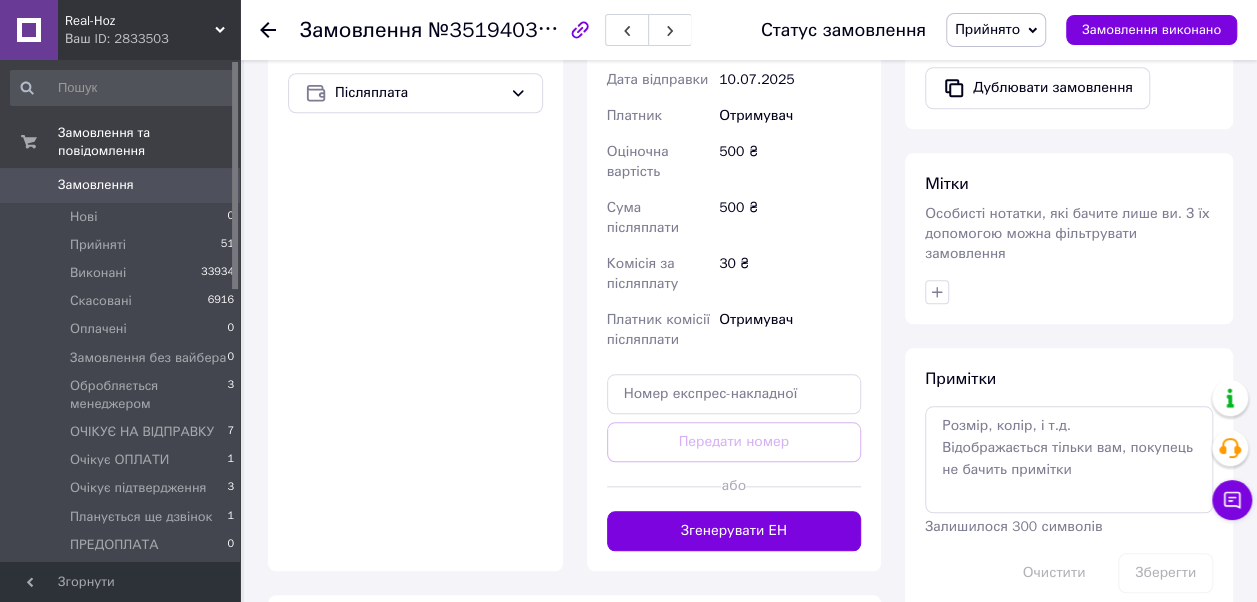 scroll, scrollTop: 800, scrollLeft: 0, axis: vertical 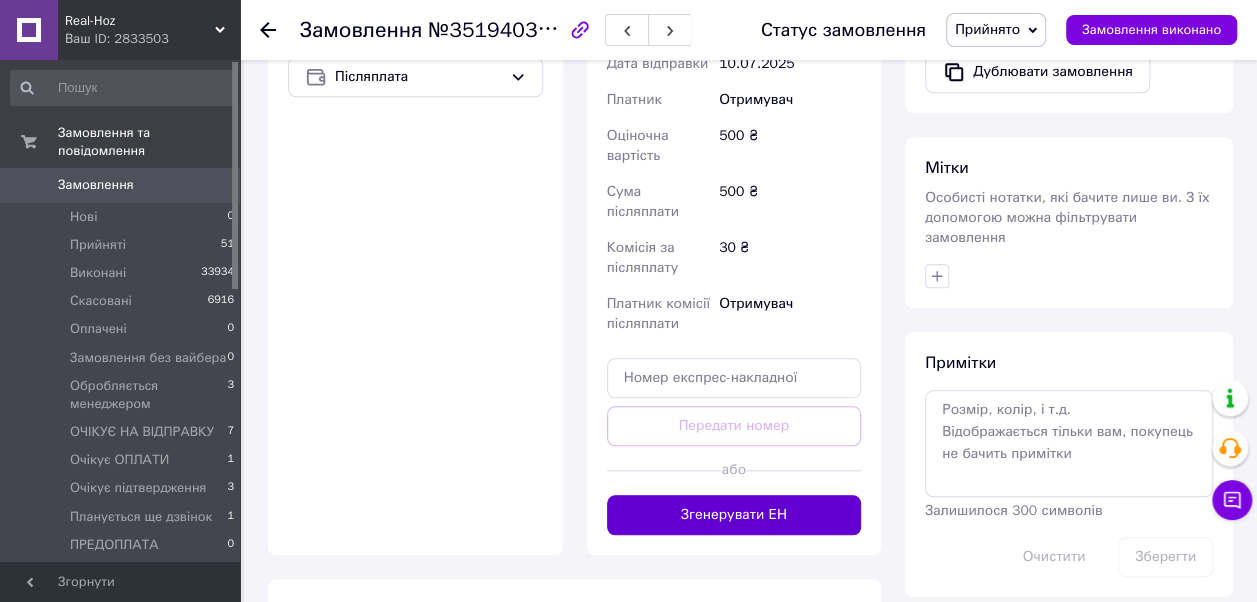 click on "Згенерувати ЕН" at bounding box center (734, 515) 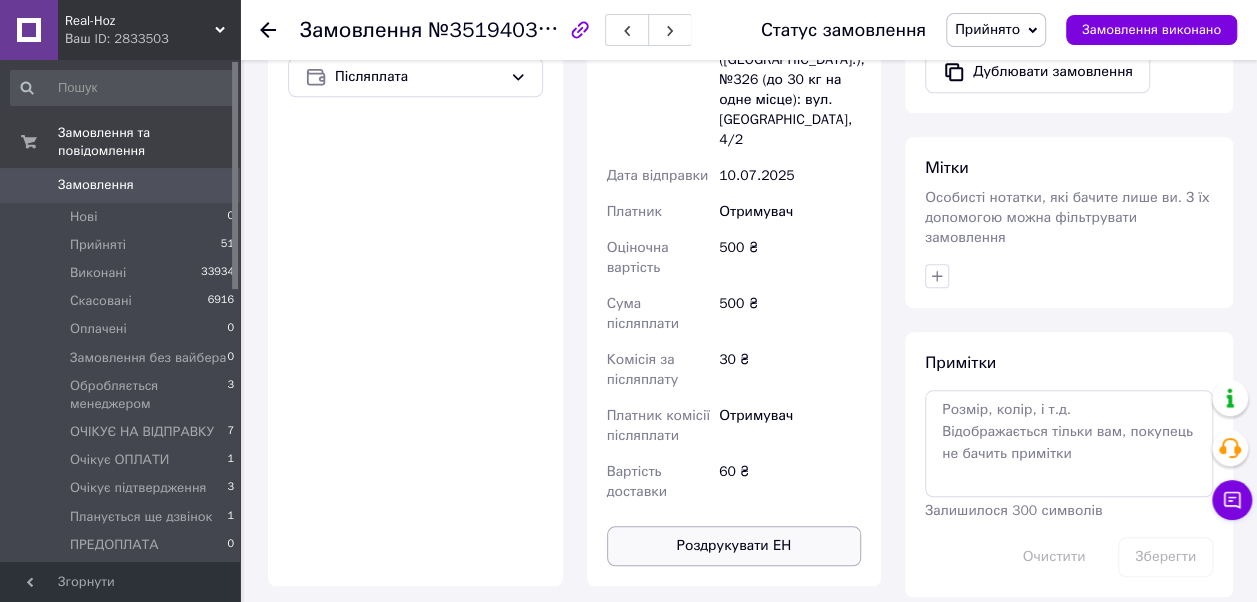 click on "Роздрукувати ЕН" at bounding box center [734, 546] 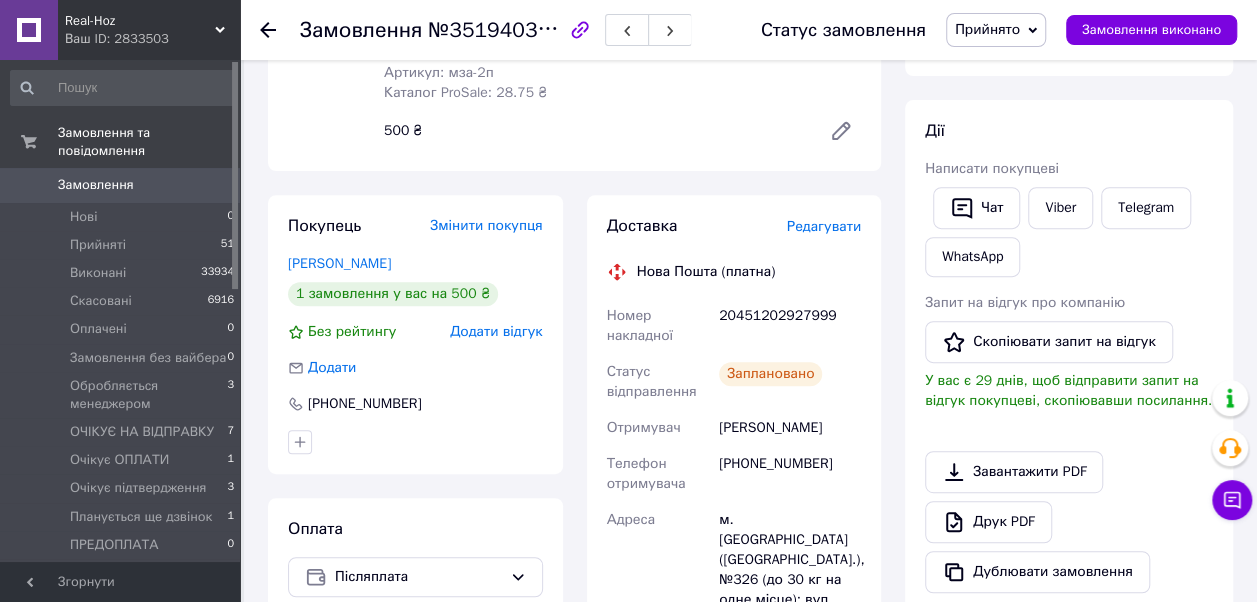 scroll, scrollTop: 0, scrollLeft: 0, axis: both 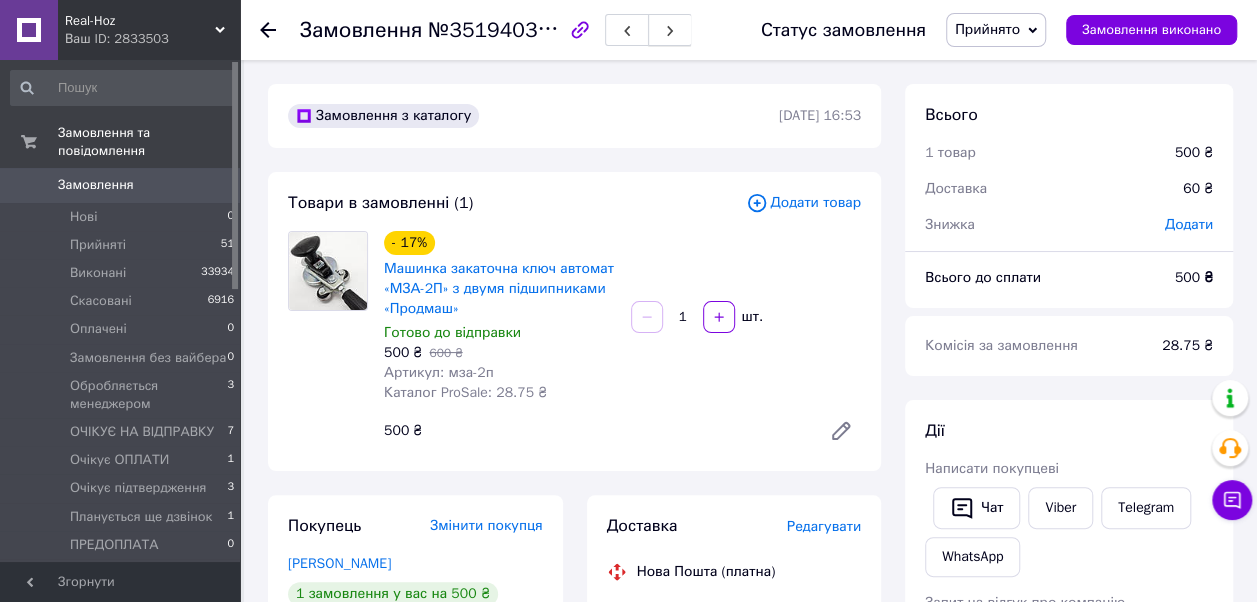 click 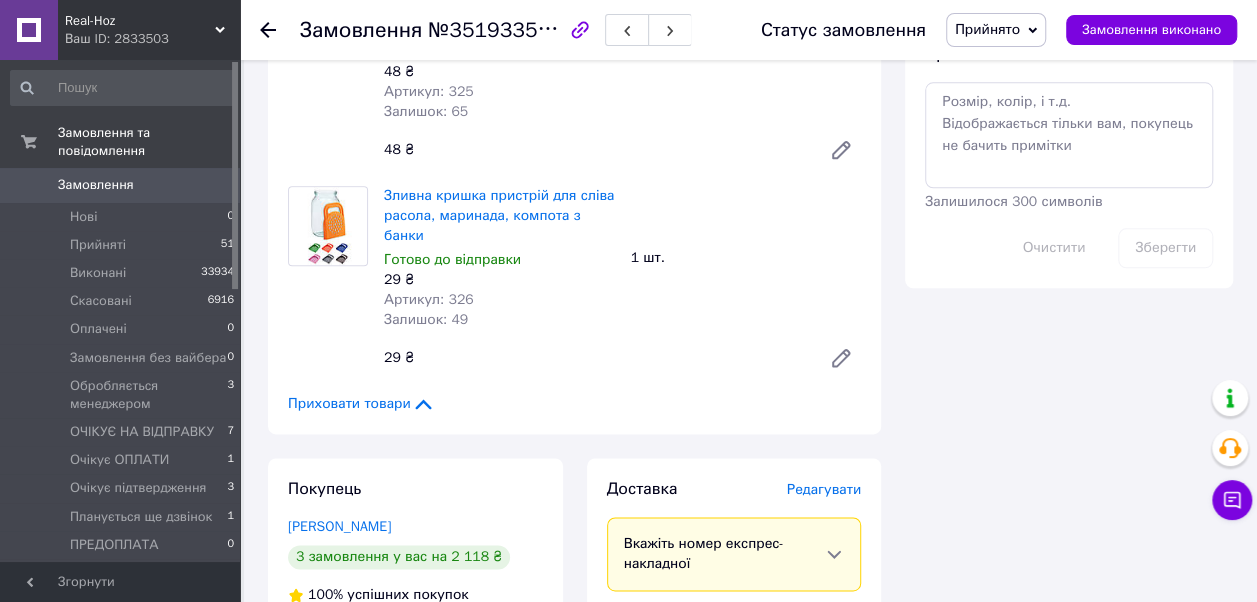 scroll, scrollTop: 1200, scrollLeft: 0, axis: vertical 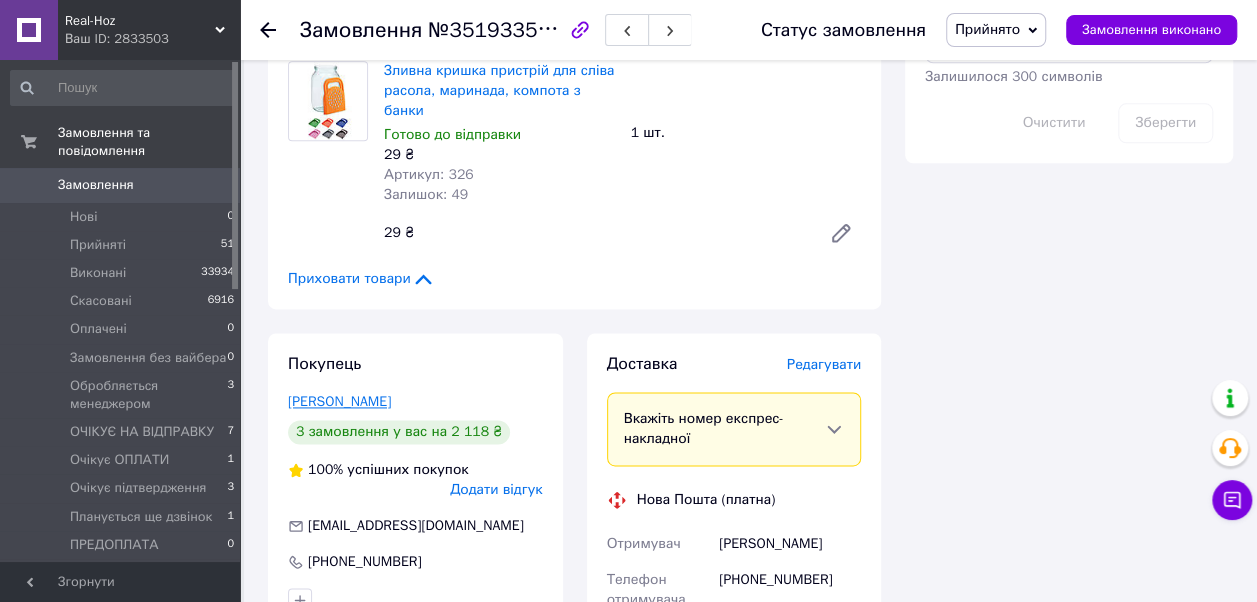 click on "Тимчак Сергій" at bounding box center (339, 401) 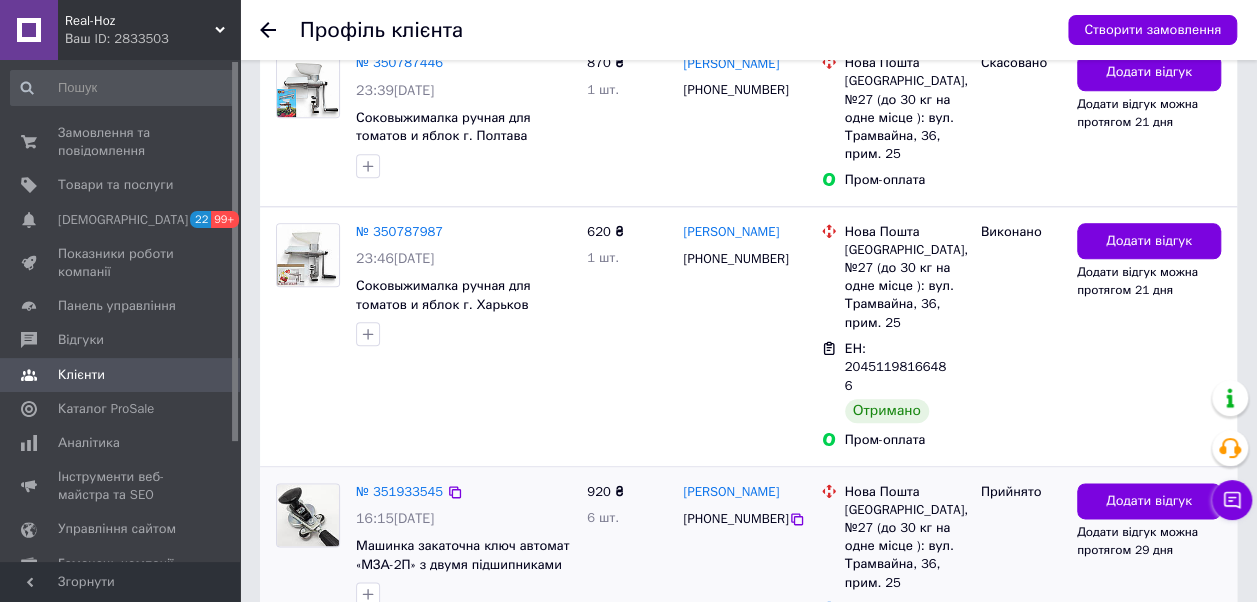 scroll, scrollTop: 1000, scrollLeft: 0, axis: vertical 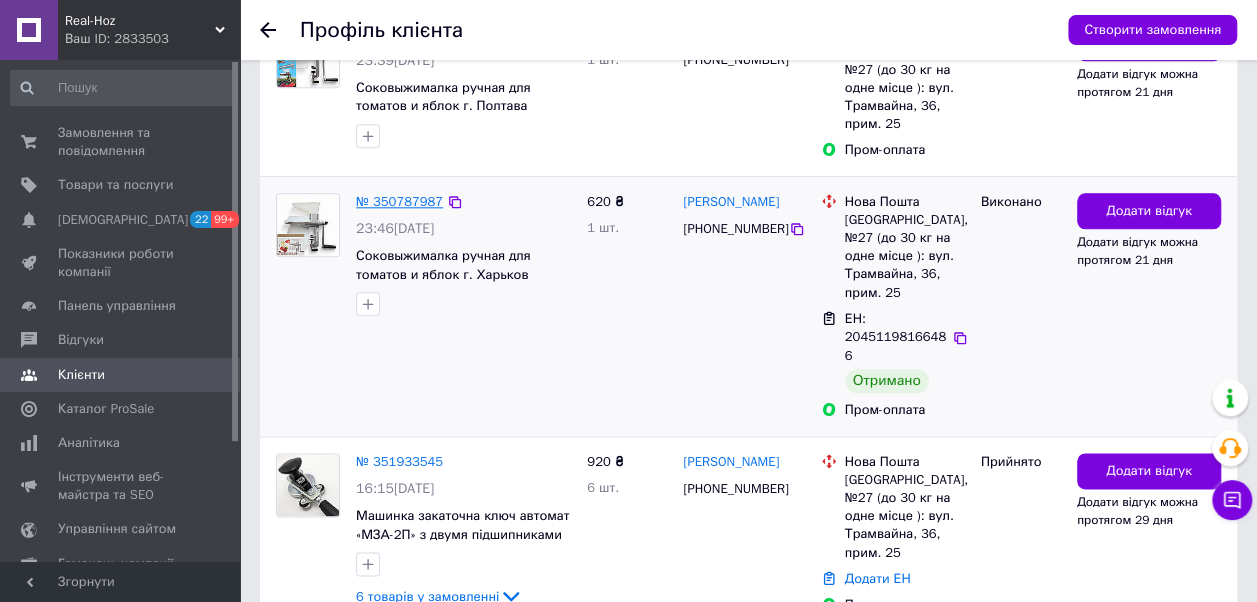 click on "№ 350787987" at bounding box center (399, 201) 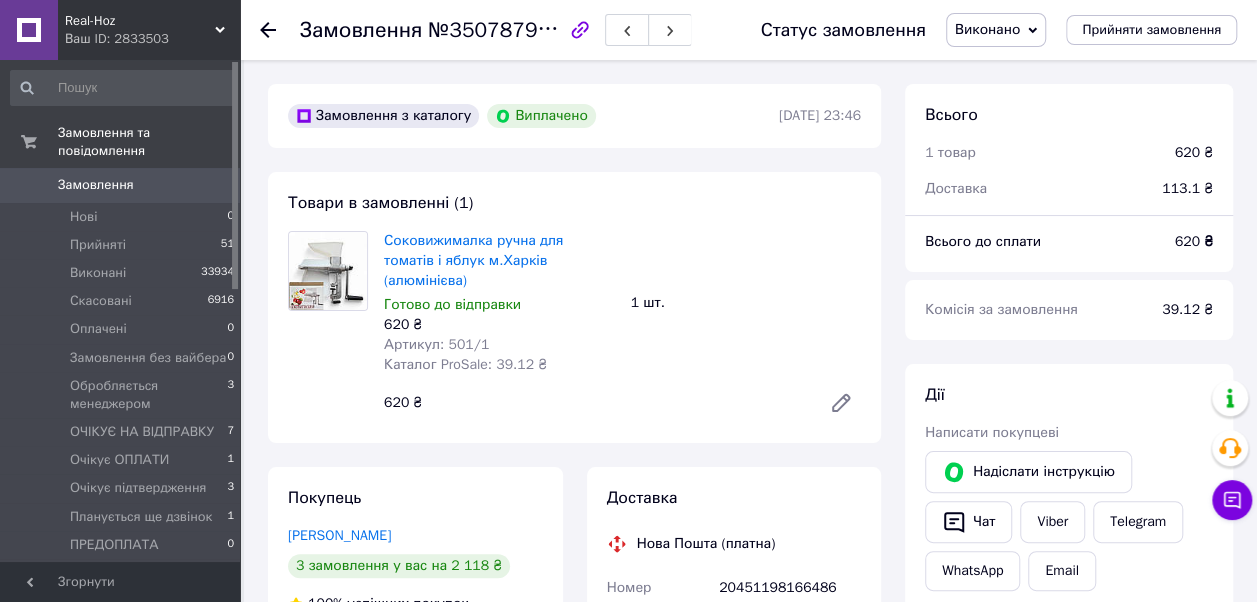 scroll, scrollTop: 22, scrollLeft: 0, axis: vertical 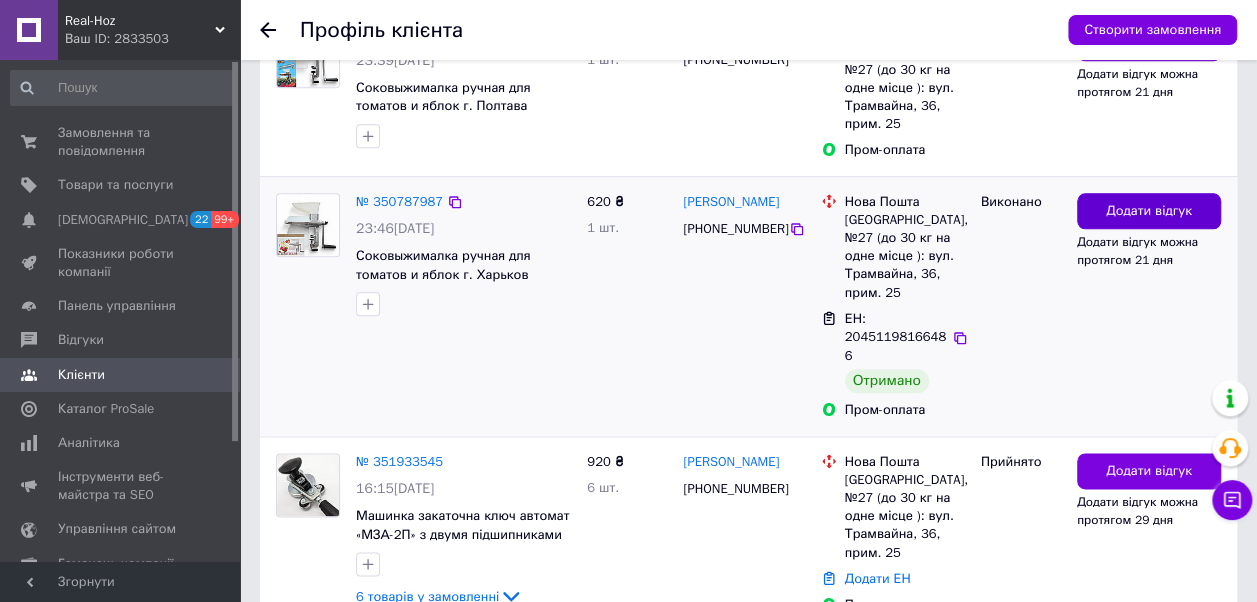 click on "Додати відгук" at bounding box center (1149, 211) 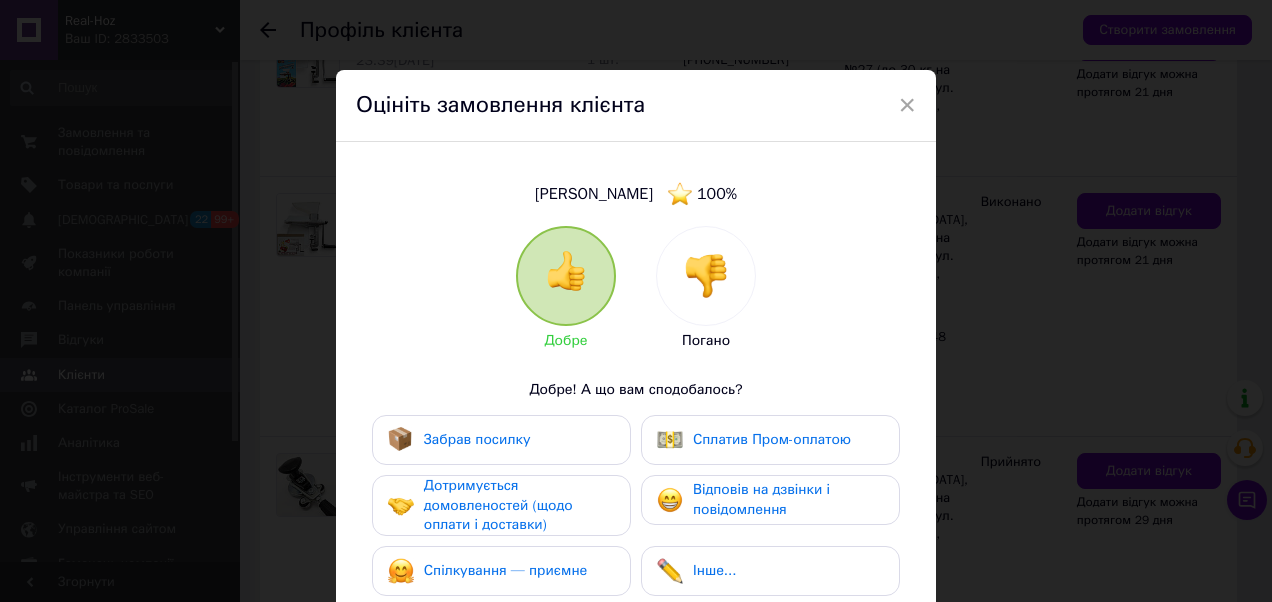 click on "Забрав посилку" at bounding box center [477, 439] 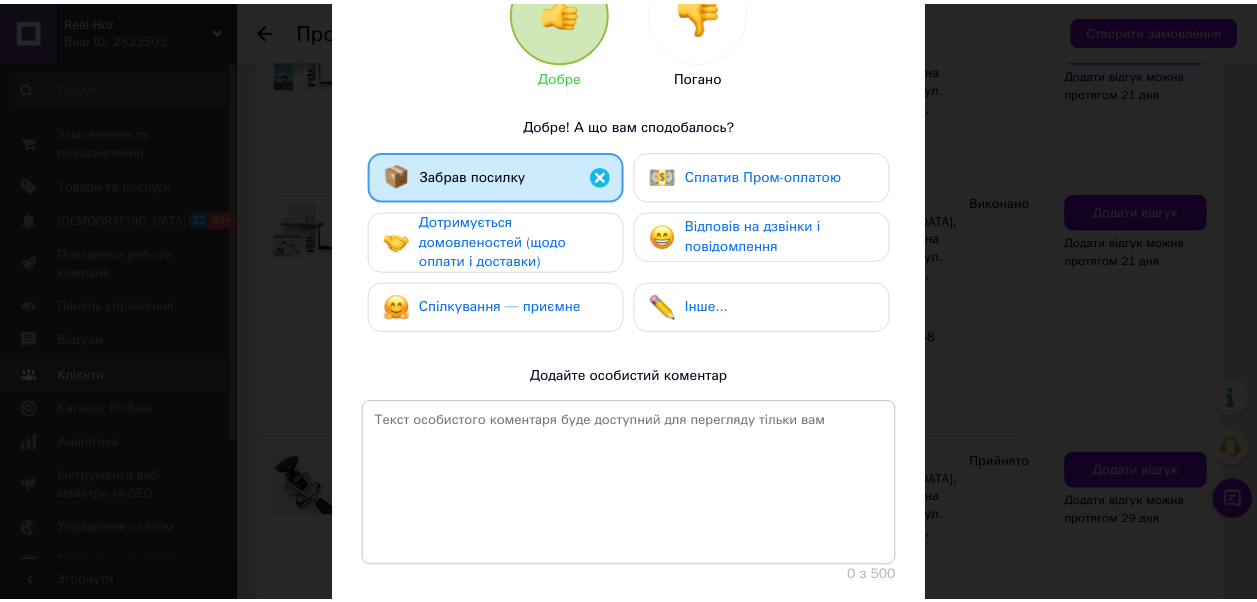 scroll, scrollTop: 300, scrollLeft: 0, axis: vertical 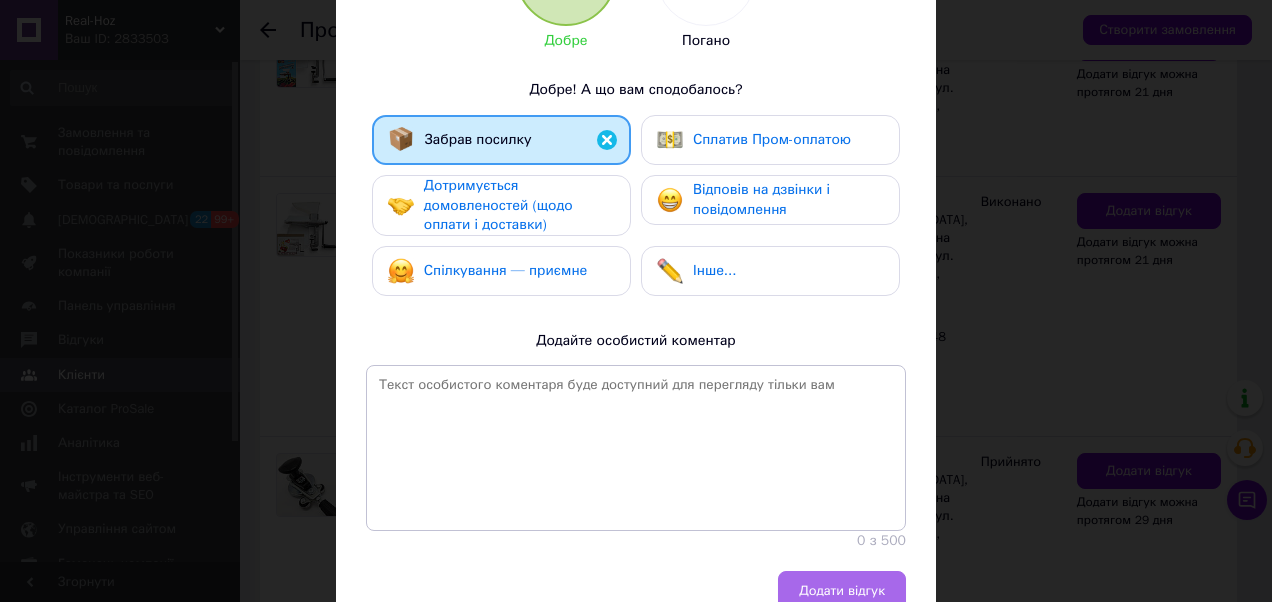 click on "Додати відгук" at bounding box center [842, 591] 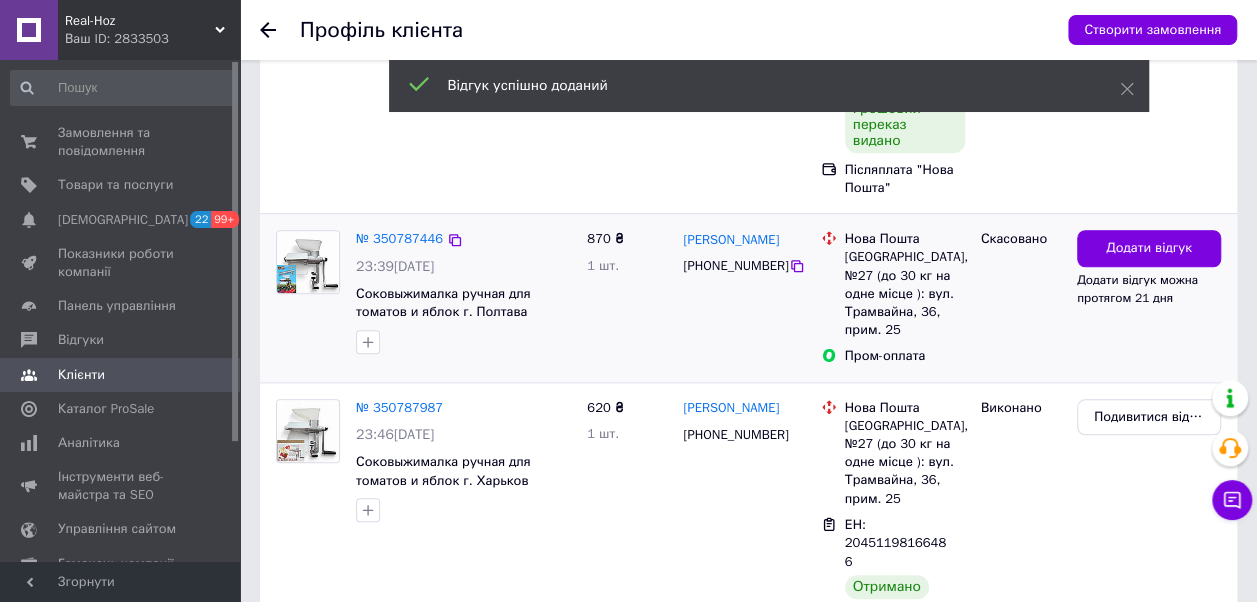 scroll, scrollTop: 700, scrollLeft: 0, axis: vertical 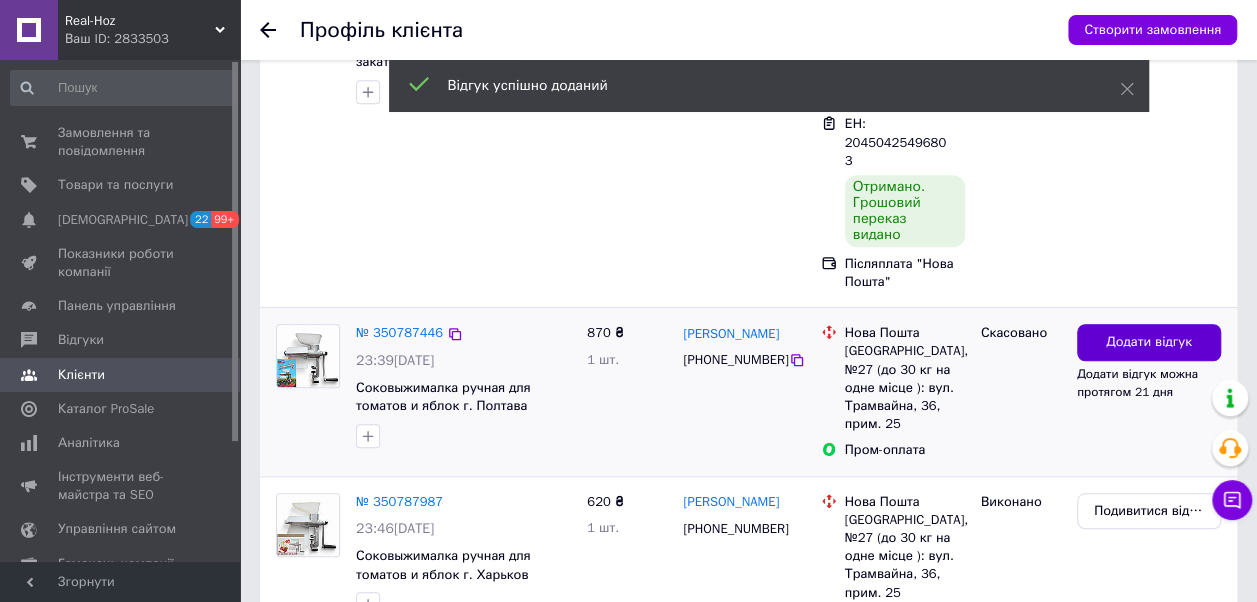 click on "Додати відгук" at bounding box center (1149, 342) 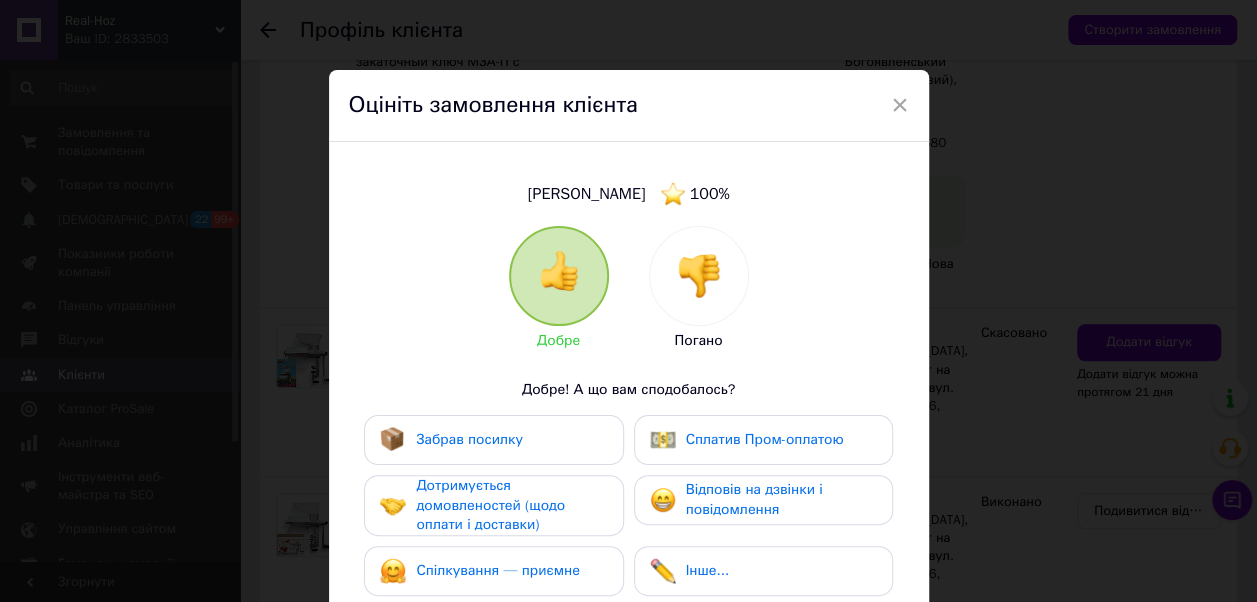 click on "Забрав посилку" at bounding box center (493, 440) 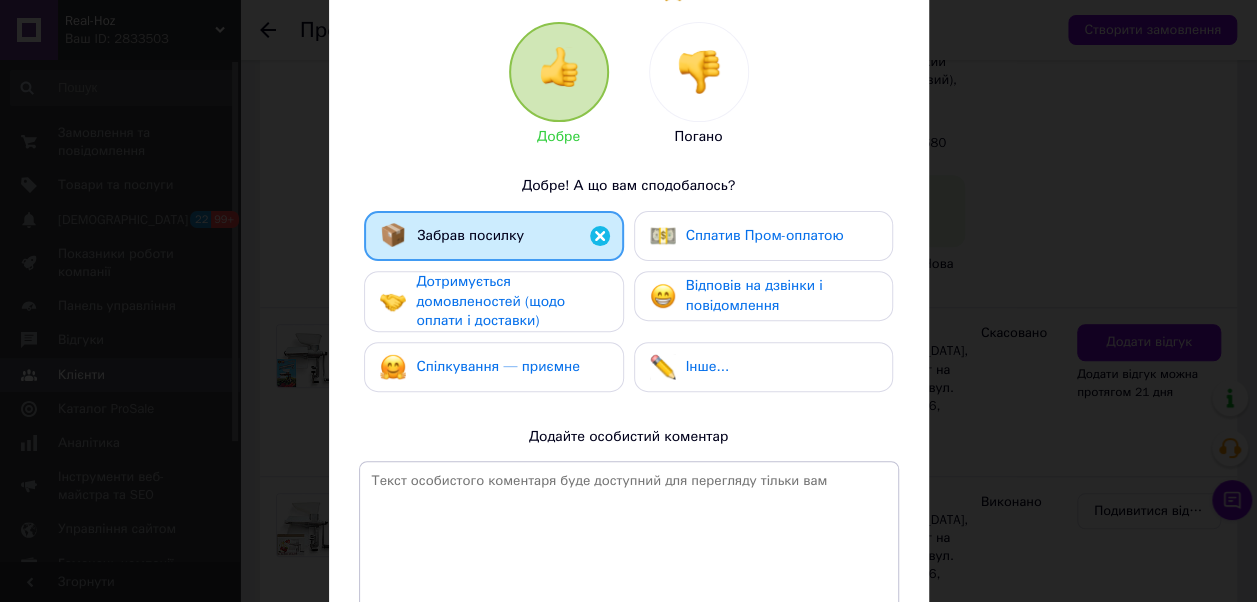 scroll, scrollTop: 300, scrollLeft: 0, axis: vertical 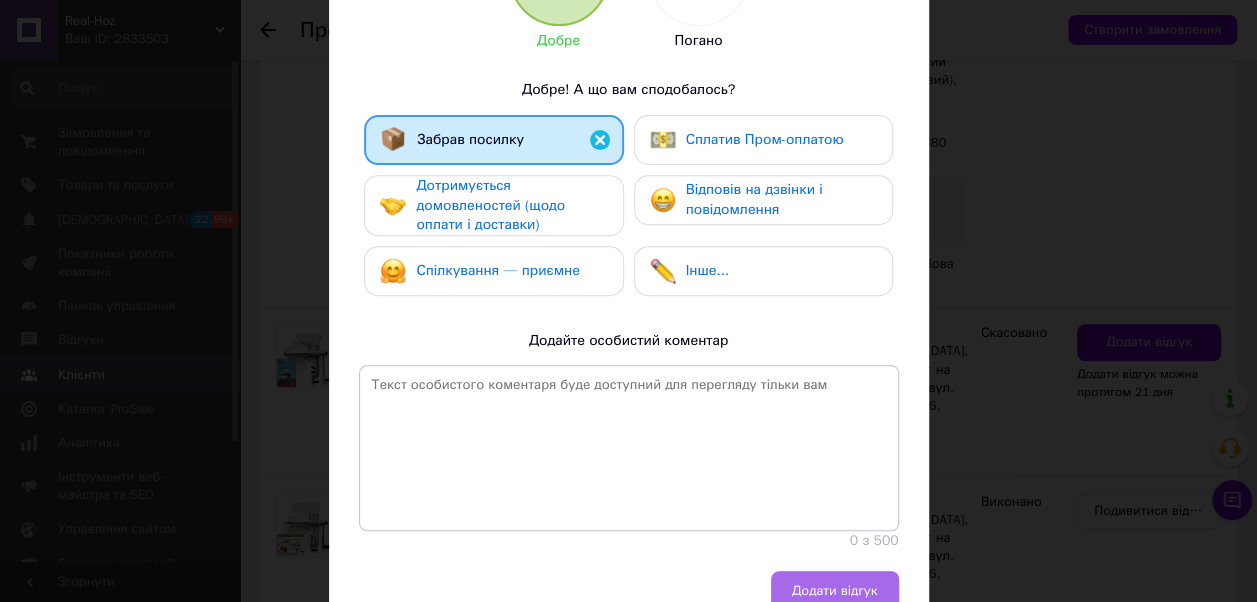 click on "Додати відгук" at bounding box center [835, 591] 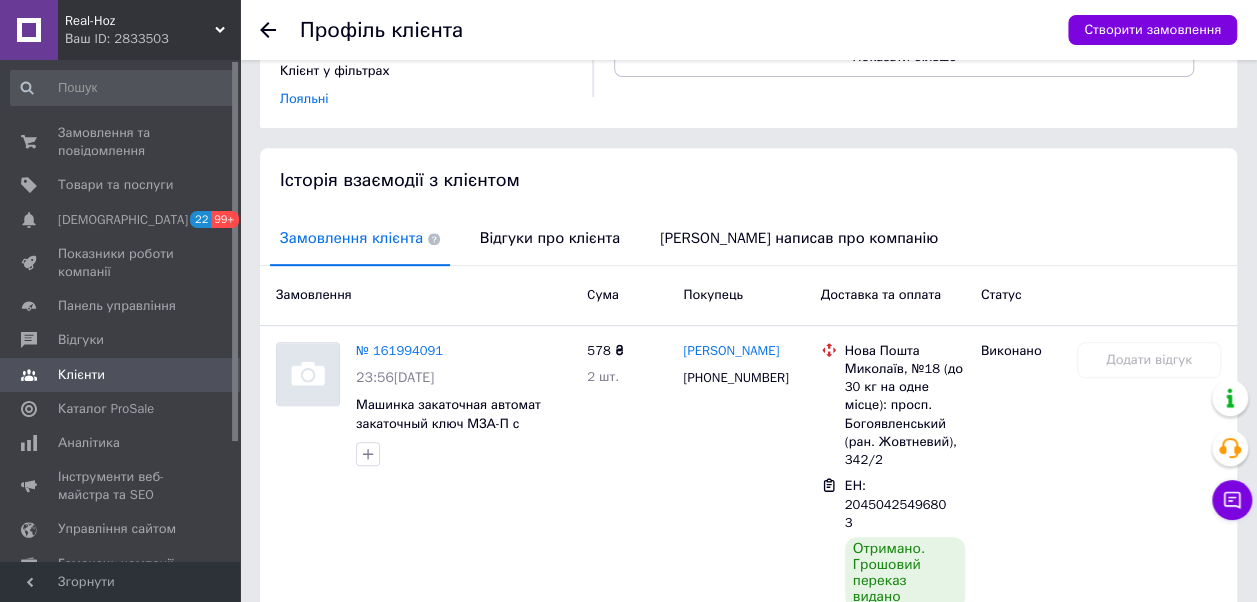 scroll, scrollTop: 300, scrollLeft: 0, axis: vertical 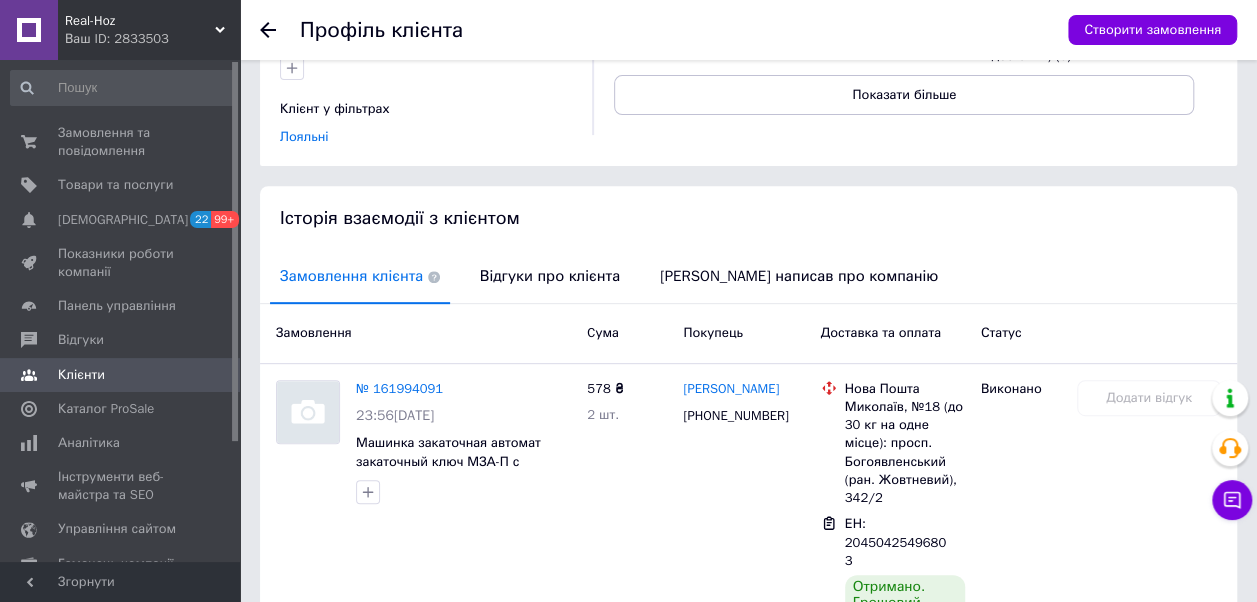 click 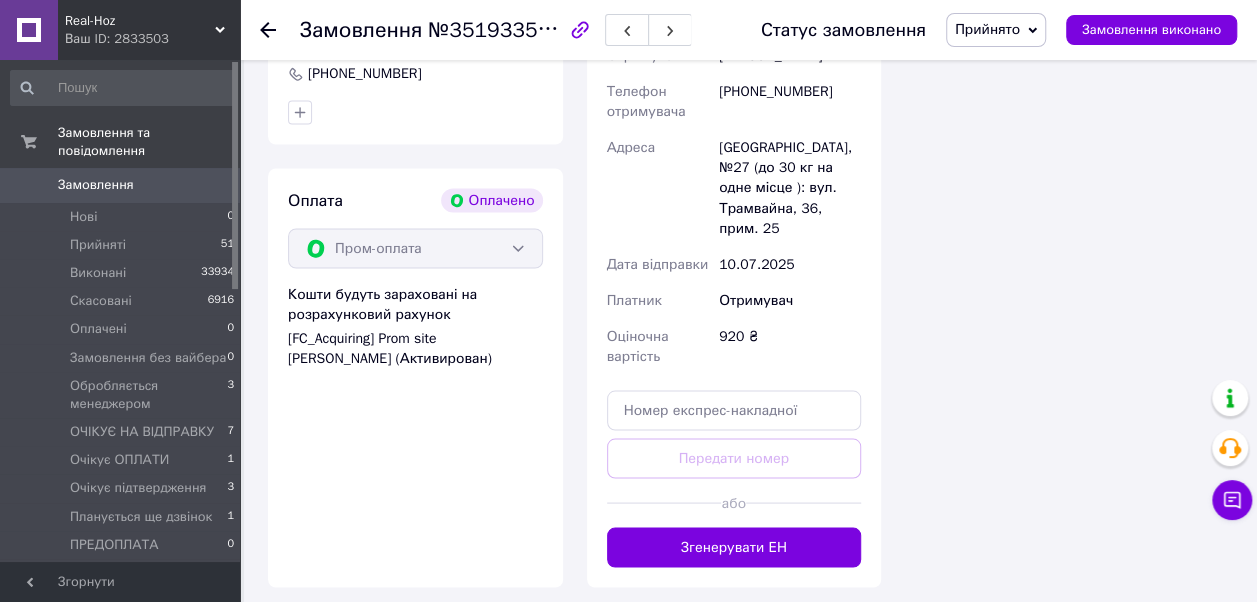 scroll, scrollTop: 1700, scrollLeft: 0, axis: vertical 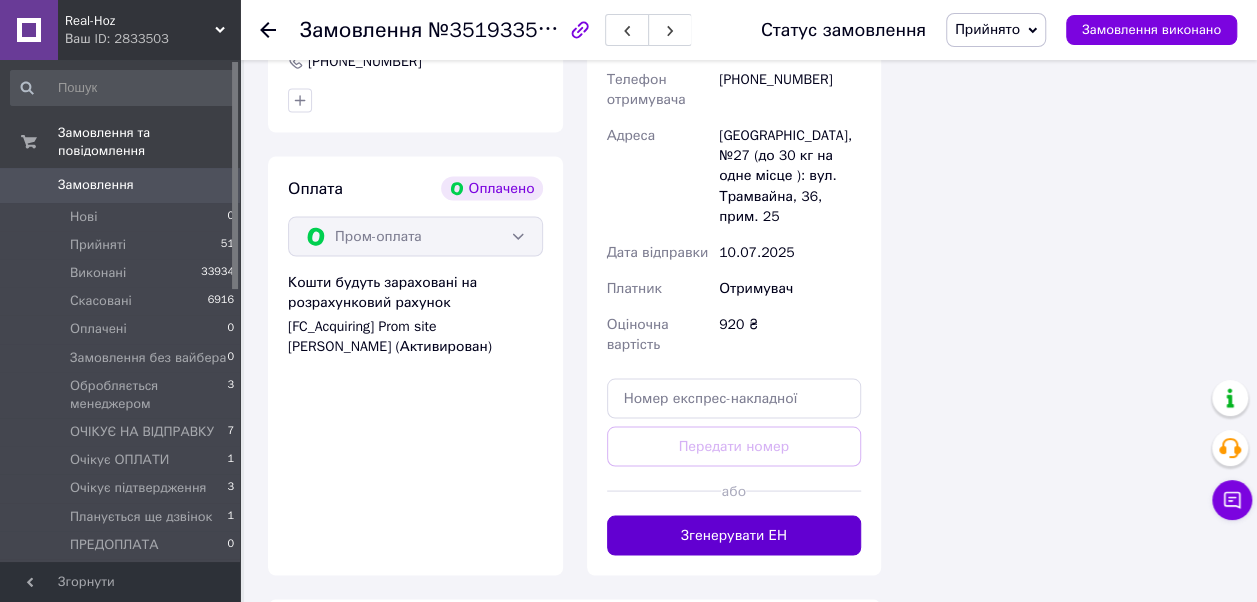 click on "Згенерувати ЕН" at bounding box center [734, 535] 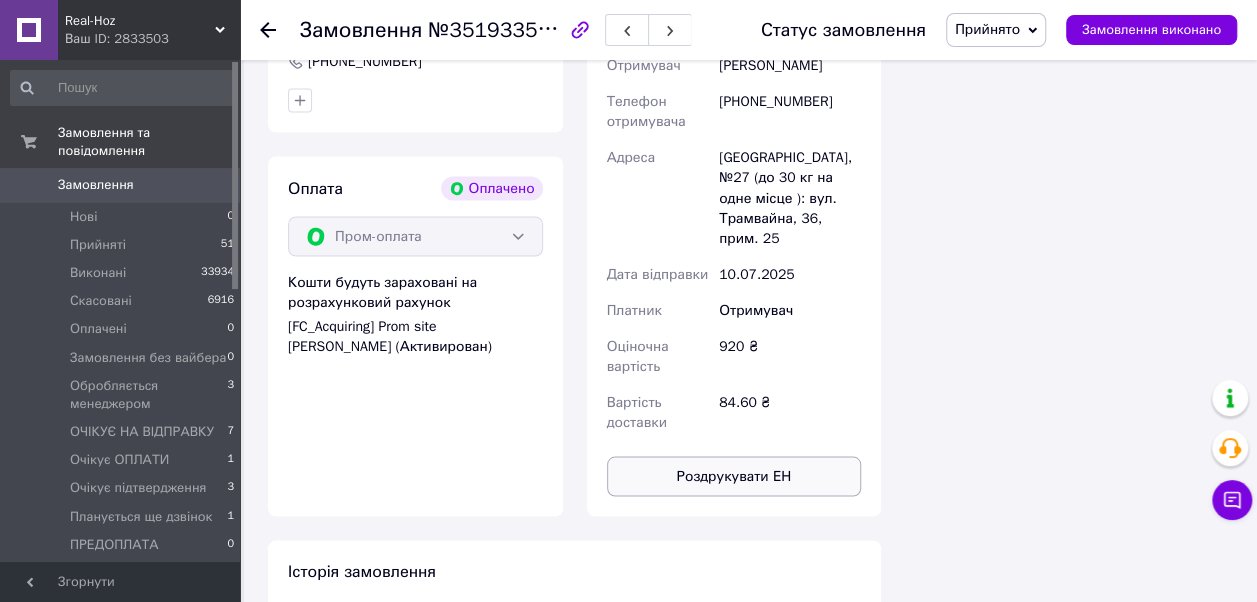 click on "Роздрукувати ЕН" at bounding box center [734, 476] 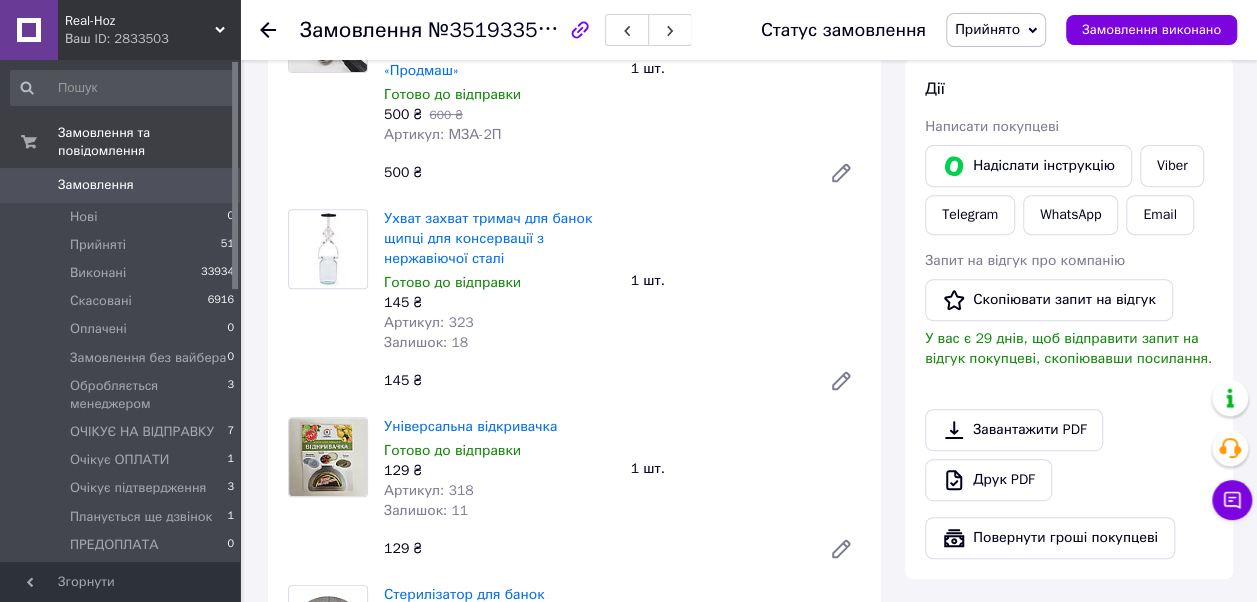 scroll, scrollTop: 0, scrollLeft: 0, axis: both 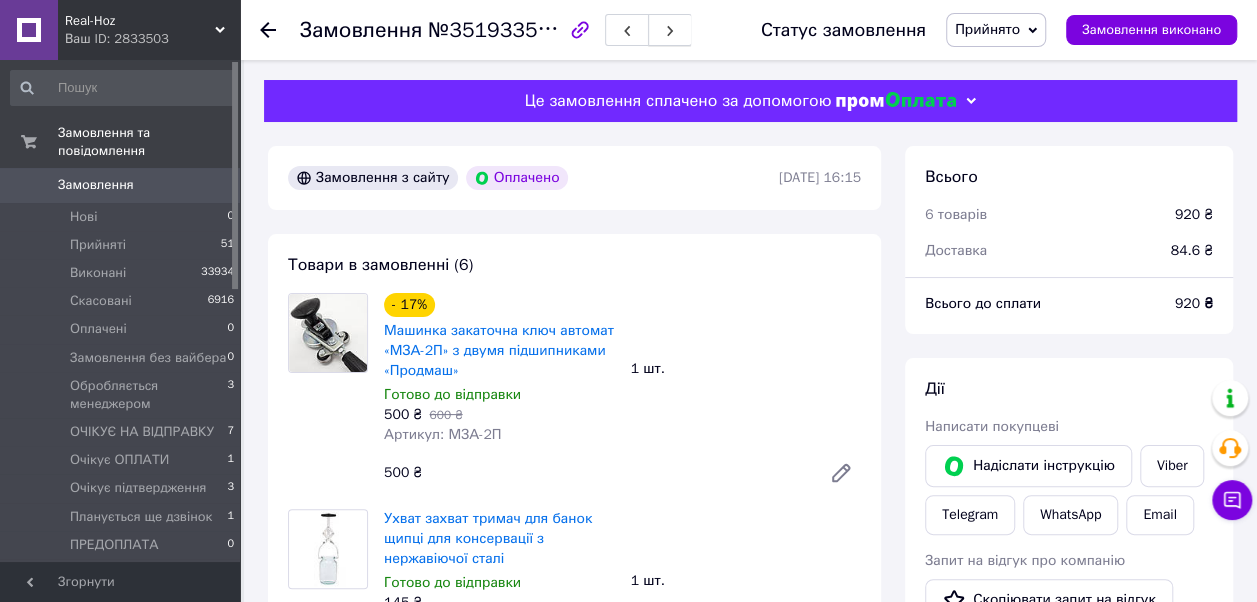 click 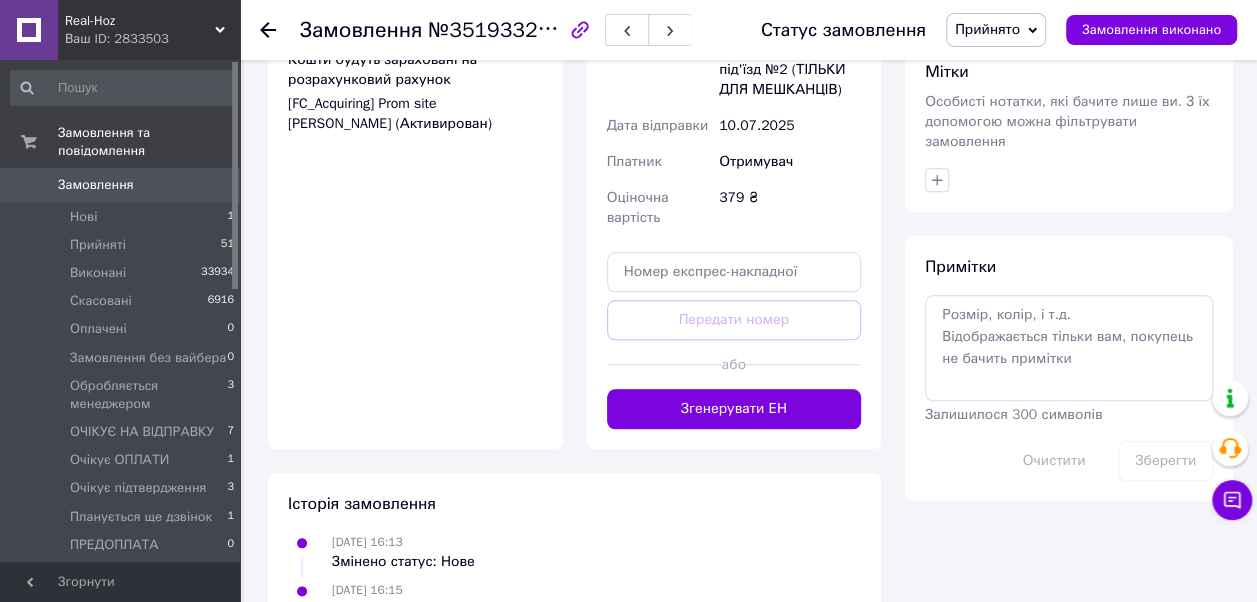 scroll, scrollTop: 900, scrollLeft: 0, axis: vertical 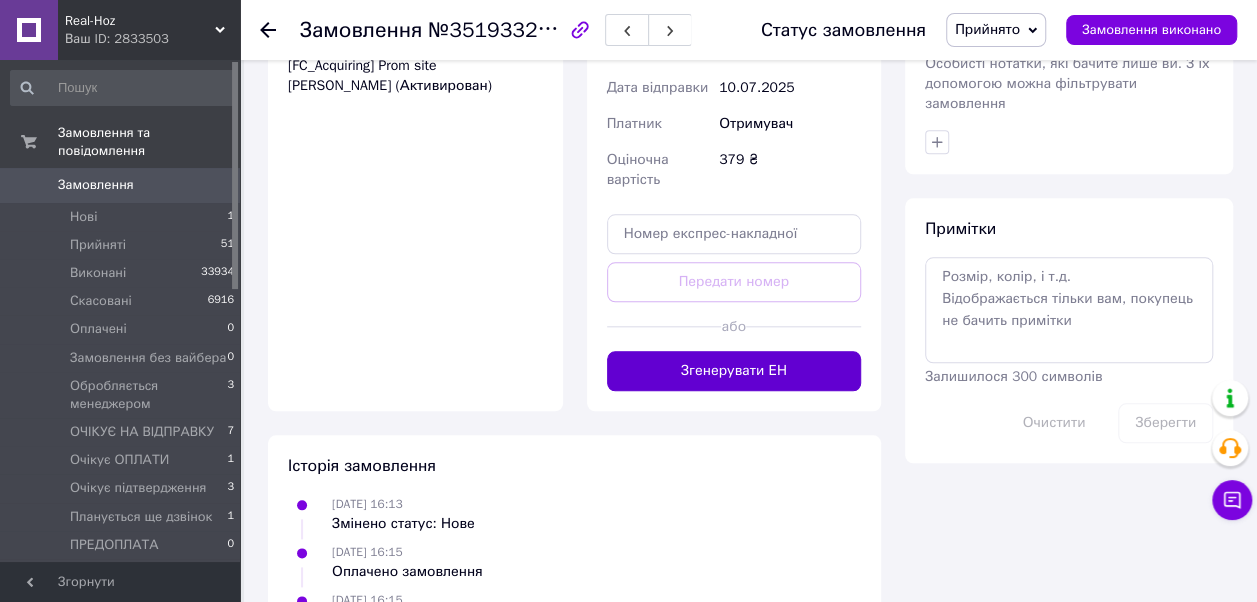 click on "Згенерувати ЕН" at bounding box center [734, 371] 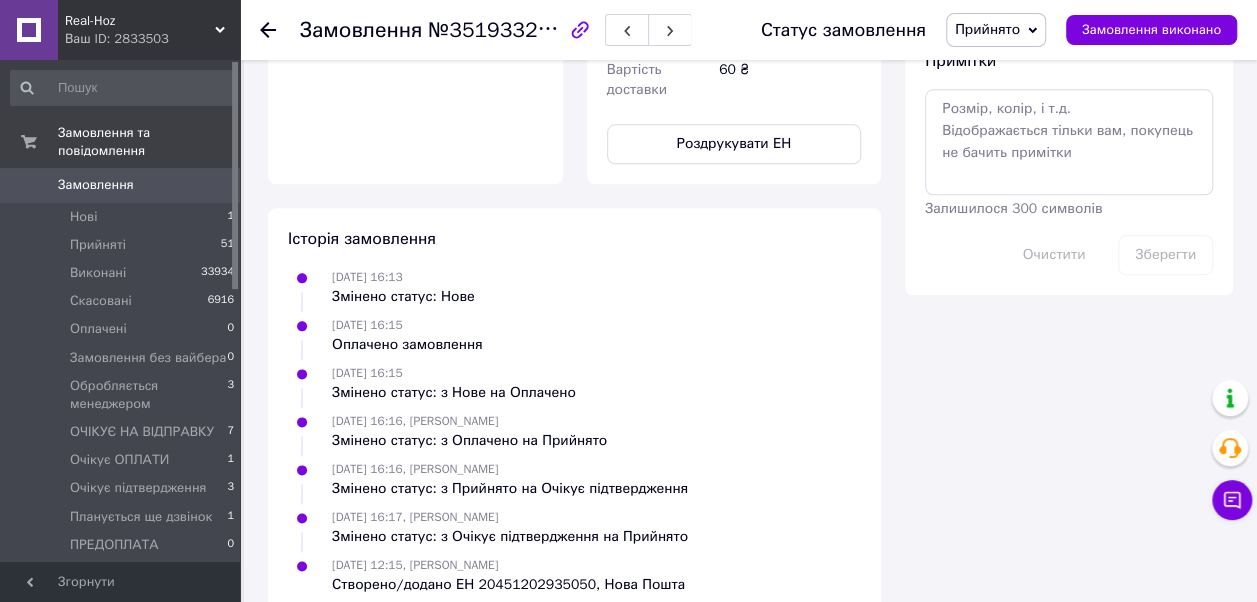scroll, scrollTop: 1070, scrollLeft: 0, axis: vertical 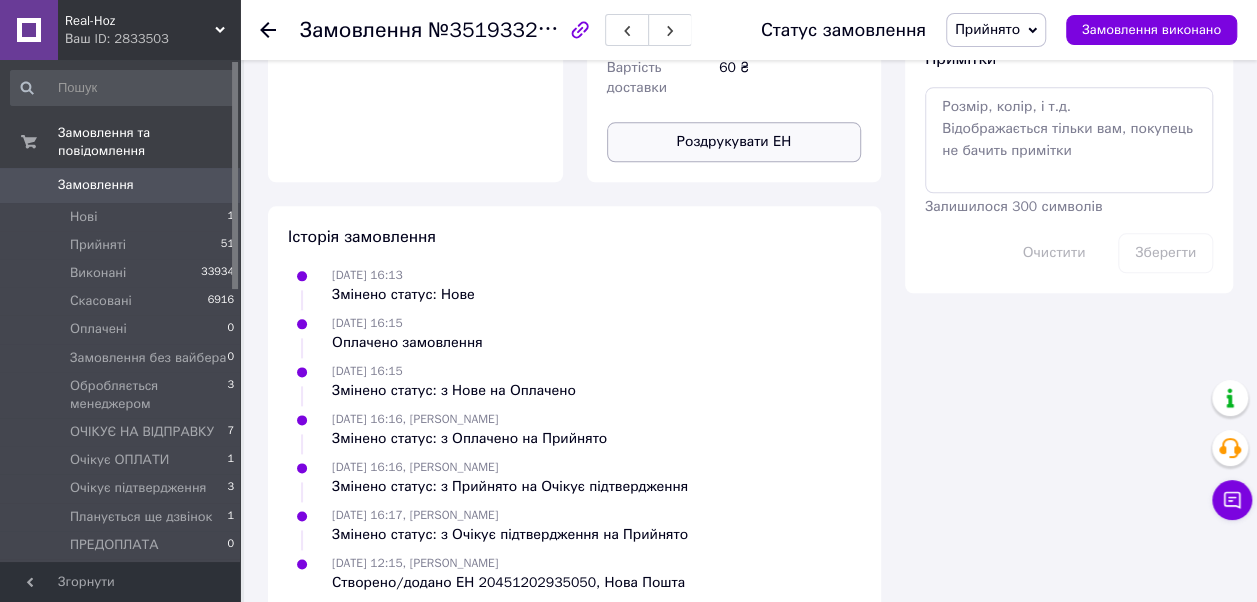 click on "Роздрукувати ЕН" at bounding box center (734, 142) 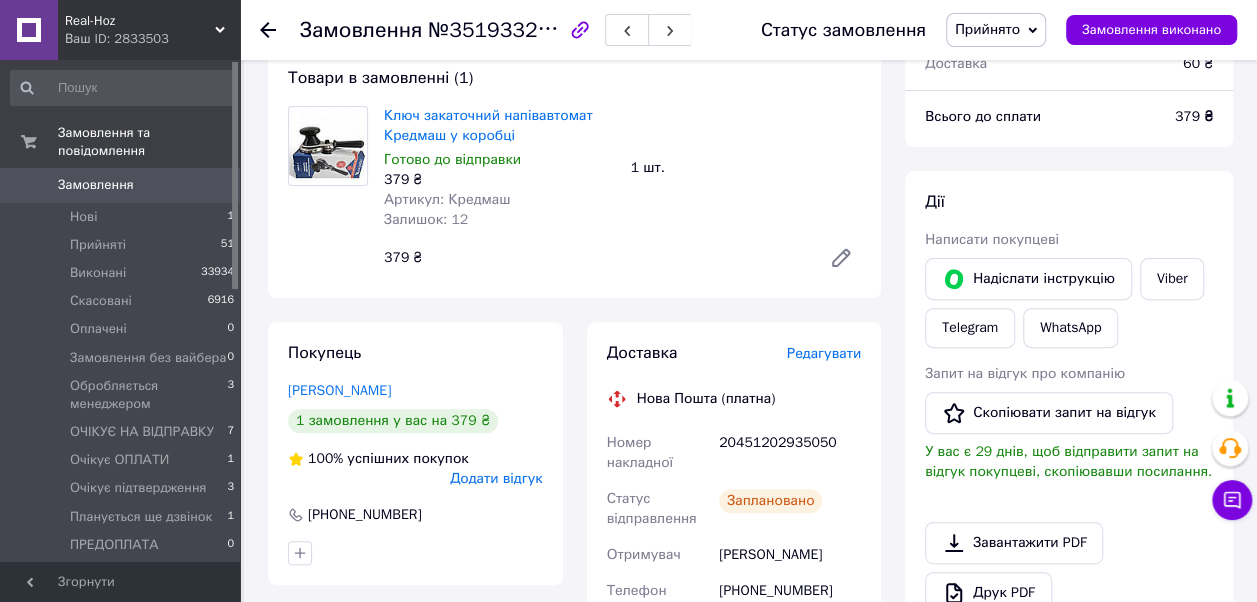 scroll, scrollTop: 0, scrollLeft: 0, axis: both 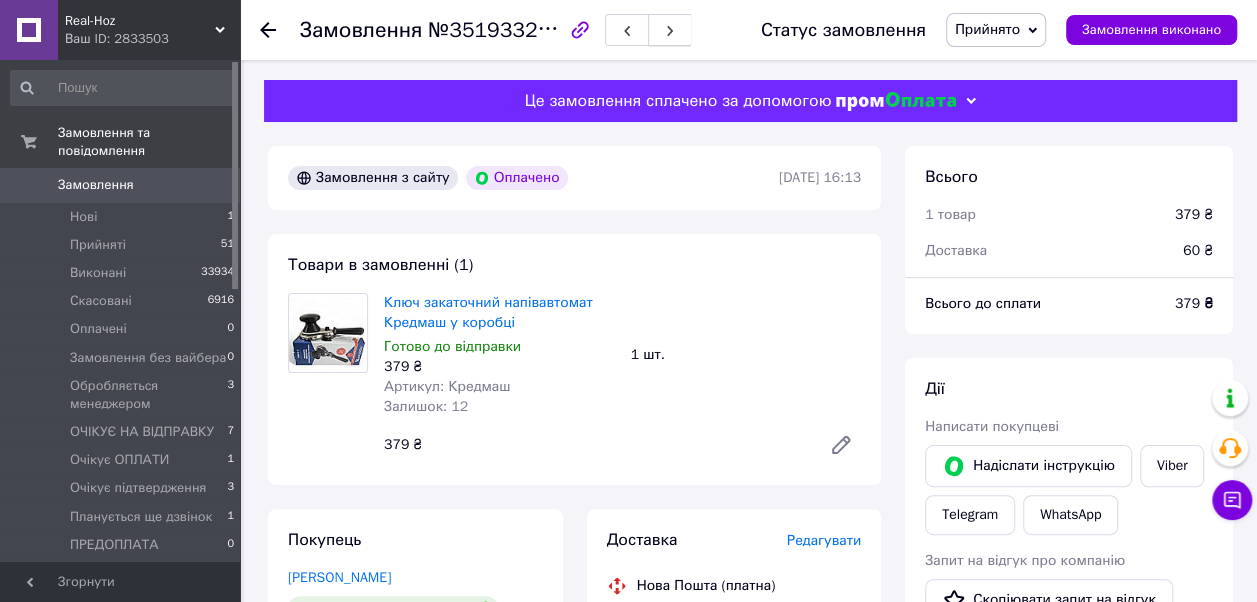 click 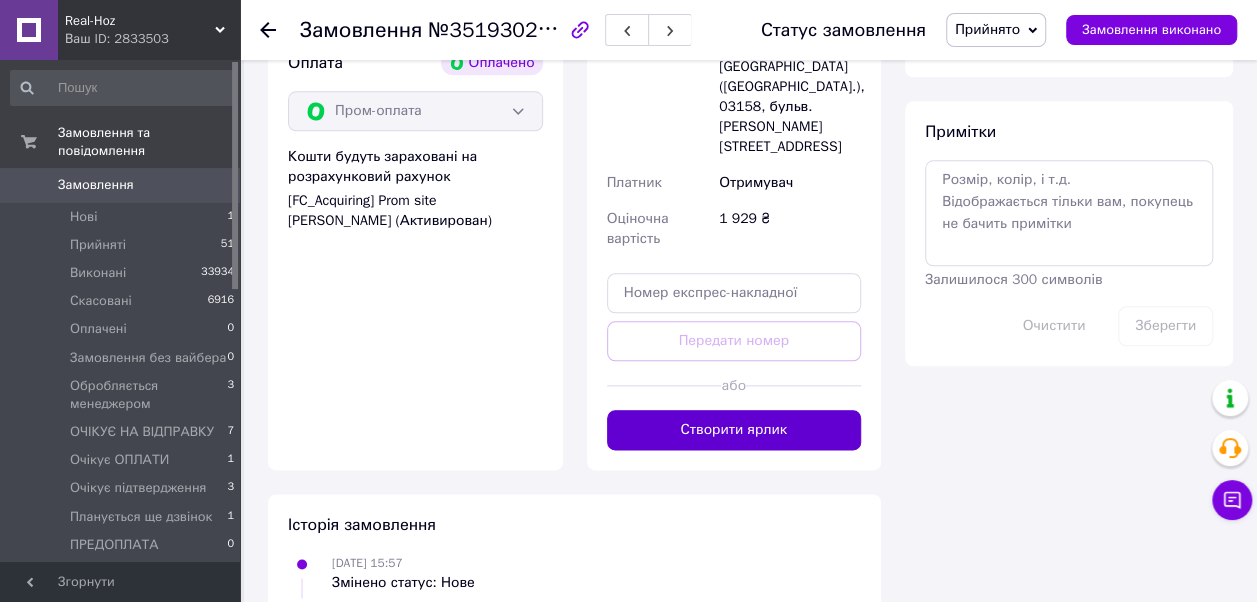 scroll, scrollTop: 1000, scrollLeft: 0, axis: vertical 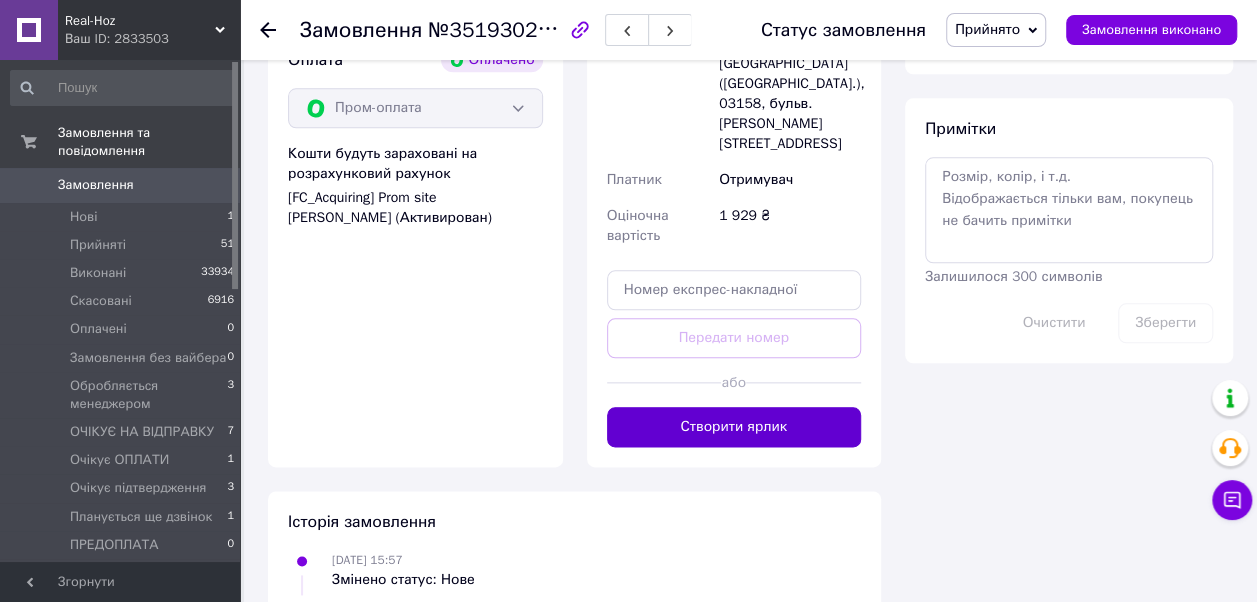 click on "Створити ярлик" at bounding box center [734, 427] 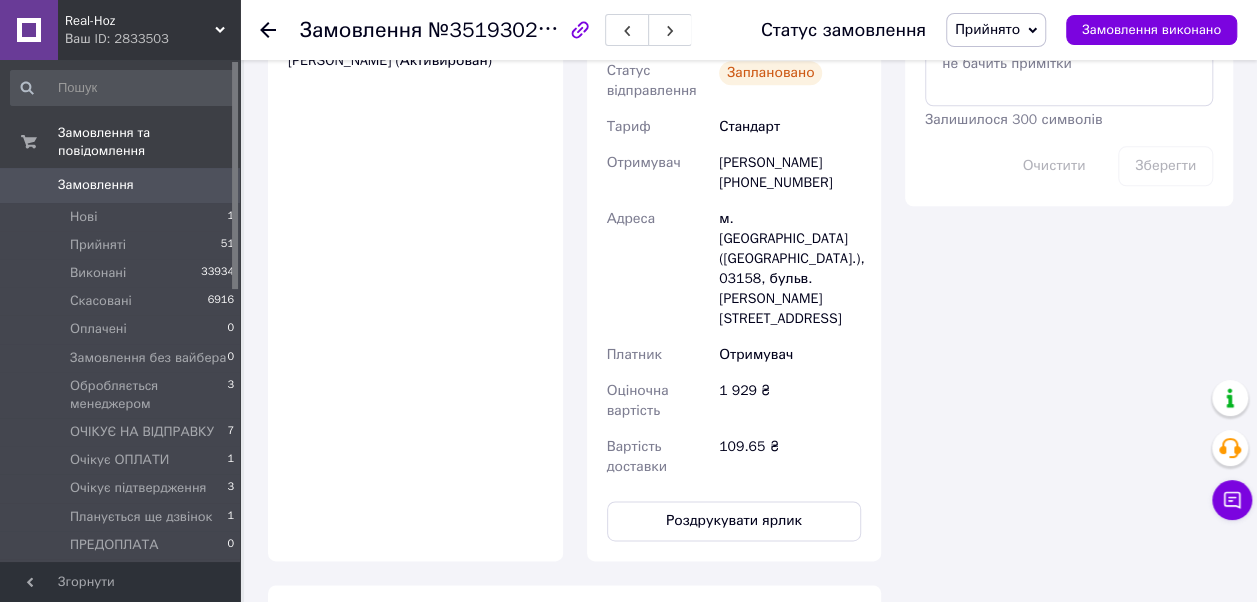 scroll, scrollTop: 1200, scrollLeft: 0, axis: vertical 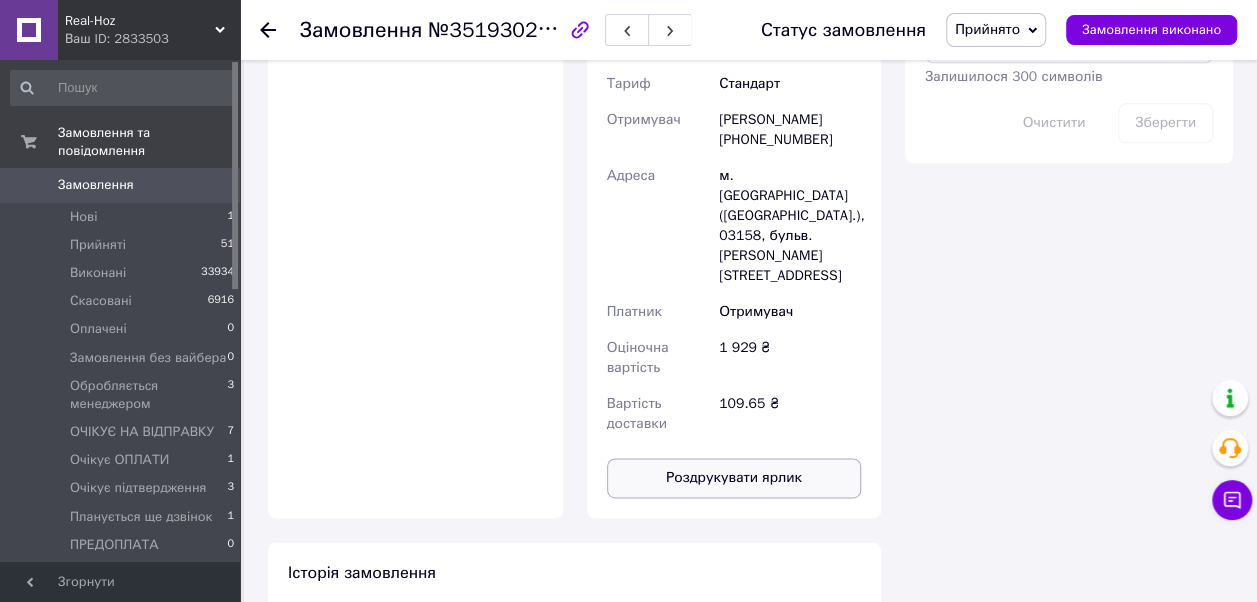 click on "Роздрукувати ярлик" at bounding box center [734, 478] 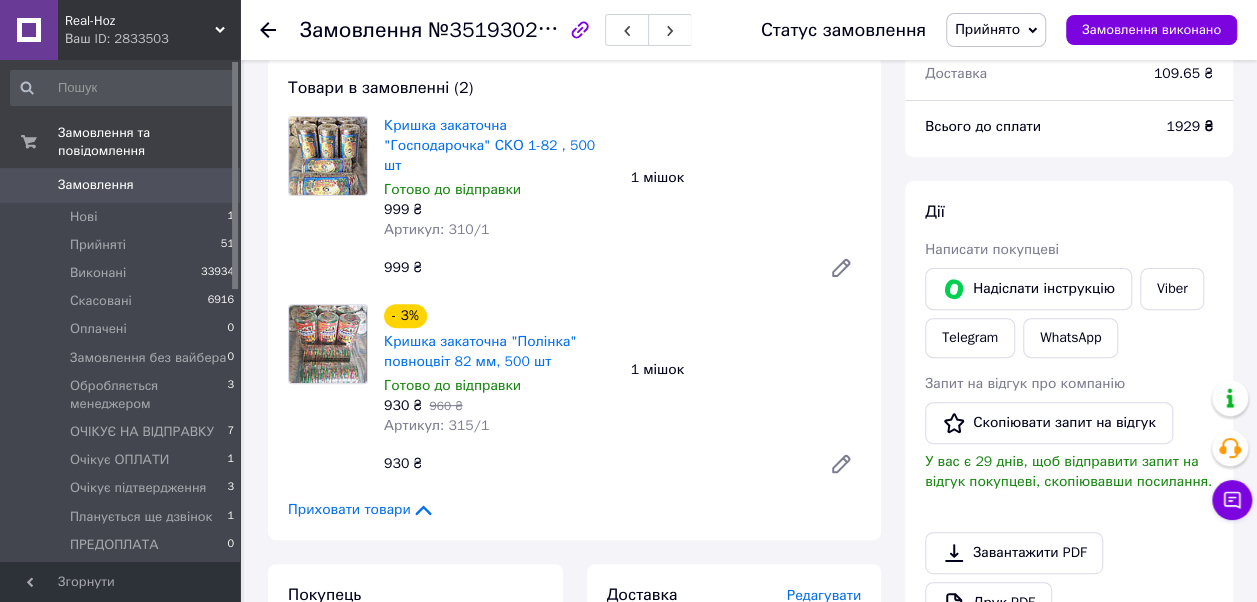 scroll, scrollTop: 0, scrollLeft: 0, axis: both 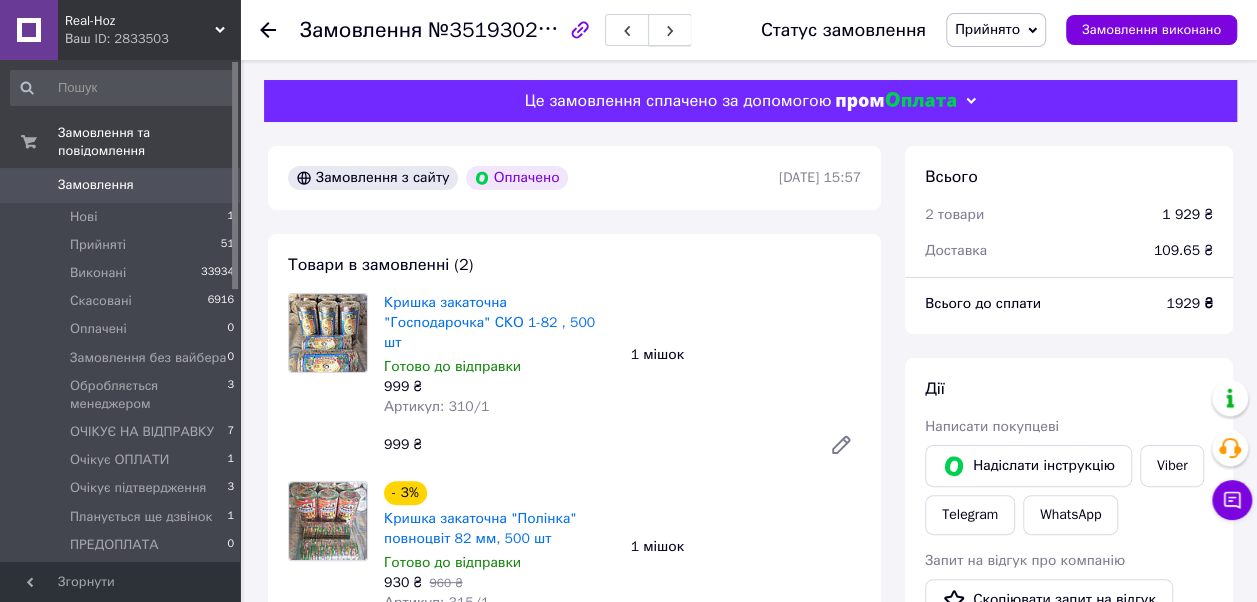 click at bounding box center [670, 30] 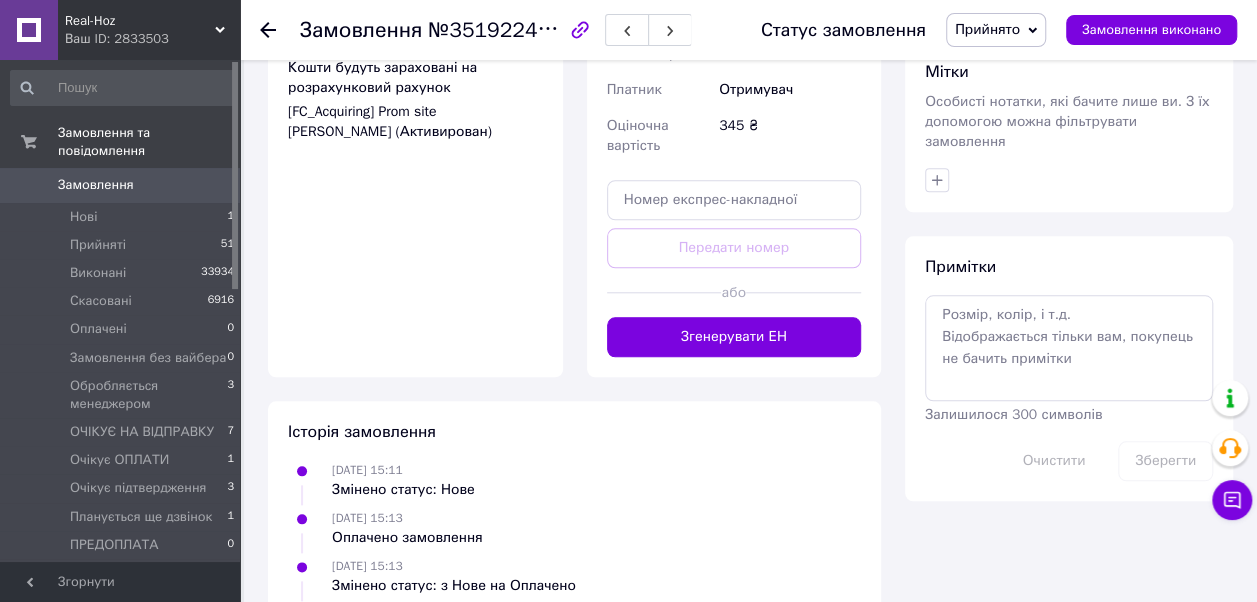 scroll, scrollTop: 900, scrollLeft: 0, axis: vertical 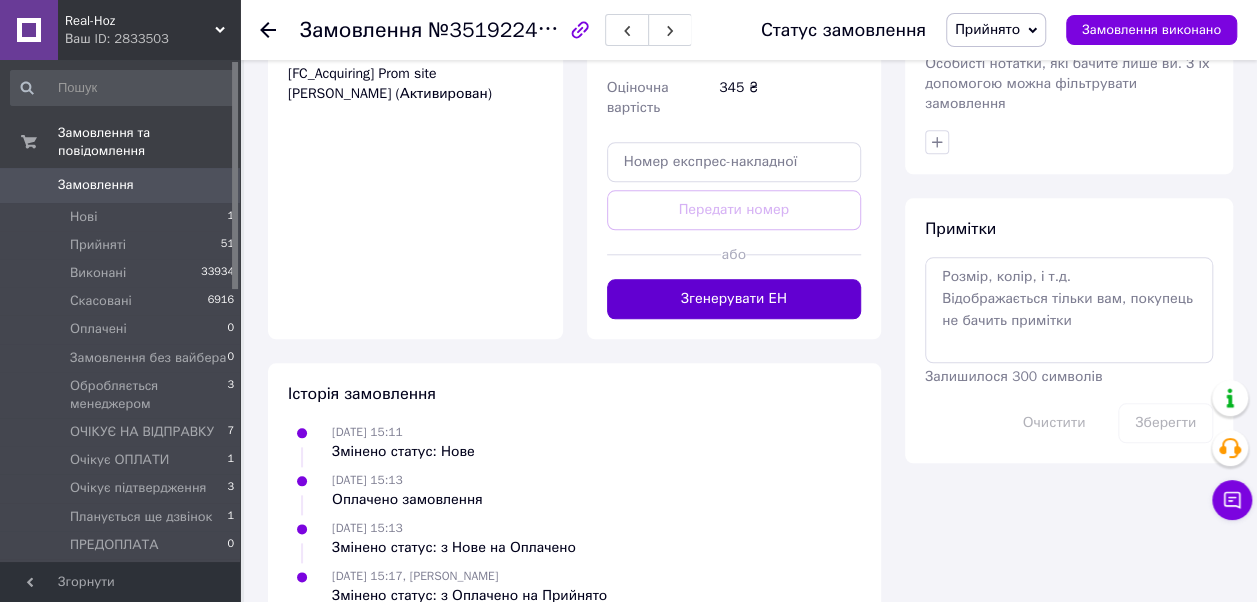 click on "Згенерувати ЕН" at bounding box center [734, 299] 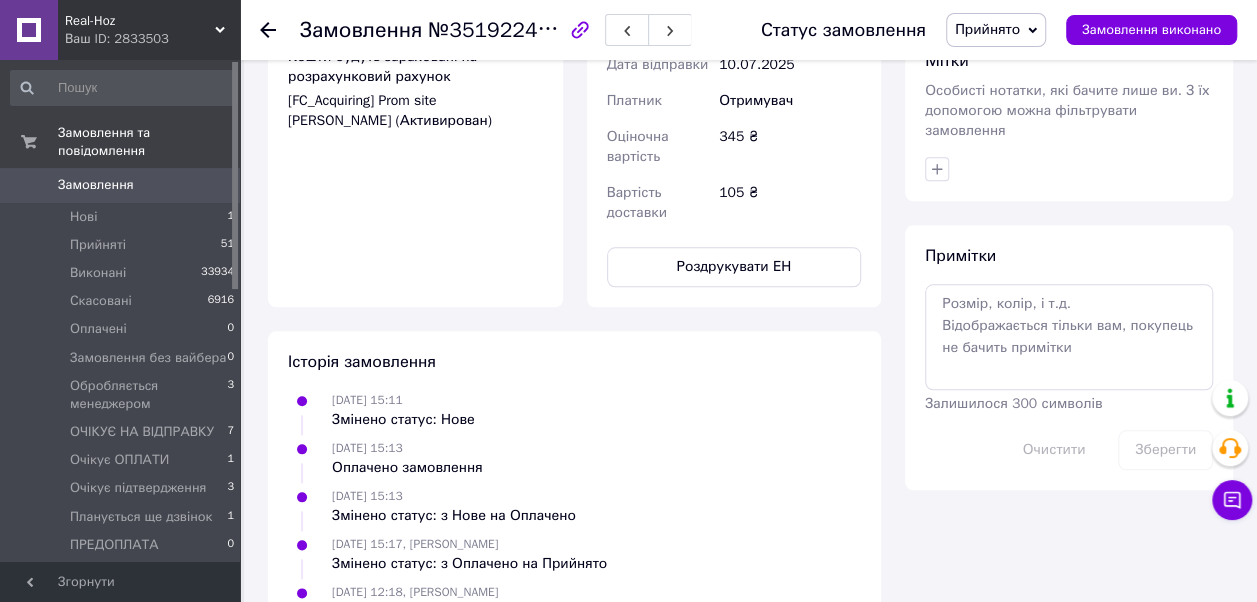 scroll, scrollTop: 900, scrollLeft: 0, axis: vertical 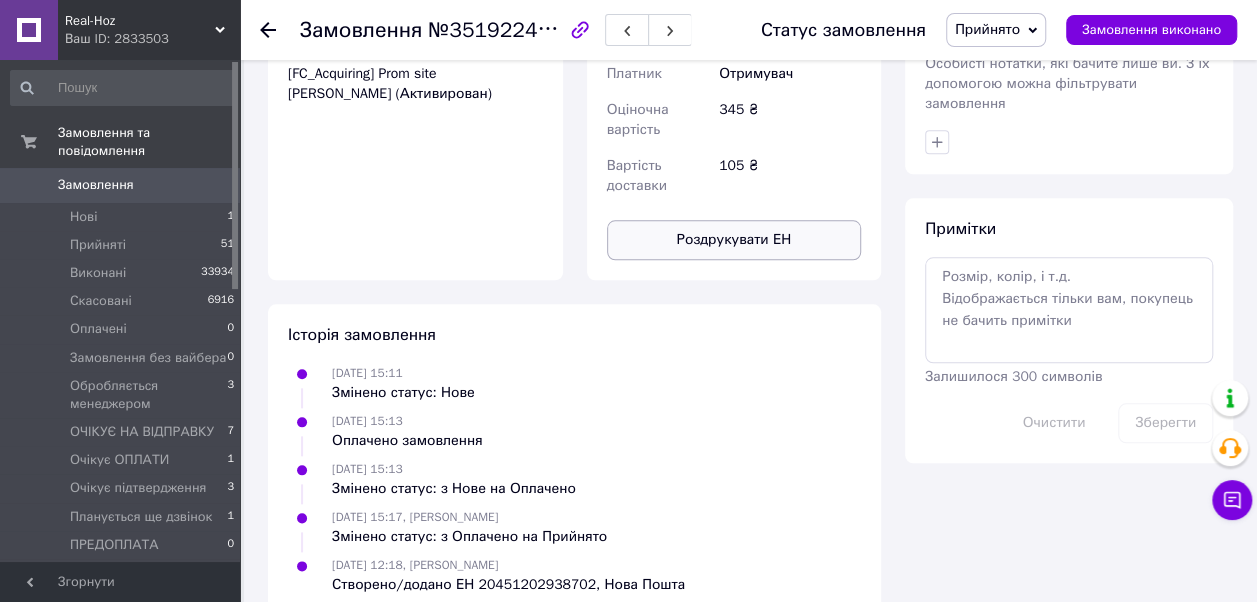click on "Роздрукувати ЕН" at bounding box center (734, 240) 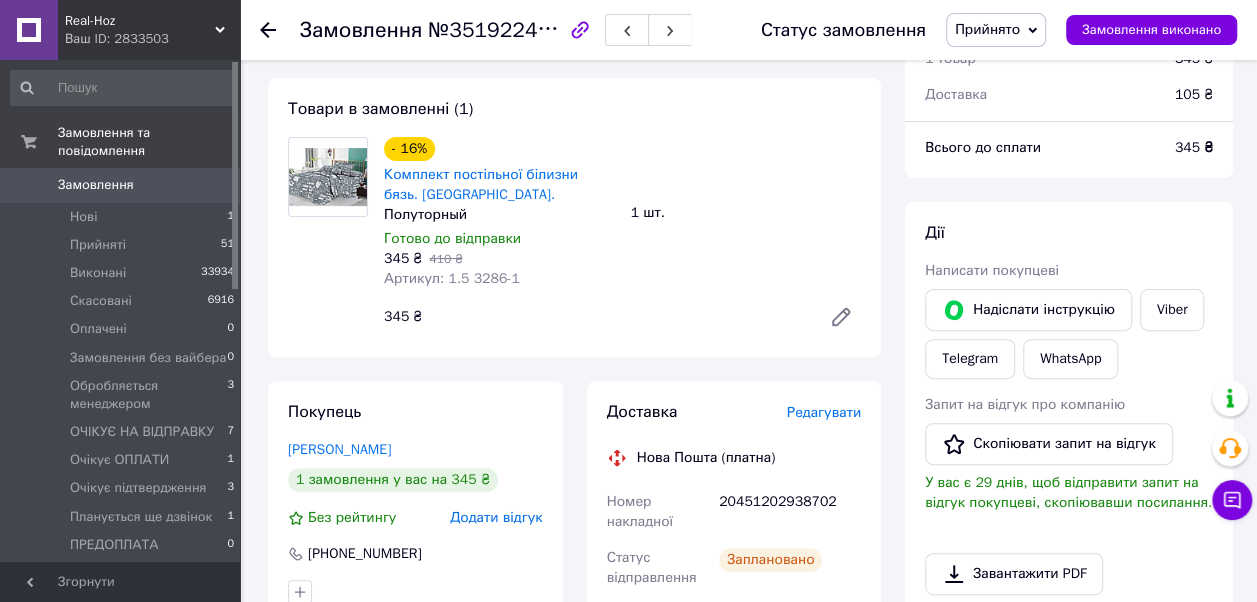 scroll, scrollTop: 0, scrollLeft: 0, axis: both 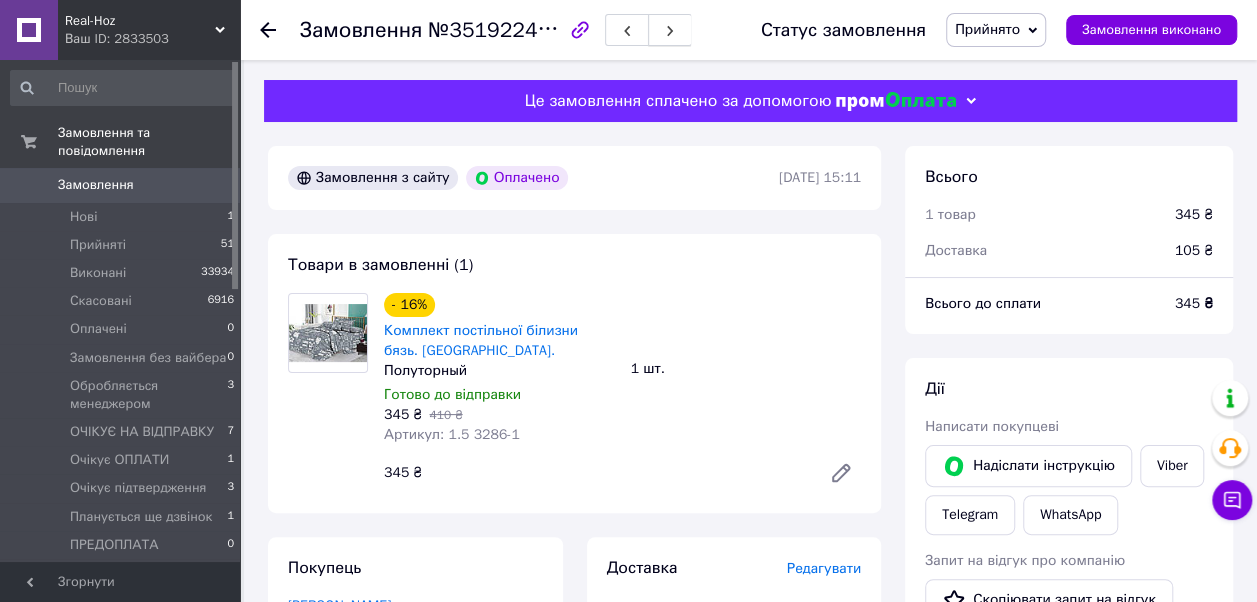 click 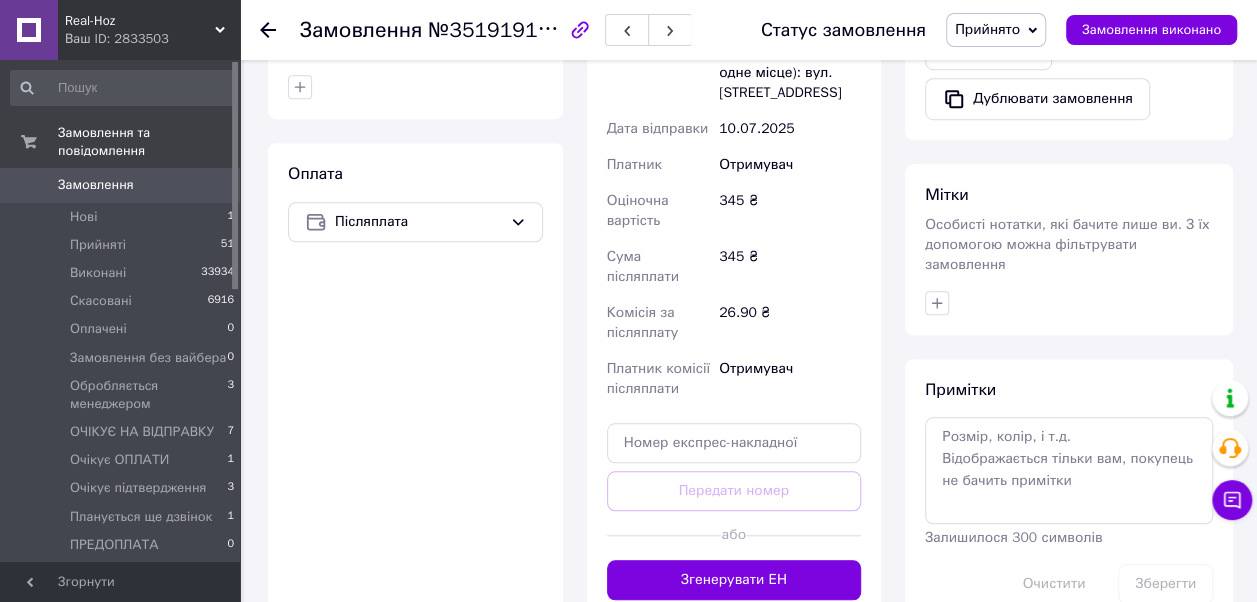scroll, scrollTop: 700, scrollLeft: 0, axis: vertical 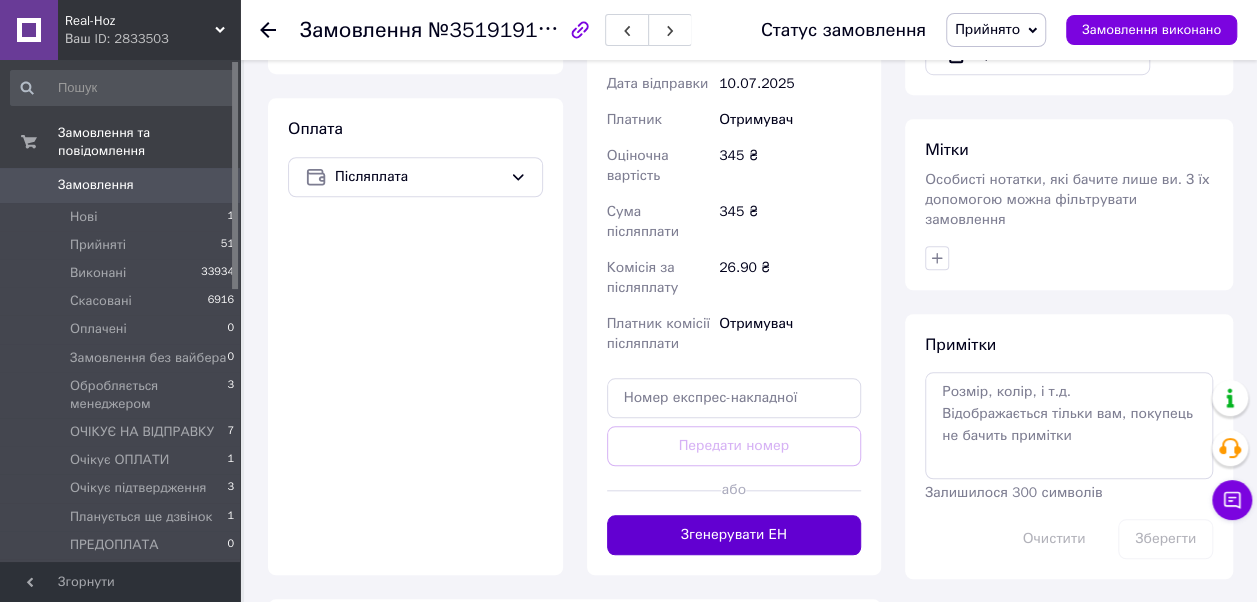 click on "Згенерувати ЕН" at bounding box center [734, 535] 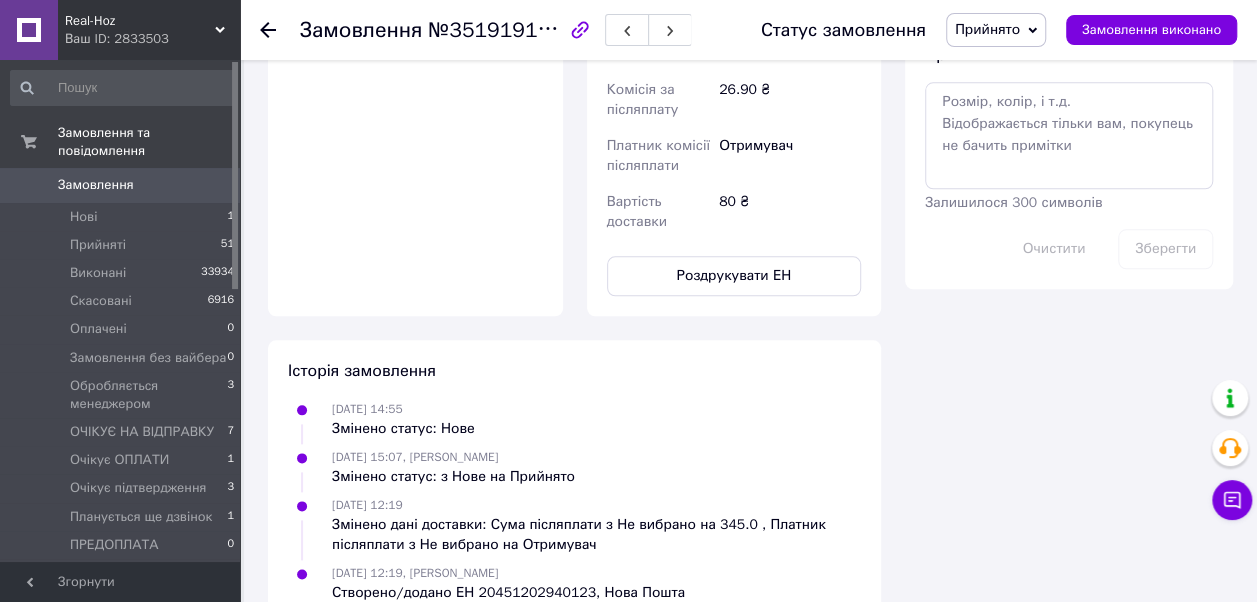 scroll, scrollTop: 1000, scrollLeft: 0, axis: vertical 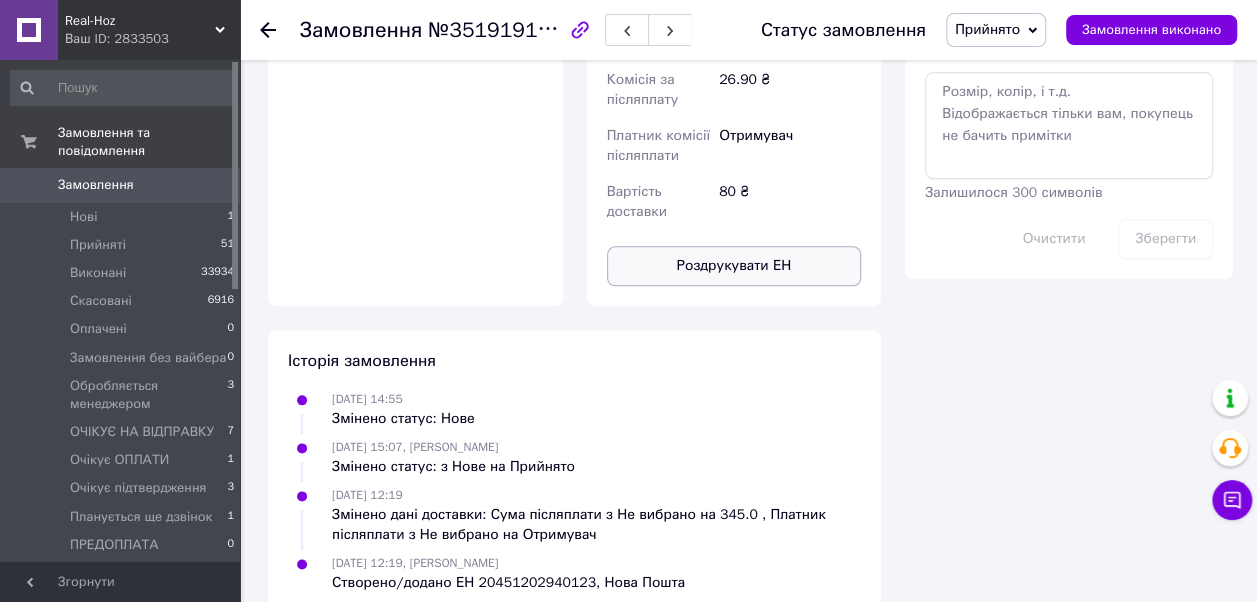 click on "Роздрукувати ЕН" at bounding box center (734, 266) 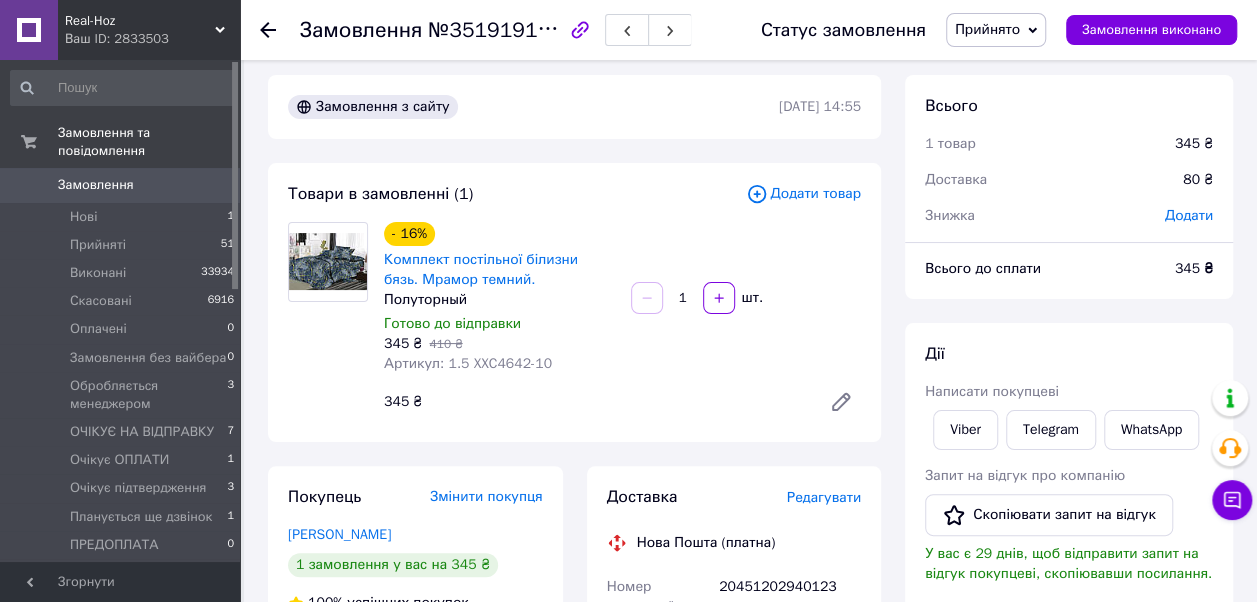 scroll, scrollTop: 0, scrollLeft: 0, axis: both 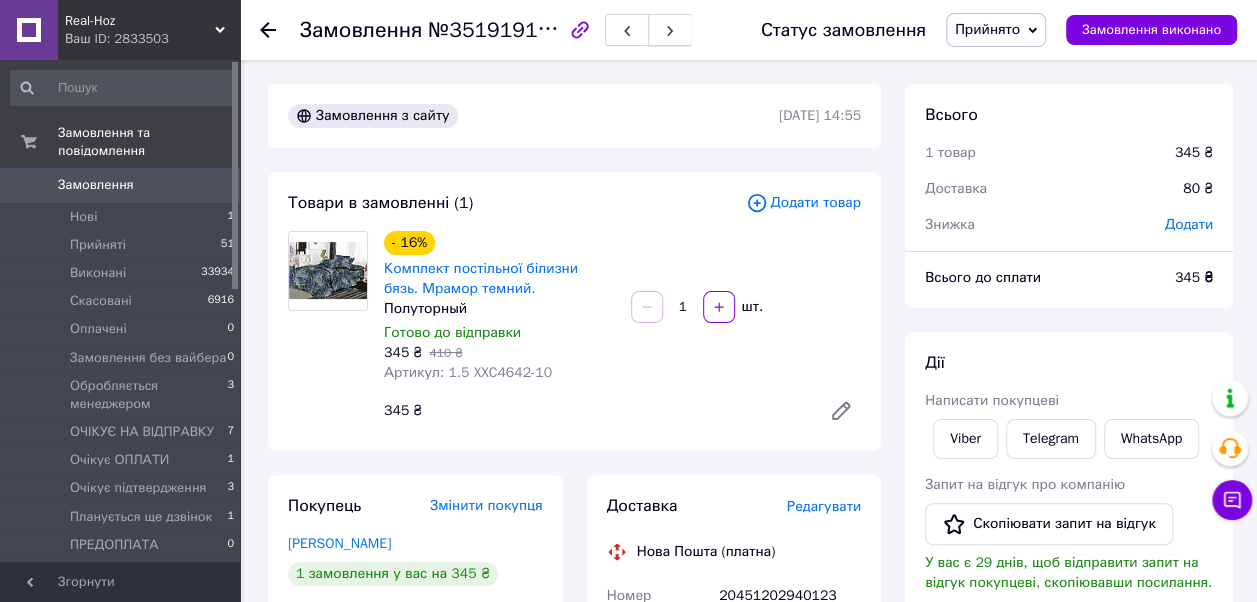 click at bounding box center (670, 30) 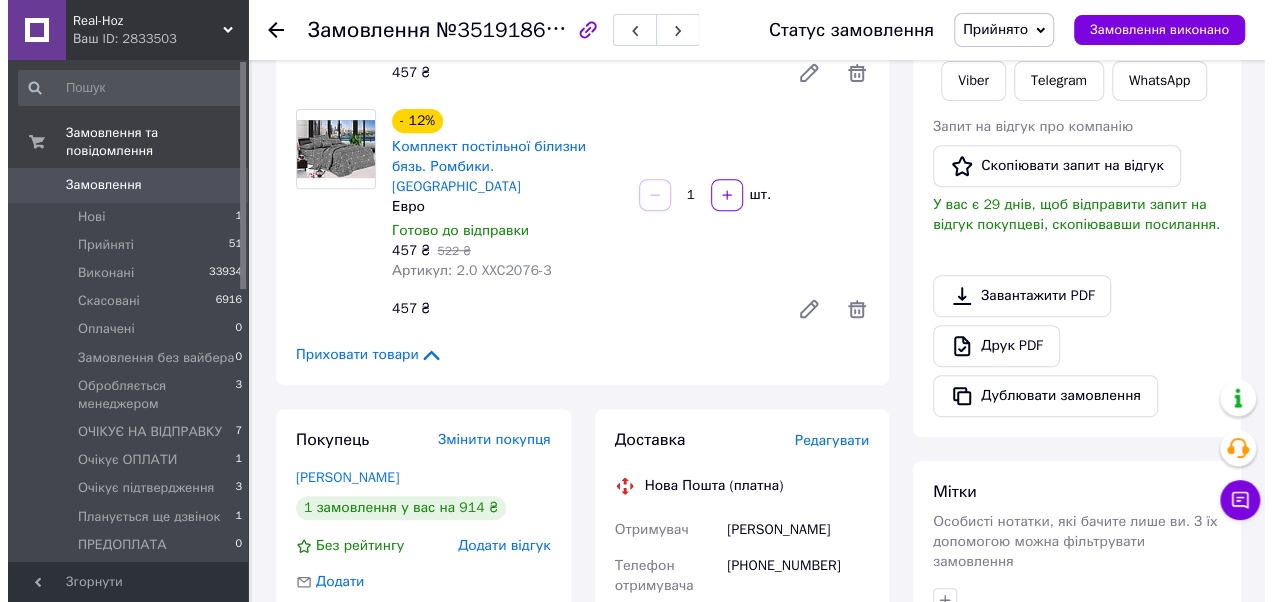 scroll, scrollTop: 500, scrollLeft: 0, axis: vertical 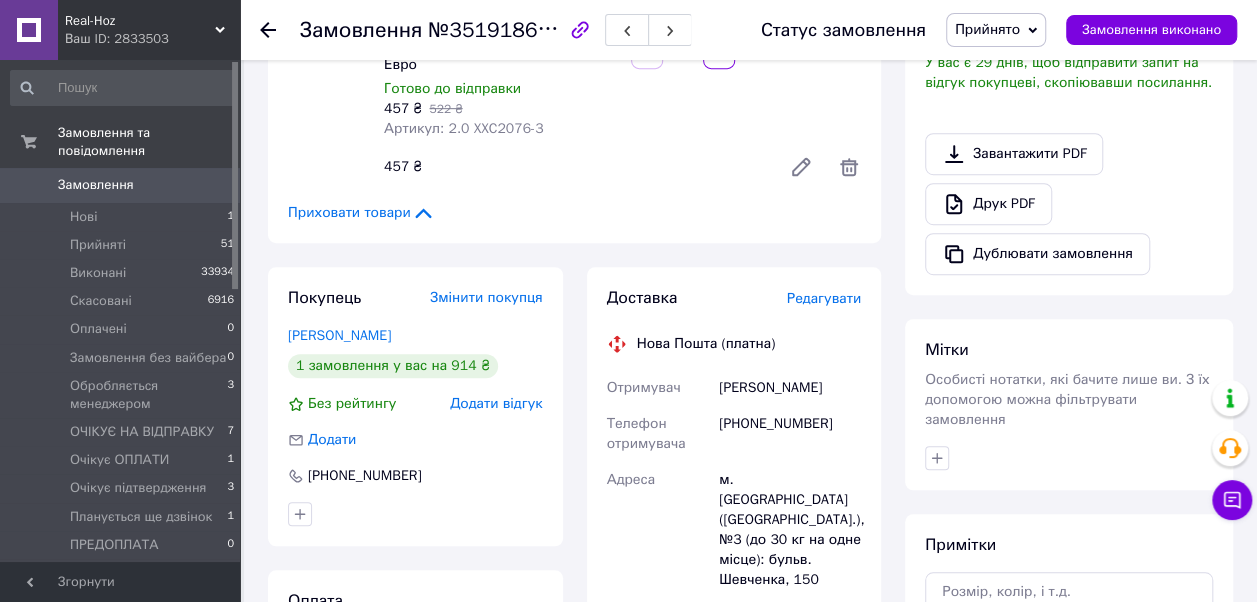click on "Редагувати" at bounding box center (824, 298) 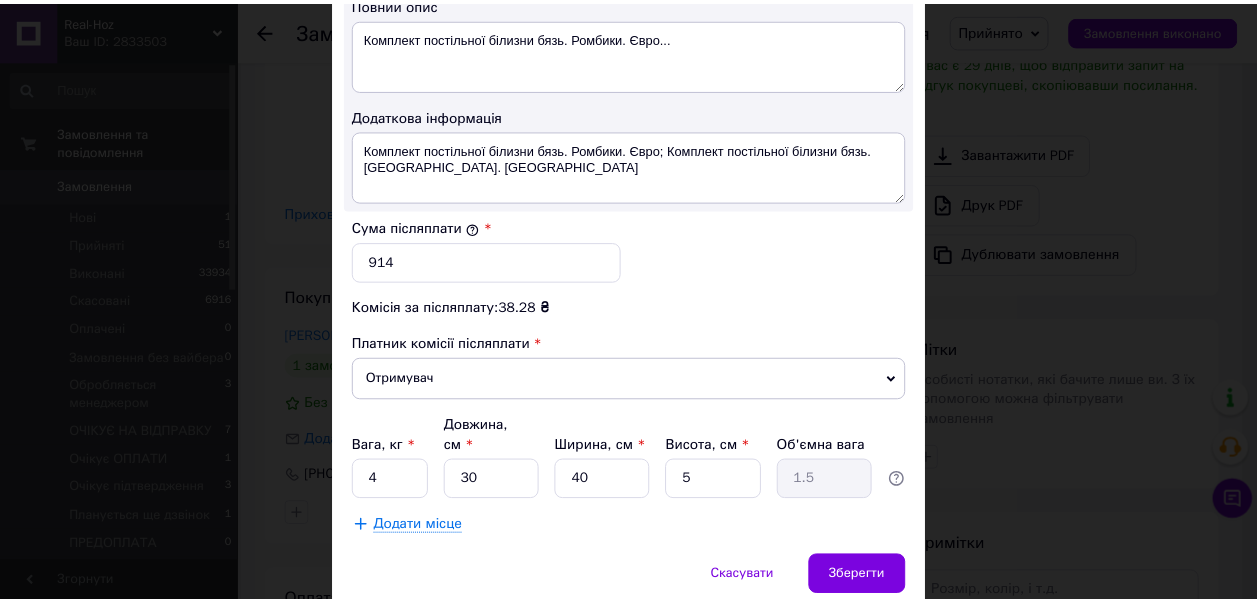 scroll, scrollTop: 1136, scrollLeft: 0, axis: vertical 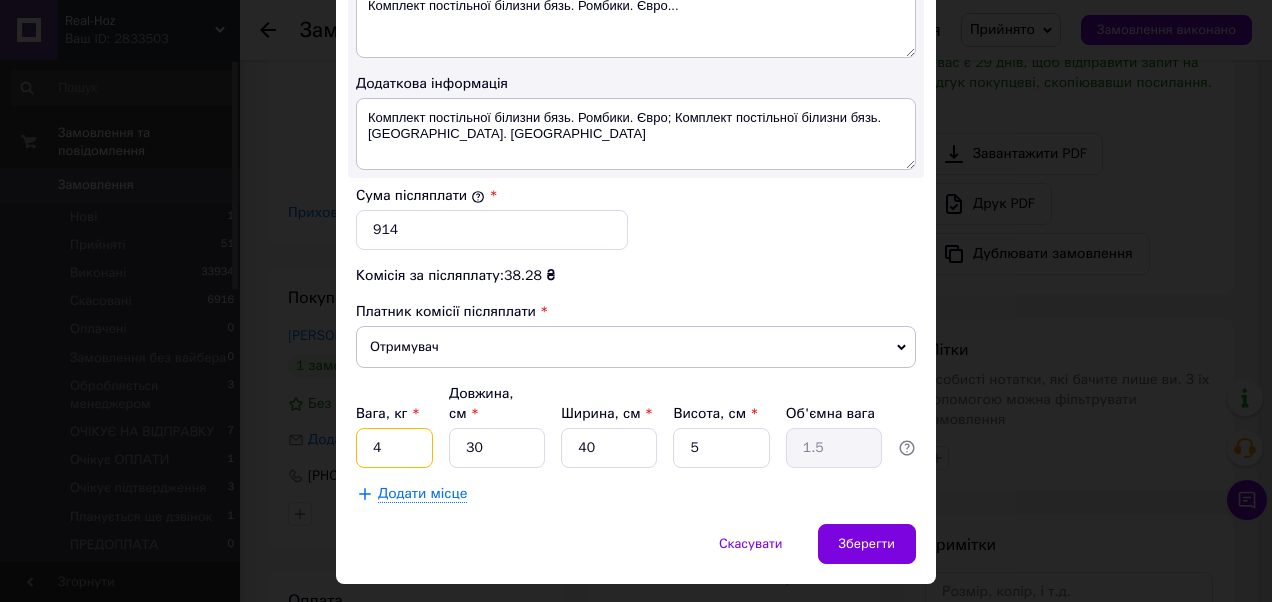 click on "4" at bounding box center (394, 448) 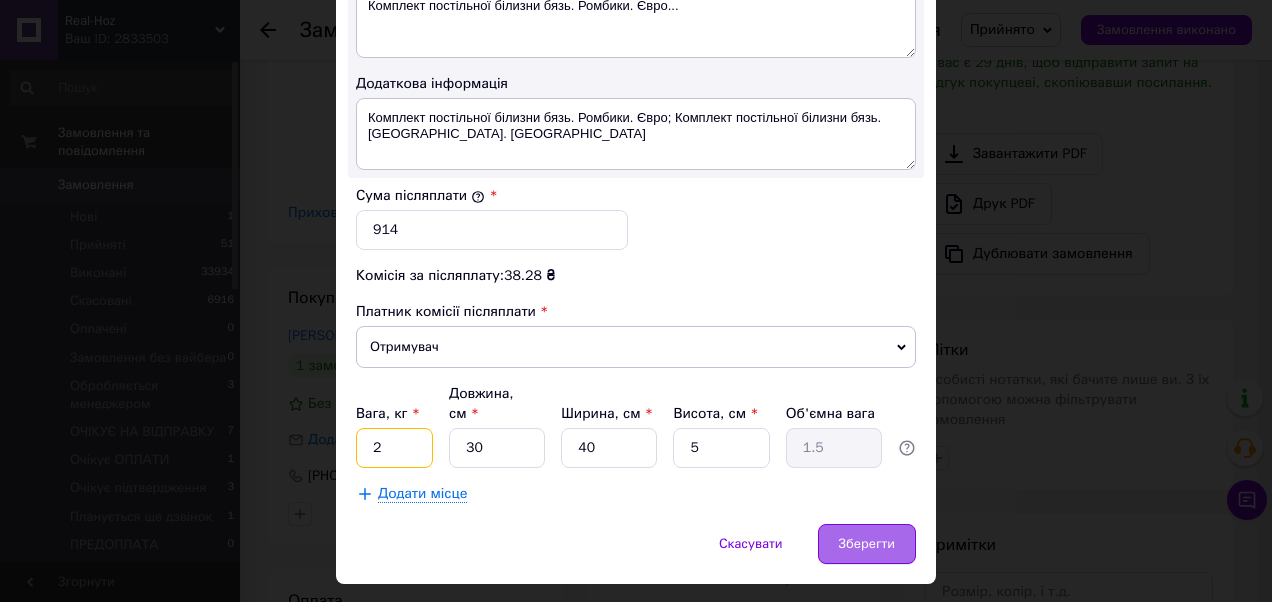 type on "2" 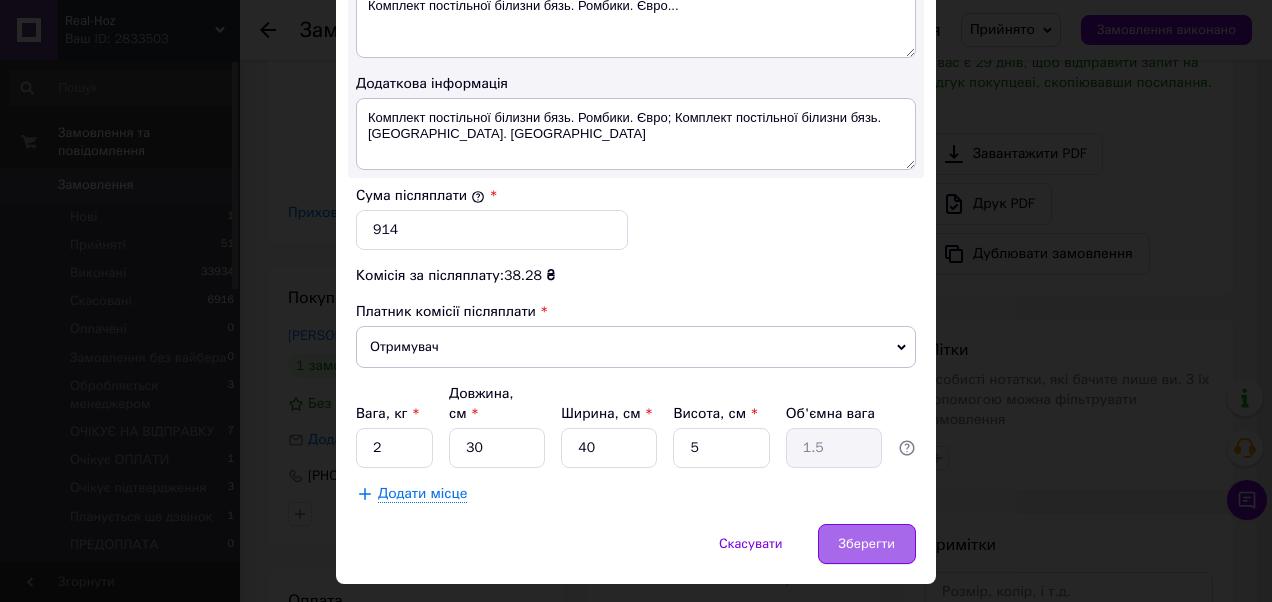 click on "Зберегти" at bounding box center (867, 544) 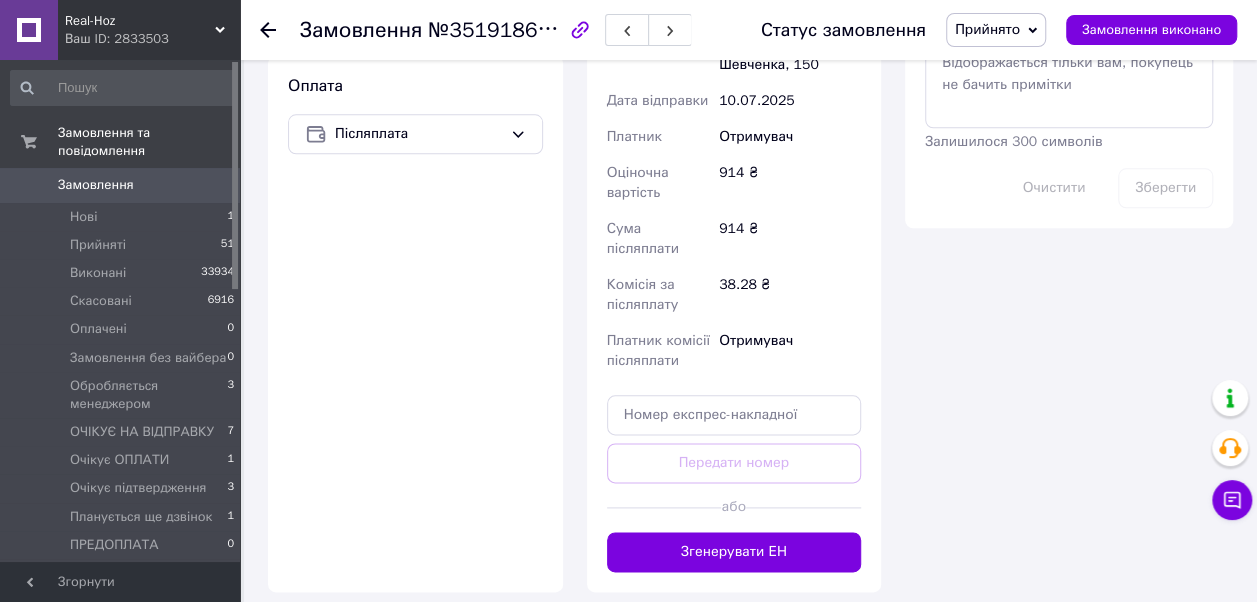 scroll, scrollTop: 1000, scrollLeft: 0, axis: vertical 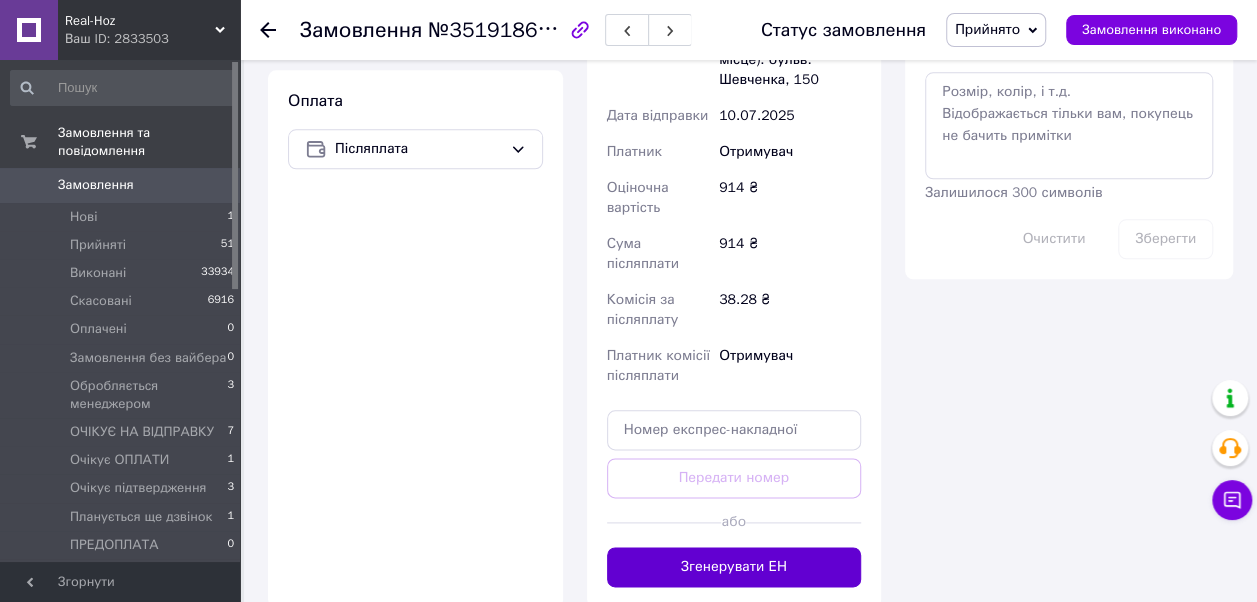 click on "Згенерувати ЕН" at bounding box center (734, 567) 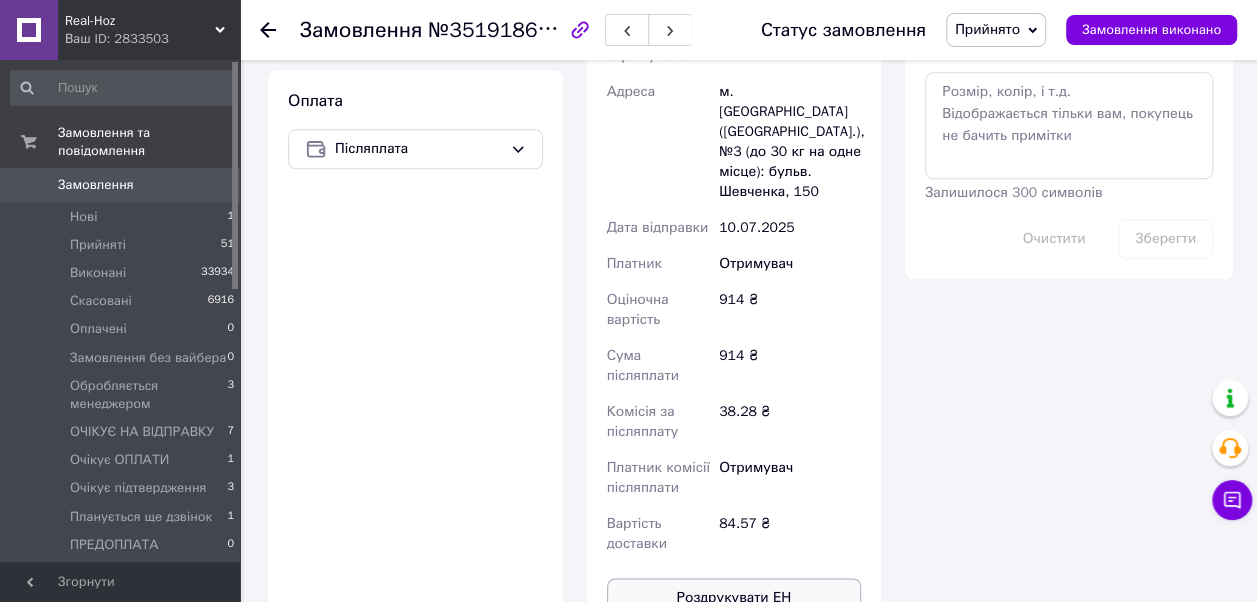 click on "Роздрукувати ЕН" at bounding box center (734, 598) 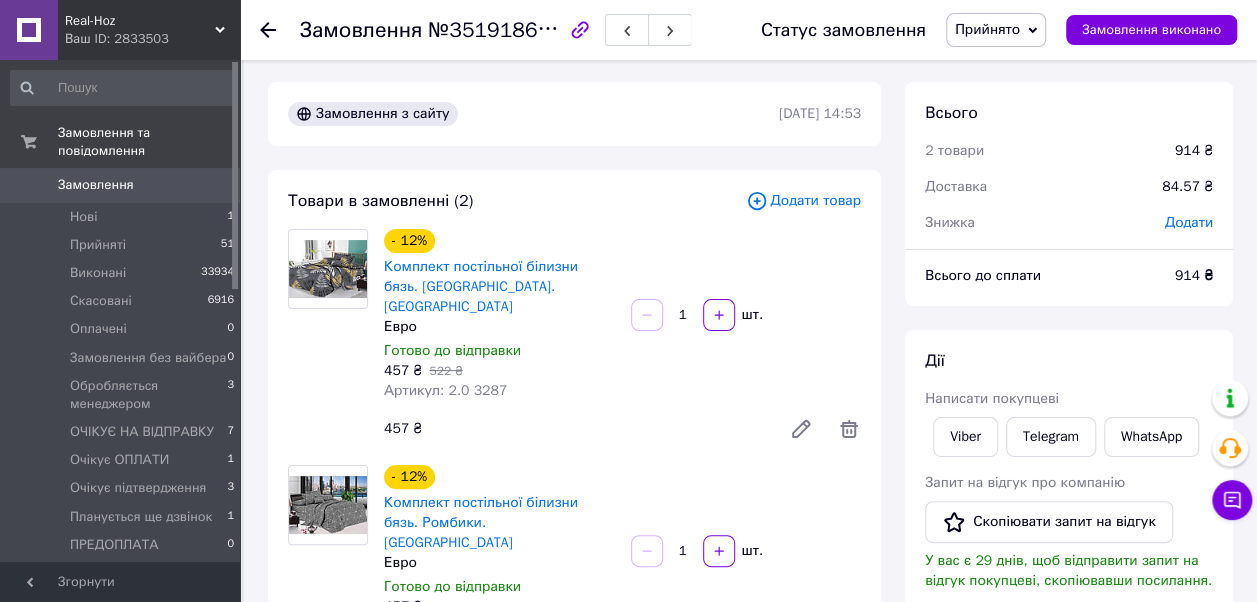 scroll, scrollTop: 0, scrollLeft: 0, axis: both 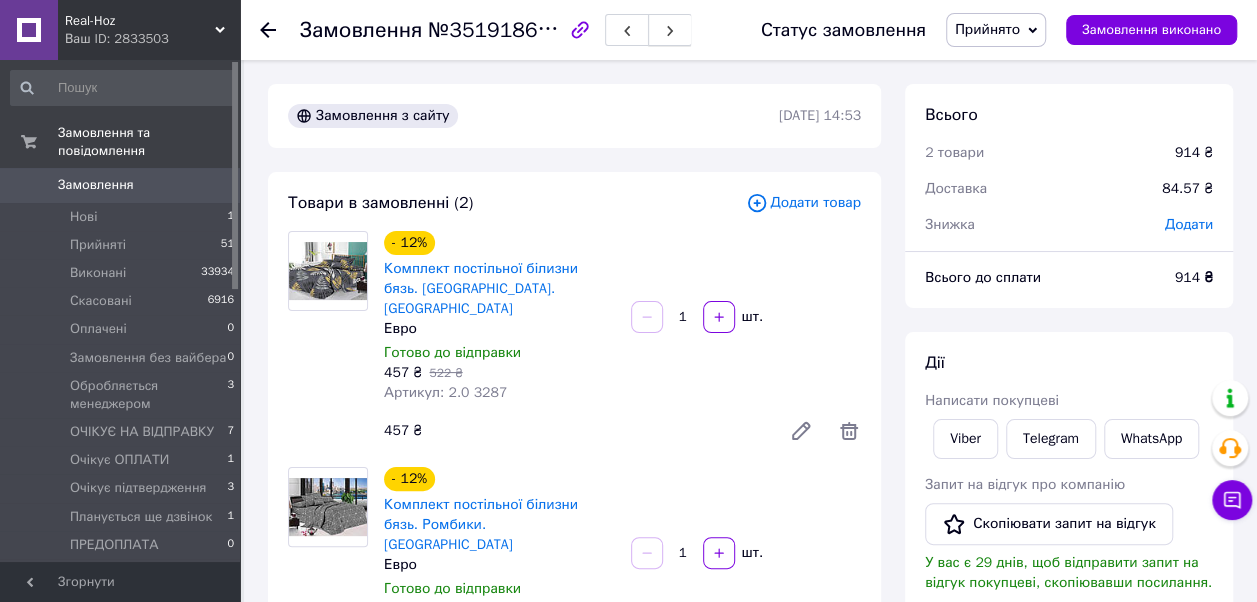 click 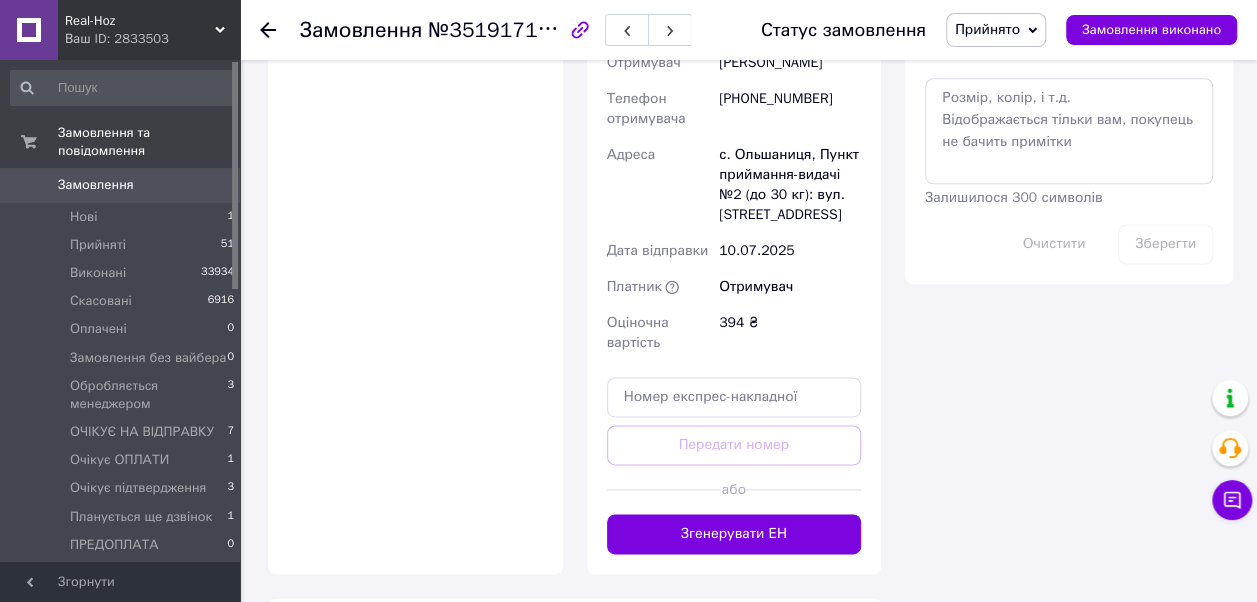 scroll, scrollTop: 1200, scrollLeft: 0, axis: vertical 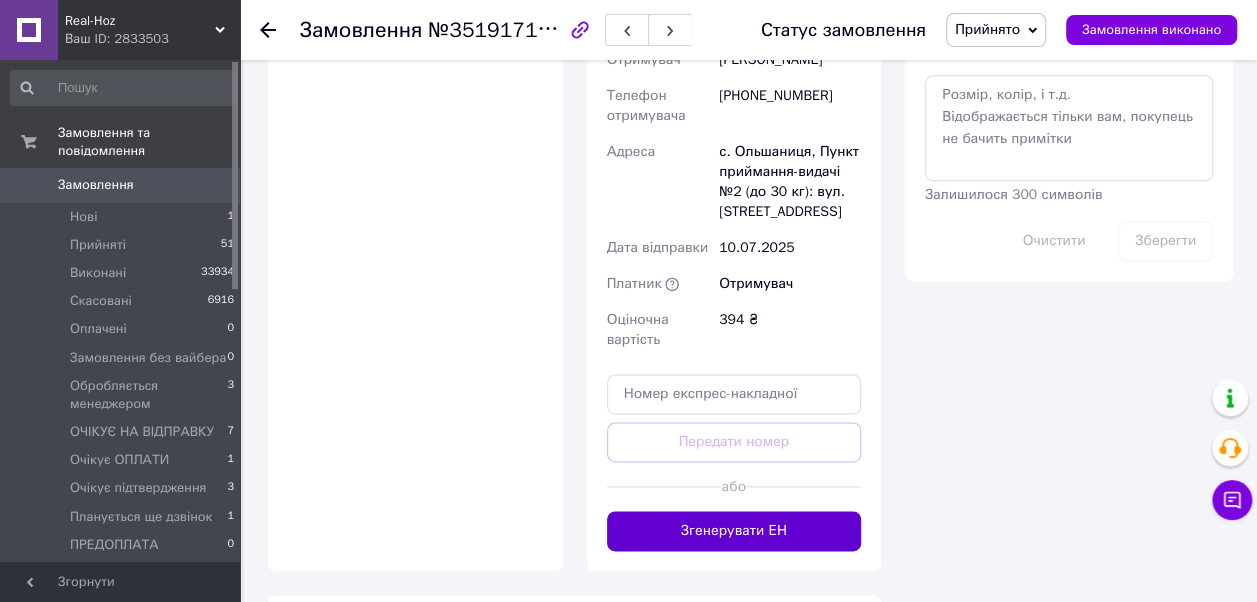 click on "Згенерувати ЕН" at bounding box center (734, 531) 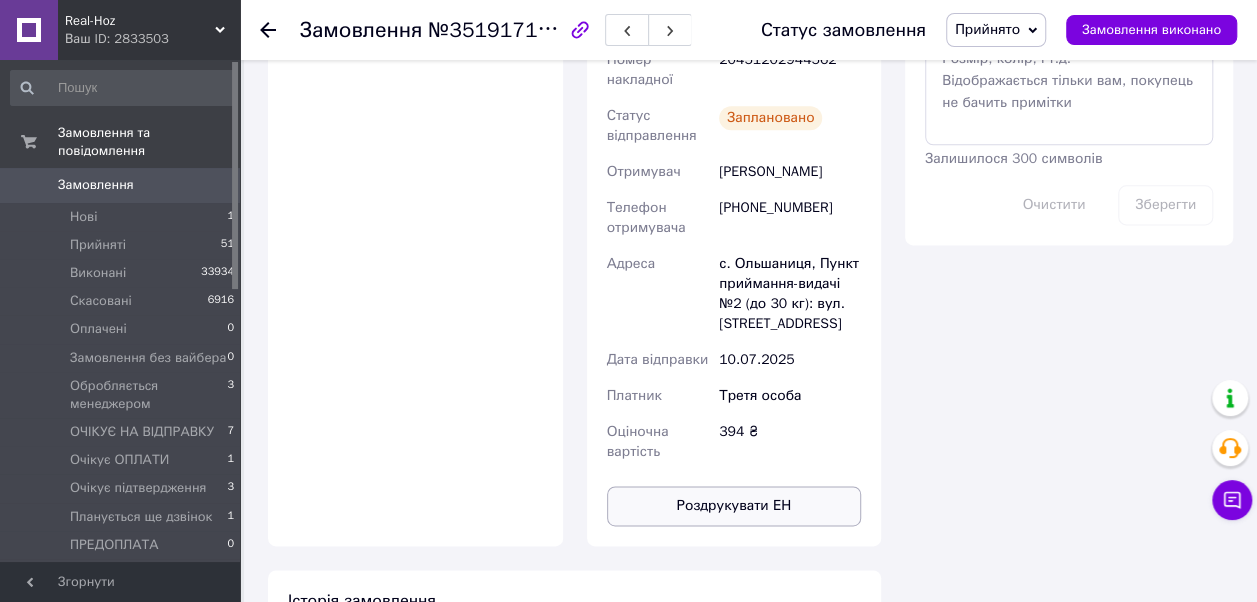 click on "Роздрукувати ЕН" at bounding box center [734, 506] 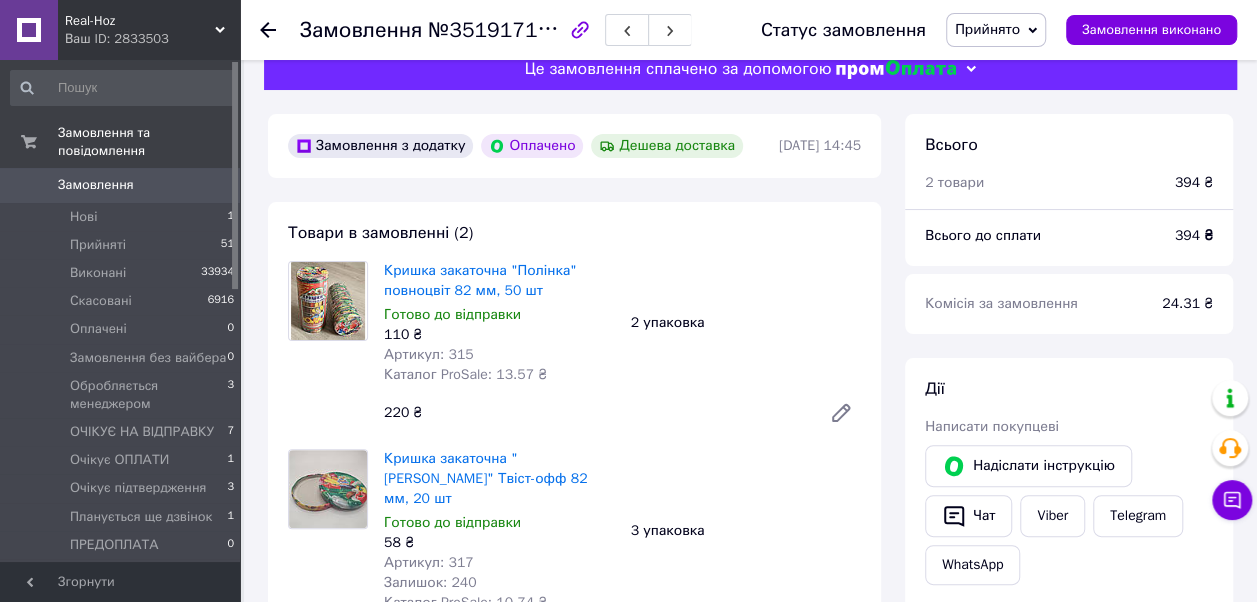 scroll, scrollTop: 0, scrollLeft: 0, axis: both 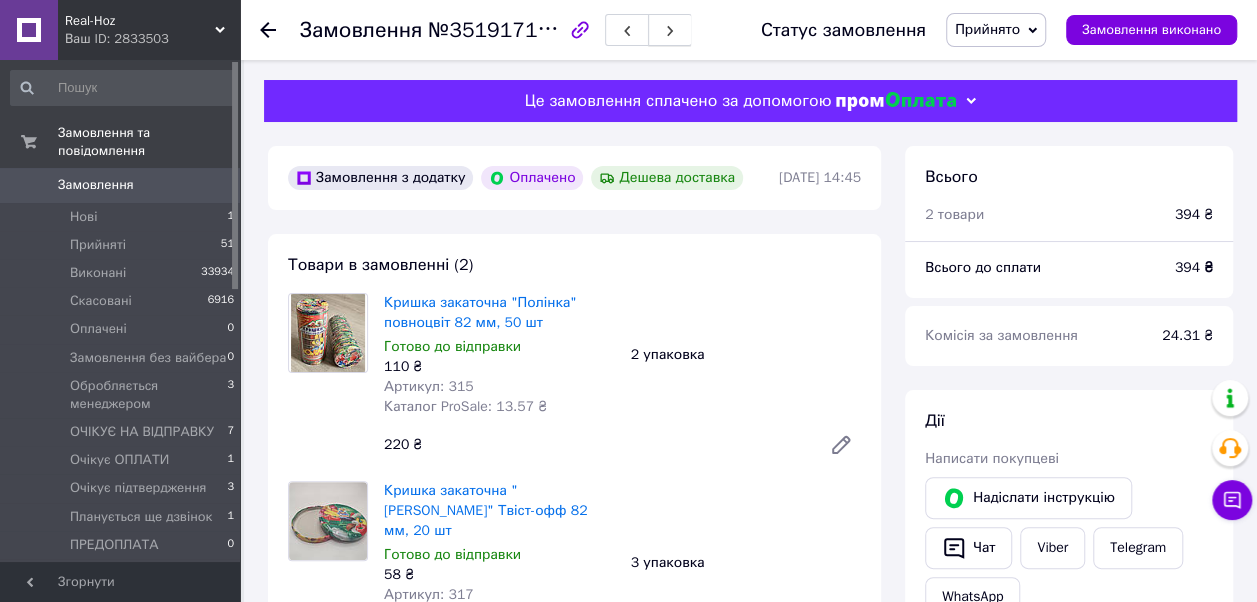 click at bounding box center (670, 30) 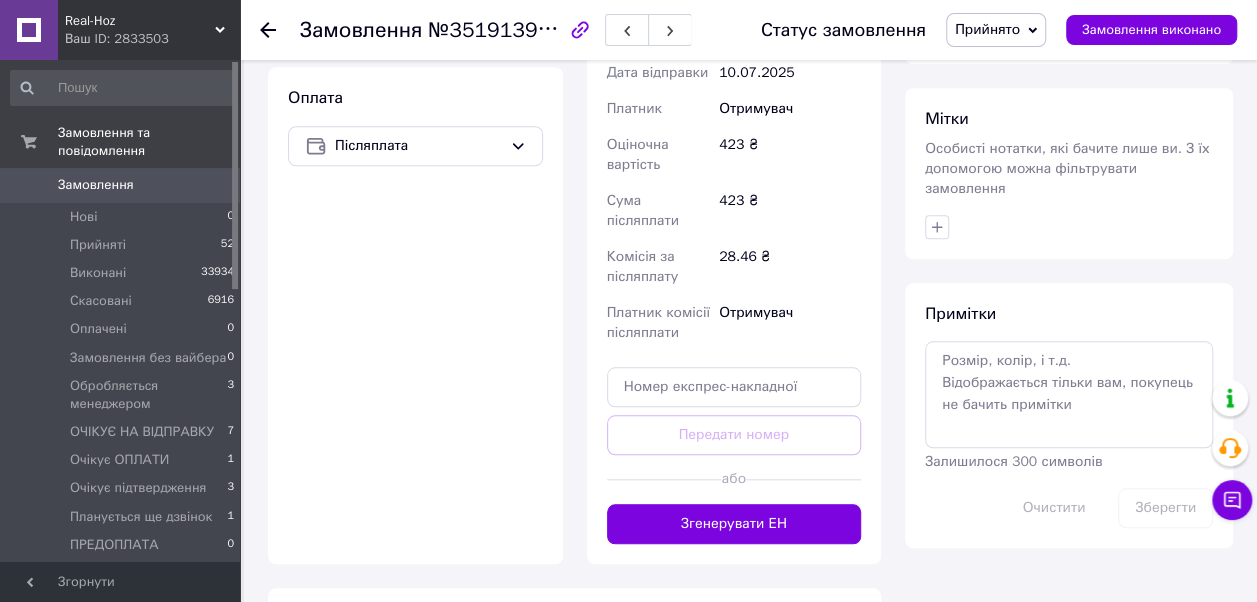 scroll, scrollTop: 800, scrollLeft: 0, axis: vertical 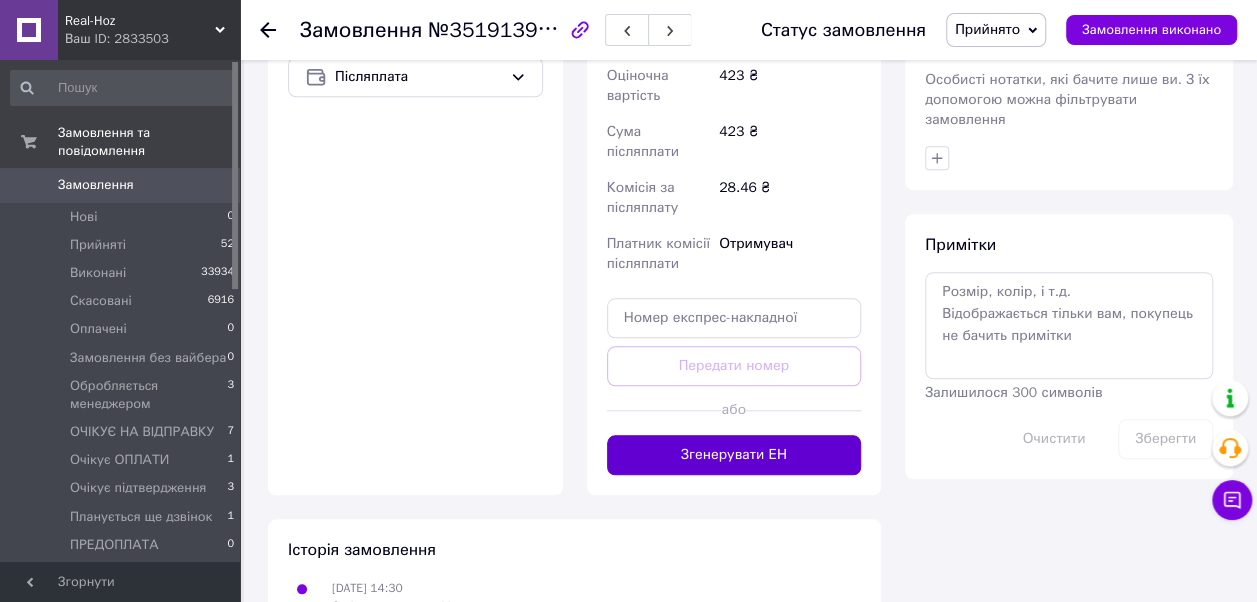 click on "Згенерувати ЕН" at bounding box center (734, 455) 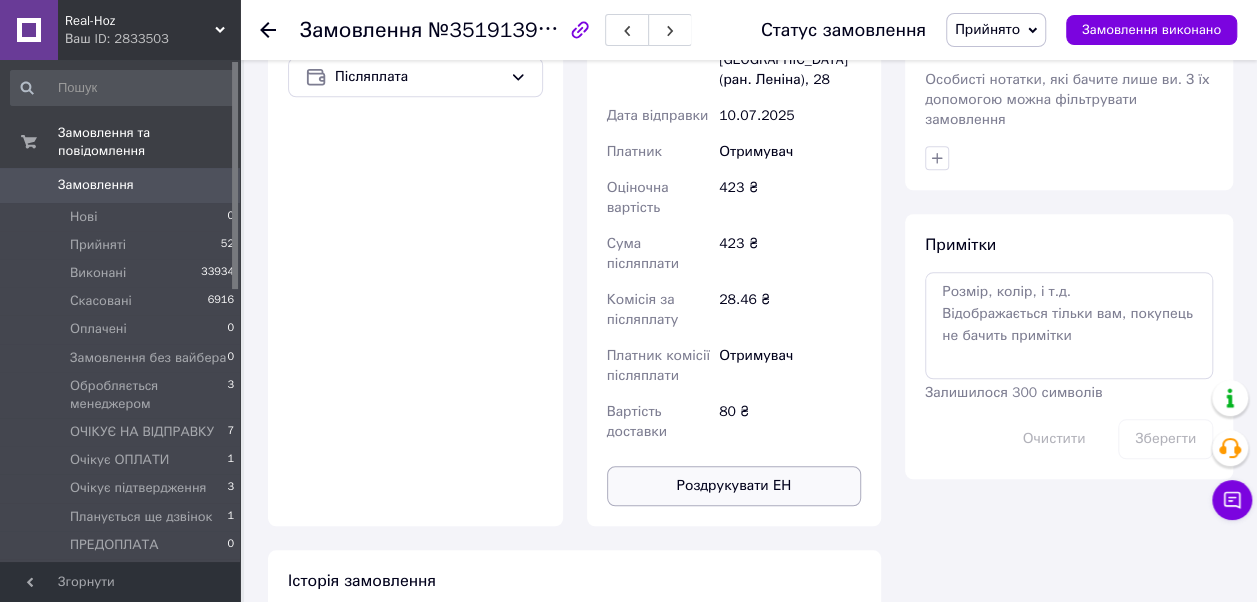 click on "Роздрукувати ЕН" at bounding box center [734, 486] 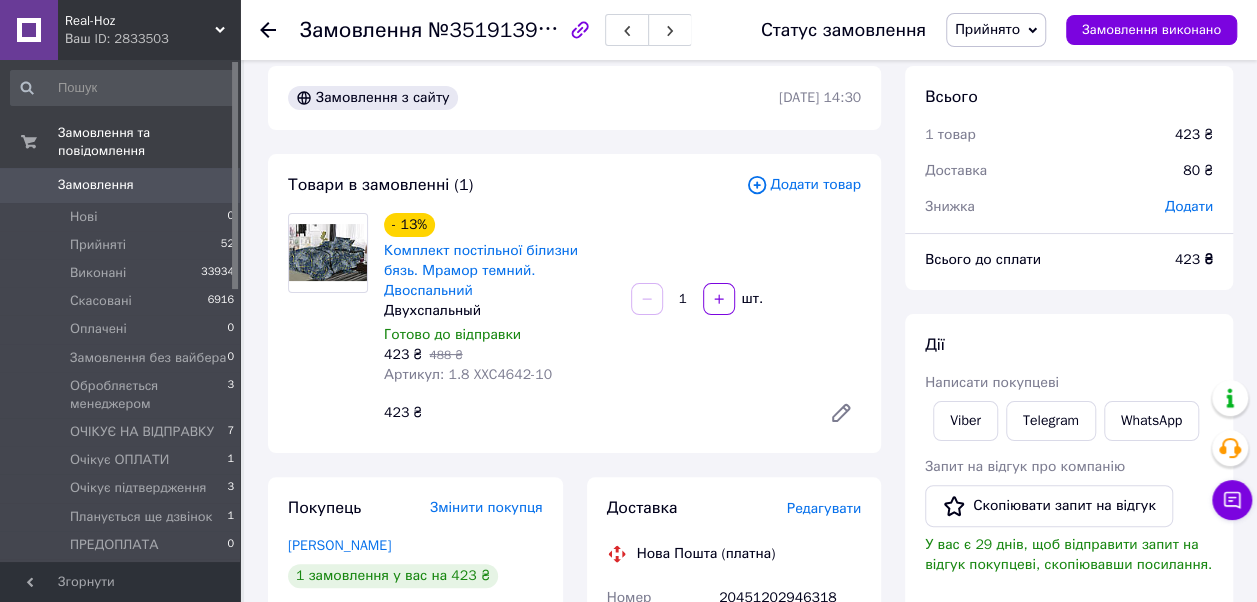 scroll, scrollTop: 0, scrollLeft: 0, axis: both 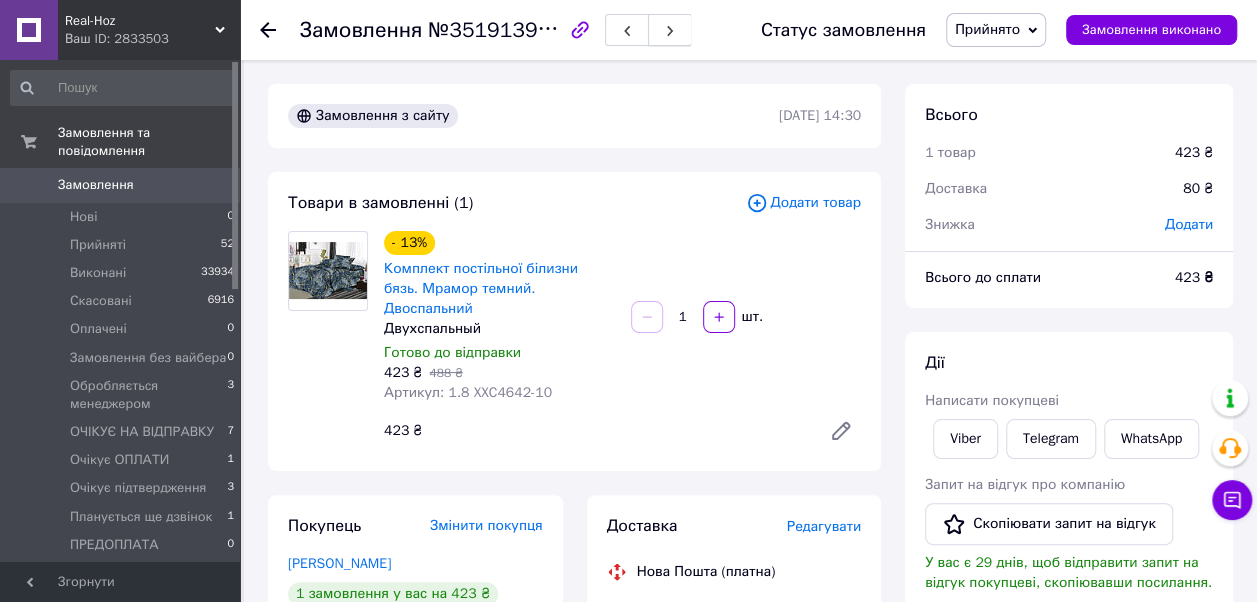 click 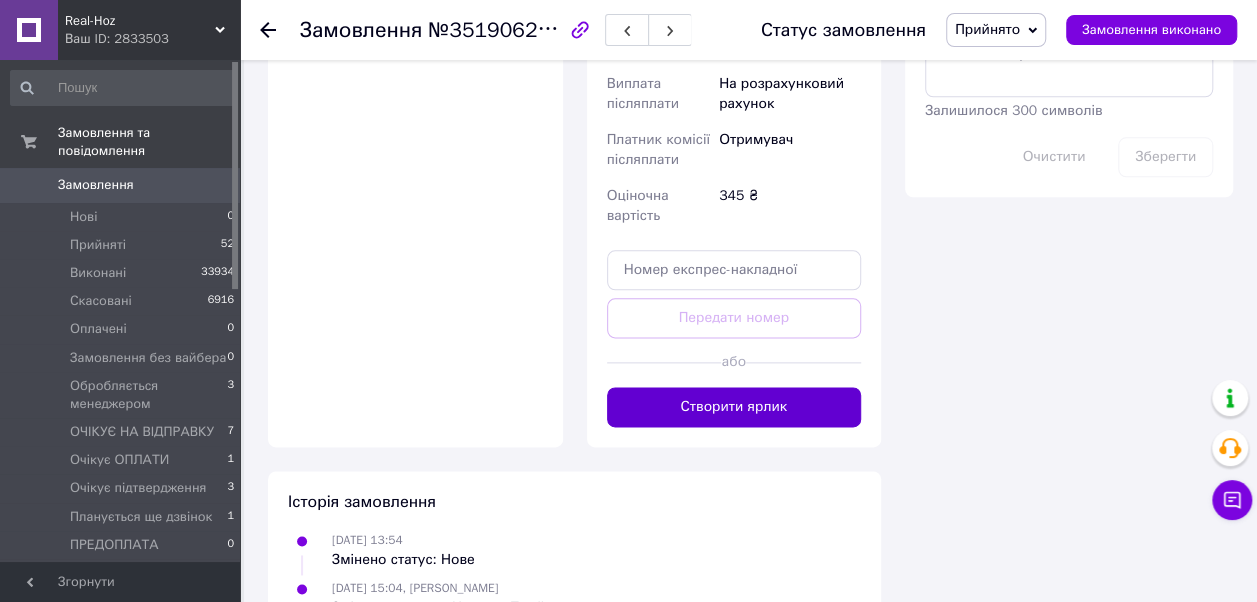 scroll, scrollTop: 1100, scrollLeft: 0, axis: vertical 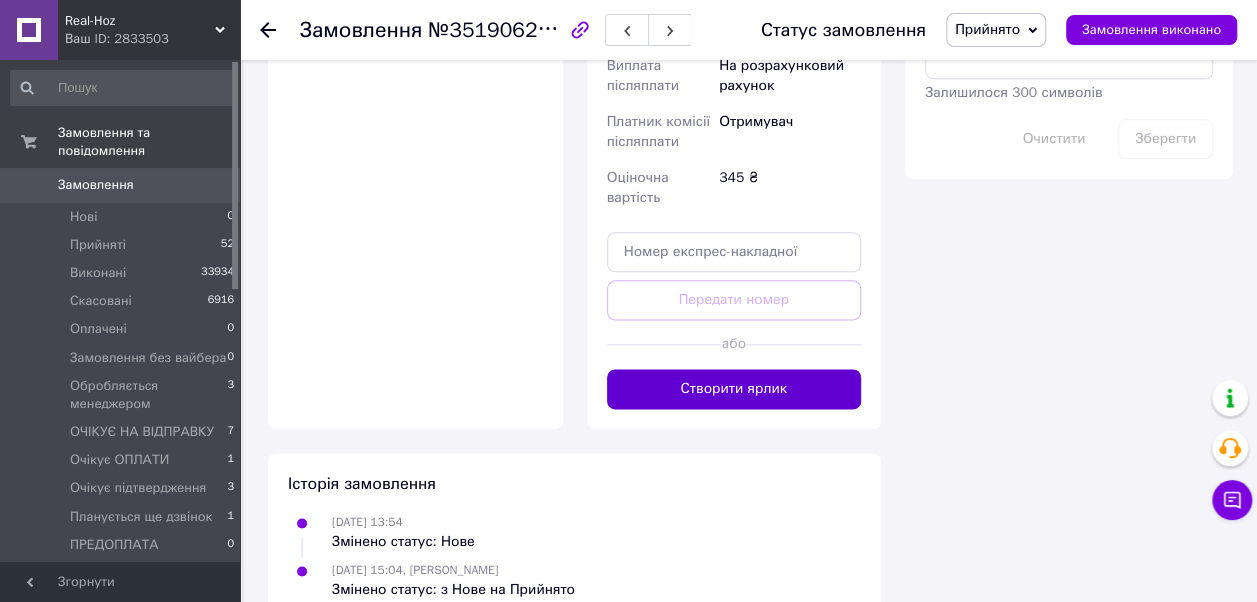 click on "Створити ярлик" at bounding box center [734, 389] 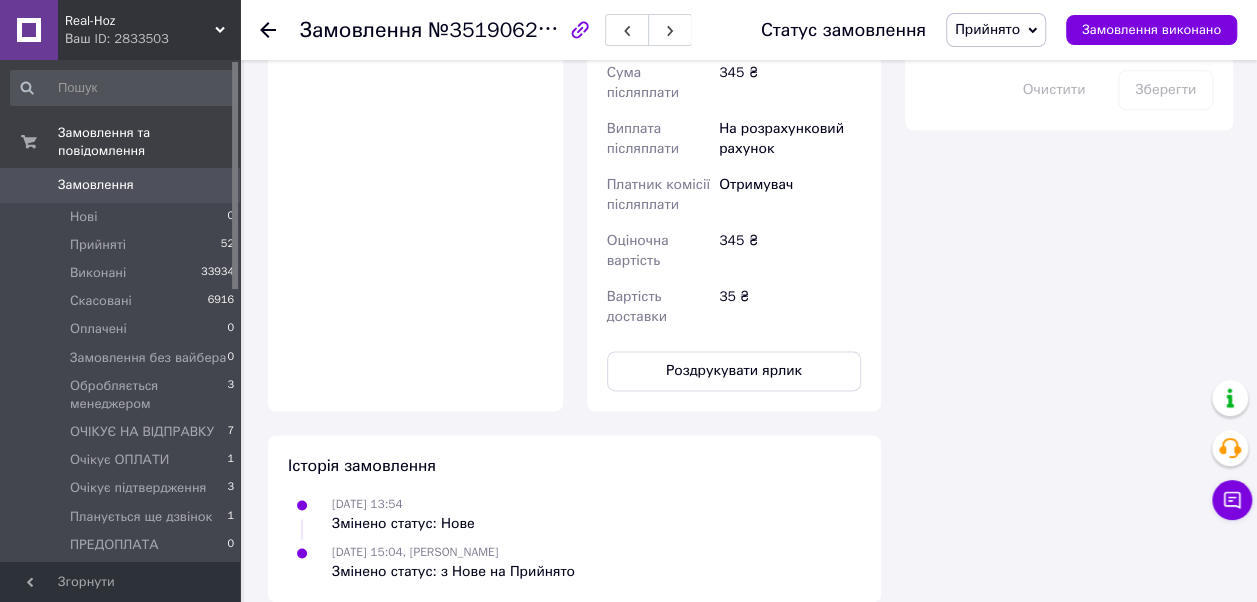 scroll, scrollTop: 1174, scrollLeft: 0, axis: vertical 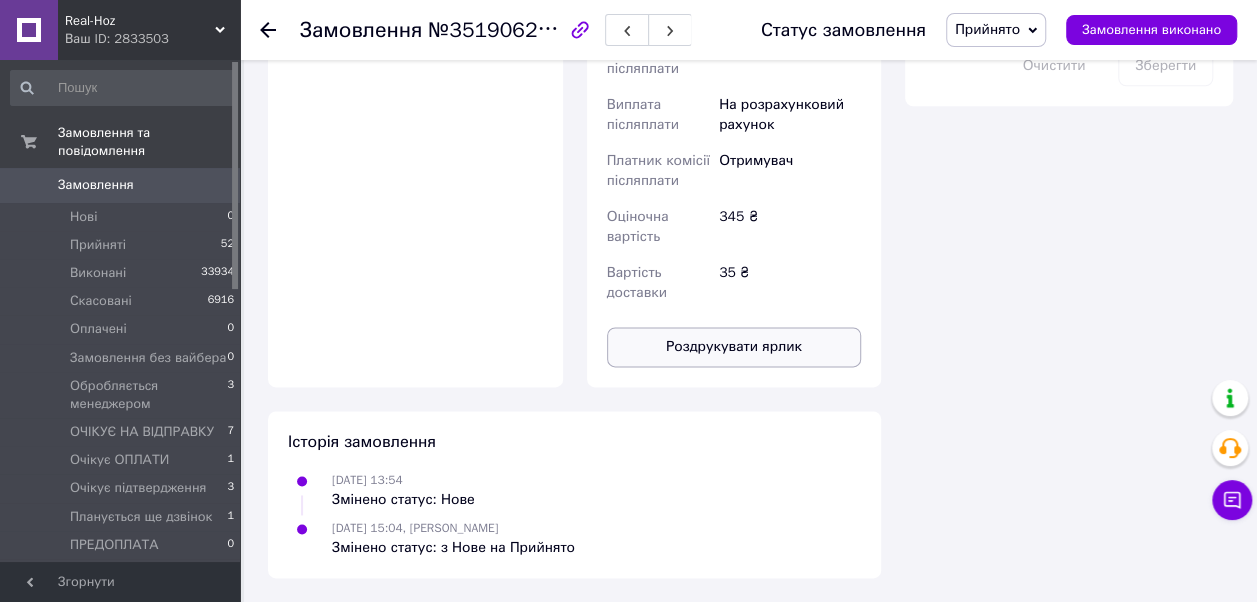 click on "Роздрукувати ярлик" at bounding box center (734, 347) 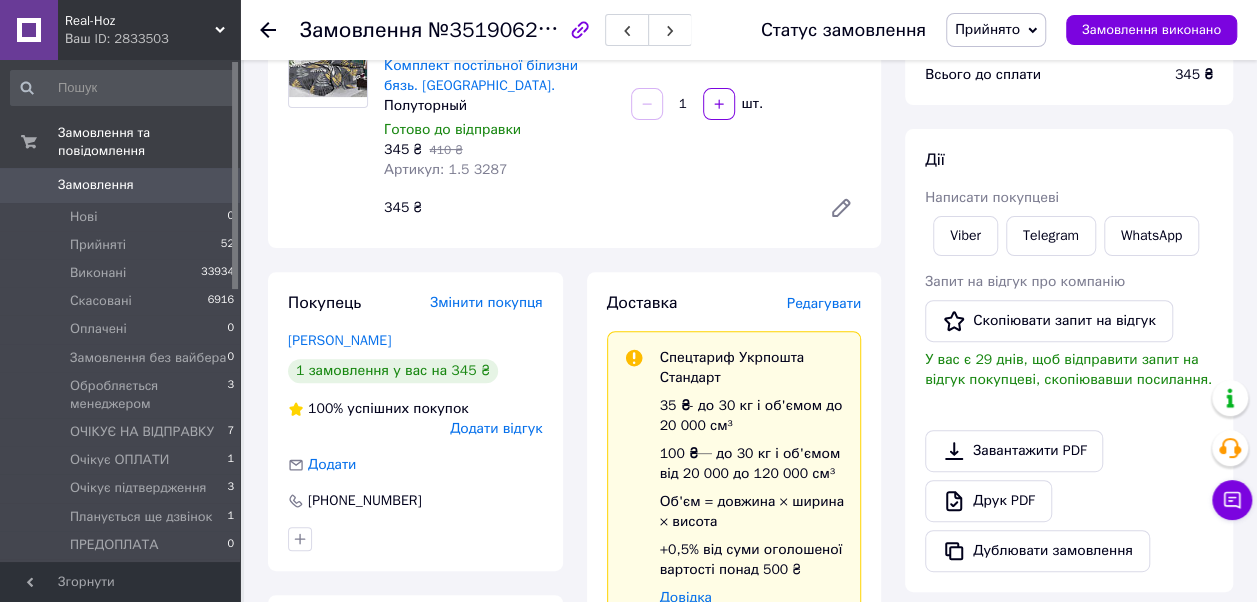 scroll, scrollTop: 0, scrollLeft: 0, axis: both 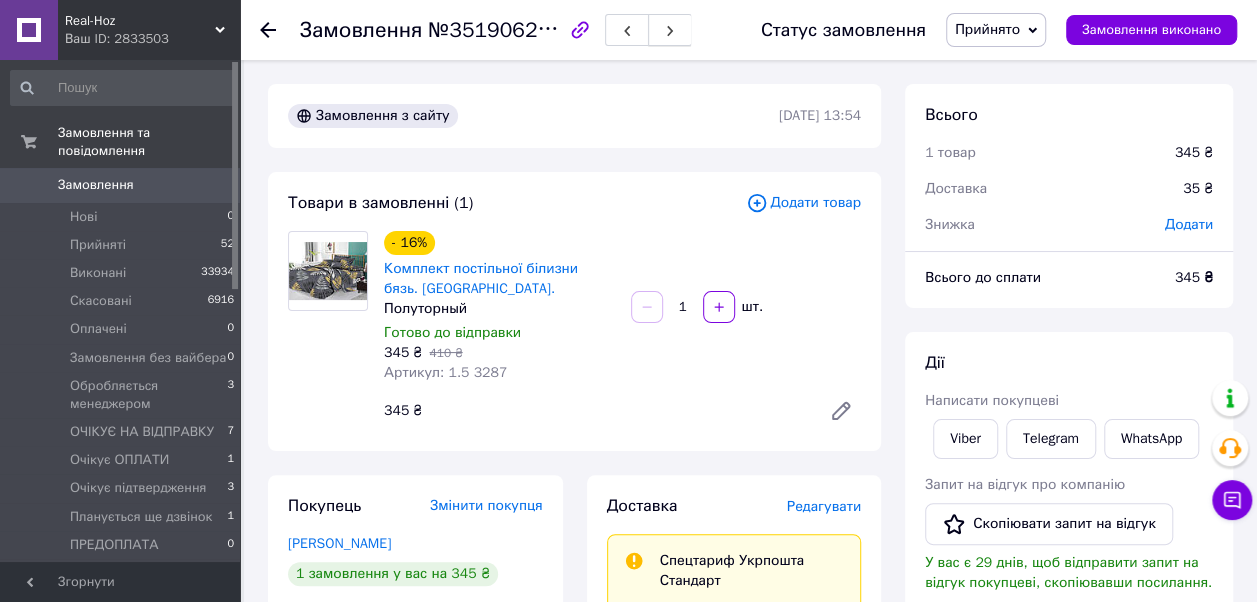 click 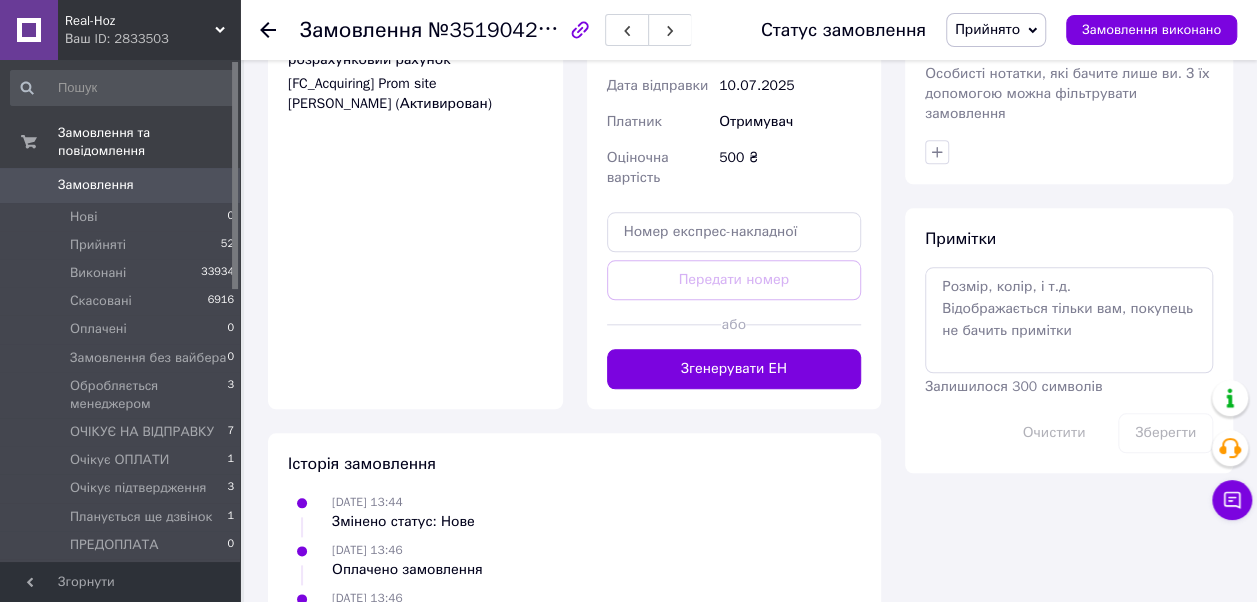 scroll, scrollTop: 900, scrollLeft: 0, axis: vertical 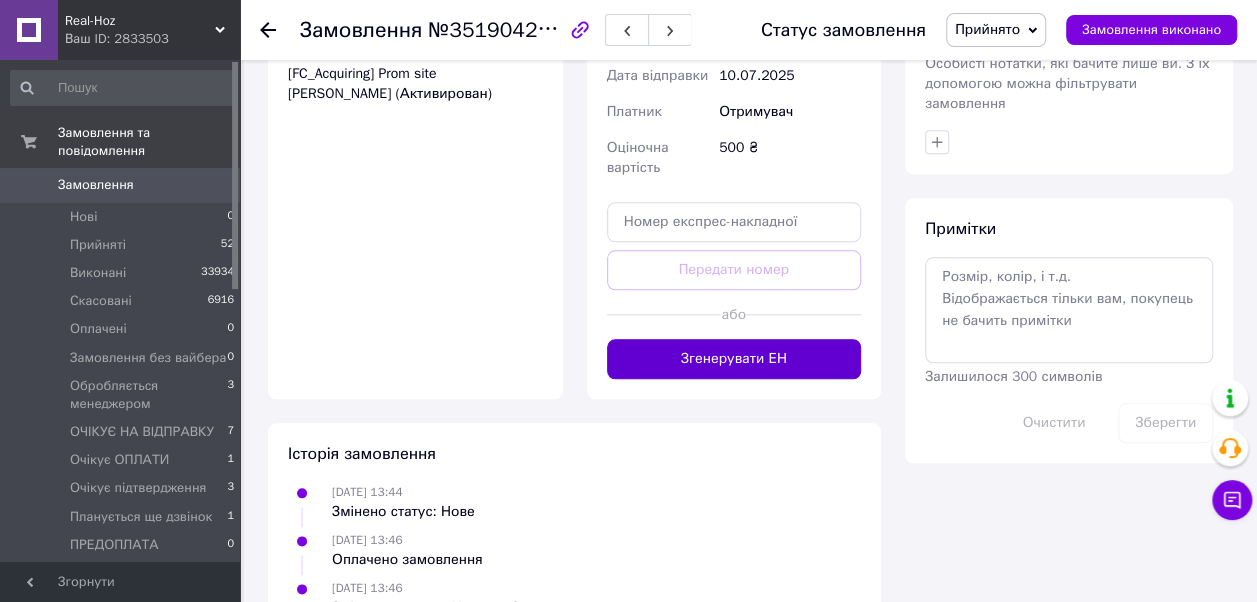 click on "Згенерувати ЕН" at bounding box center [734, 359] 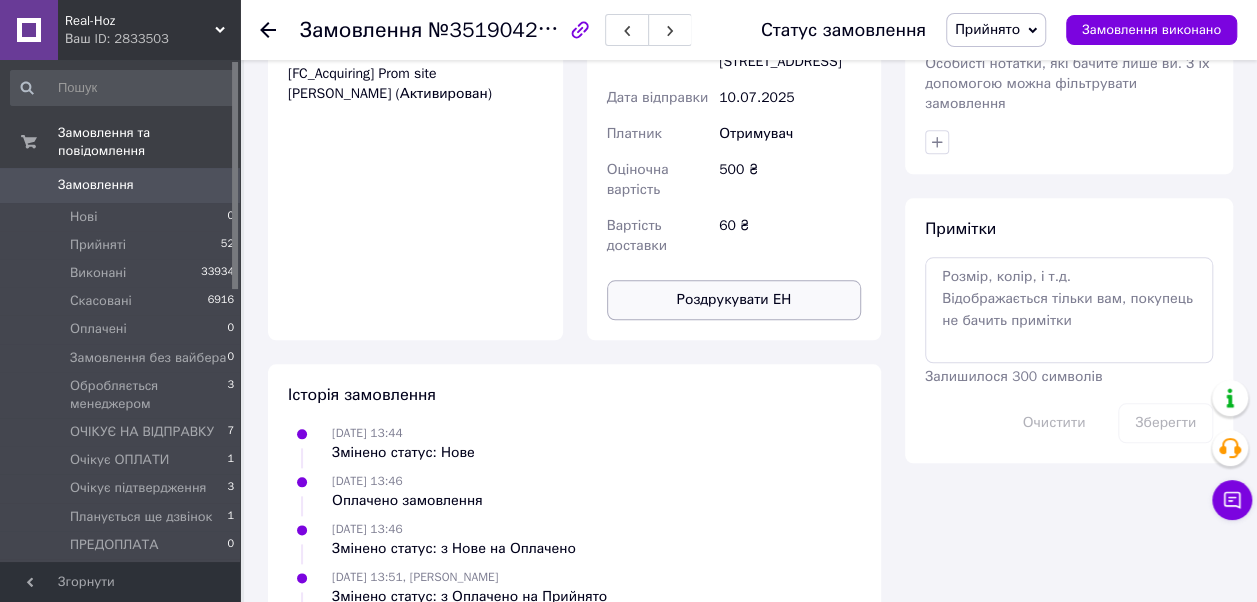 click on "Роздрукувати ЕН" at bounding box center [734, 300] 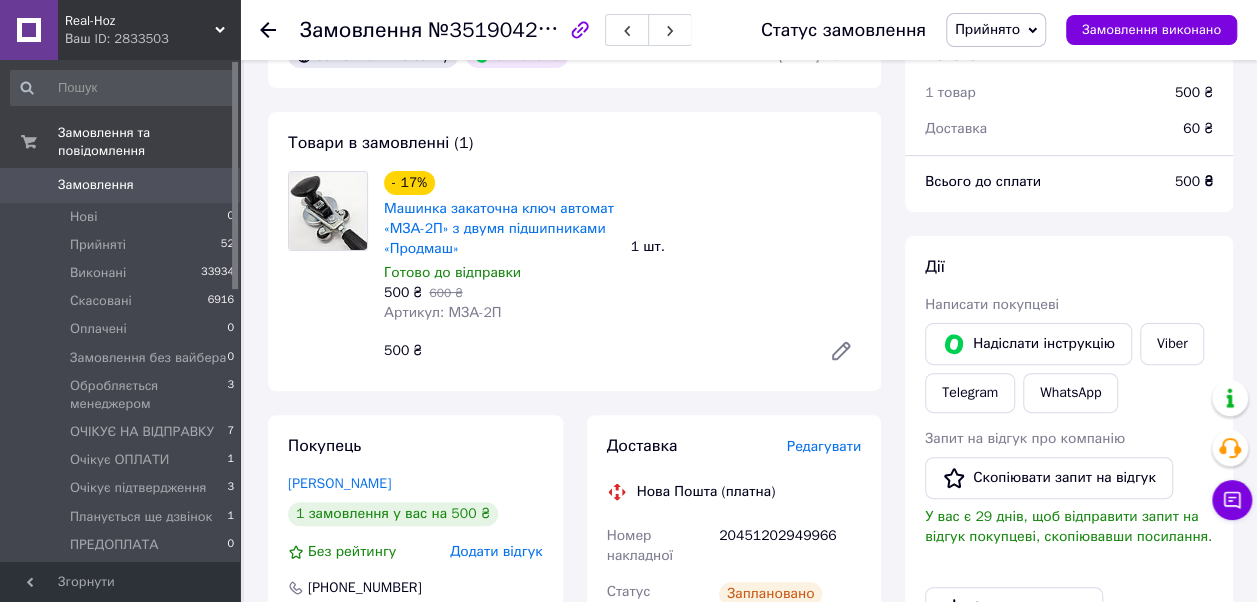 scroll, scrollTop: 0, scrollLeft: 0, axis: both 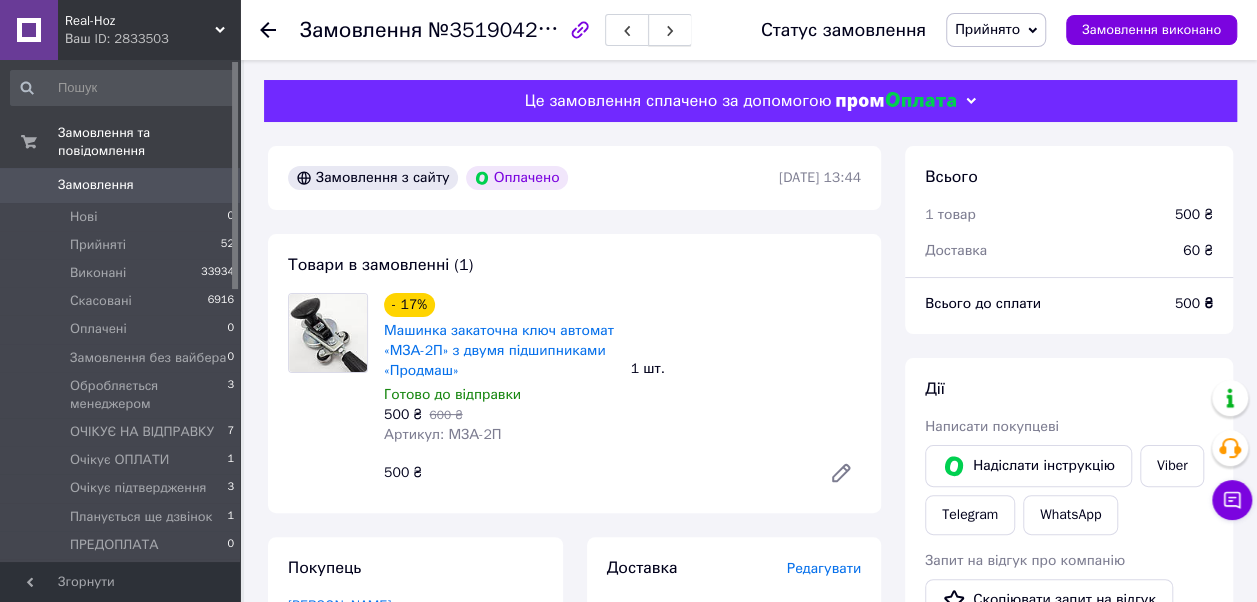 click 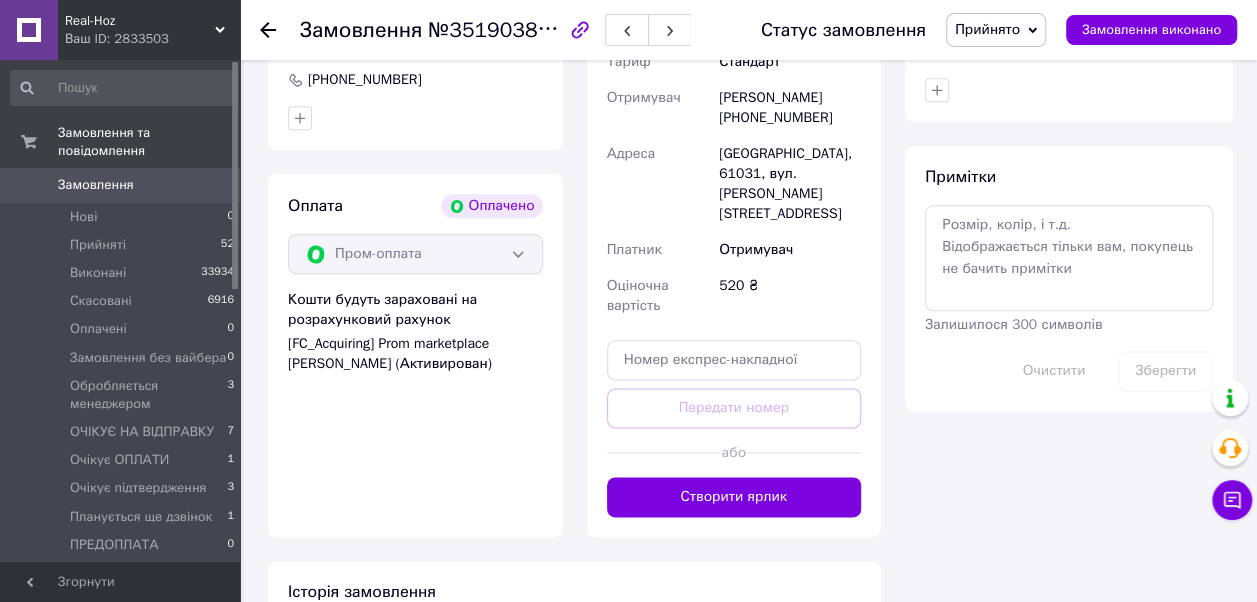 scroll, scrollTop: 1100, scrollLeft: 0, axis: vertical 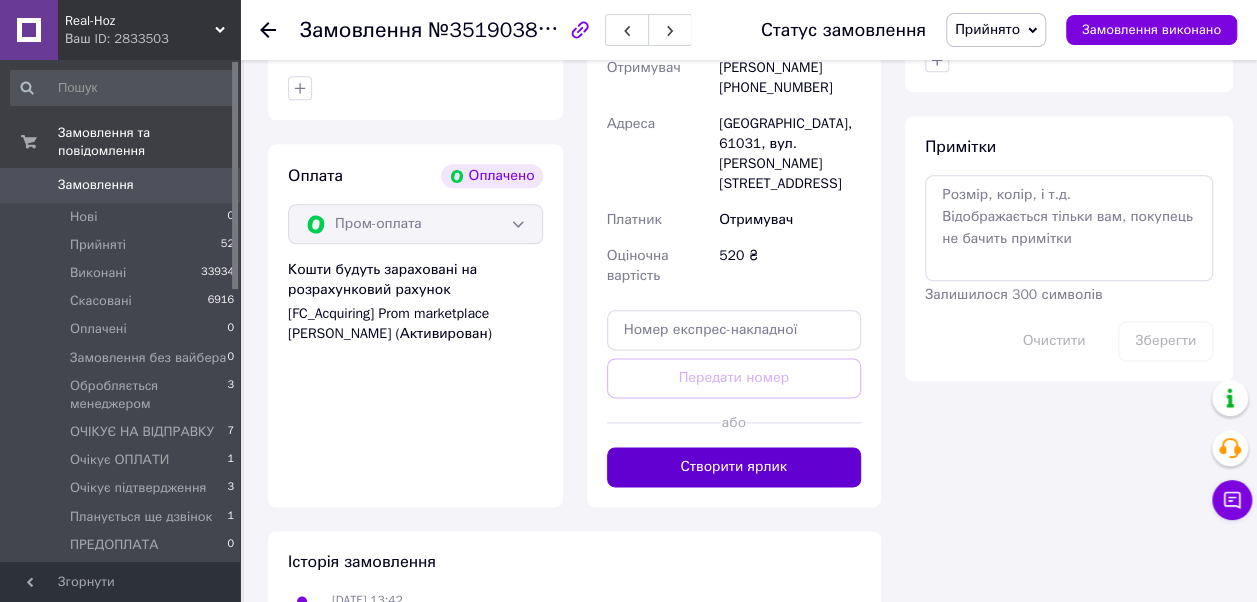 click on "Створити ярлик" at bounding box center [734, 467] 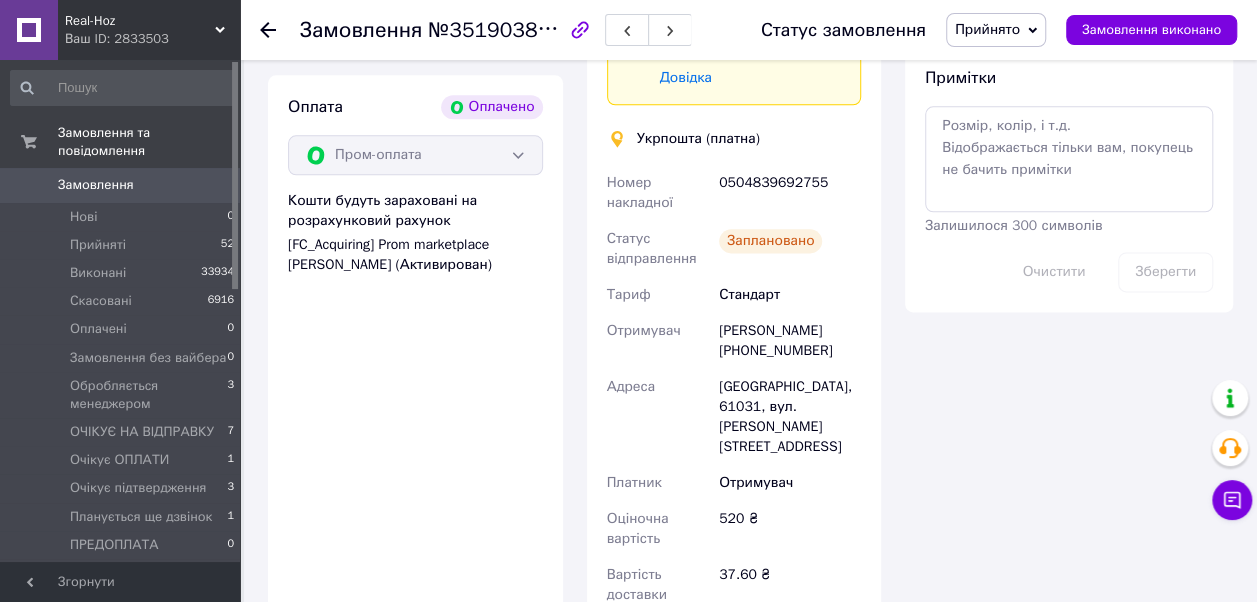 scroll, scrollTop: 1300, scrollLeft: 0, axis: vertical 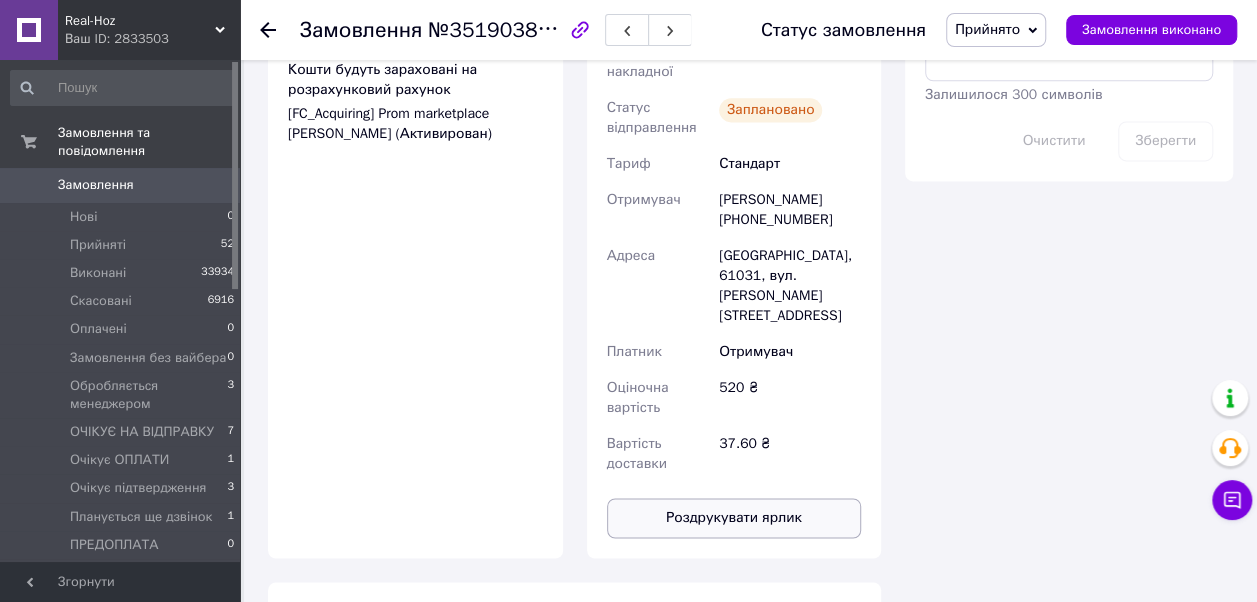 click on "Роздрукувати ярлик" at bounding box center (734, 518) 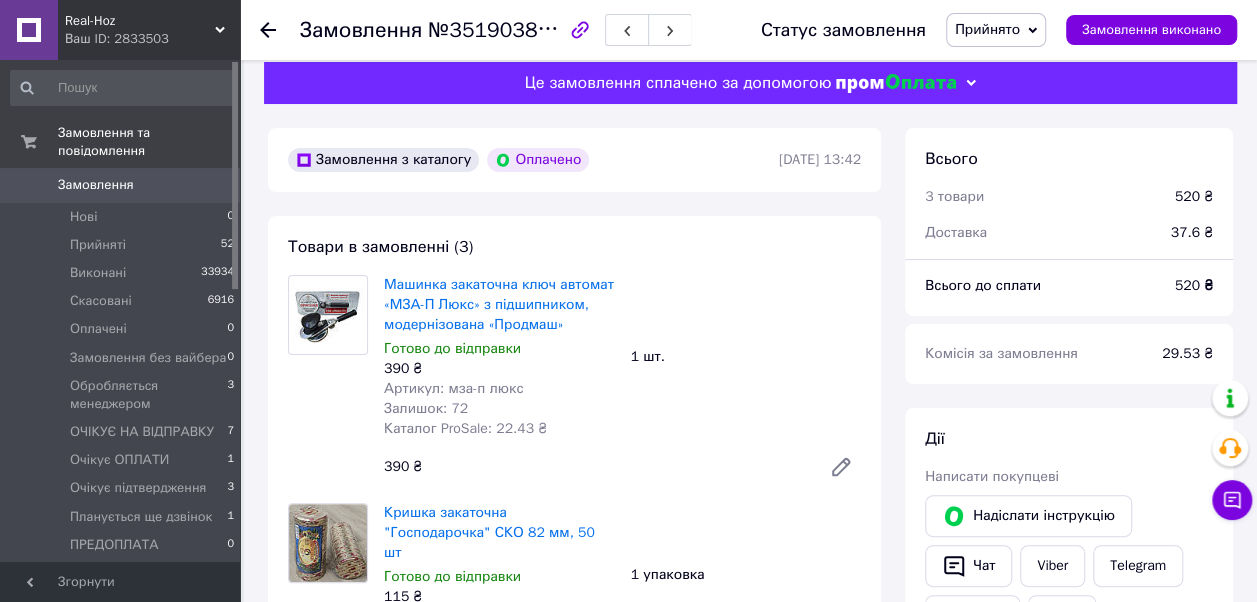 scroll, scrollTop: 0, scrollLeft: 0, axis: both 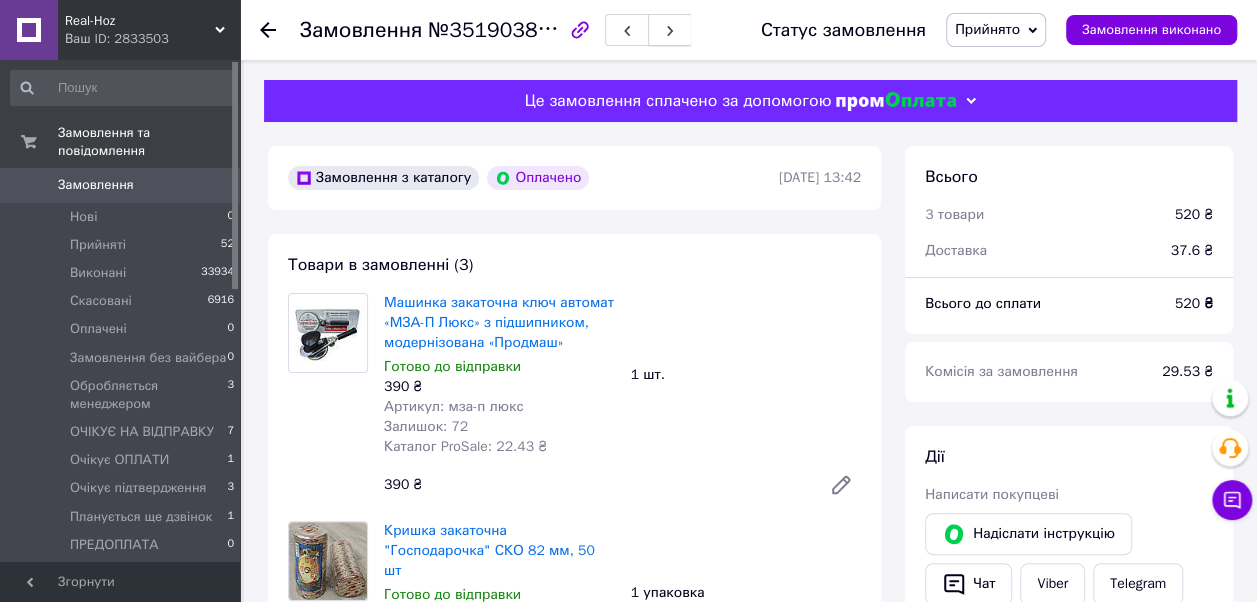 click 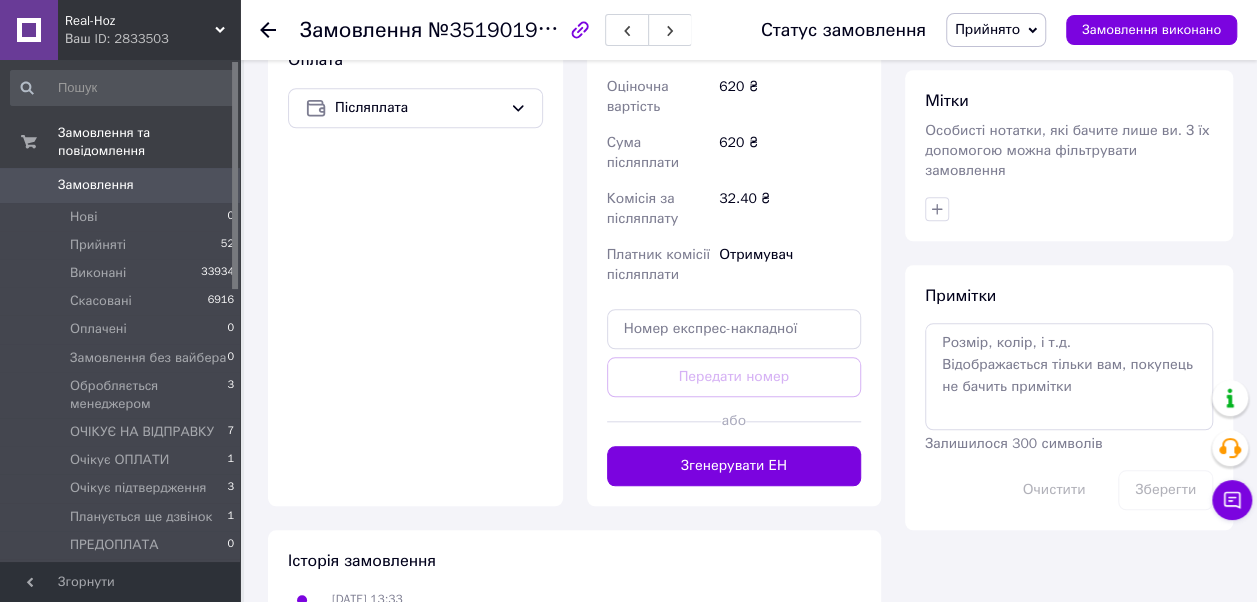 scroll, scrollTop: 800, scrollLeft: 0, axis: vertical 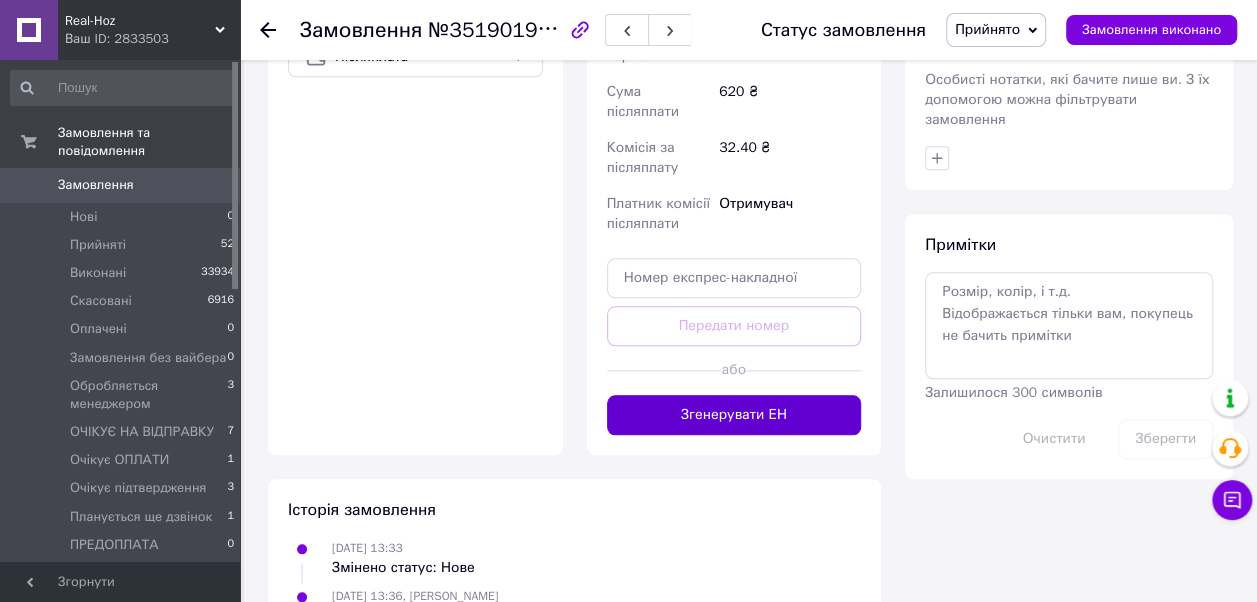 click on "Згенерувати ЕН" at bounding box center (734, 415) 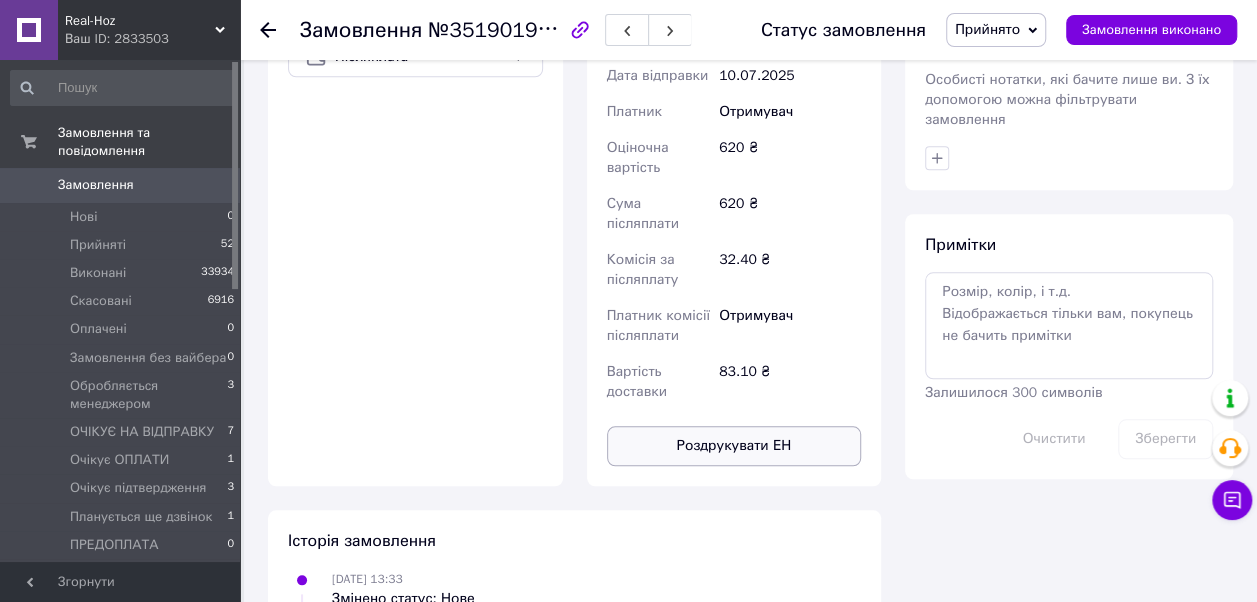 click on "Роздрукувати ЕН" at bounding box center [734, 446] 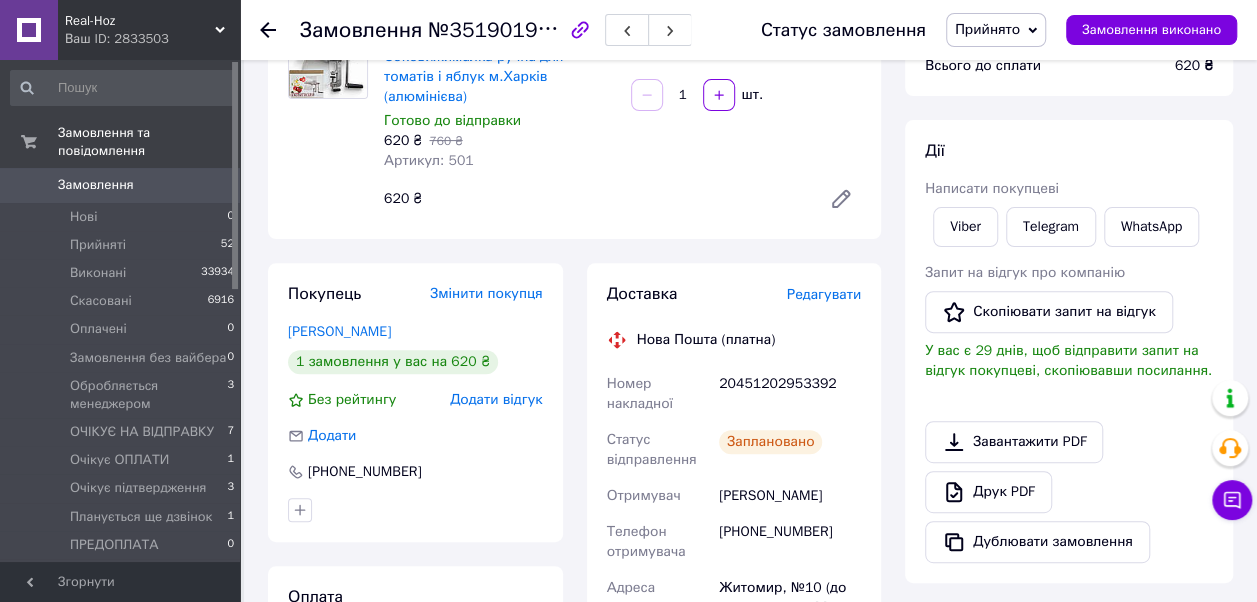 scroll, scrollTop: 0, scrollLeft: 0, axis: both 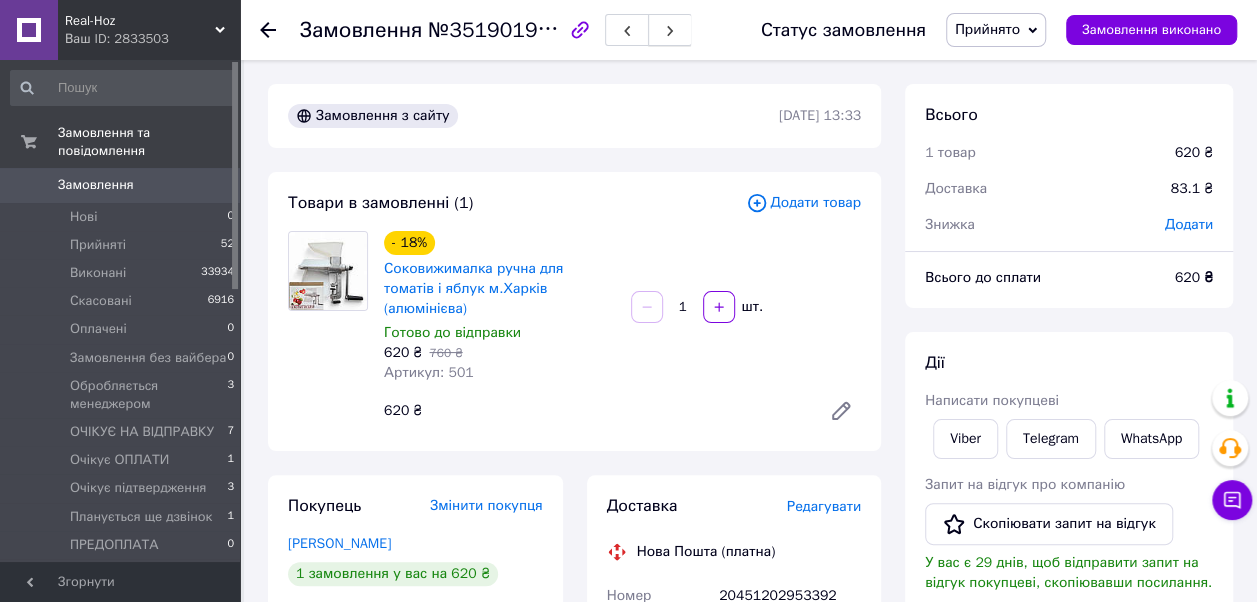 click at bounding box center [670, 30] 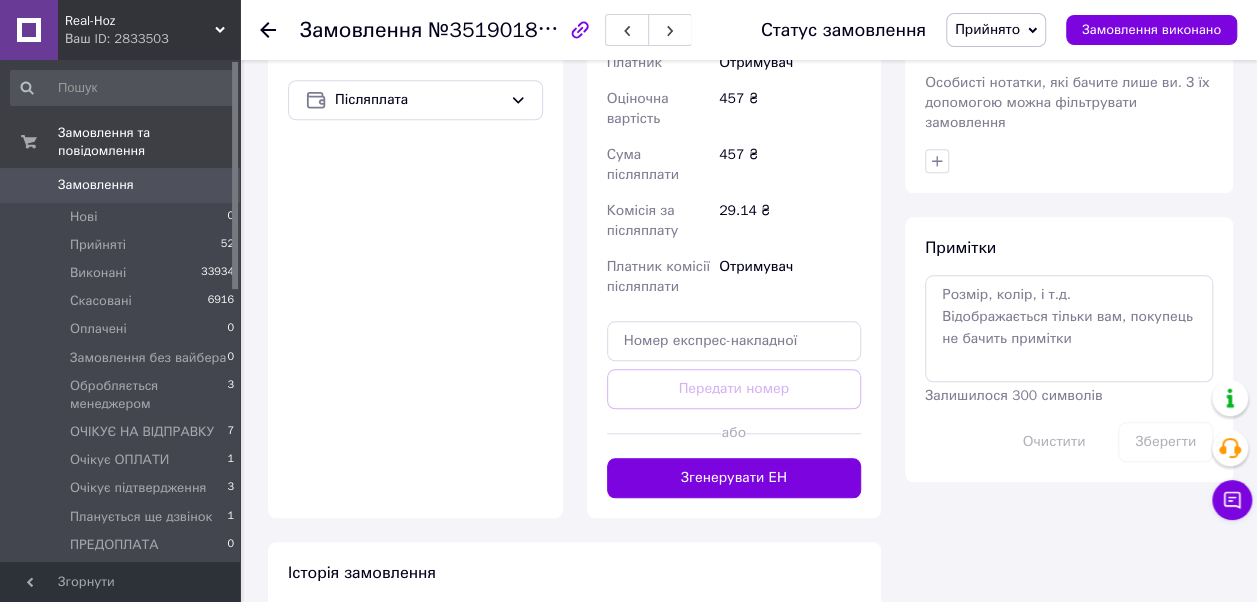scroll, scrollTop: 800, scrollLeft: 0, axis: vertical 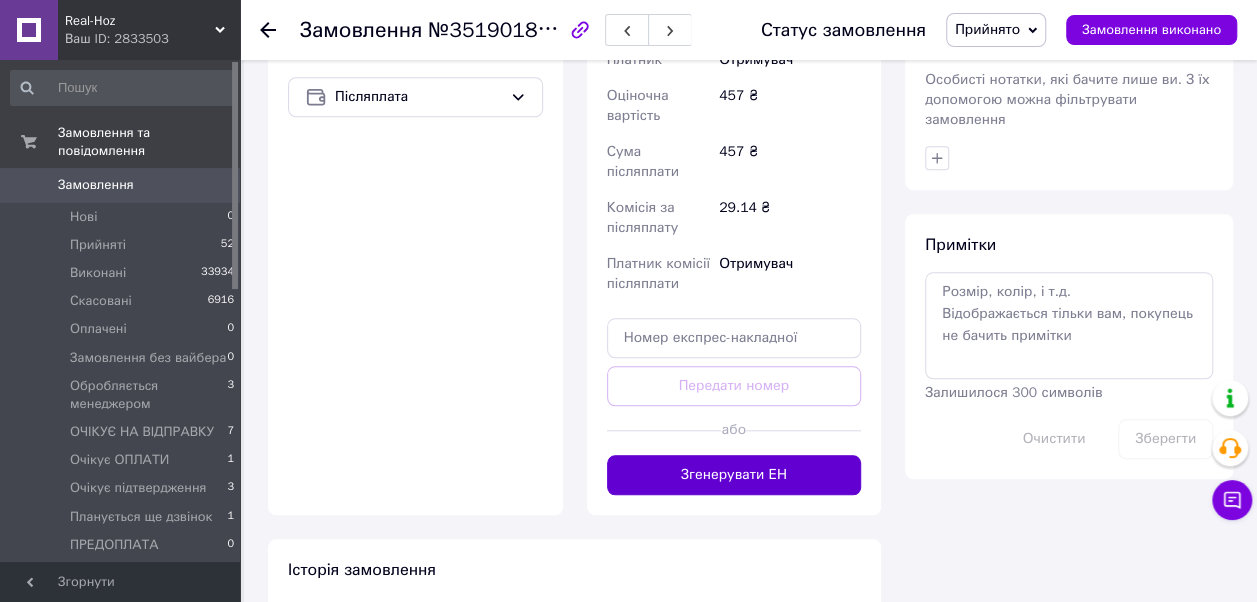 click on "Згенерувати ЕН" at bounding box center [734, 475] 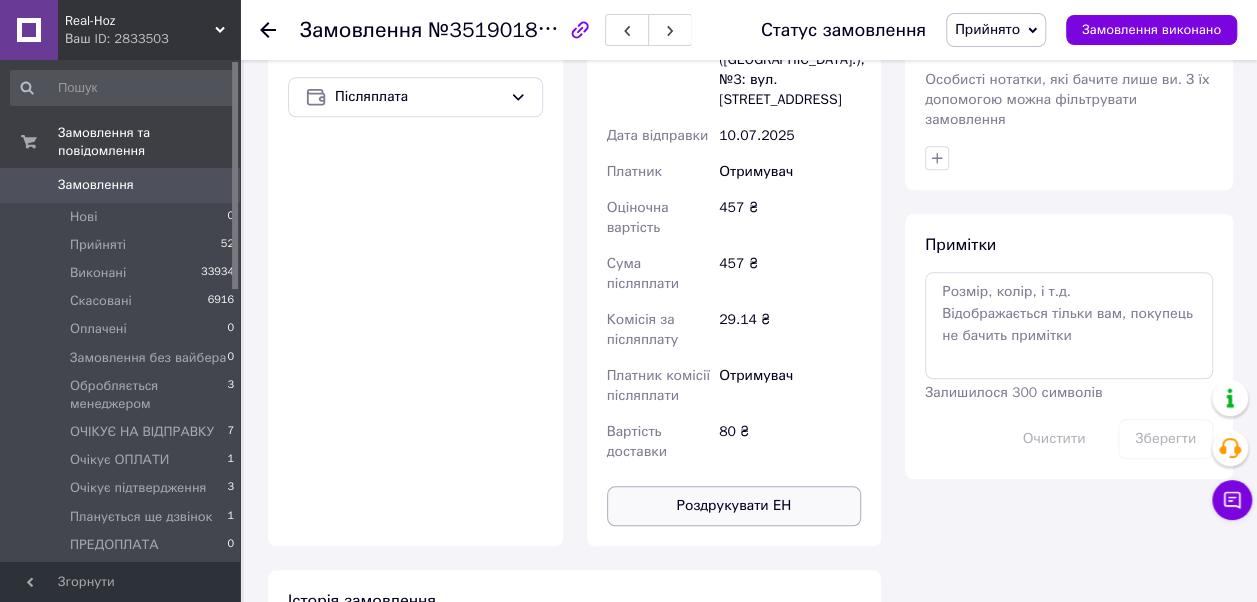 click on "Роздрукувати ЕН" at bounding box center (734, 506) 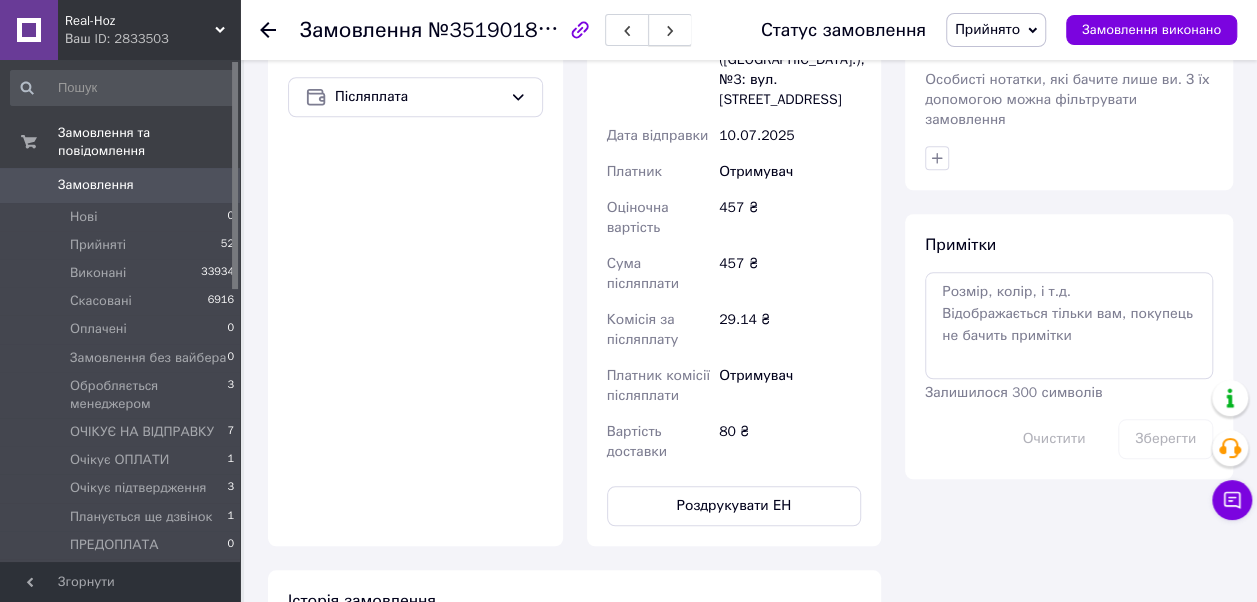 click 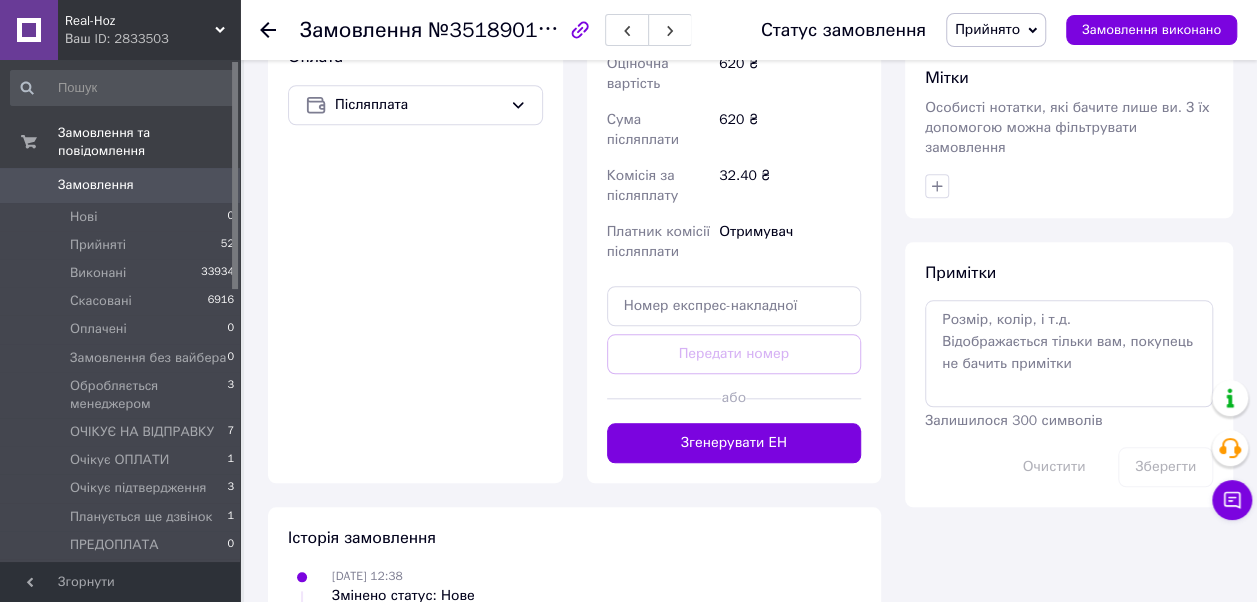 scroll, scrollTop: 800, scrollLeft: 0, axis: vertical 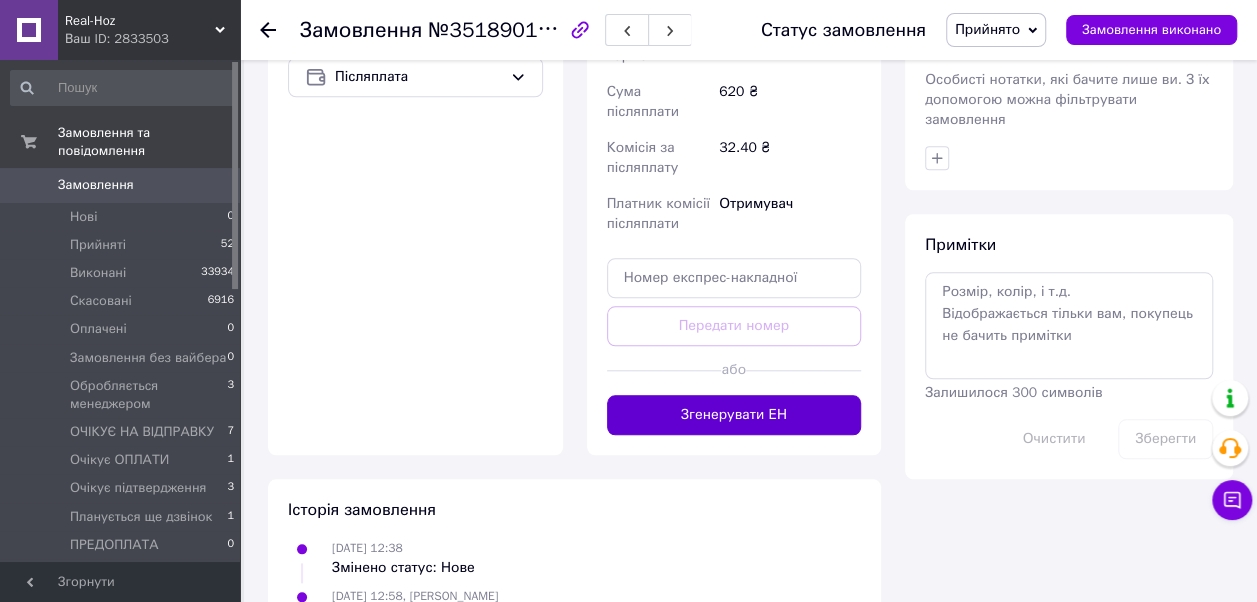 click on "Згенерувати ЕН" at bounding box center [734, 415] 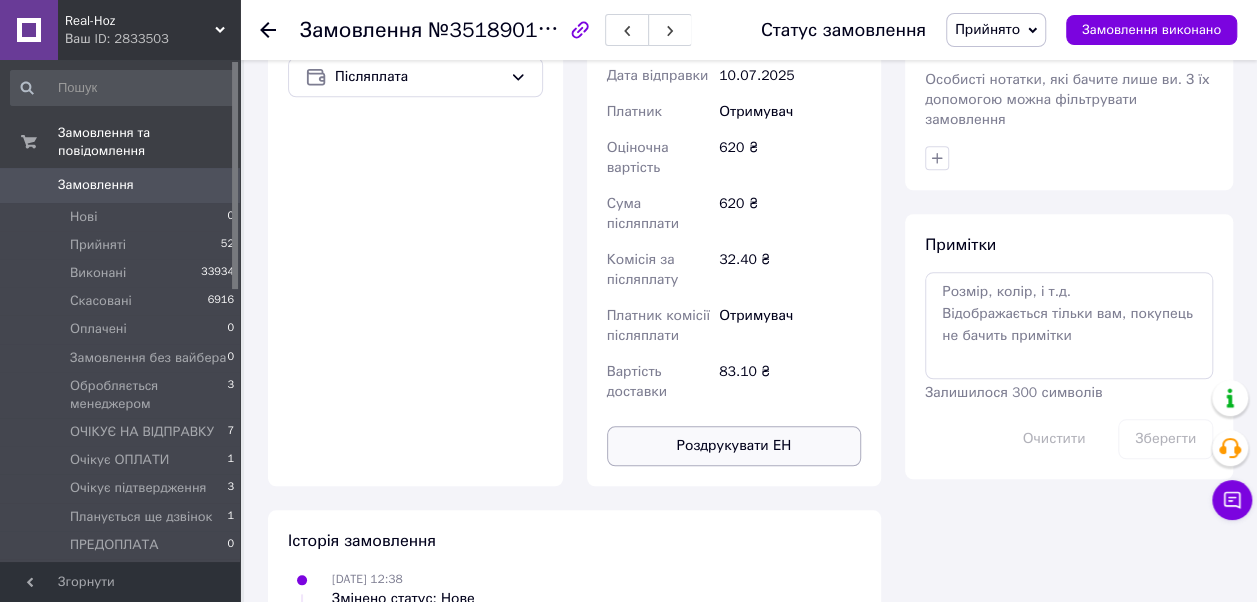 click on "Роздрукувати ЕН" at bounding box center [734, 446] 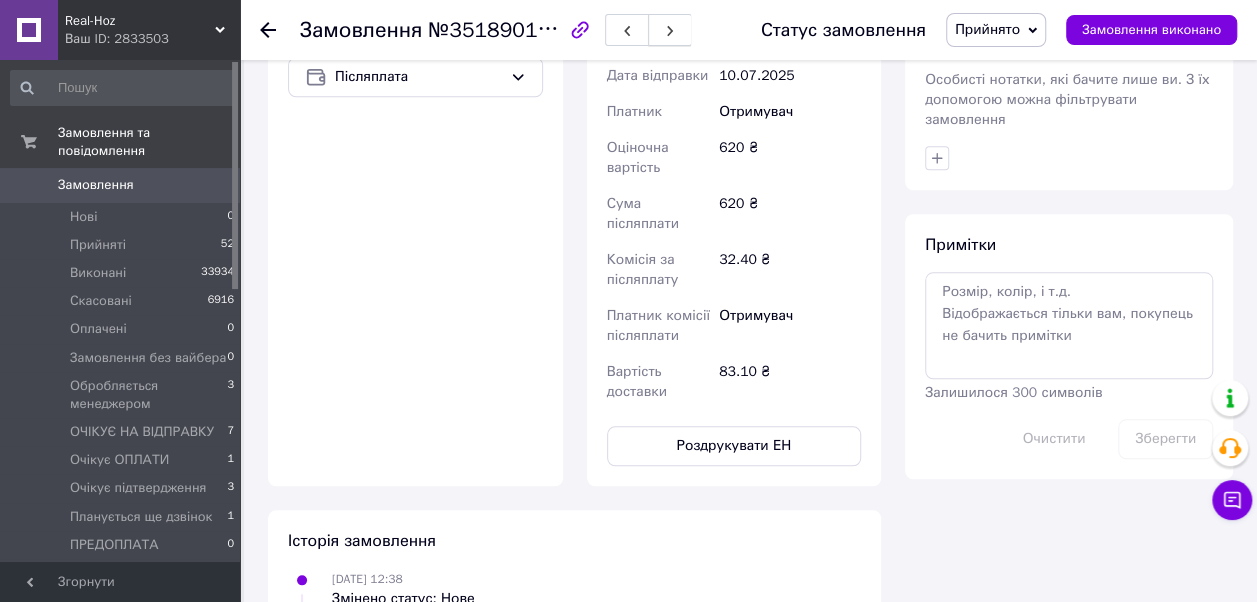 click 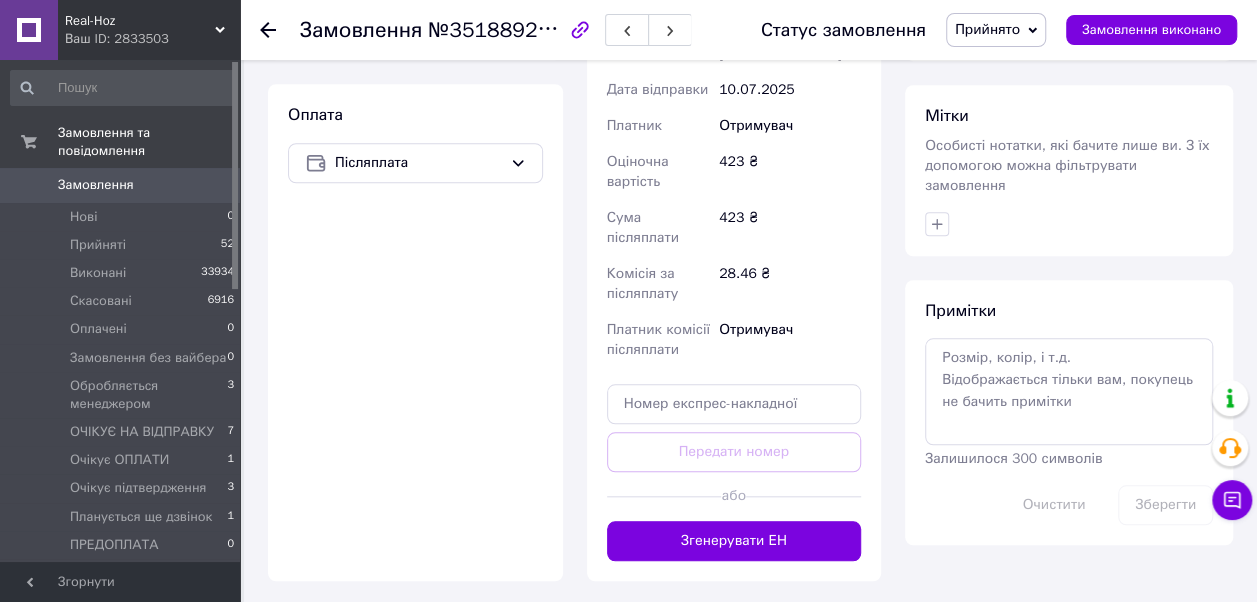 scroll, scrollTop: 800, scrollLeft: 0, axis: vertical 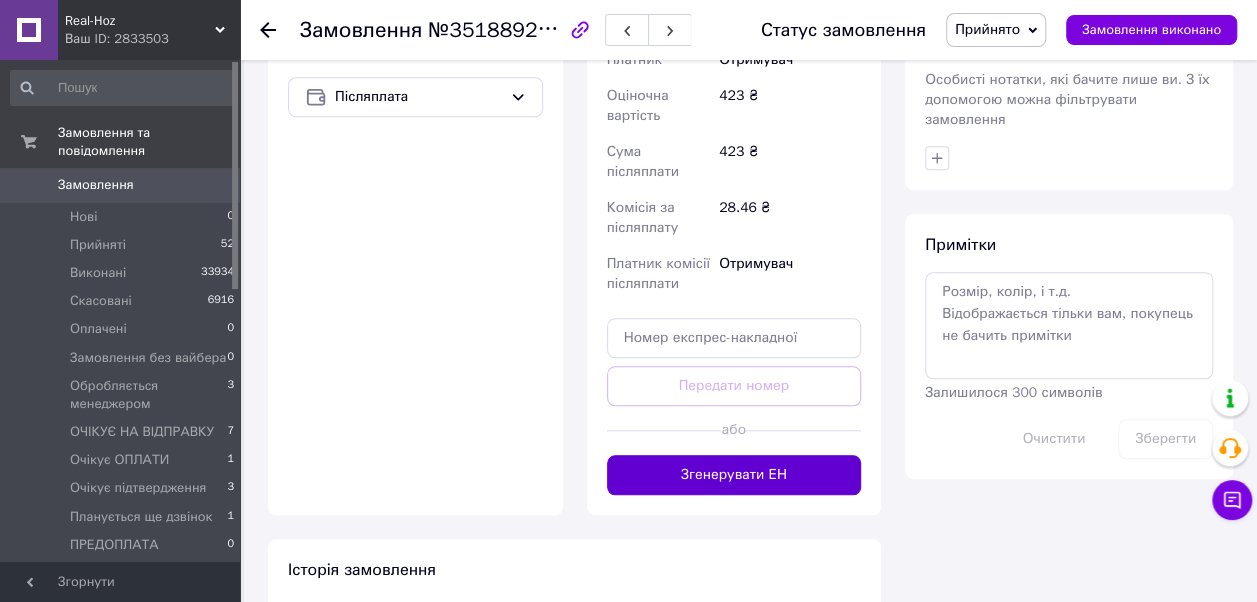 click on "Згенерувати ЕН" at bounding box center [734, 475] 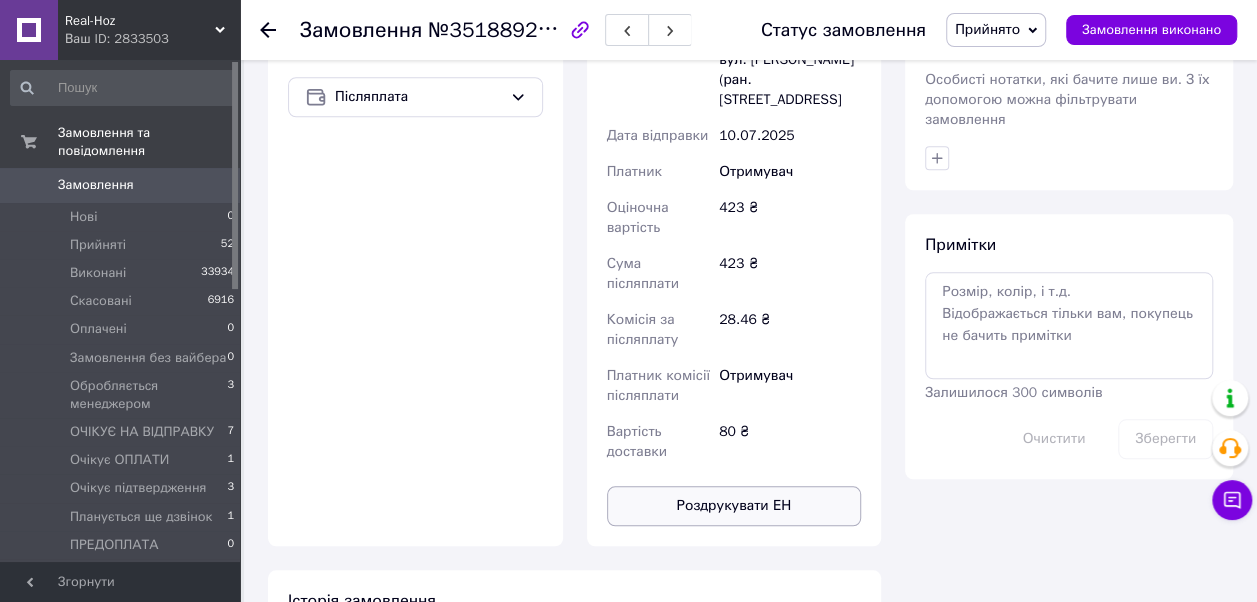 click on "Роздрукувати ЕН" at bounding box center [734, 506] 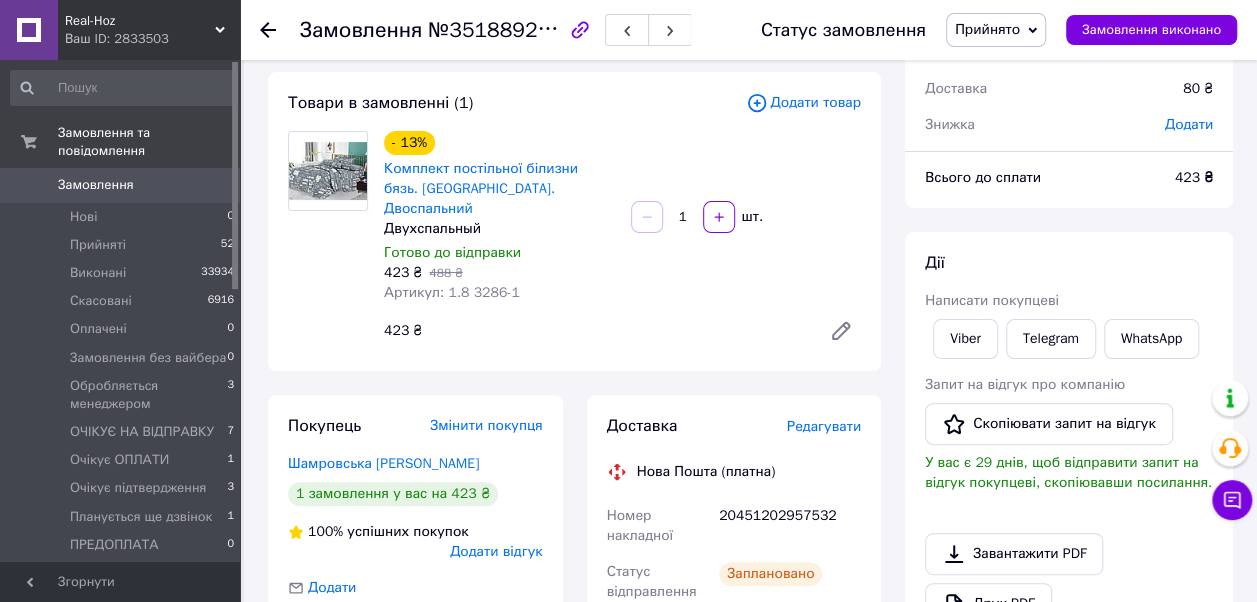 scroll, scrollTop: 0, scrollLeft: 0, axis: both 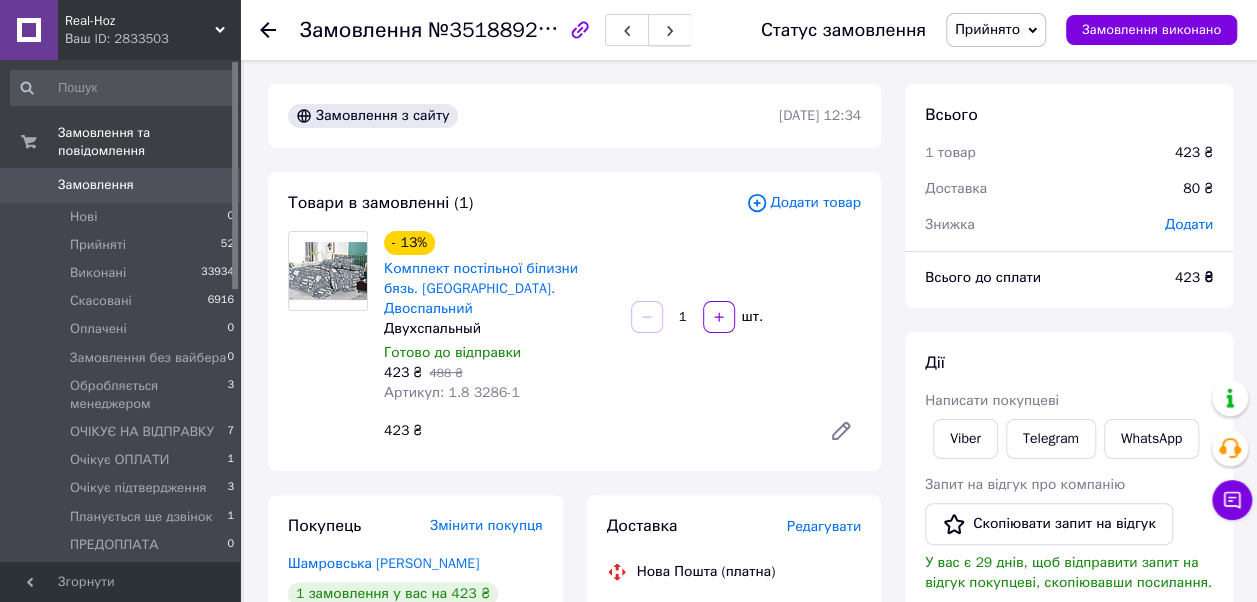 click 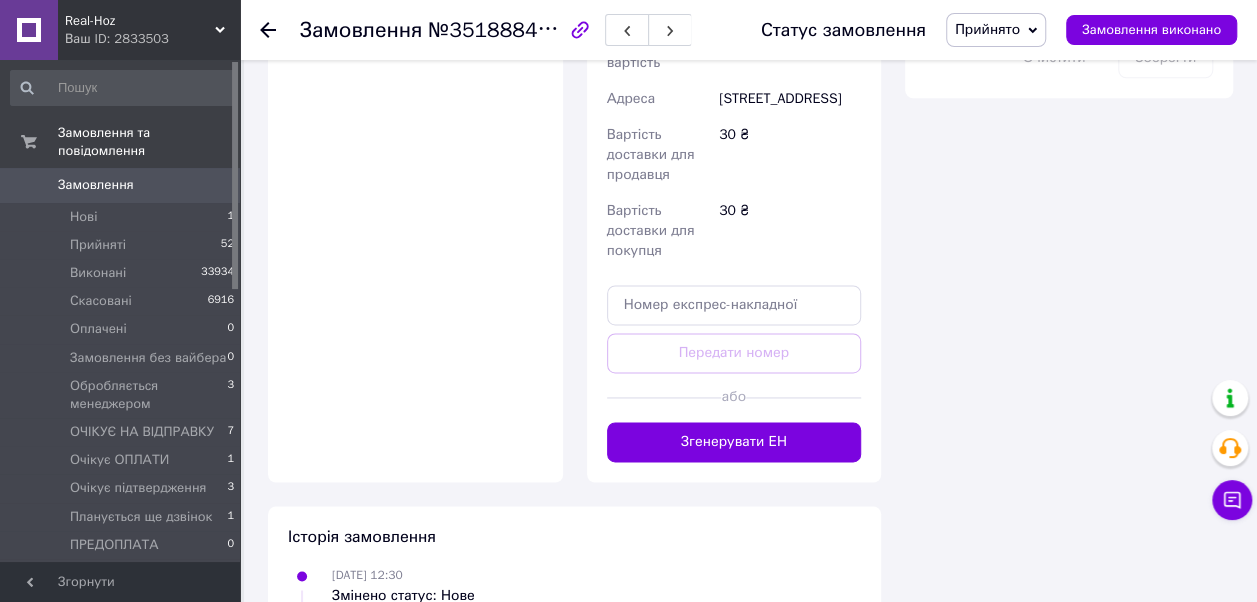 scroll, scrollTop: 1300, scrollLeft: 0, axis: vertical 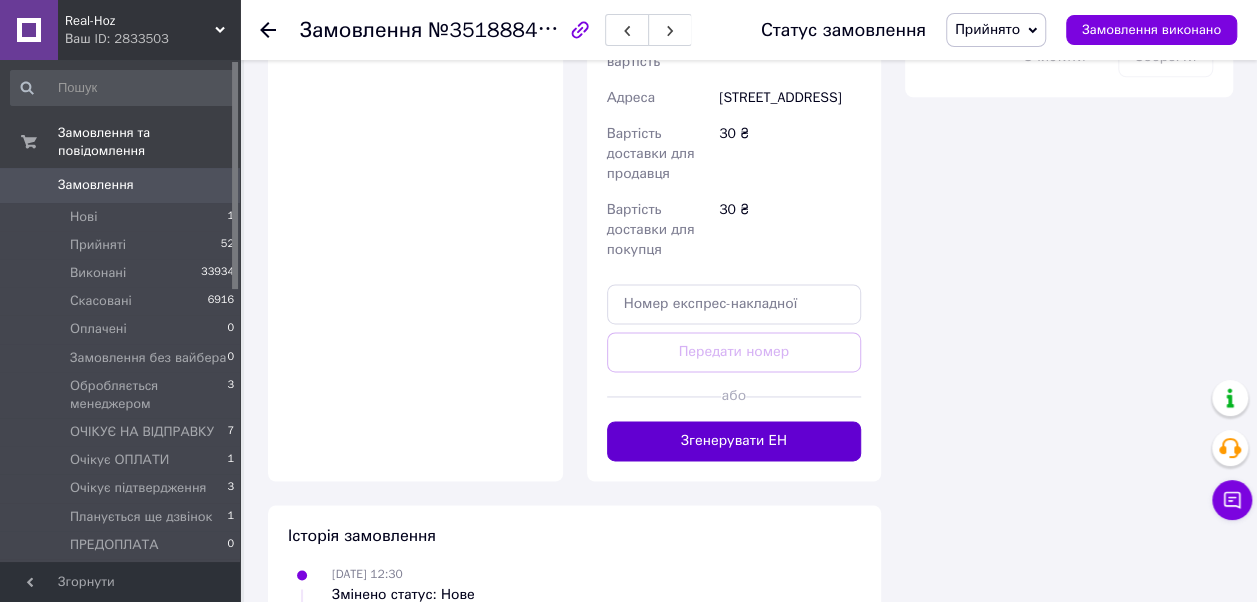 click on "Згенерувати ЕН" at bounding box center (734, 441) 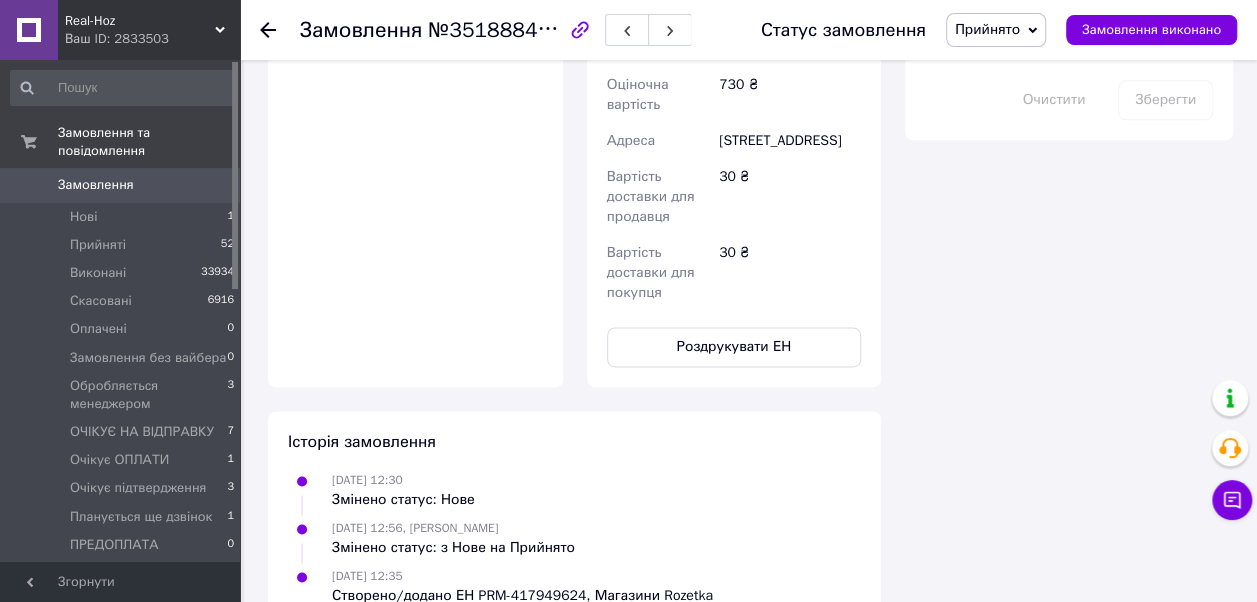 scroll, scrollTop: 1300, scrollLeft: 0, axis: vertical 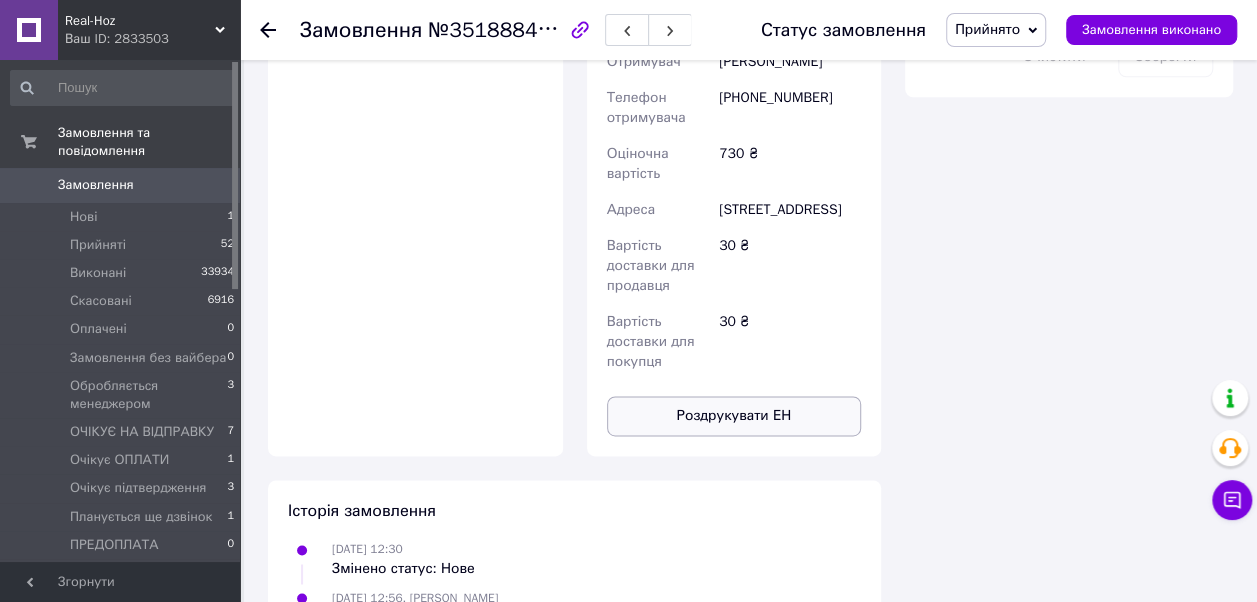 click on "Роздрукувати ЕН" at bounding box center [734, 416] 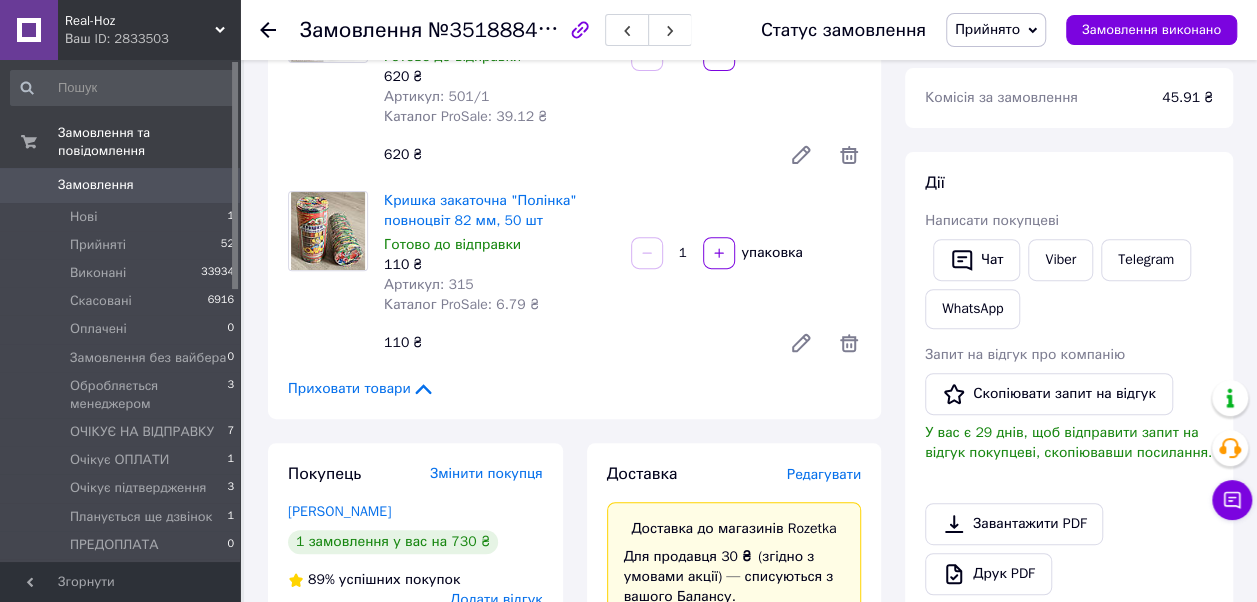 scroll, scrollTop: 0, scrollLeft: 0, axis: both 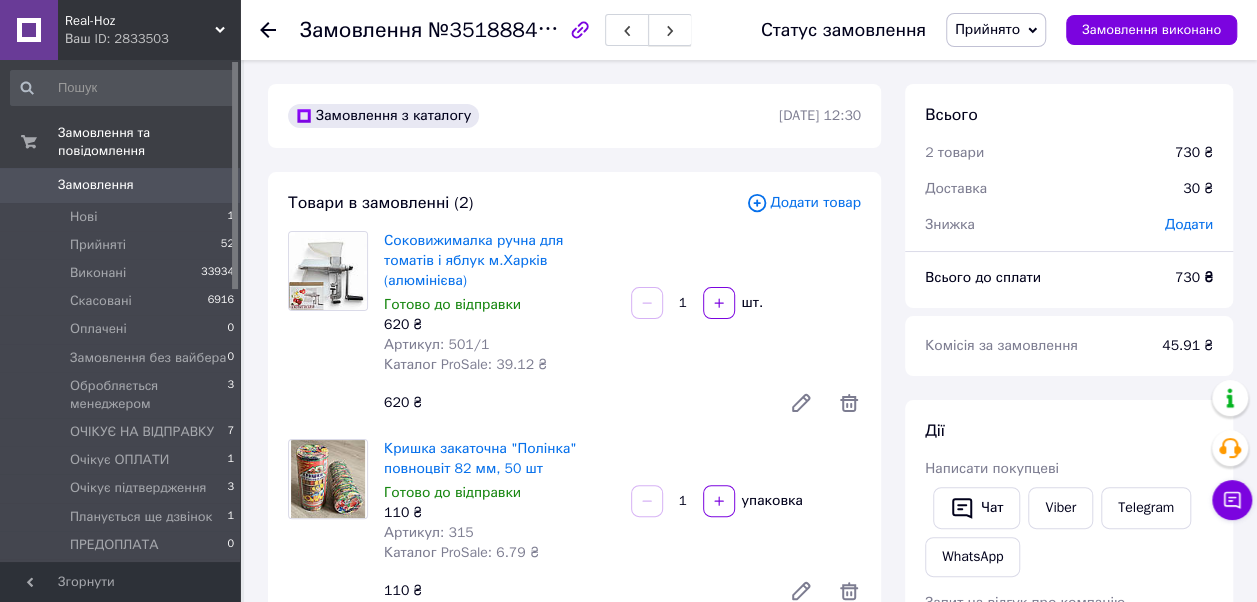 click 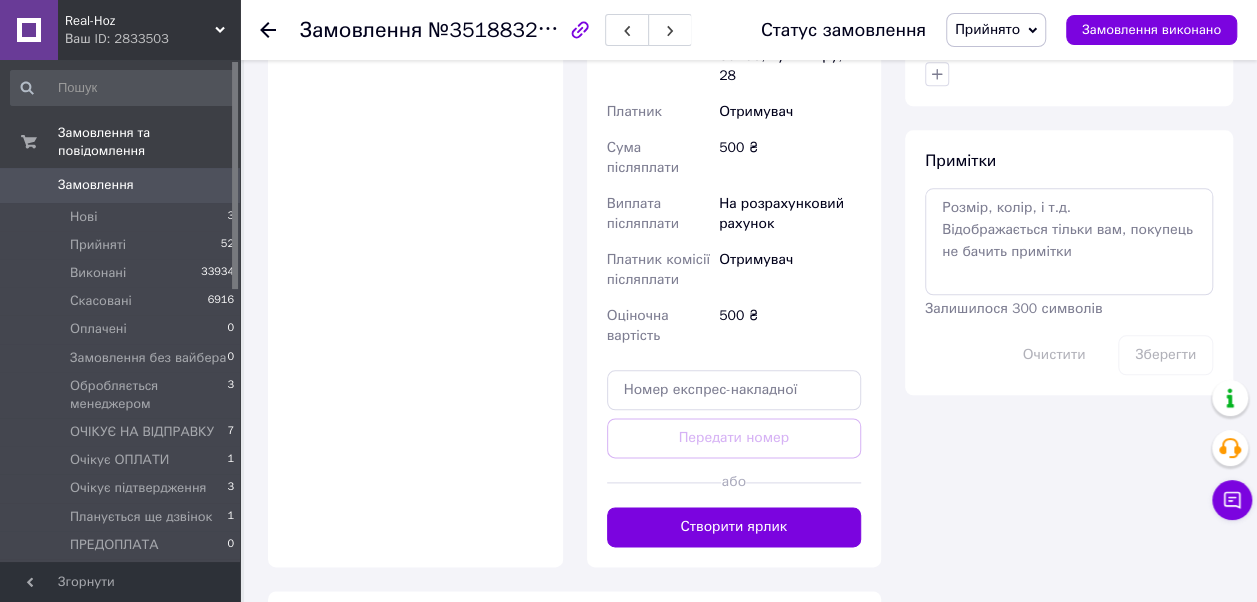 scroll, scrollTop: 1100, scrollLeft: 0, axis: vertical 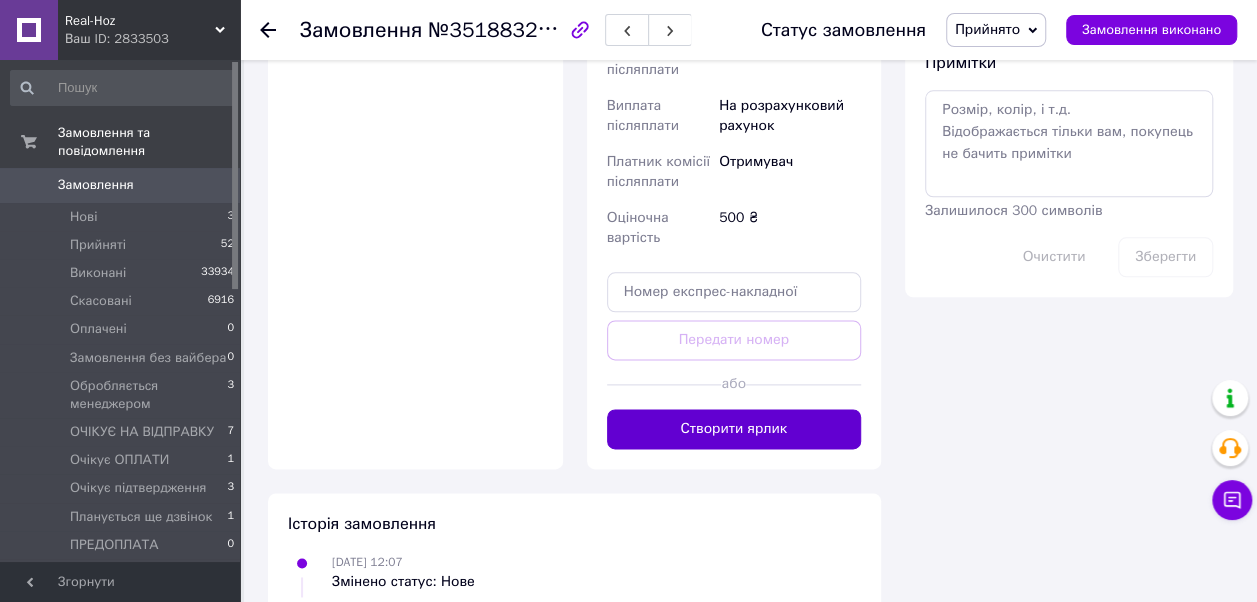 click on "Створити ярлик" at bounding box center (734, 429) 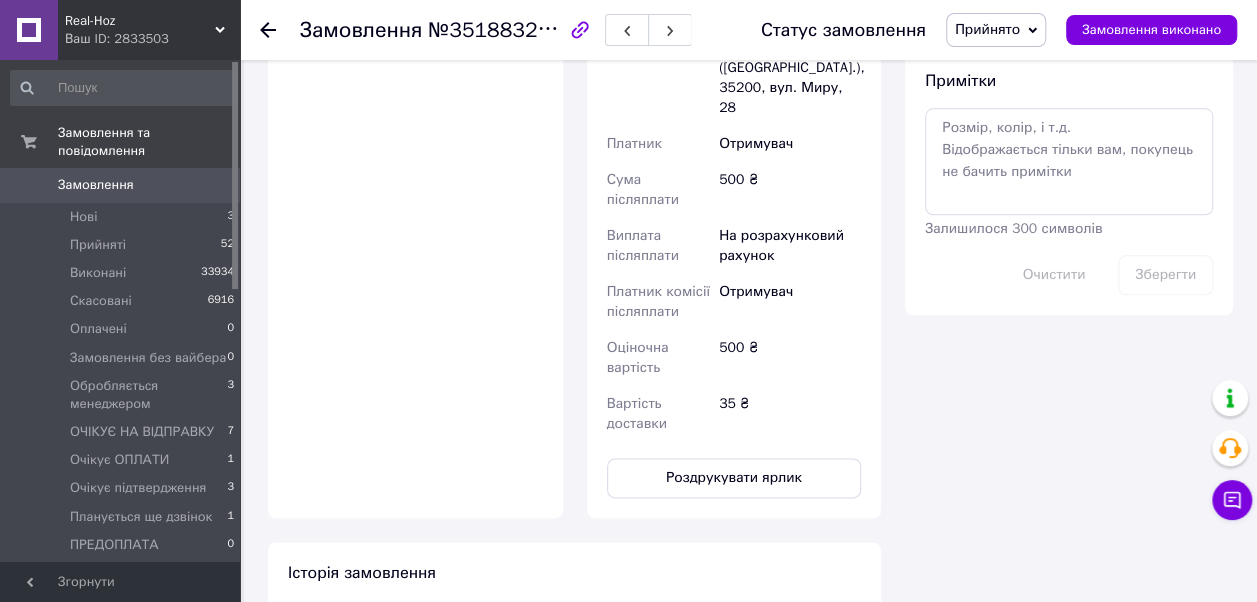 scroll, scrollTop: 1100, scrollLeft: 0, axis: vertical 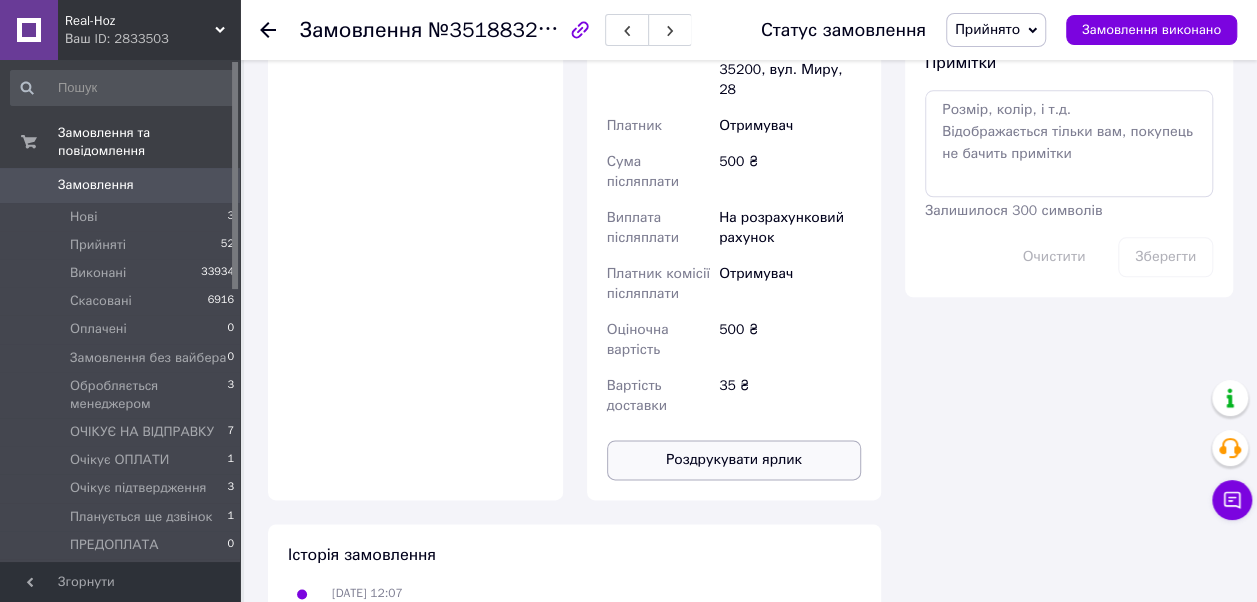 click on "Роздрукувати ярлик" at bounding box center [734, 460] 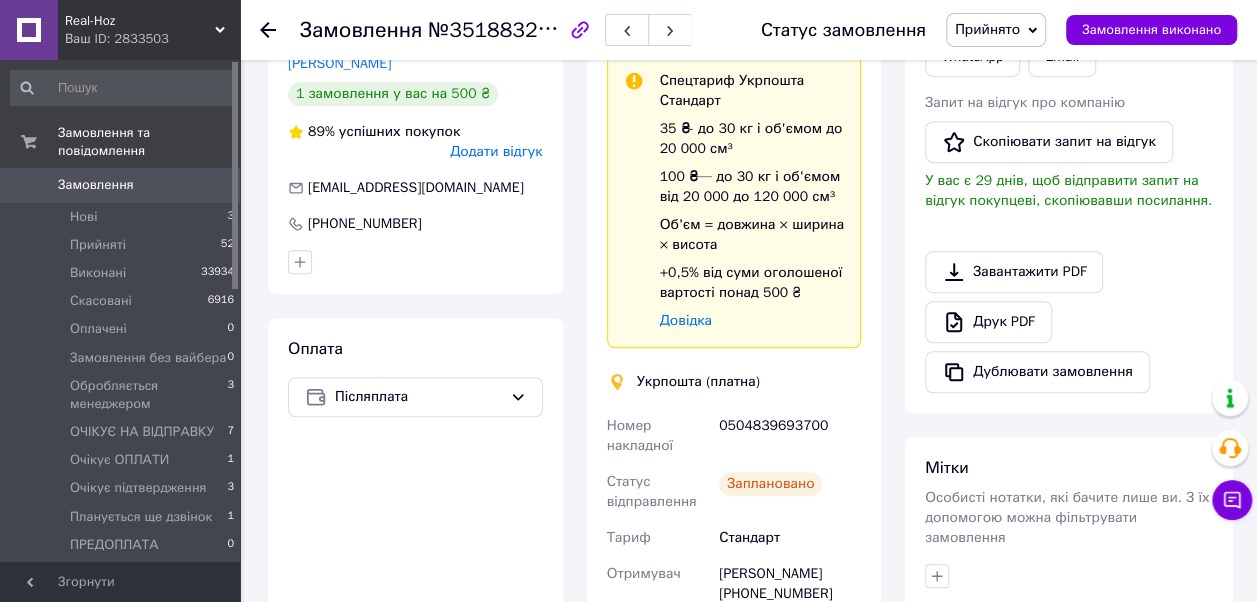 scroll, scrollTop: 0, scrollLeft: 0, axis: both 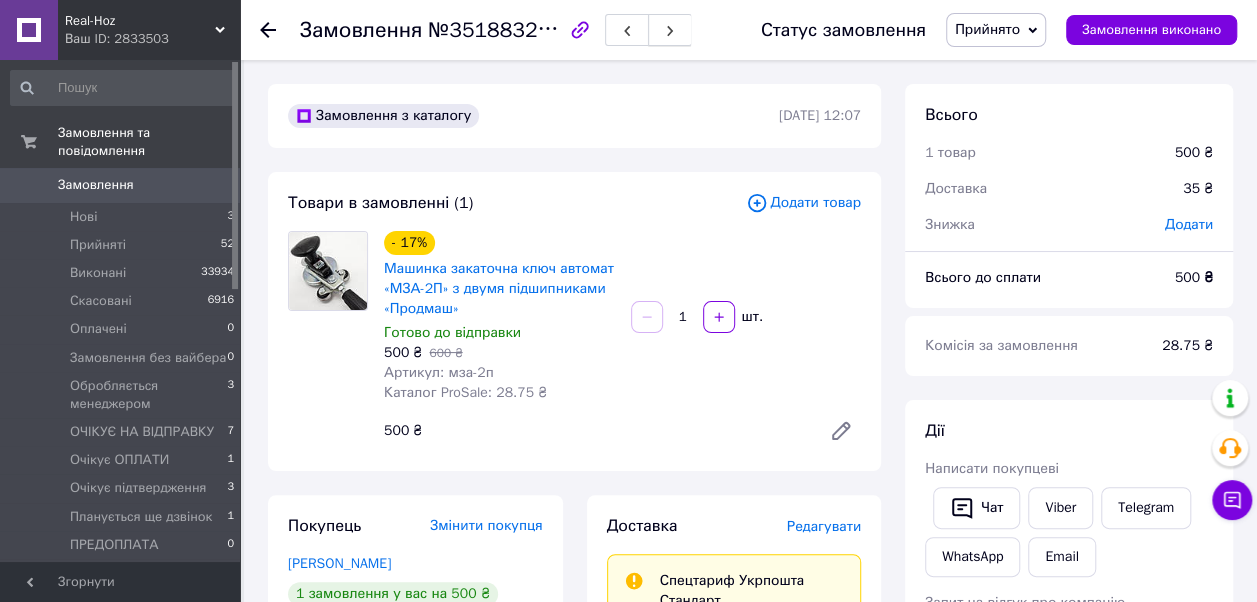 click 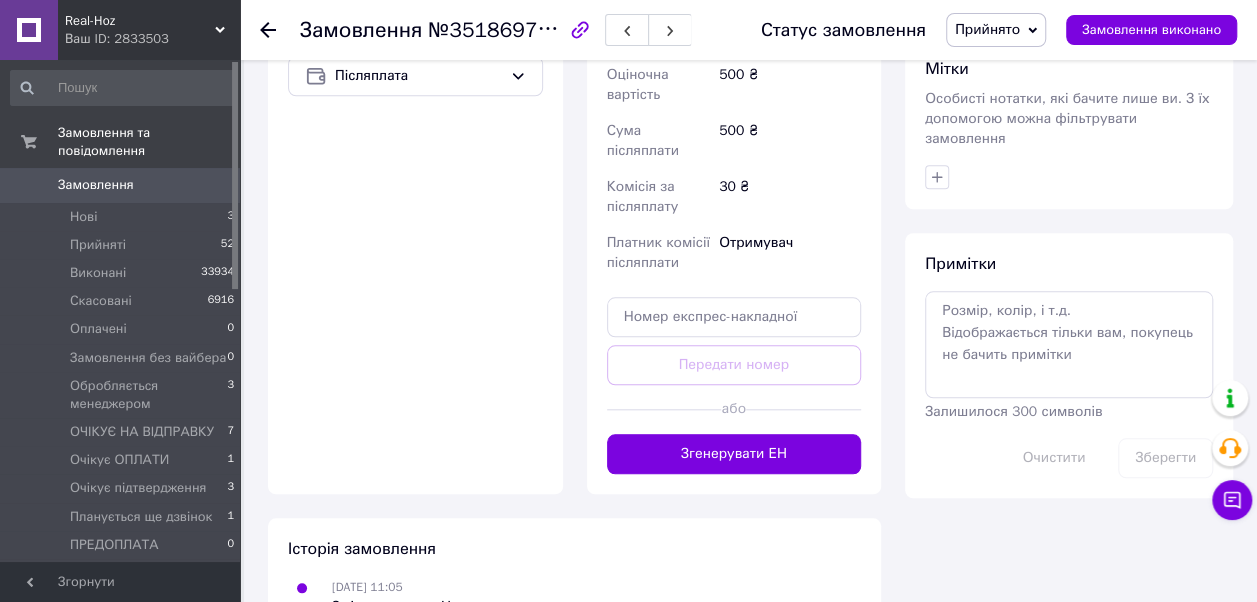 scroll, scrollTop: 800, scrollLeft: 0, axis: vertical 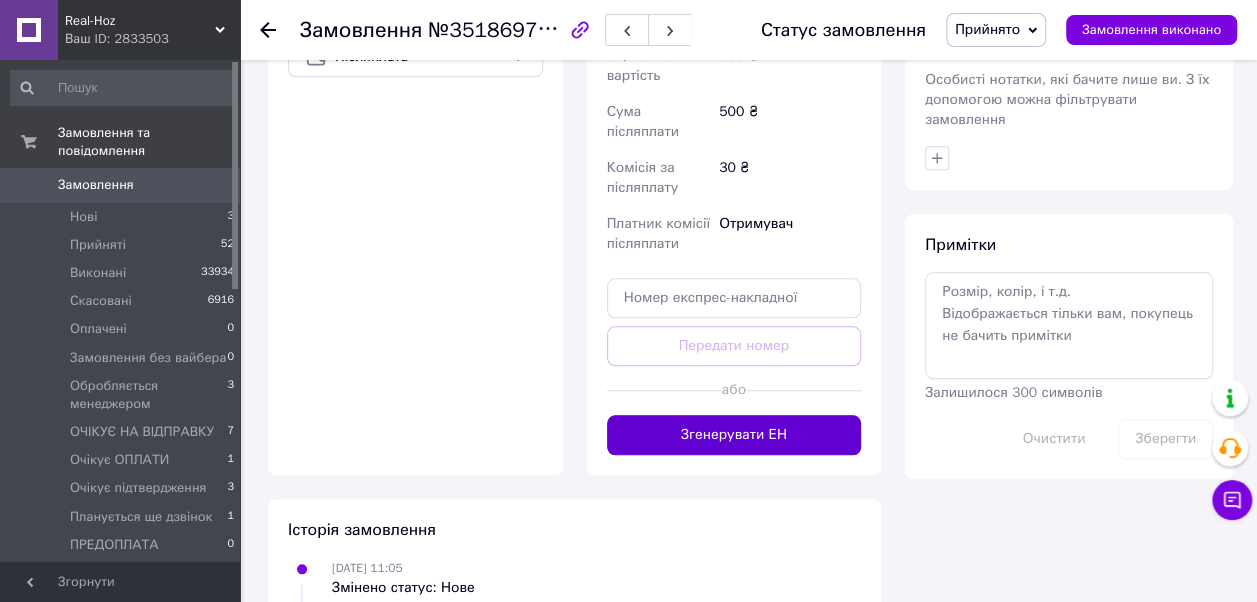 click on "Згенерувати ЕН" at bounding box center (734, 435) 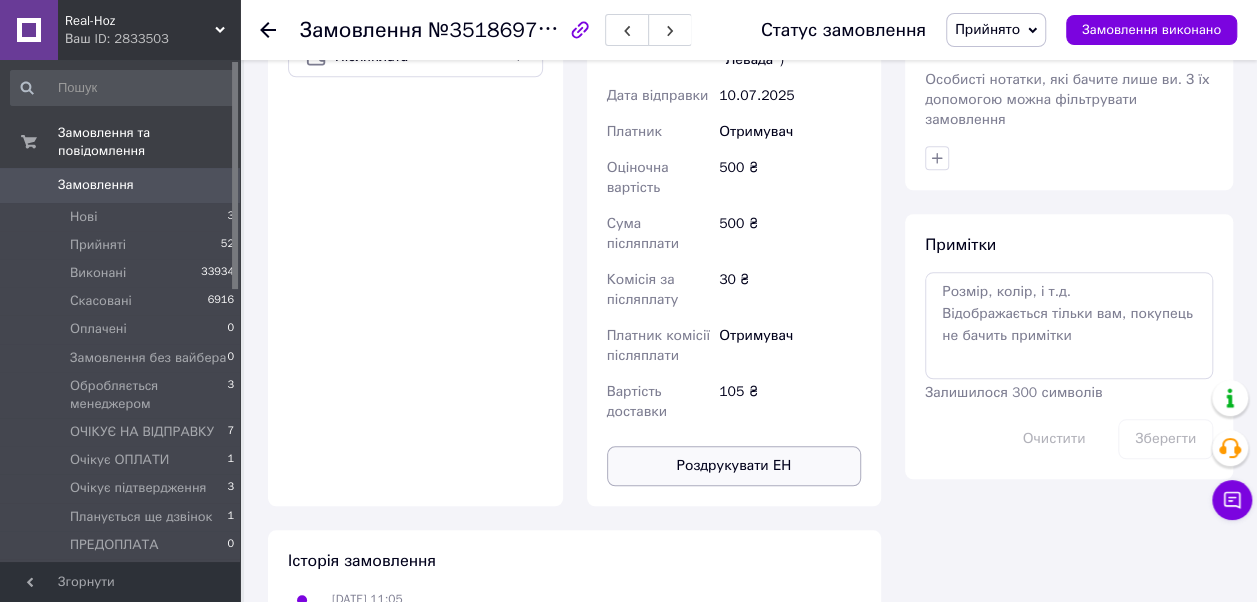 click on "Роздрукувати ЕН" at bounding box center [734, 466] 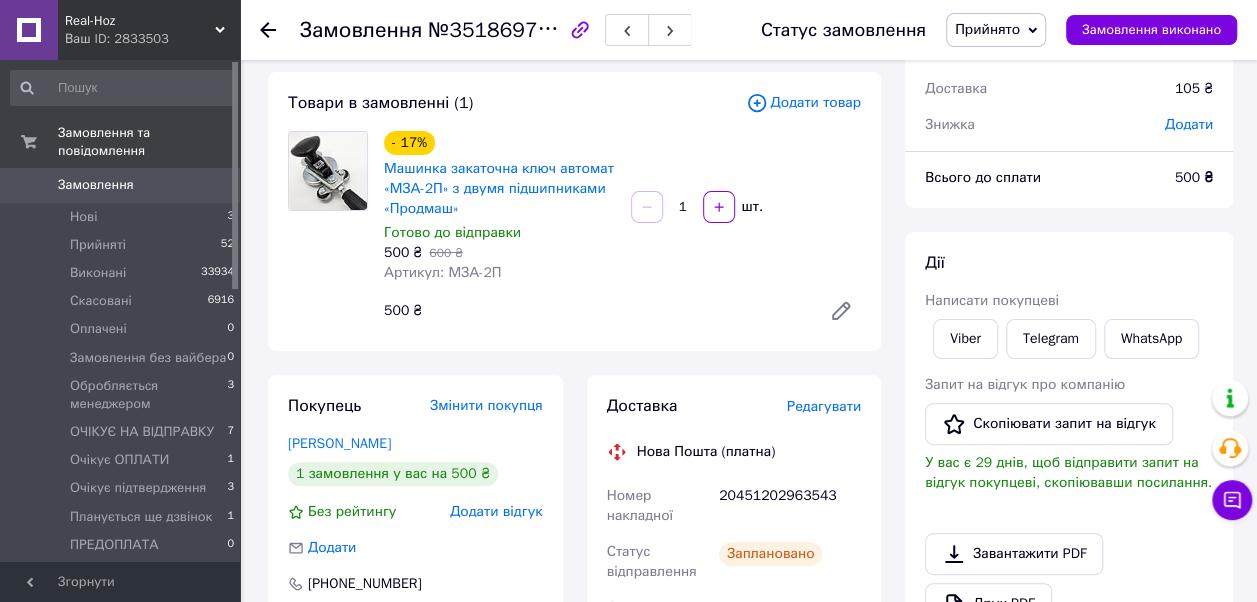 scroll, scrollTop: 0, scrollLeft: 0, axis: both 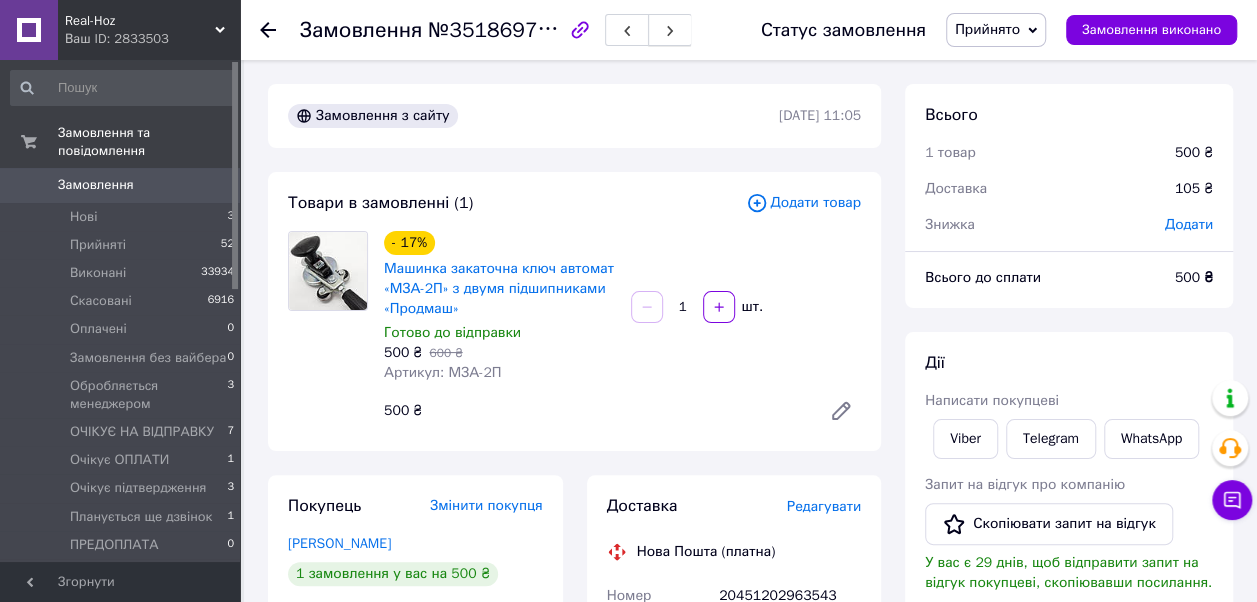 click at bounding box center [670, 30] 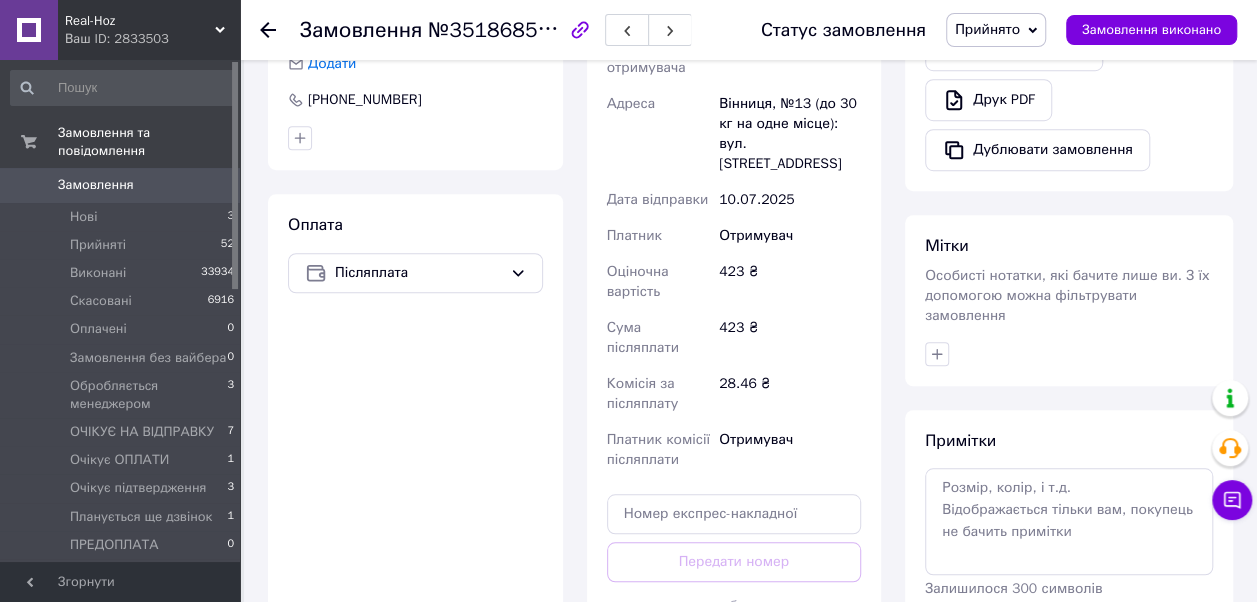 scroll, scrollTop: 700, scrollLeft: 0, axis: vertical 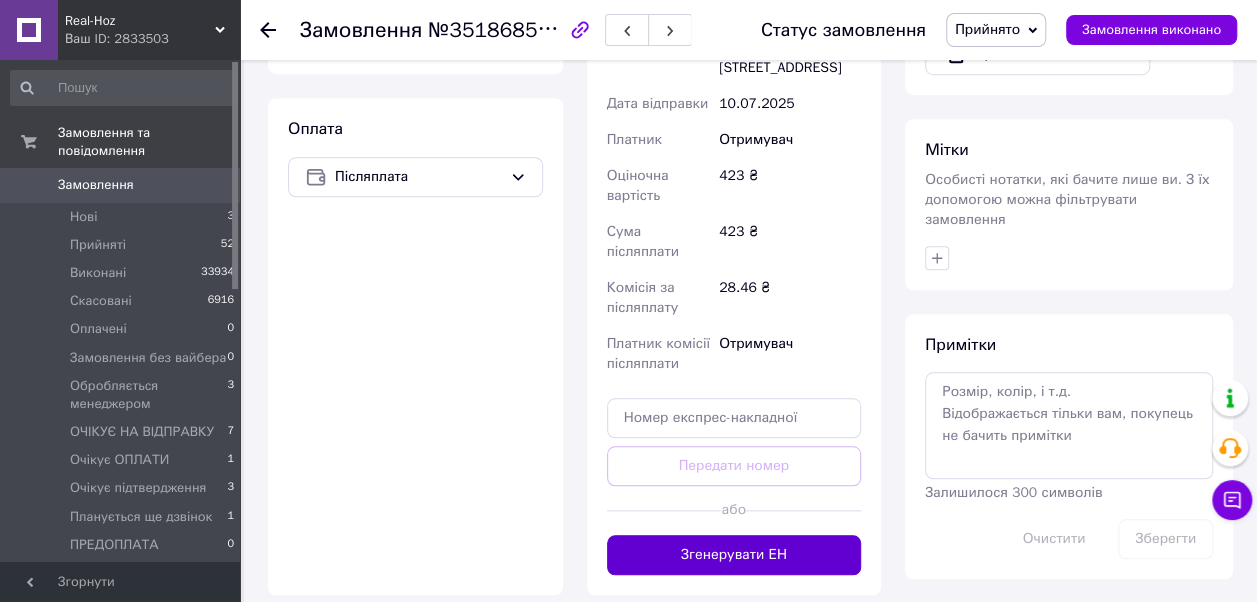 click on "Згенерувати ЕН" at bounding box center (734, 555) 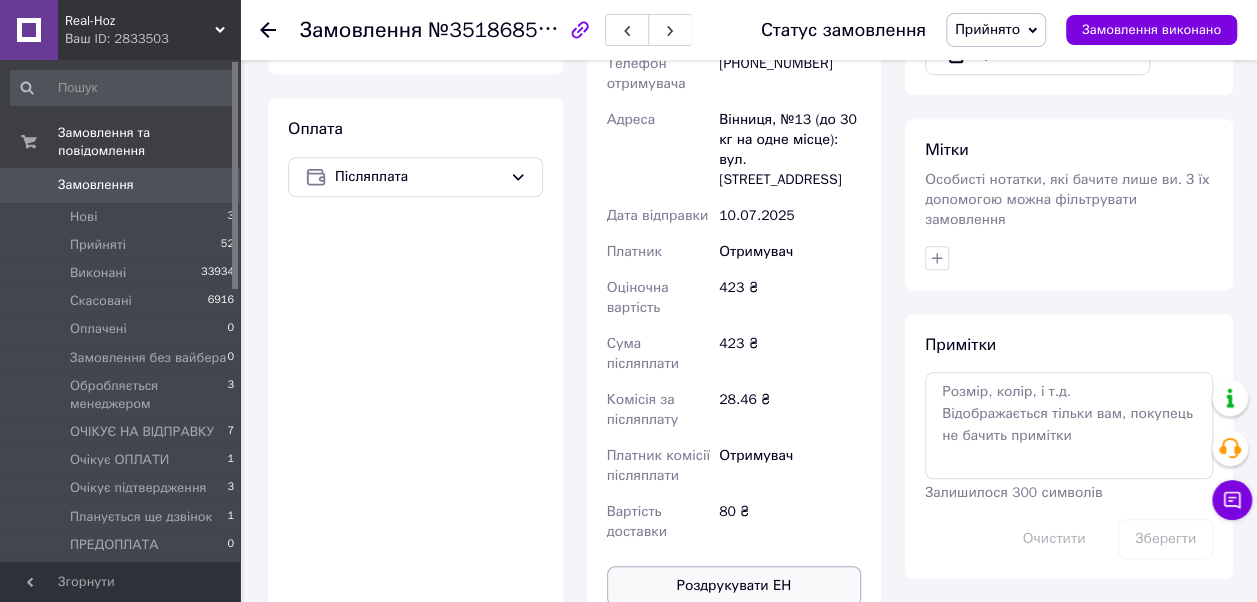 click on "Роздрукувати ЕН" at bounding box center (734, 586) 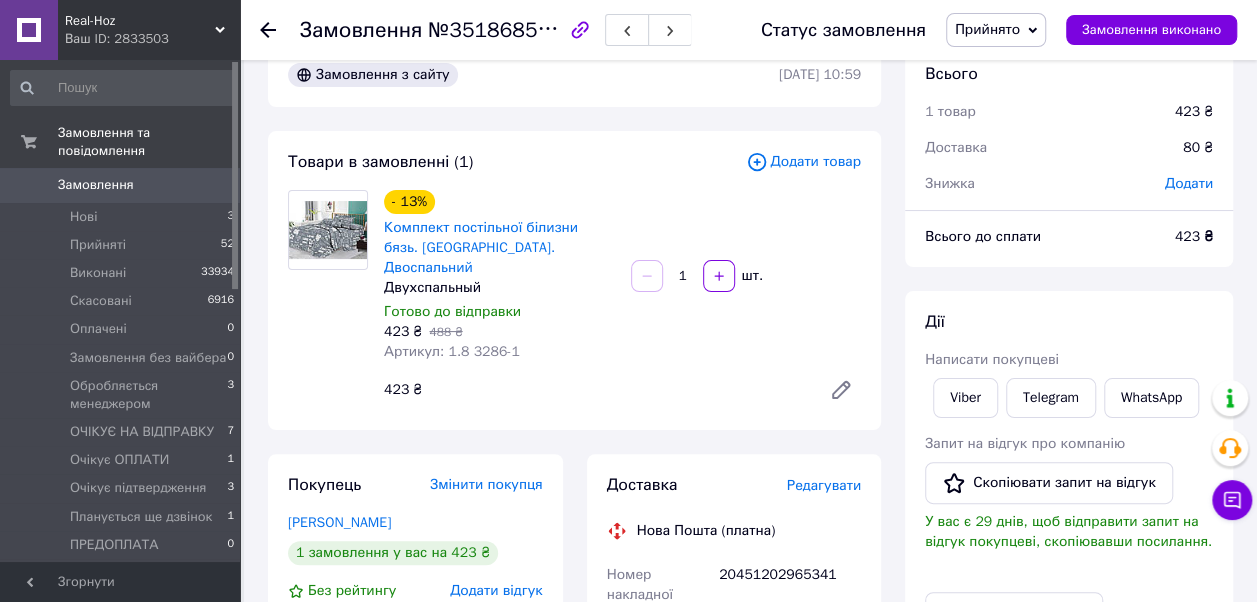 scroll, scrollTop: 0, scrollLeft: 0, axis: both 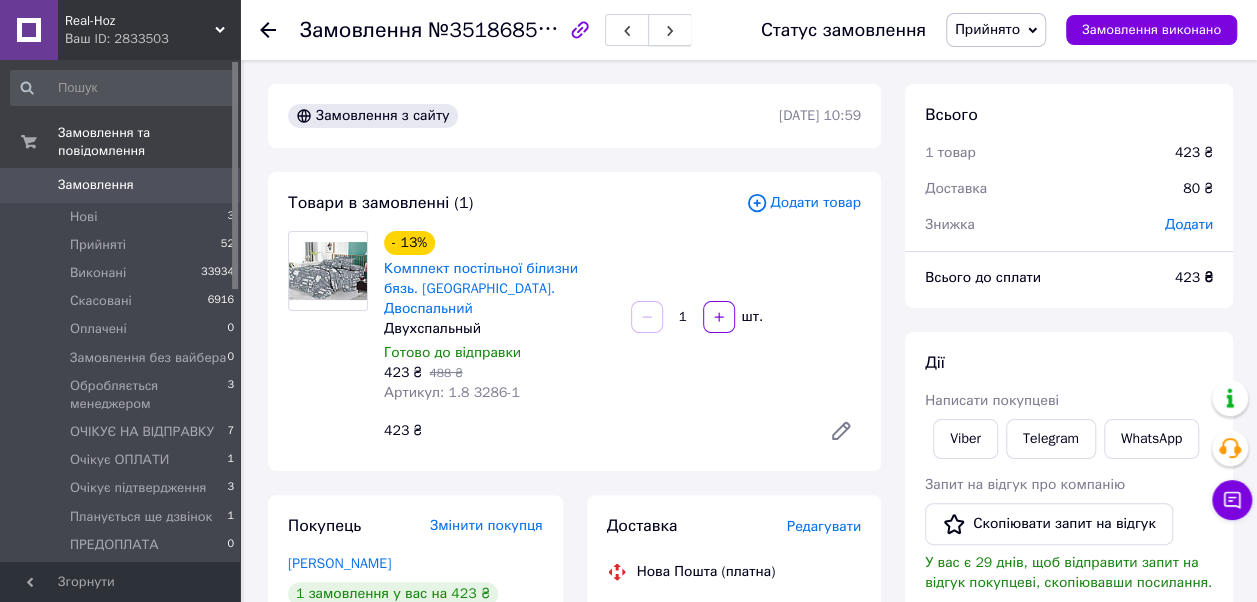 click at bounding box center [670, 30] 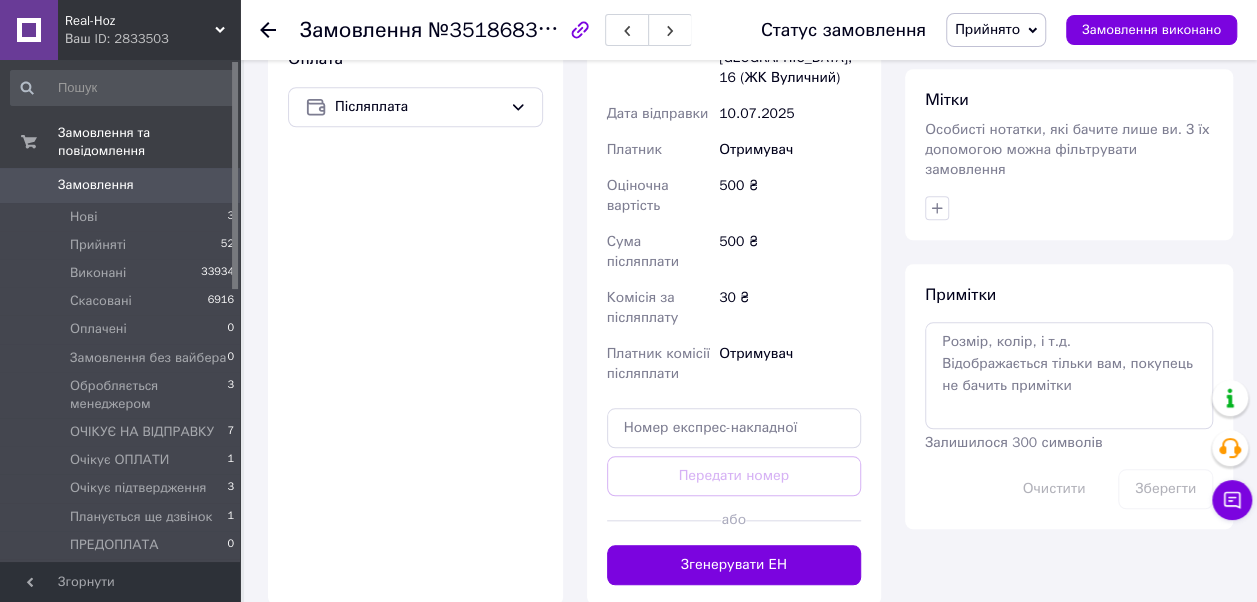 scroll, scrollTop: 800, scrollLeft: 0, axis: vertical 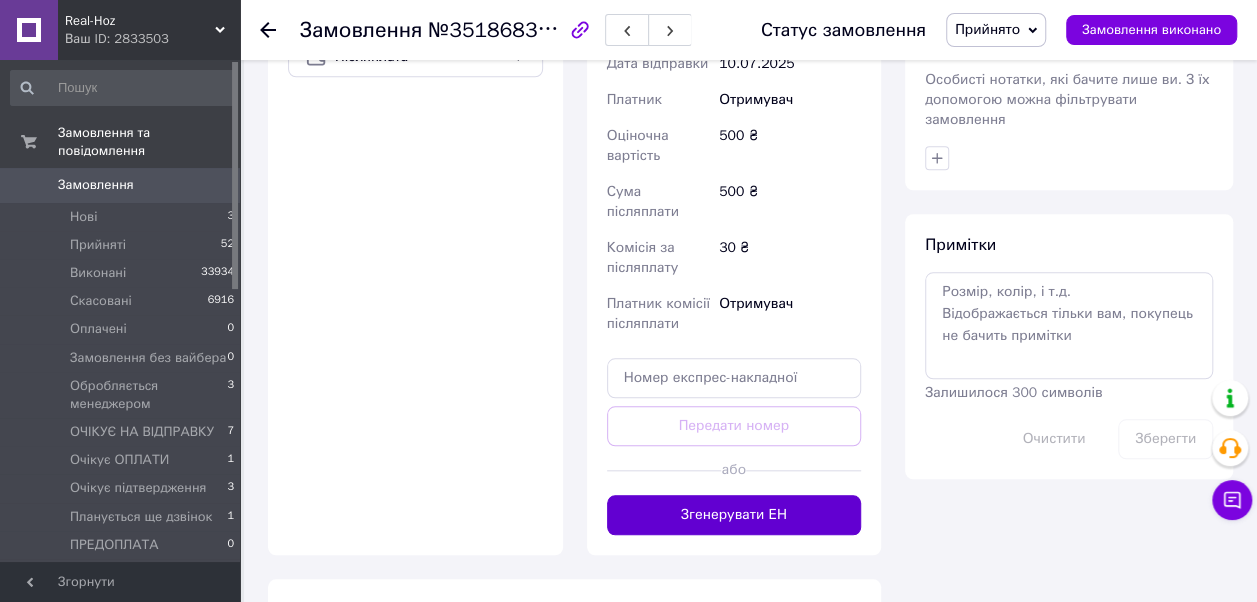 click on "Згенерувати ЕН" at bounding box center (734, 515) 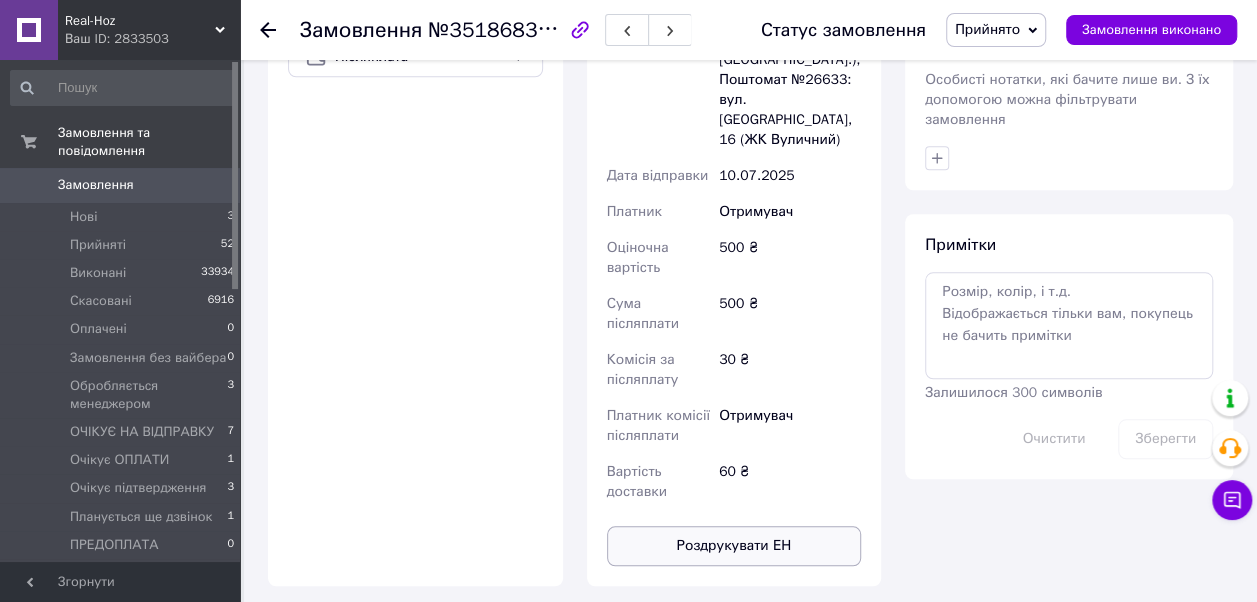 click on "Роздрукувати ЕН" at bounding box center (734, 546) 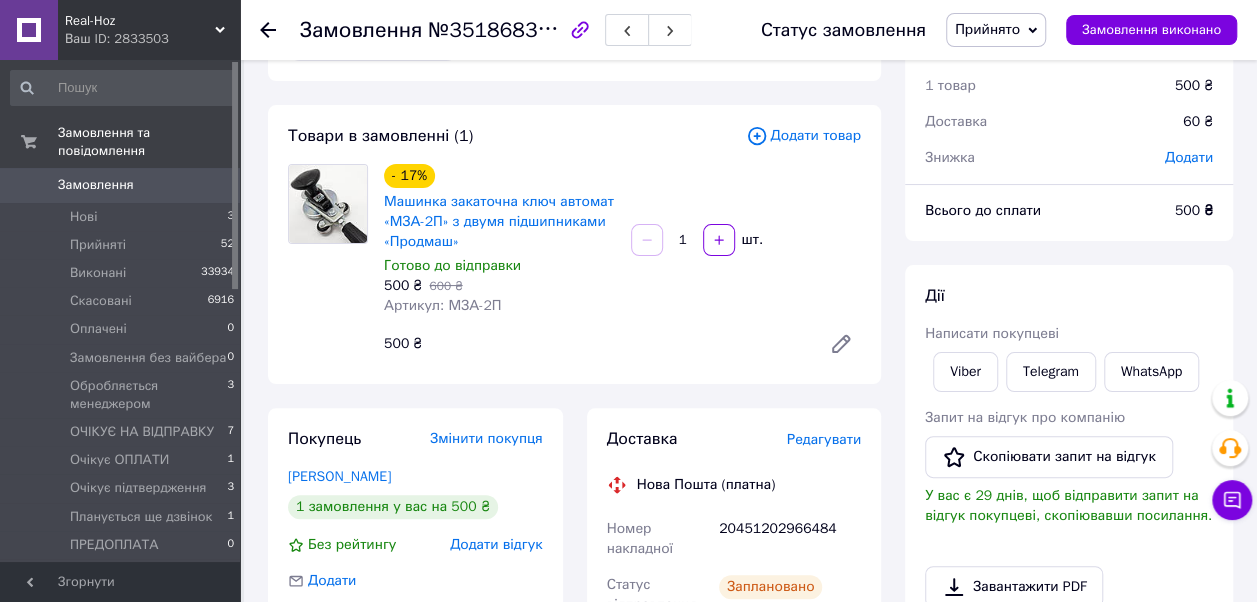 scroll, scrollTop: 0, scrollLeft: 0, axis: both 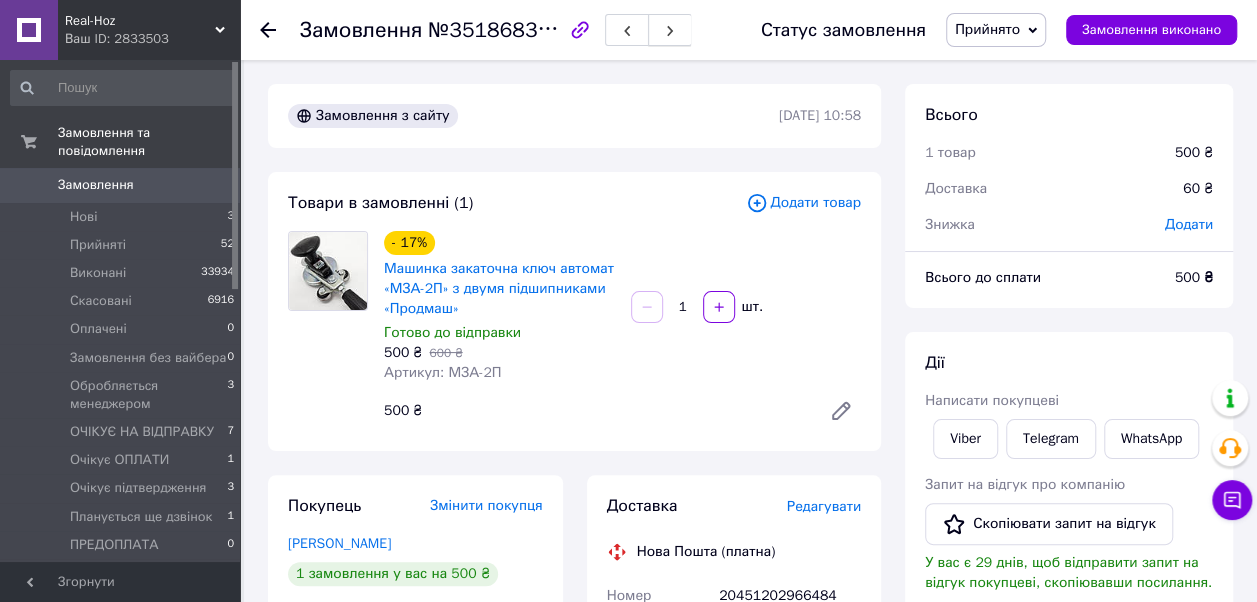 click 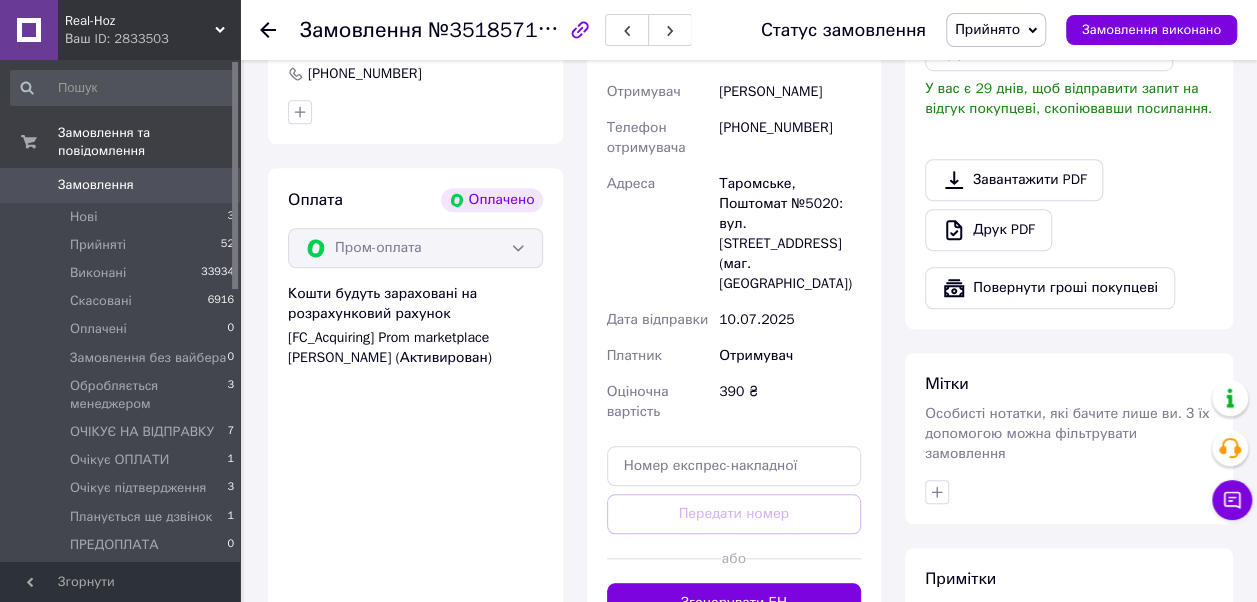 scroll, scrollTop: 700, scrollLeft: 0, axis: vertical 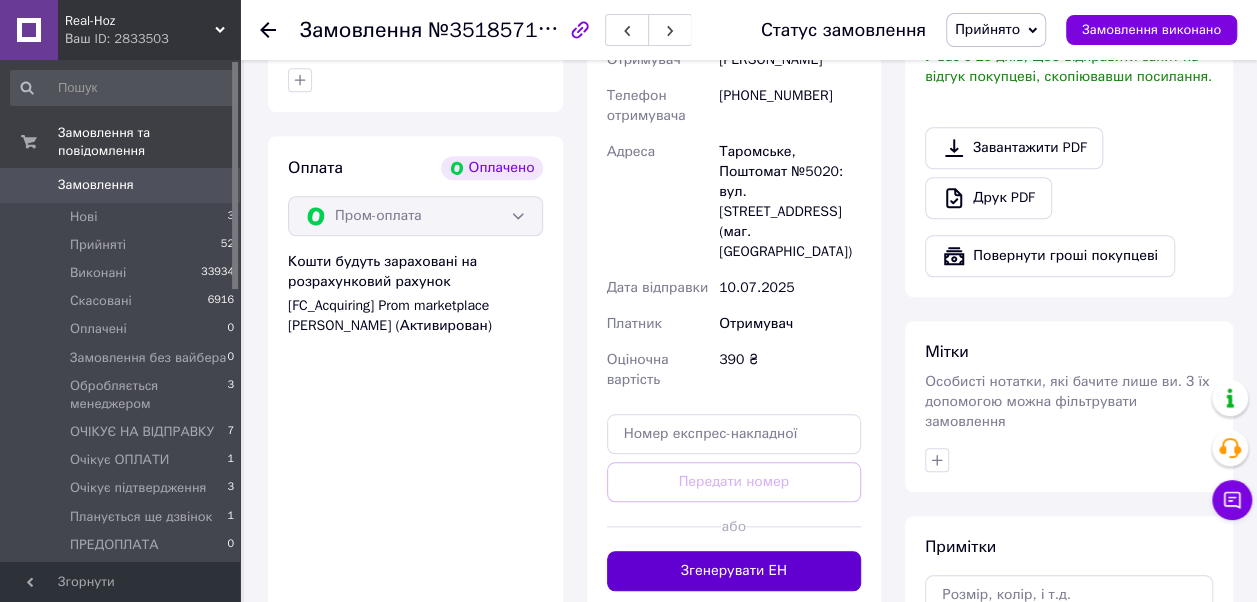 click on "Згенерувати ЕН" at bounding box center (734, 571) 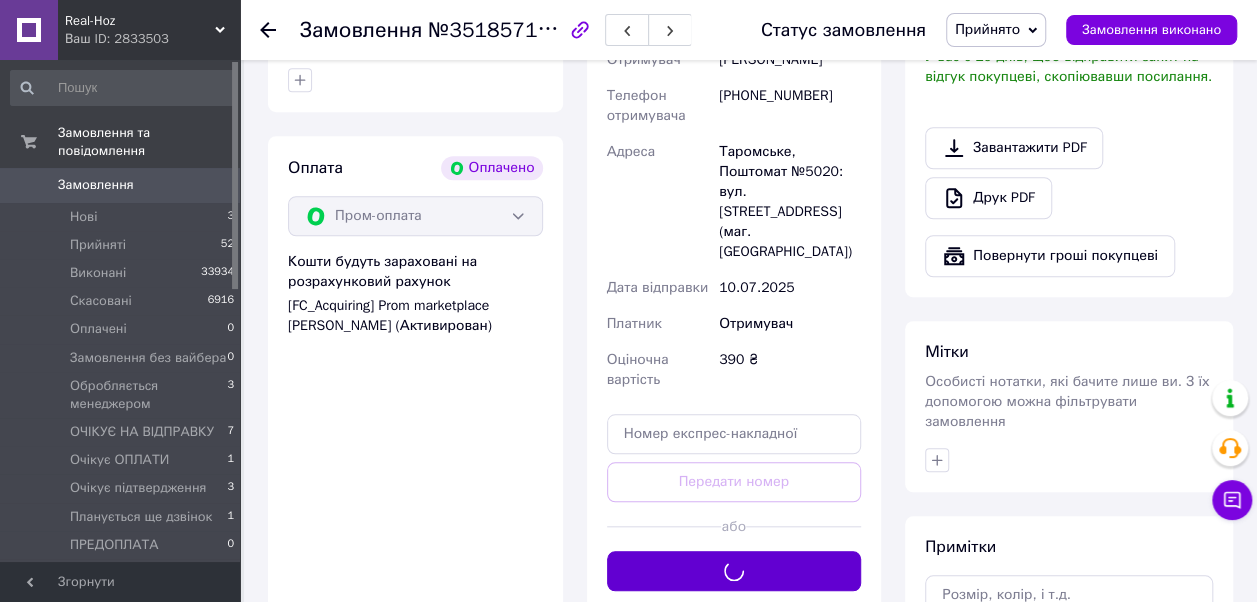 scroll, scrollTop: 800, scrollLeft: 0, axis: vertical 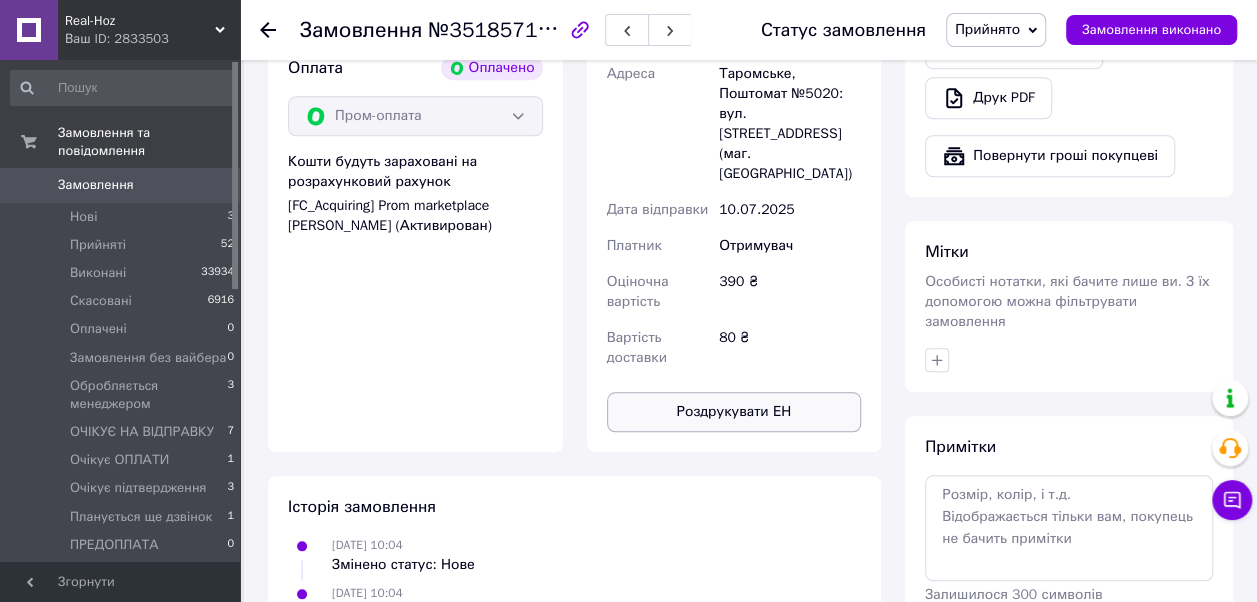 click on "Роздрукувати ЕН" at bounding box center (734, 412) 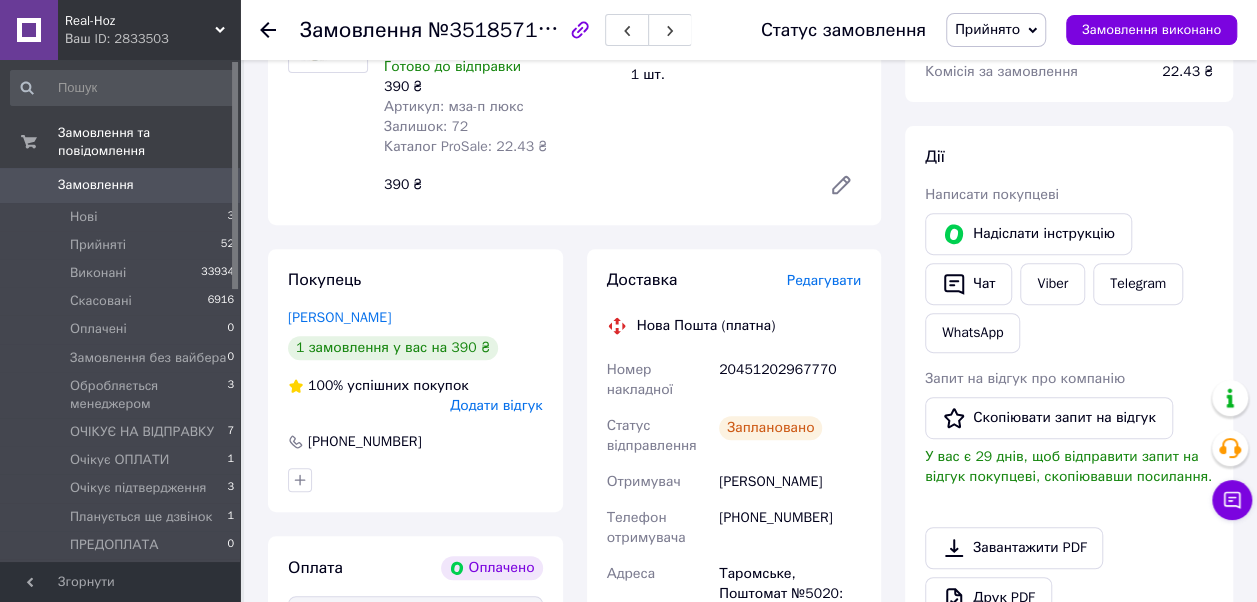 scroll, scrollTop: 0, scrollLeft: 0, axis: both 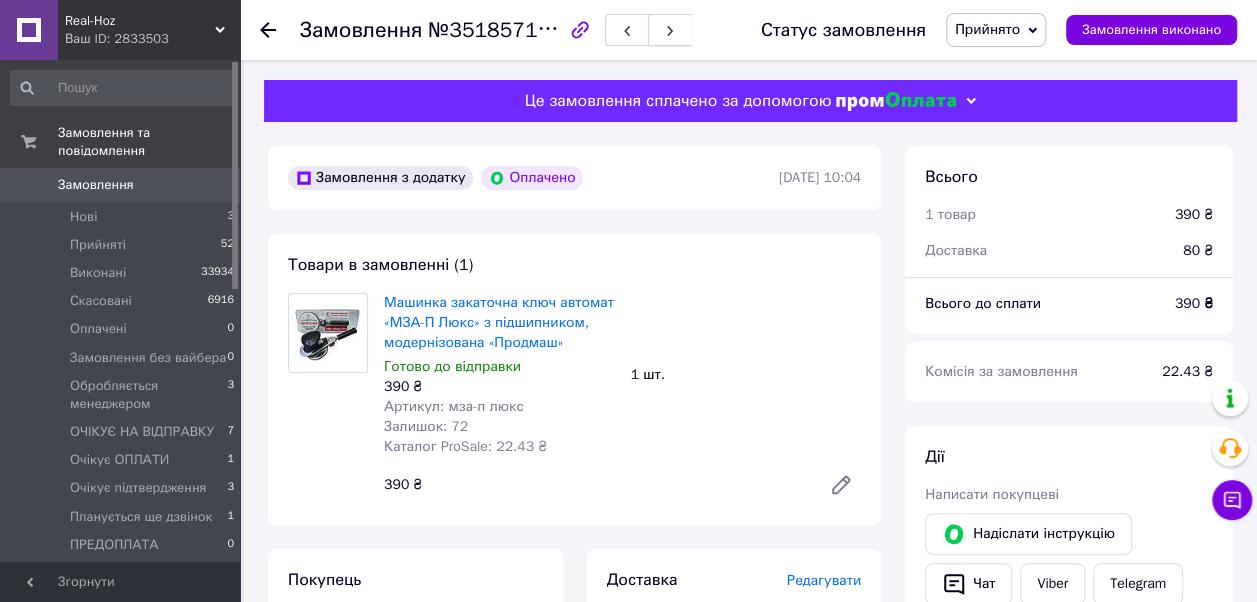 click 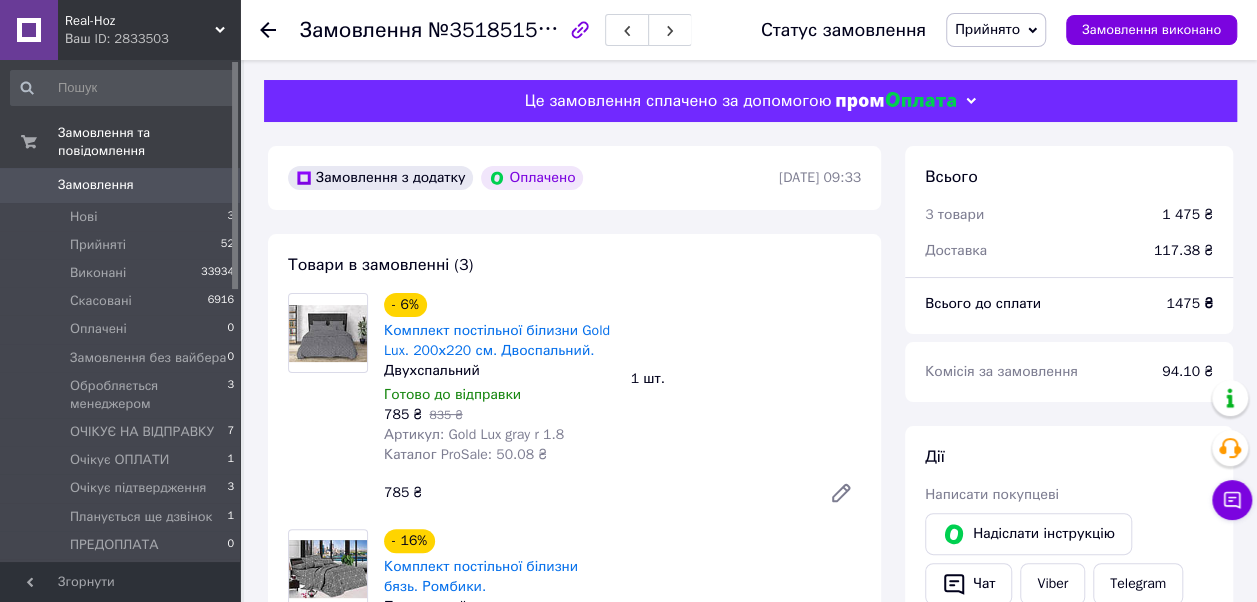 scroll, scrollTop: 0, scrollLeft: 0, axis: both 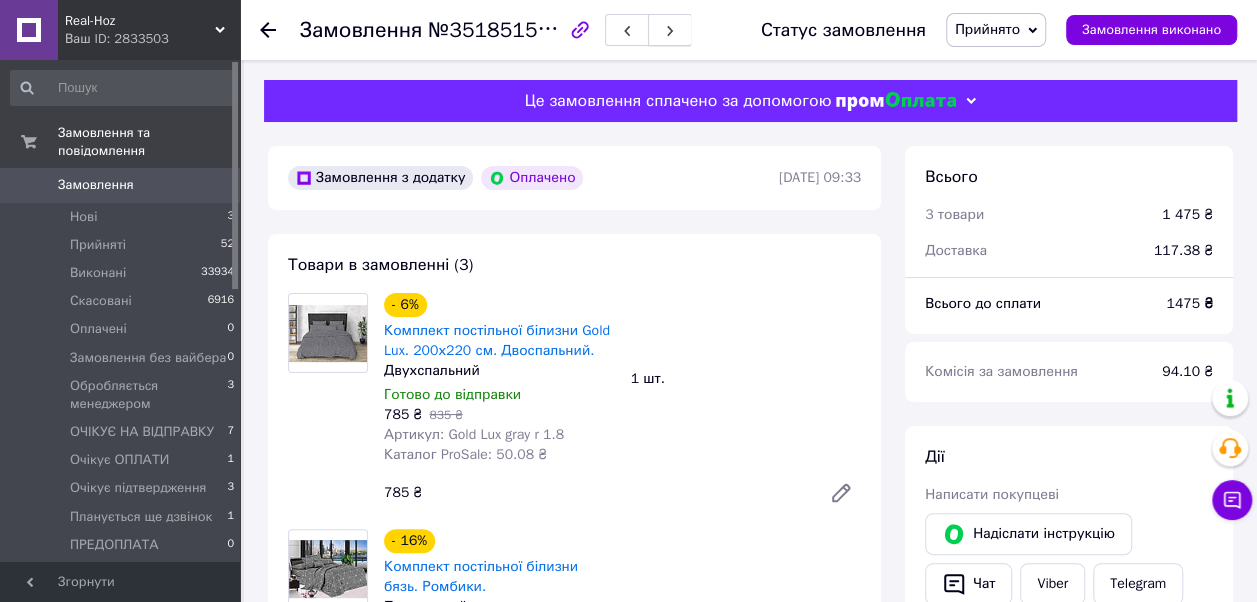 click 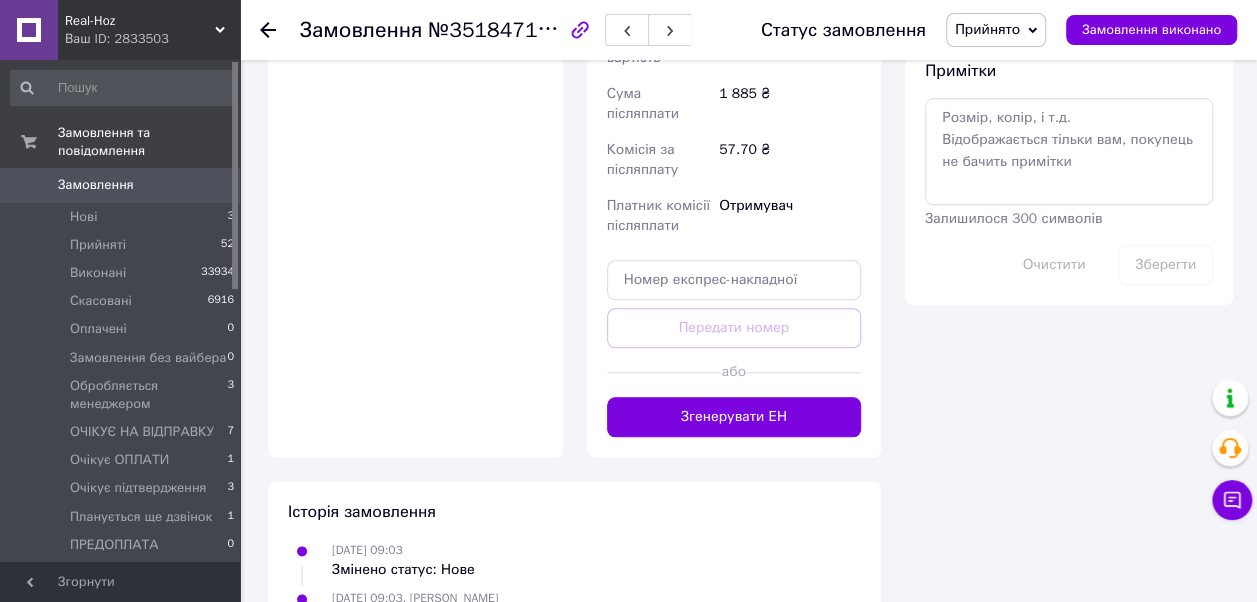scroll, scrollTop: 1000, scrollLeft: 0, axis: vertical 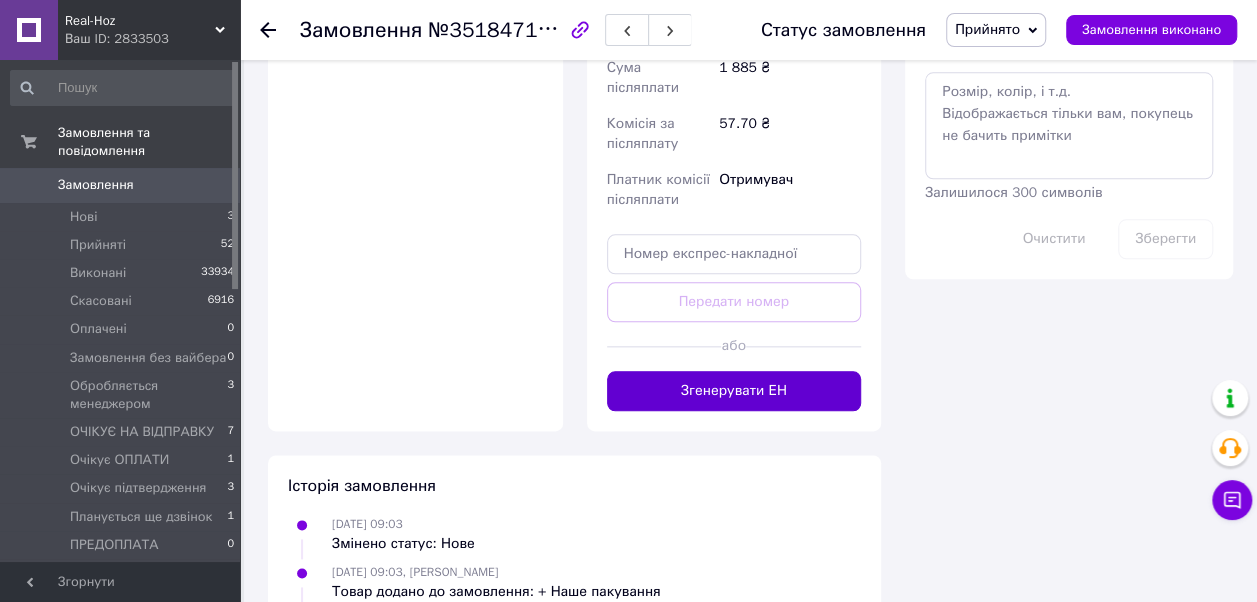 click on "Згенерувати ЕН" at bounding box center [734, 391] 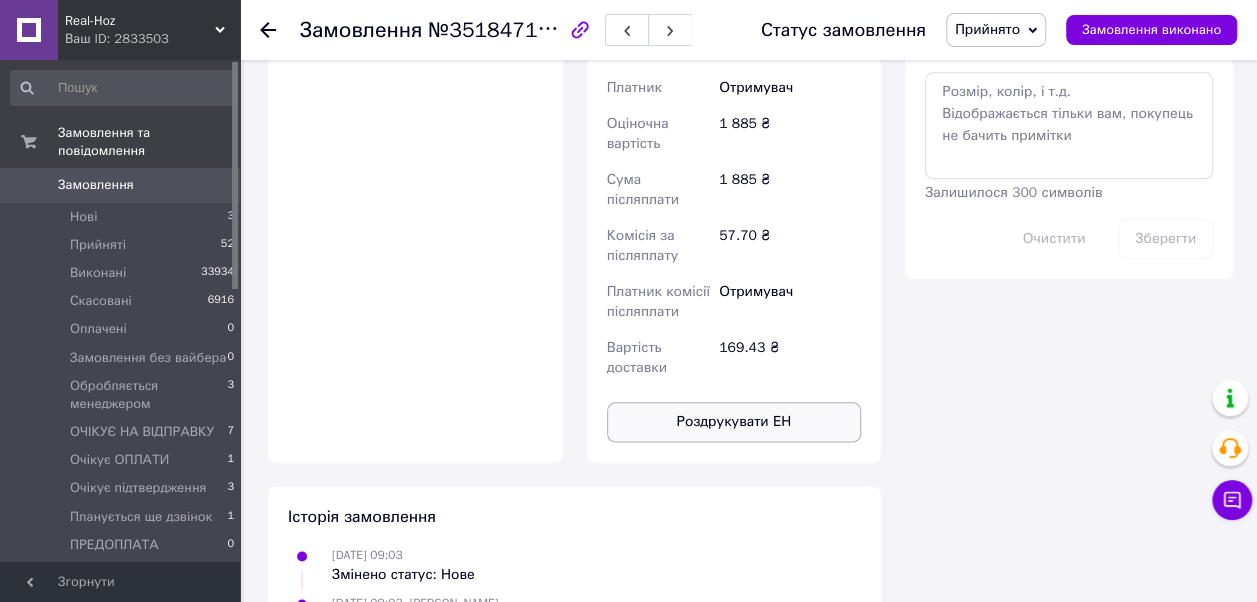 click on "Роздрукувати ЕН" at bounding box center (734, 422) 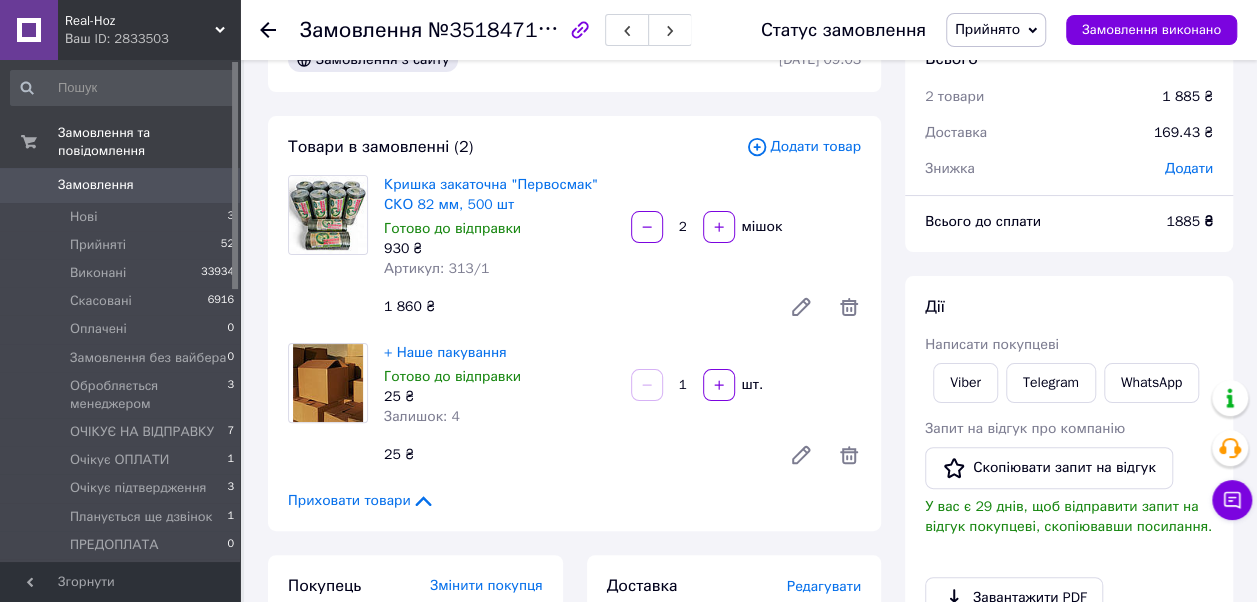 scroll, scrollTop: 0, scrollLeft: 0, axis: both 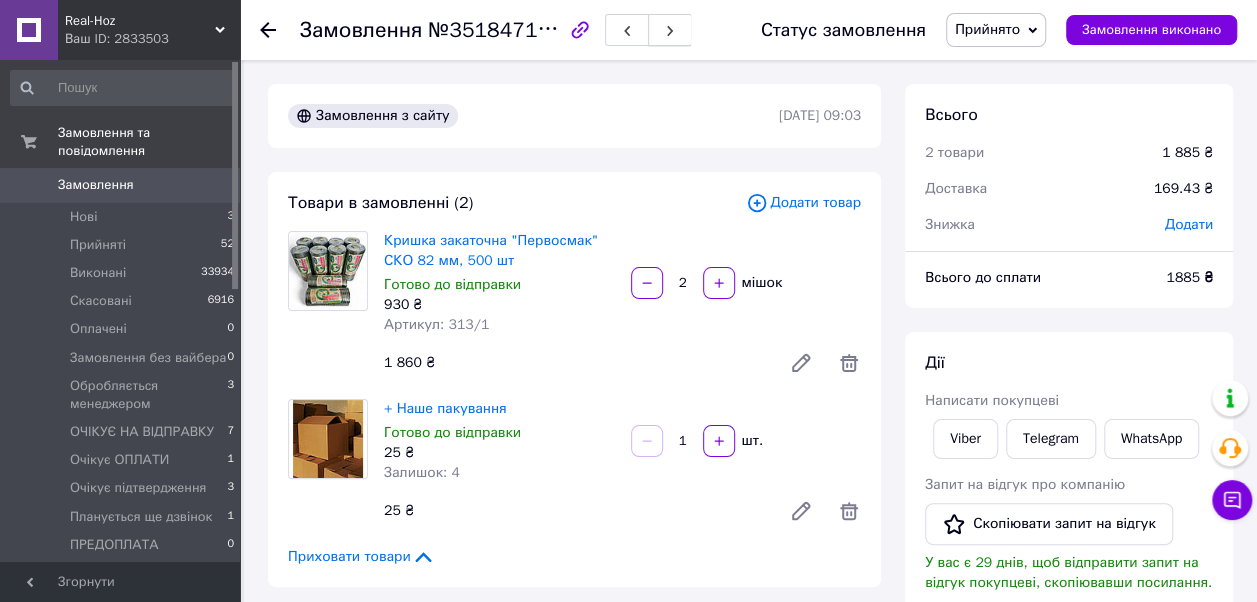 click at bounding box center [670, 30] 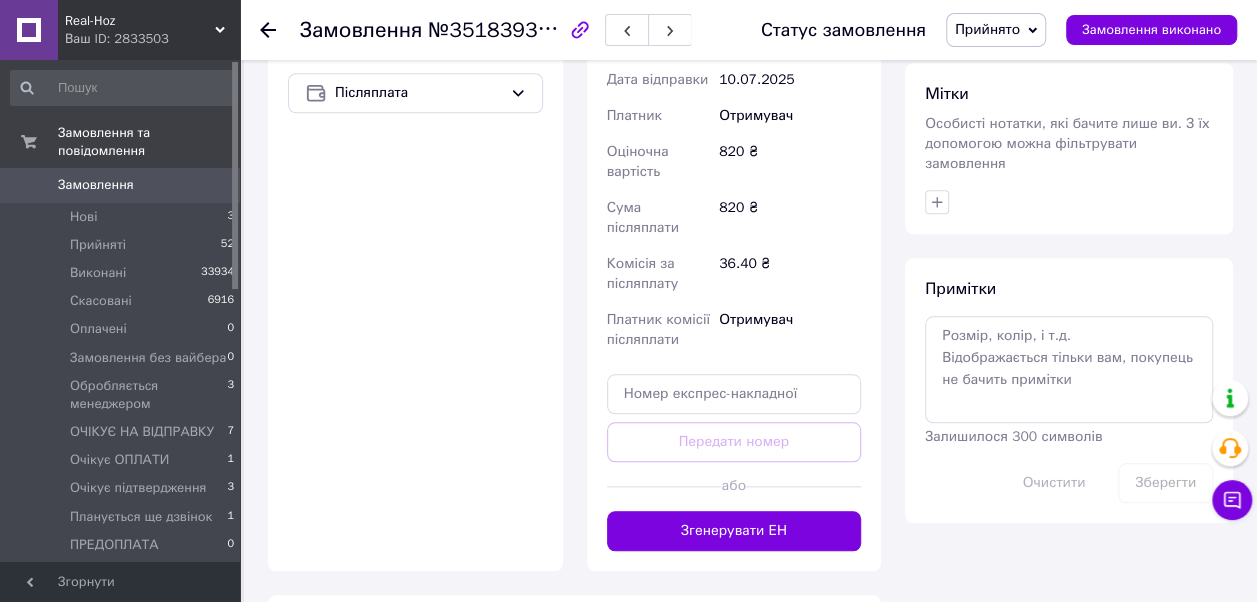 scroll, scrollTop: 800, scrollLeft: 0, axis: vertical 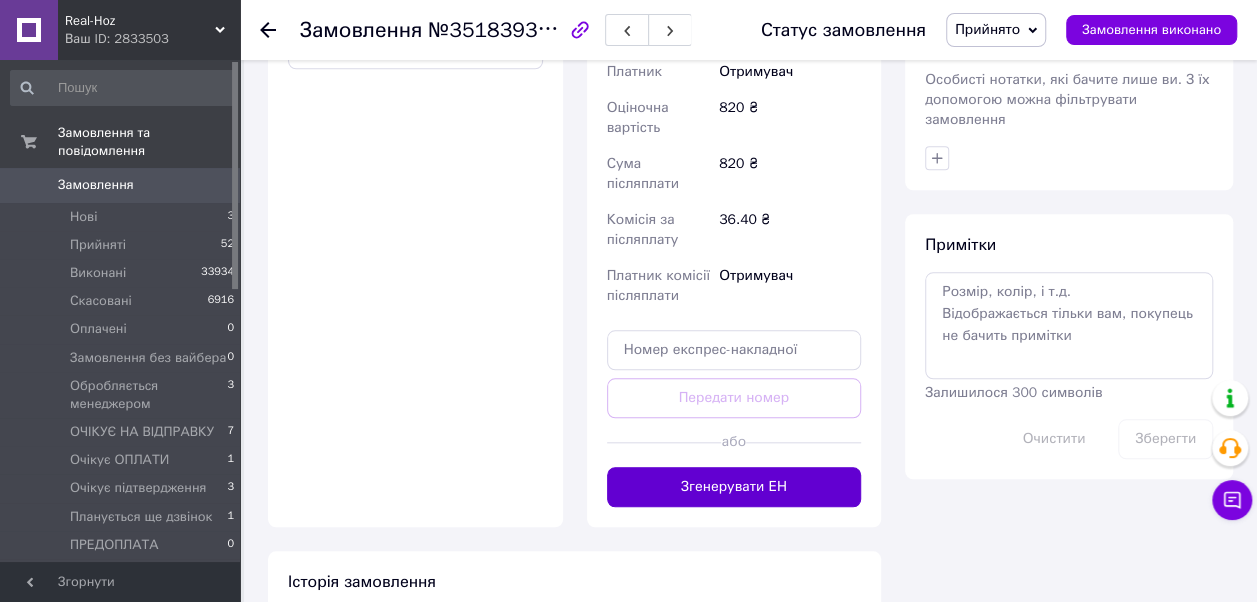 click on "Згенерувати ЕН" at bounding box center (734, 487) 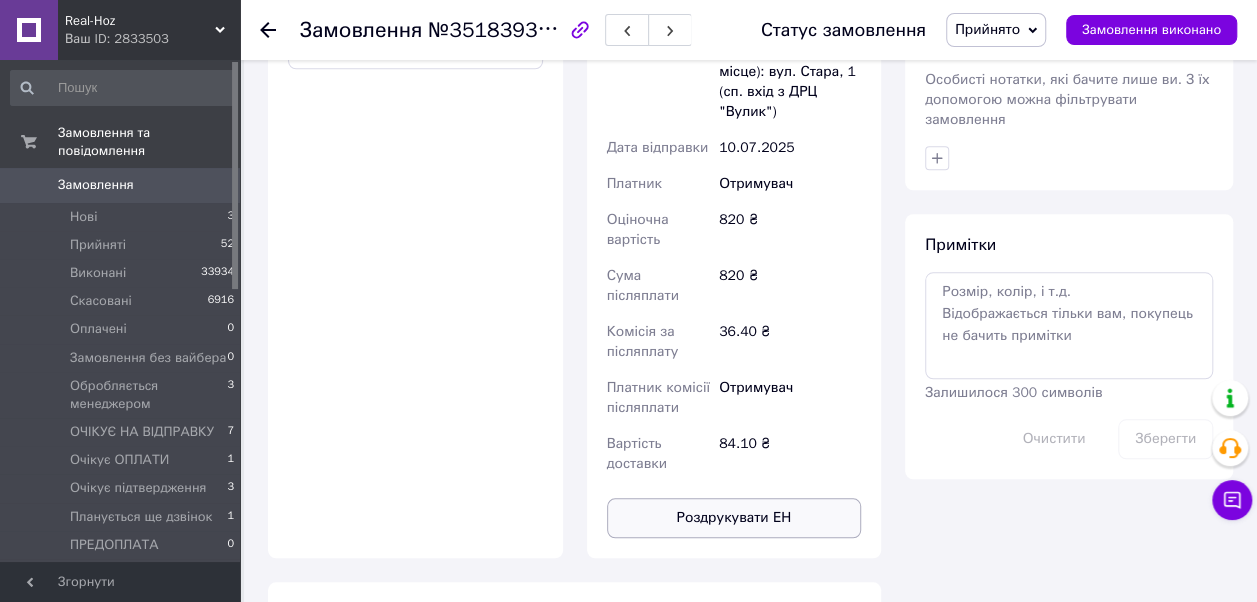 click on "Роздрукувати ЕН" at bounding box center (734, 518) 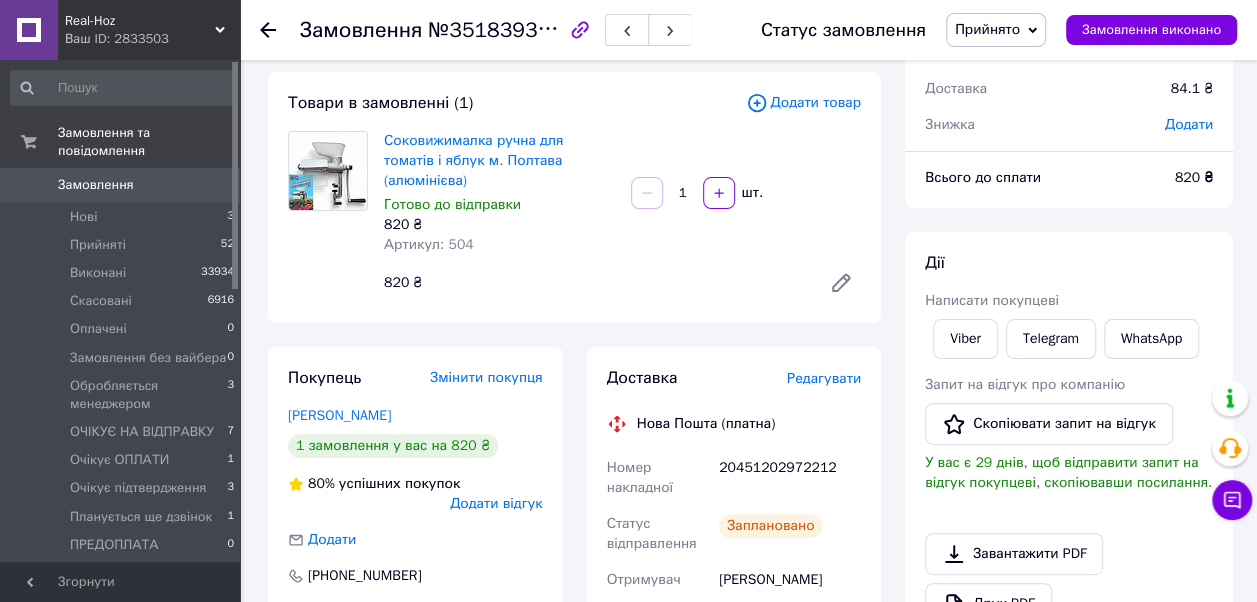 scroll, scrollTop: 0, scrollLeft: 0, axis: both 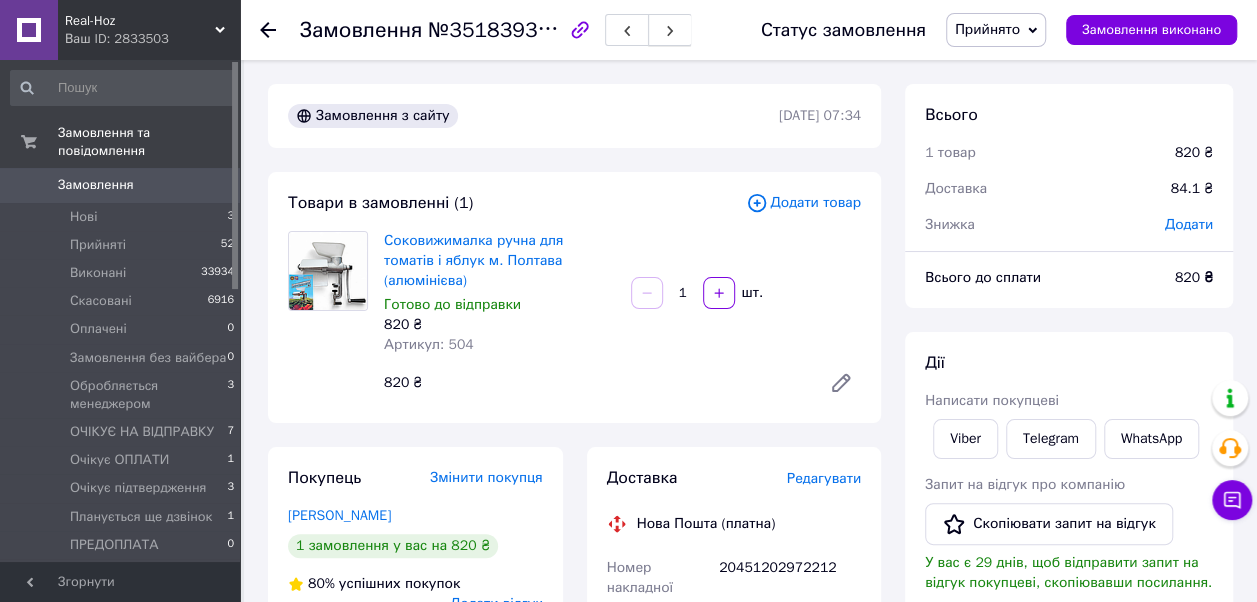 click 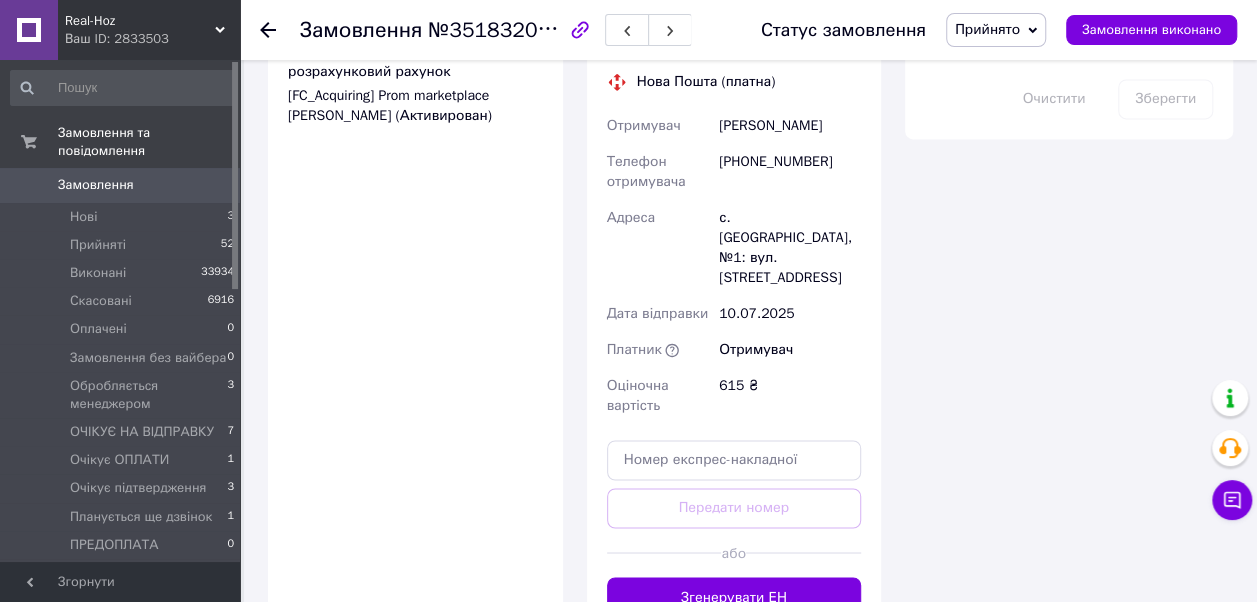 scroll, scrollTop: 1500, scrollLeft: 0, axis: vertical 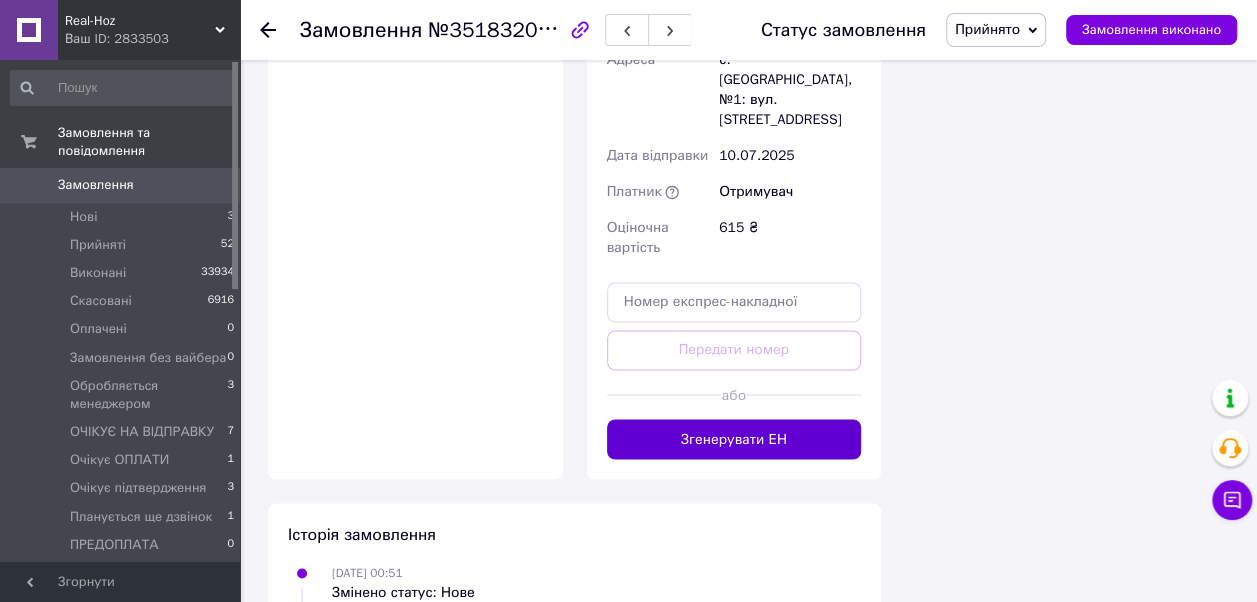 click on "Згенерувати ЕН" at bounding box center (734, 439) 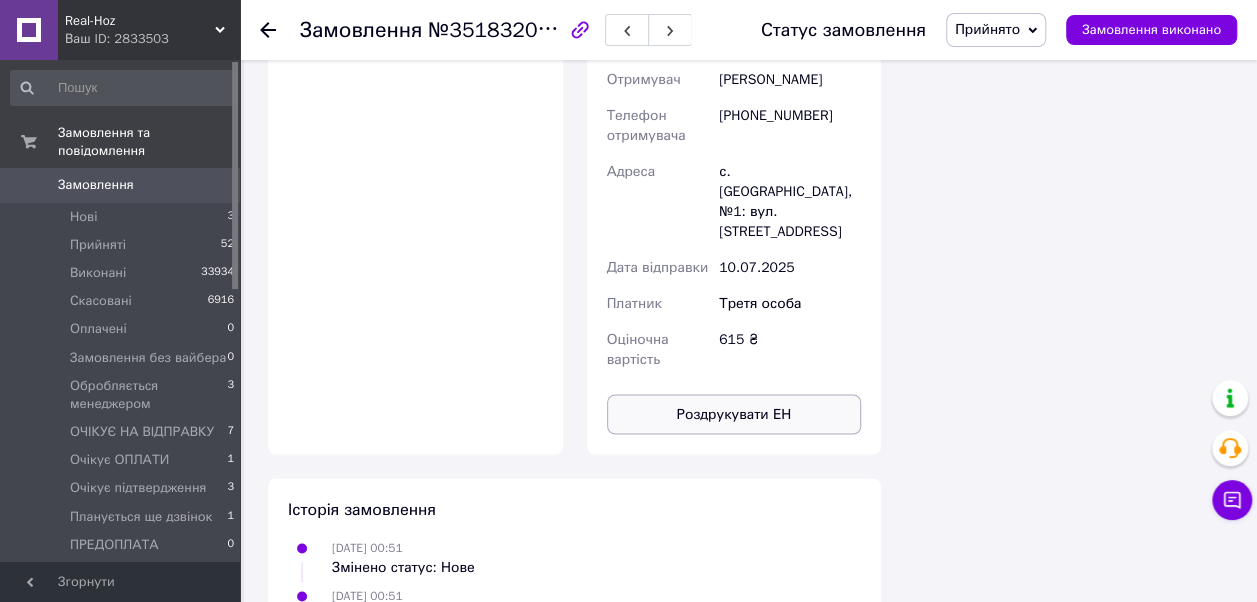 click on "Роздрукувати ЕН" at bounding box center [734, 414] 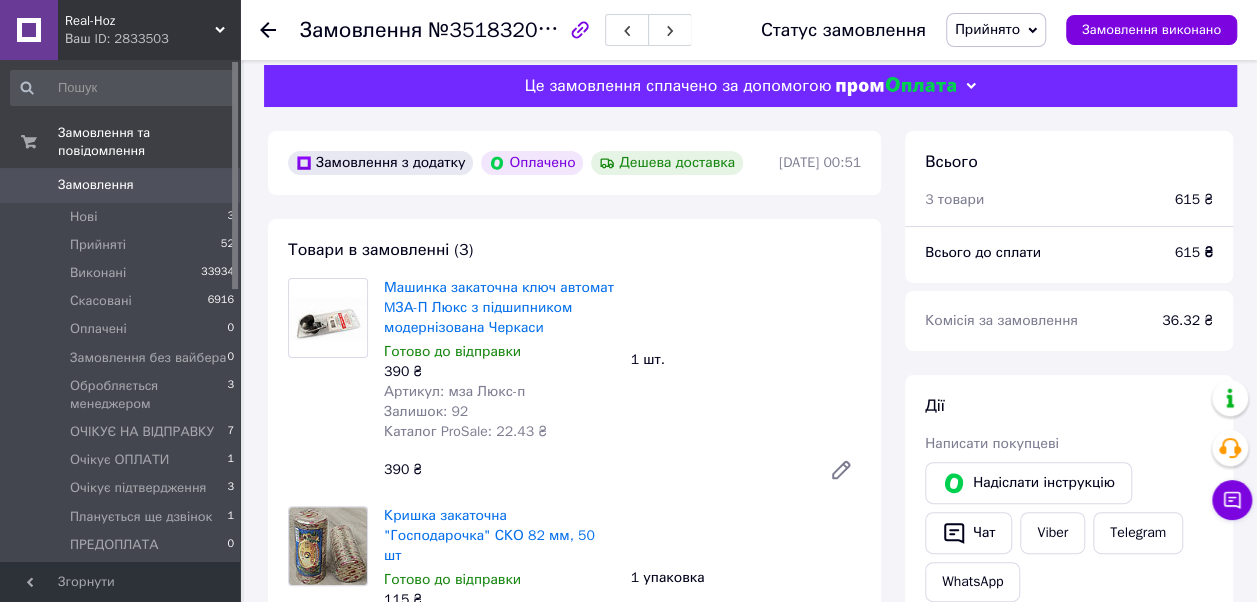 scroll, scrollTop: 0, scrollLeft: 0, axis: both 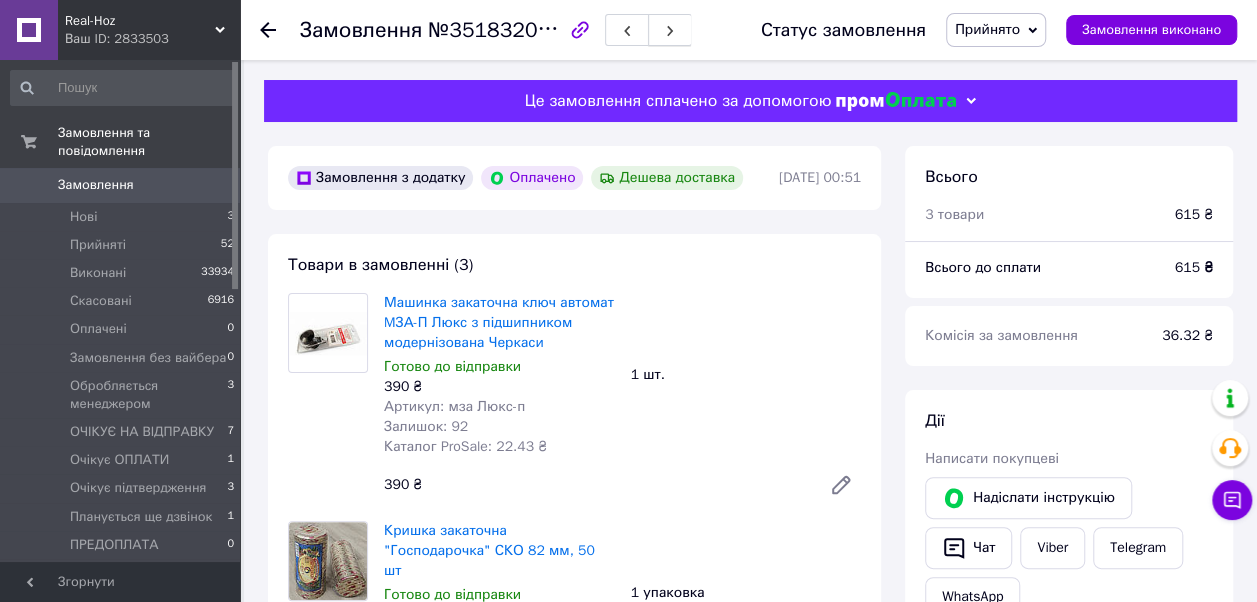 click 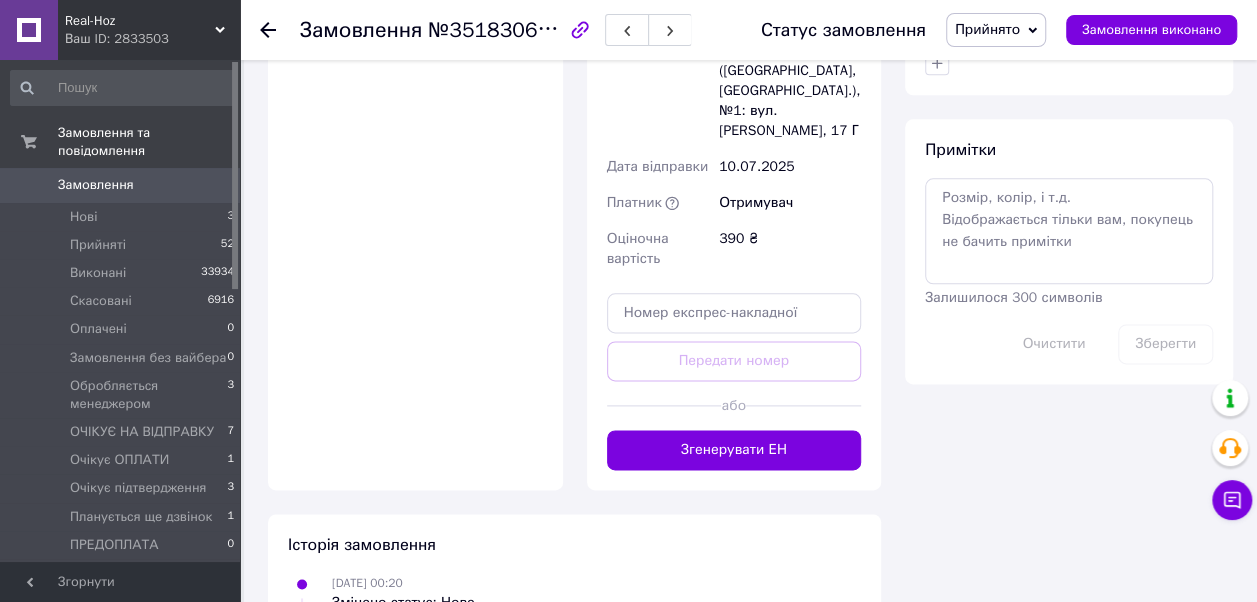 scroll, scrollTop: 1100, scrollLeft: 0, axis: vertical 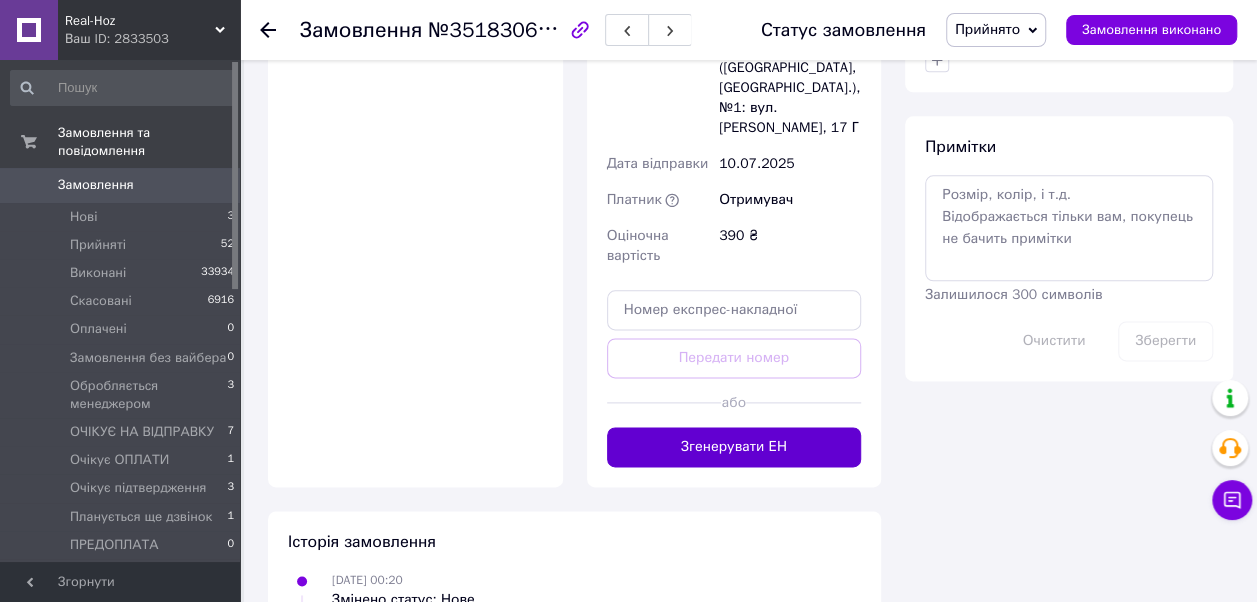 click on "Згенерувати ЕН" at bounding box center [734, 447] 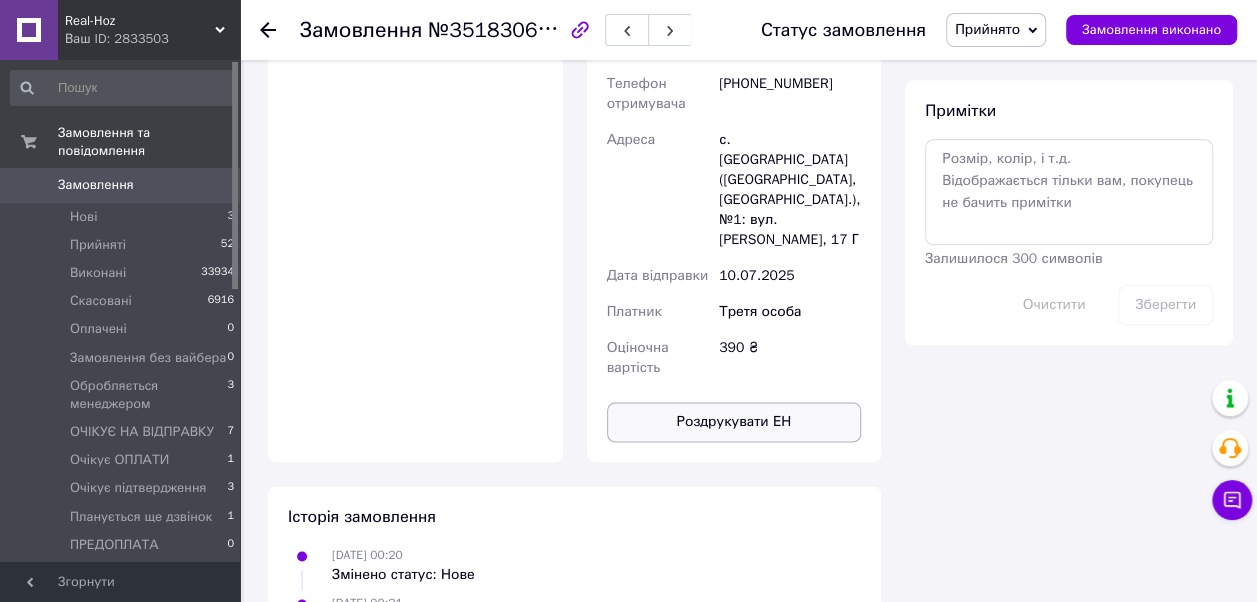 click on "Роздрукувати ЕН" at bounding box center [734, 422] 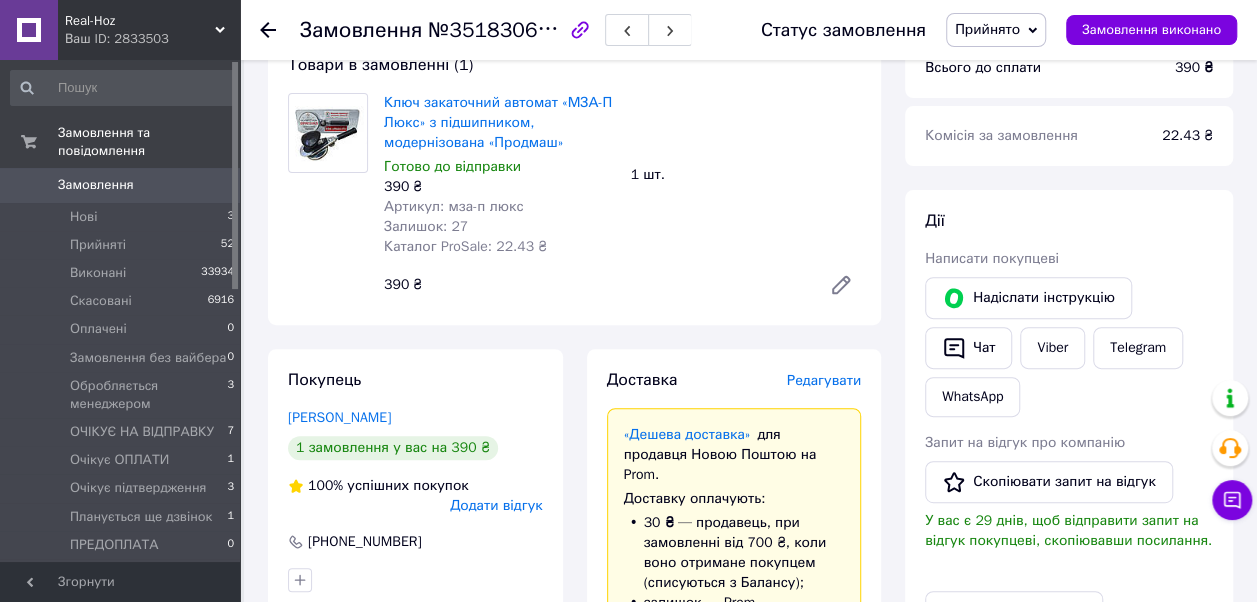scroll, scrollTop: 0, scrollLeft: 0, axis: both 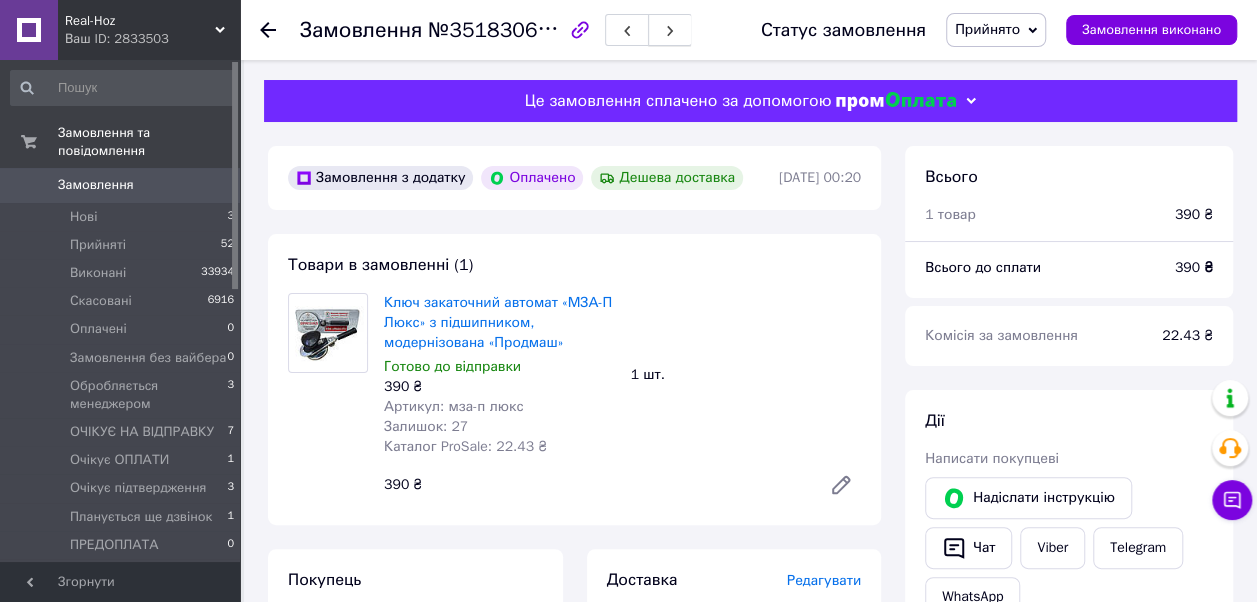 click 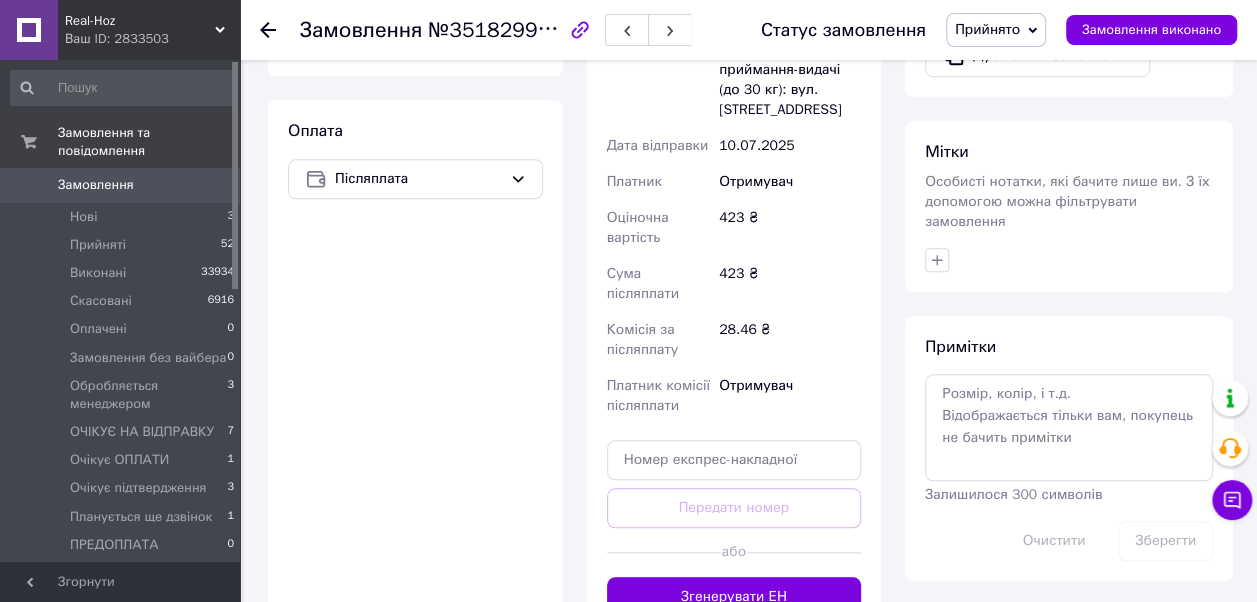 scroll, scrollTop: 800, scrollLeft: 0, axis: vertical 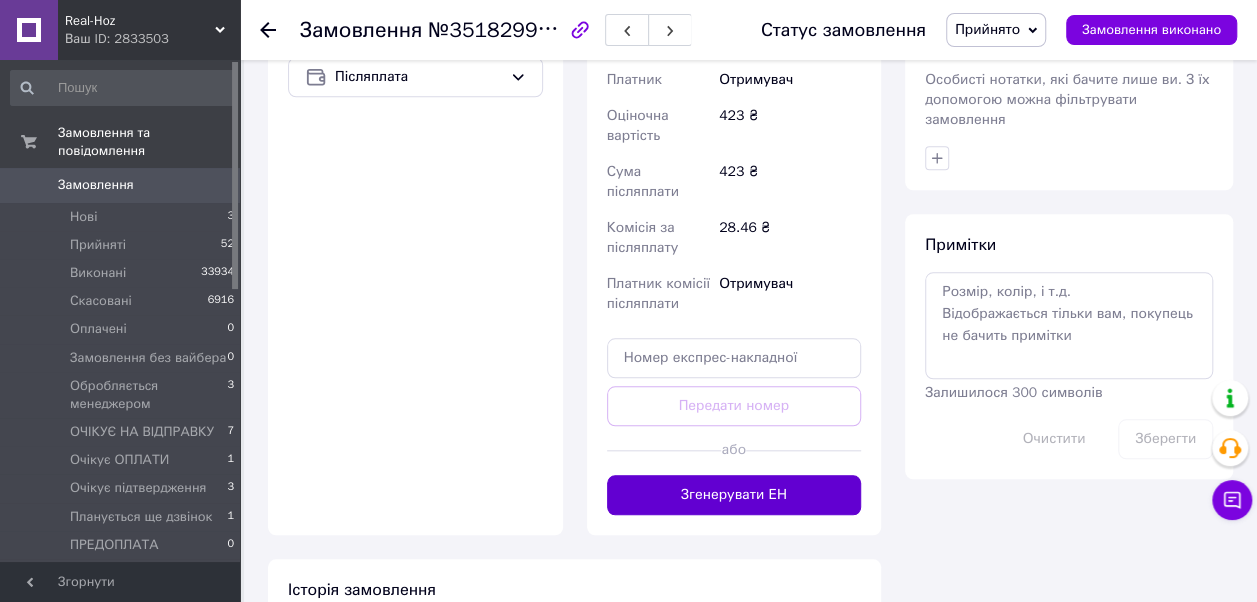 click on "Згенерувати ЕН" at bounding box center (734, 495) 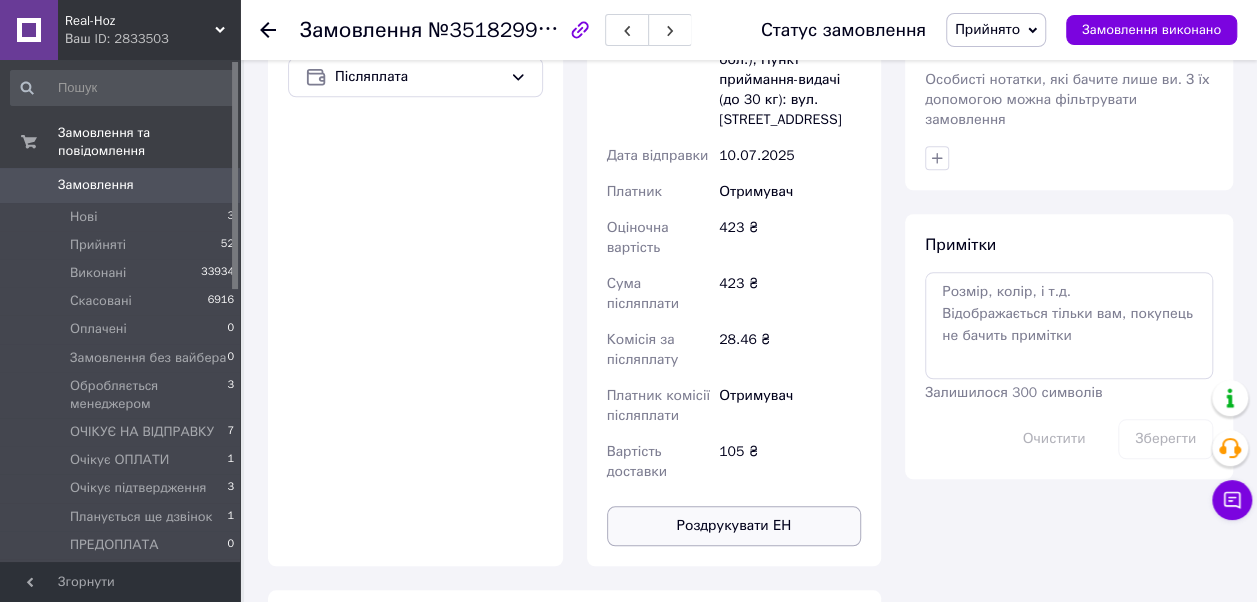 click on "Роздрукувати ЕН" at bounding box center [734, 526] 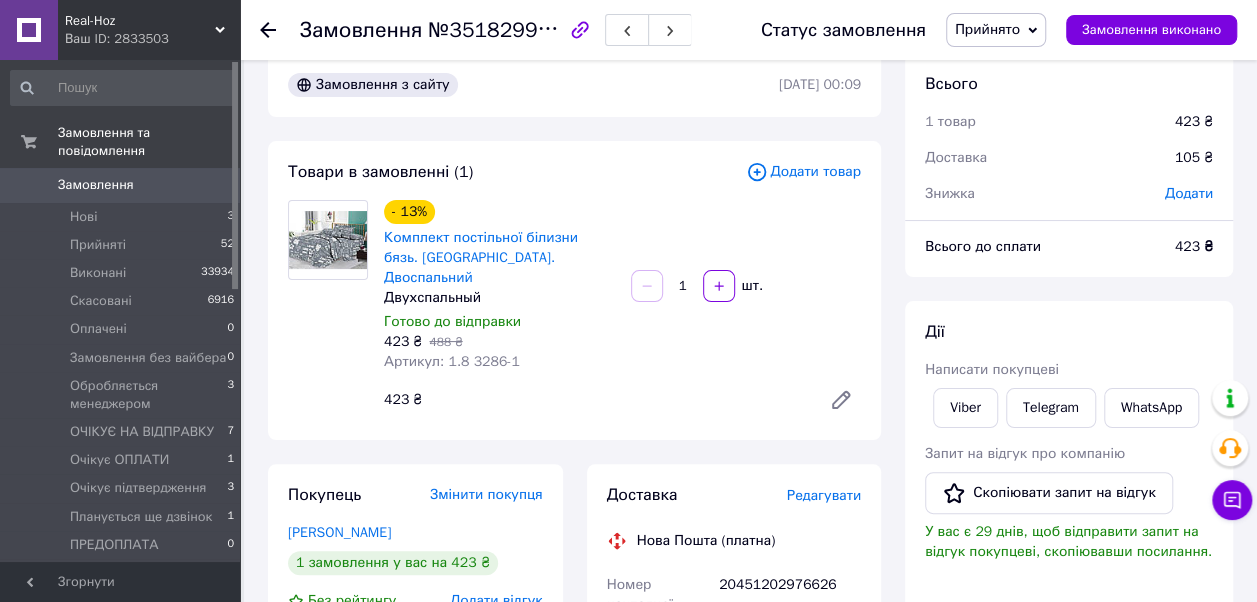scroll, scrollTop: 0, scrollLeft: 0, axis: both 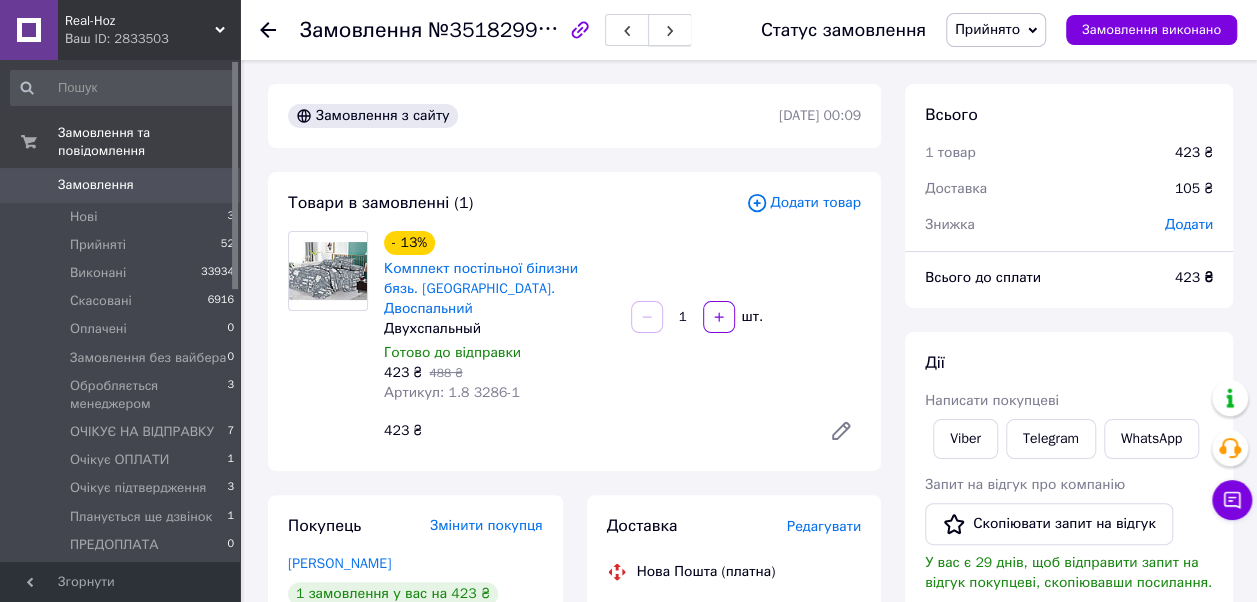 click 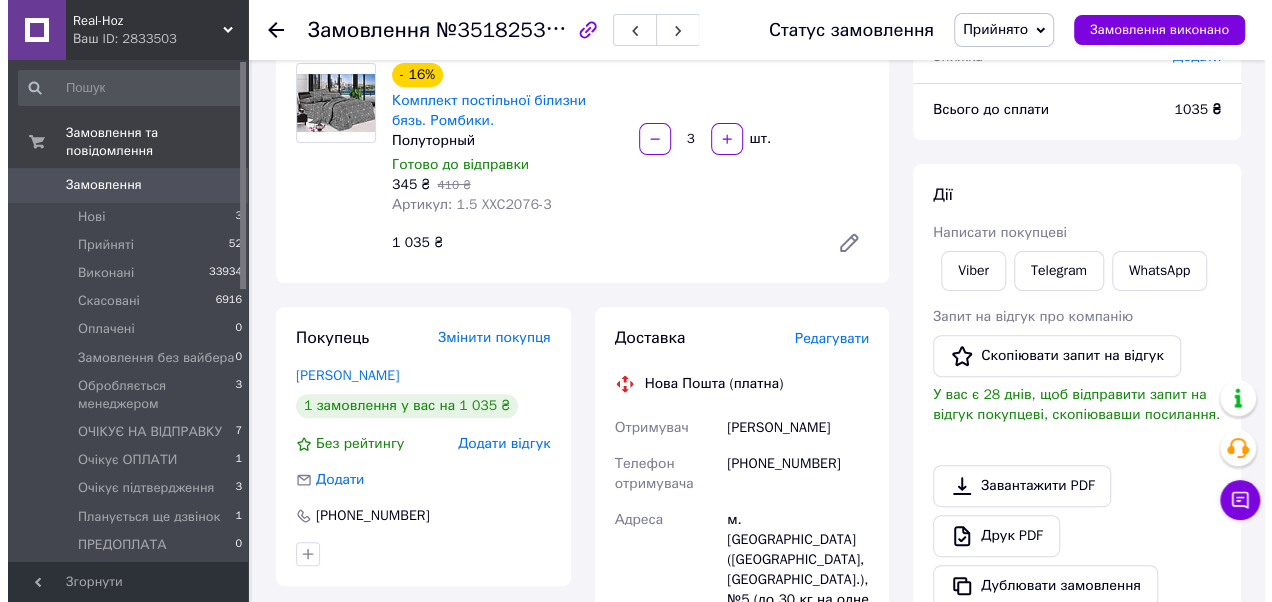 scroll, scrollTop: 200, scrollLeft: 0, axis: vertical 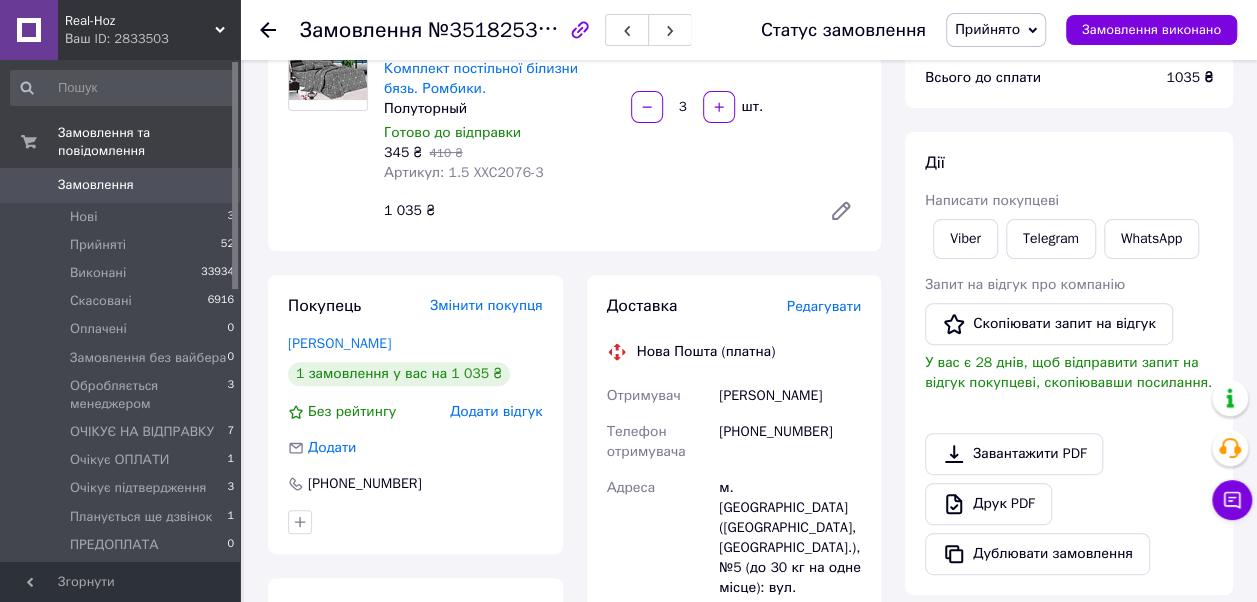 click on "Редагувати" at bounding box center (824, 306) 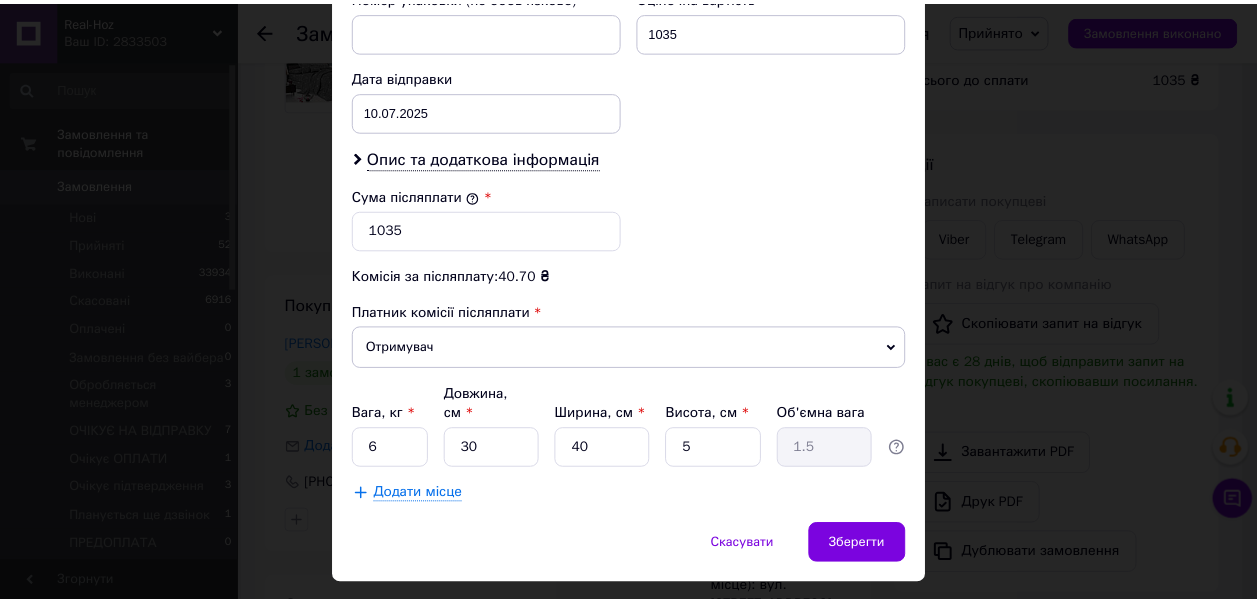scroll, scrollTop: 914, scrollLeft: 0, axis: vertical 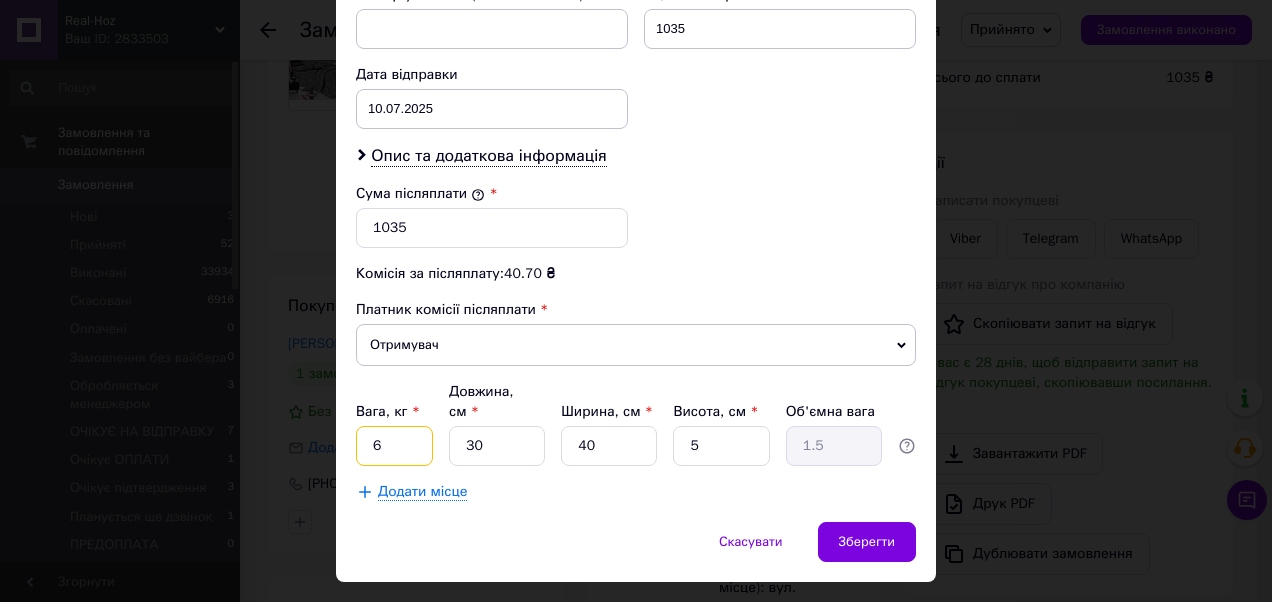click on "6" at bounding box center [394, 446] 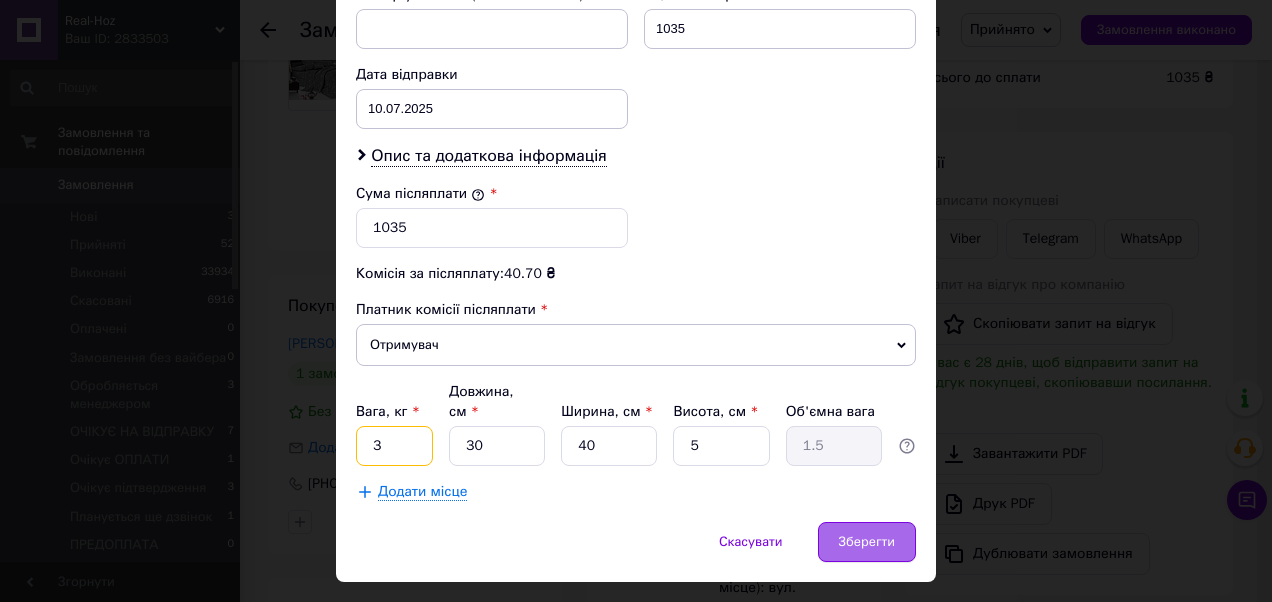 type on "3" 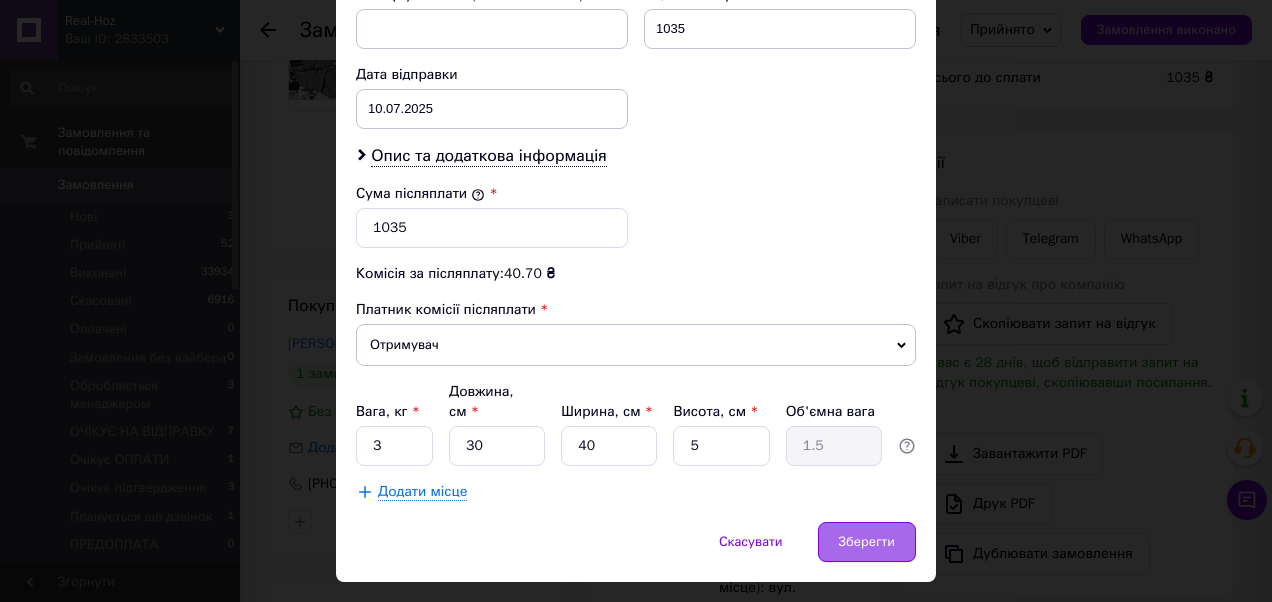 click on "Зберегти" at bounding box center [867, 542] 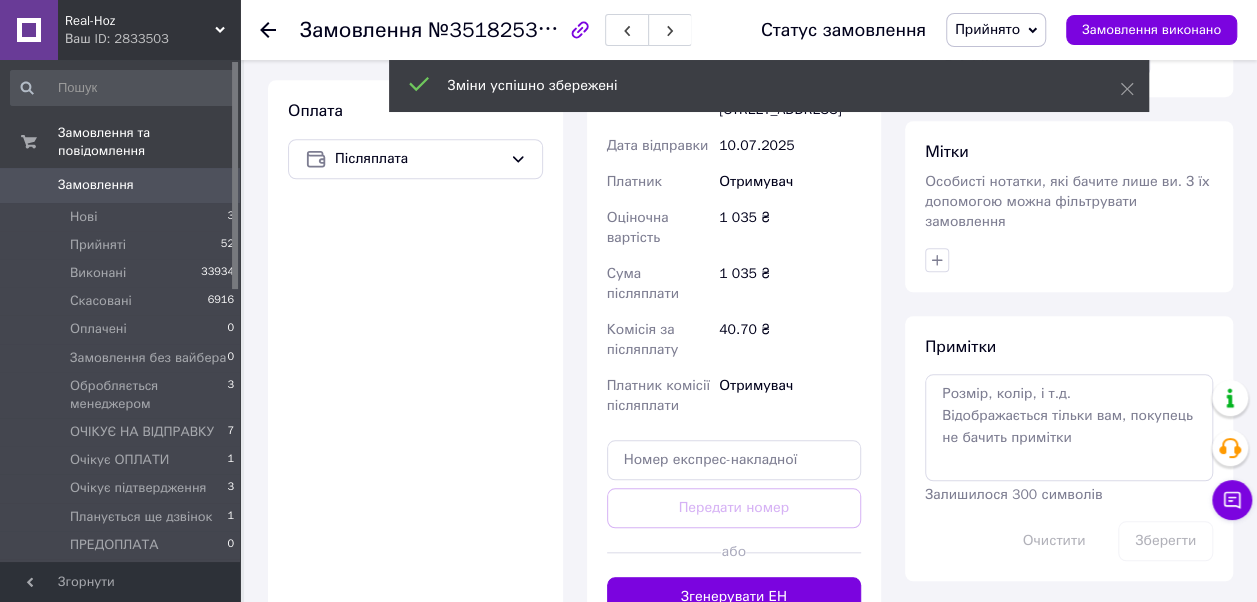 scroll, scrollTop: 700, scrollLeft: 0, axis: vertical 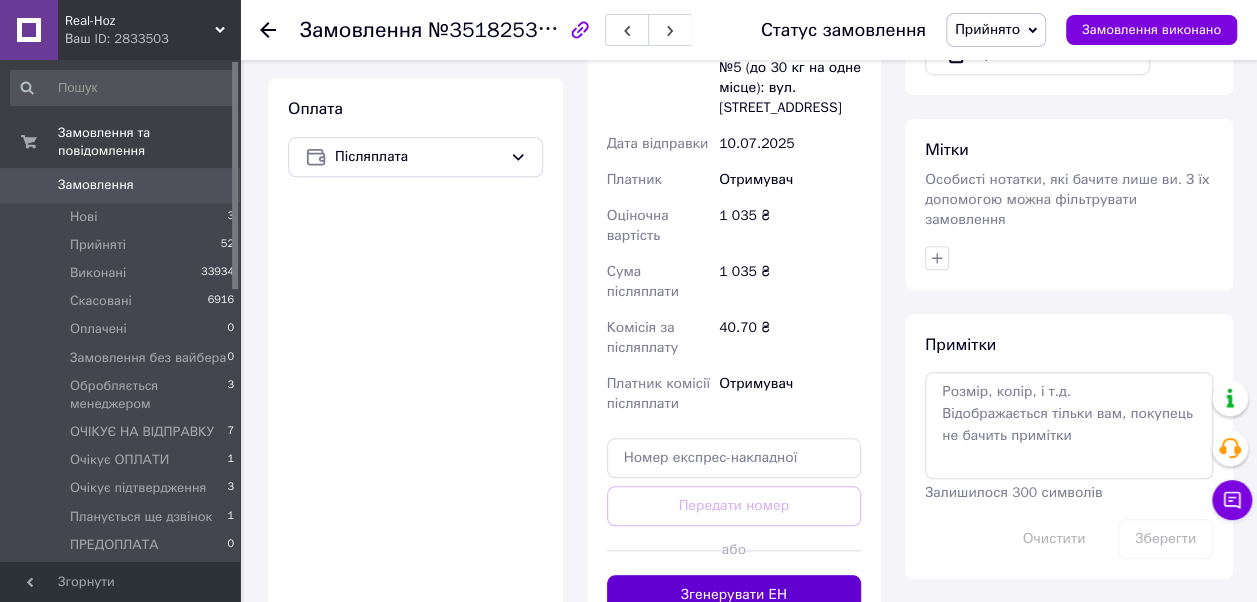 click on "Згенерувати ЕН" at bounding box center (734, 595) 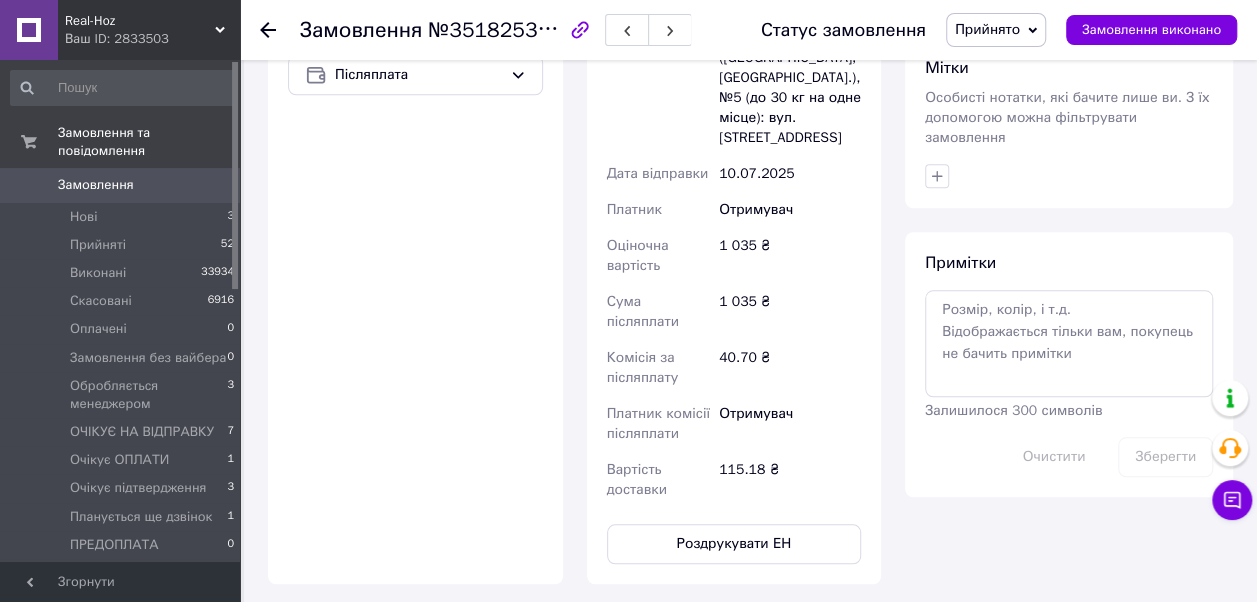 scroll, scrollTop: 1000, scrollLeft: 0, axis: vertical 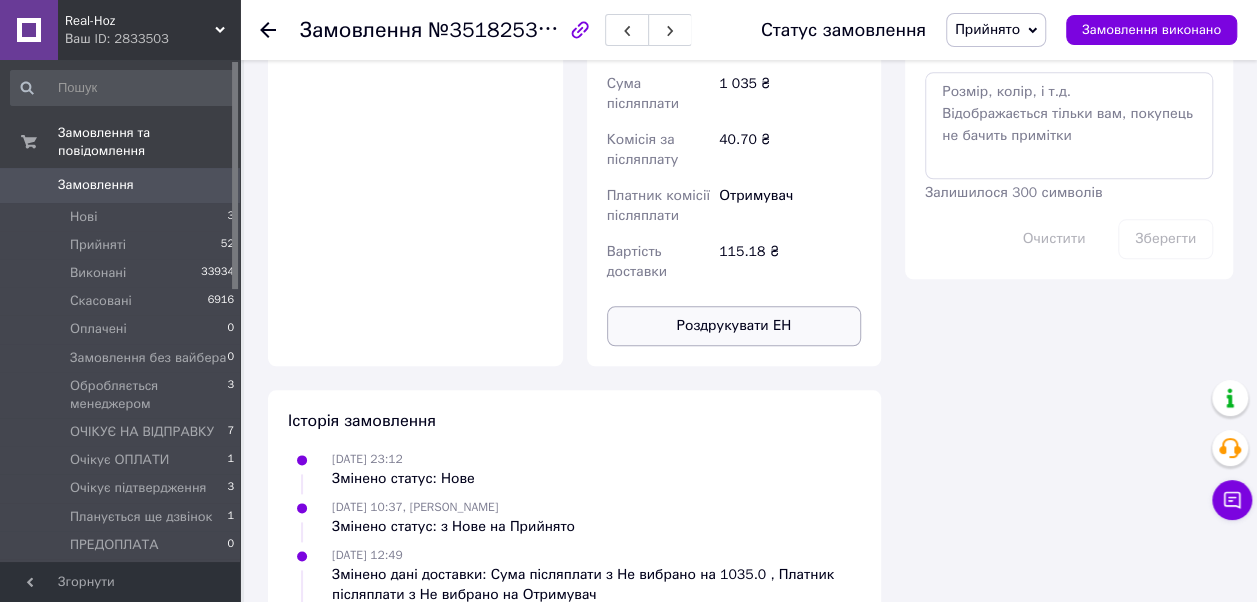 click on "Роздрукувати ЕН" at bounding box center [734, 326] 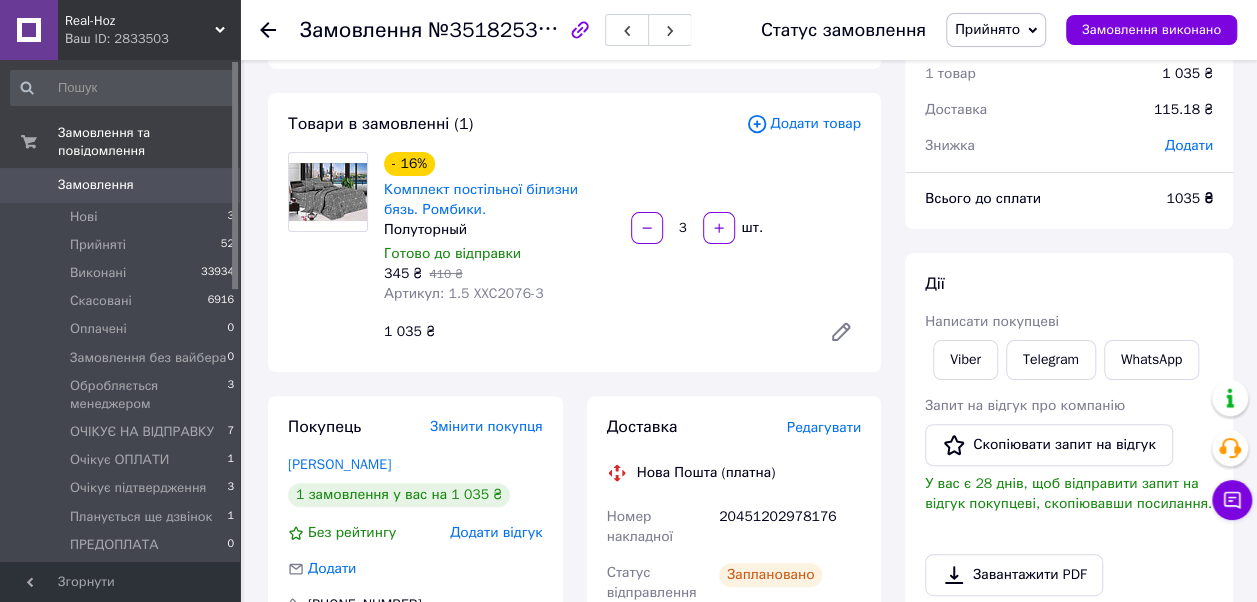 scroll, scrollTop: 0, scrollLeft: 0, axis: both 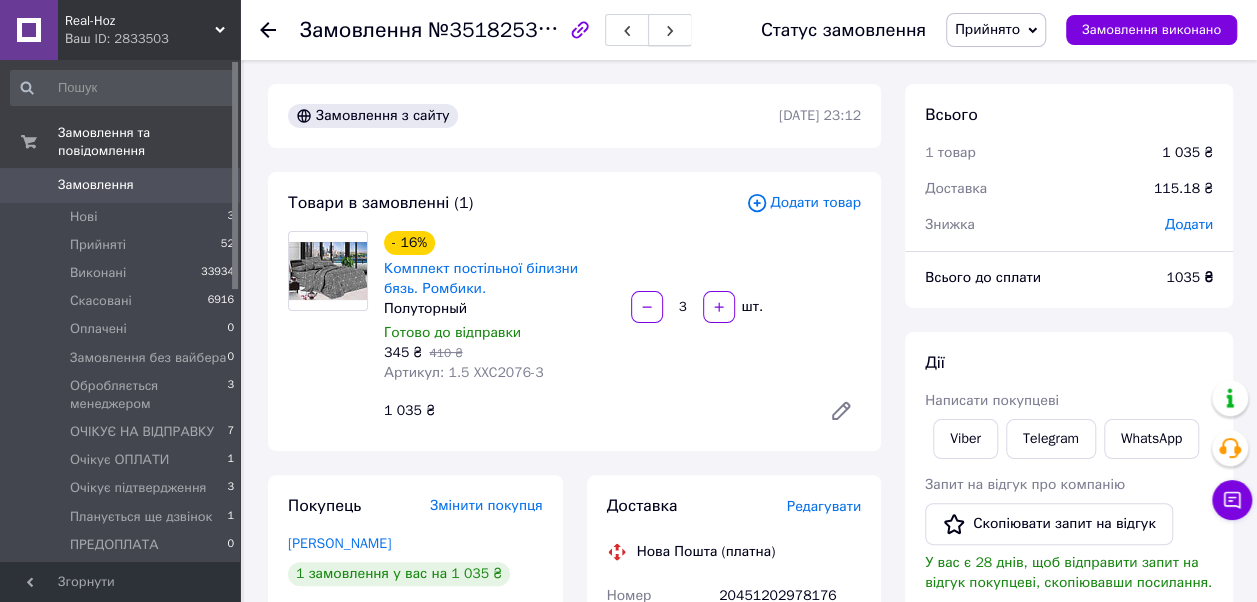 click 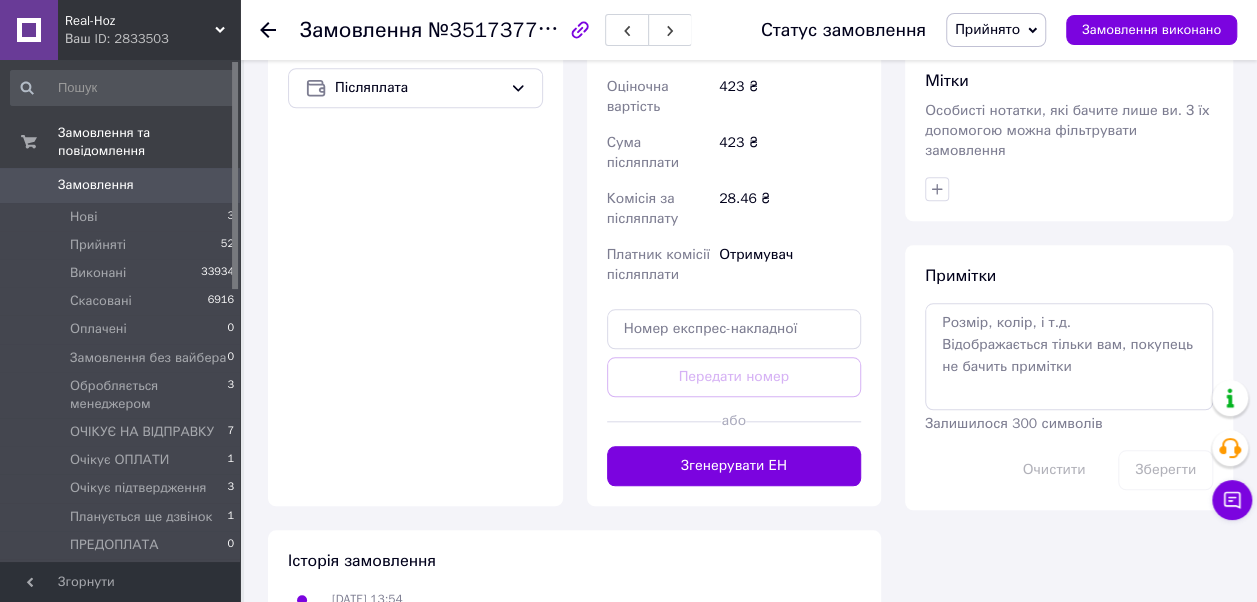 scroll, scrollTop: 800, scrollLeft: 0, axis: vertical 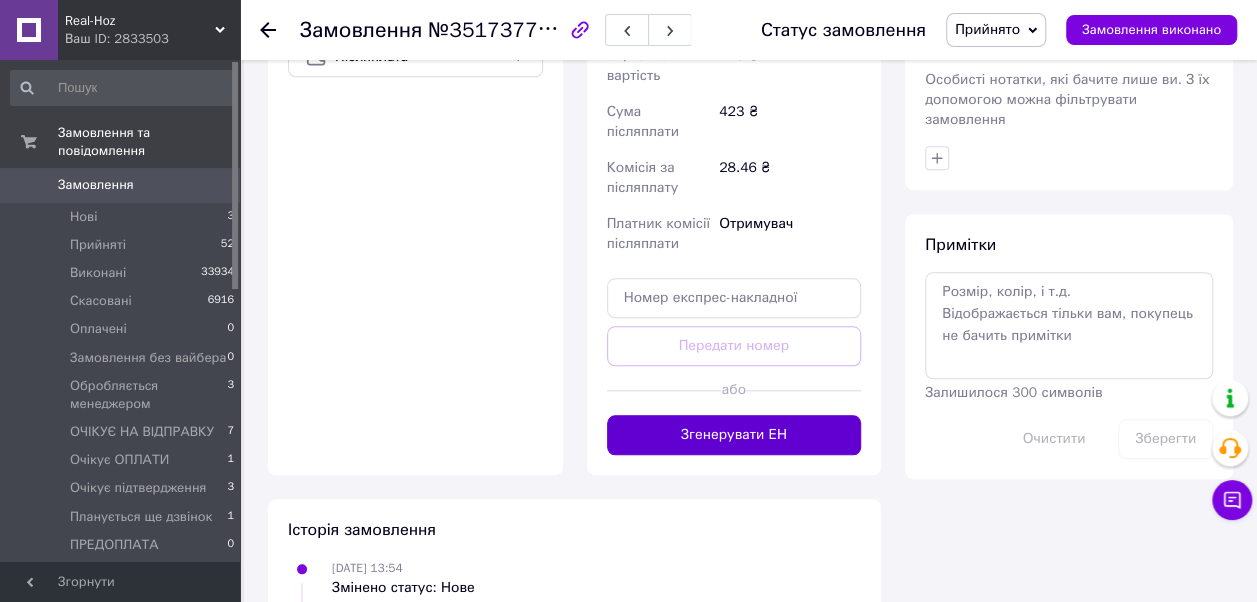 click on "Згенерувати ЕН" at bounding box center (734, 435) 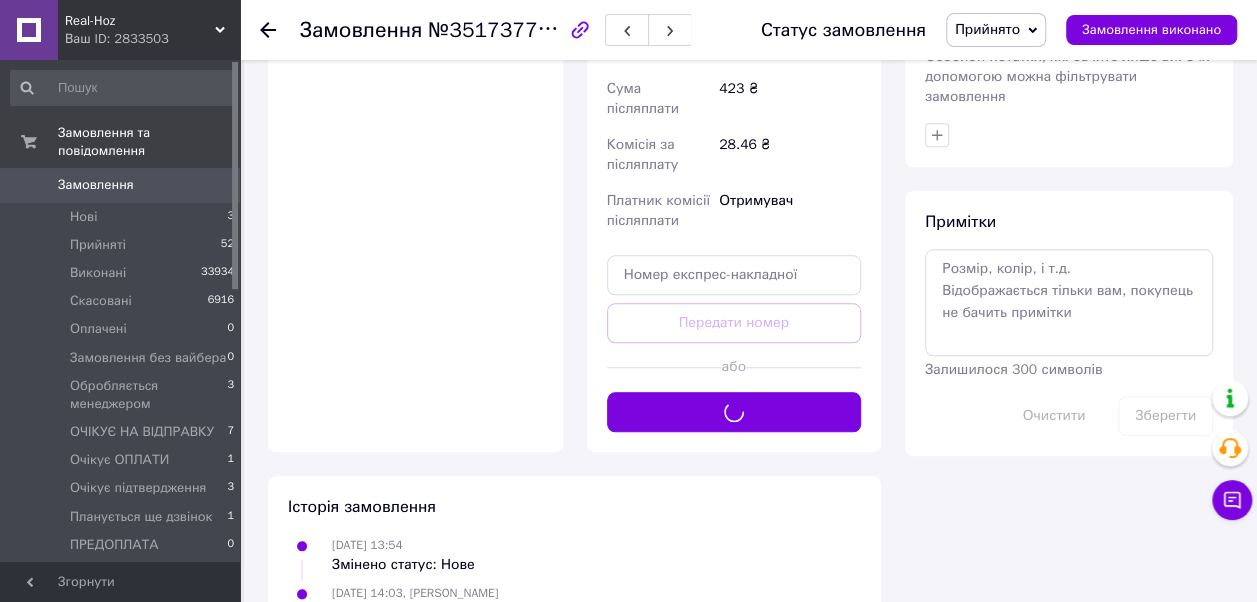 scroll, scrollTop: 900, scrollLeft: 0, axis: vertical 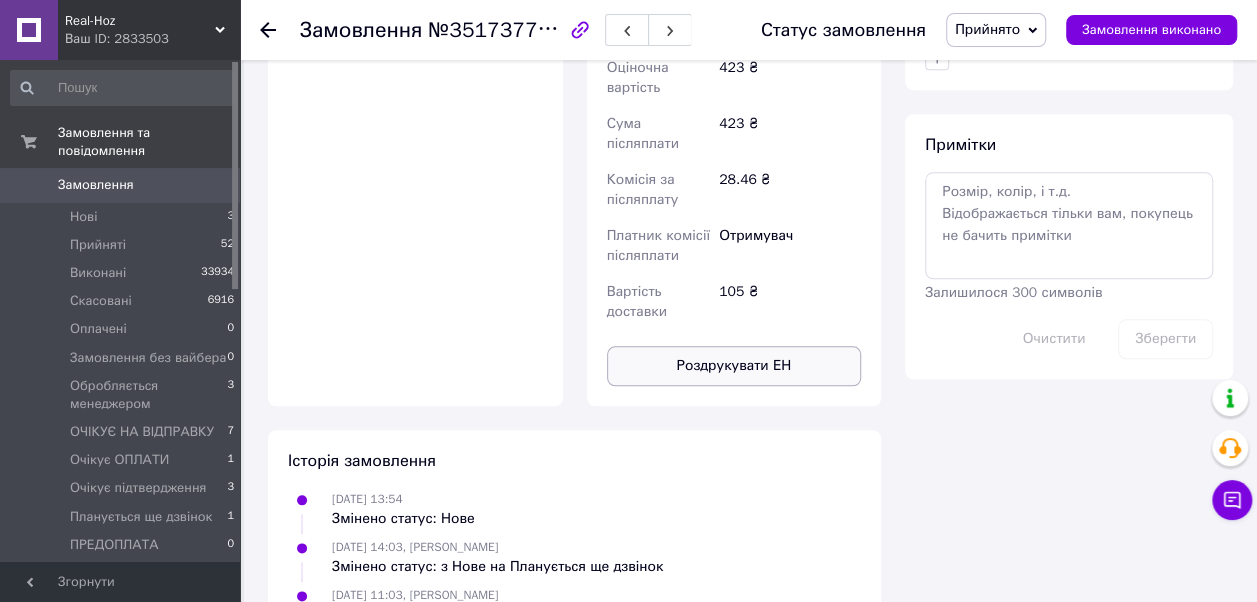click on "Роздрукувати ЕН" at bounding box center (734, 366) 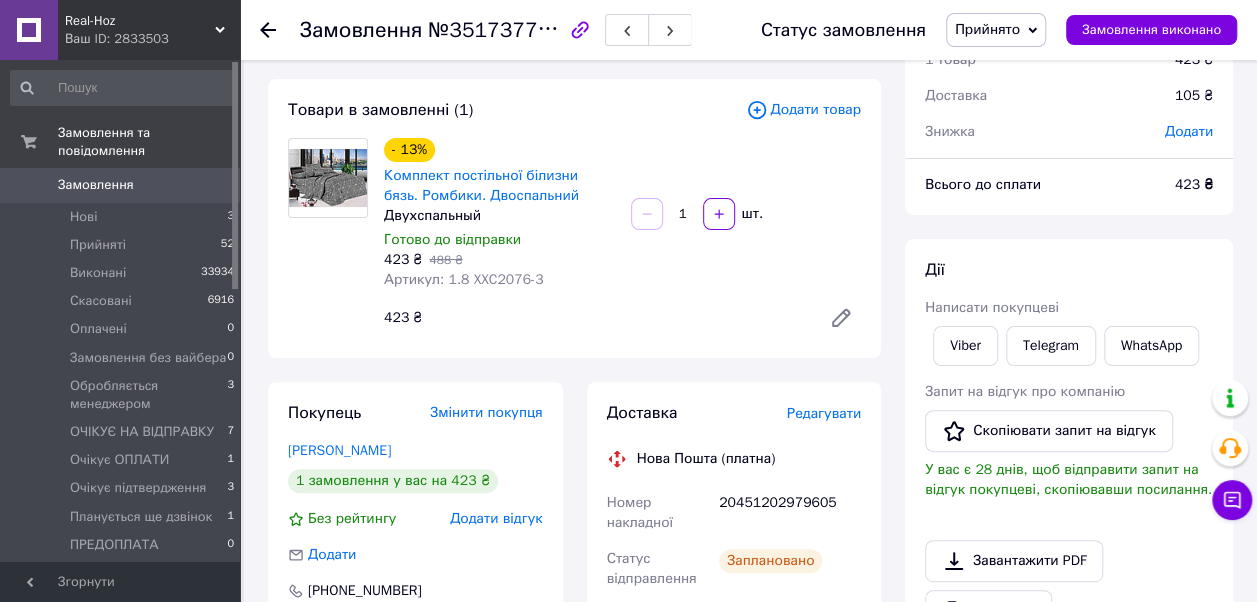 scroll, scrollTop: 200, scrollLeft: 0, axis: vertical 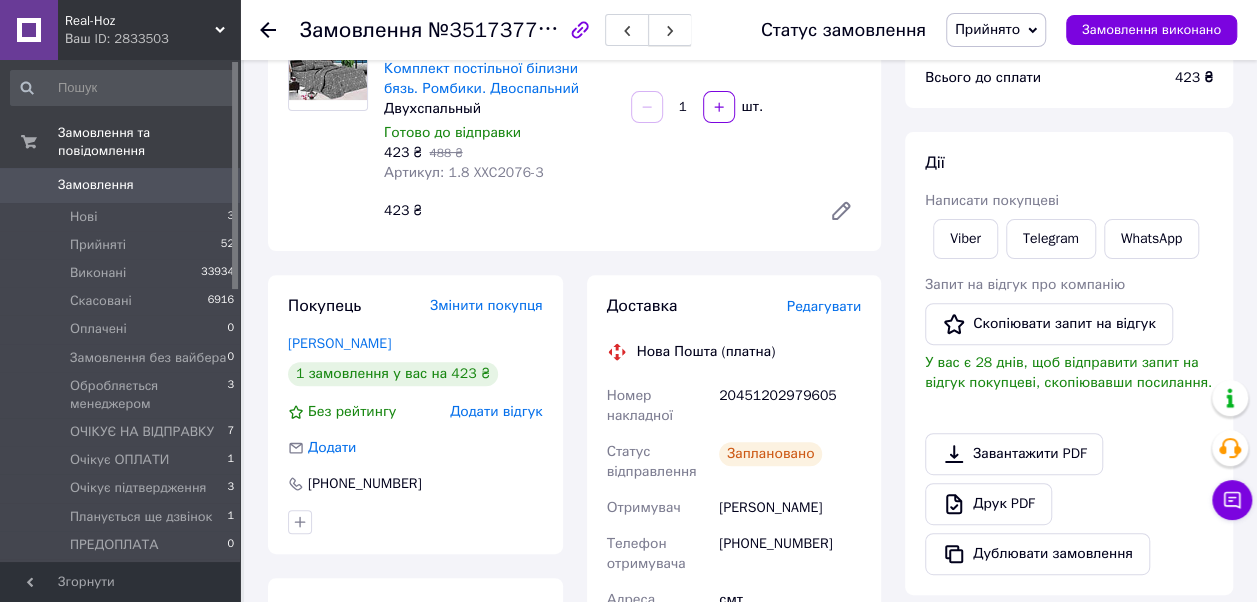 click 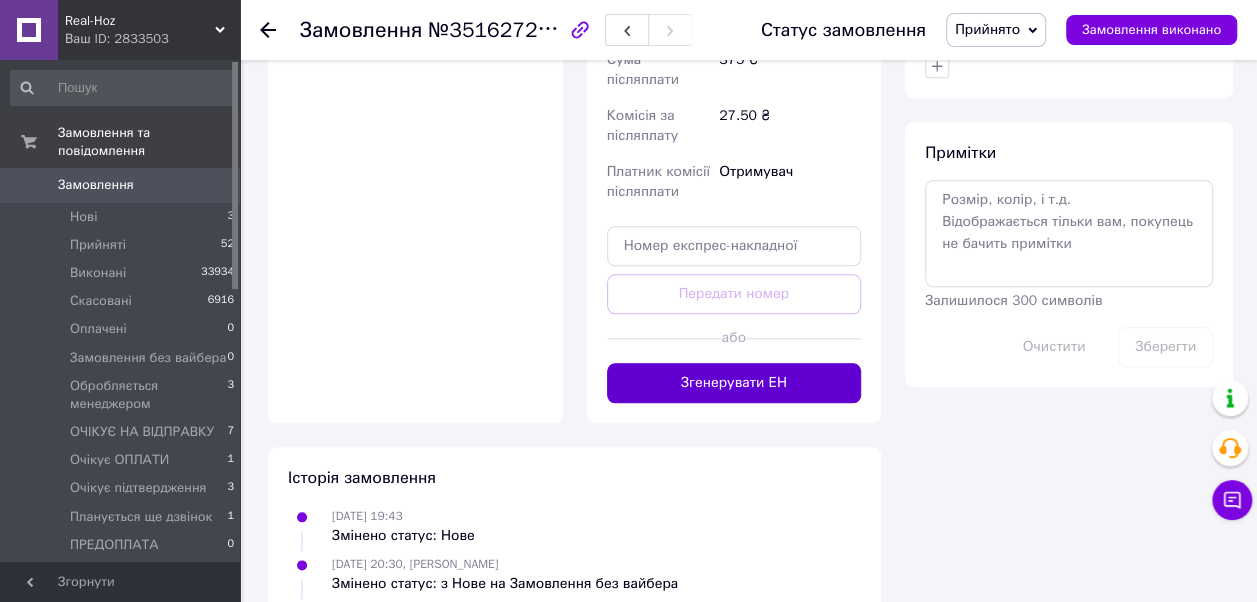 scroll, scrollTop: 900, scrollLeft: 0, axis: vertical 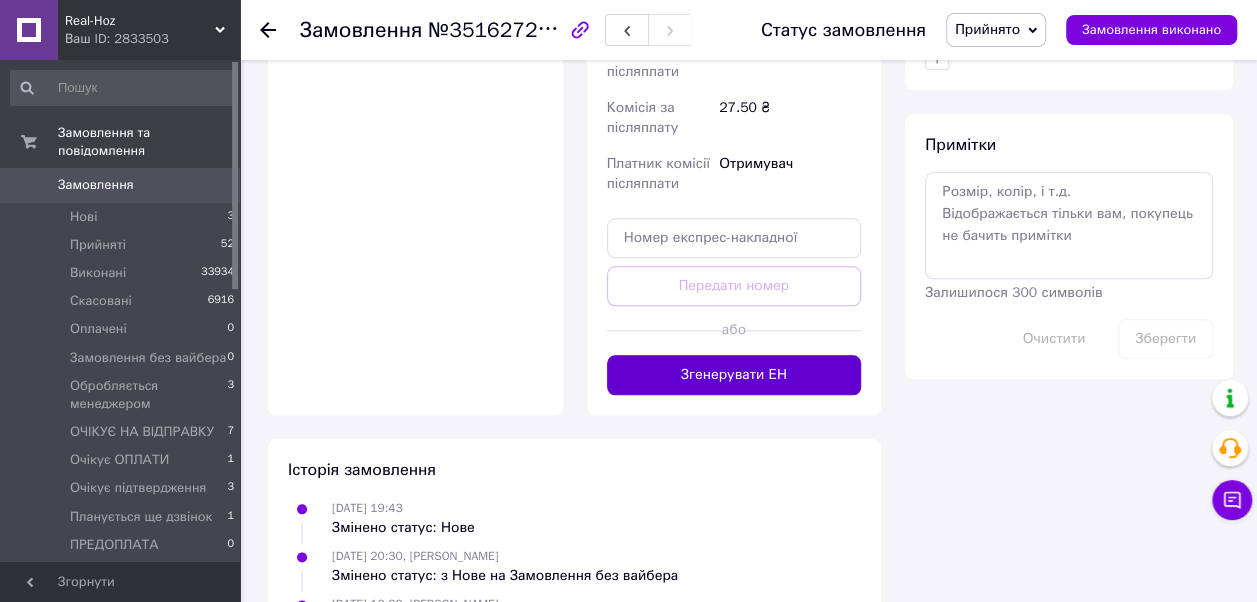 click on "Згенерувати ЕН" at bounding box center [734, 375] 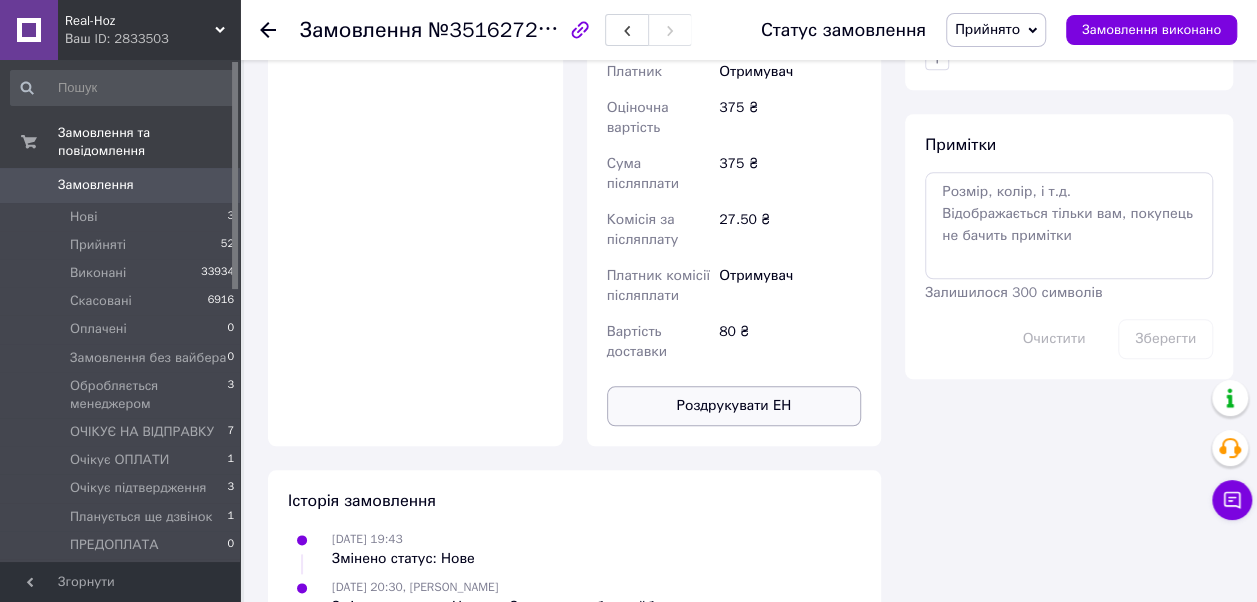 click on "Роздрукувати ЕН" at bounding box center [734, 406] 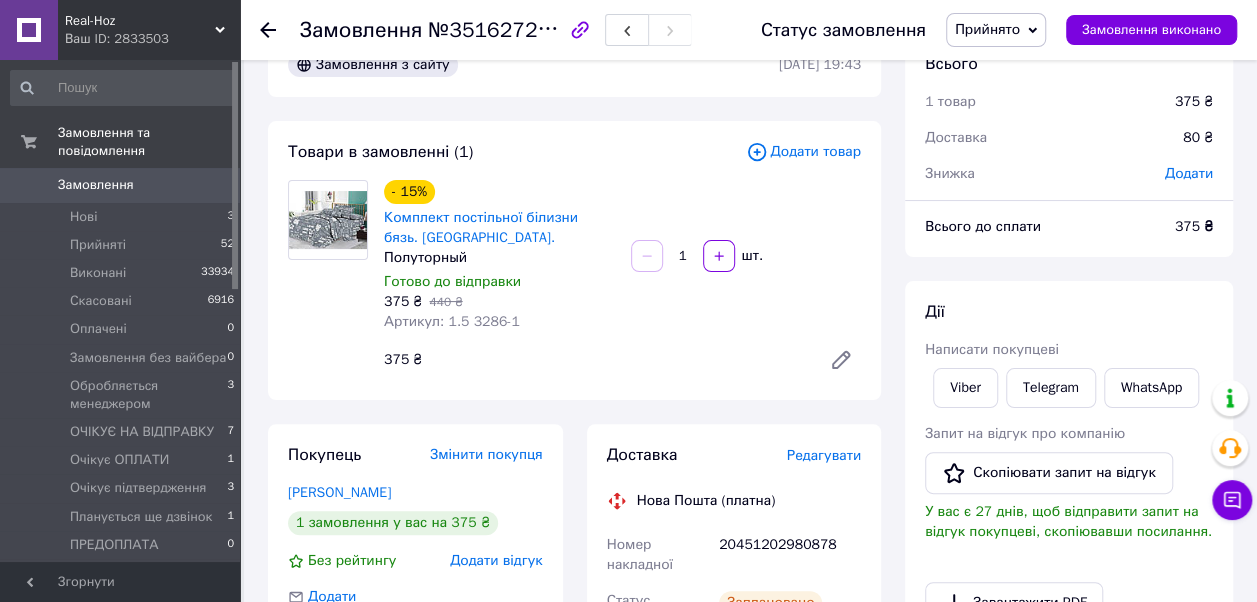 scroll, scrollTop: 0, scrollLeft: 0, axis: both 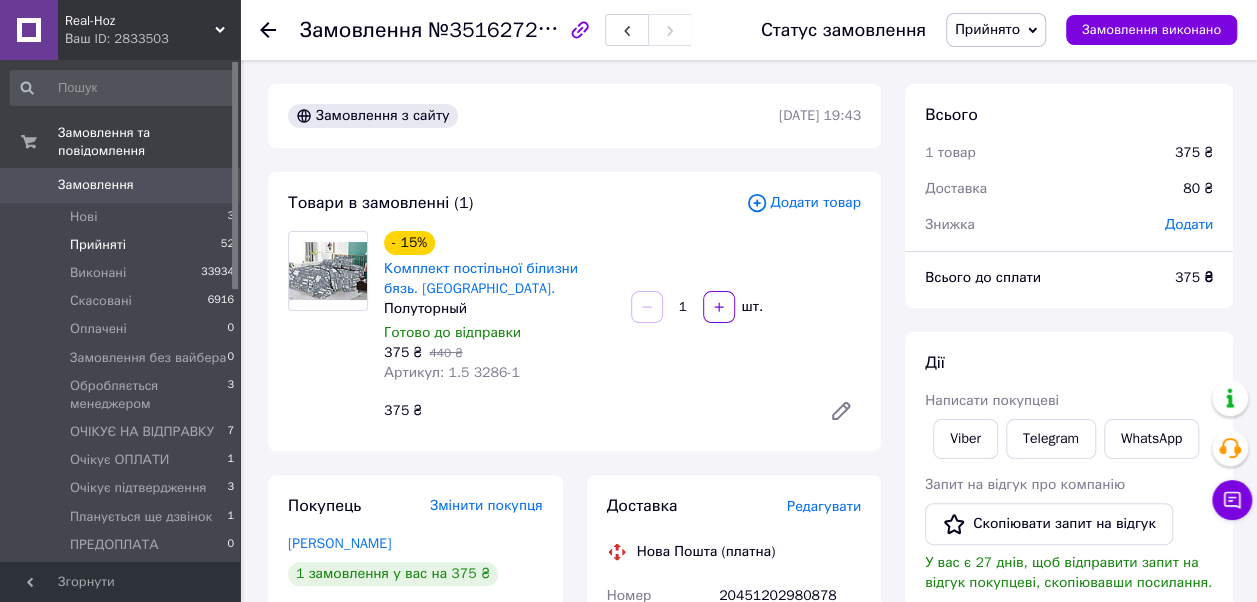 click on "Прийняті" at bounding box center (98, 245) 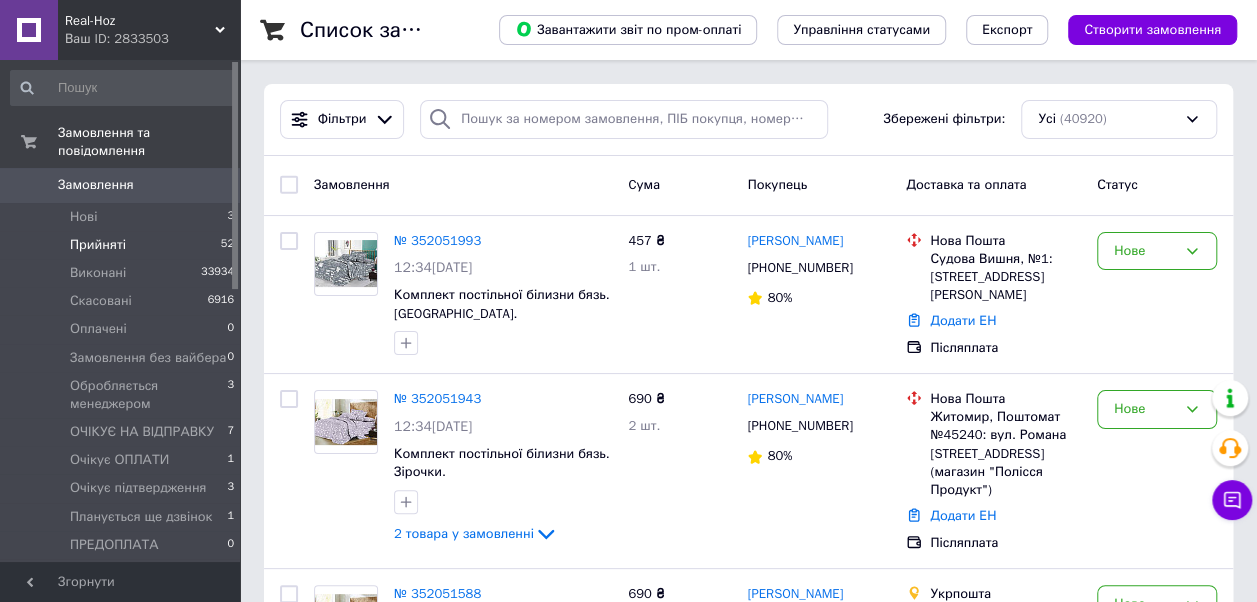 click on "Прийняті" at bounding box center (98, 245) 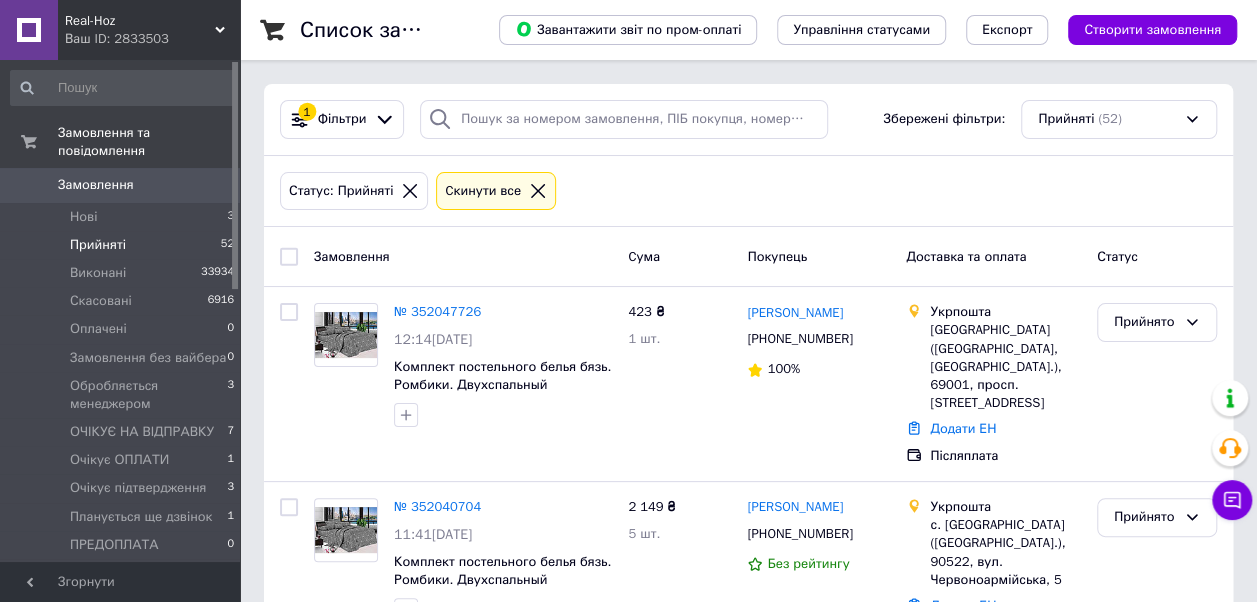 click at bounding box center (289, 257) 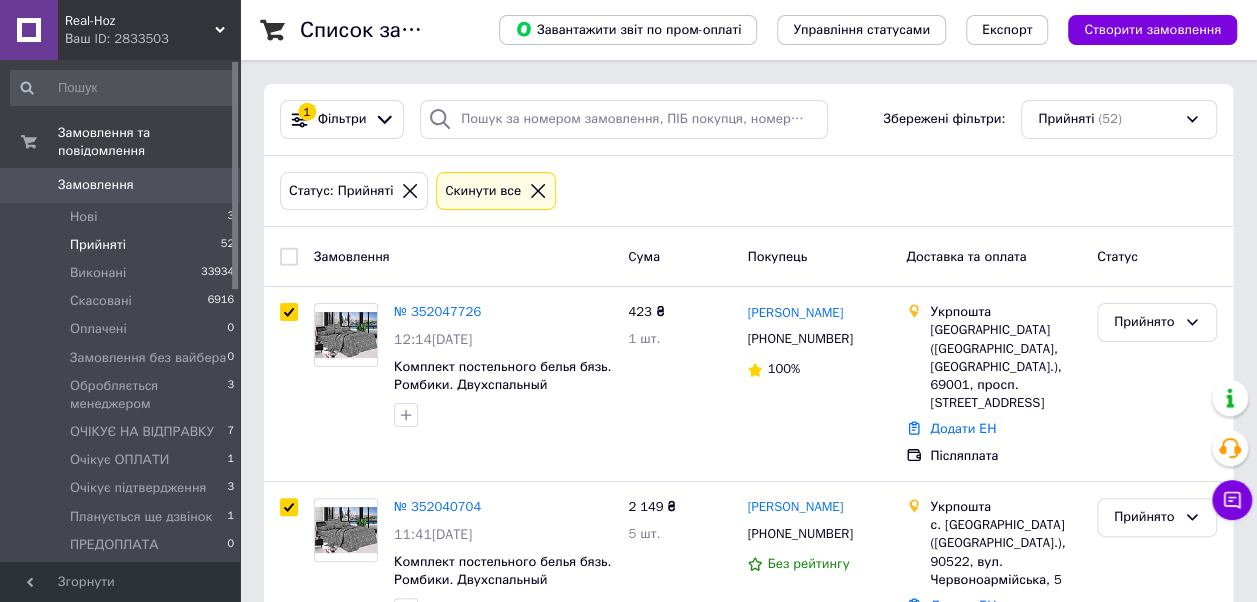 checkbox on "true" 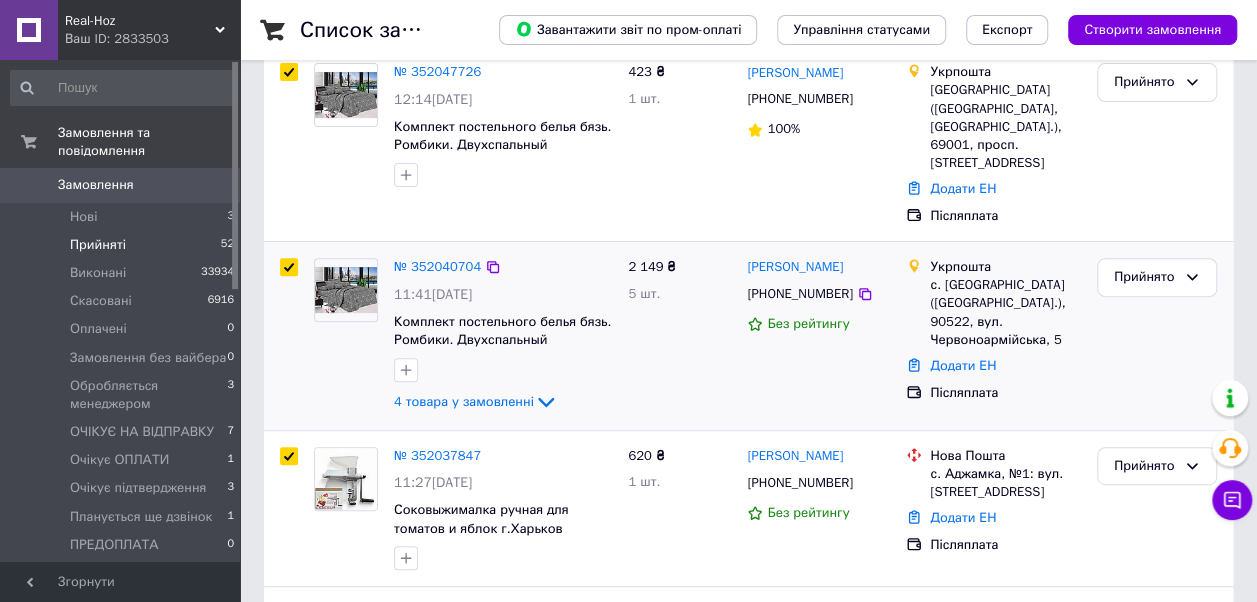 scroll, scrollTop: 200, scrollLeft: 0, axis: vertical 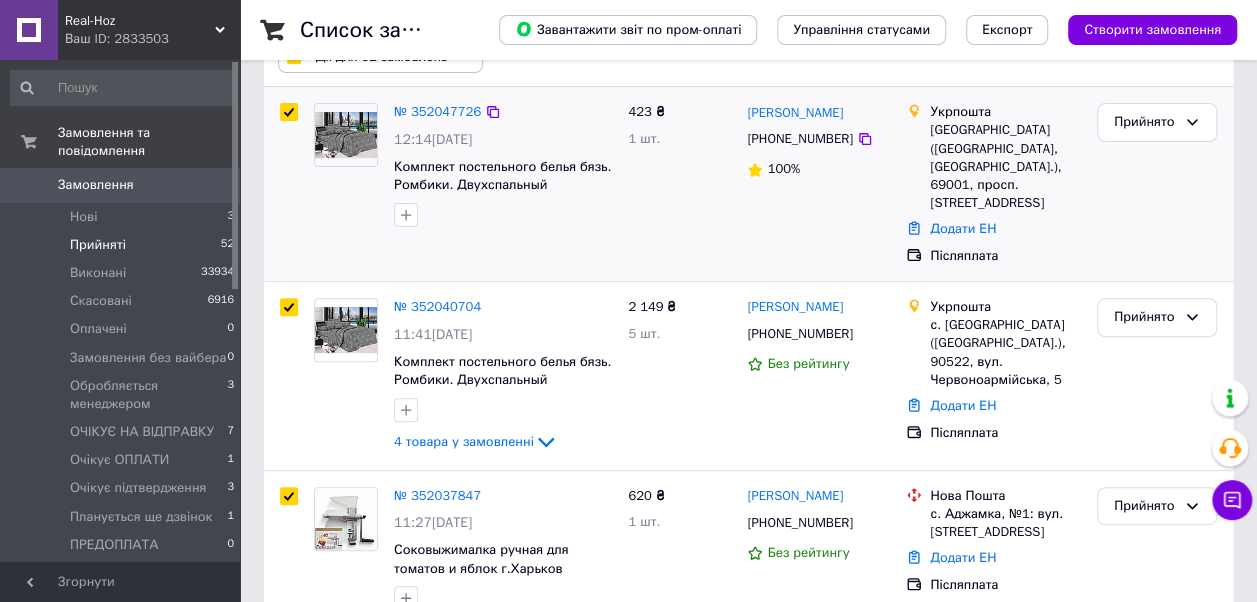 click at bounding box center (289, 184) 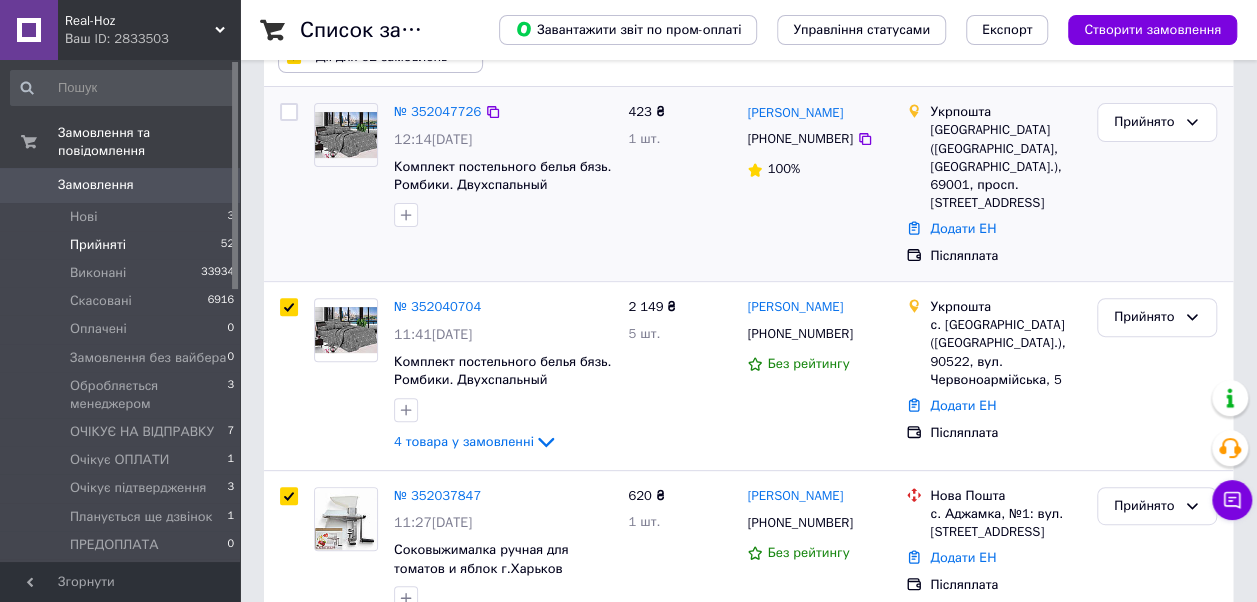 checkbox on "false" 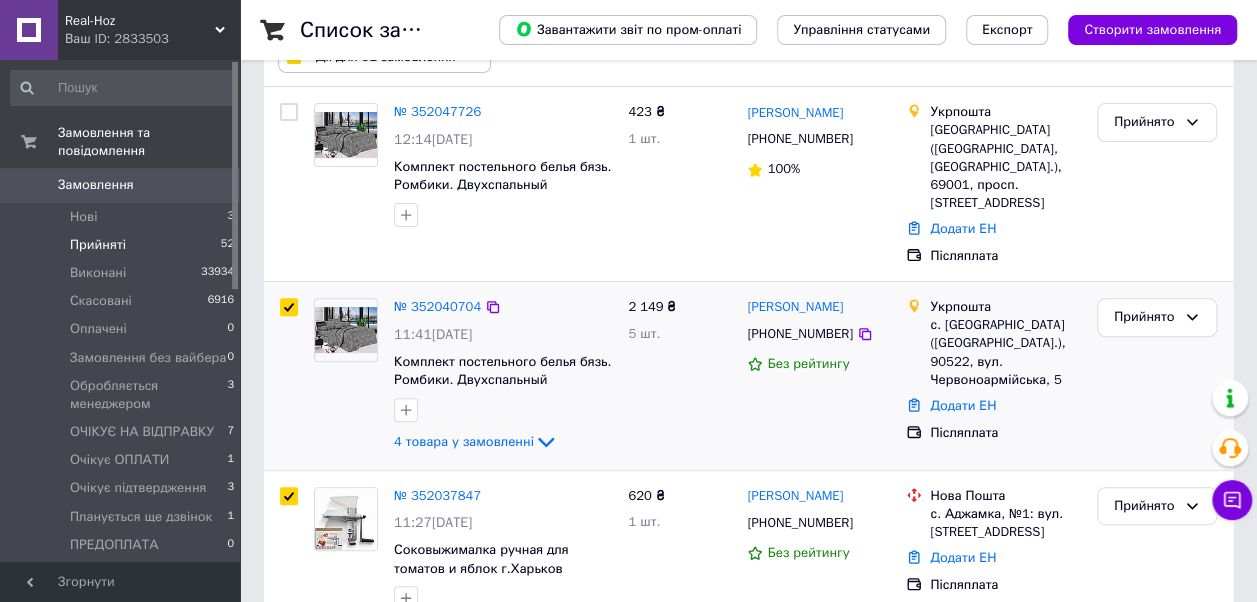 click at bounding box center (289, 307) 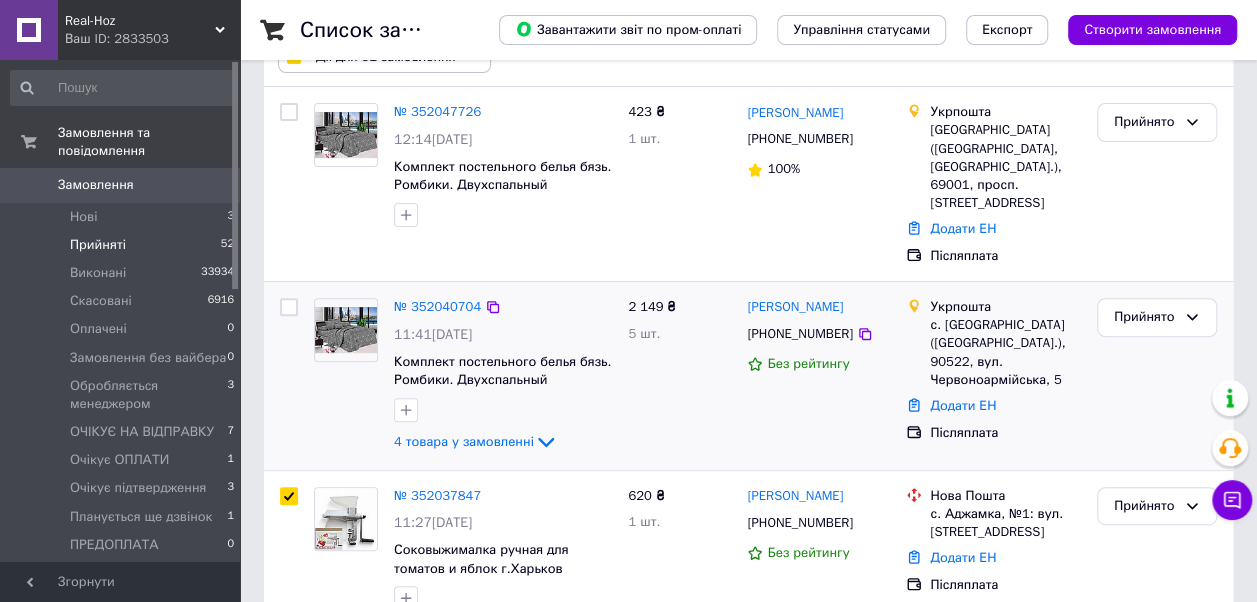 checkbox on "false" 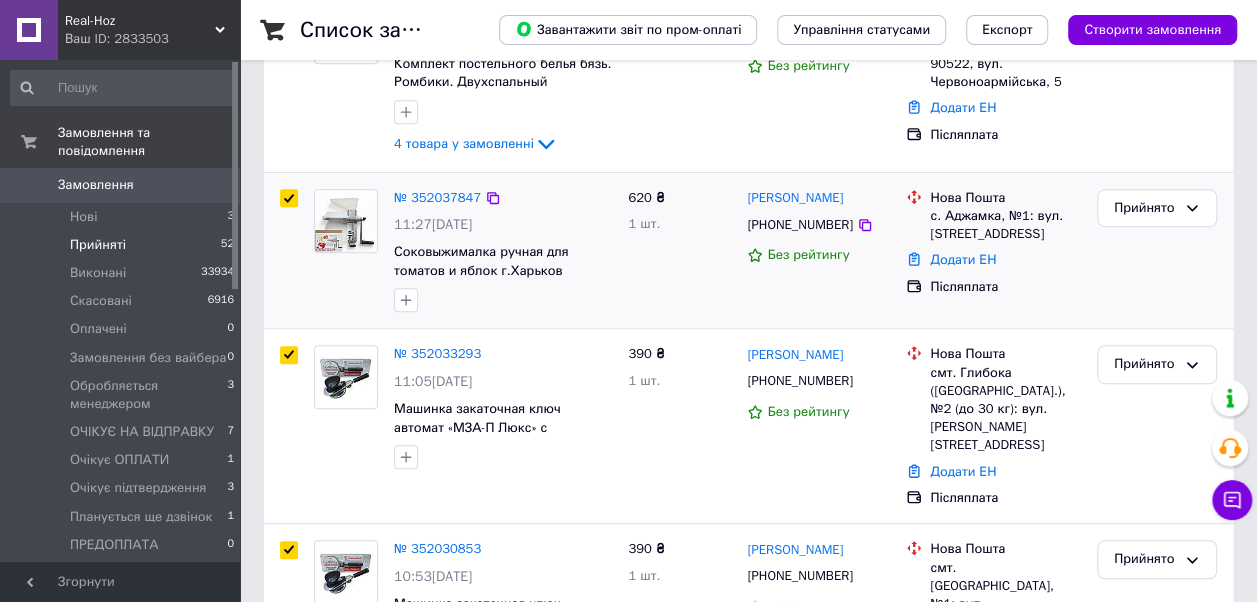 scroll, scrollTop: 500, scrollLeft: 0, axis: vertical 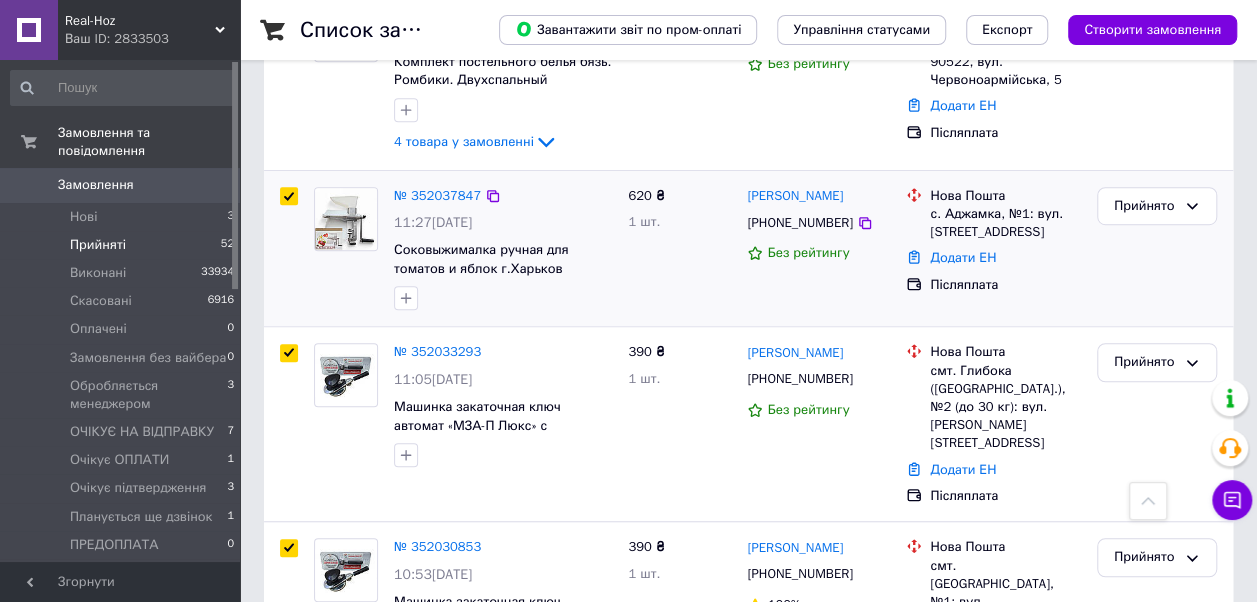 click at bounding box center (289, 196) 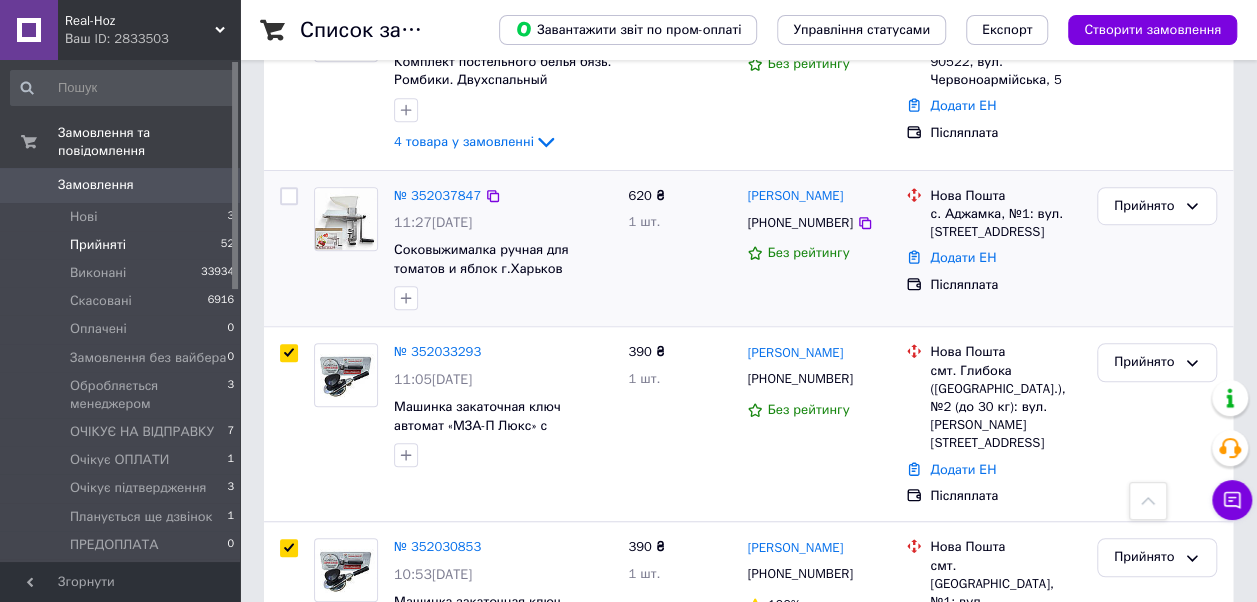 checkbox on "false" 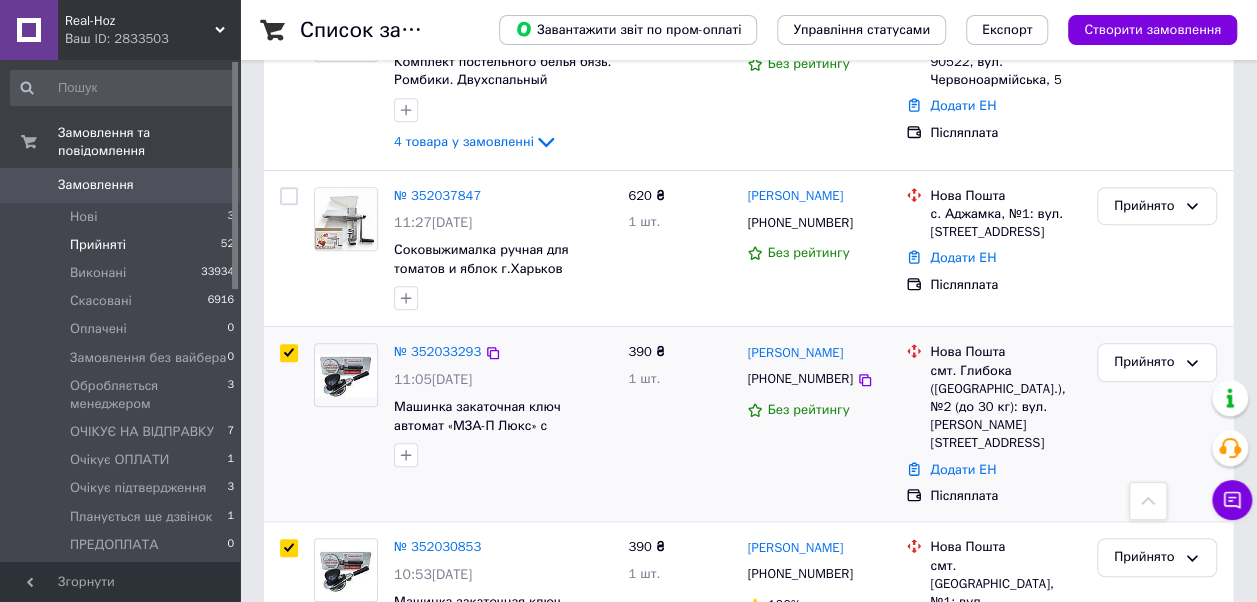 click at bounding box center (289, 353) 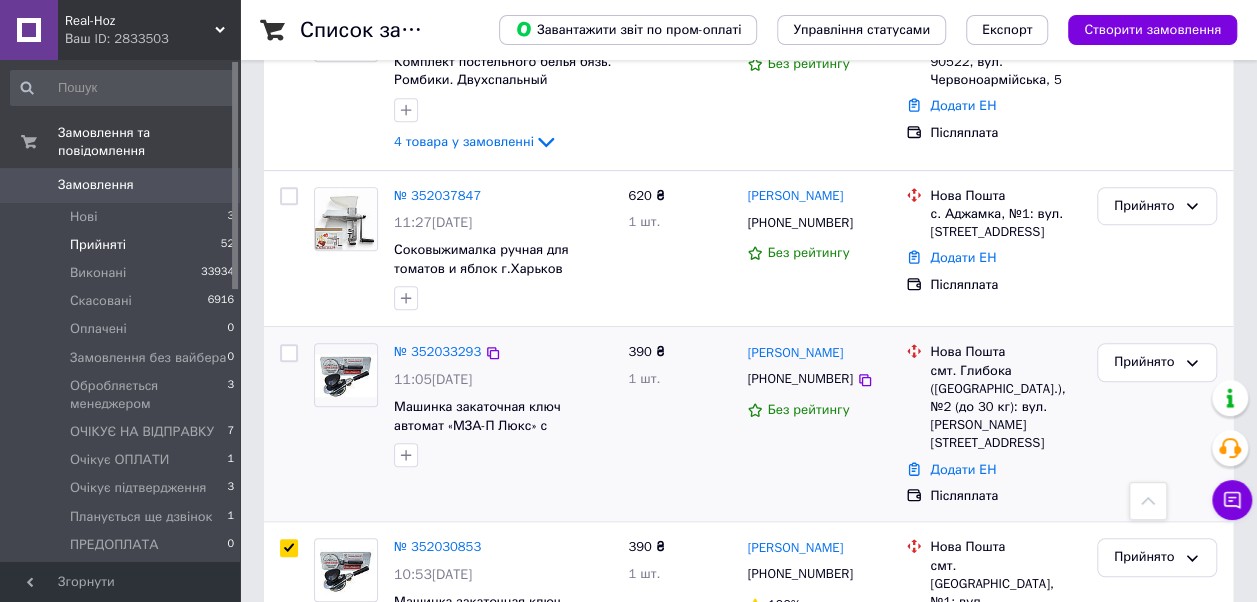 checkbox on "false" 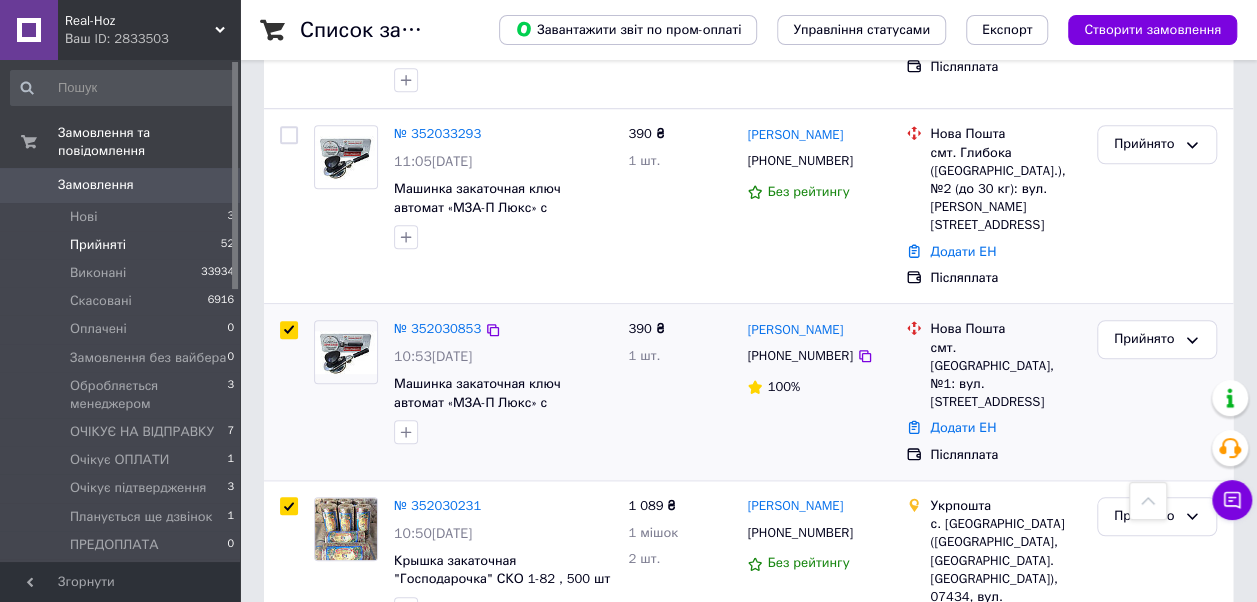 scroll, scrollTop: 800, scrollLeft: 0, axis: vertical 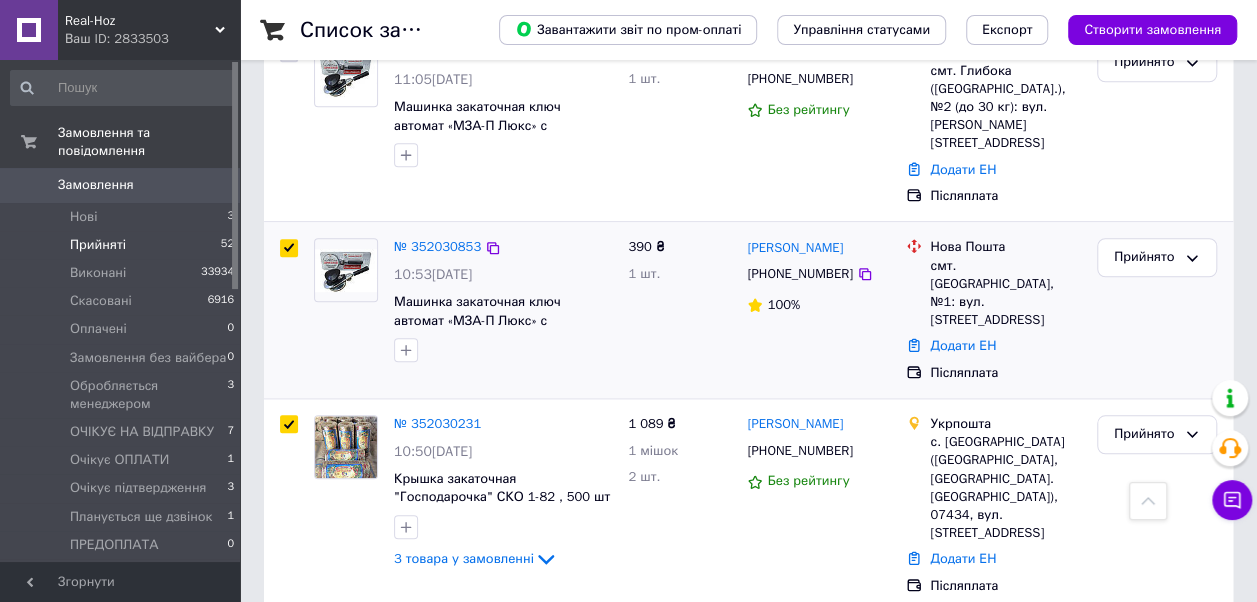 drag, startPoint x: 287, startPoint y: 205, endPoint x: 292, endPoint y: 217, distance: 13 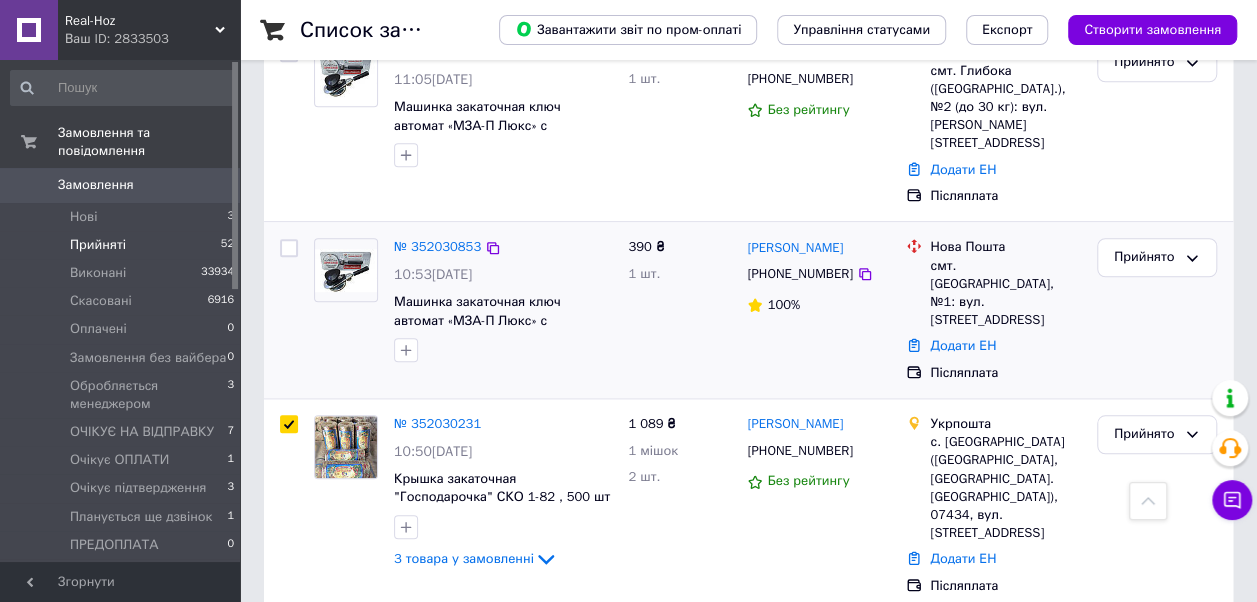 checkbox on "false" 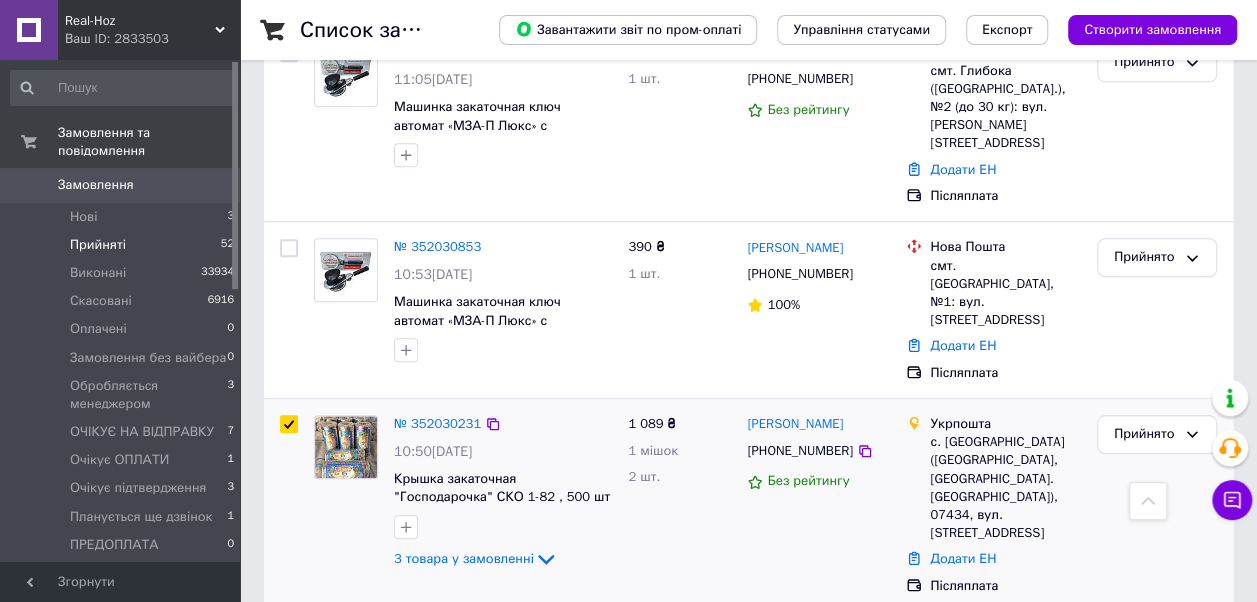 click at bounding box center (289, 424) 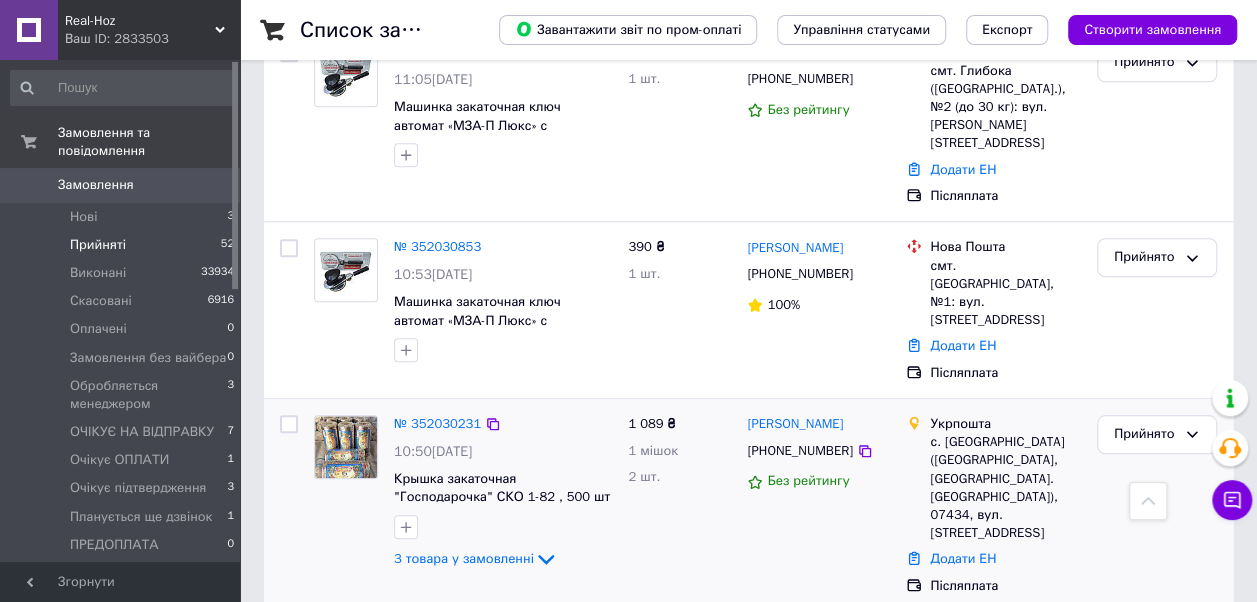 checkbox on "false" 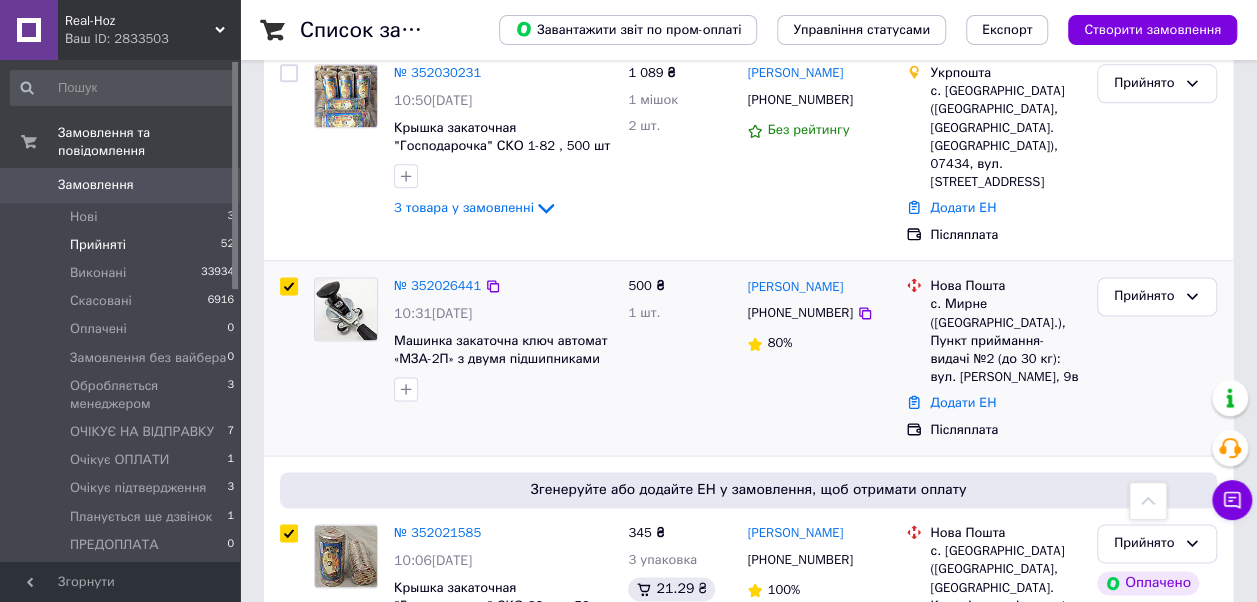 scroll, scrollTop: 1200, scrollLeft: 0, axis: vertical 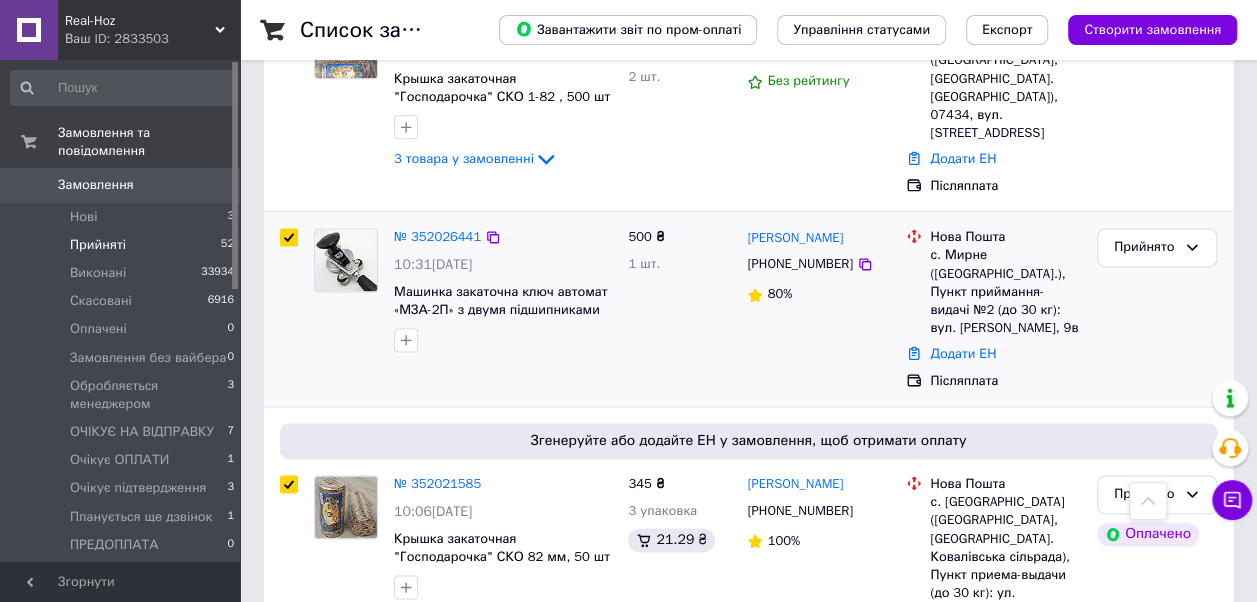 drag, startPoint x: 286, startPoint y: 161, endPoint x: 286, endPoint y: 179, distance: 18 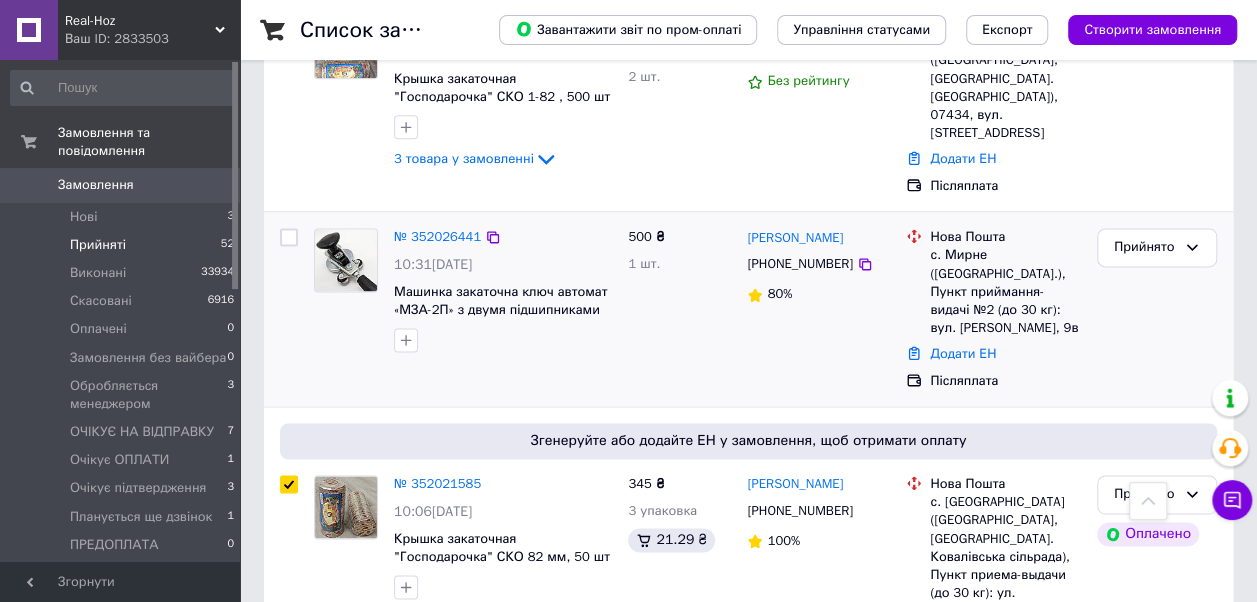 checkbox on "false" 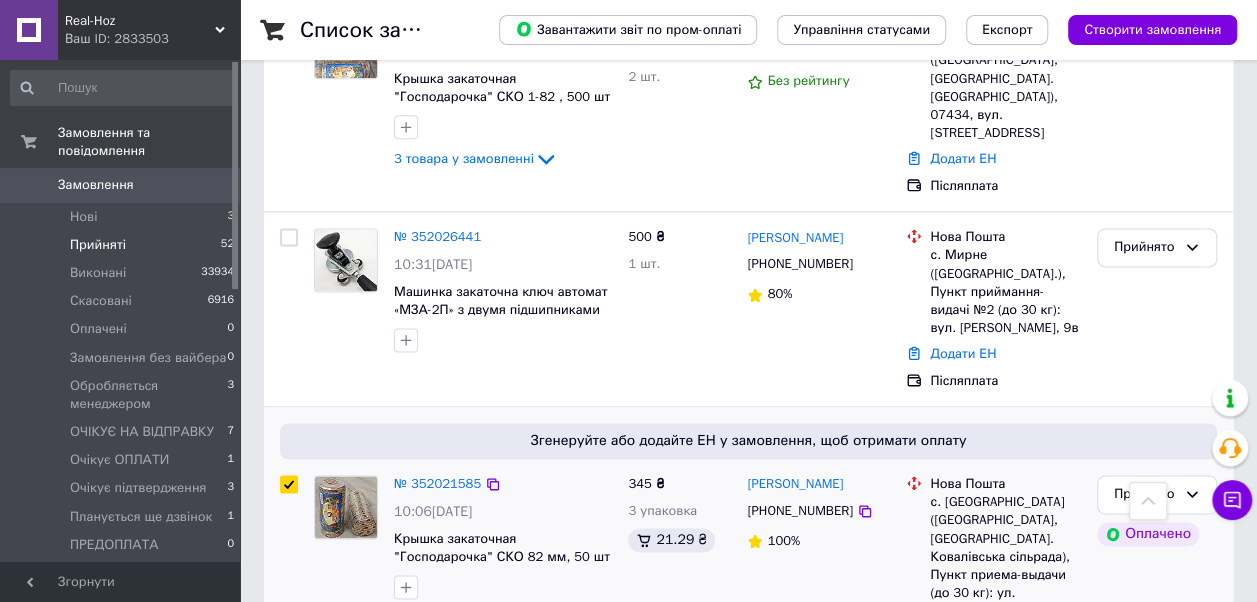 click at bounding box center (289, 484) 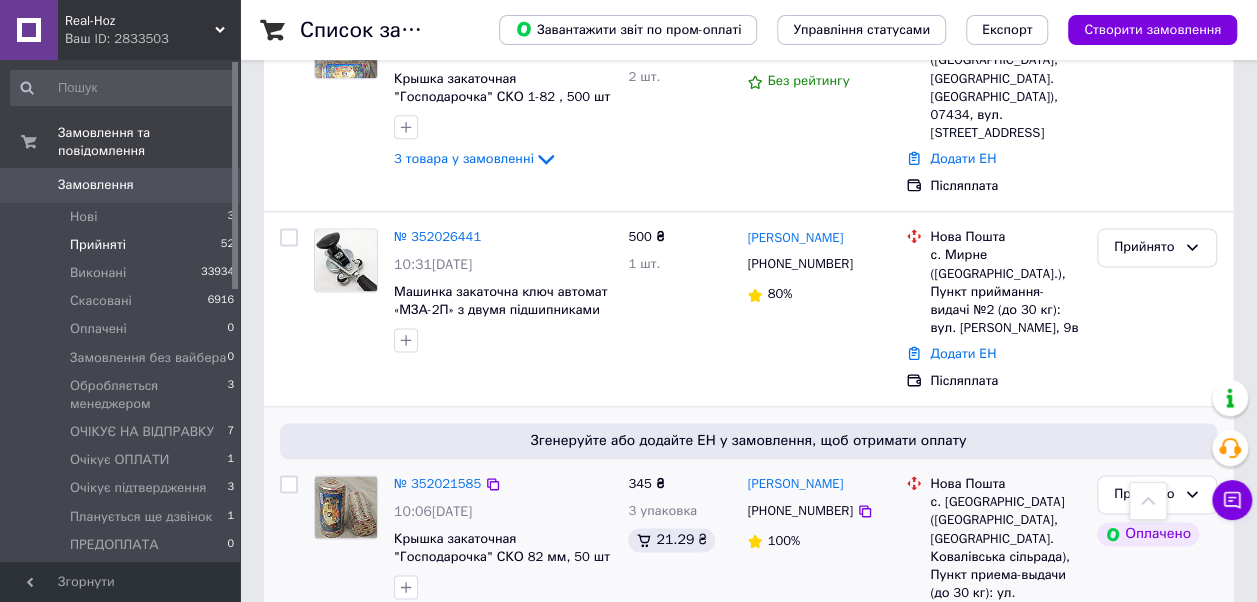 checkbox on "false" 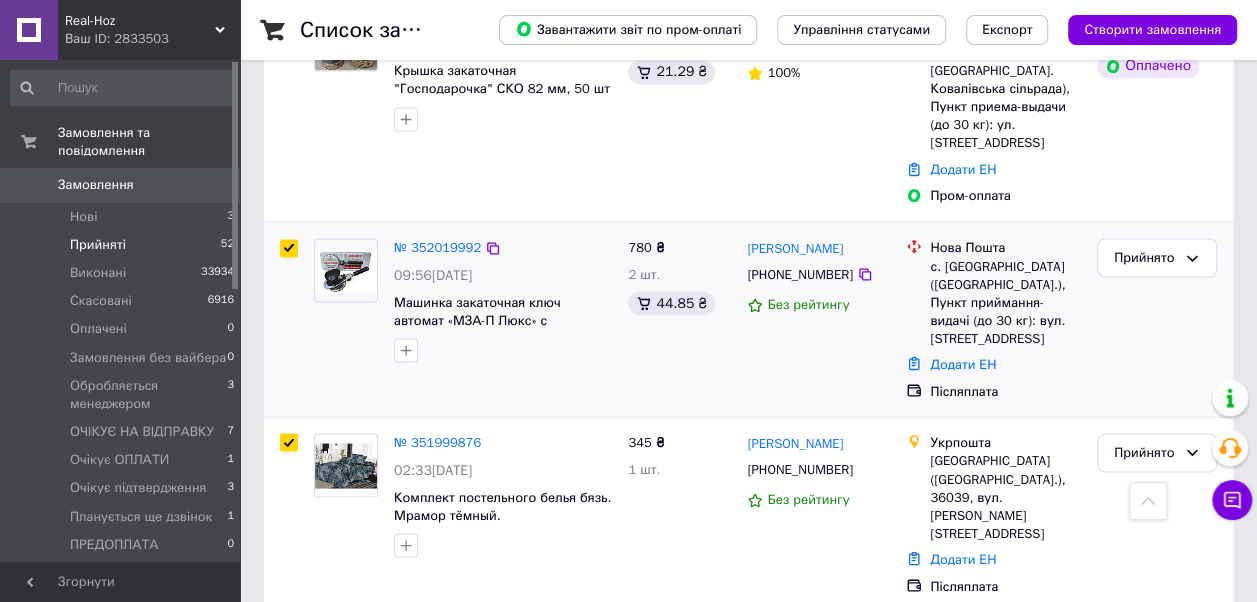 scroll, scrollTop: 1700, scrollLeft: 0, axis: vertical 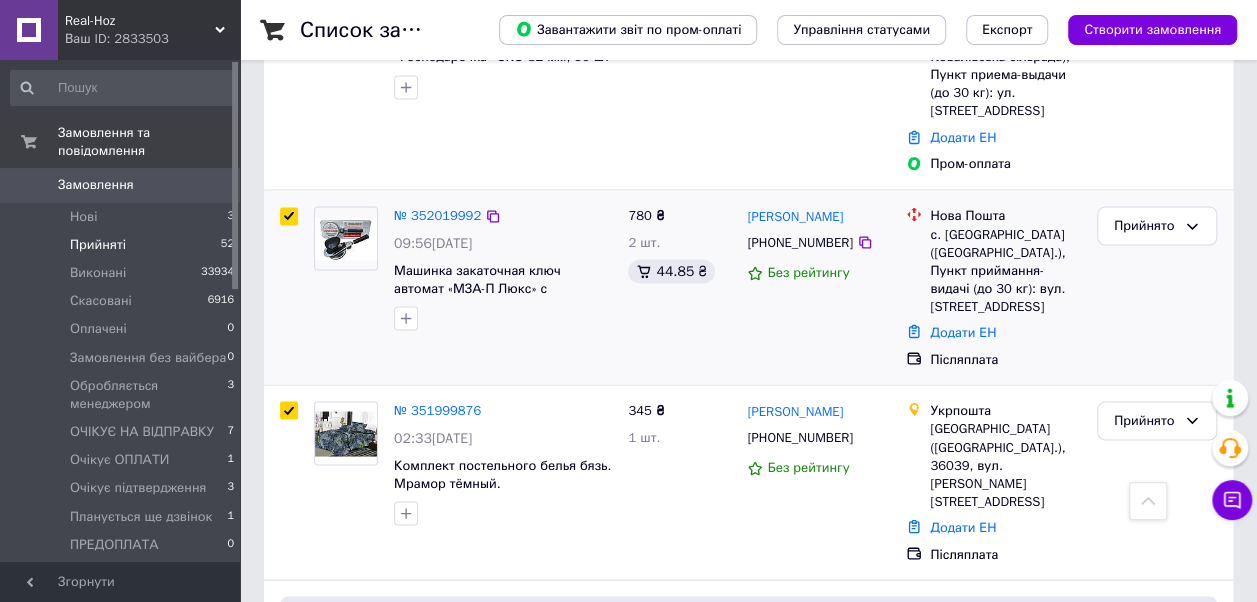 click at bounding box center (289, 216) 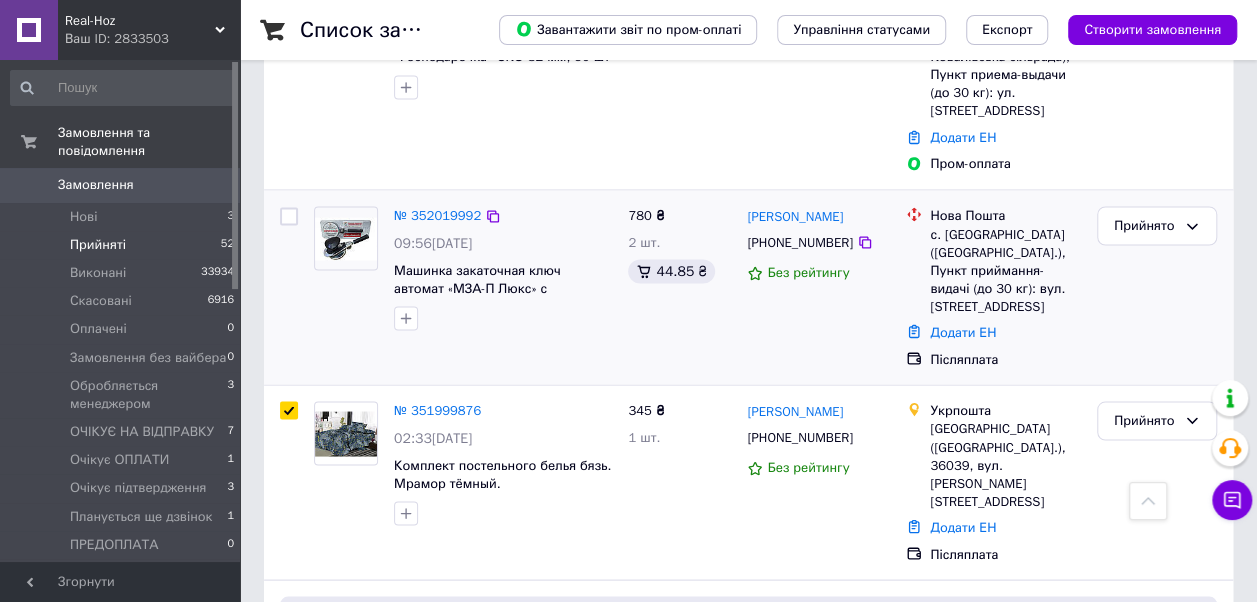 checkbox on "false" 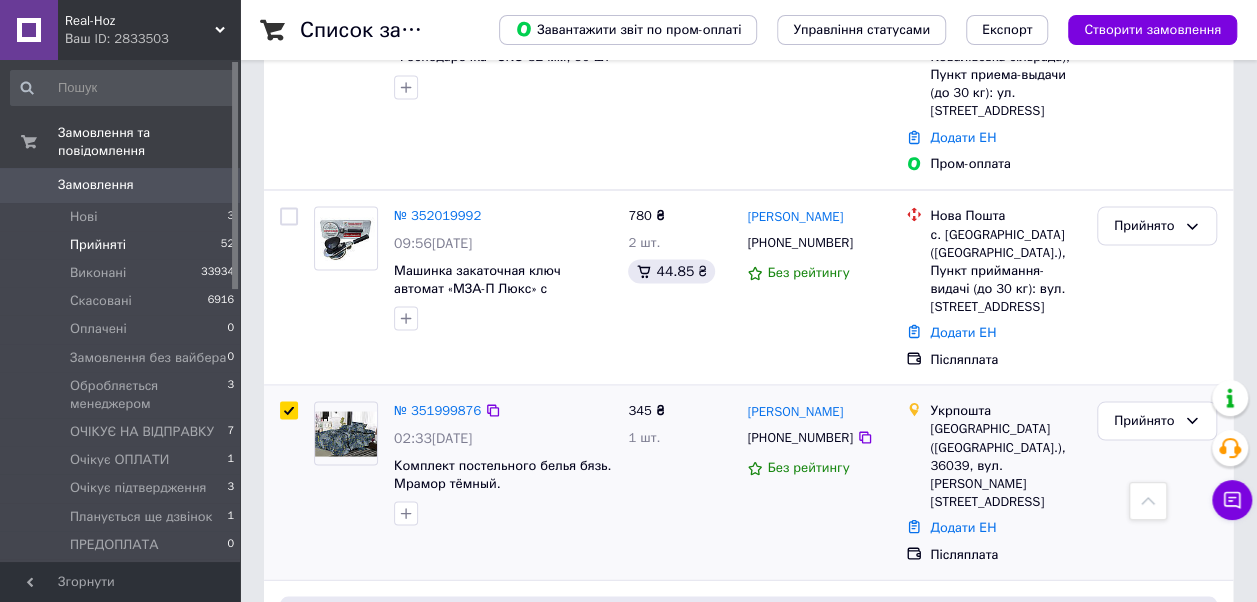 click at bounding box center (289, 410) 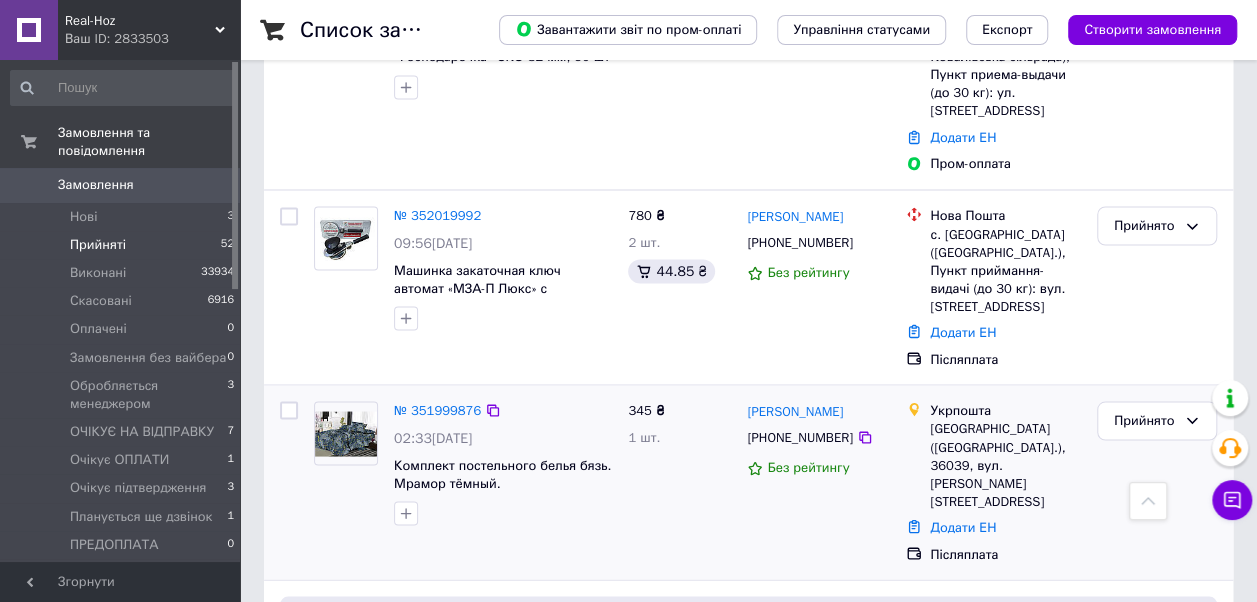 type 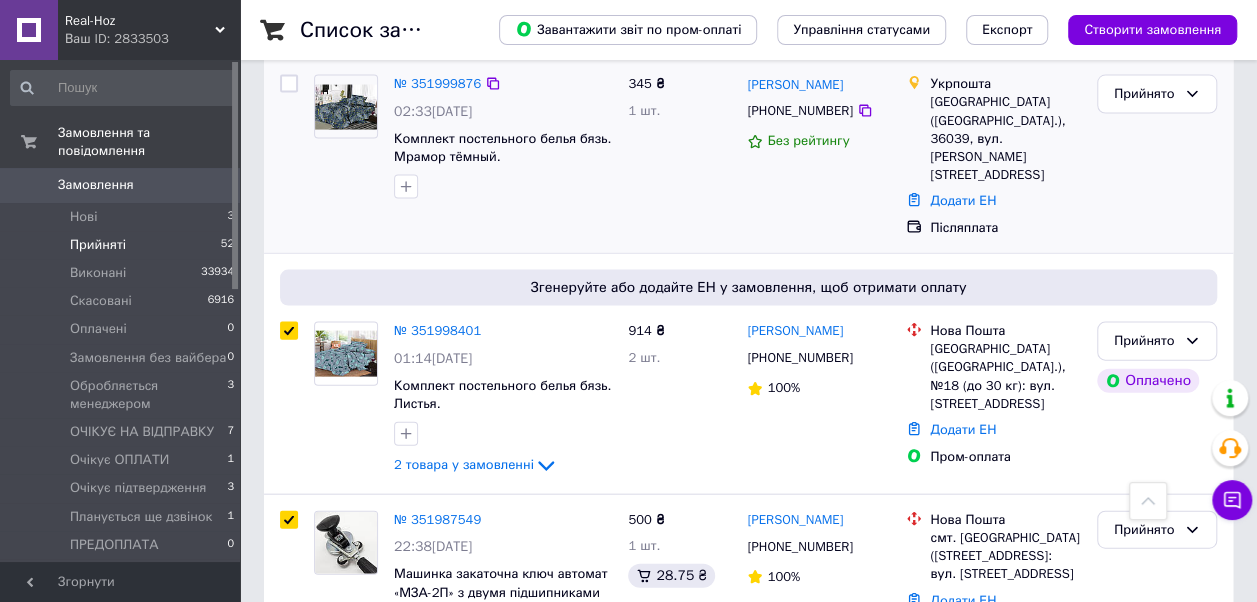 scroll, scrollTop: 2100, scrollLeft: 0, axis: vertical 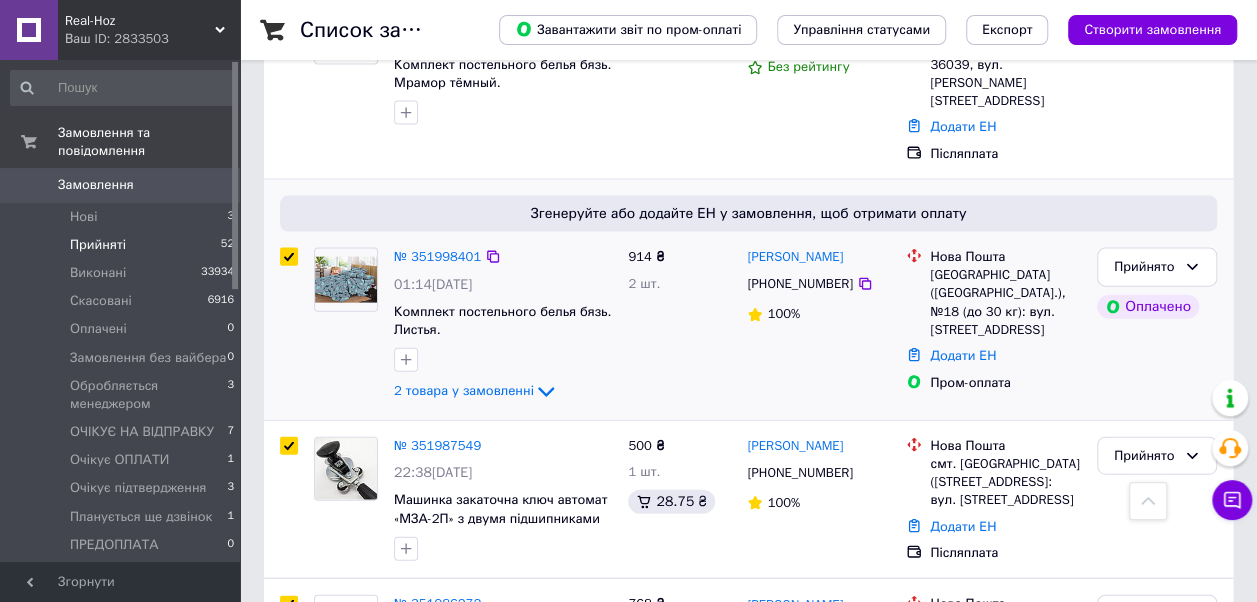 click at bounding box center [289, 257] 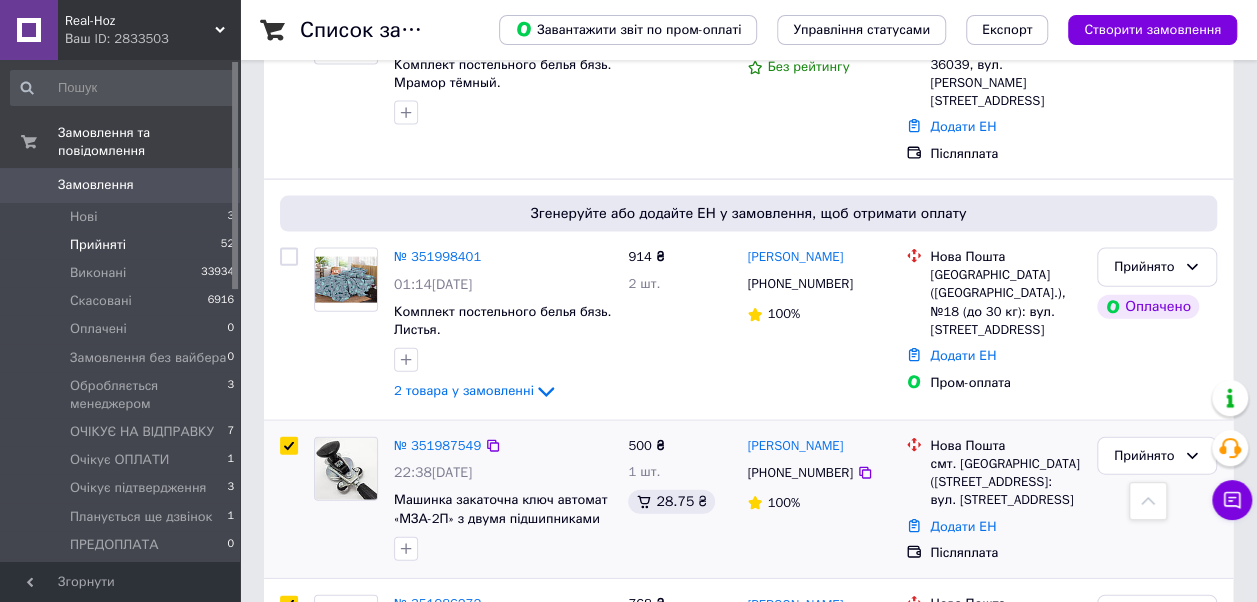 click at bounding box center [289, 446] 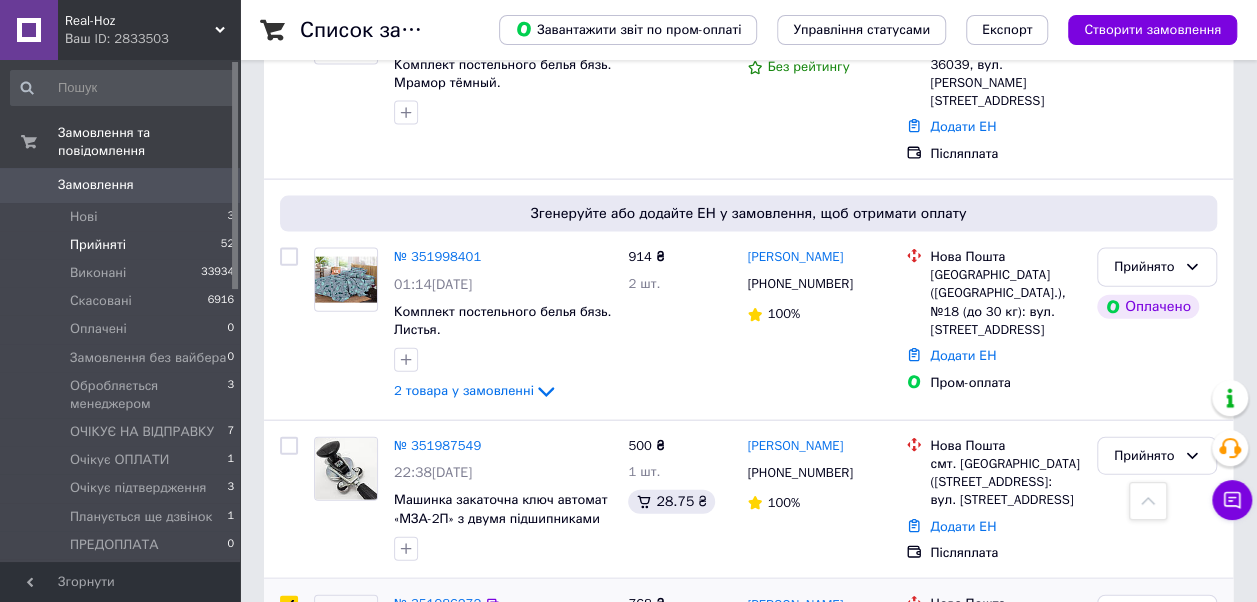 click at bounding box center [289, 605] 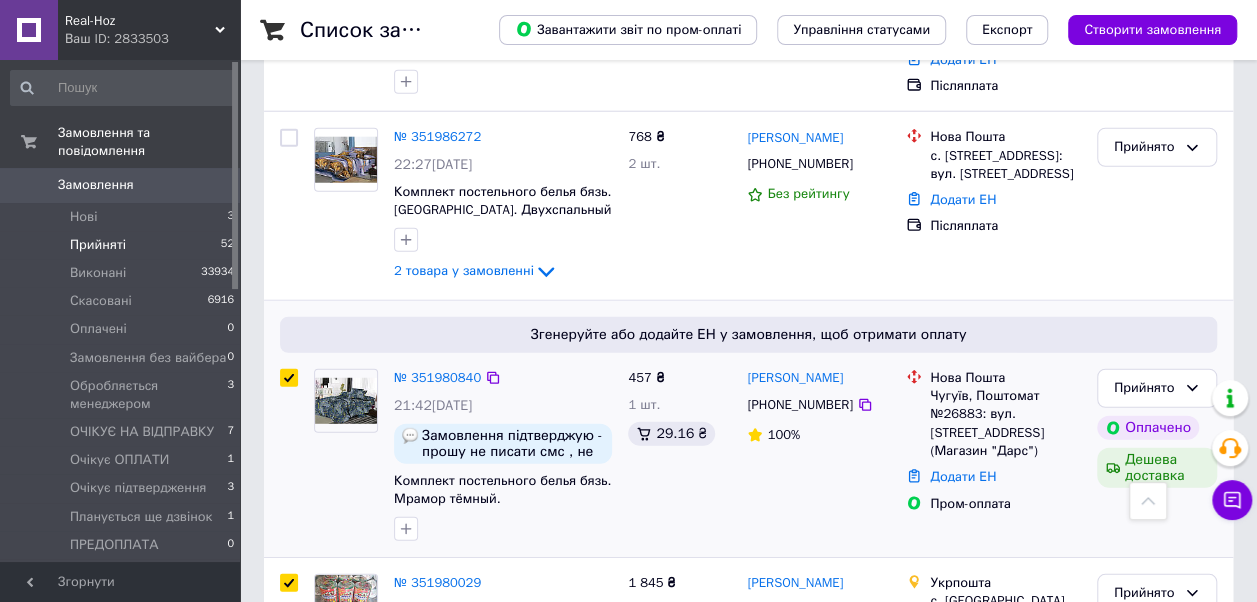 scroll, scrollTop: 2600, scrollLeft: 0, axis: vertical 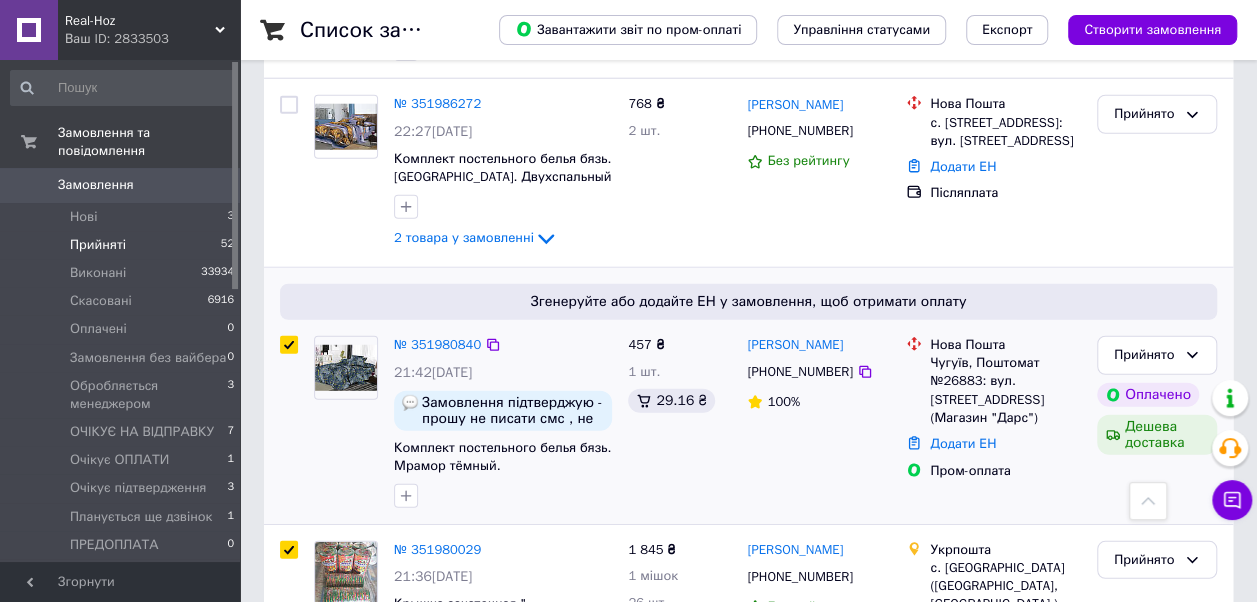 click at bounding box center [289, 345] 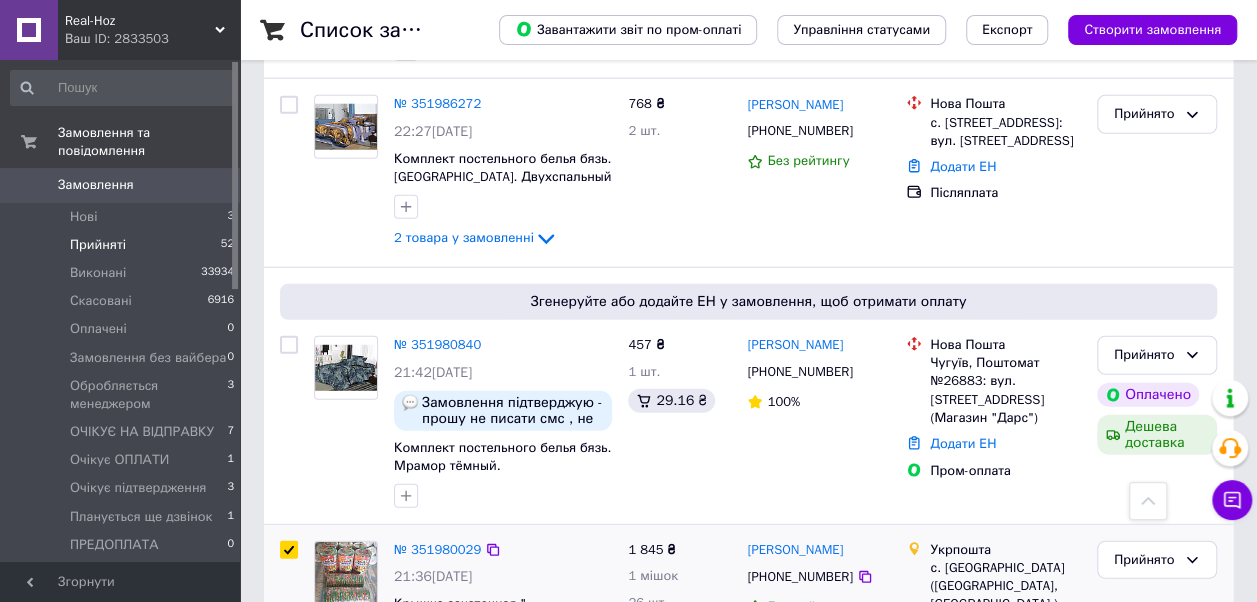 click at bounding box center [289, 550] 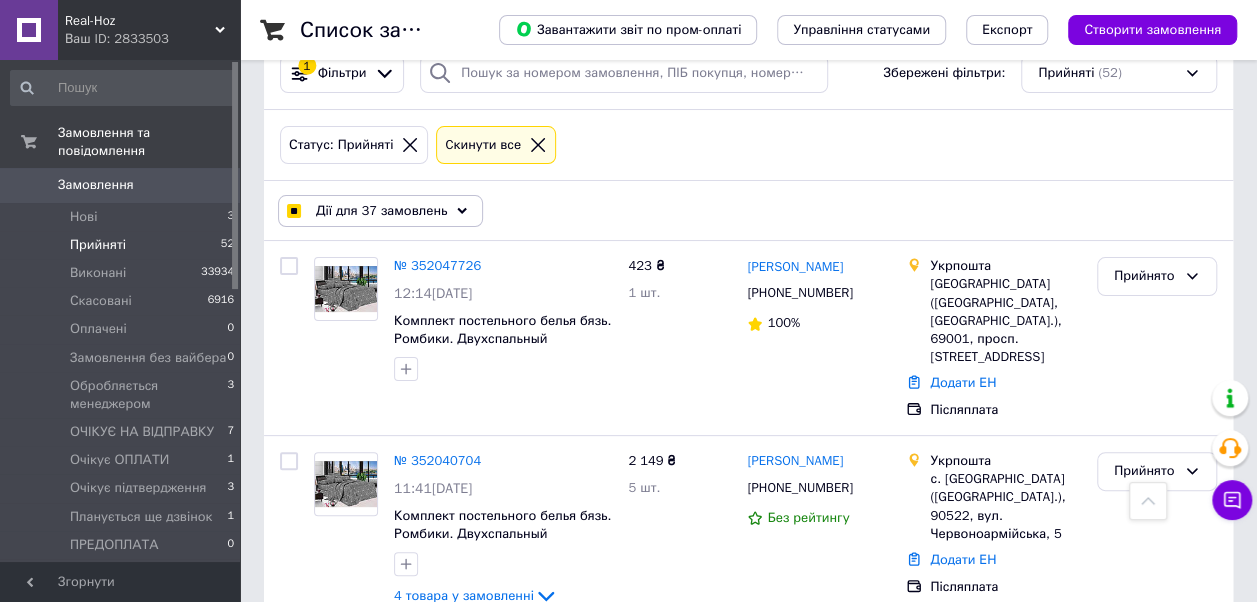 scroll, scrollTop: 0, scrollLeft: 0, axis: both 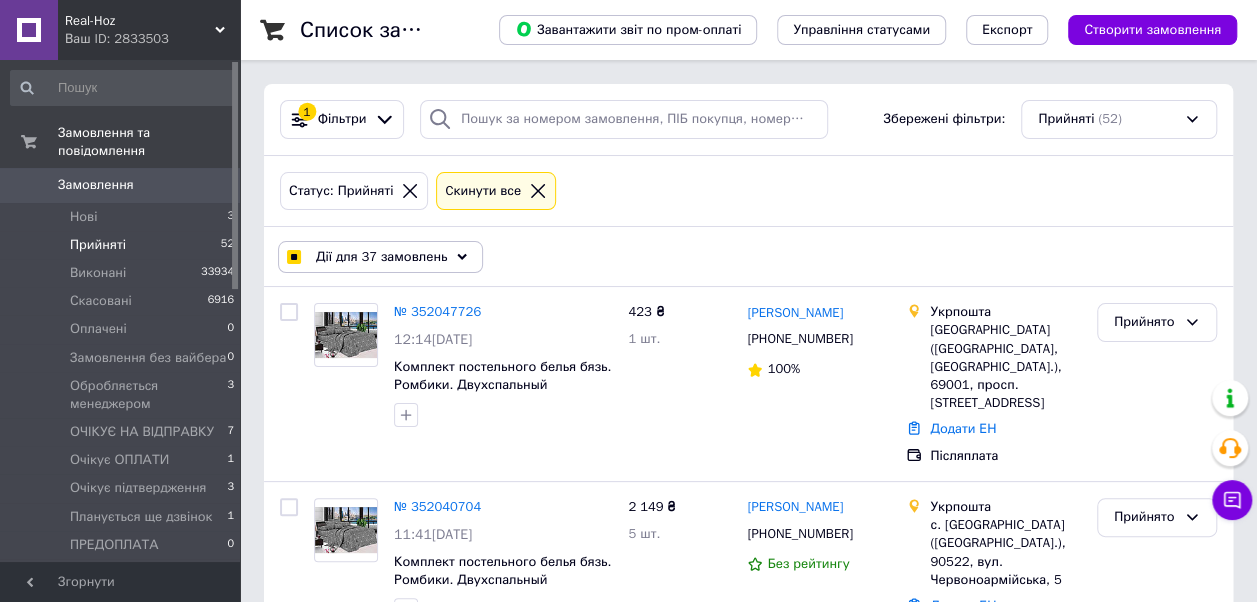 click on "Дії для 37 замовлень" at bounding box center (380, 257) 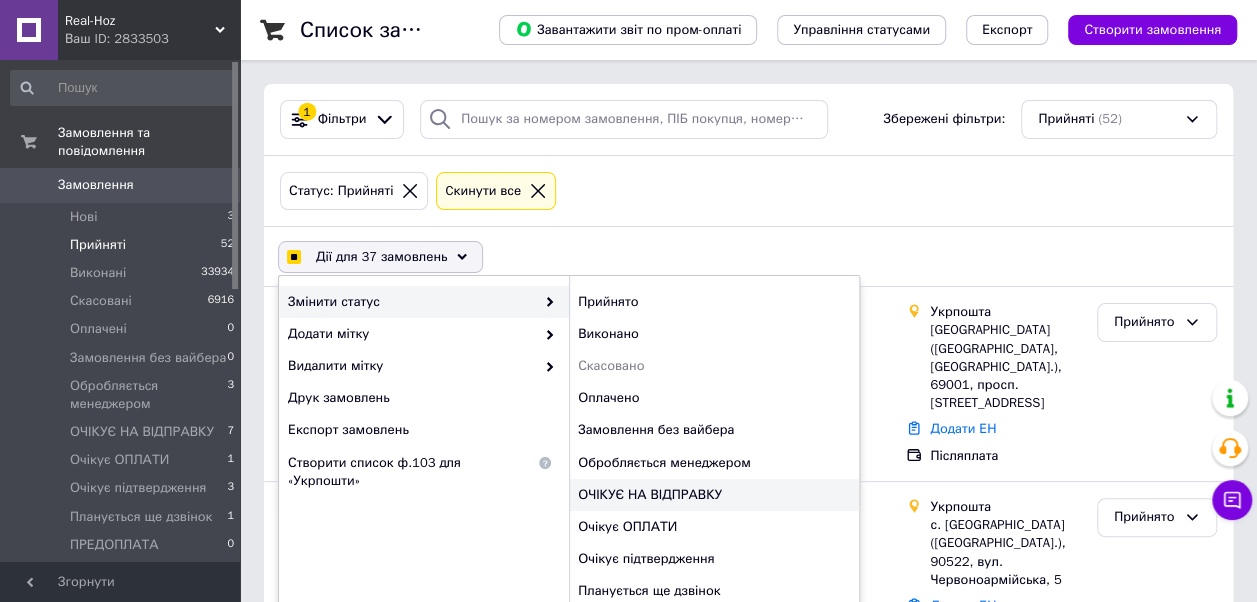 click on "ОЧІКУЄ НА ВІДПРАВКУ" at bounding box center (714, 495) 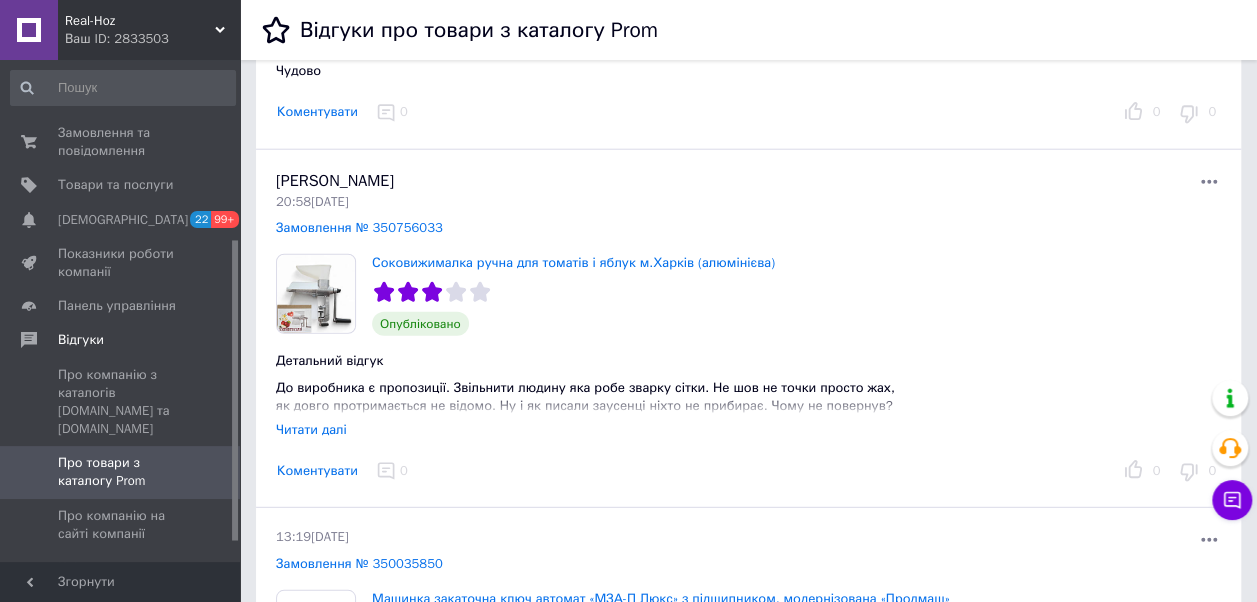 scroll, scrollTop: 2500, scrollLeft: 0, axis: vertical 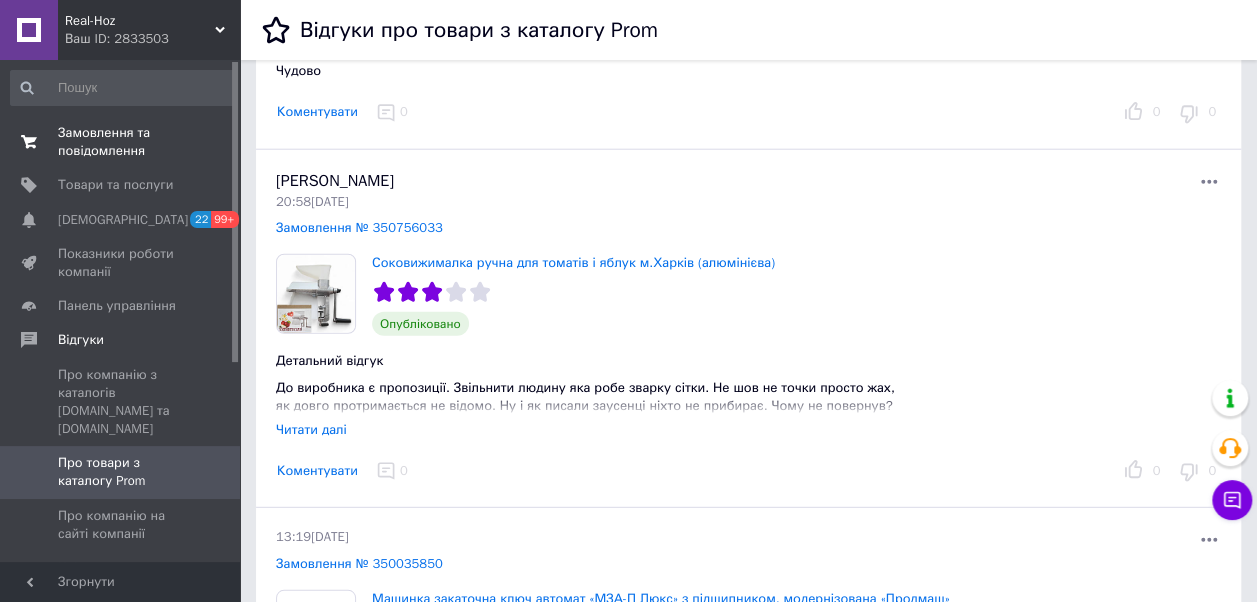 click on "Замовлення та повідомлення" at bounding box center [121, 142] 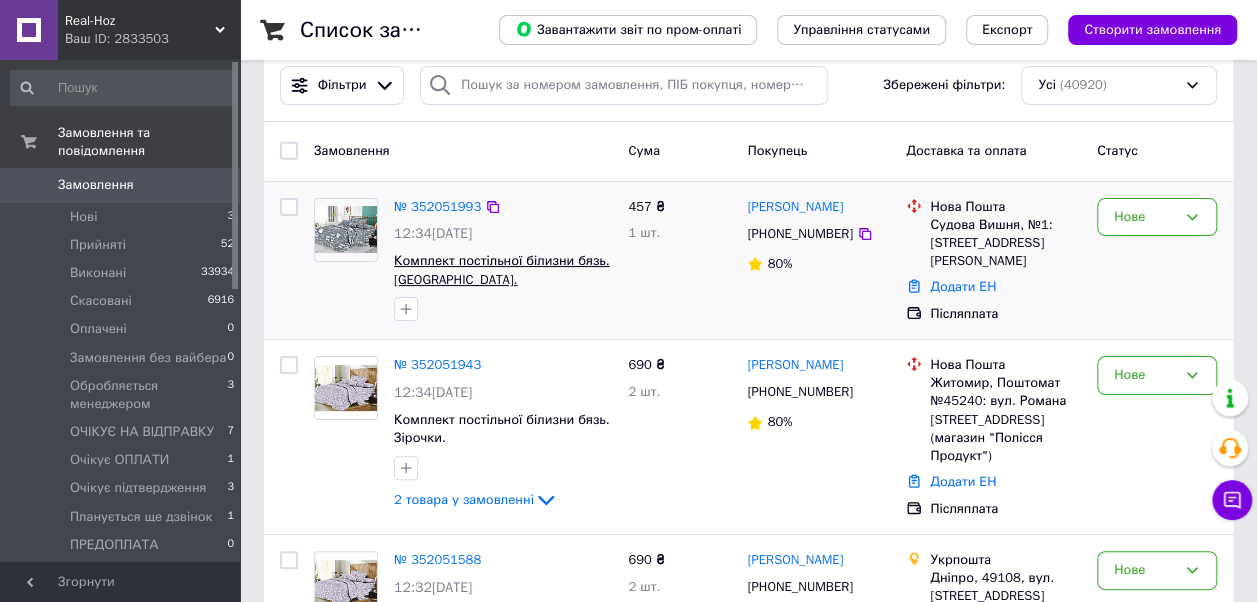 scroll, scrollTop: 0, scrollLeft: 0, axis: both 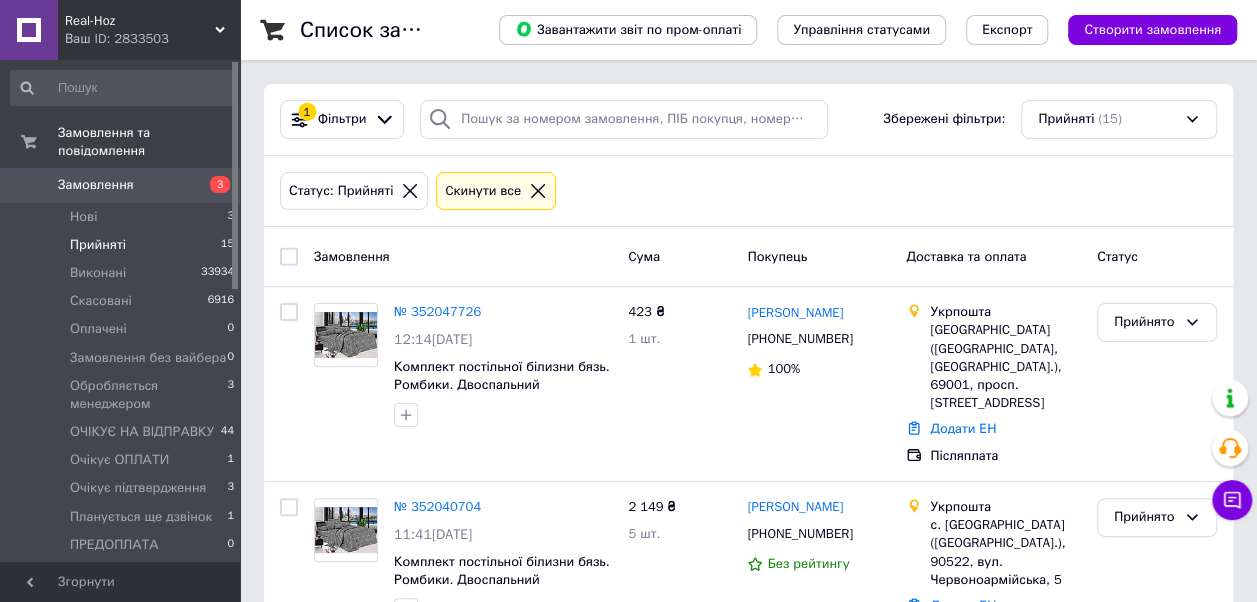 click on "Real-Hoz" at bounding box center (140, 21) 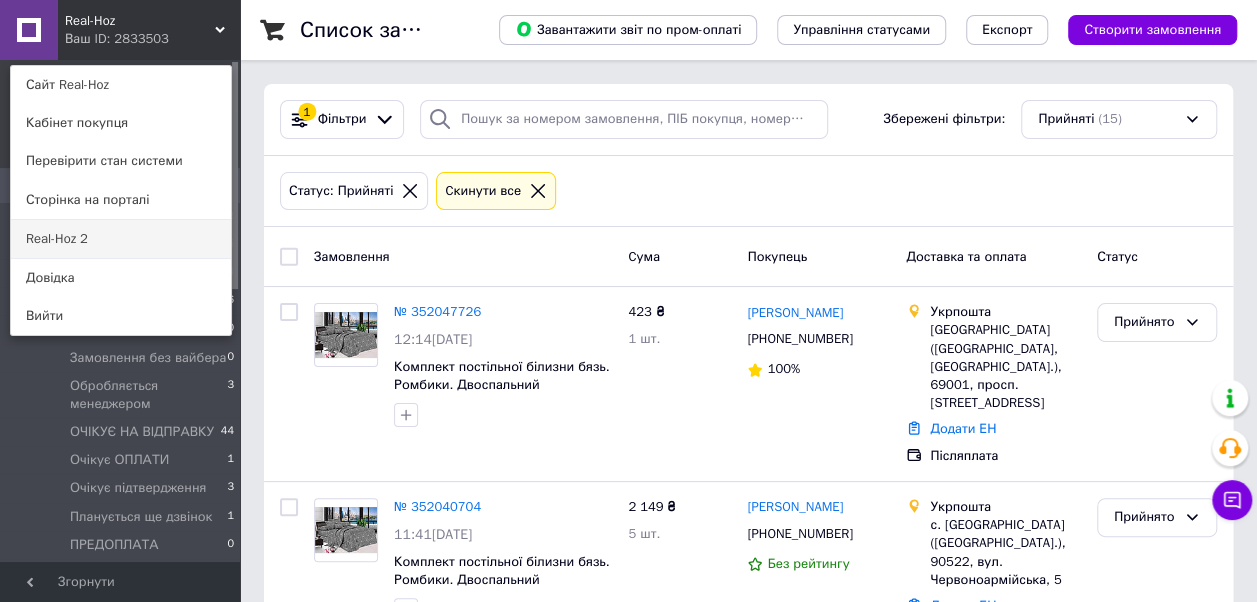 click on "Real-Hoz 2" at bounding box center [121, 239] 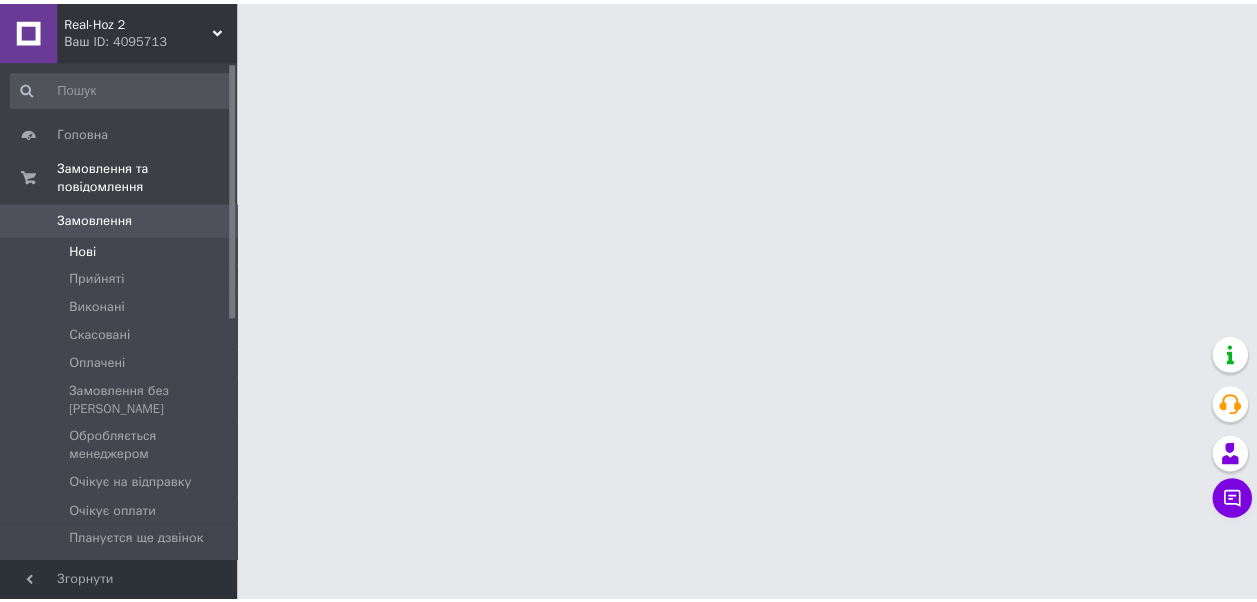 scroll, scrollTop: 0, scrollLeft: 0, axis: both 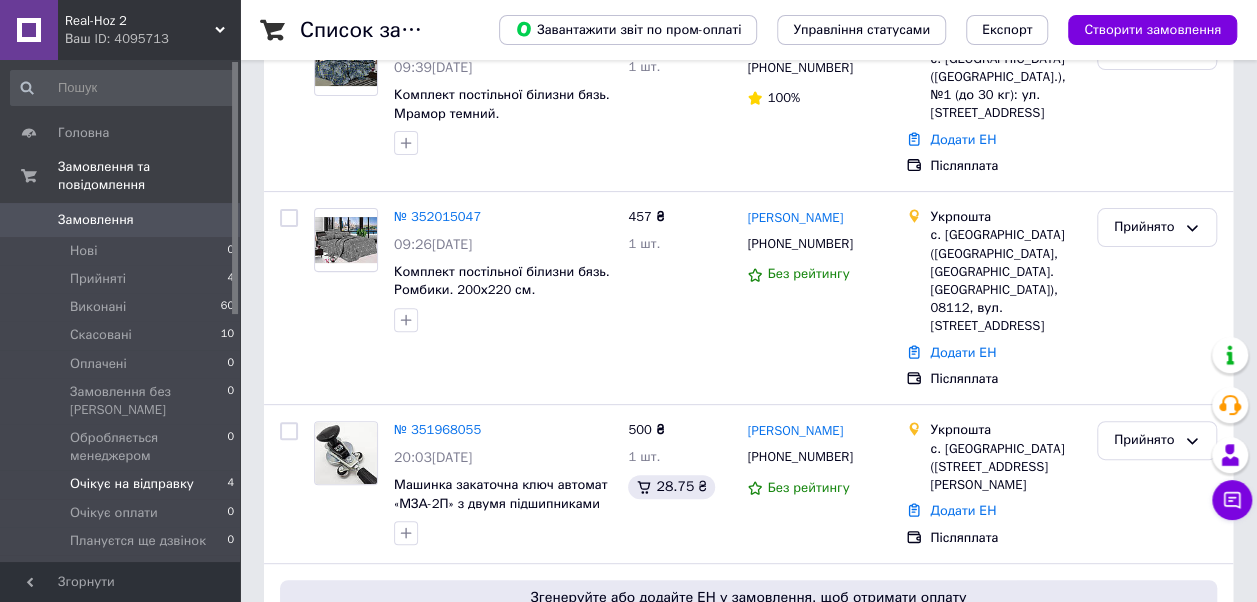 click on "Очікує на відправку" at bounding box center (132, 484) 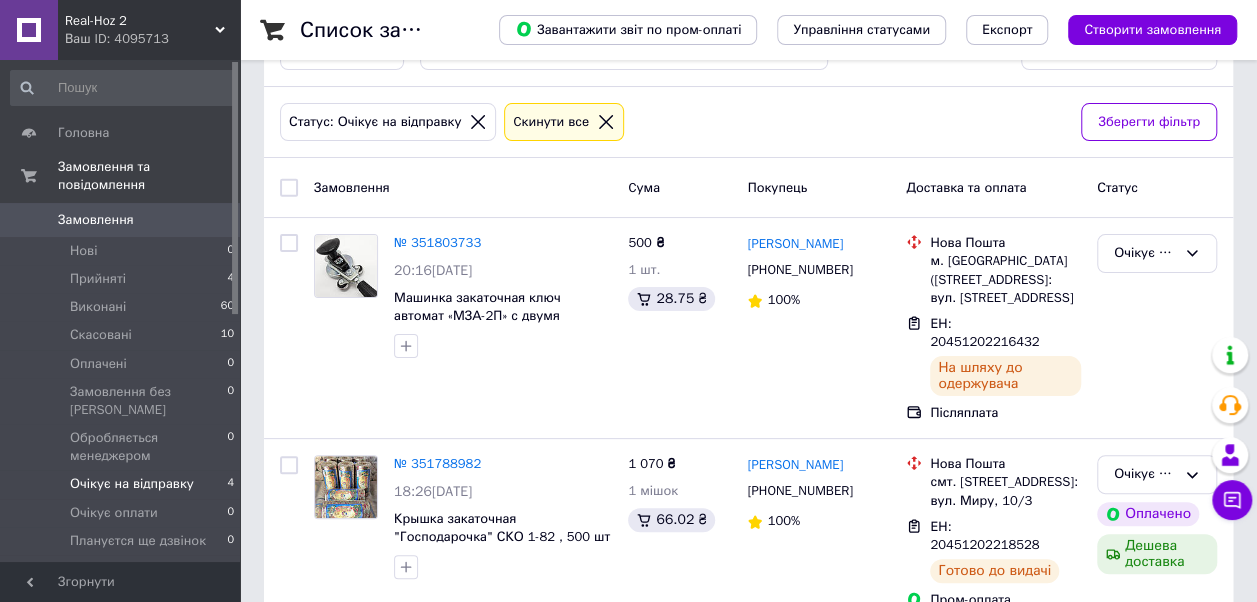 scroll, scrollTop: 100, scrollLeft: 0, axis: vertical 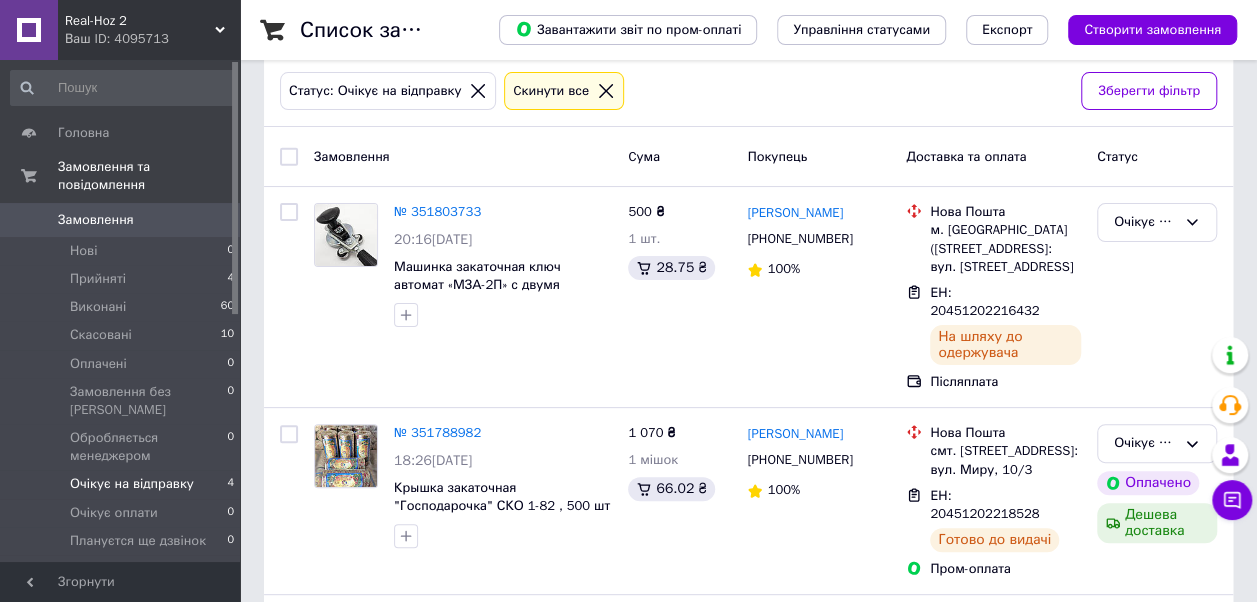 click at bounding box center [289, 157] 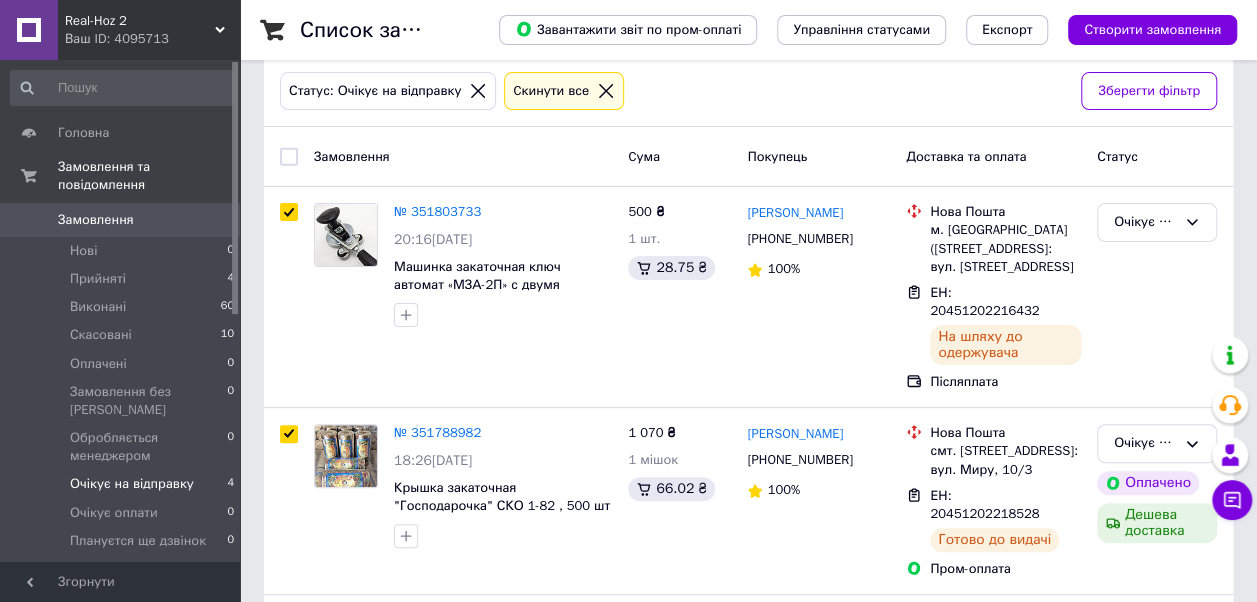 checkbox on "true" 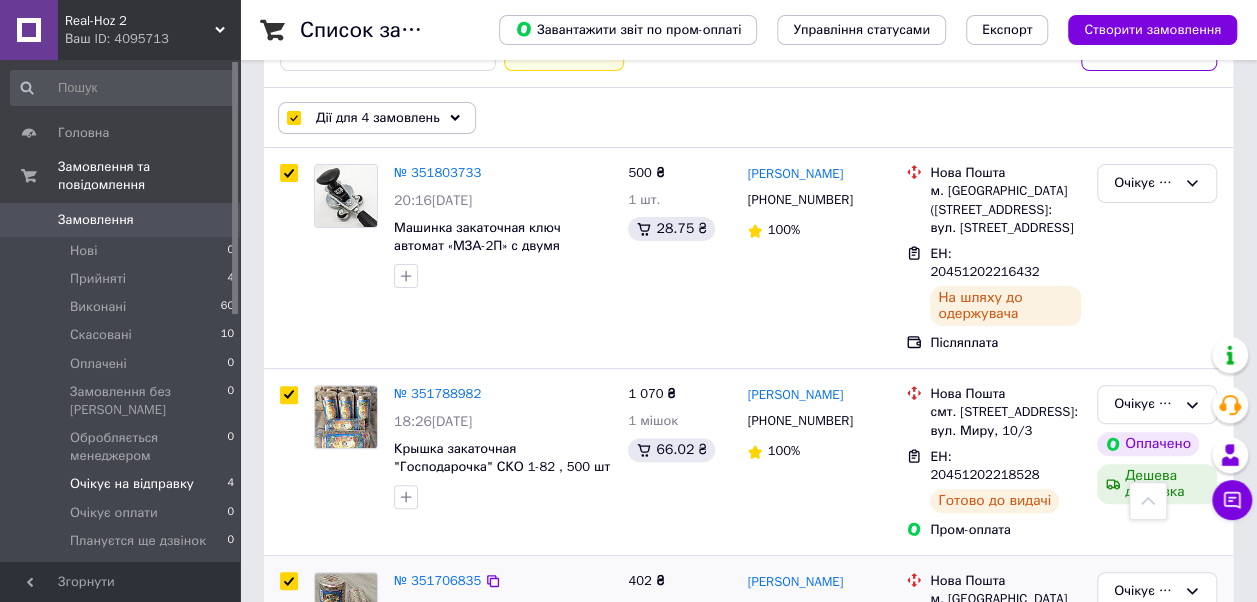 scroll, scrollTop: 0, scrollLeft: 0, axis: both 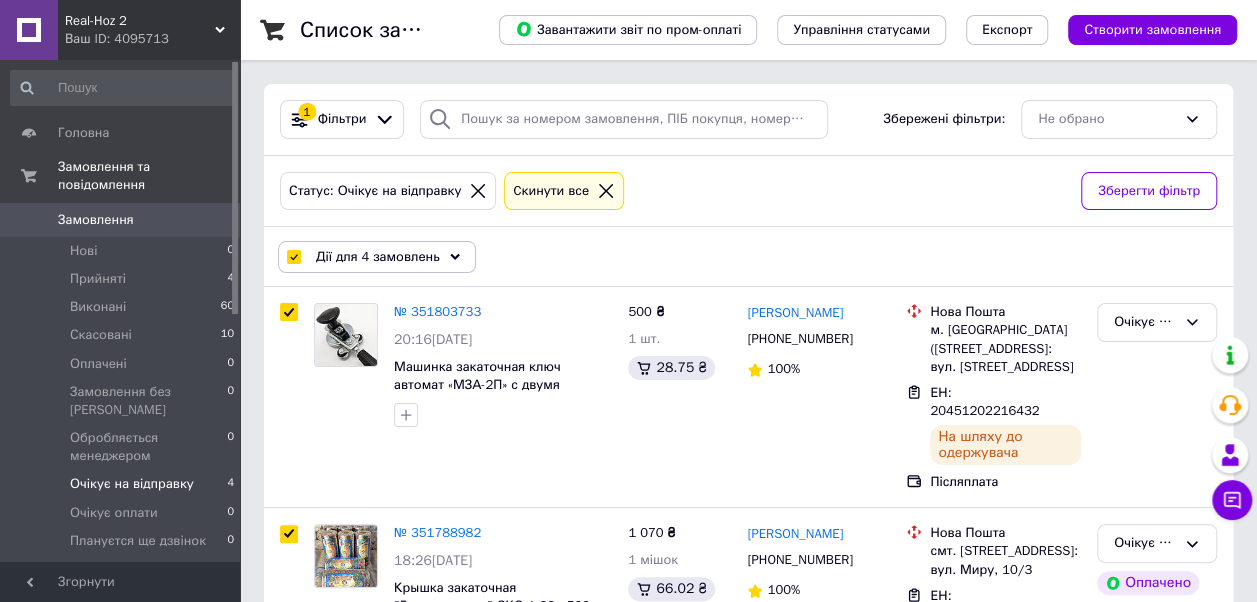 click on "Дії для 4 замовлень" at bounding box center (377, 257) 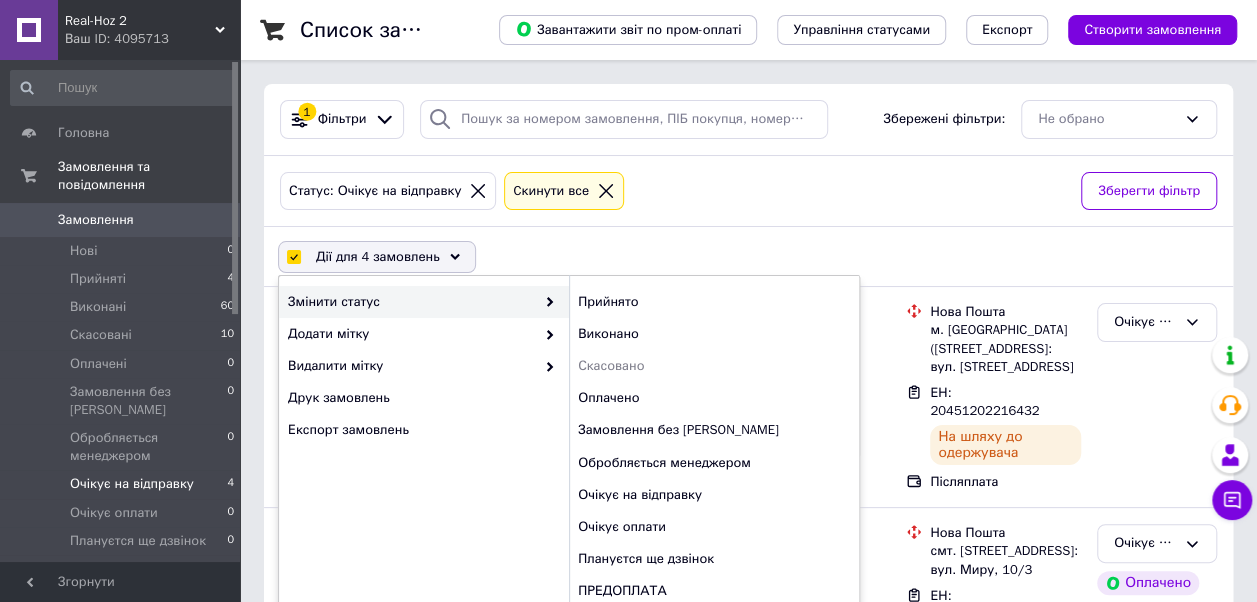 click on "Змінити статус" at bounding box center (411, 302) 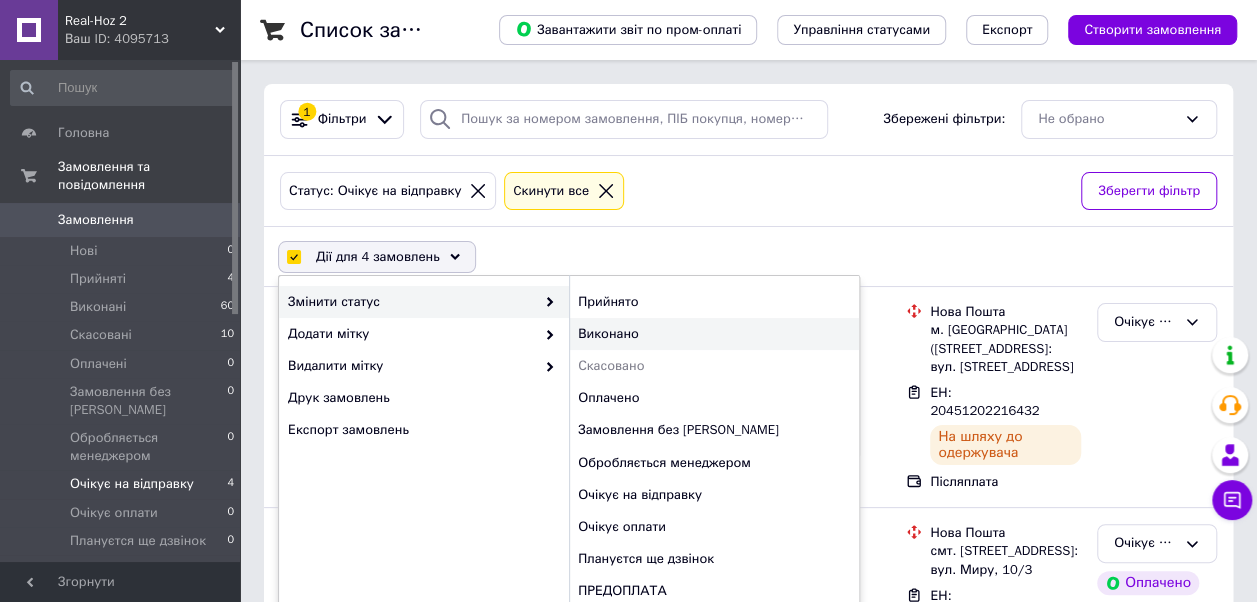 click on "Виконано" at bounding box center [714, 334] 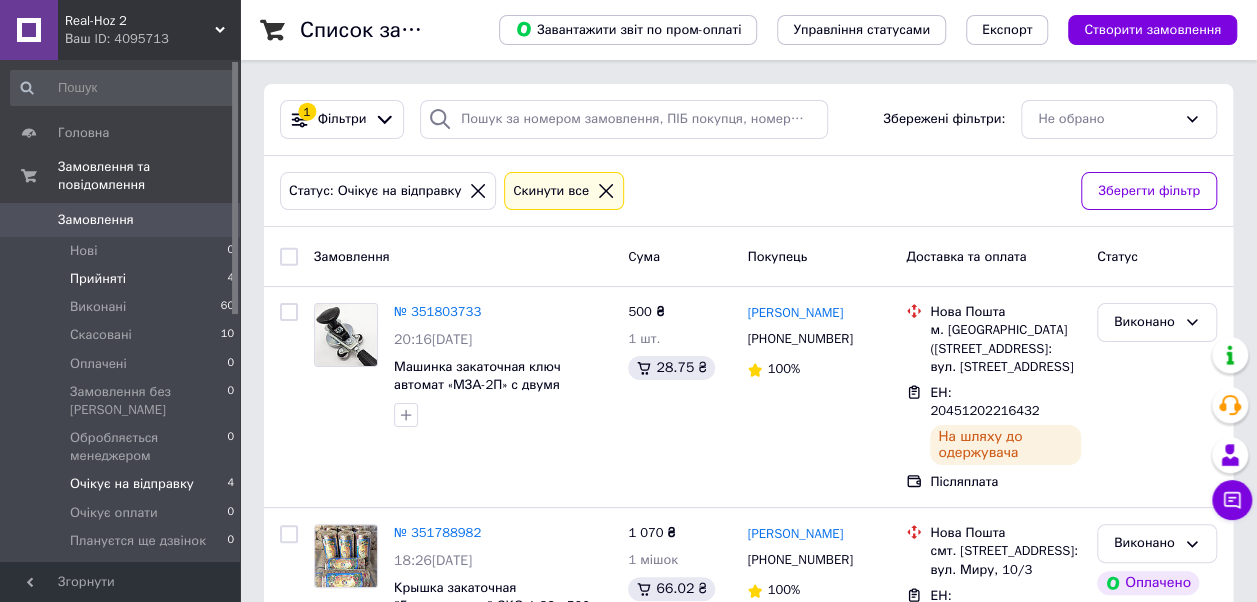 click on "Прийняті" at bounding box center [98, 279] 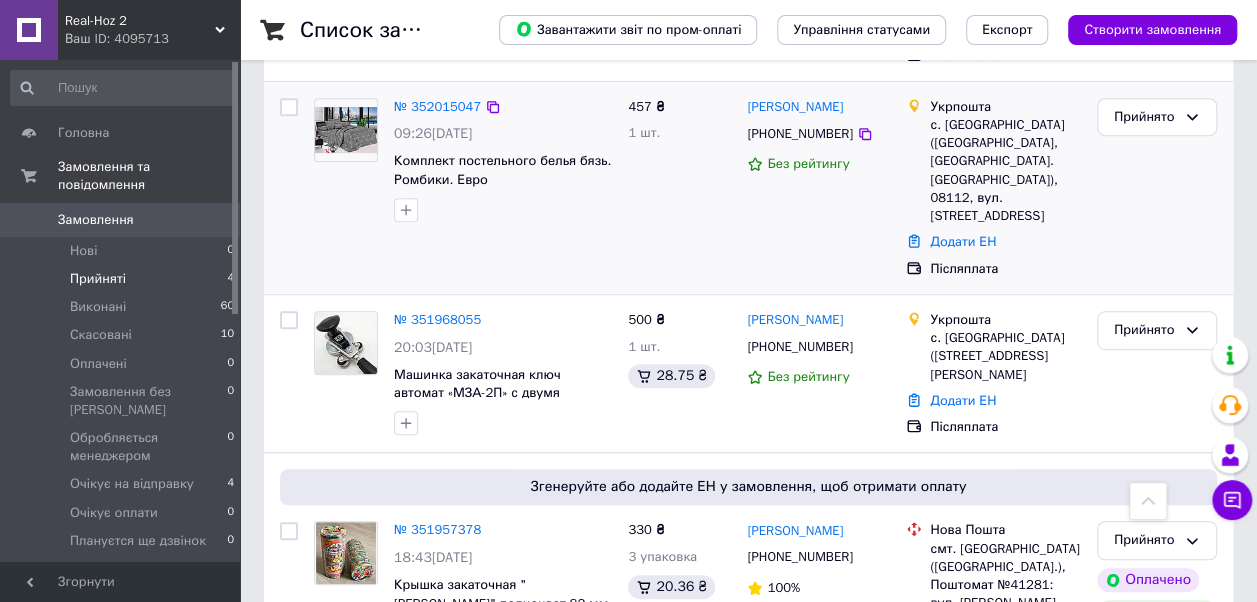 scroll, scrollTop: 482, scrollLeft: 0, axis: vertical 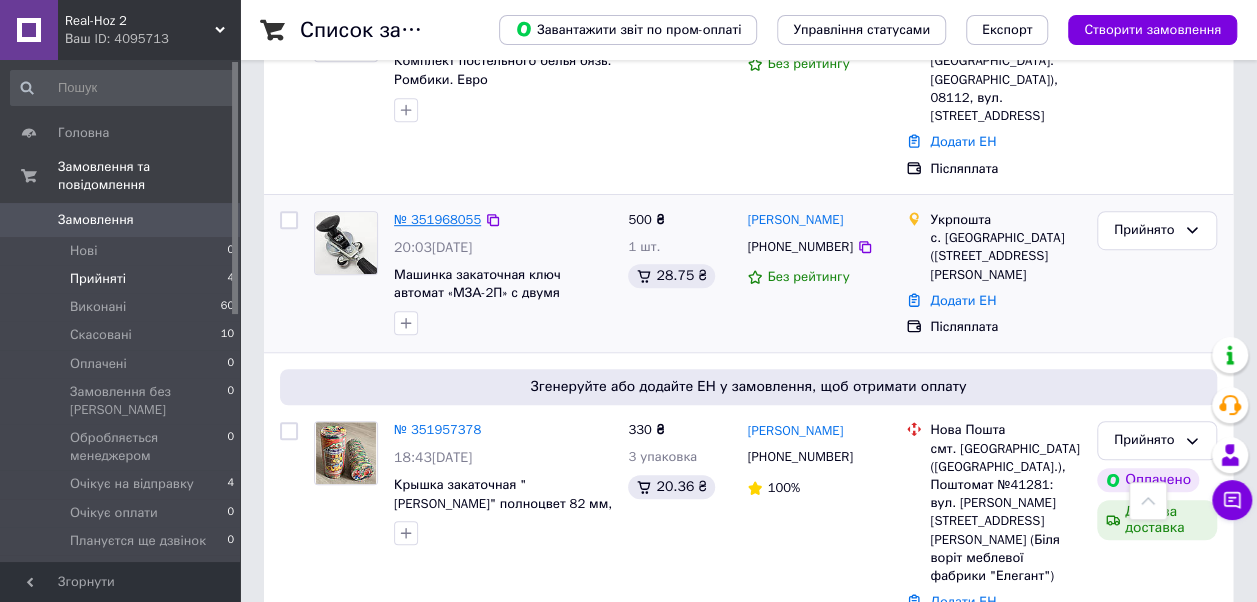 click on "№ 351968055" at bounding box center [437, 219] 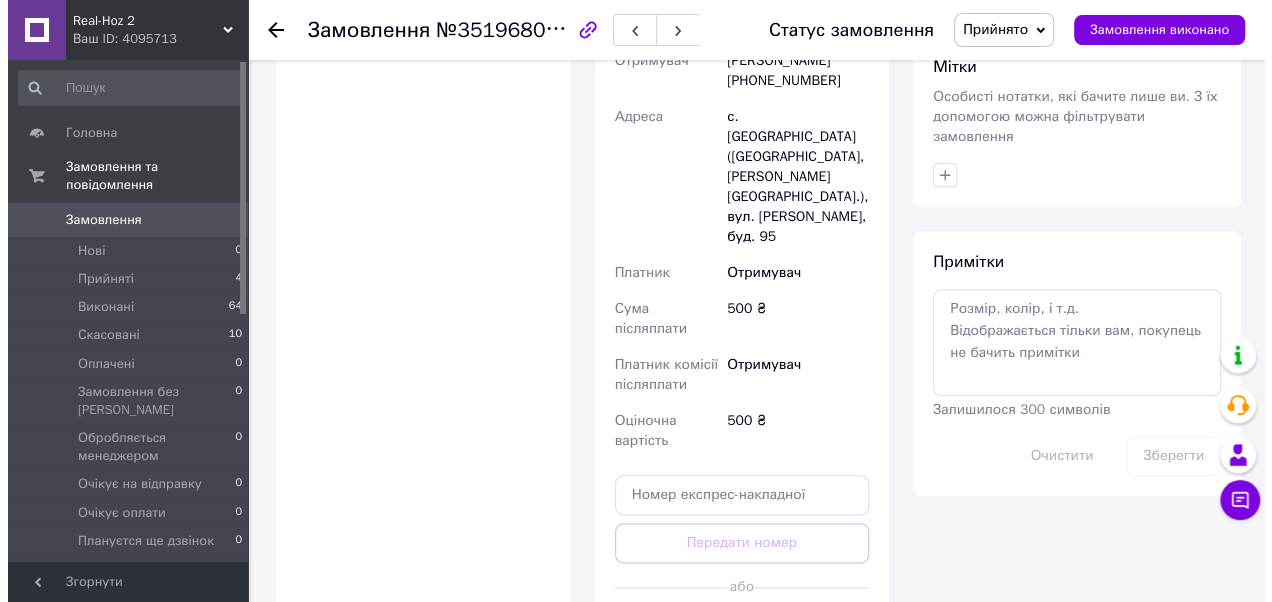 scroll, scrollTop: 1000, scrollLeft: 0, axis: vertical 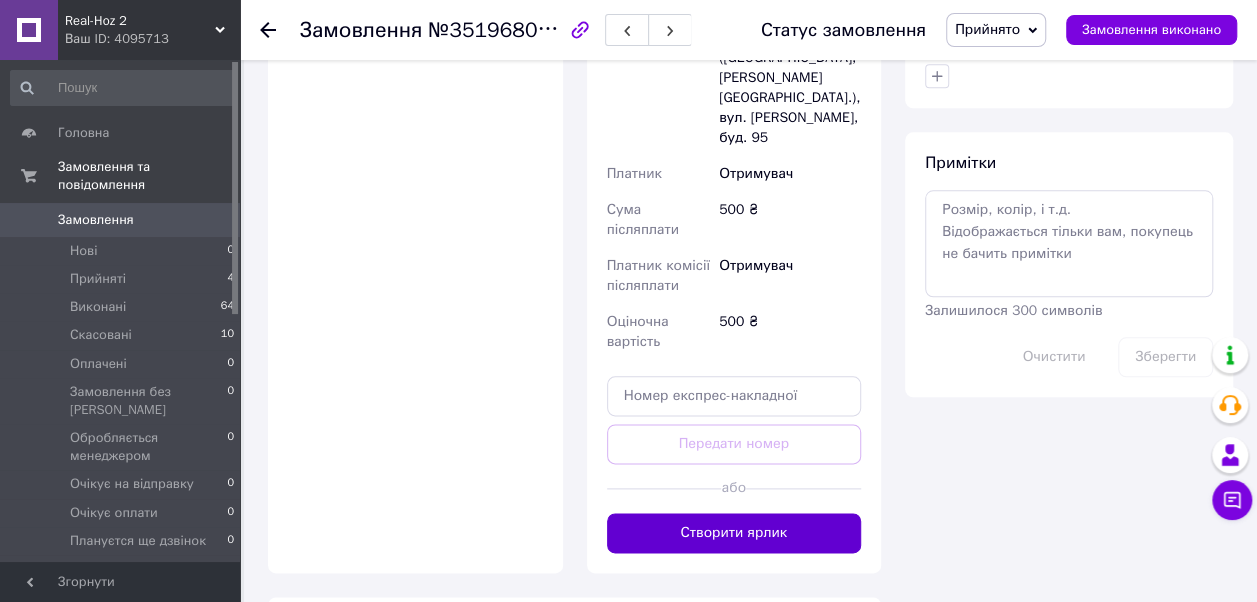 click on "Створити ярлик" at bounding box center [734, 533] 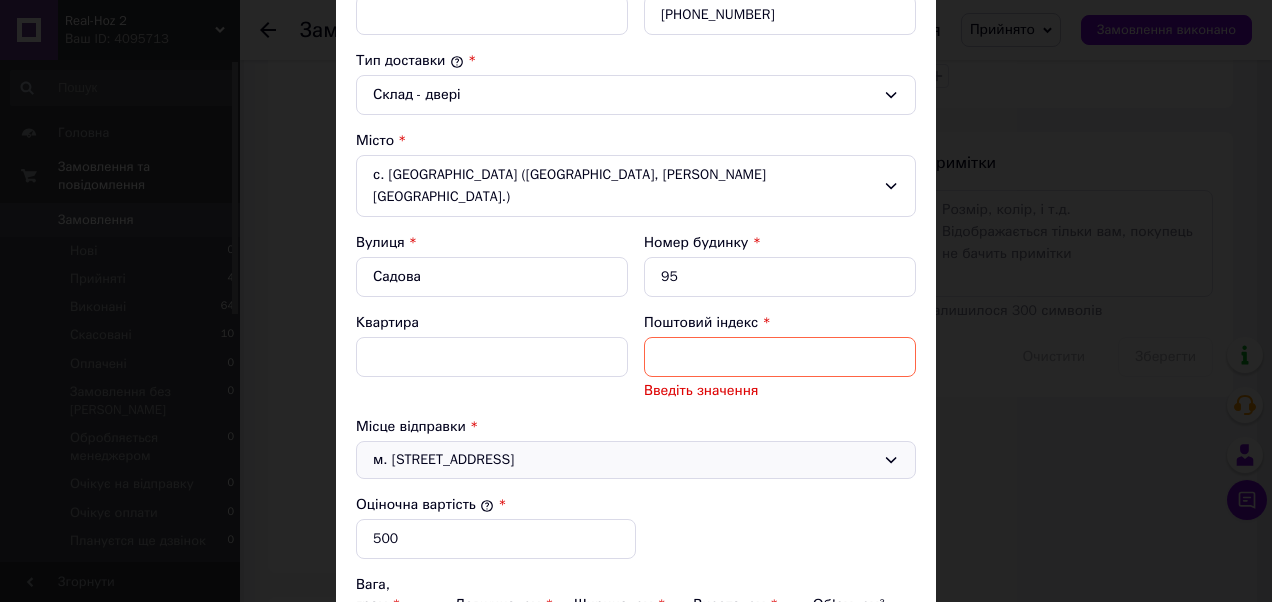scroll, scrollTop: 400, scrollLeft: 0, axis: vertical 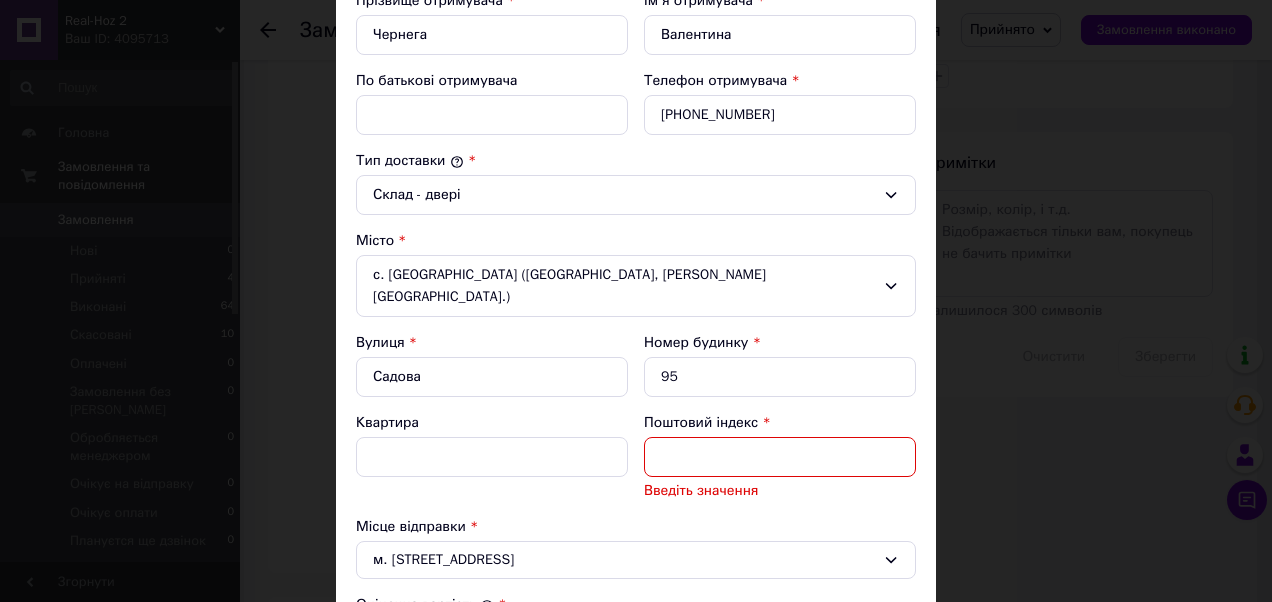 click on "Поштовий індекс" at bounding box center (780, 457) 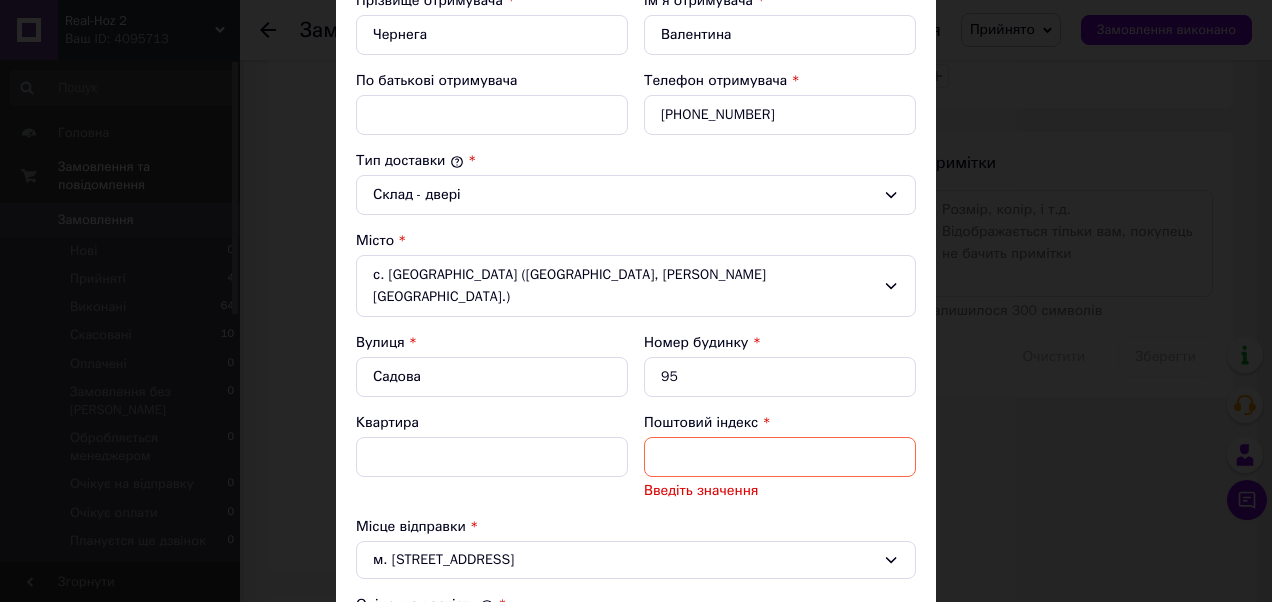 click on "Квартира" at bounding box center (492, 457) 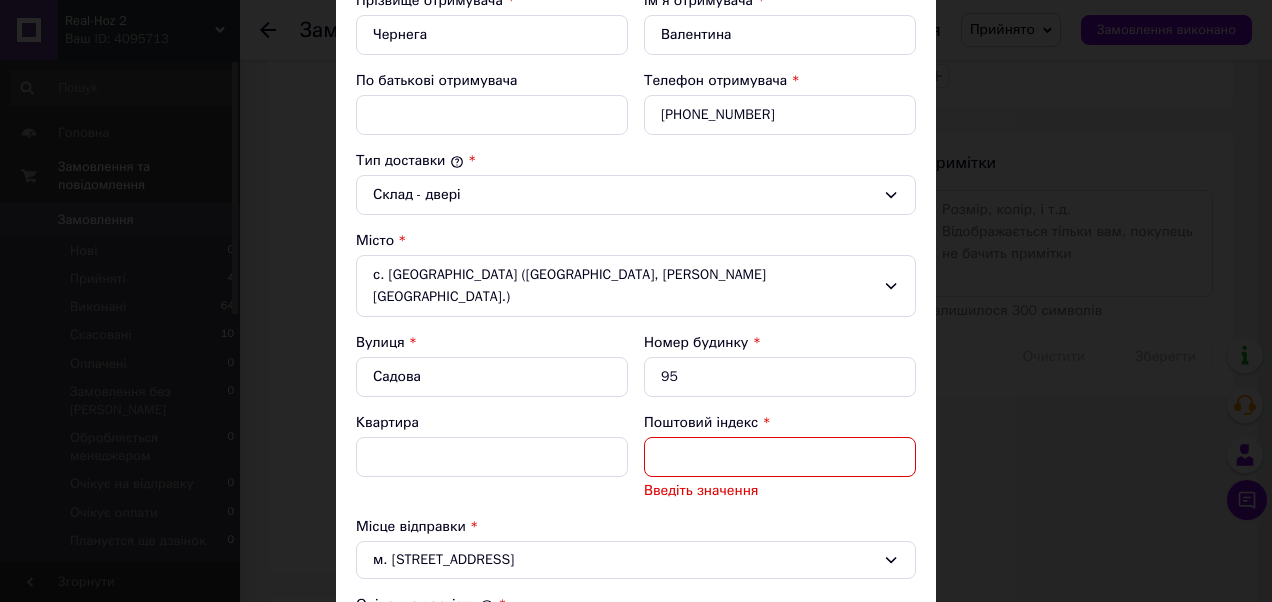 click on "Поштовий індекс" at bounding box center (780, 457) 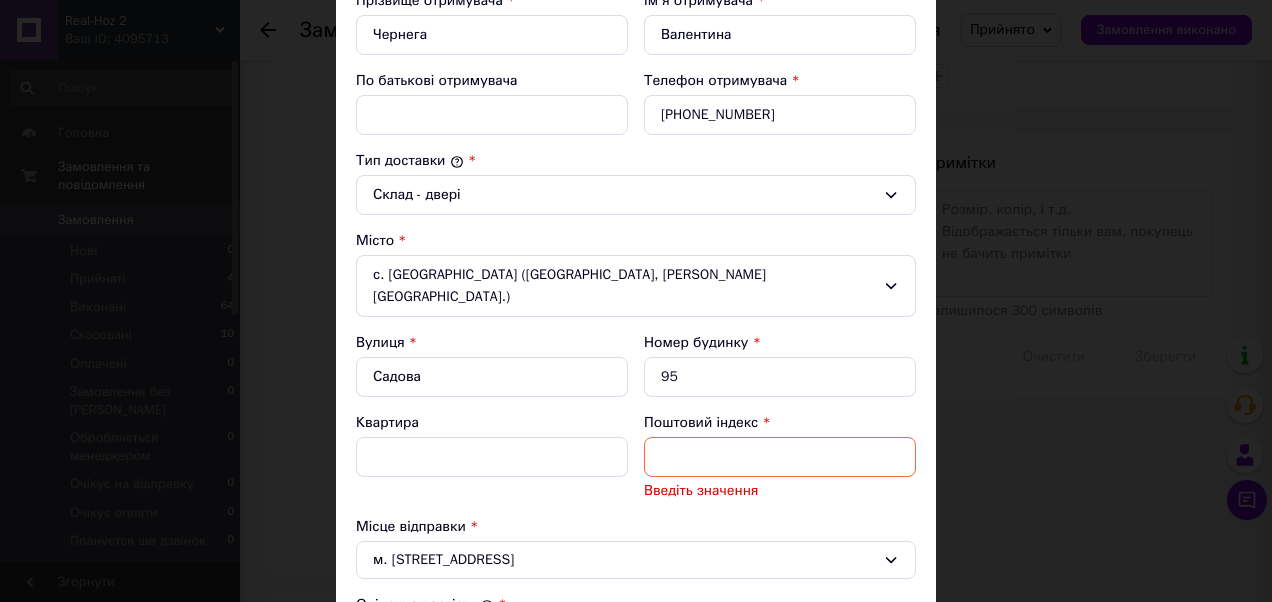 click on "Квартира" at bounding box center (492, 457) 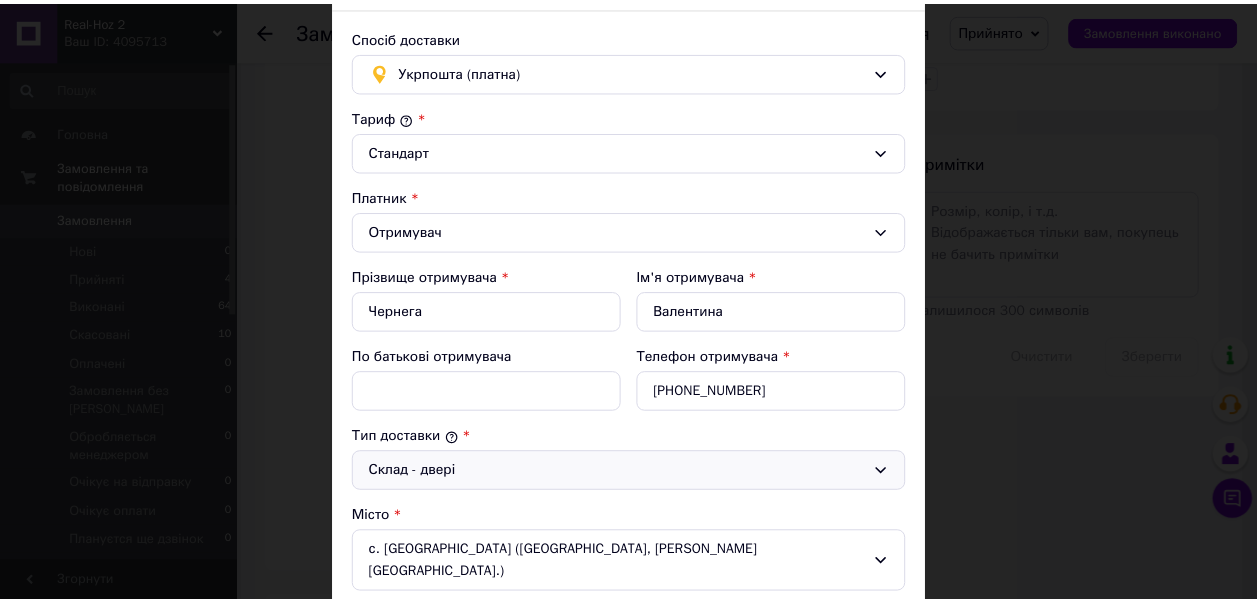 scroll, scrollTop: 0, scrollLeft: 0, axis: both 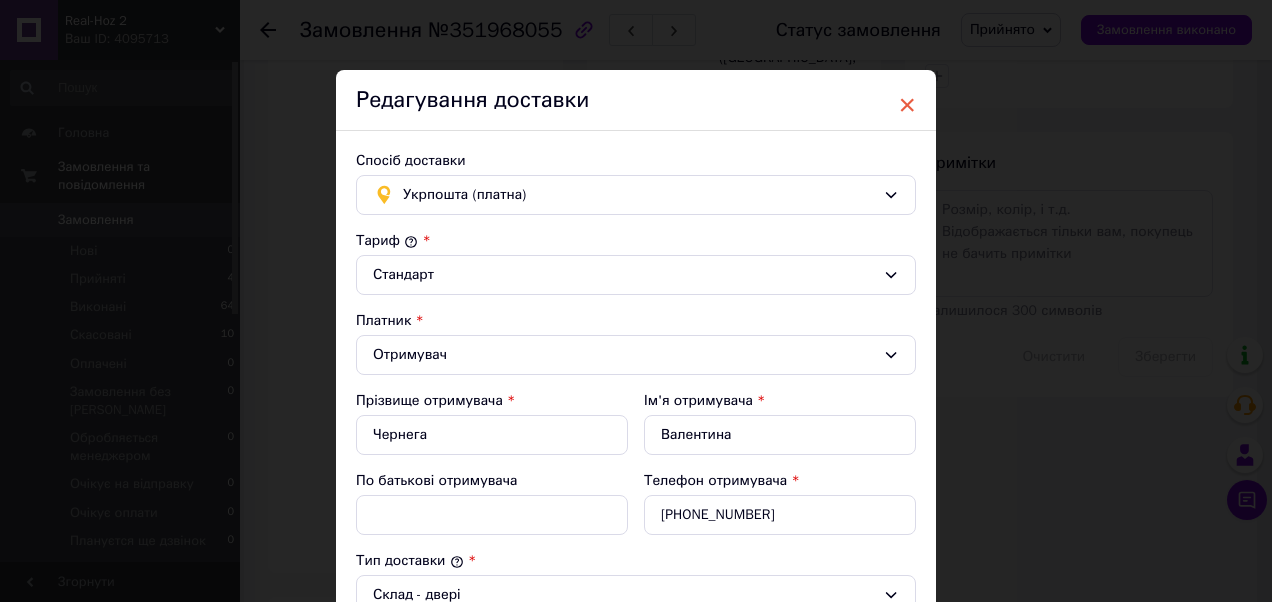 click on "×" at bounding box center (907, 105) 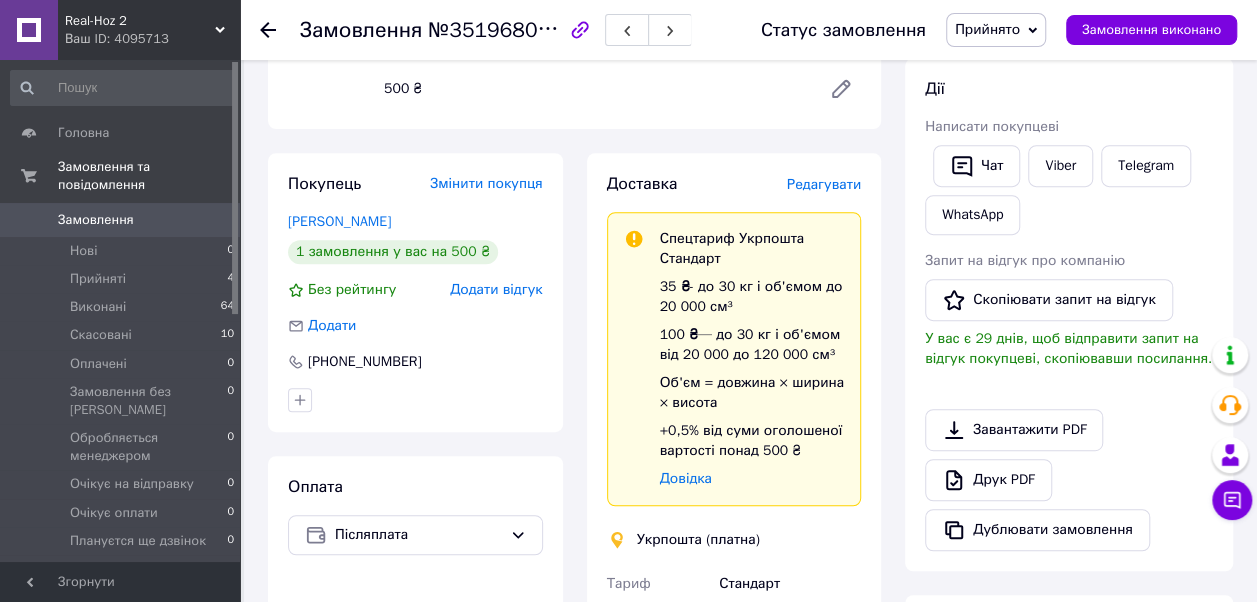 scroll, scrollTop: 300, scrollLeft: 0, axis: vertical 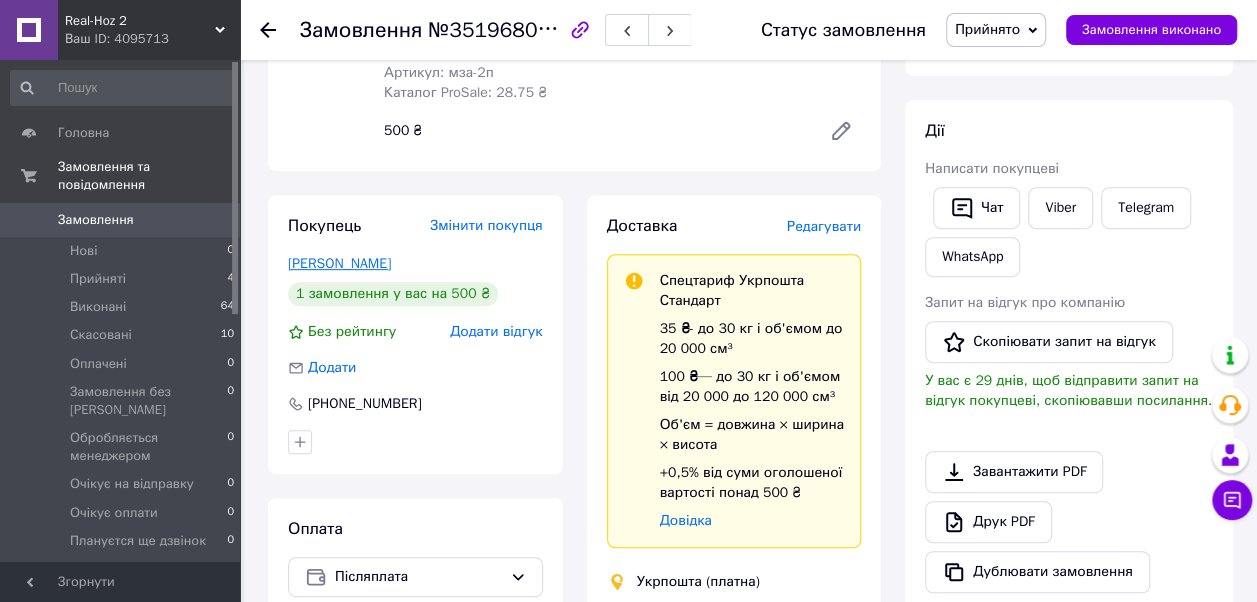 click on "[PERSON_NAME]" at bounding box center (339, 263) 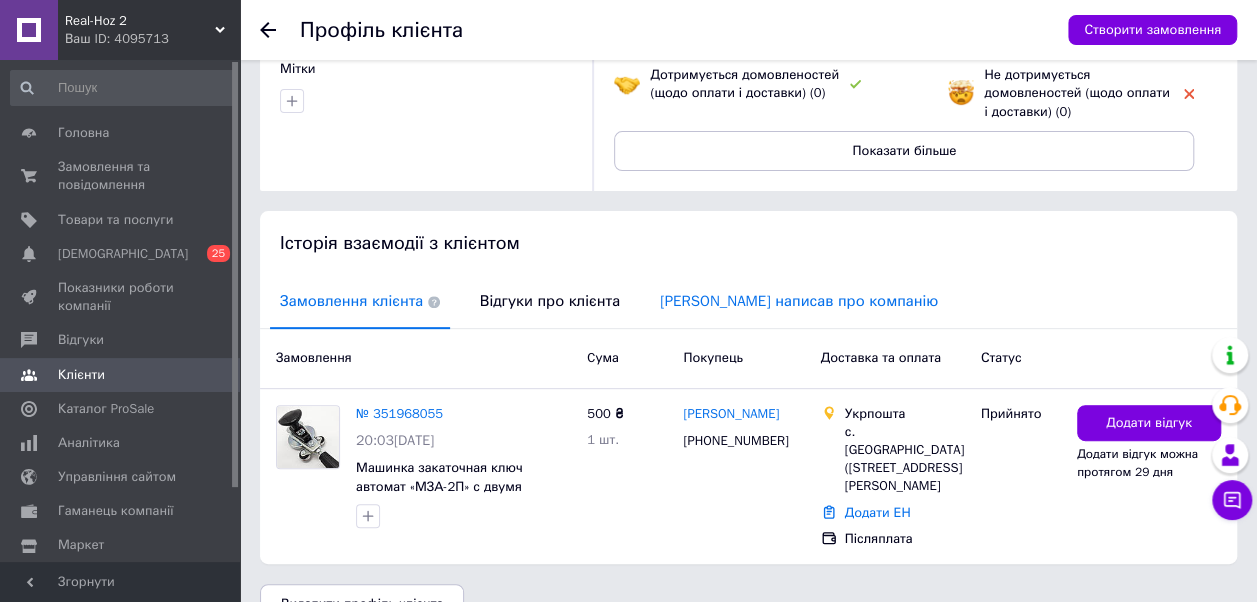 scroll, scrollTop: 300, scrollLeft: 0, axis: vertical 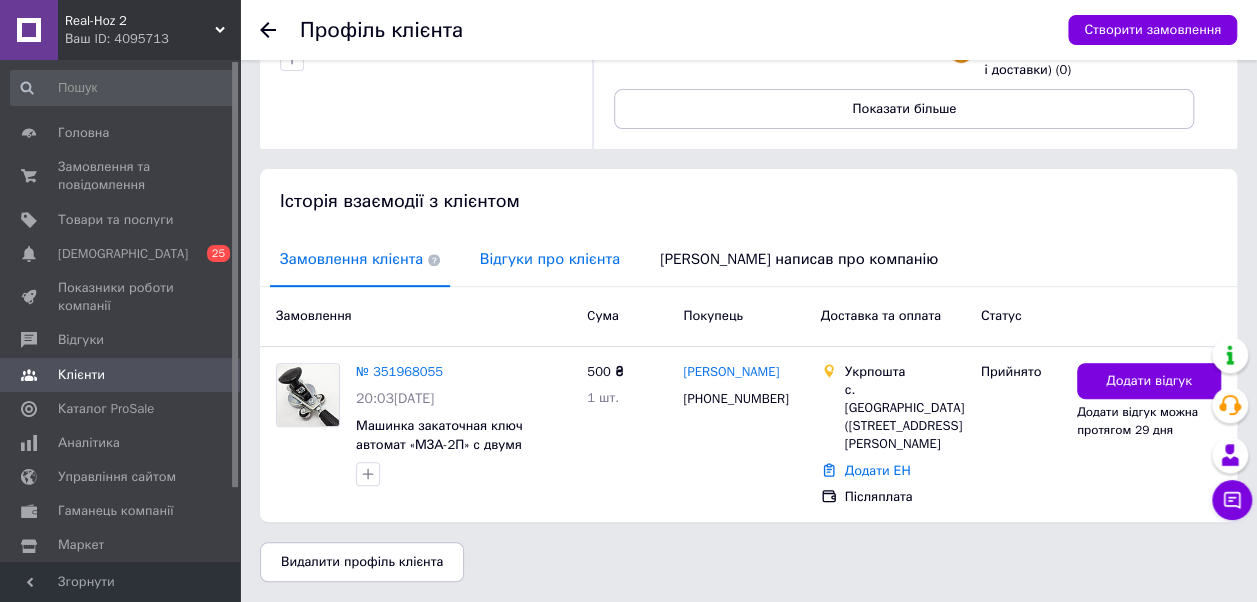 click on "Відгуки про клієнта" at bounding box center [550, 259] 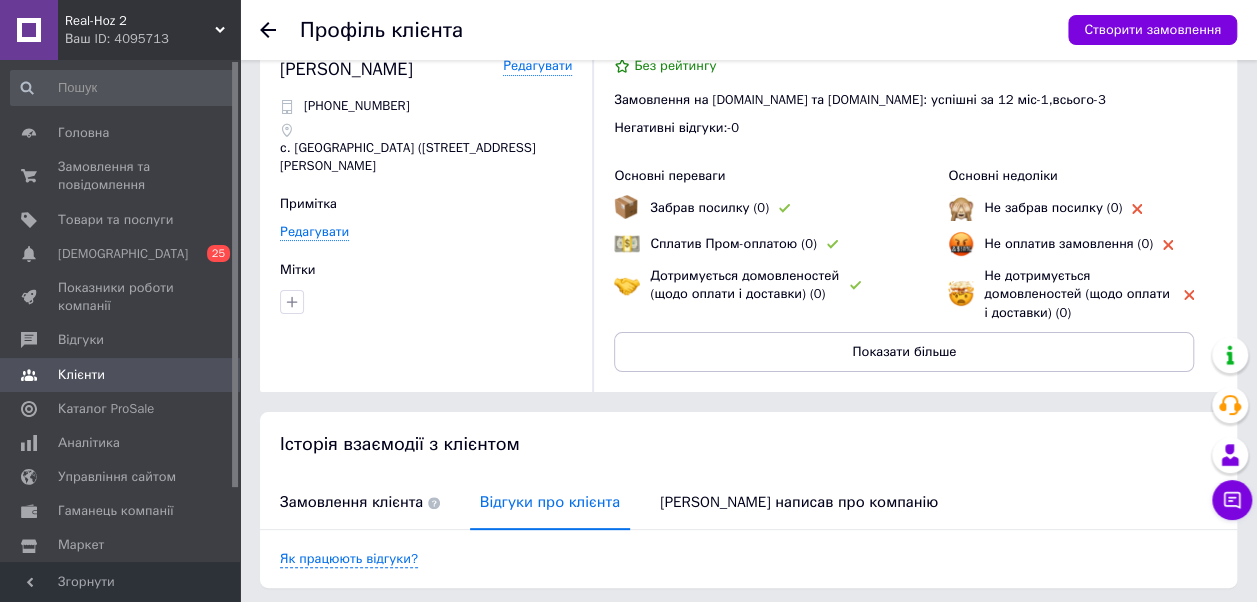 scroll, scrollTop: 0, scrollLeft: 0, axis: both 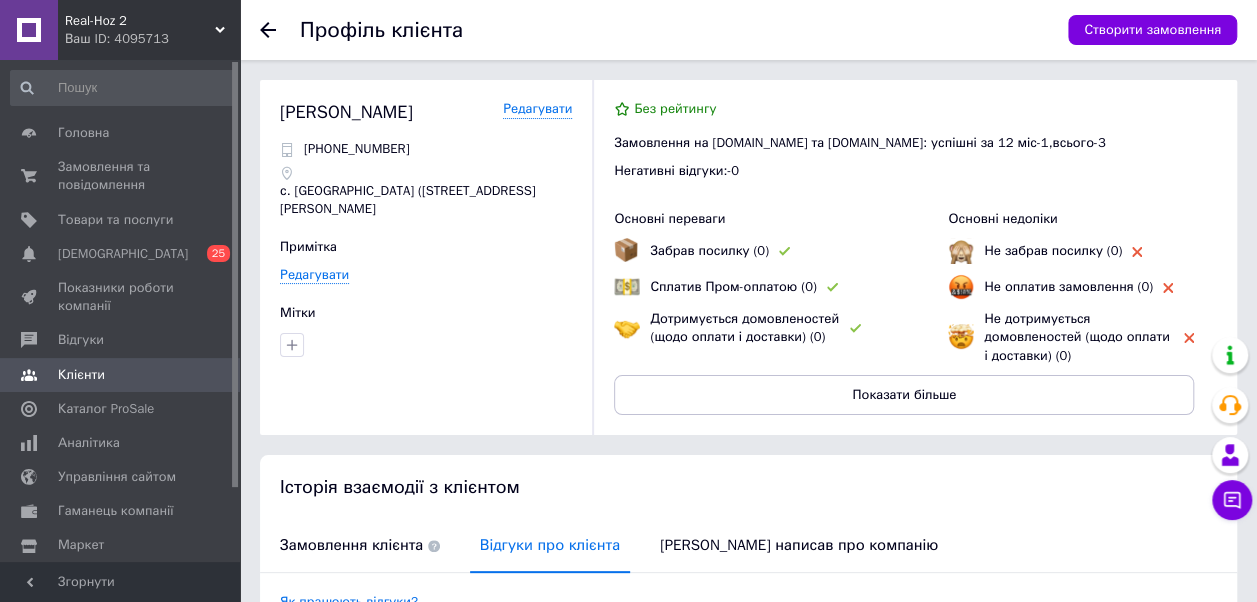 click 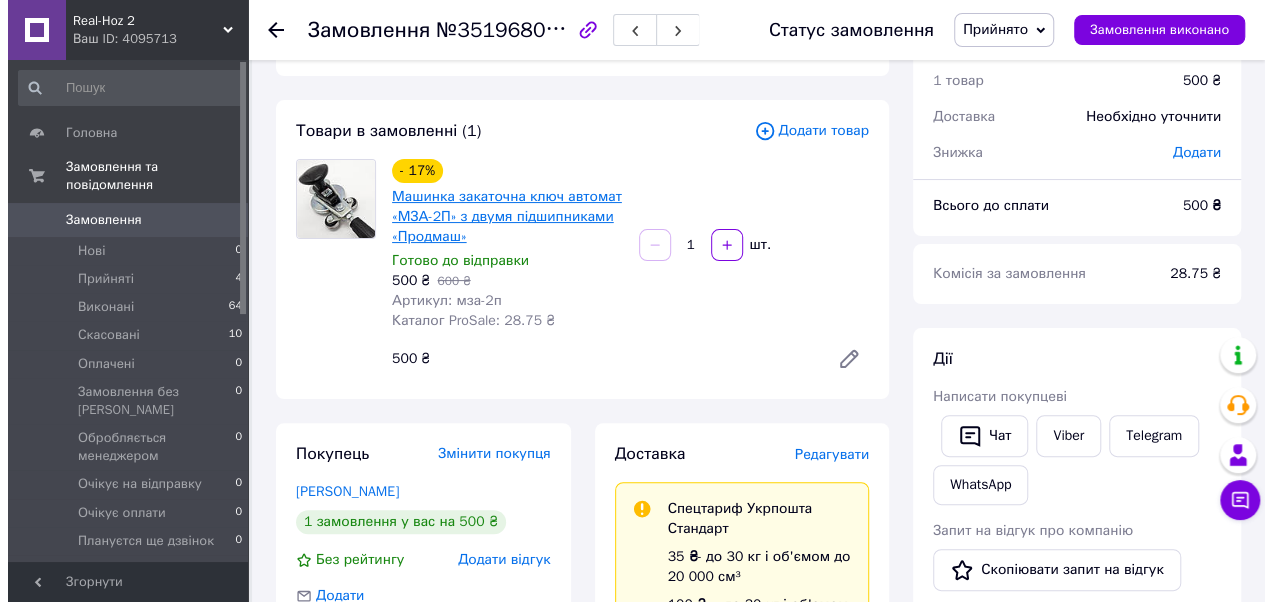 scroll, scrollTop: 0, scrollLeft: 0, axis: both 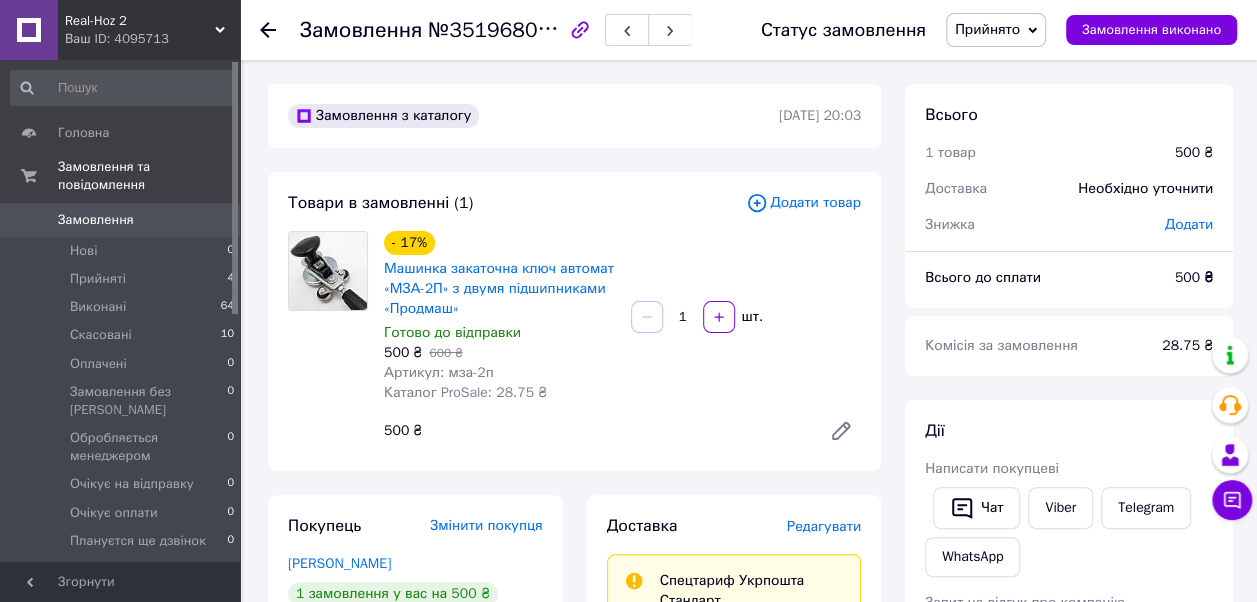 click on "Прийнято" at bounding box center (987, 29) 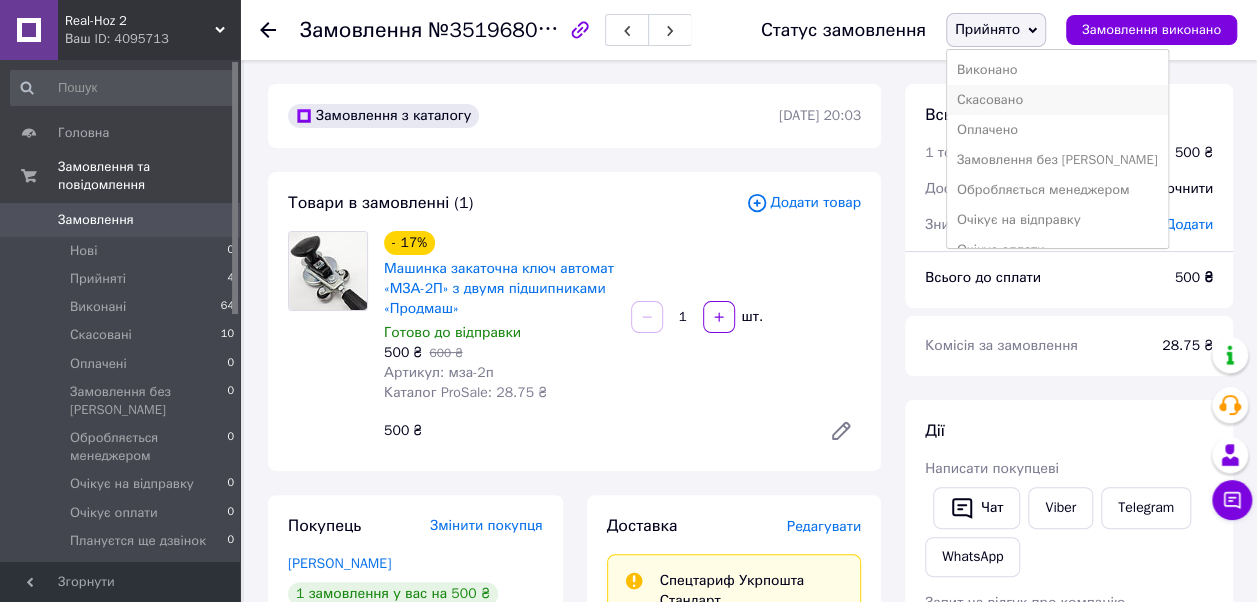 click on "Скасовано" at bounding box center [1057, 100] 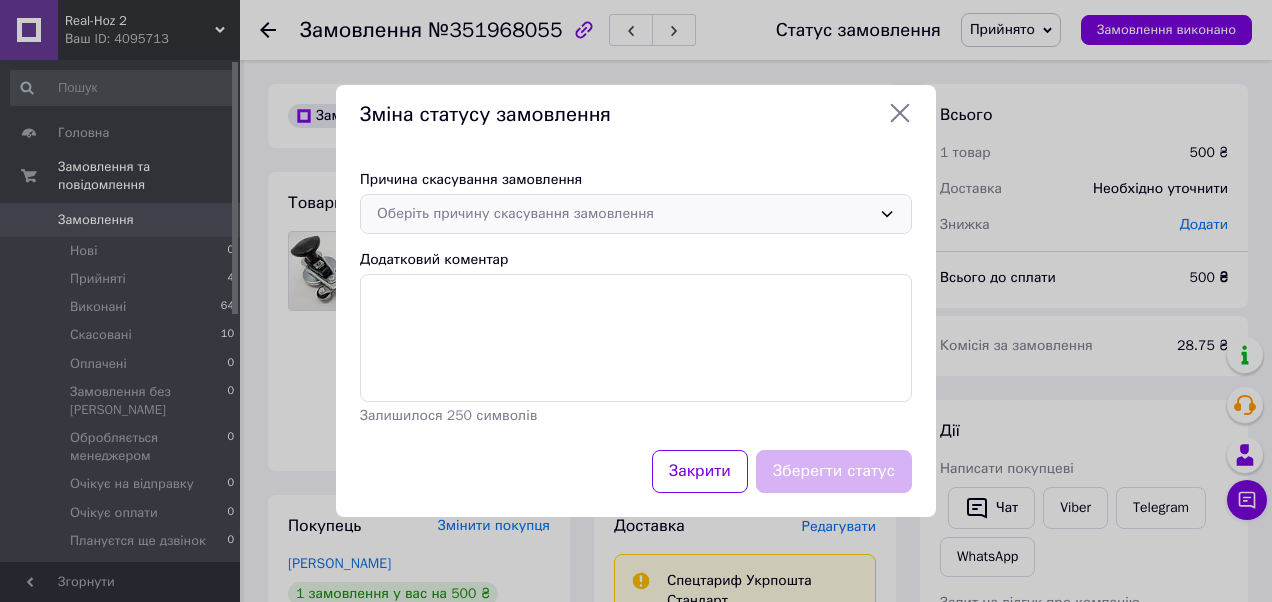 click on "Оберіть причину скасування замовлення" at bounding box center [624, 214] 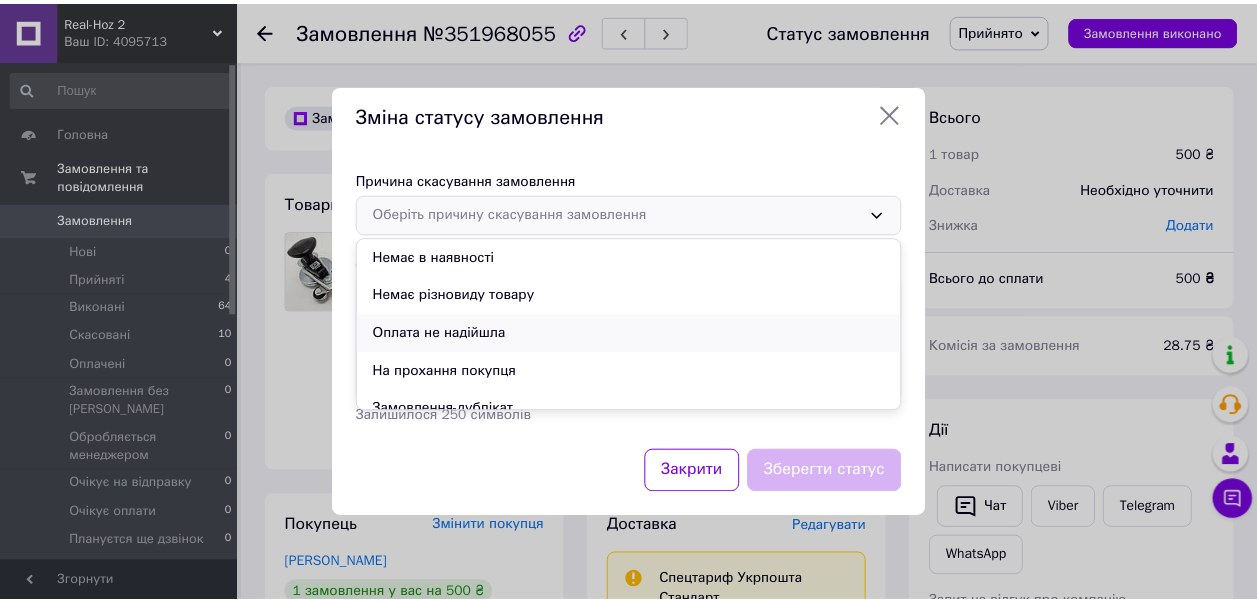 scroll, scrollTop: 93, scrollLeft: 0, axis: vertical 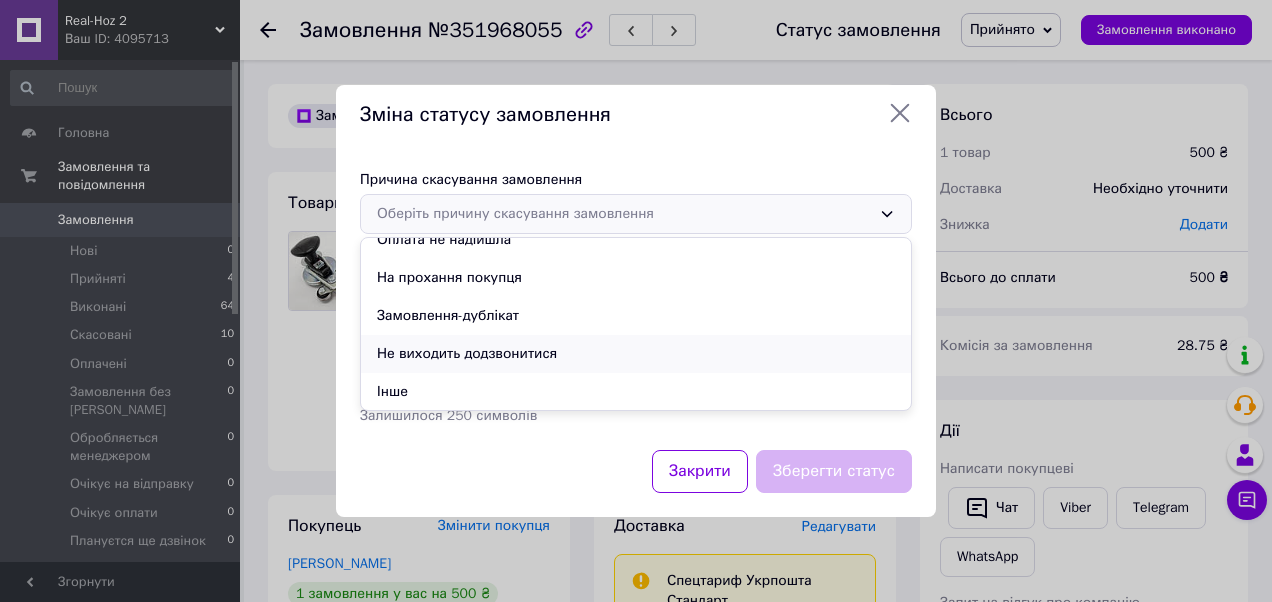 click on "Не виходить додзвонитися" at bounding box center (636, 354) 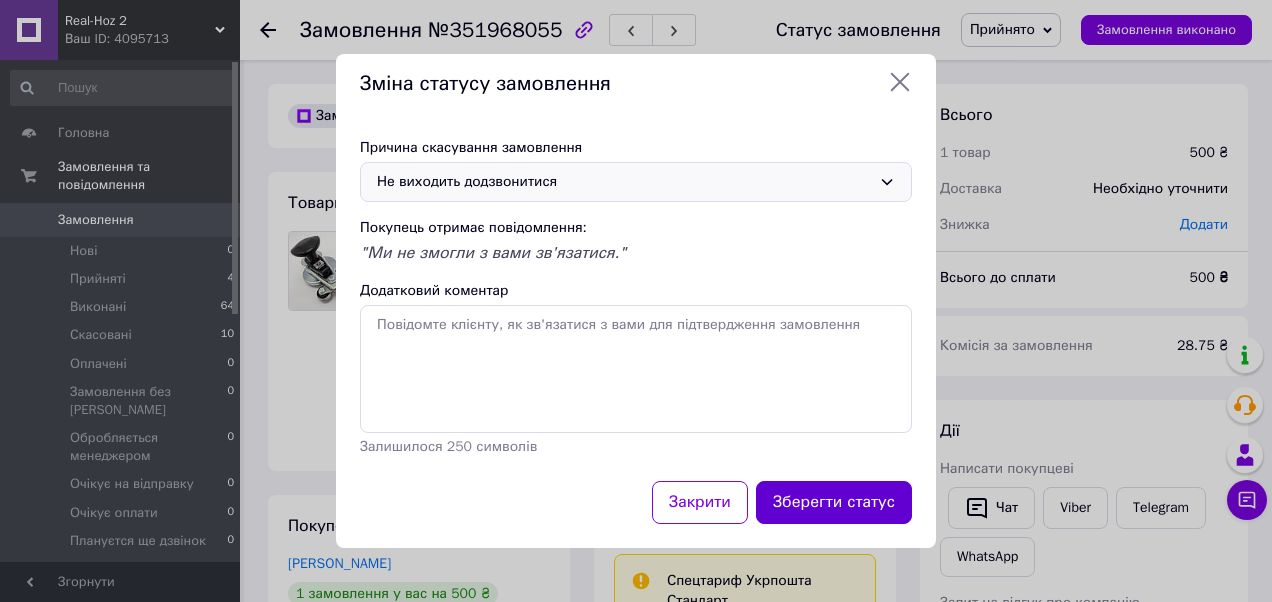 click on "Зберегти статус" at bounding box center (834, 502) 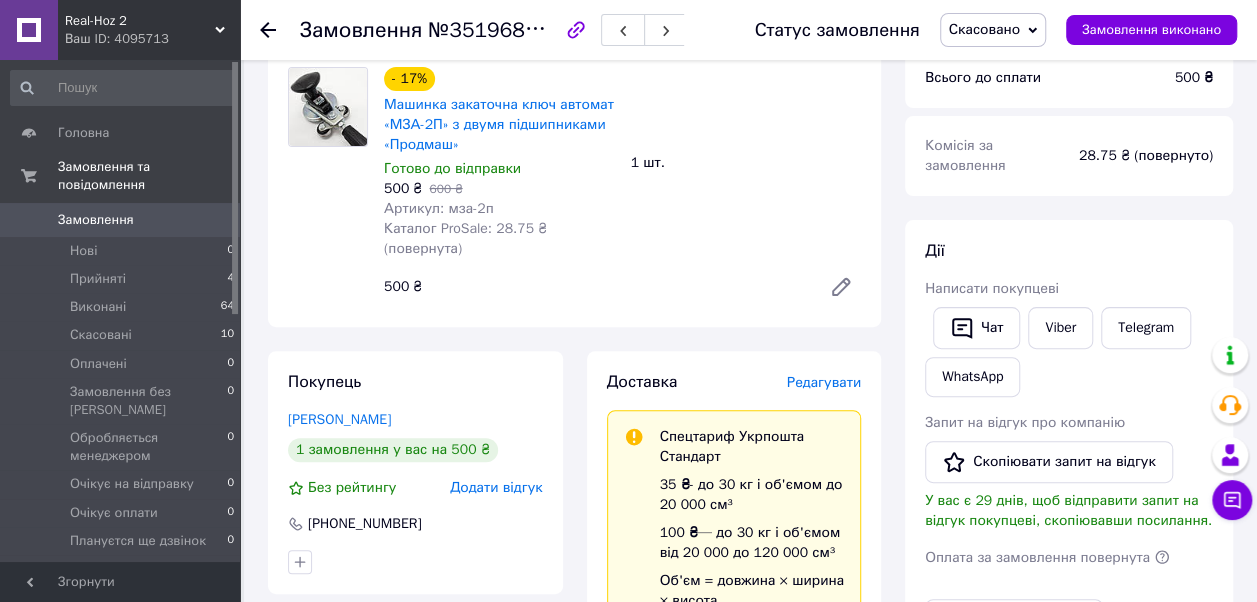 scroll, scrollTop: 162, scrollLeft: 0, axis: vertical 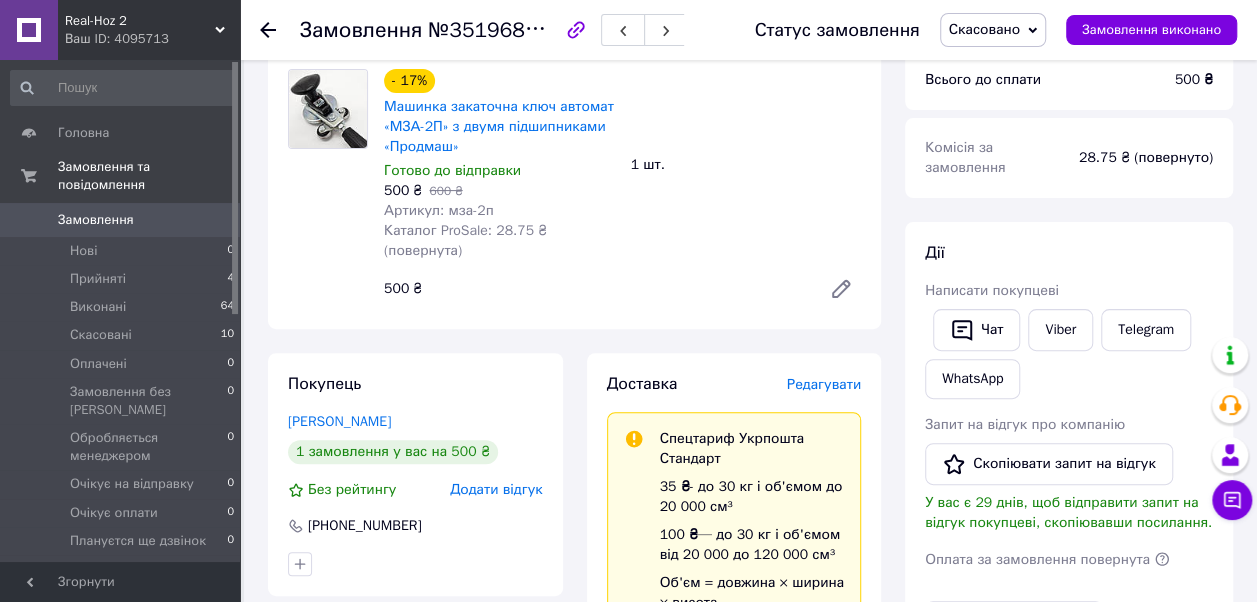 click on "Додати відгук" at bounding box center [496, 489] 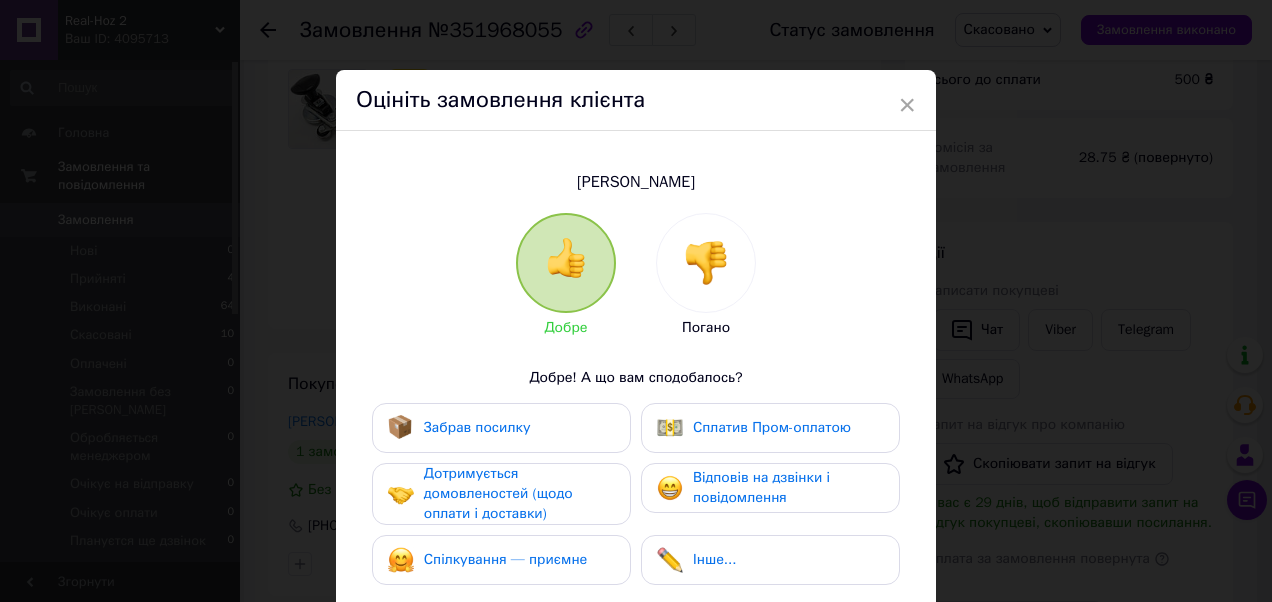 click at bounding box center (706, 263) 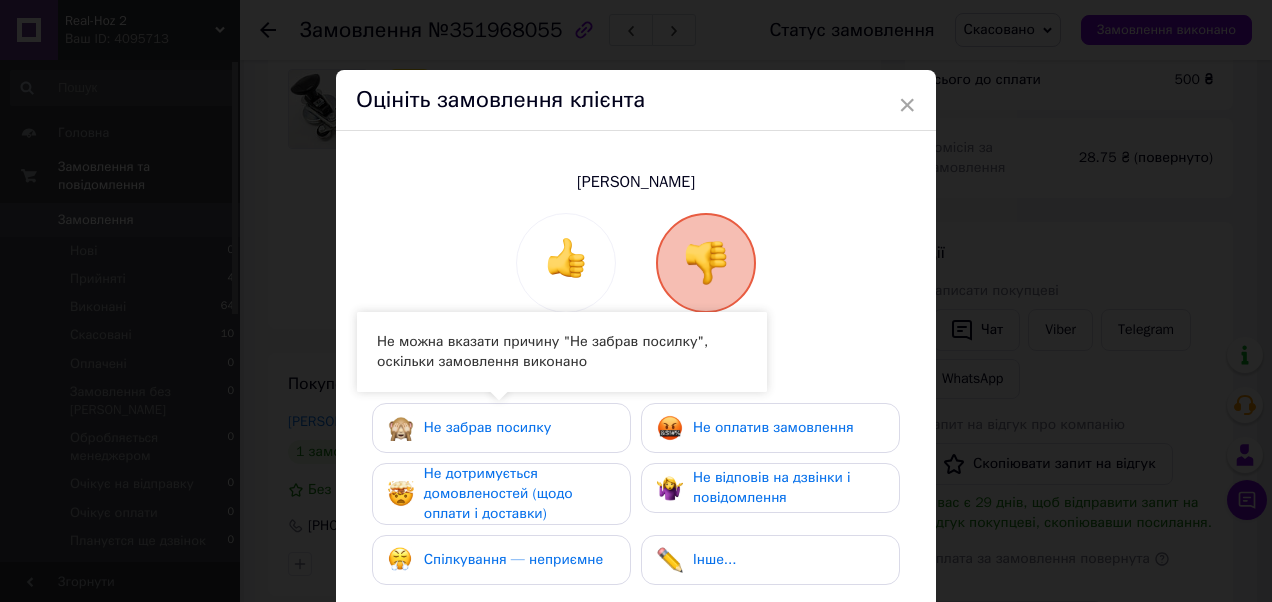 click on "Не забрав посилку" at bounding box center [487, 427] 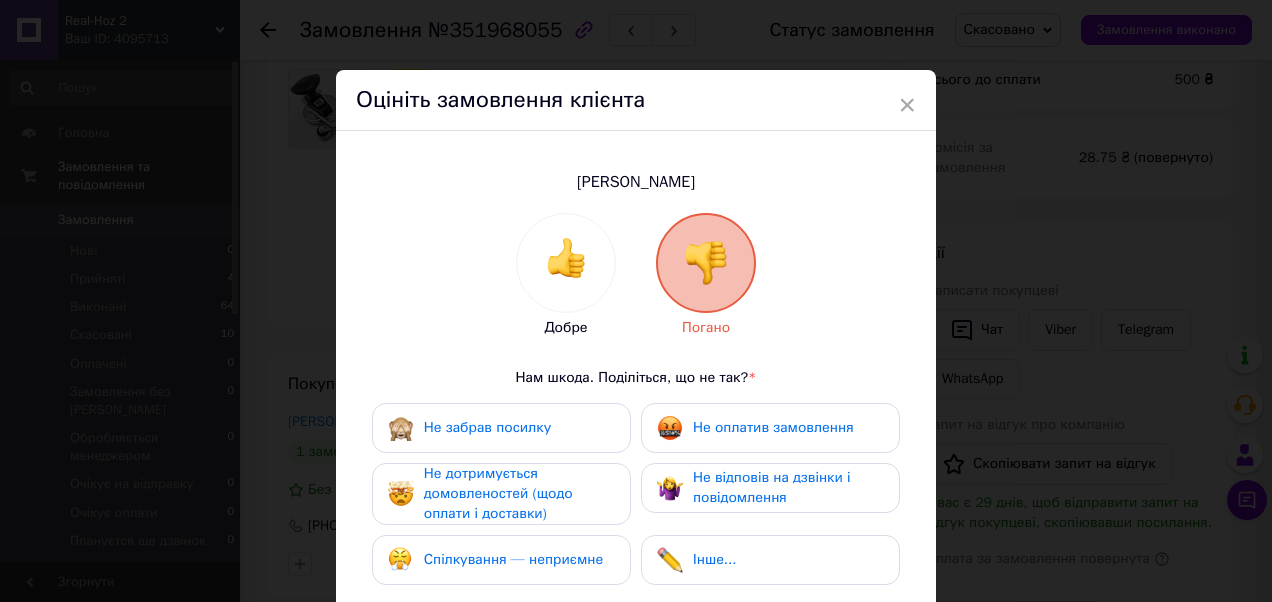 click on "Не забрав посилку" at bounding box center [487, 427] 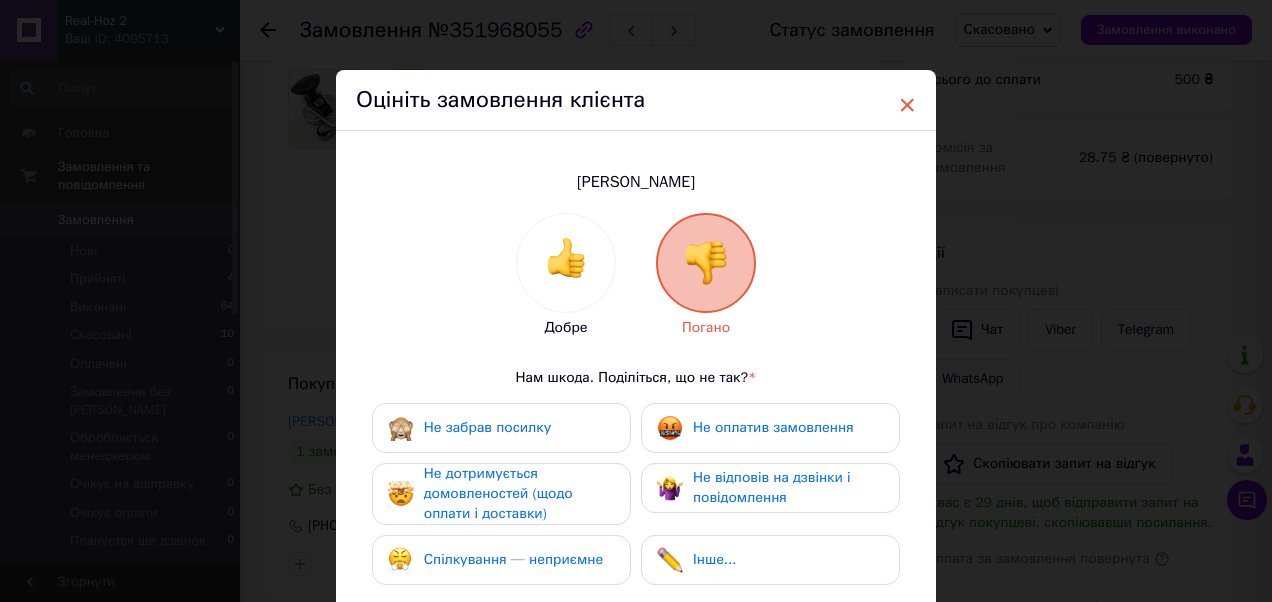 click on "×" at bounding box center [907, 105] 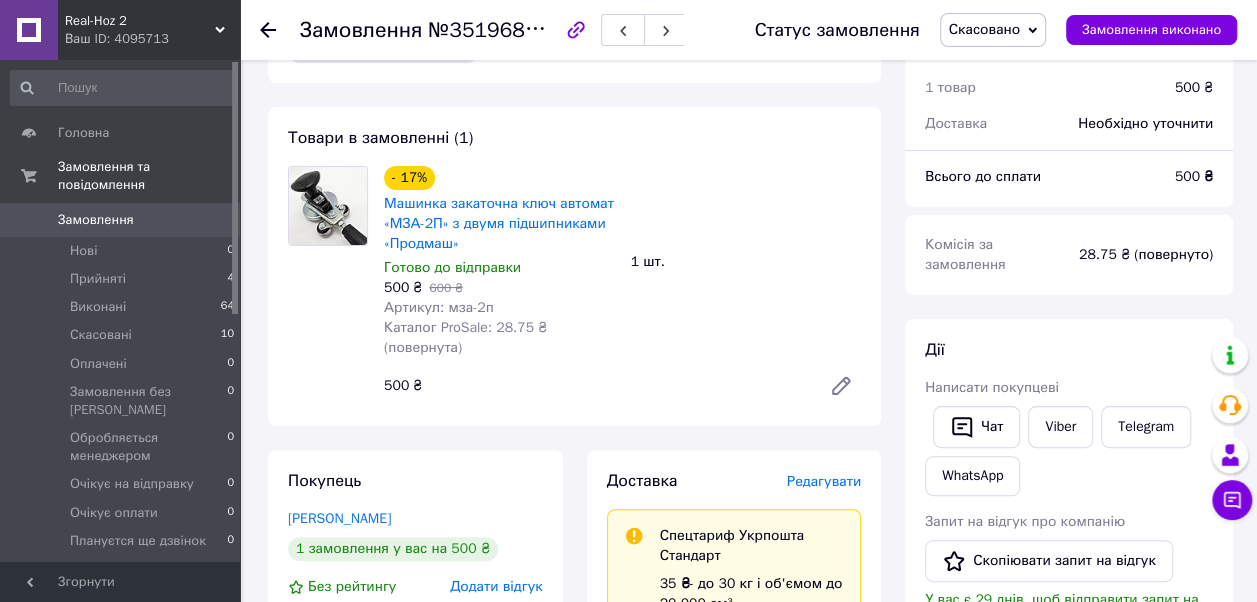 scroll, scrollTop: 0, scrollLeft: 0, axis: both 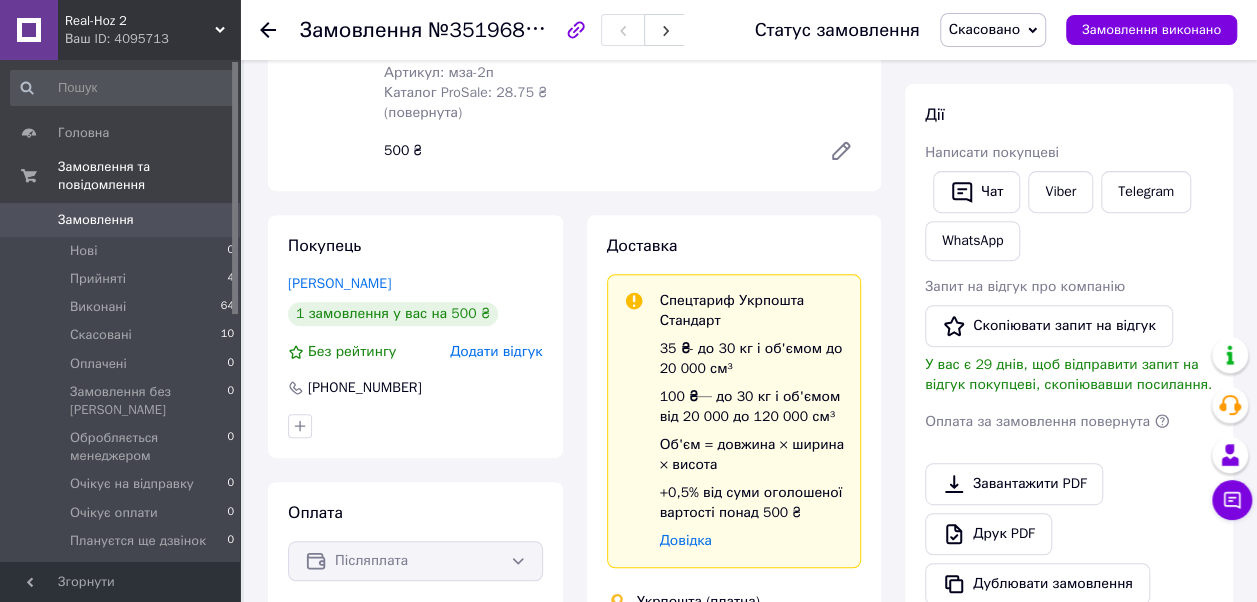 click on "Додати відгук" at bounding box center [496, 351] 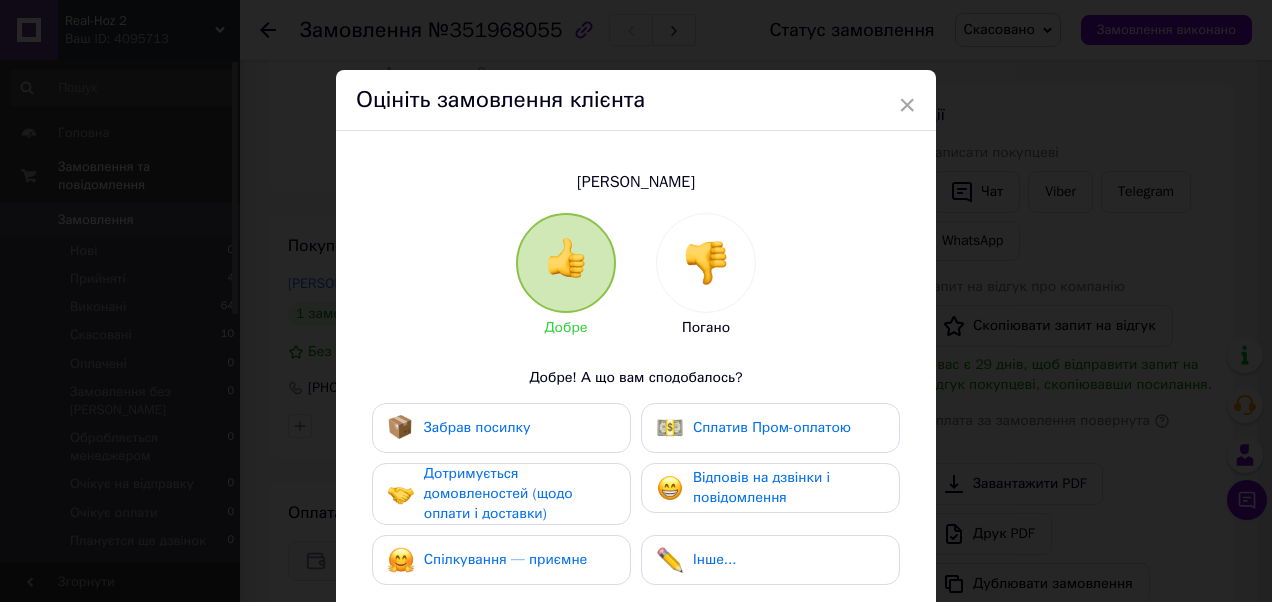 click at bounding box center (706, 263) 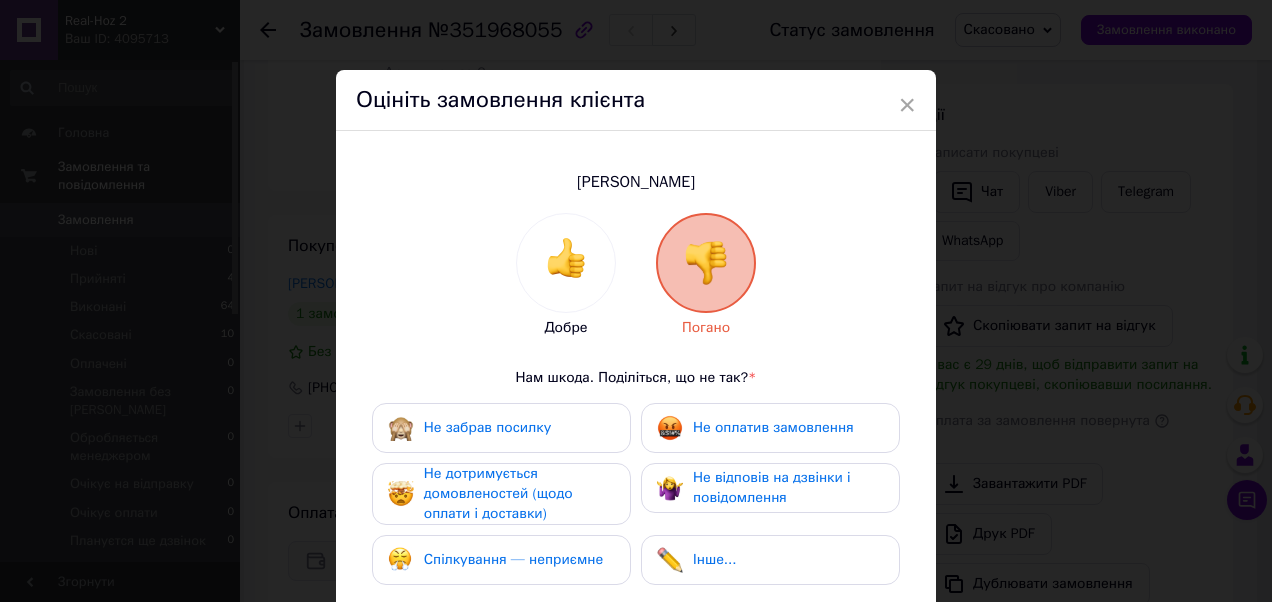 click on "Не забрав посилку" at bounding box center [487, 427] 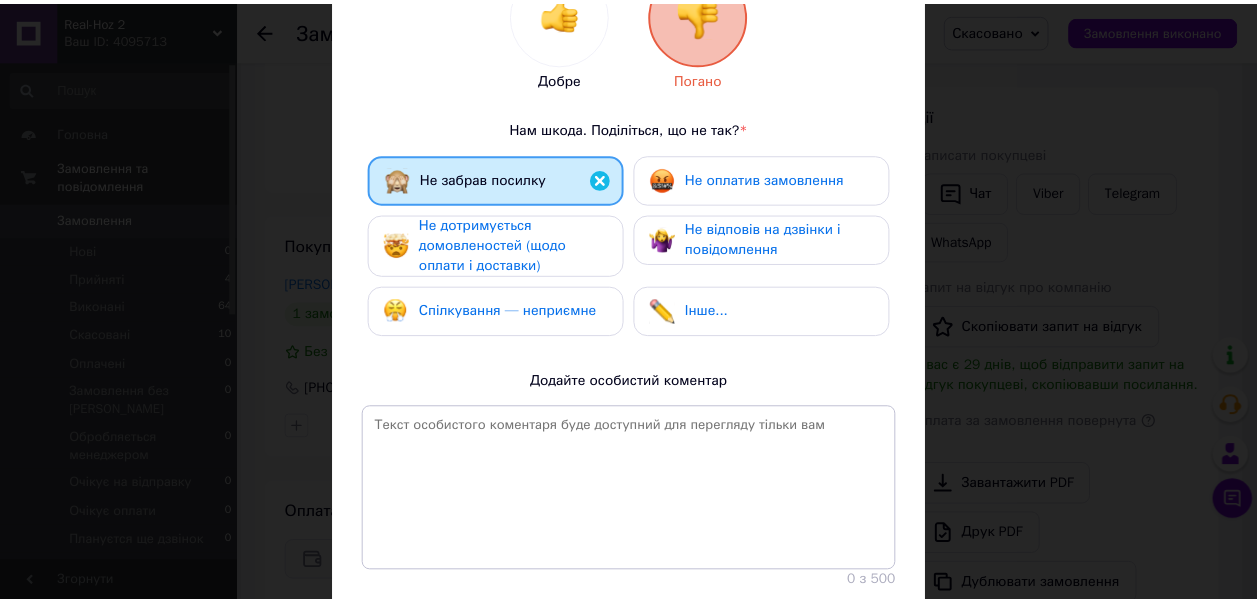 scroll, scrollTop: 388, scrollLeft: 0, axis: vertical 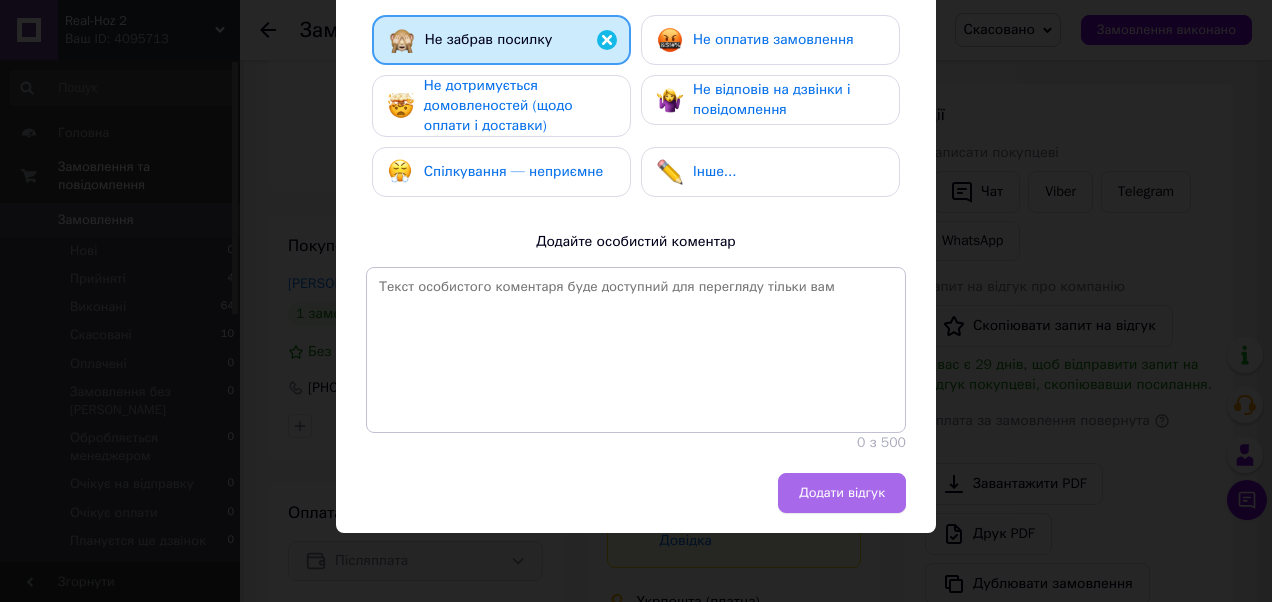 click on "Додати відгук" at bounding box center (842, 493) 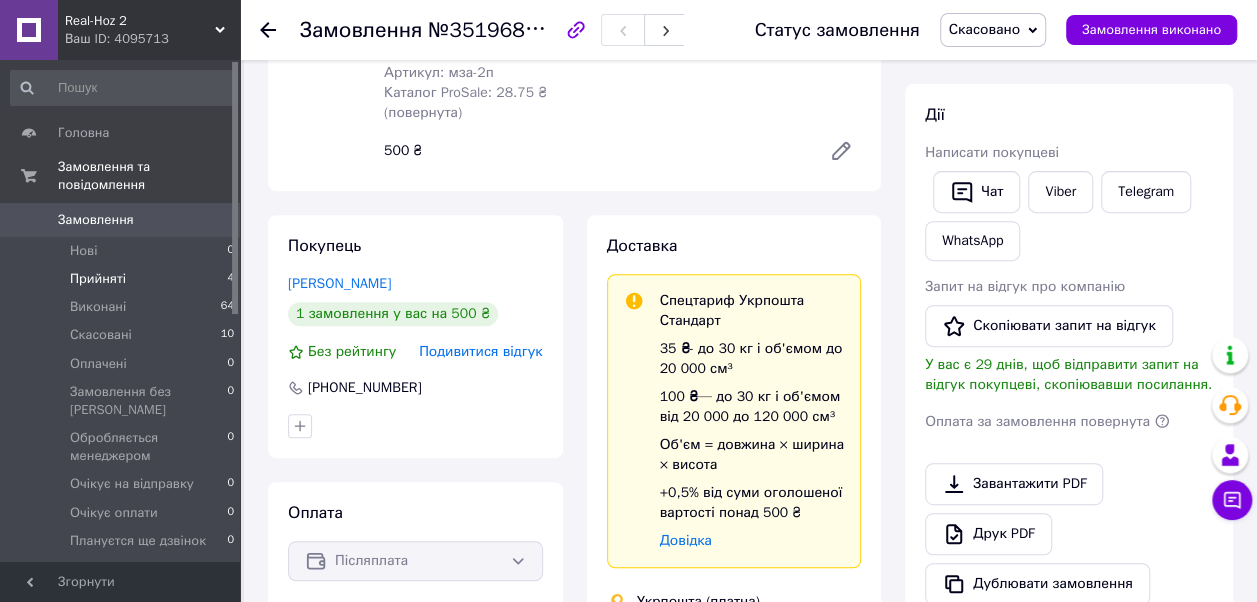click on "Прийняті" at bounding box center [98, 279] 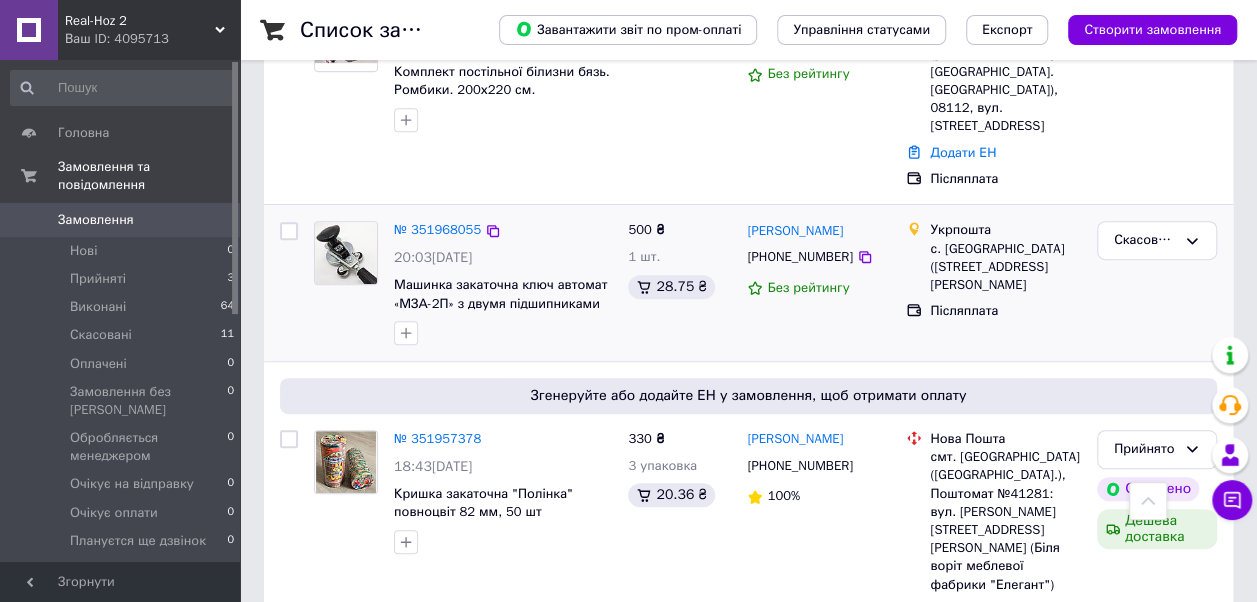 scroll, scrollTop: 500, scrollLeft: 0, axis: vertical 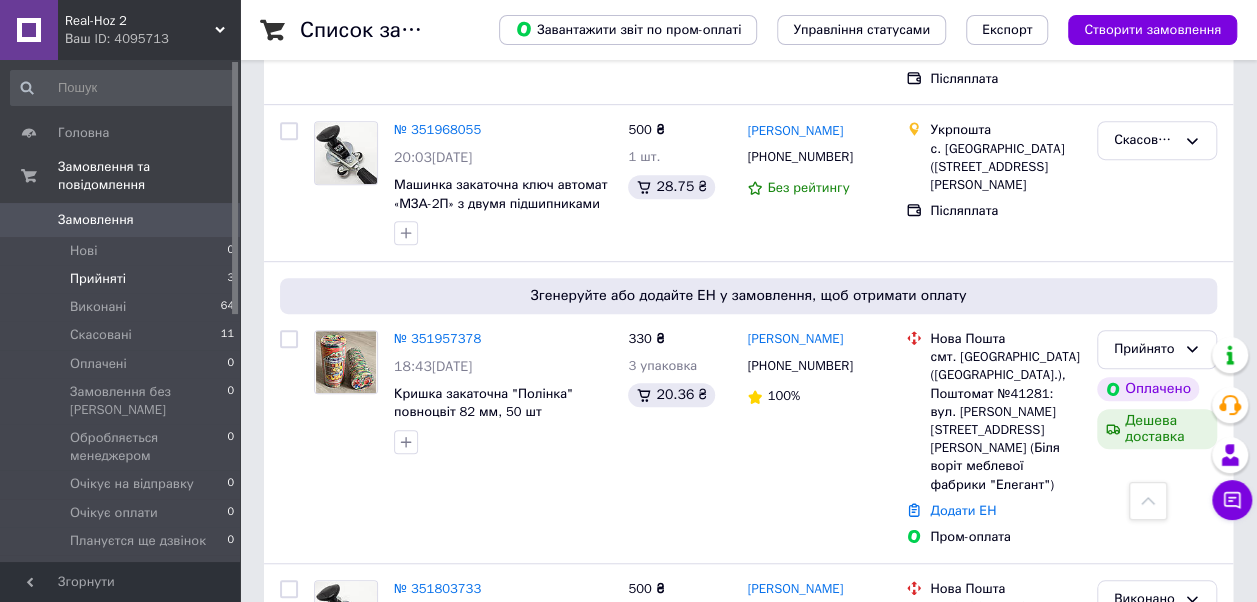 click on "Прийняті" at bounding box center (98, 279) 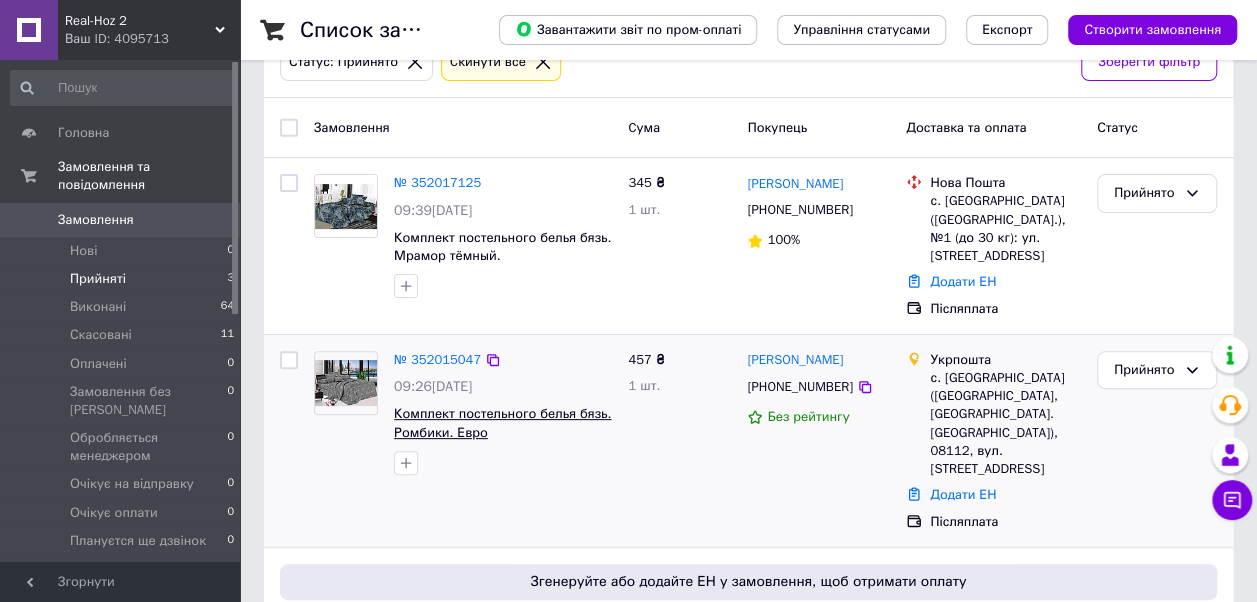 scroll, scrollTop: 100, scrollLeft: 0, axis: vertical 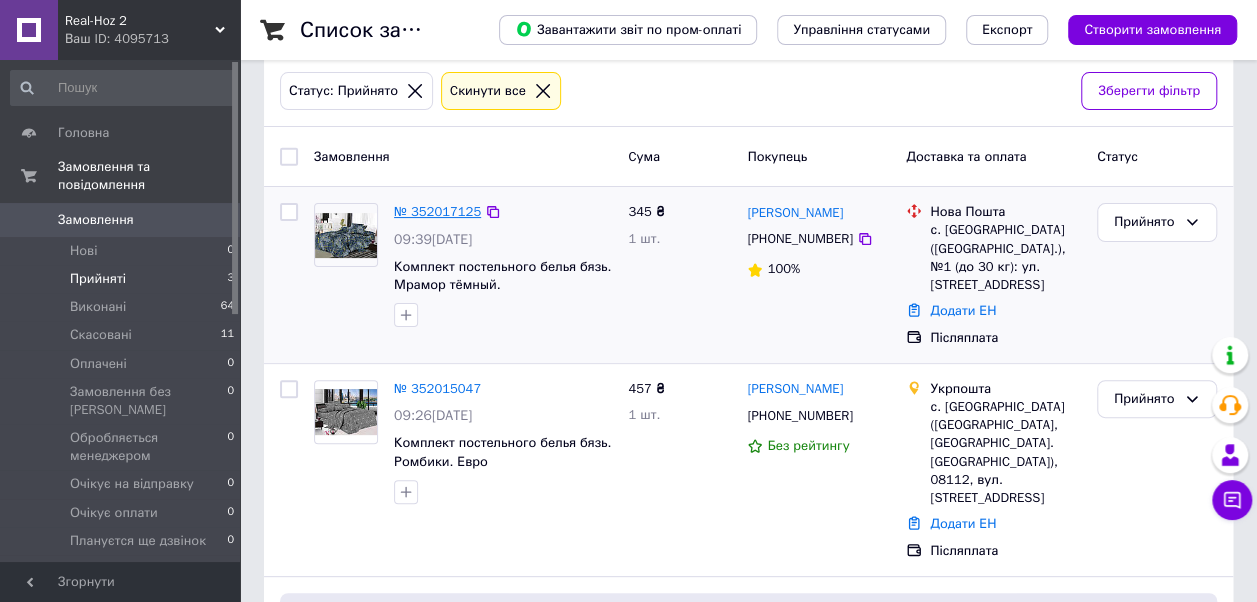 click on "№ 352017125" at bounding box center [437, 211] 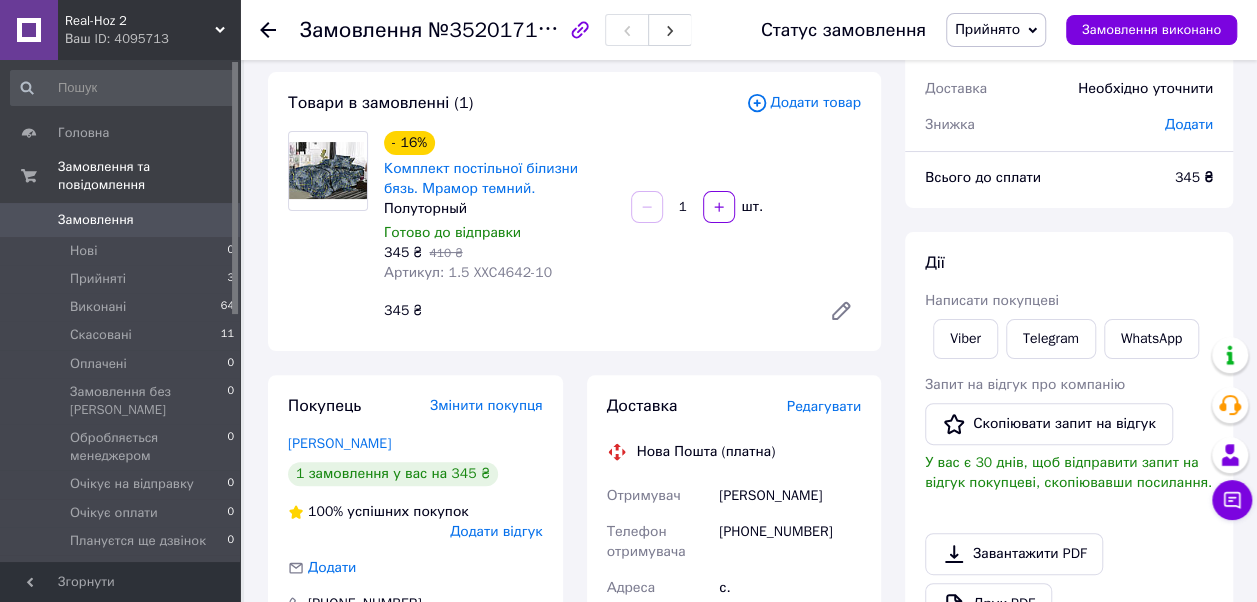 click 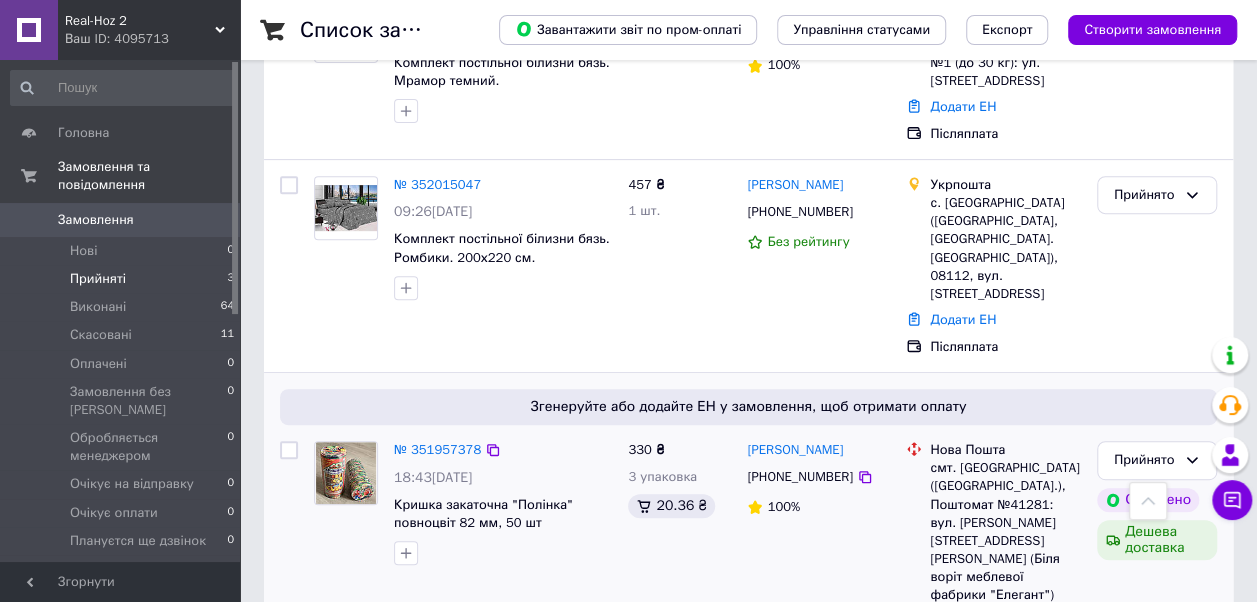 scroll, scrollTop: 306, scrollLeft: 0, axis: vertical 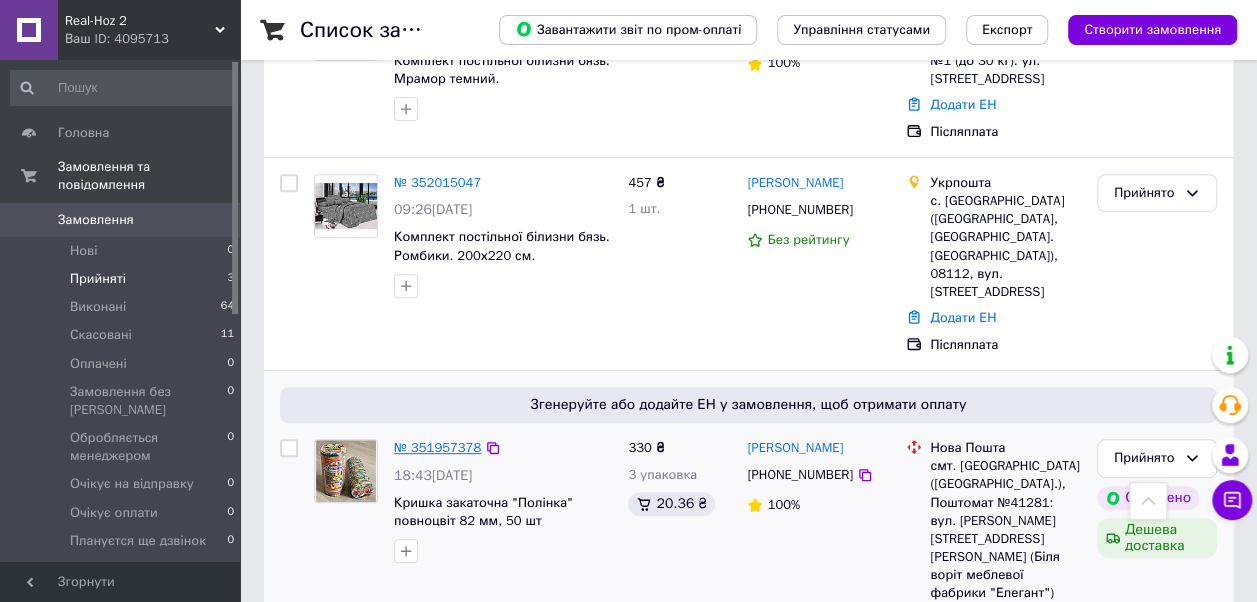 click on "№ 351957378" at bounding box center [437, 447] 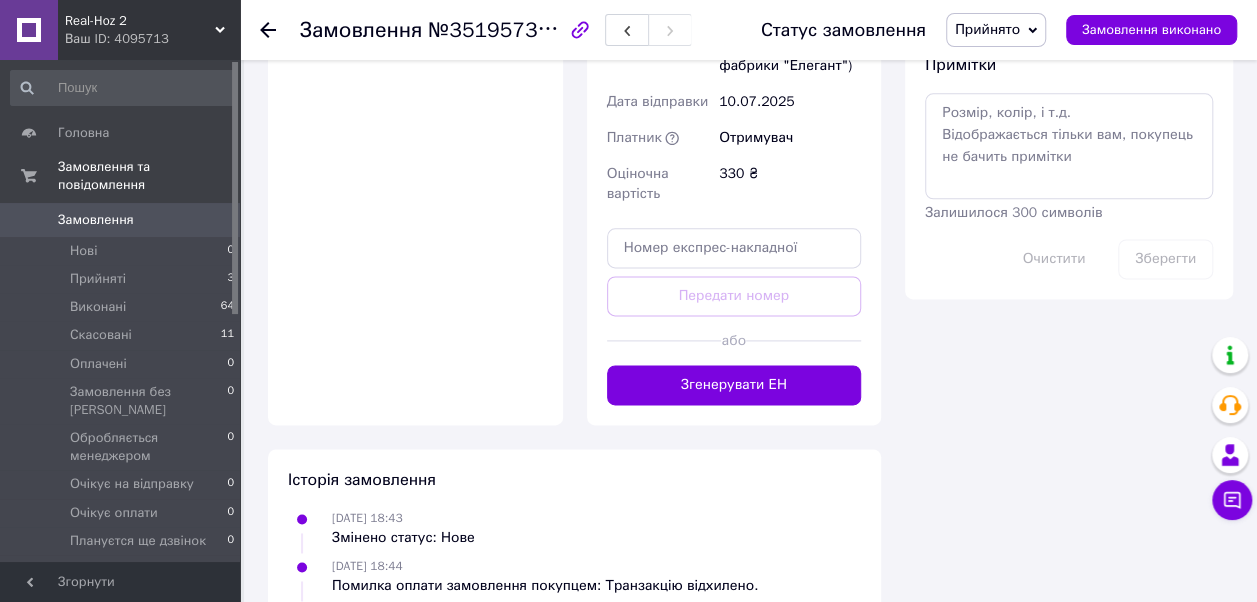 scroll, scrollTop: 1206, scrollLeft: 0, axis: vertical 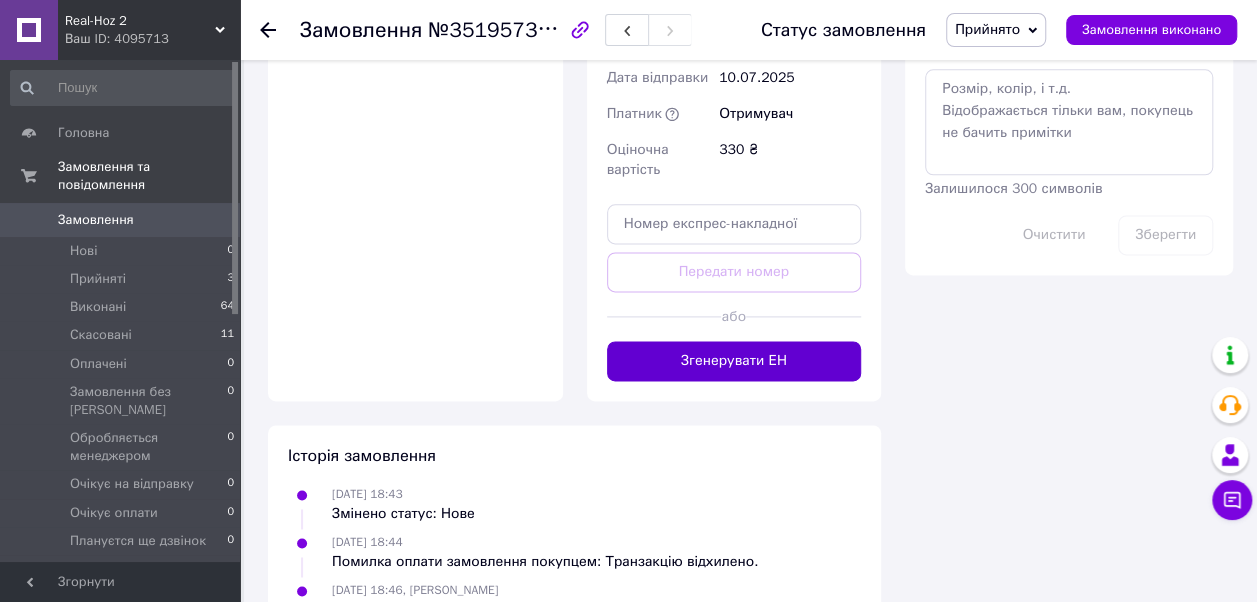 click on "Згенерувати ЕН" at bounding box center [734, 361] 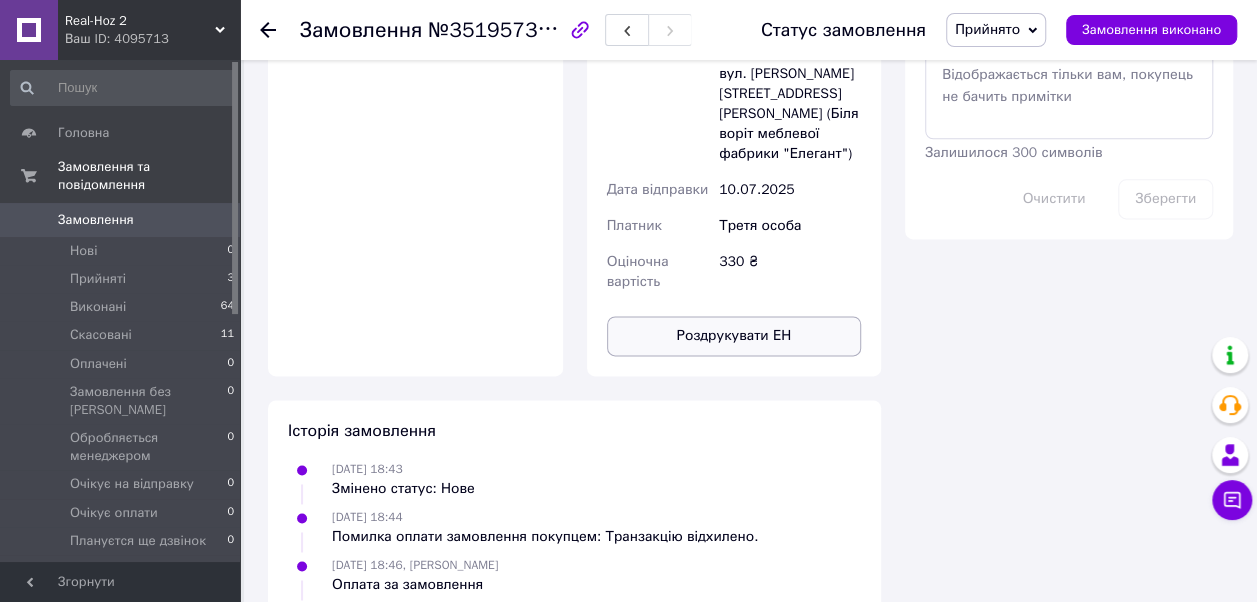 click on "Роздрукувати ЕН" at bounding box center (734, 336) 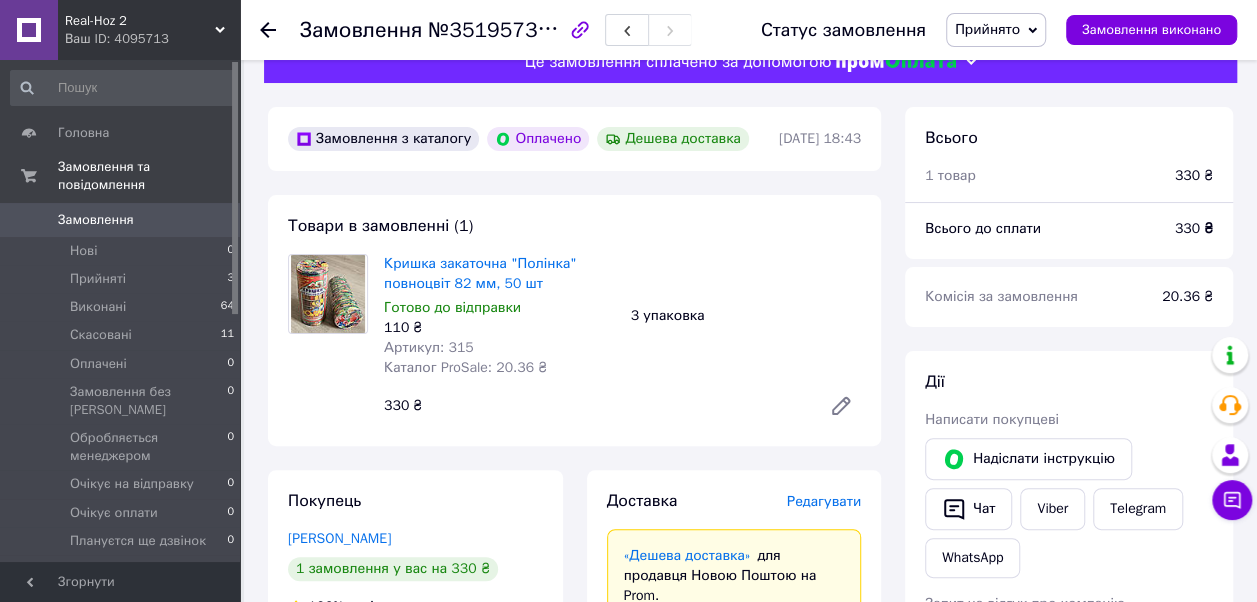 scroll, scrollTop: 0, scrollLeft: 0, axis: both 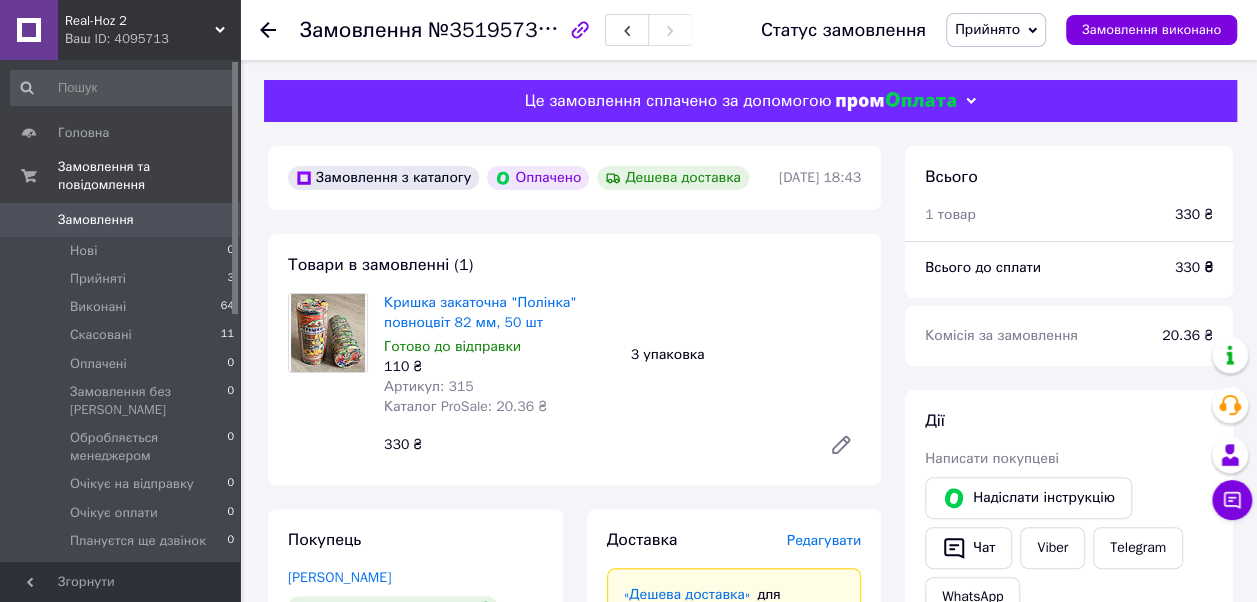 click on "Прийнято" at bounding box center [996, 30] 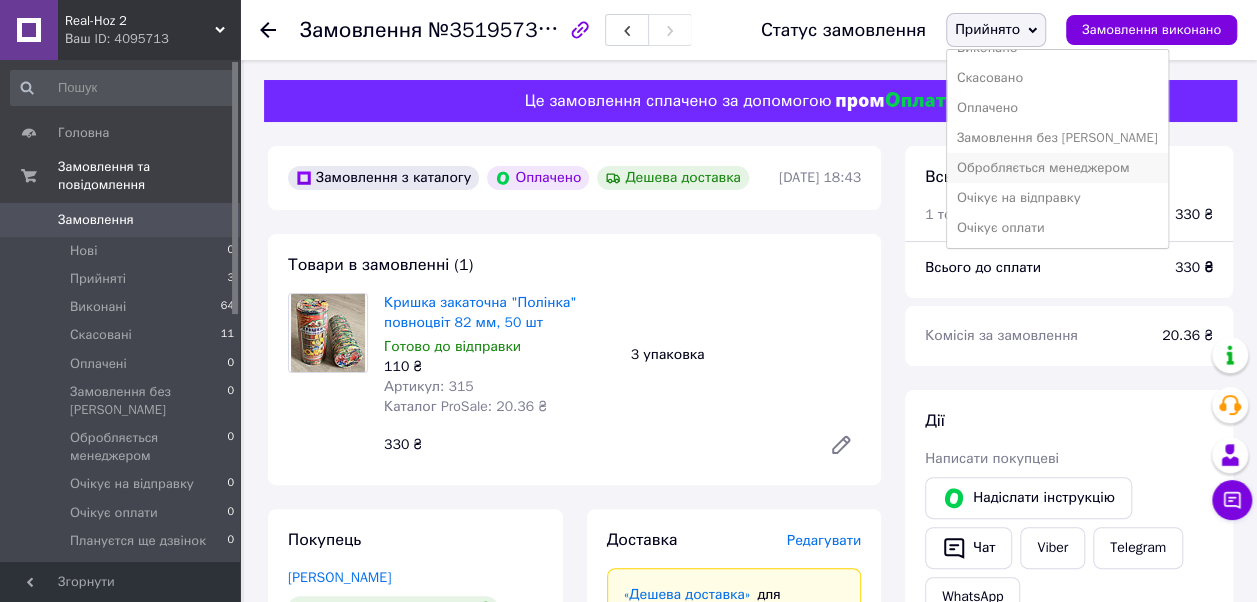 scroll, scrollTop: 81, scrollLeft: 0, axis: vertical 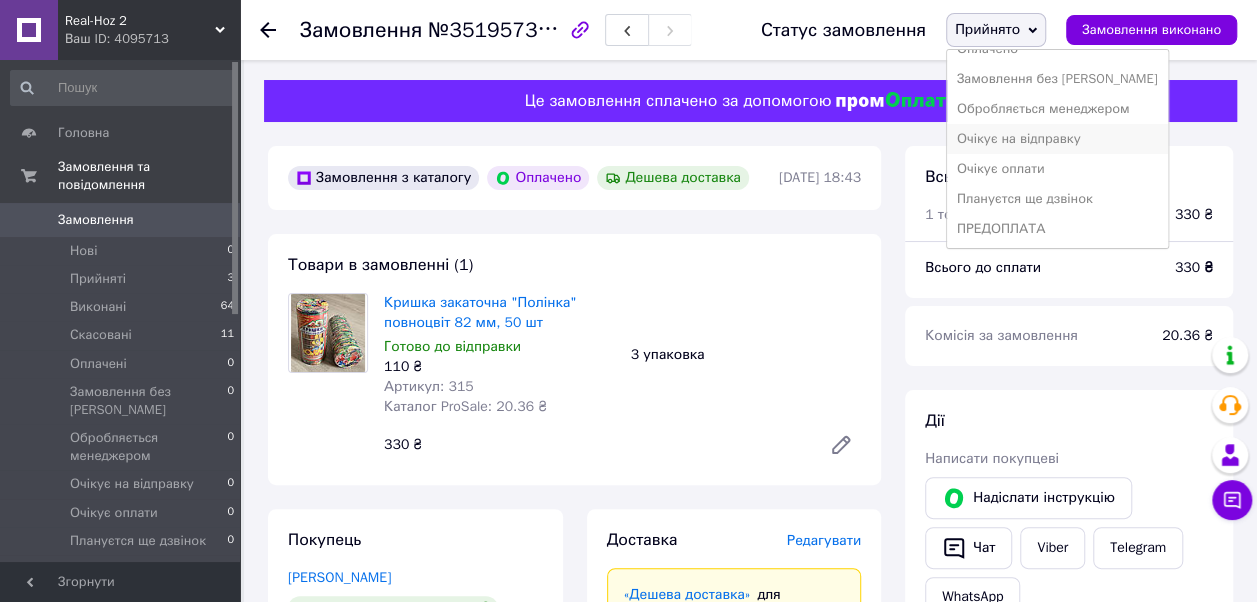 click on "Очікує на відправку" at bounding box center (1057, 139) 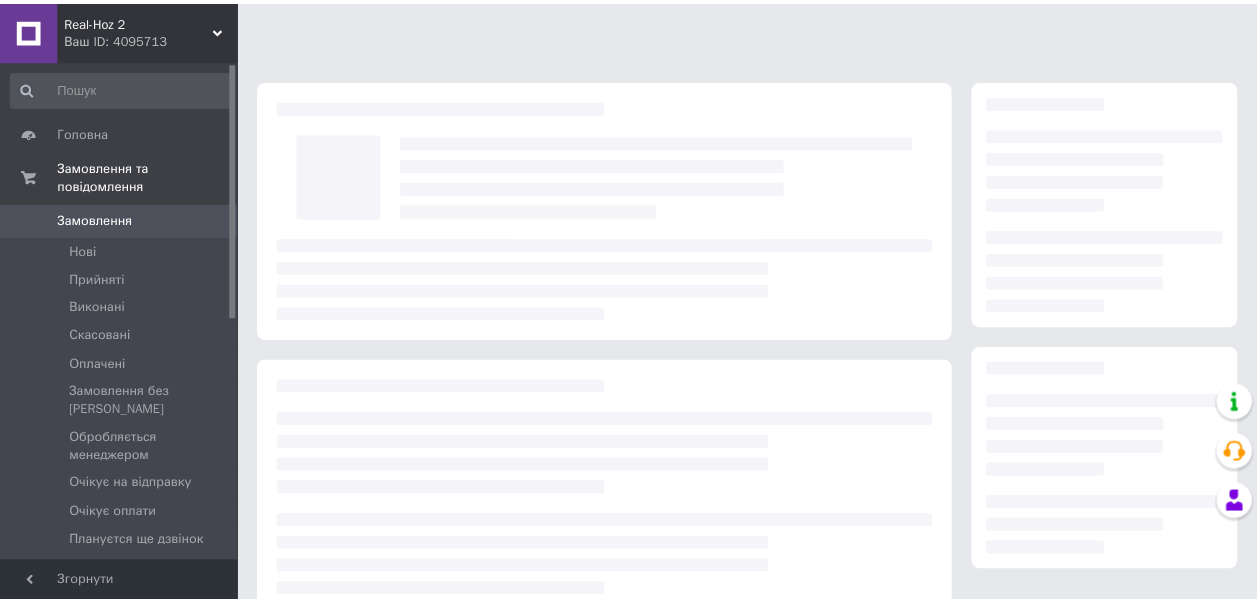 scroll, scrollTop: 0, scrollLeft: 0, axis: both 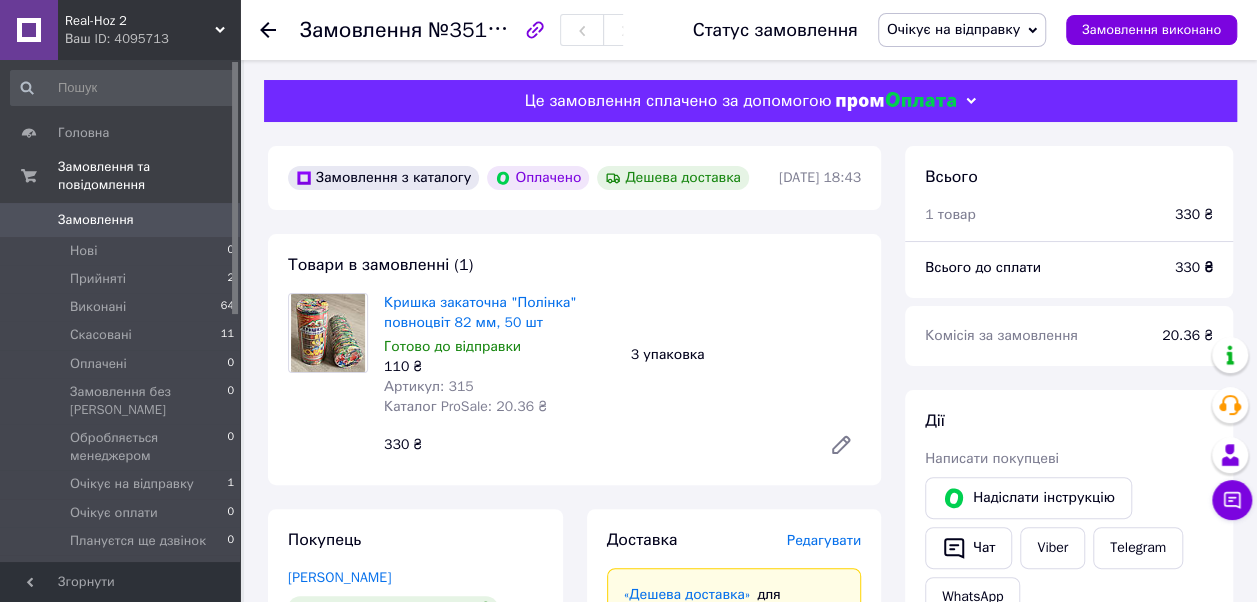 click on "Real-Hoz 2" at bounding box center [140, 21] 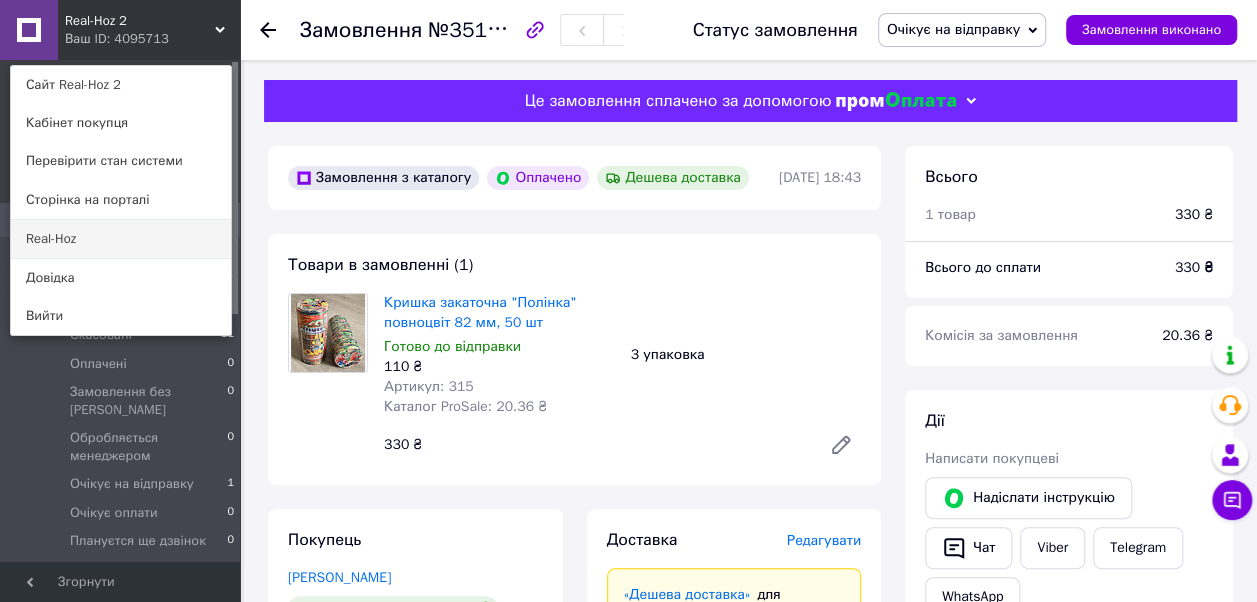 click on "Real-Hoz" at bounding box center (121, 239) 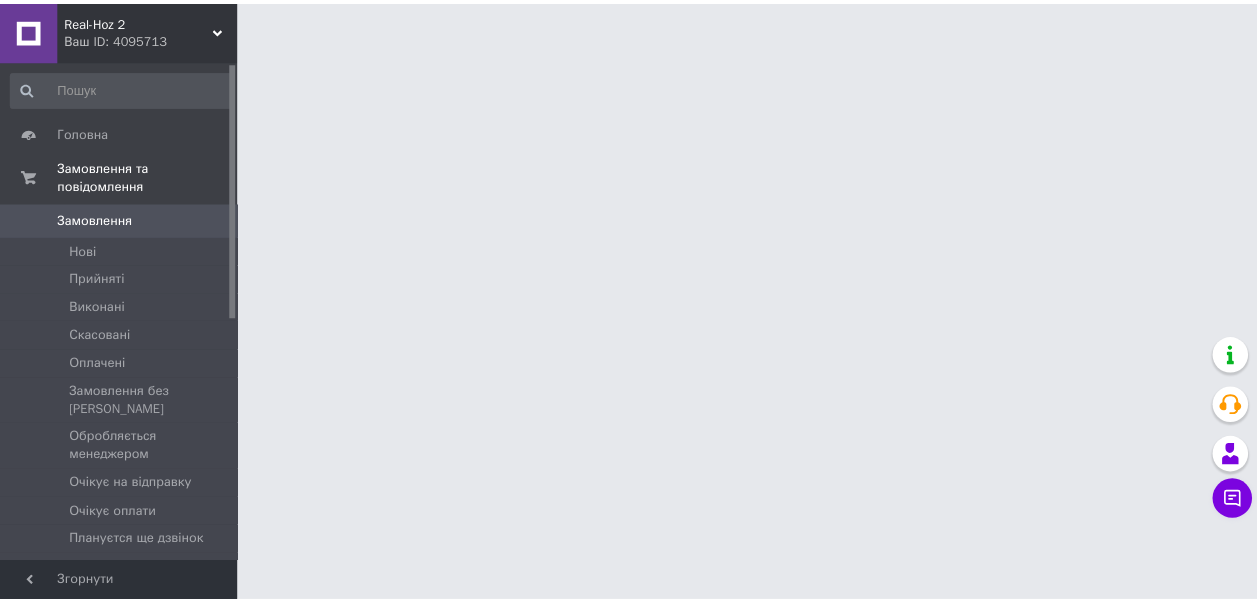 scroll, scrollTop: 0, scrollLeft: 0, axis: both 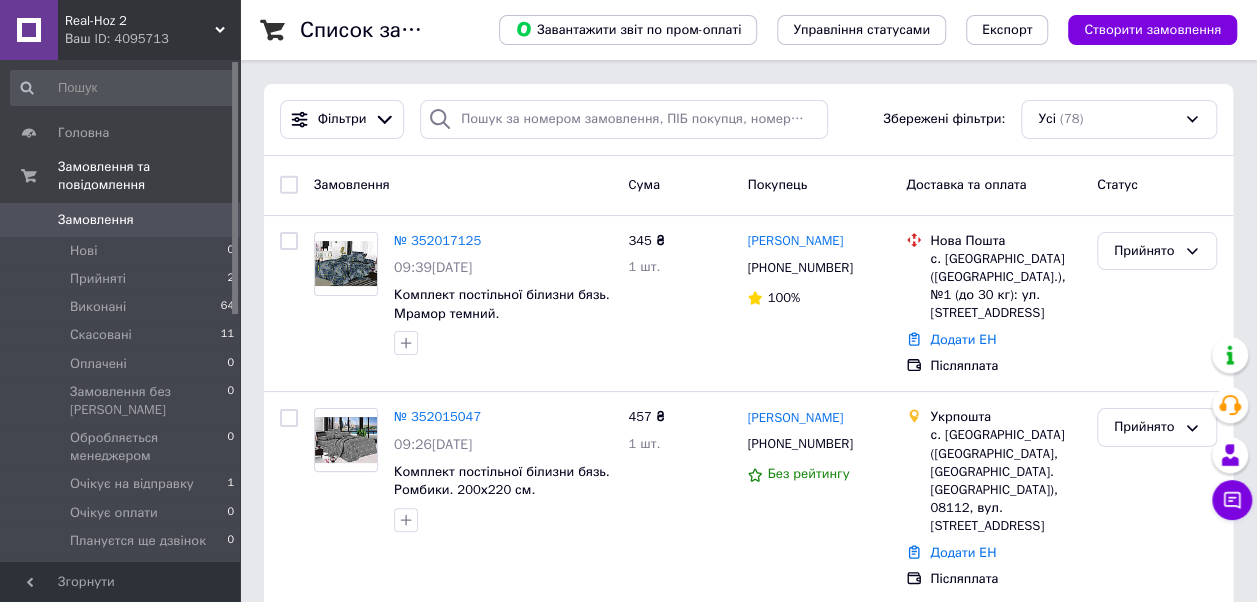click on "Real-Hoz 2" at bounding box center (140, 21) 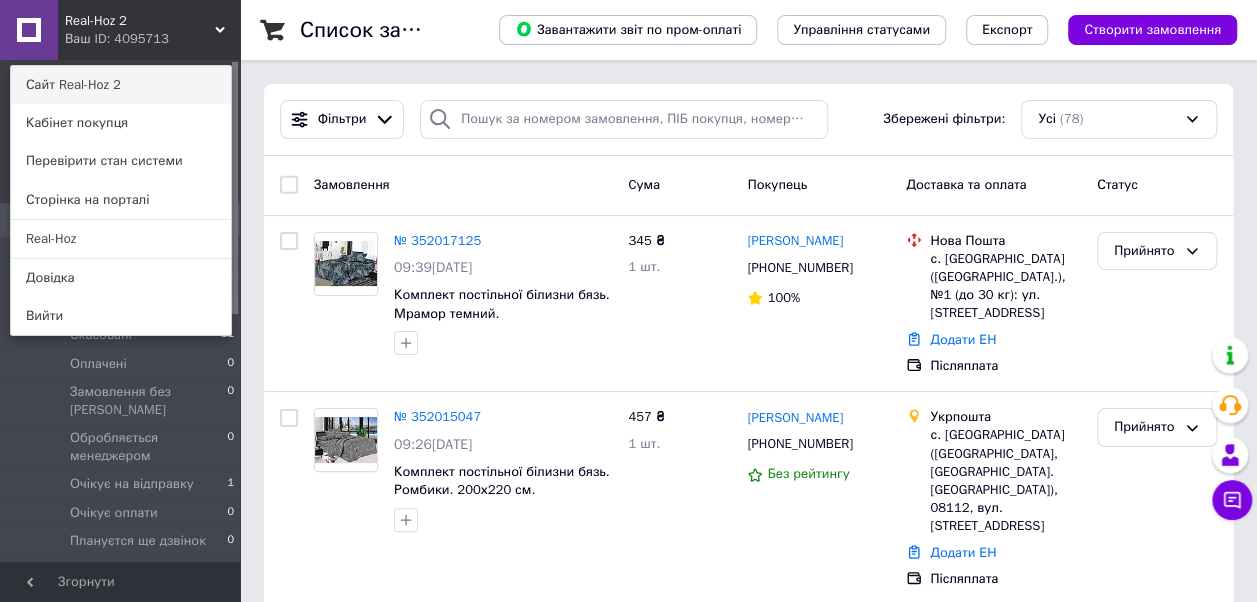 click on "Сайт Real-Hoz 2" at bounding box center (121, 85) 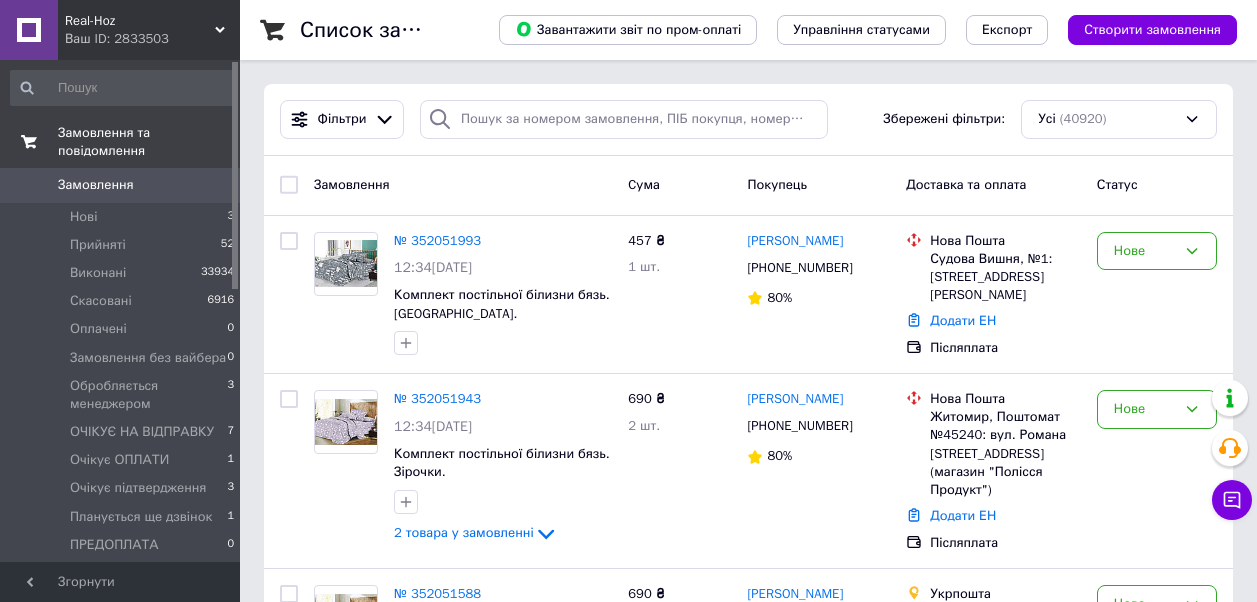 scroll, scrollTop: 0, scrollLeft: 0, axis: both 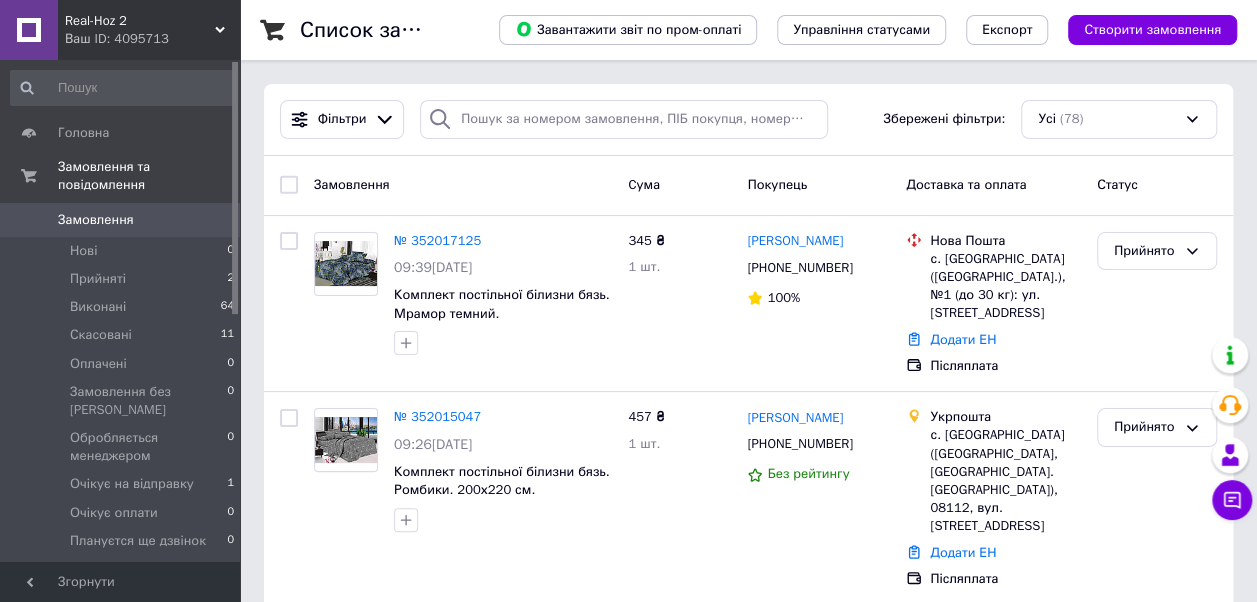 click on "Ваш ID: 4095713" at bounding box center (152, 39) 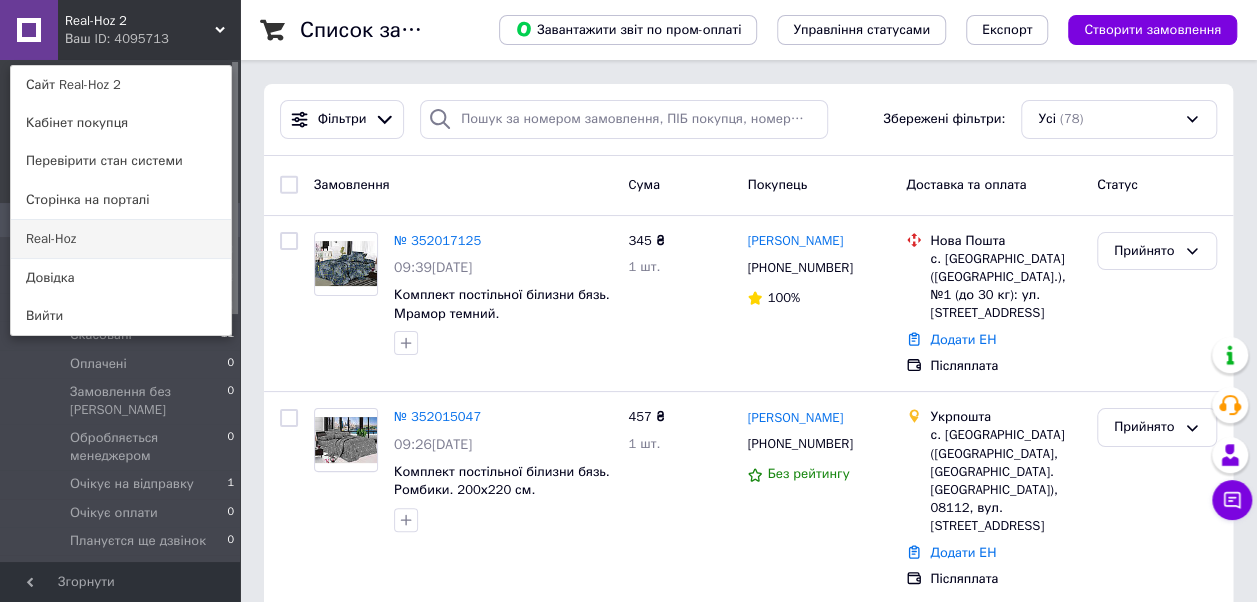 click on "Real-Hoz" at bounding box center (121, 239) 